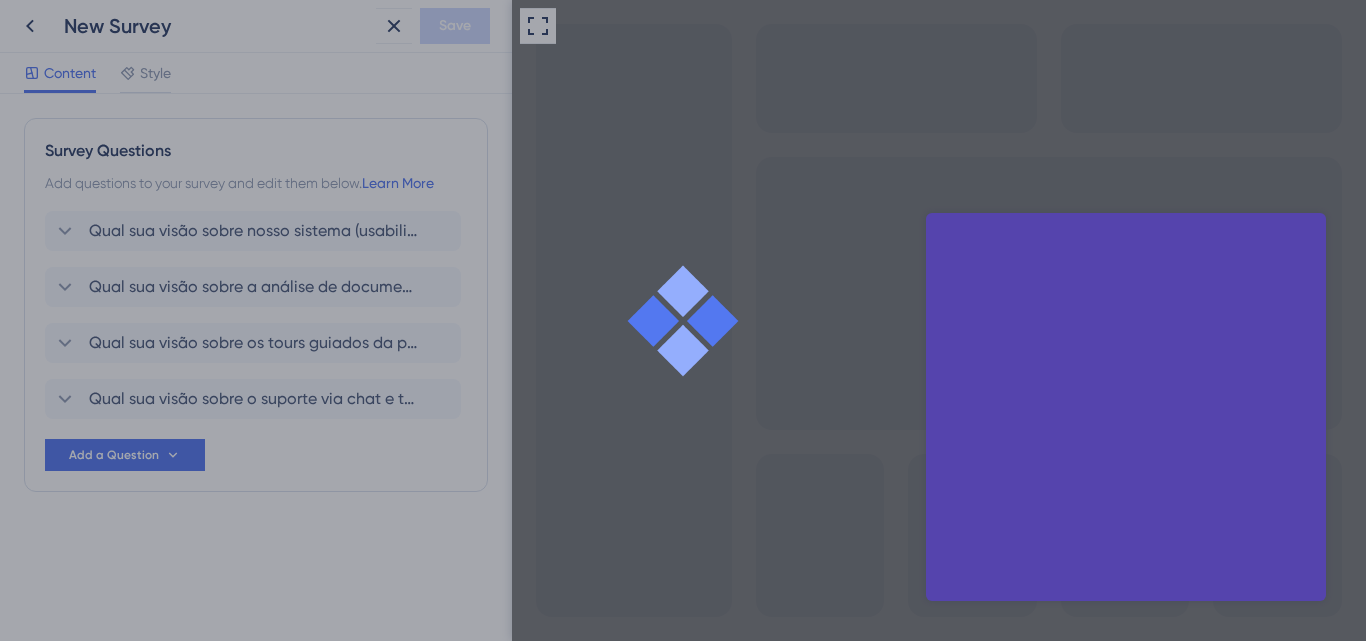 scroll, scrollTop: 0, scrollLeft: 0, axis: both 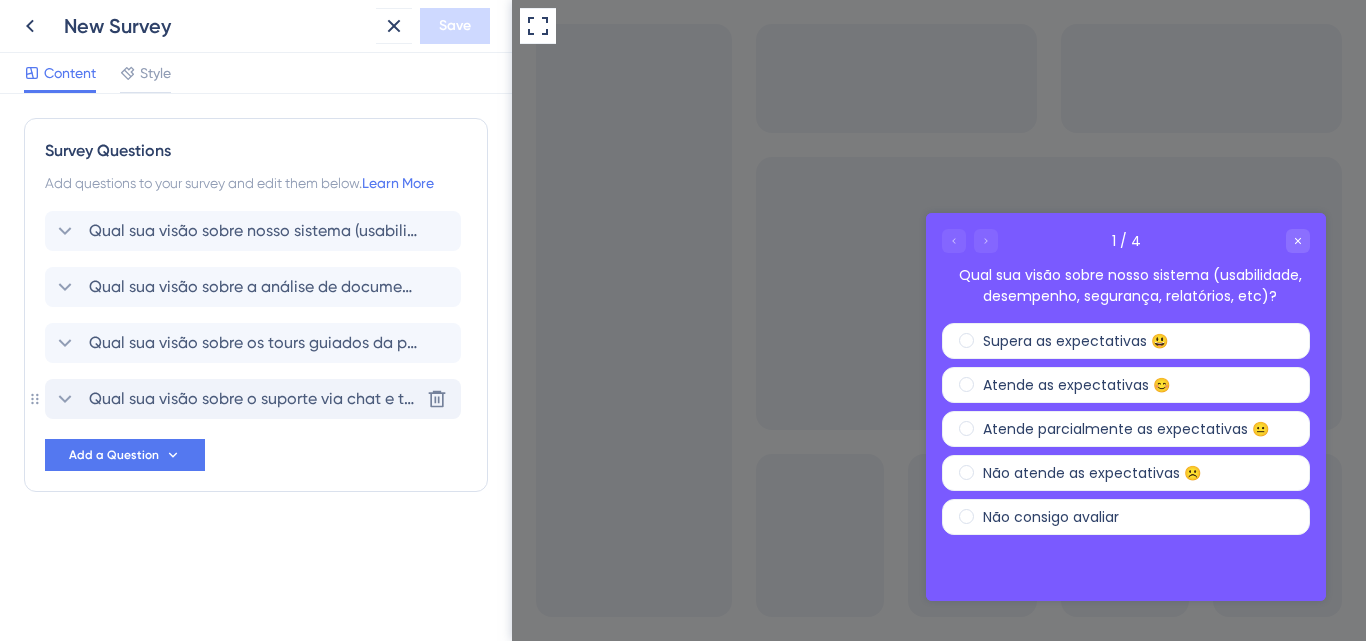 click on "Qual sua visão sobre o suporte via chat e telefone?" at bounding box center [254, 399] 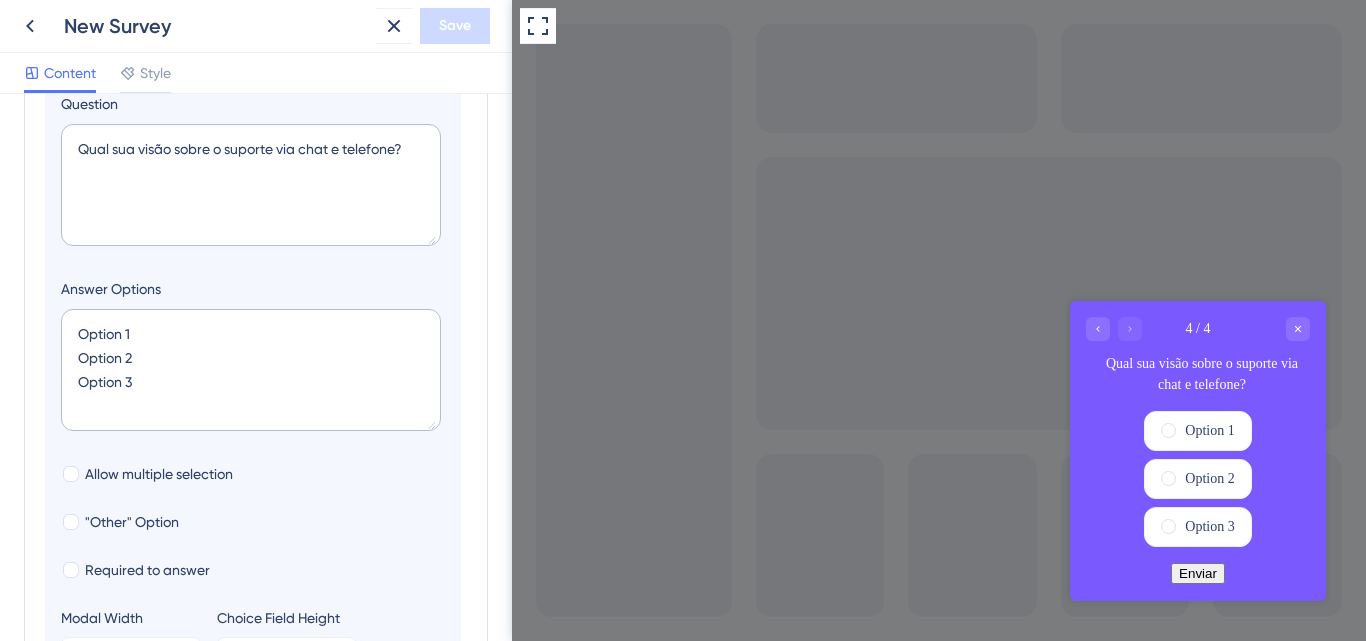 scroll, scrollTop: 485, scrollLeft: 0, axis: vertical 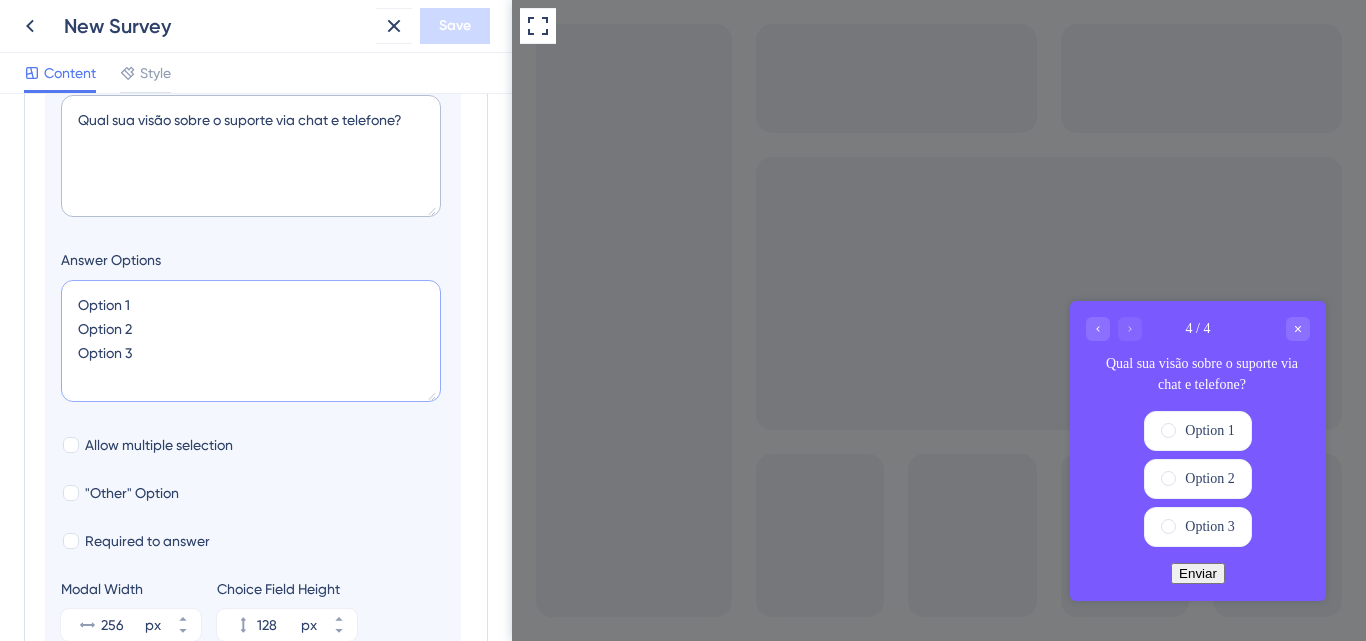 click on "Option 1
Option 2
Option 3" at bounding box center (251, 341) 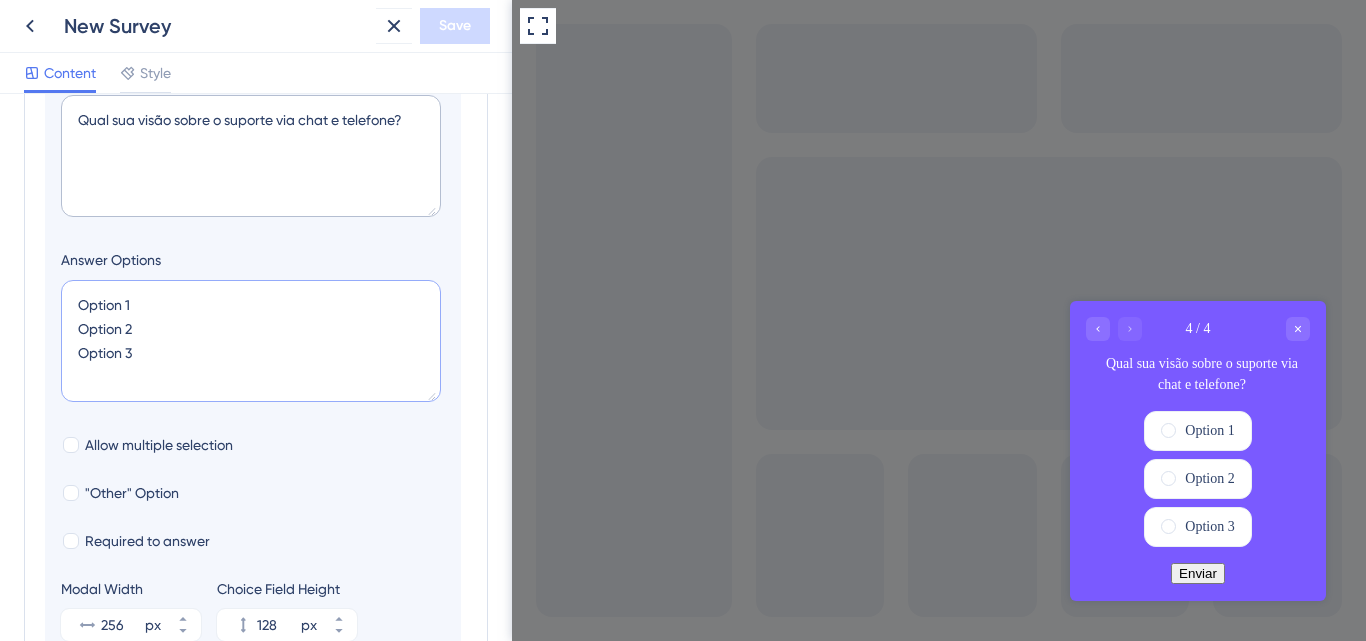 paste on "Supera as expectativas 😃" 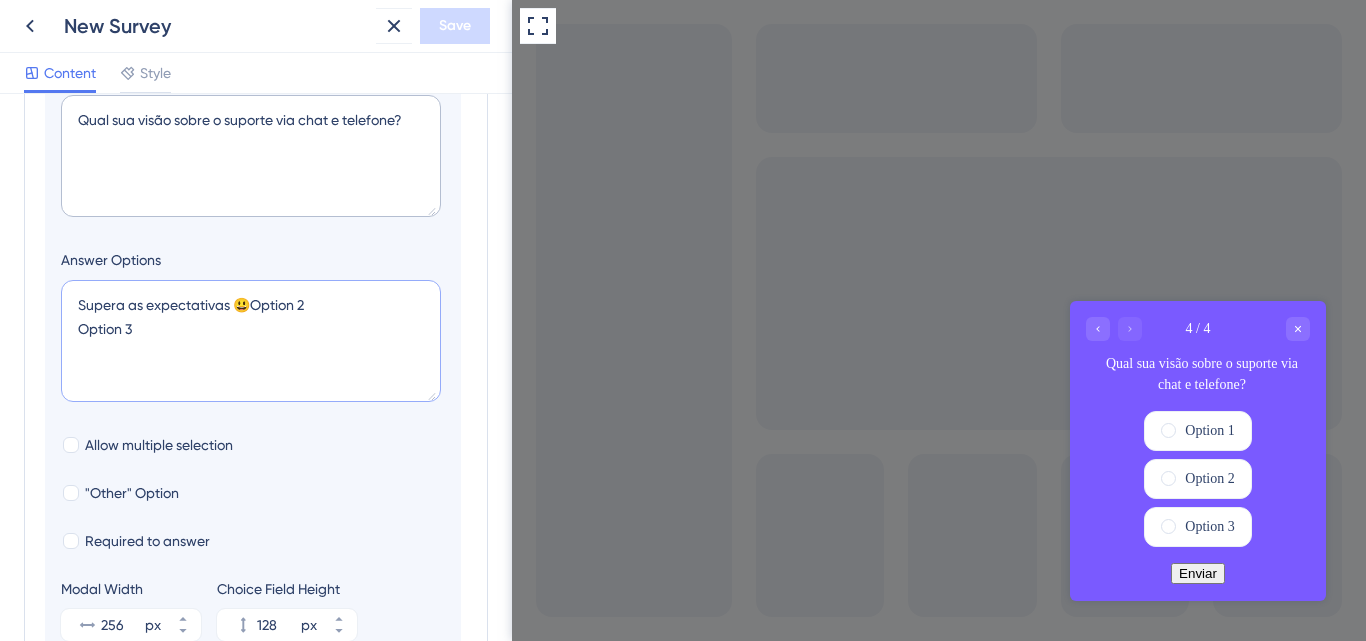 type on "84" 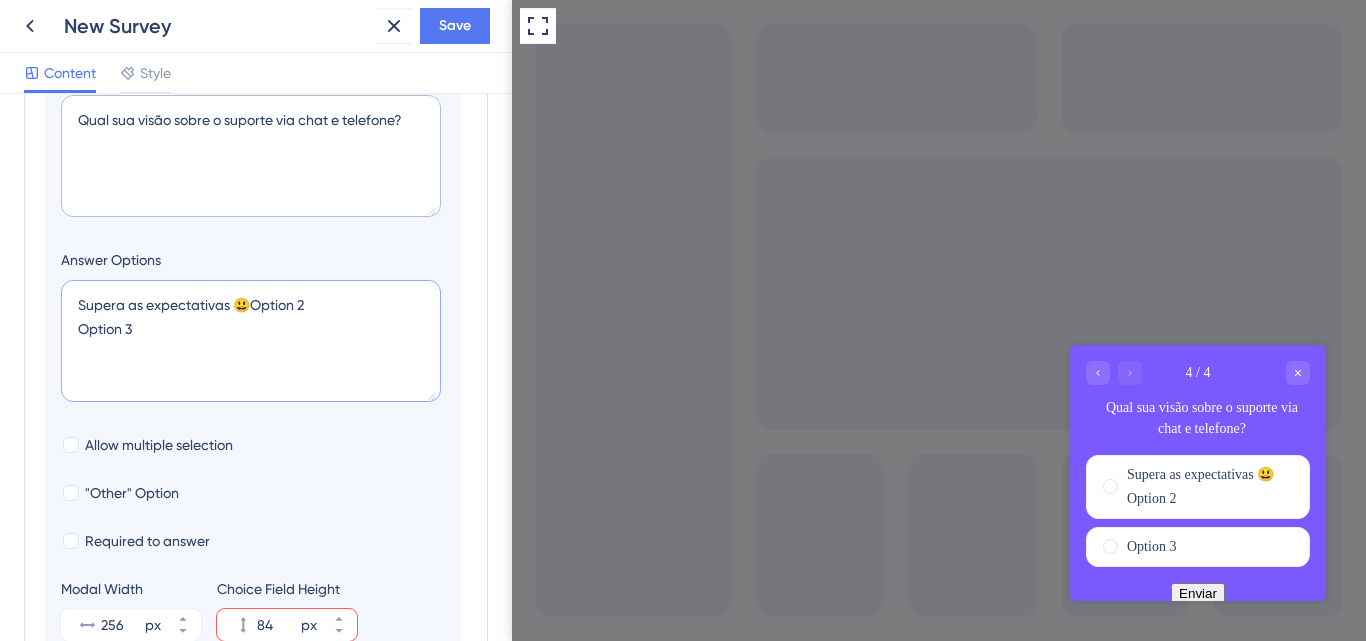 type on "Supera as expectativas 😃
Option 2
Option 3" 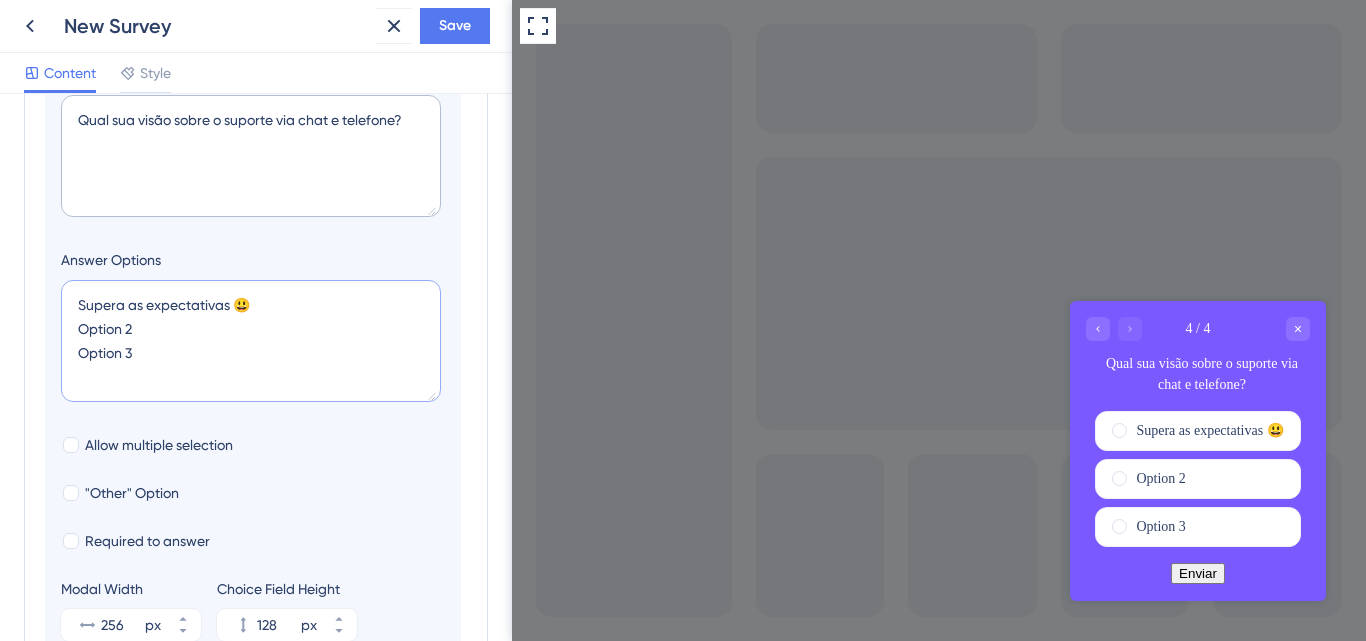 drag, startPoint x: 176, startPoint y: 334, endPoint x: 83, endPoint y: 329, distance: 93.13431 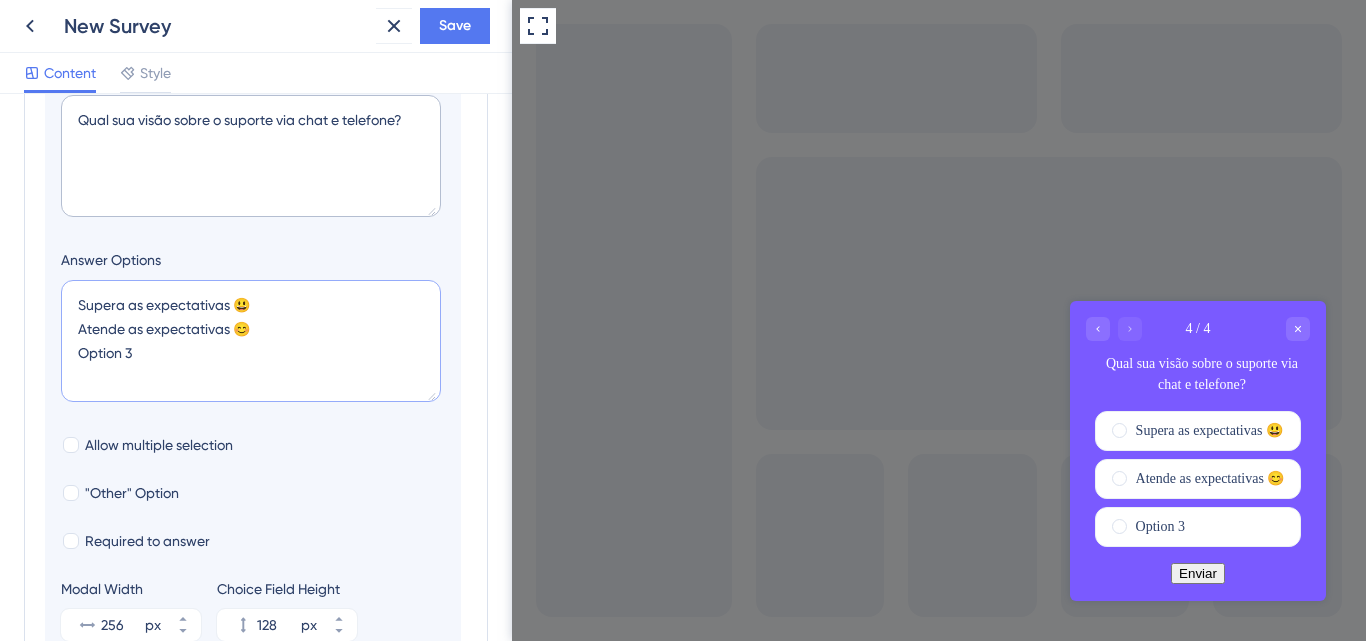 drag, startPoint x: 142, startPoint y: 357, endPoint x: 73, endPoint y: 353, distance: 69.115845 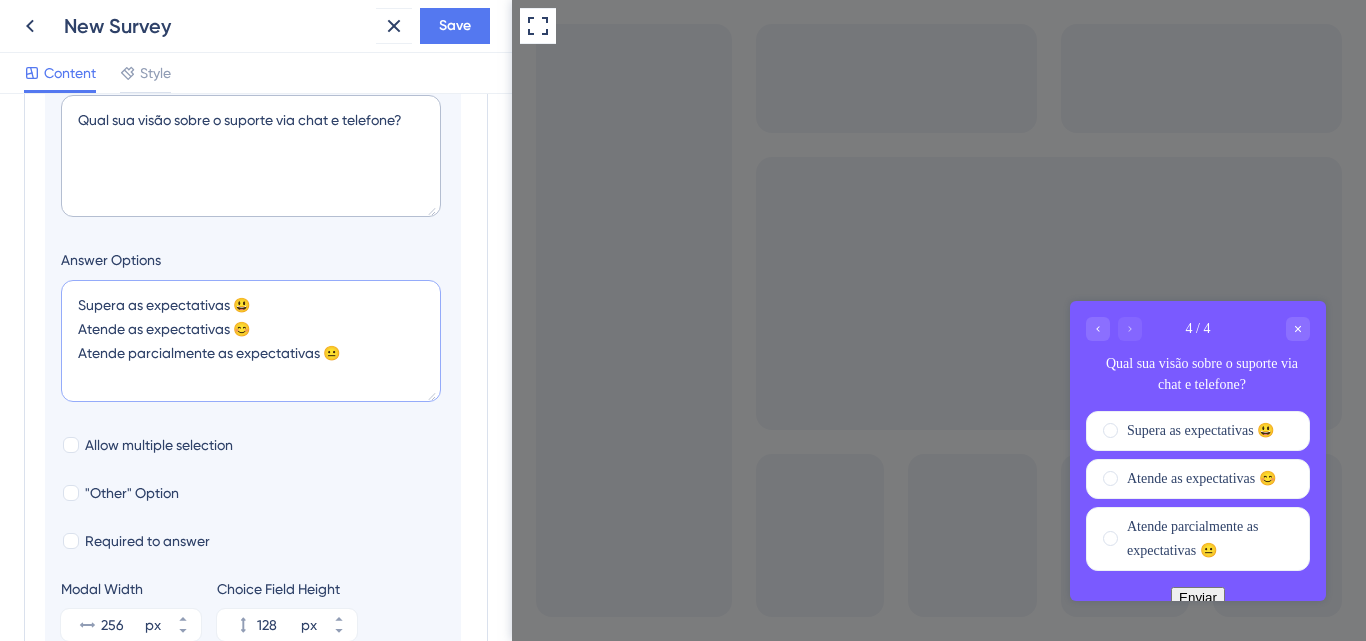 paste on "Não atende as expectativas ☹️" 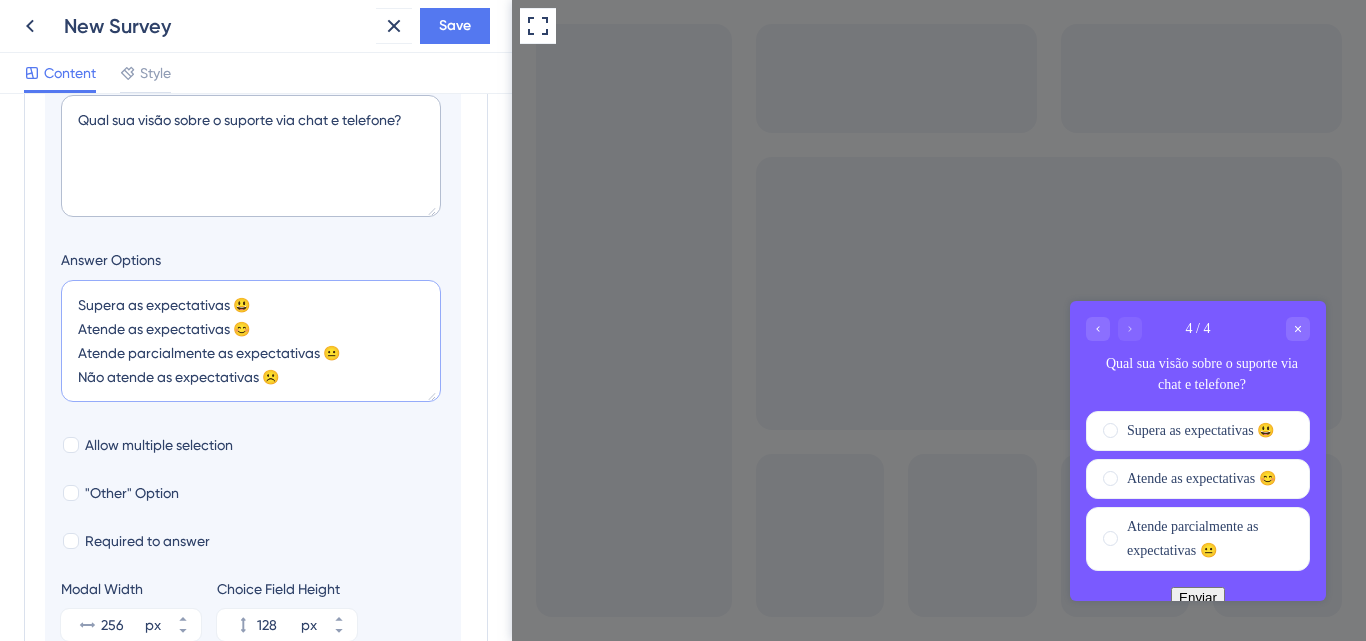 type on "172" 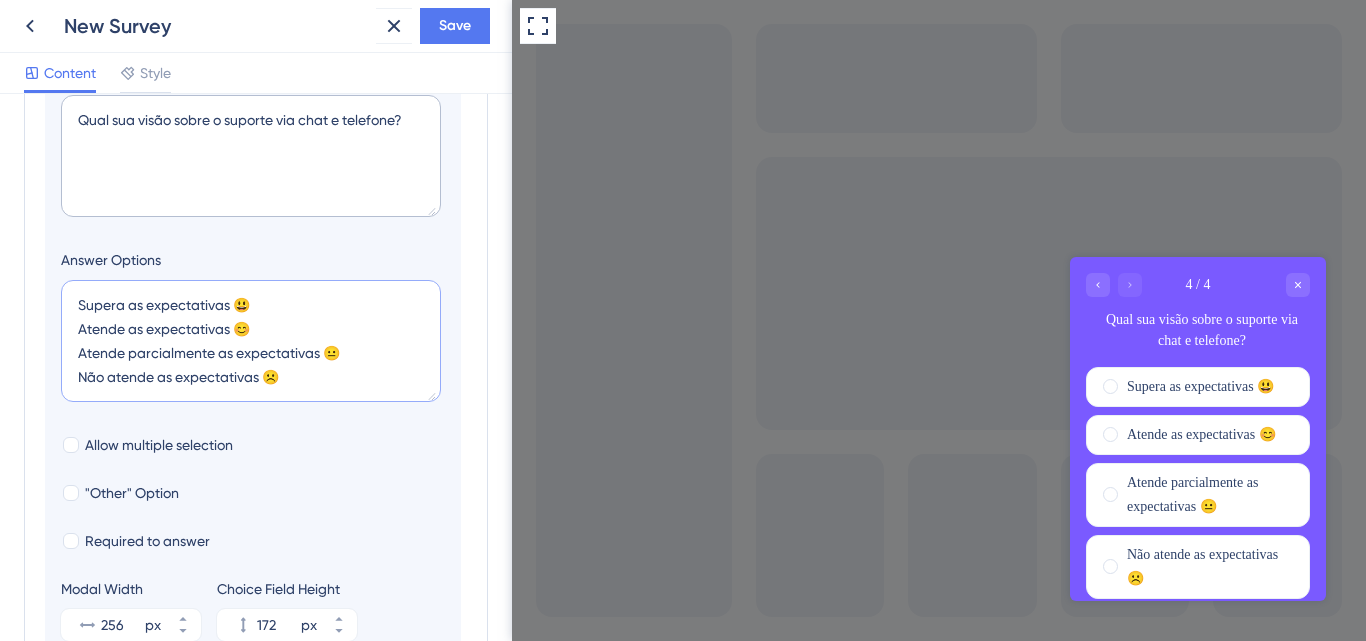 scroll, scrollTop: 8, scrollLeft: 0, axis: vertical 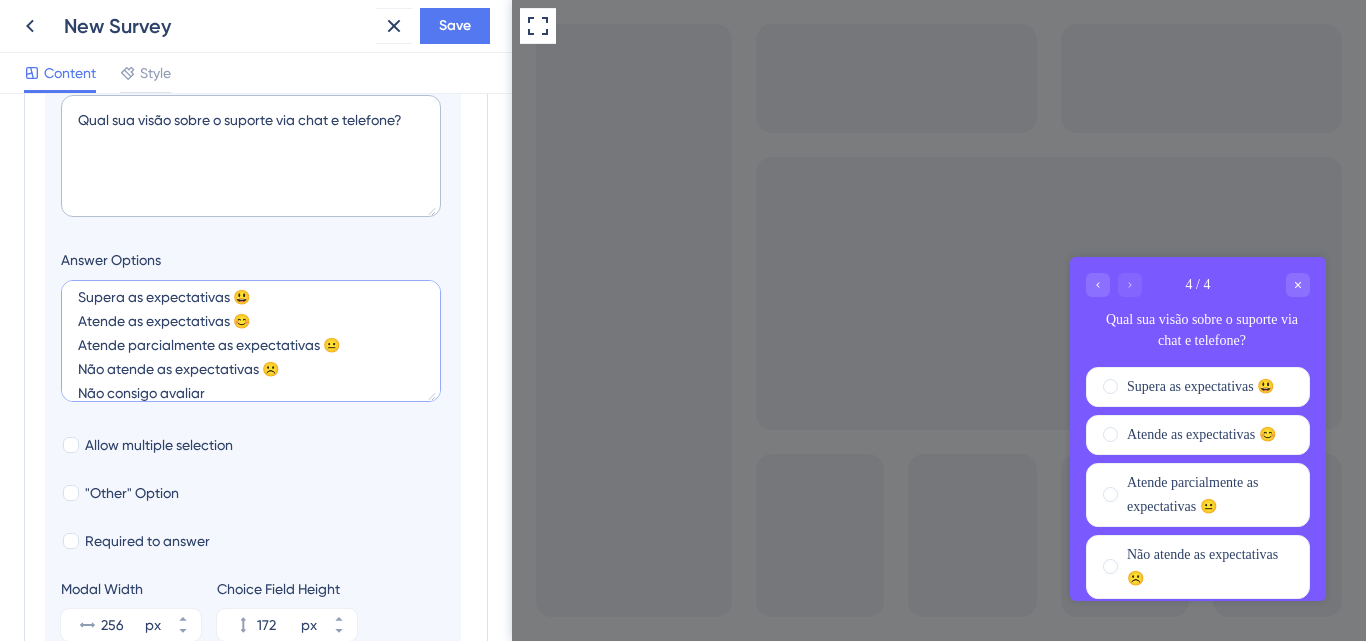 type on "216" 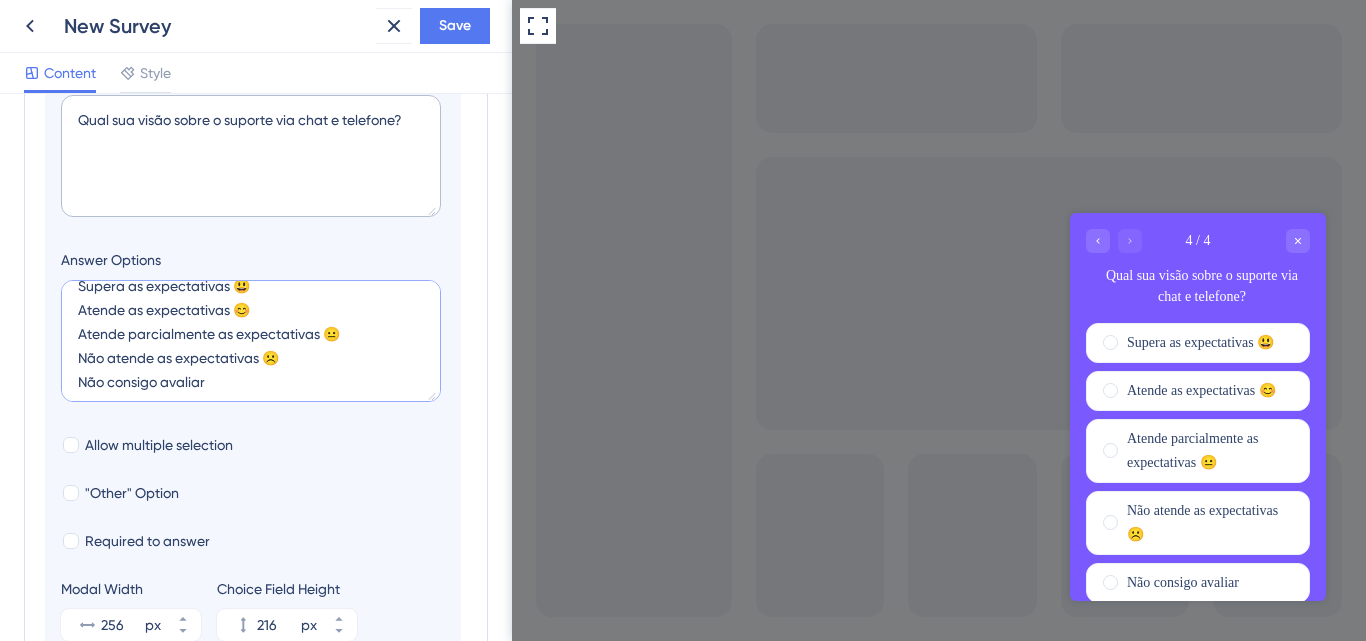 scroll, scrollTop: 24, scrollLeft: 0, axis: vertical 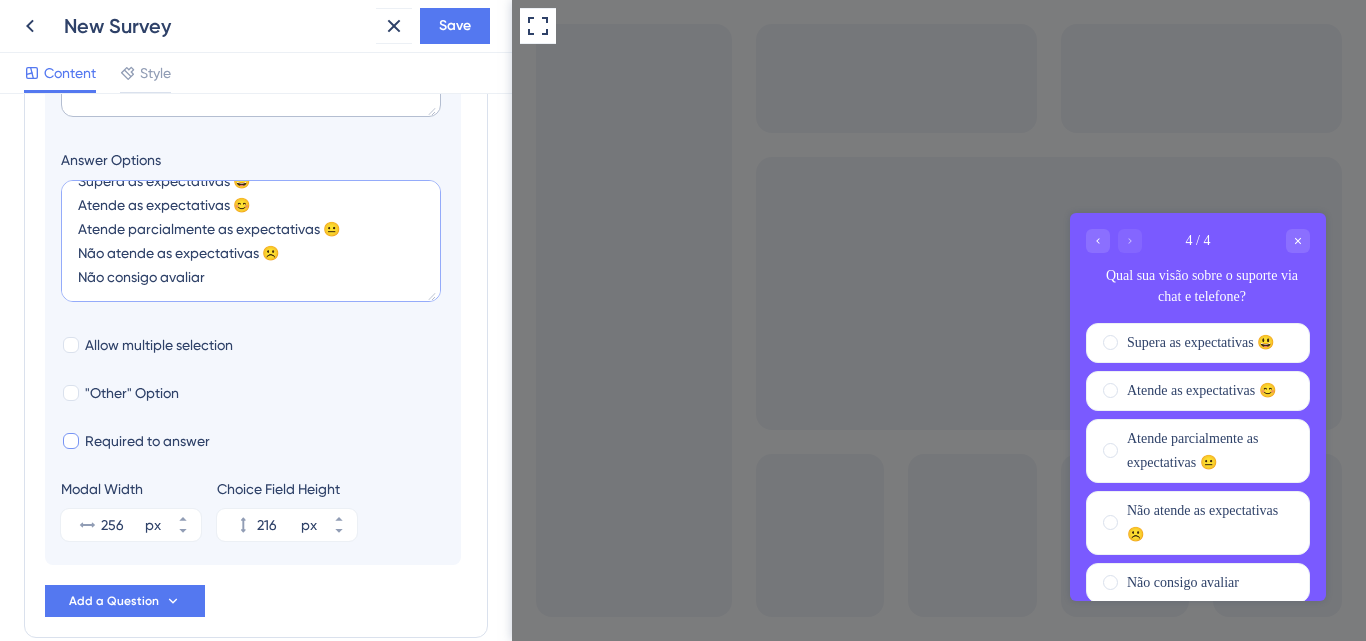 type on "Supera as expectativas 😃
Atende as expectativas 😊
Atende parcialmente as expectativas 😐
Não atende as expectativas ☹️
Não consigo avaliar" 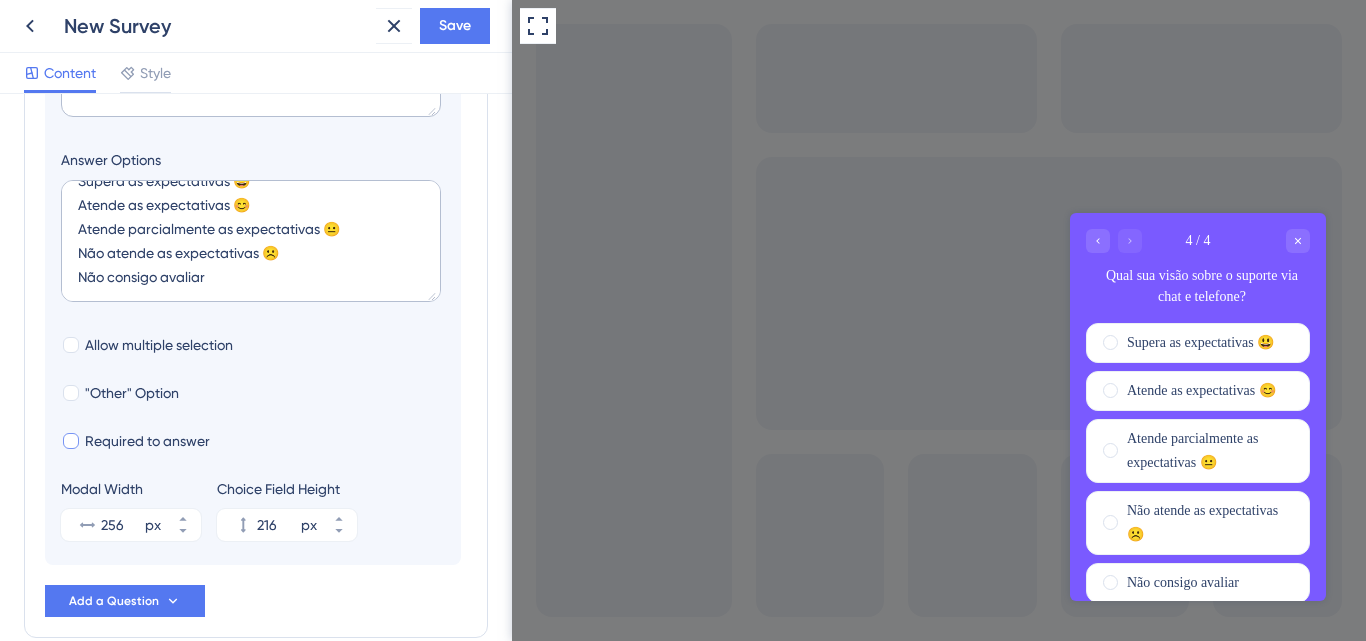 click on "Required to answer" at bounding box center (147, 441) 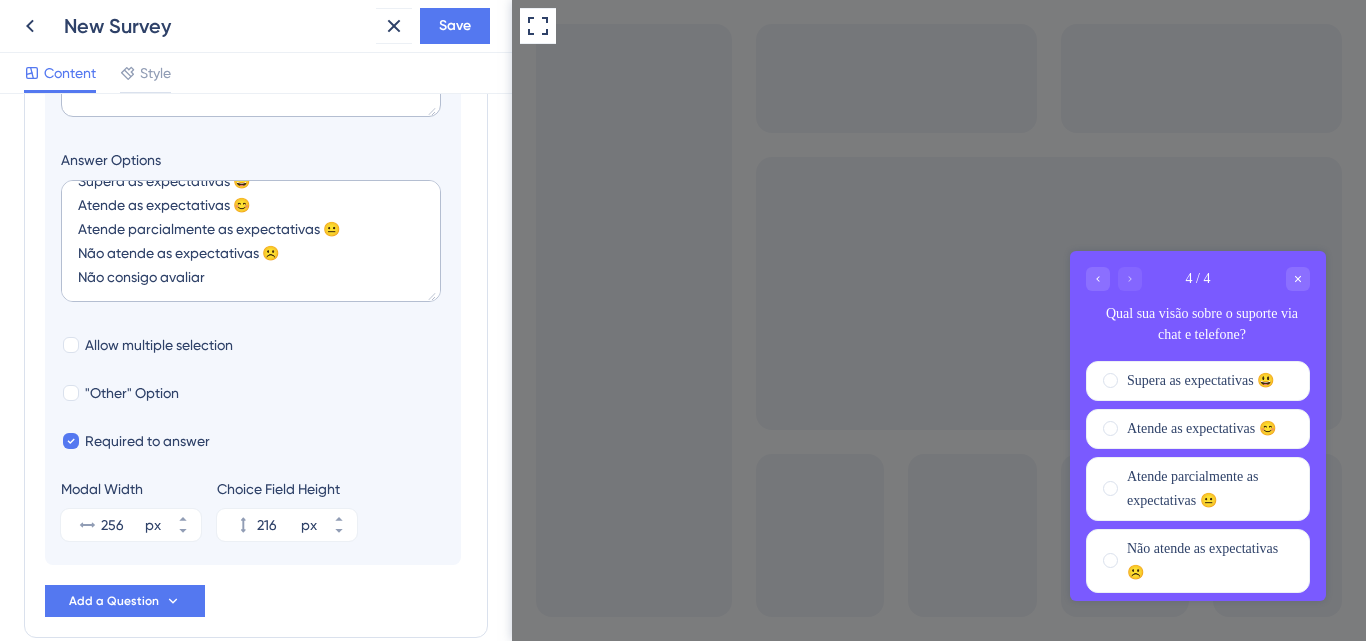 click on "Modal Width 256 px" at bounding box center [131, 509] 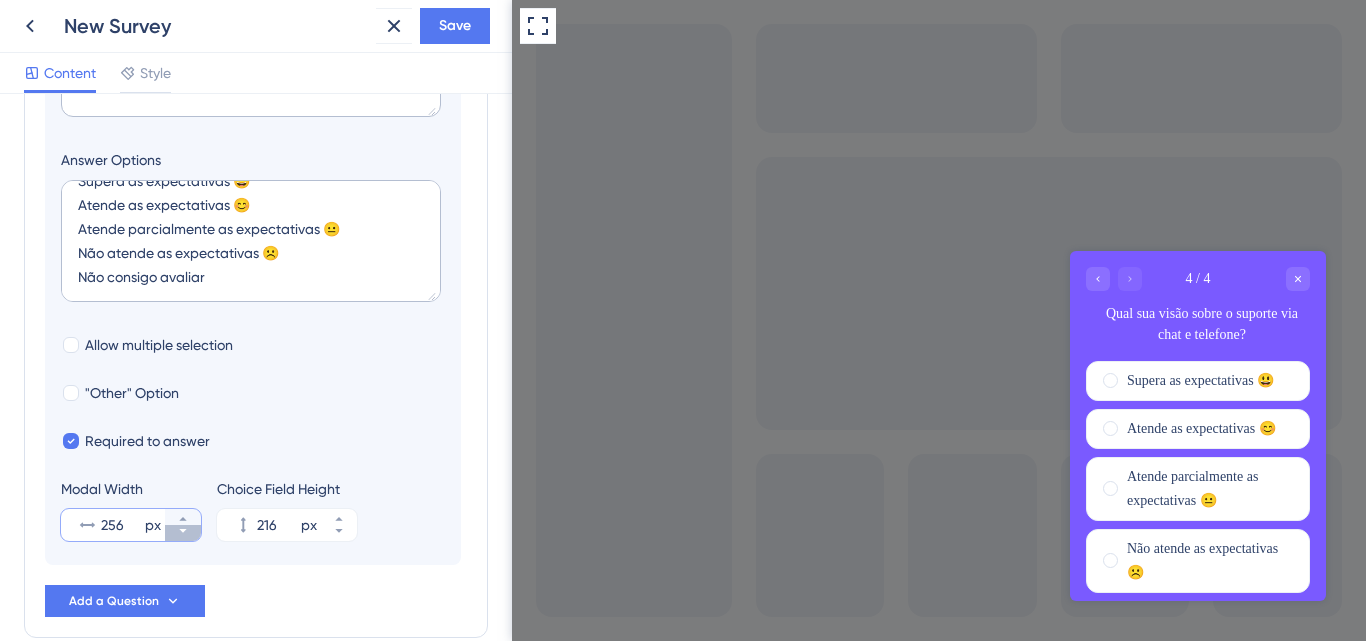 click on "256 px" at bounding box center [183, 533] 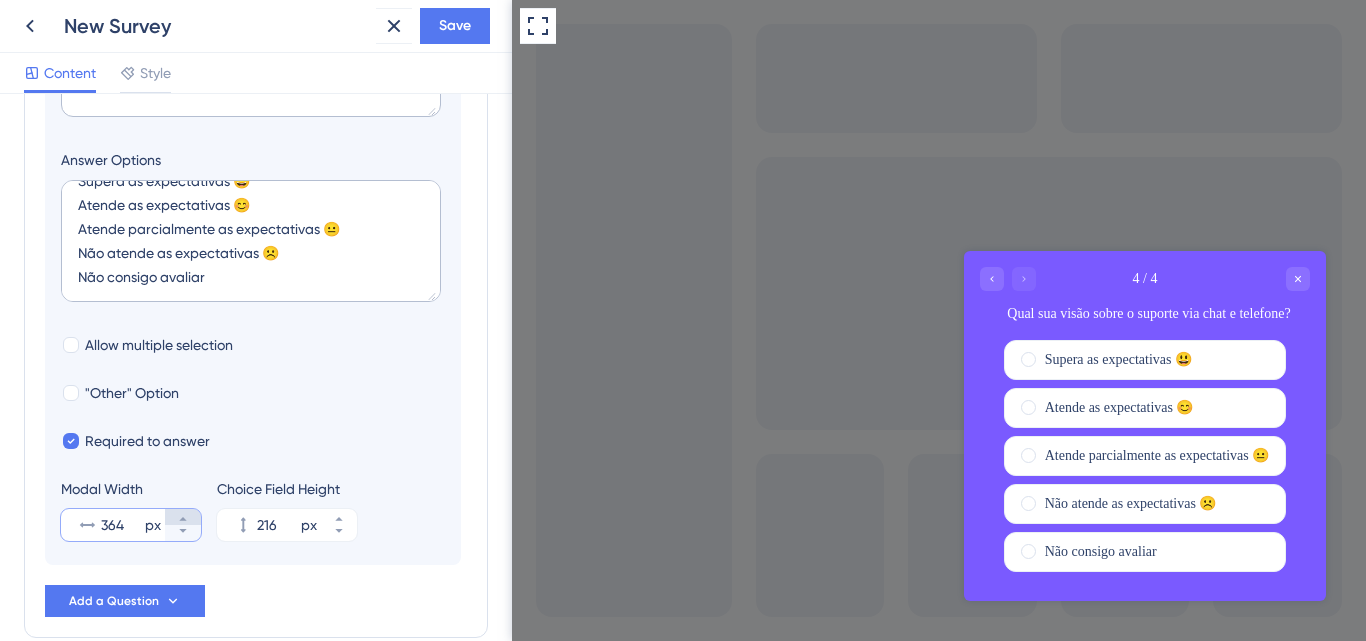 click on "364 px" at bounding box center (183, 517) 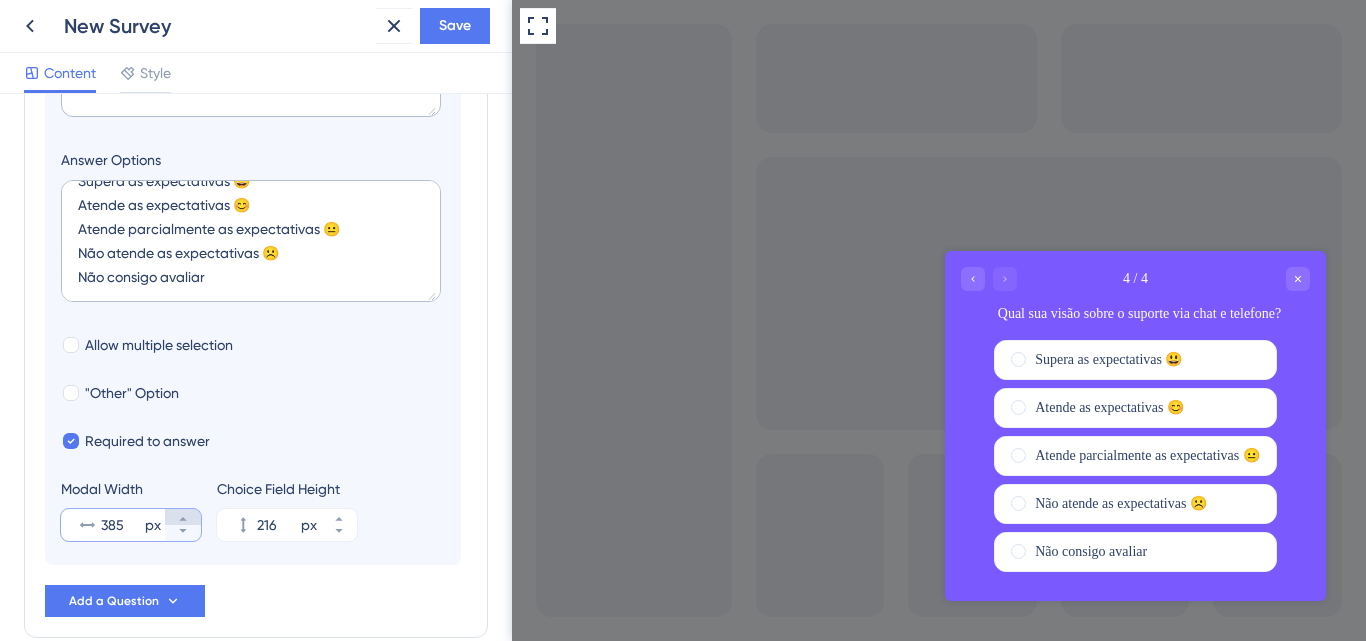 click on "385 px" at bounding box center [183, 517] 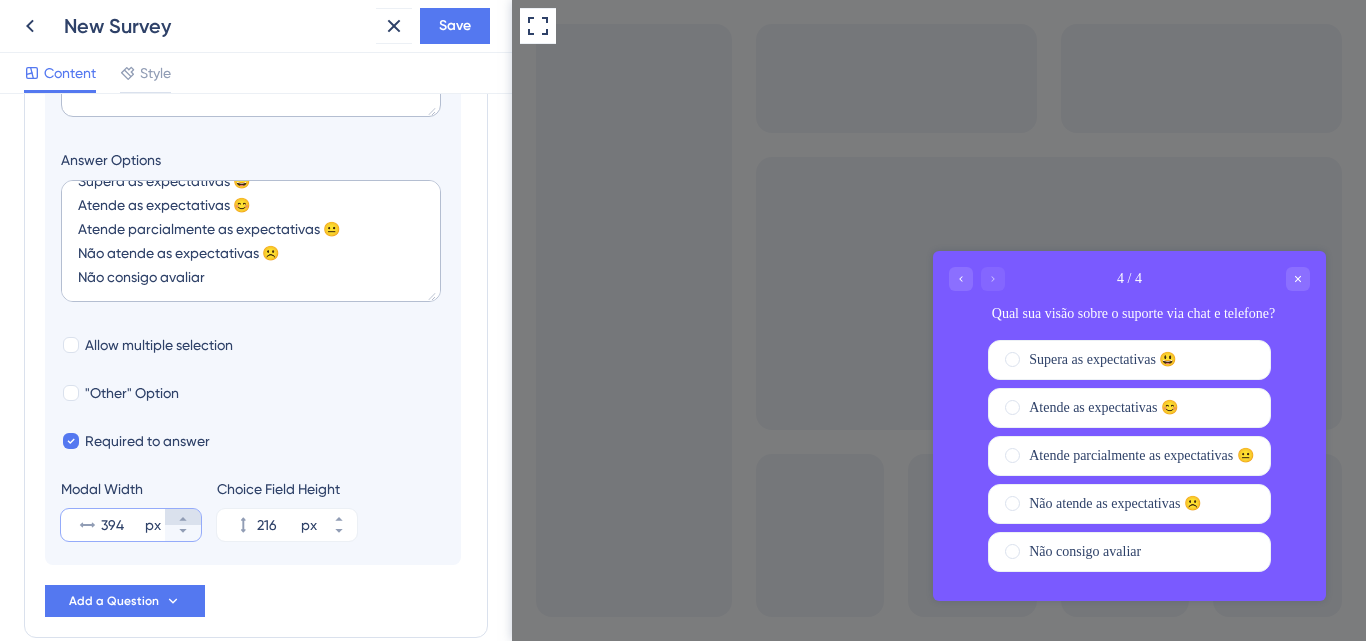 click on "394 px" at bounding box center (183, 517) 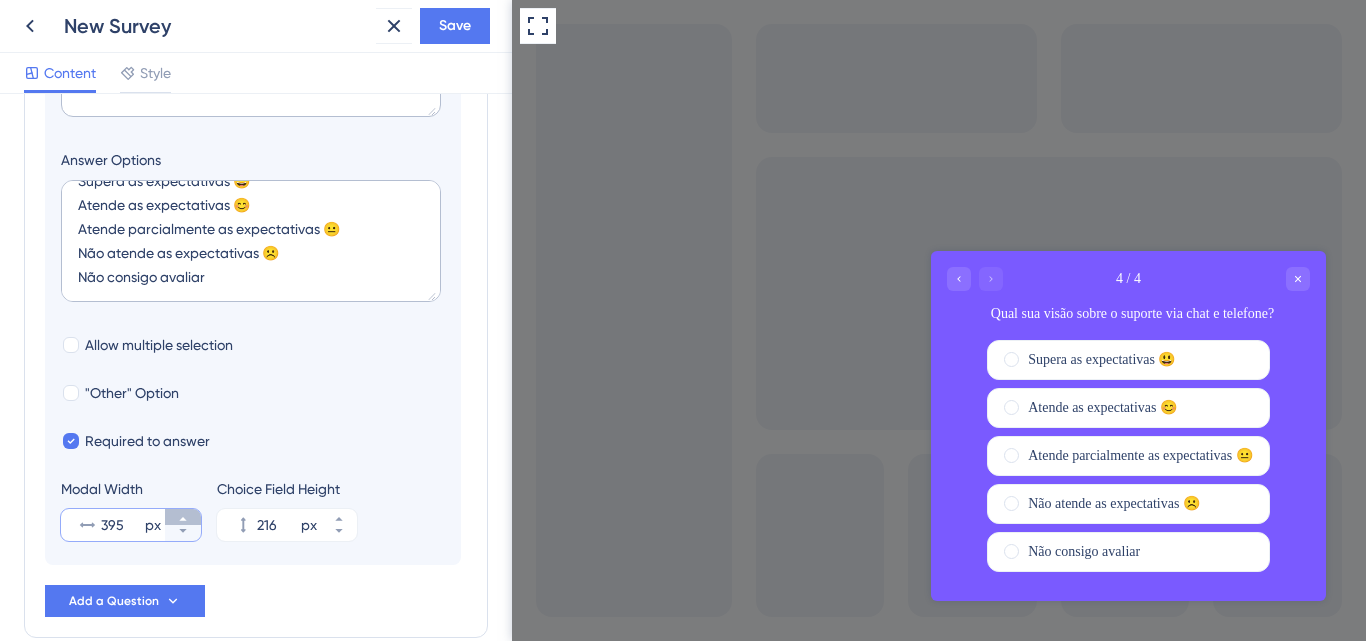 click on "395 px" at bounding box center (183, 517) 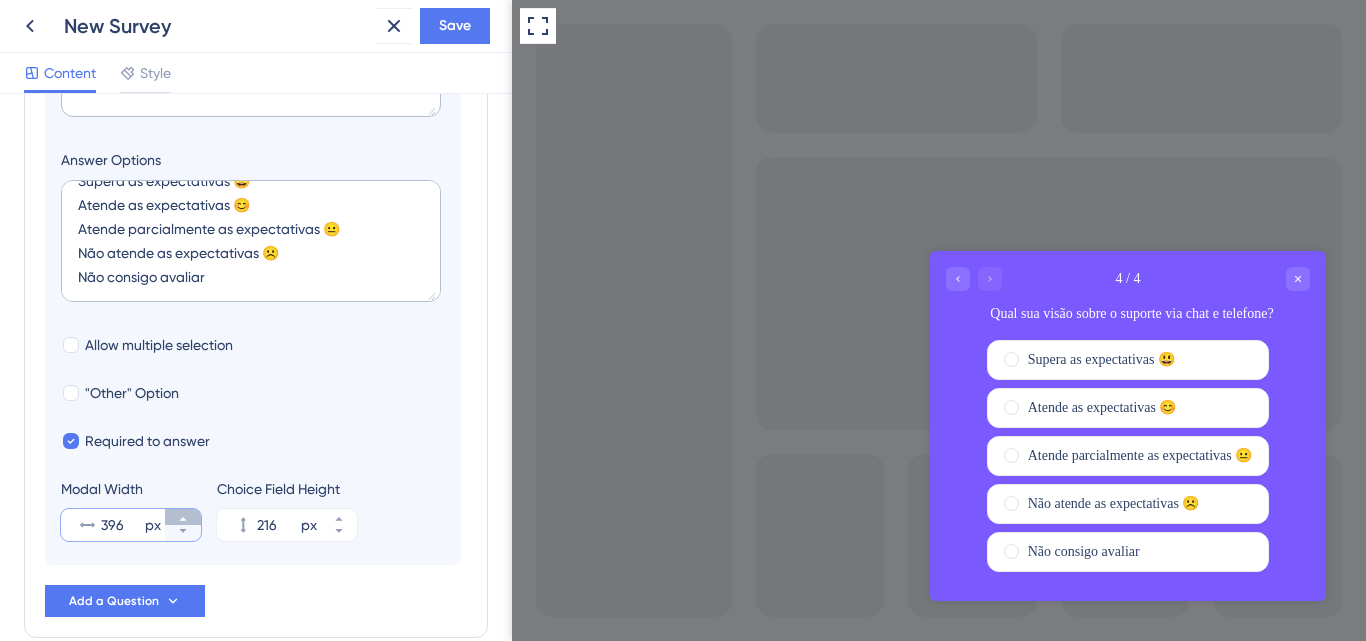 click on "396 px" at bounding box center [183, 517] 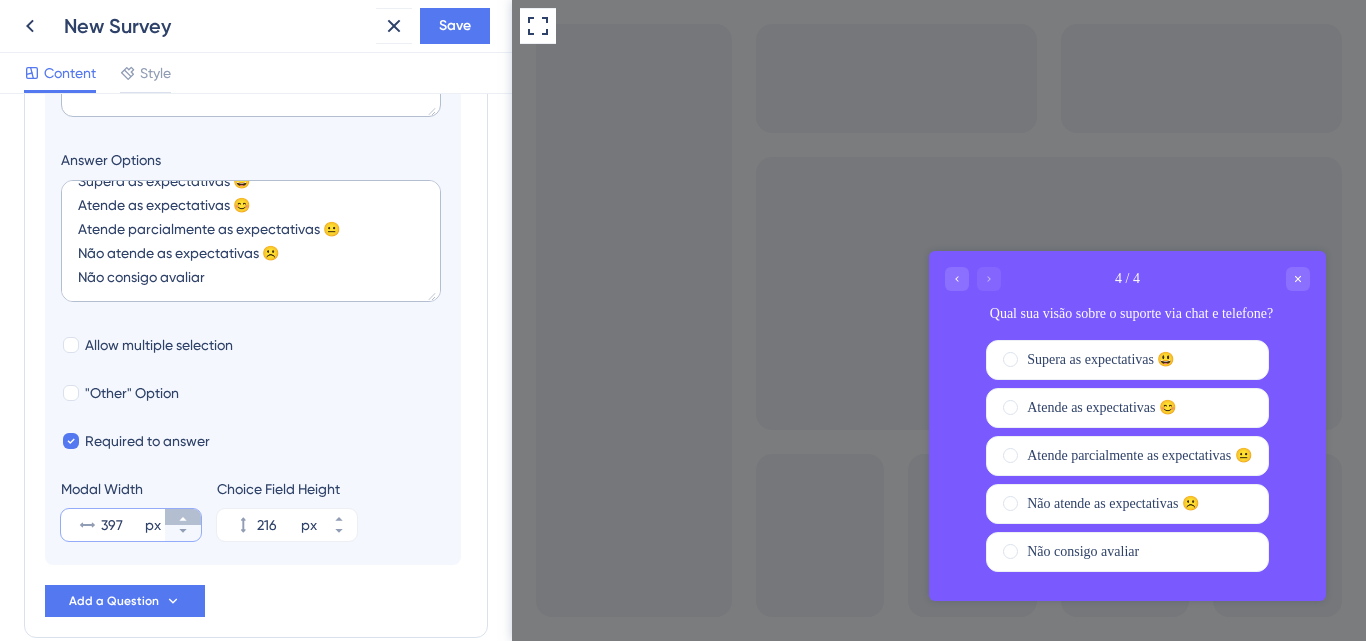 click on "397 px" at bounding box center (183, 517) 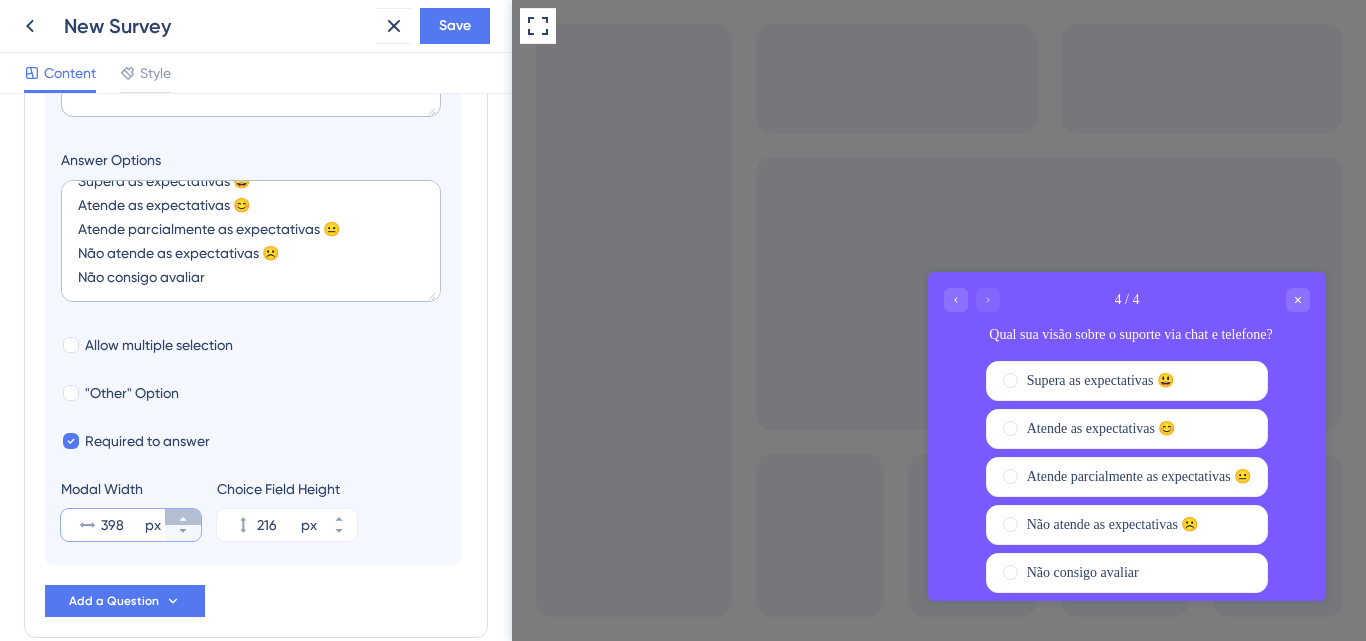 click on "398 px" at bounding box center (183, 517) 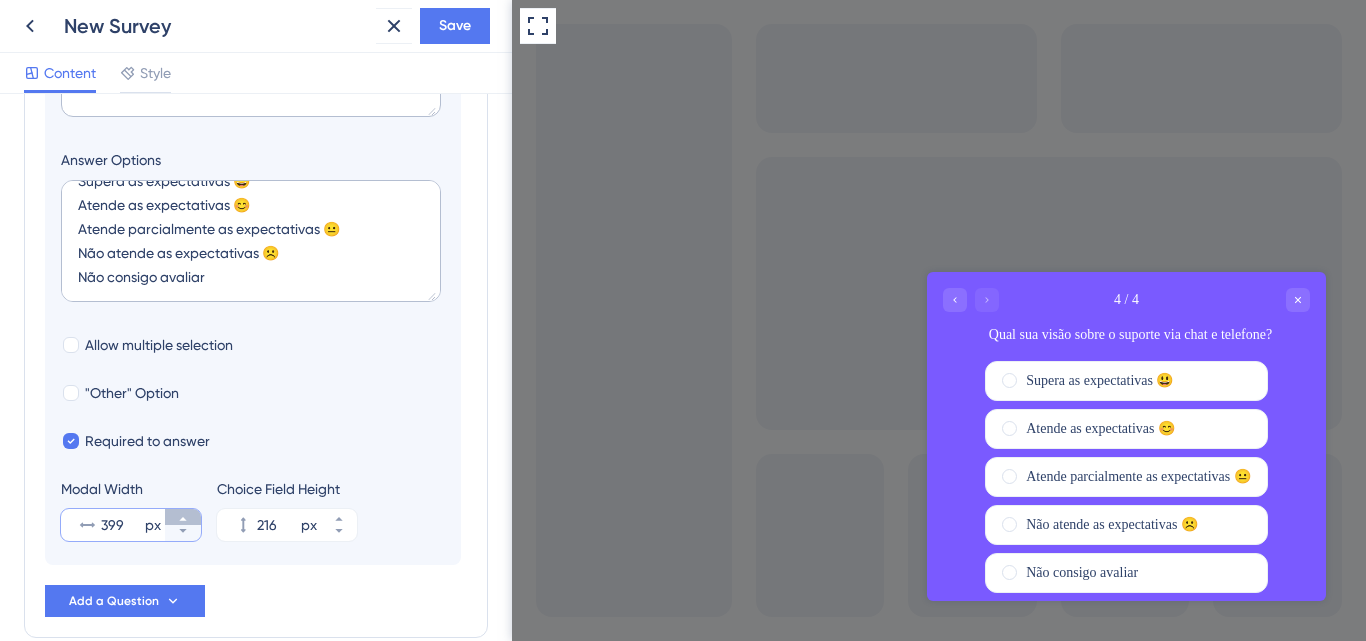 click on "399 px" at bounding box center [183, 517] 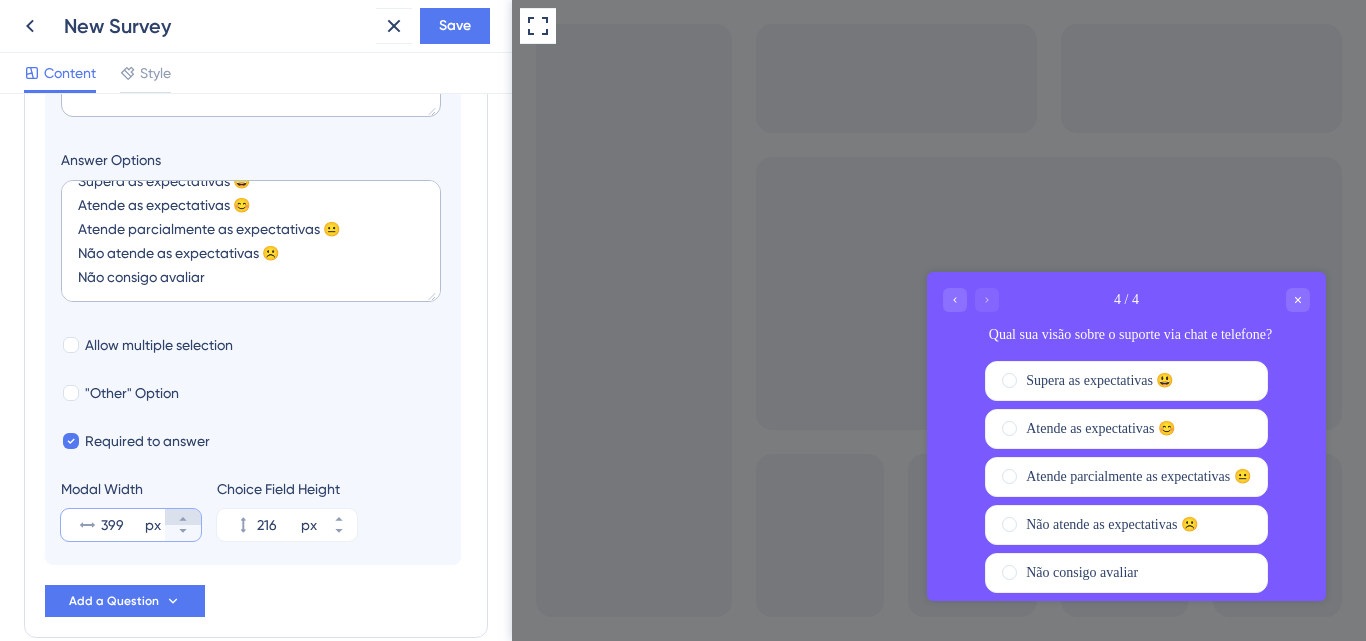 type on "400" 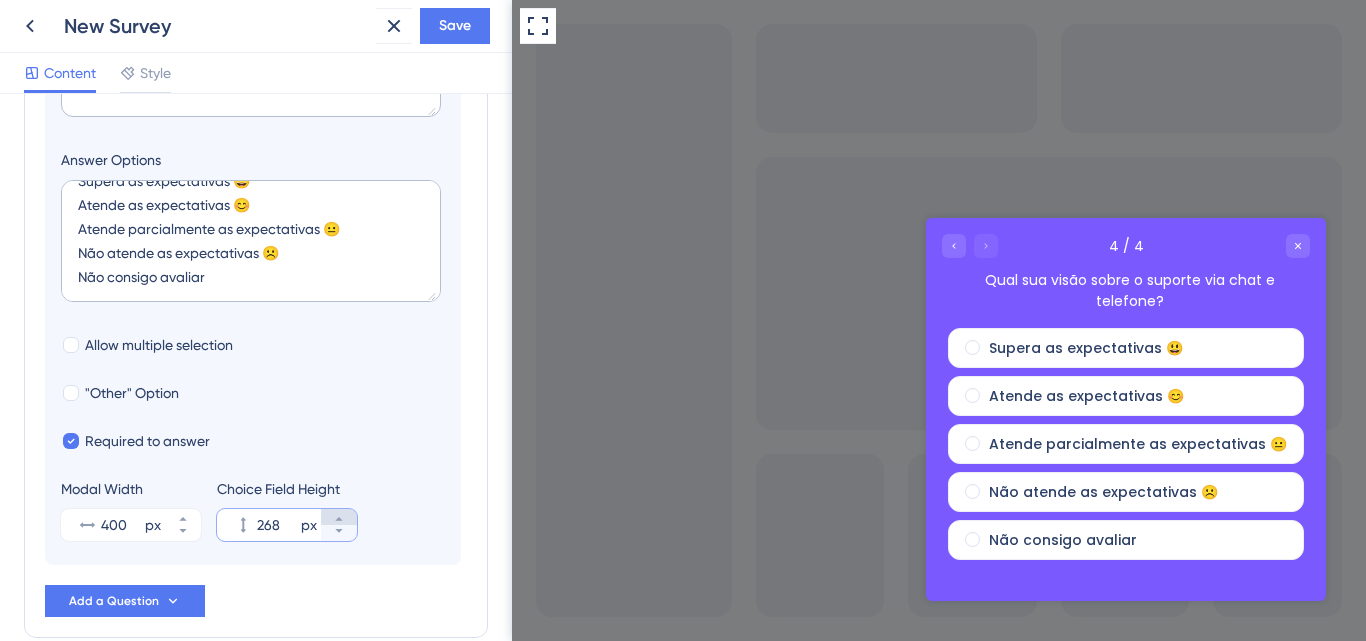 click 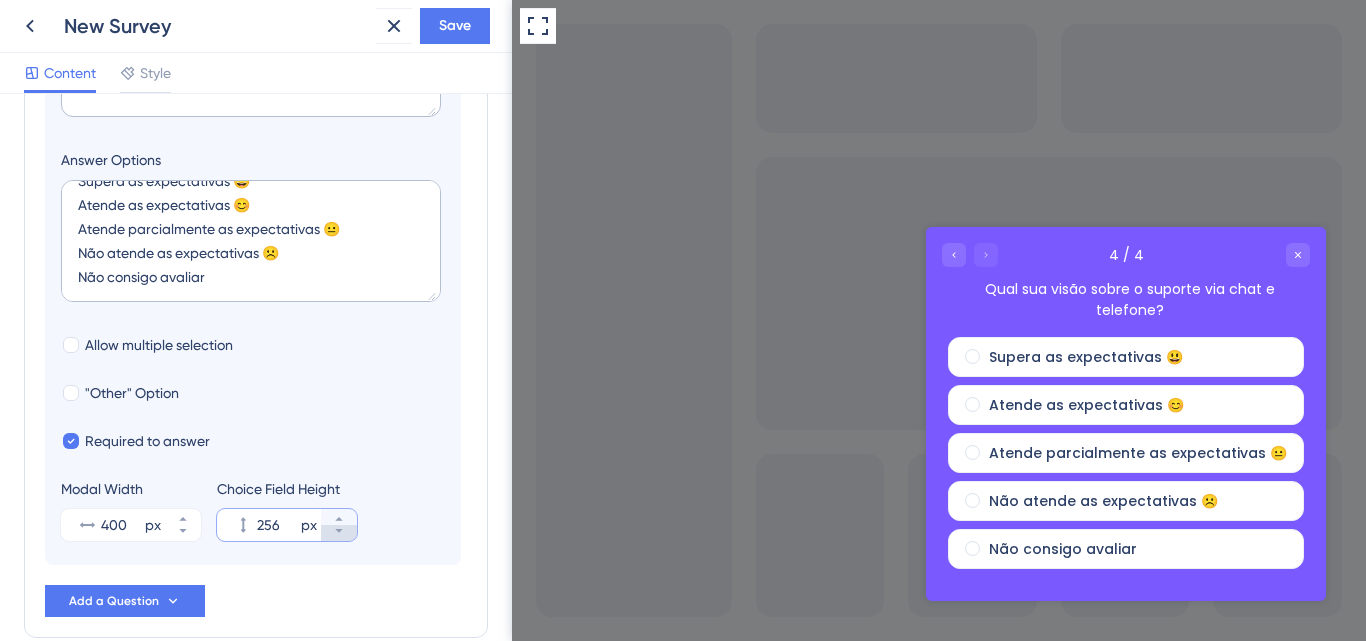 click on "256 px" at bounding box center (339, 533) 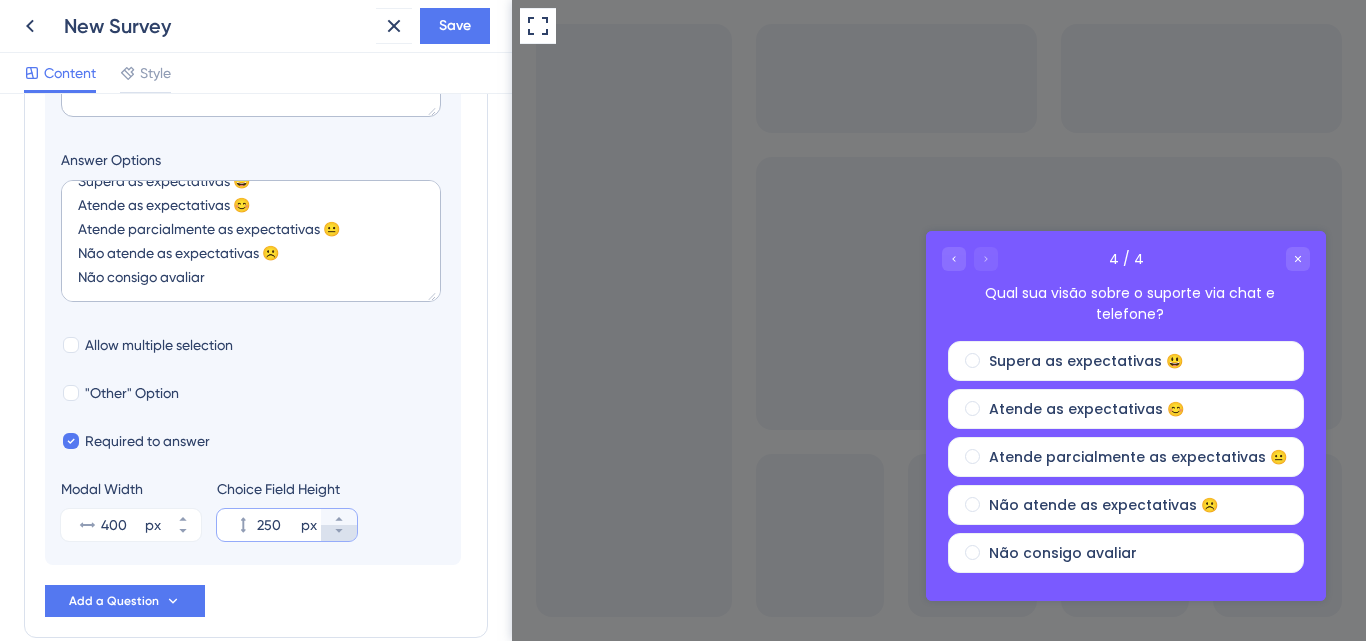 click on "250 px" at bounding box center (339, 533) 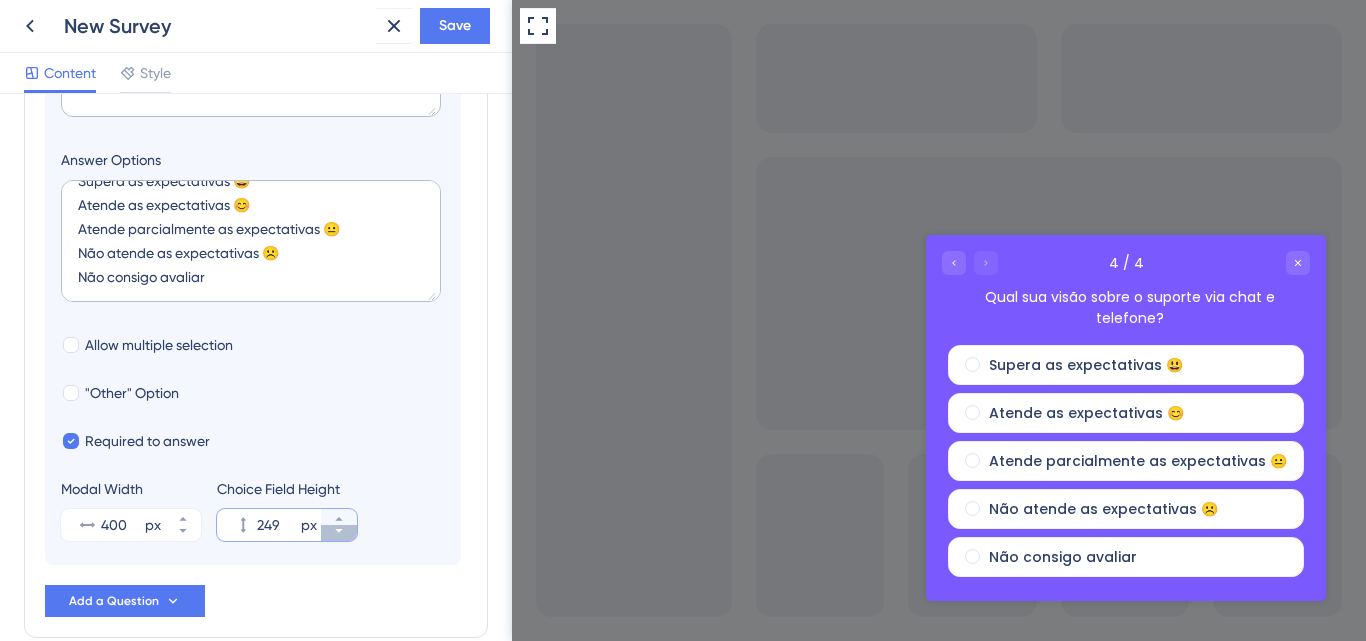 click on "249 px" at bounding box center (339, 533) 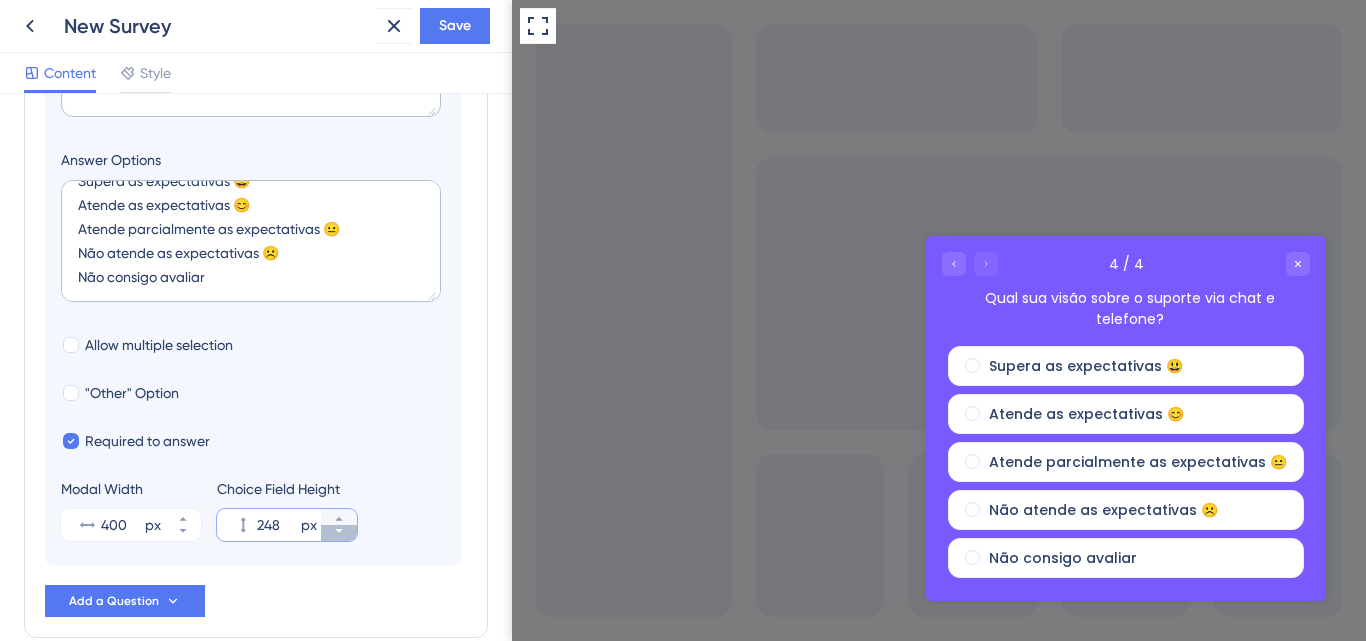 click on "248 px" at bounding box center (339, 533) 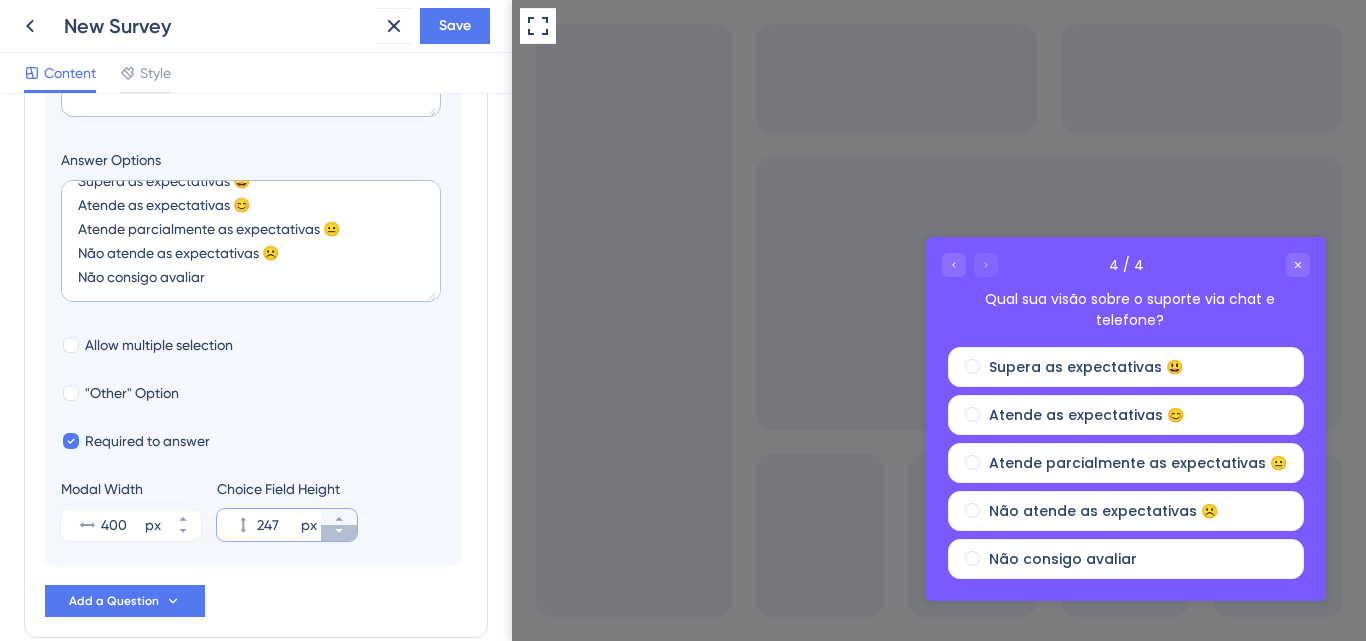 click on "247 px" at bounding box center (339, 533) 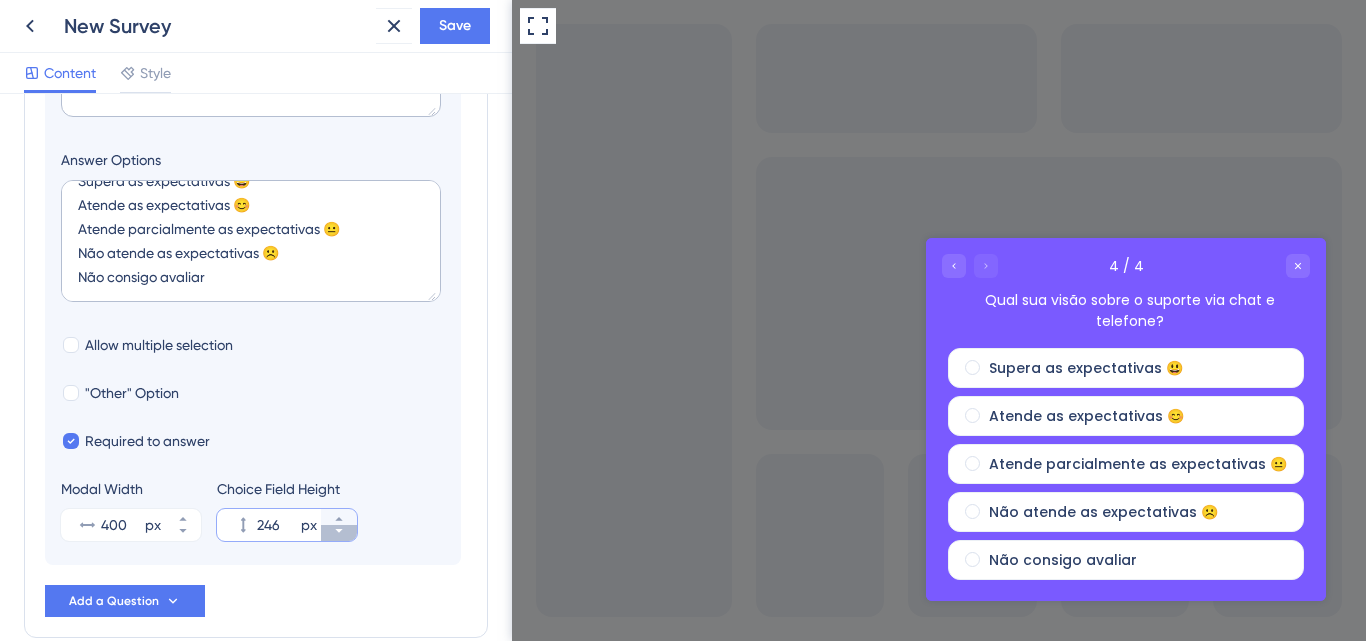 click on "246 px" at bounding box center (339, 533) 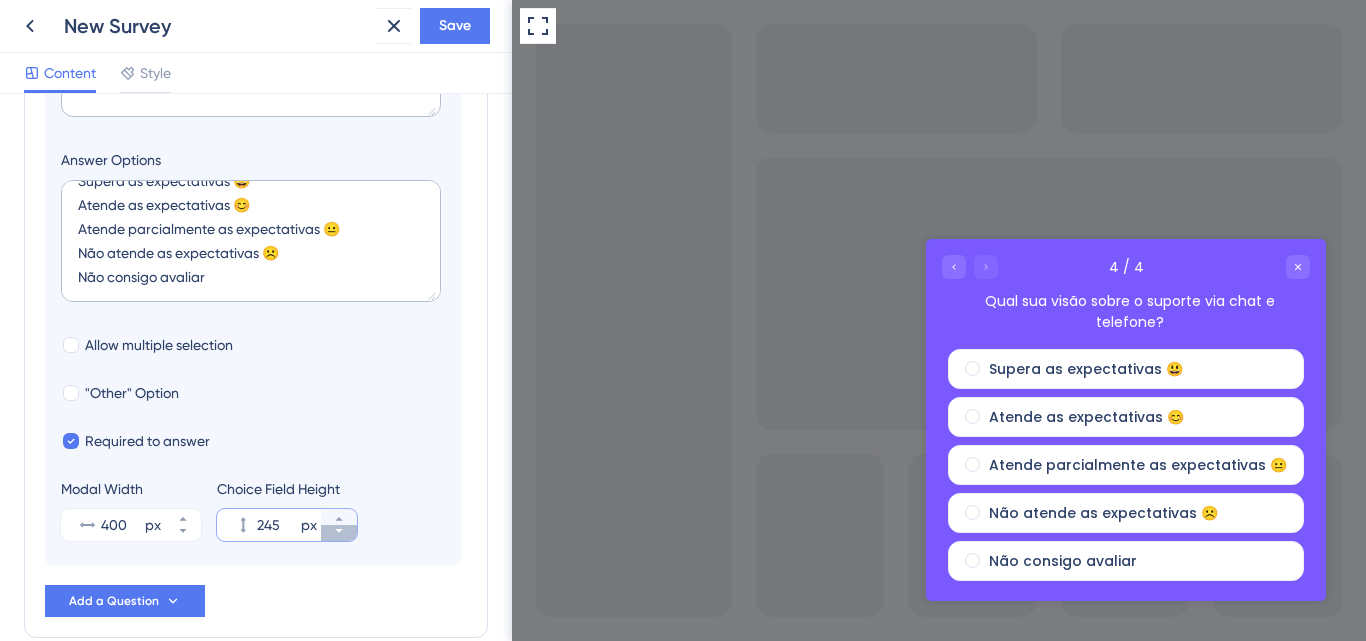 click on "245 px" at bounding box center (339, 533) 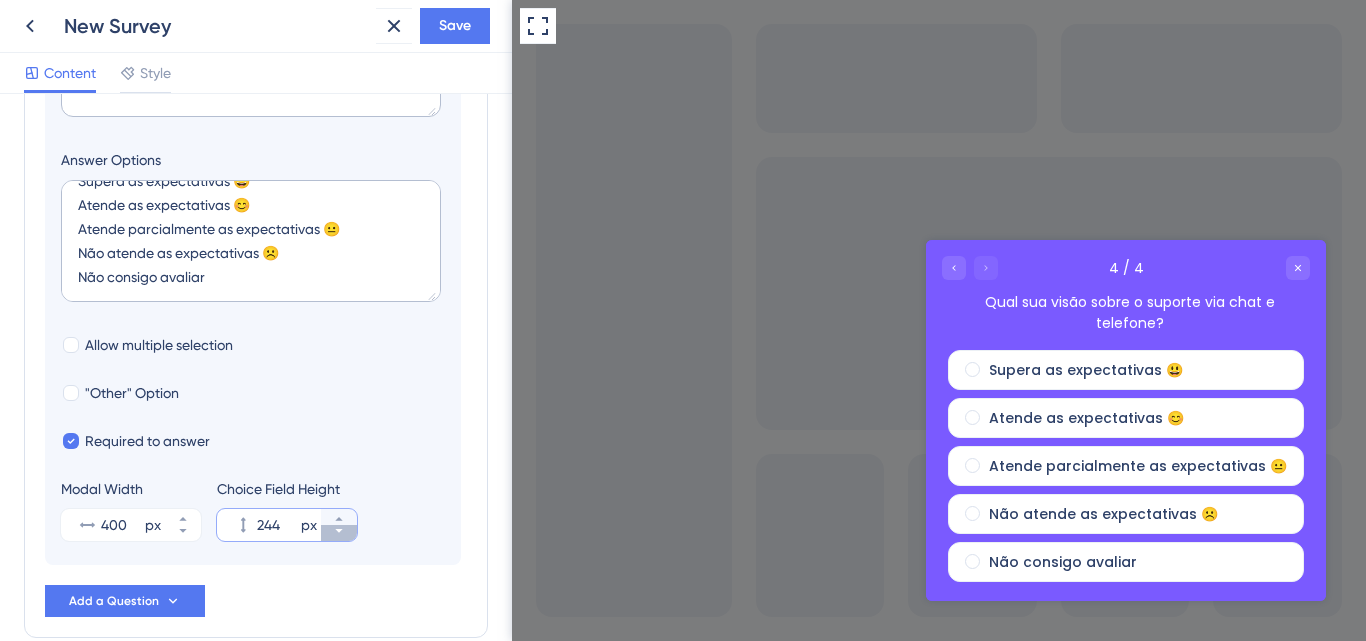 click on "244 px" at bounding box center (339, 533) 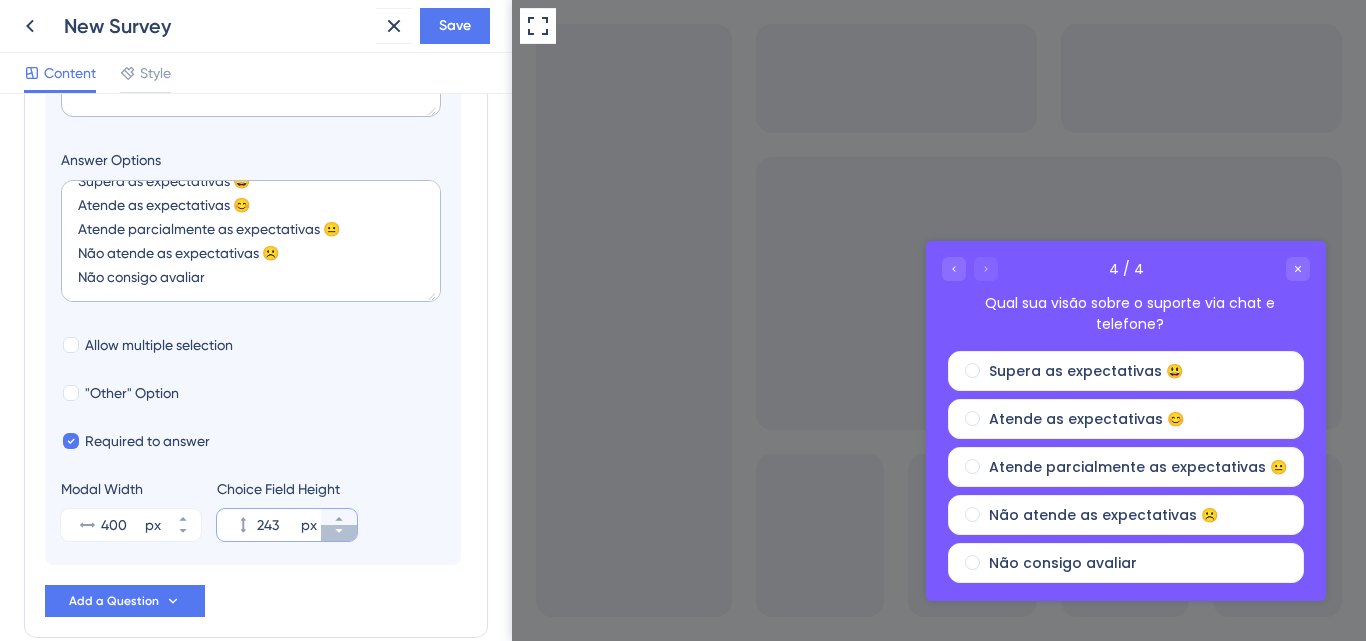 click on "243 px" at bounding box center [339, 533] 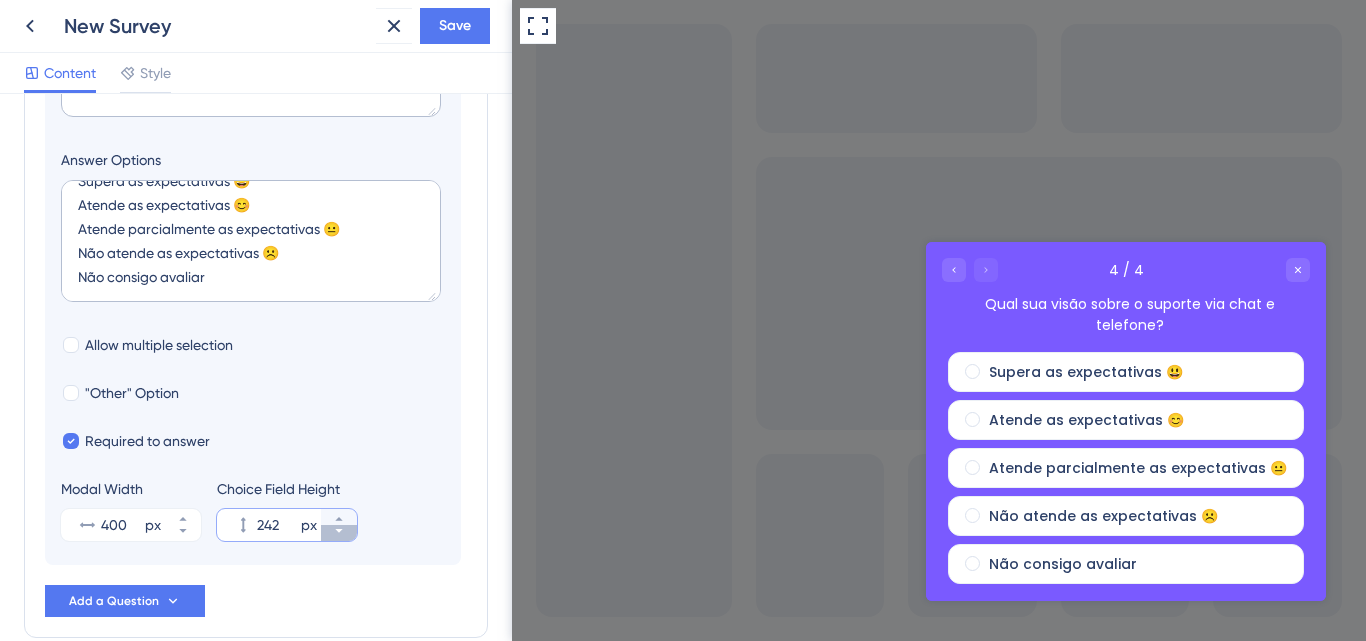 click on "242 px" at bounding box center (339, 533) 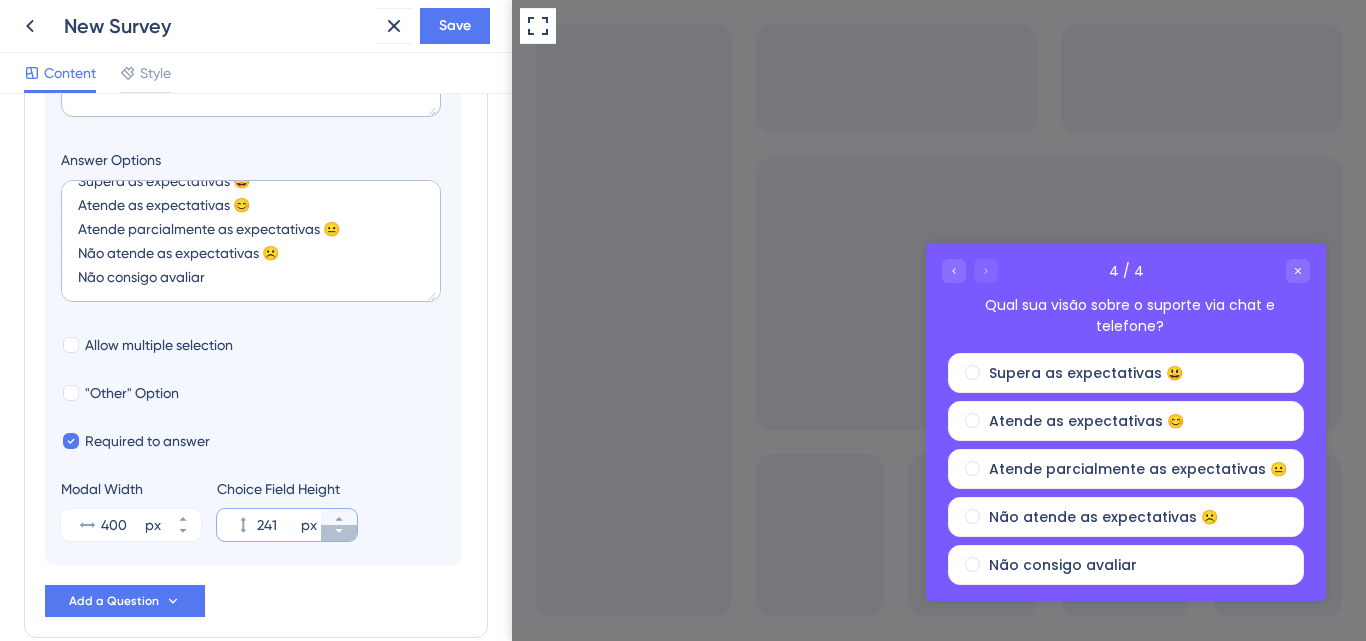 click on "241 px" at bounding box center (339, 533) 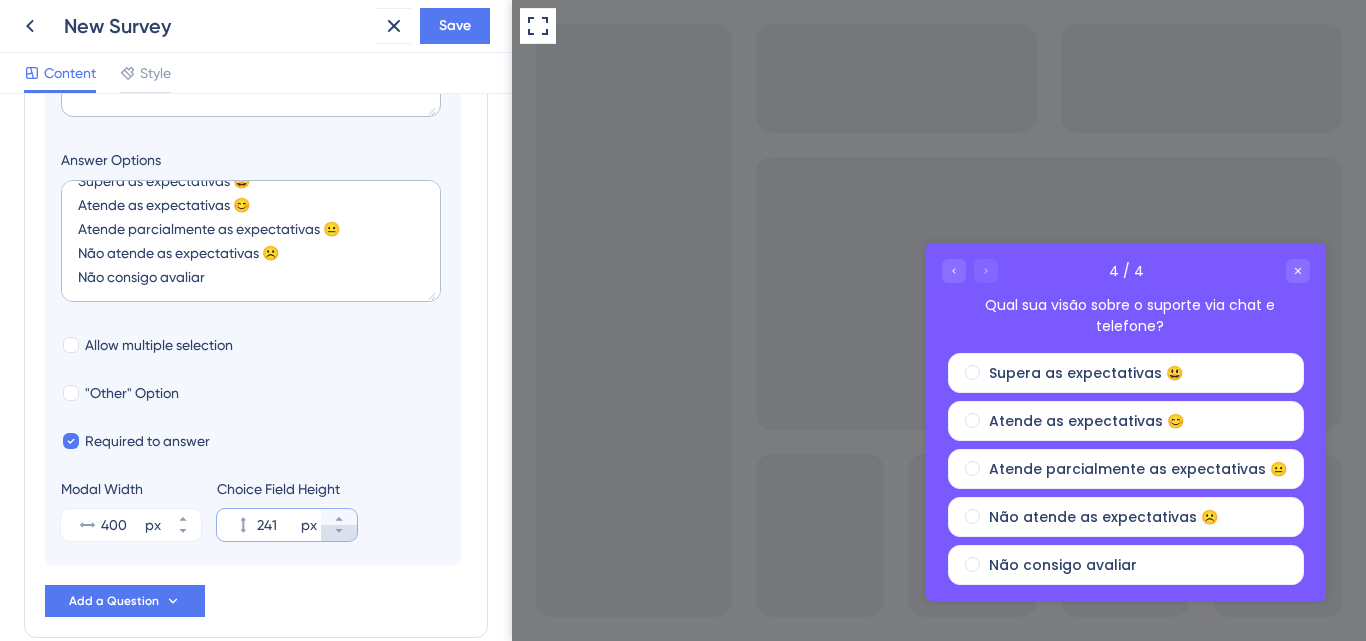 type on "240" 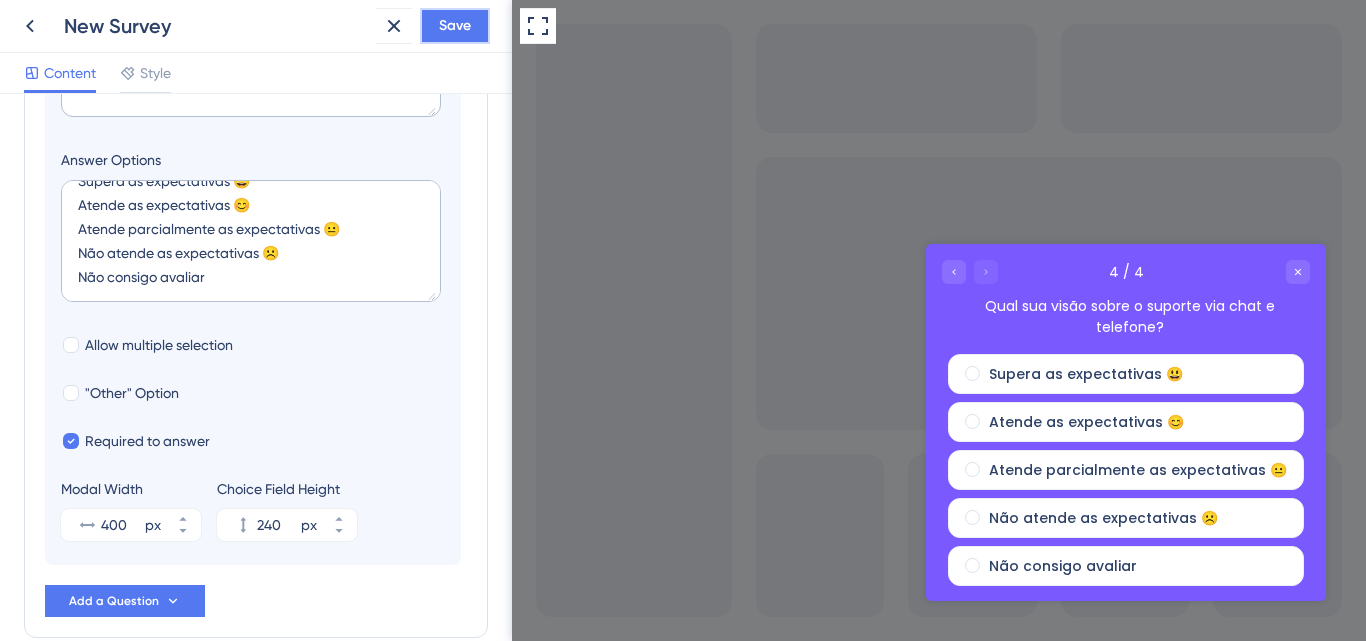 click on "Save" at bounding box center (455, 26) 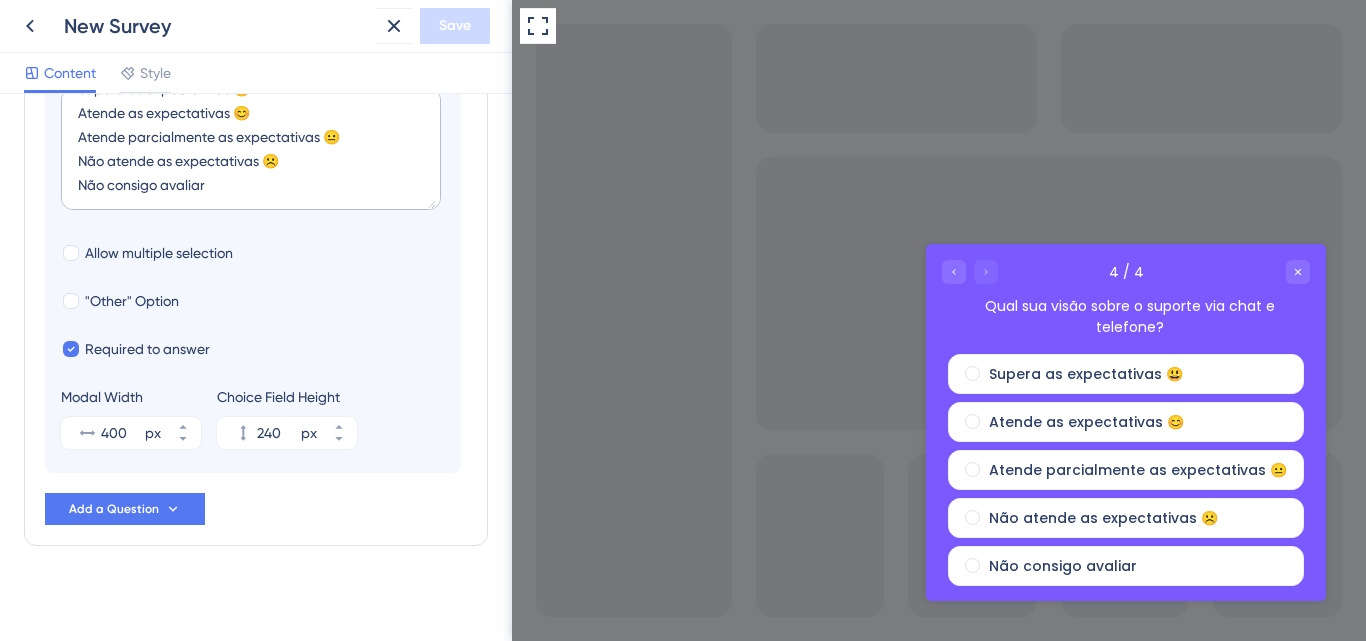 scroll, scrollTop: 686, scrollLeft: 0, axis: vertical 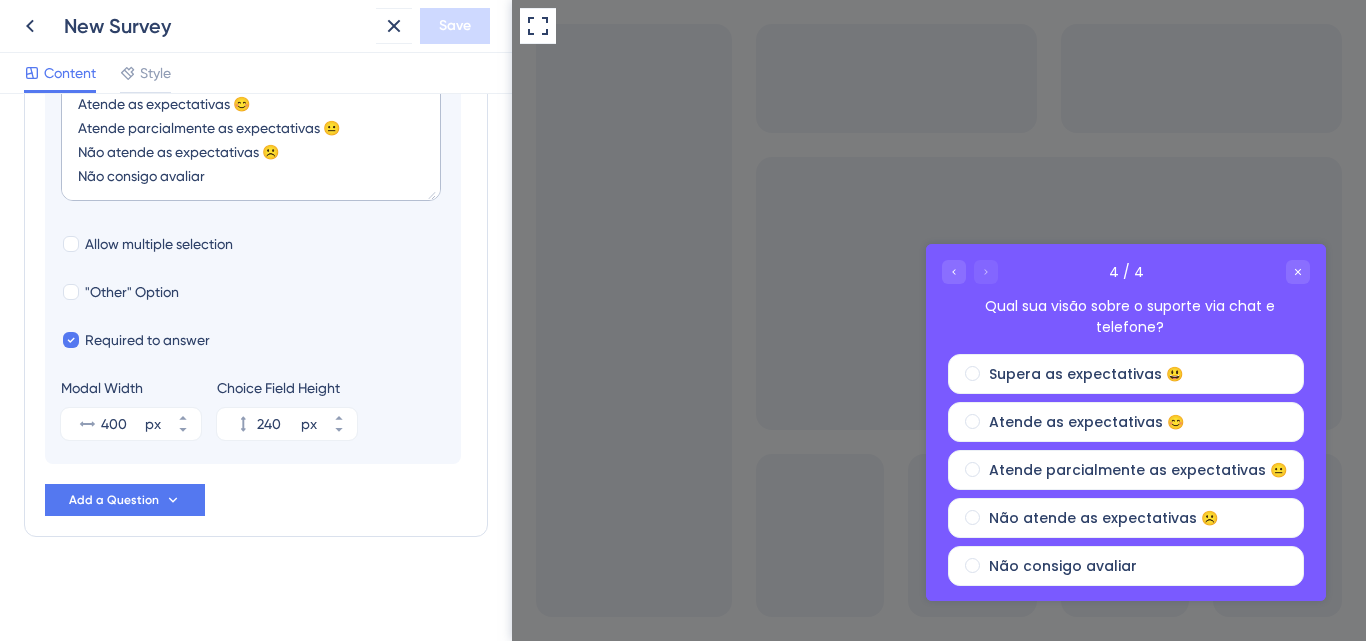 click on "Survey Questions Add questions to your survey and edit them below.   Learn More Qual sua visão sobre nosso sistema (usabilidade, desempenho, segurança, relatórios, etc)? Qual sua visão sobre a análise de documentos realizada pelo time da Bernhoeft? Qual sua visão sobre os tours guiados da plataforma e a base de conhecimento? Eles ajudaram na sua experiência de uso? Delete Logic Multiple Choice Question Qual sua visão sobre o suporte via chat e telefone? Answer Options Supera as expectativas 😃
Atende as expectativas 😊
Atende parcialmente as expectativas 😐
Não atende as expectativas ☹️
Não consigo avaliar Allow multiple selection "Other" Option Required to answer Modal Width 400 px Choice Field Height 240 px Add a Question" at bounding box center (256, -16) 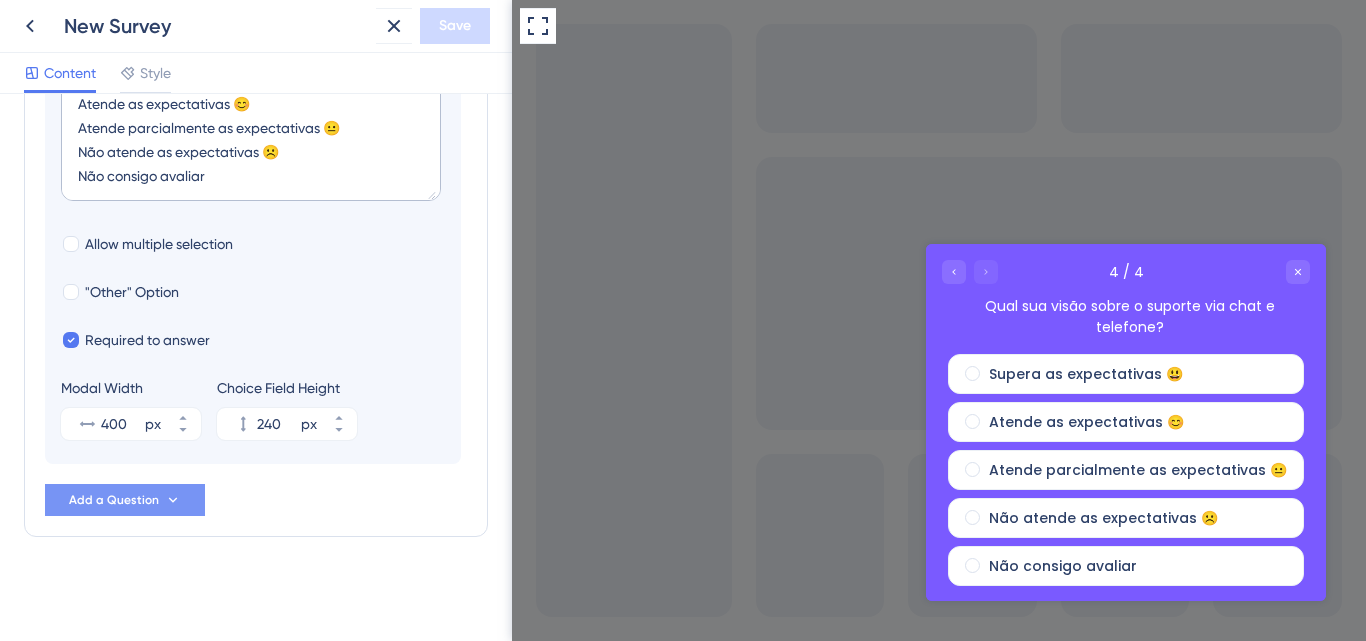 click on "Add a Question" at bounding box center [114, 500] 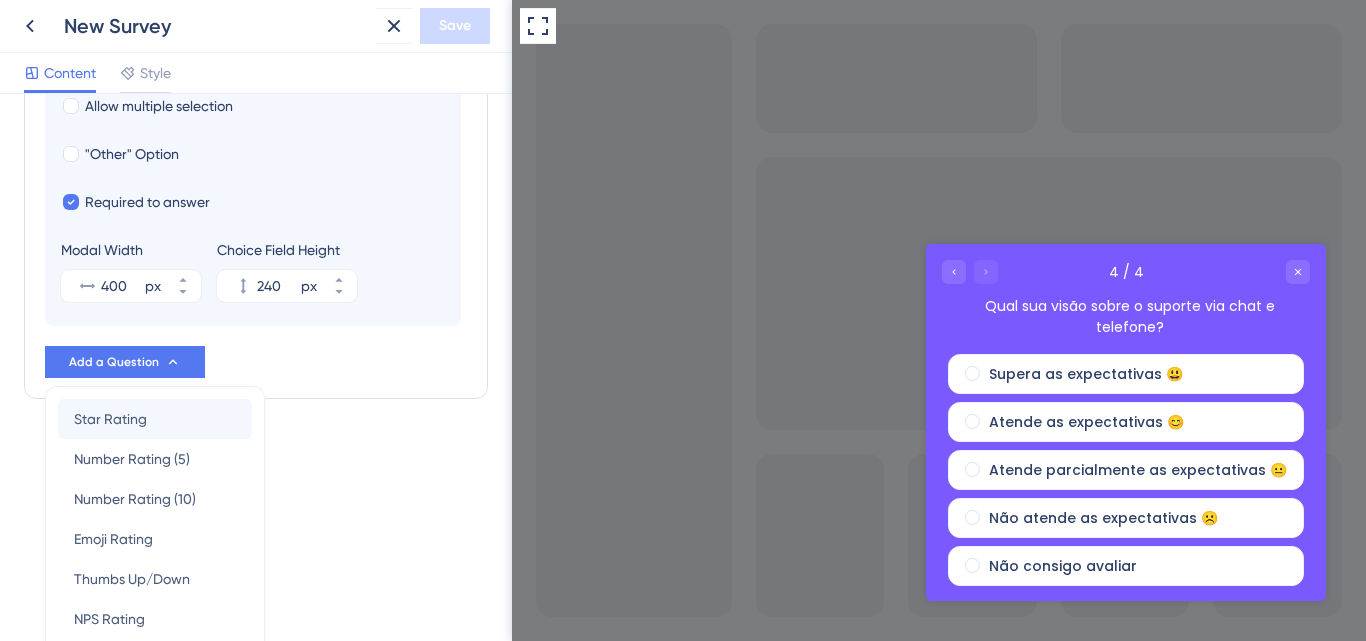 scroll, scrollTop: 995, scrollLeft: 0, axis: vertical 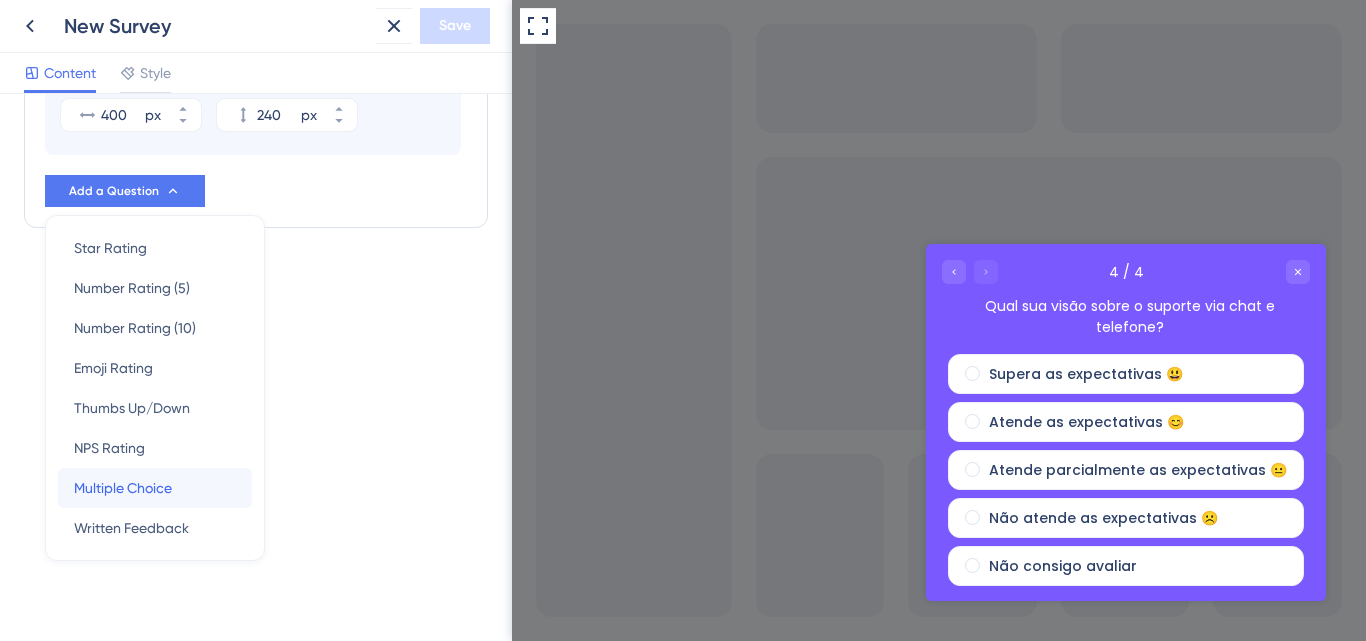 click on "Multiple Choice" at bounding box center (123, 488) 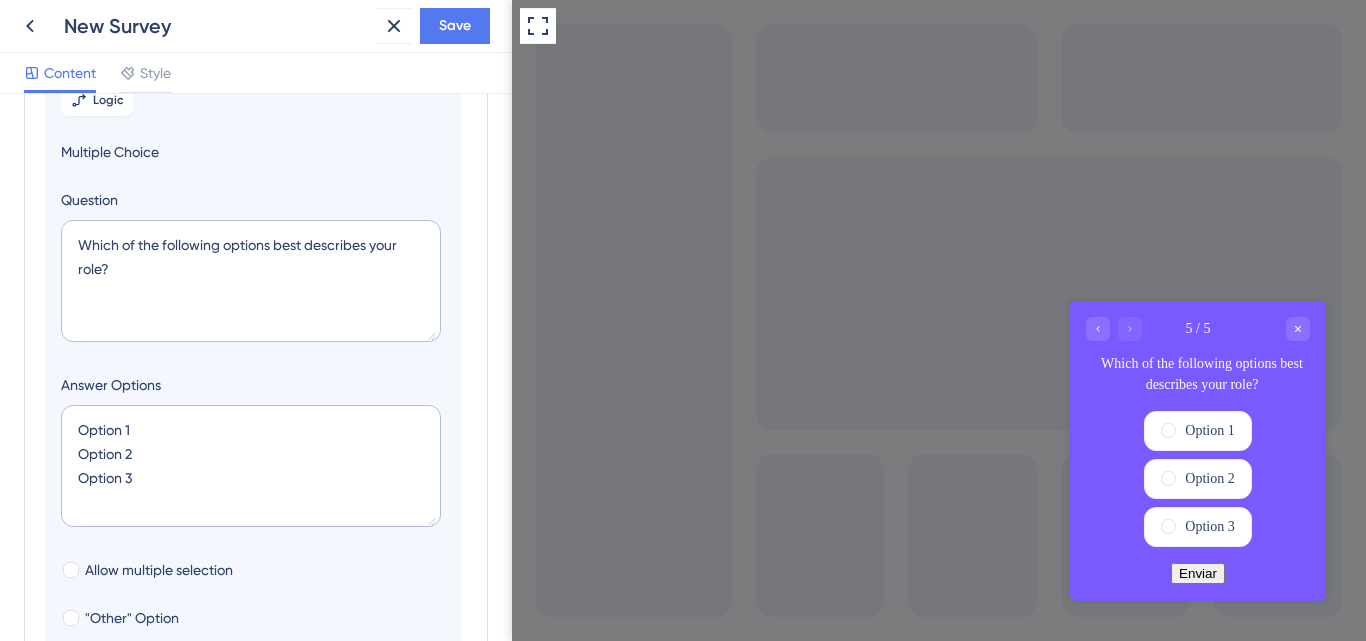 scroll, scrollTop: 341, scrollLeft: 0, axis: vertical 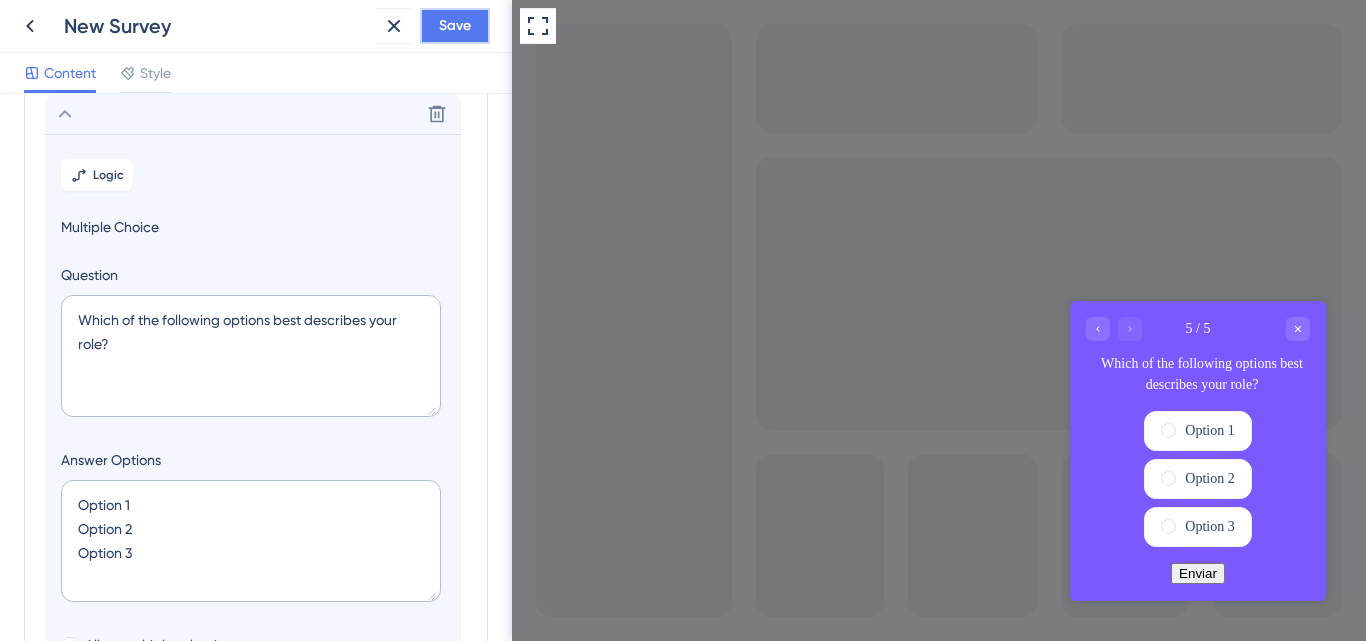 click on "Save" at bounding box center (455, 26) 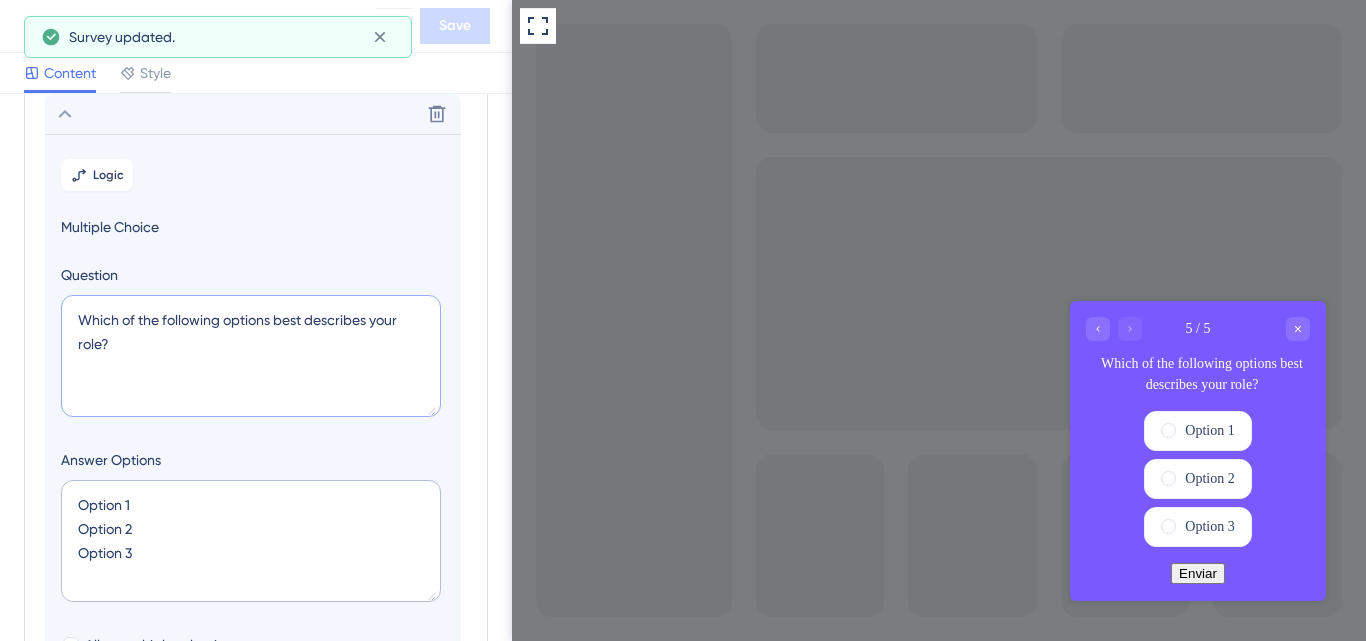 click on "Which of the following options best describes your role?" at bounding box center (251, 356) 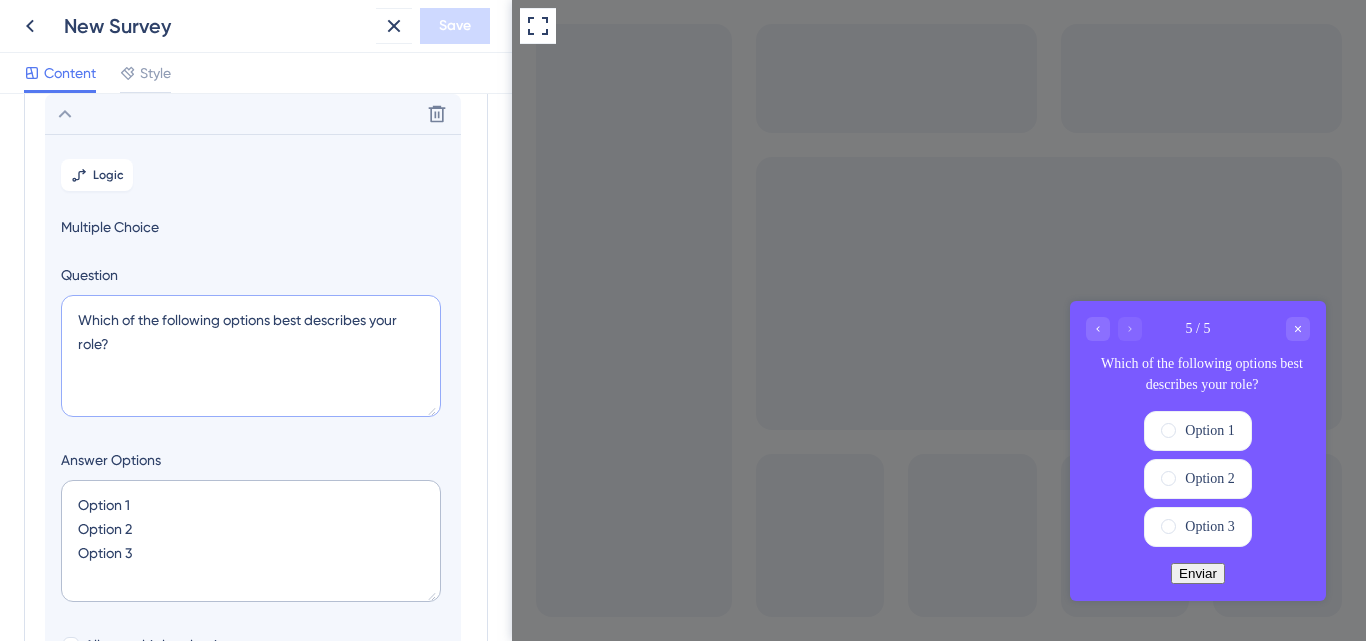paste on "Qual nota você atribuiria a sua experiência com a Bernhoeft" 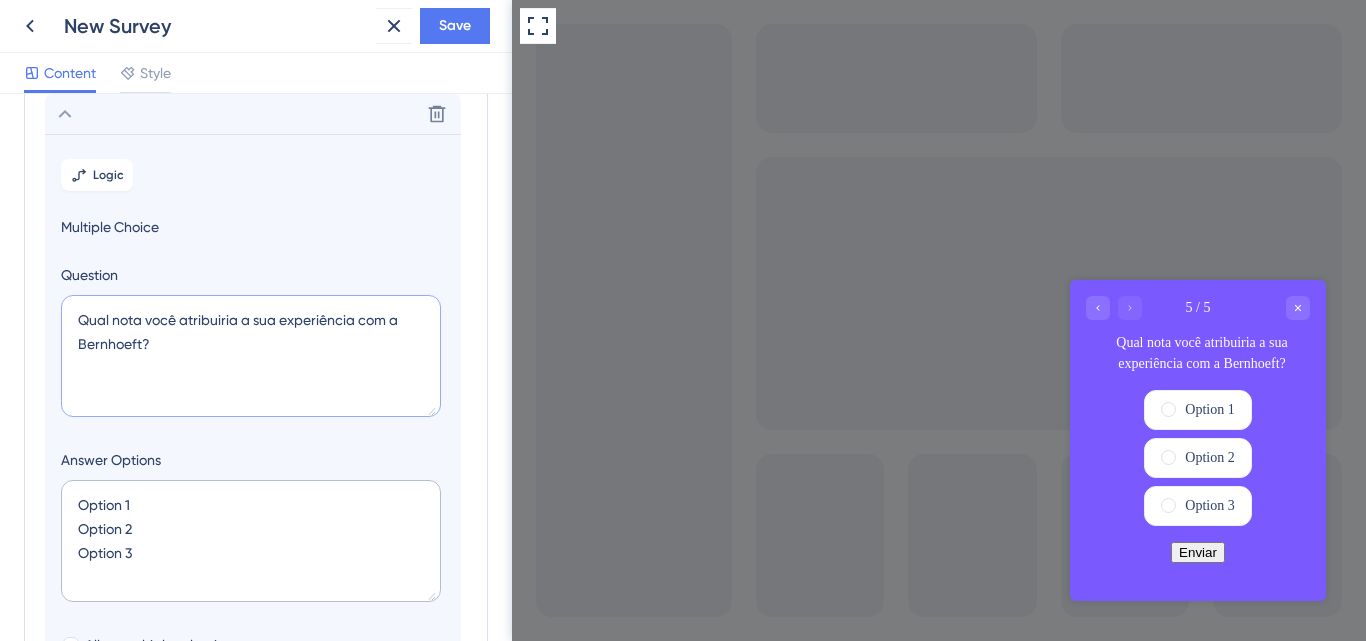 type on "Qual nota você atribuiria a sua experiência com a Bernhoeft?" 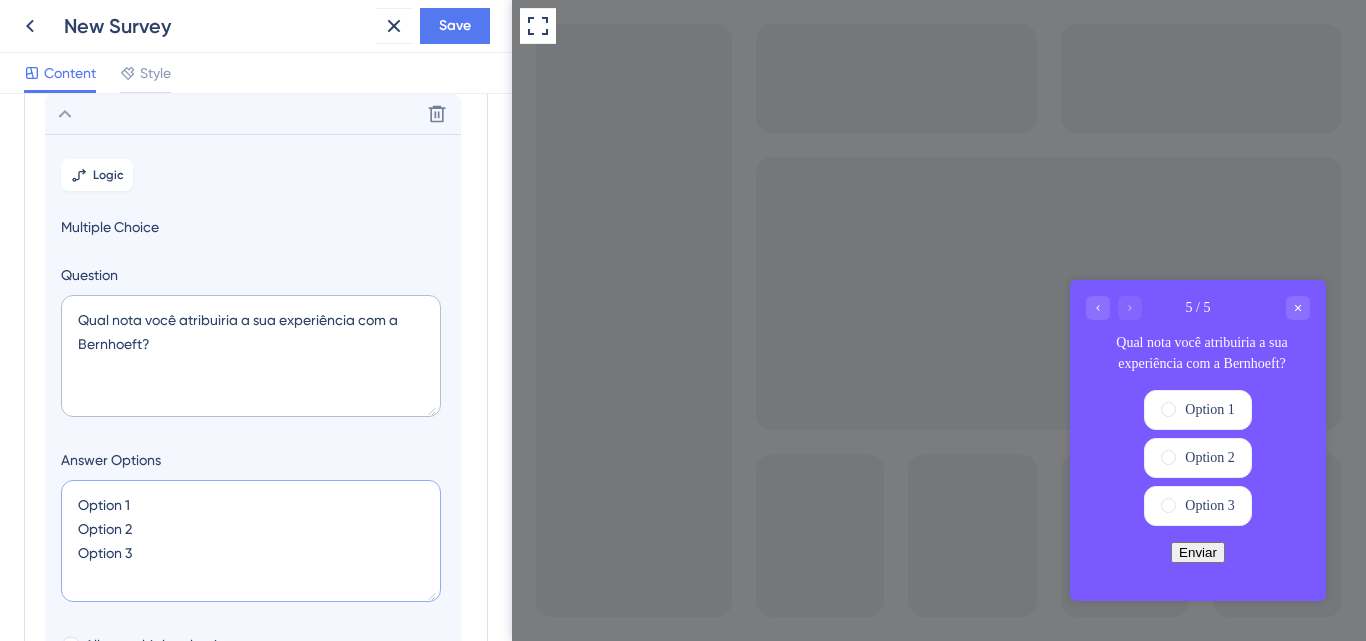 drag, startPoint x: 133, startPoint y: 501, endPoint x: 61, endPoint y: 496, distance: 72.1734 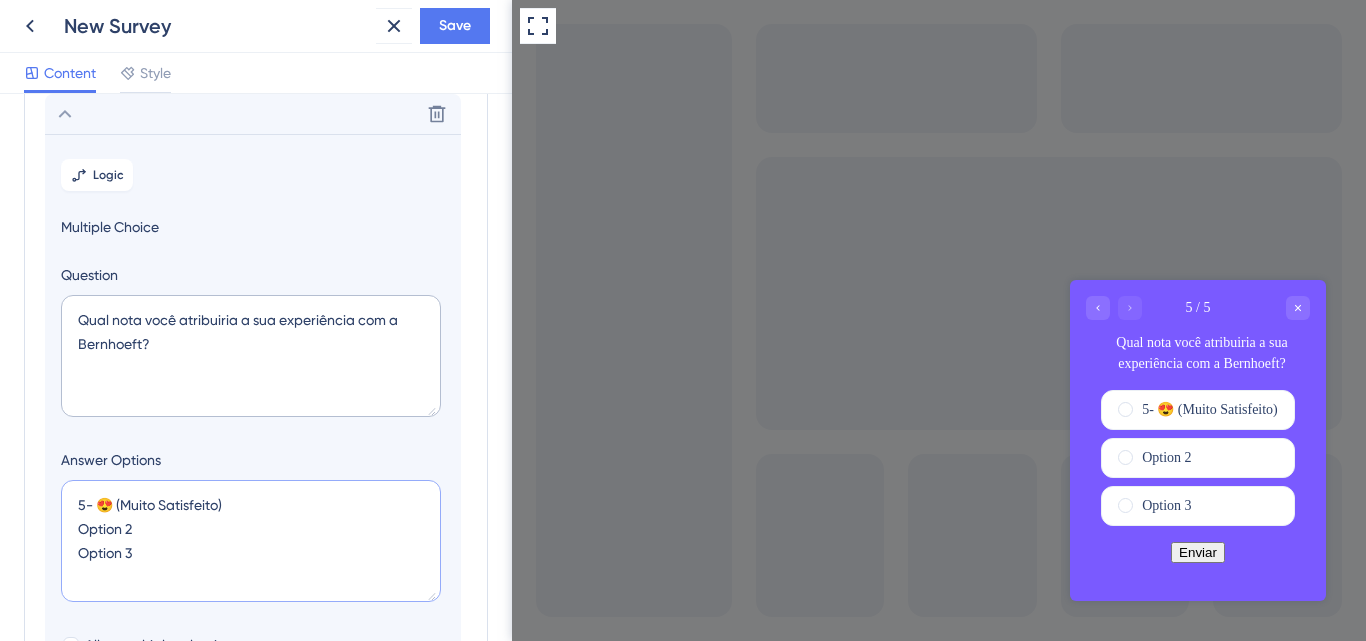drag, startPoint x: 135, startPoint y: 533, endPoint x: 53, endPoint y: 530, distance: 82.05486 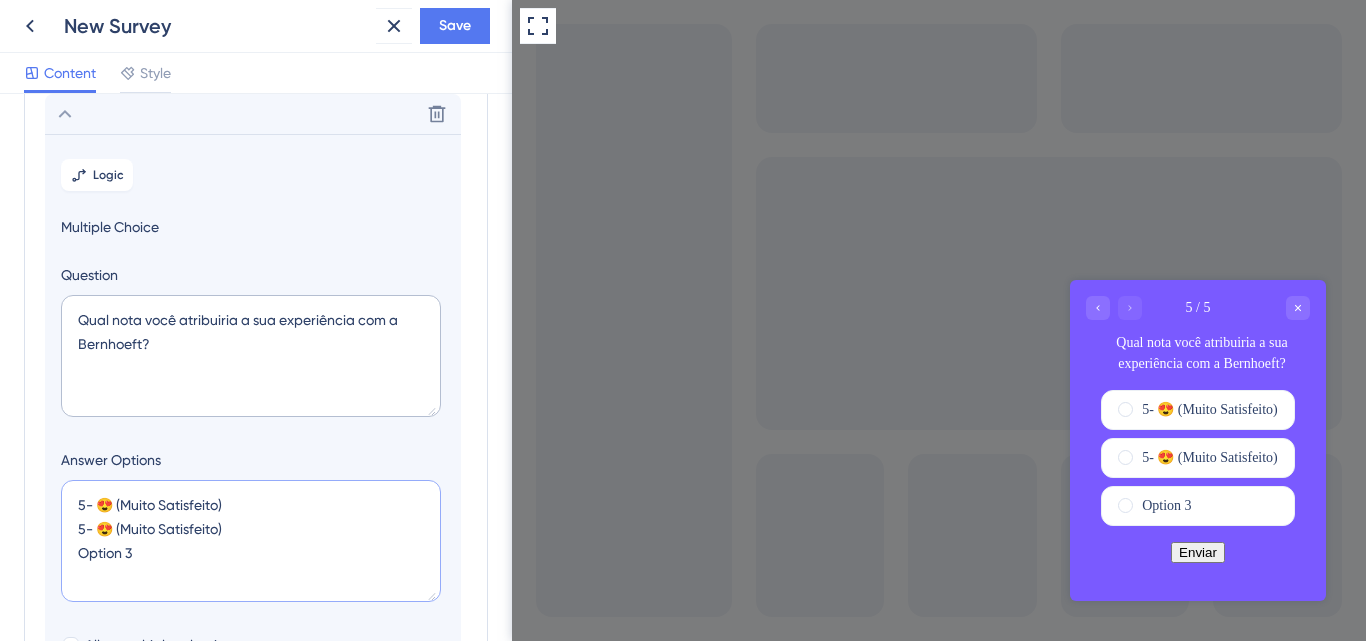drag, startPoint x: 224, startPoint y: 530, endPoint x: 58, endPoint y: 520, distance: 166.30093 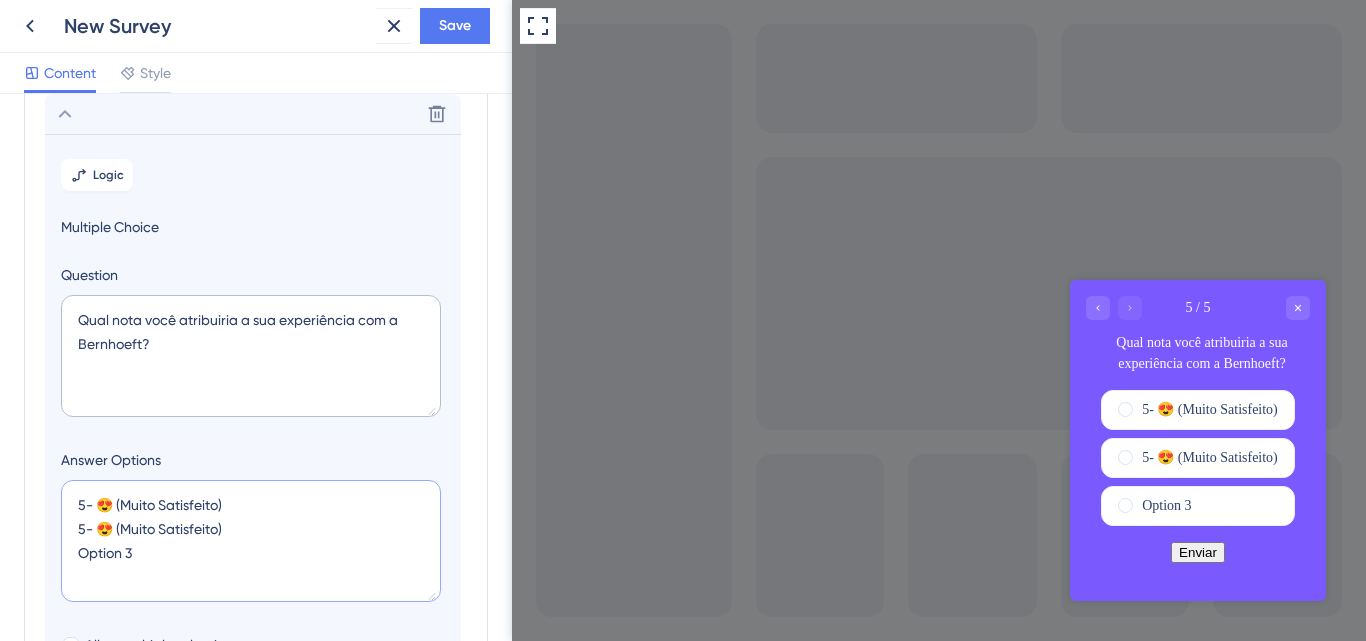 paste on "4- 😊 (Satisfeito)" 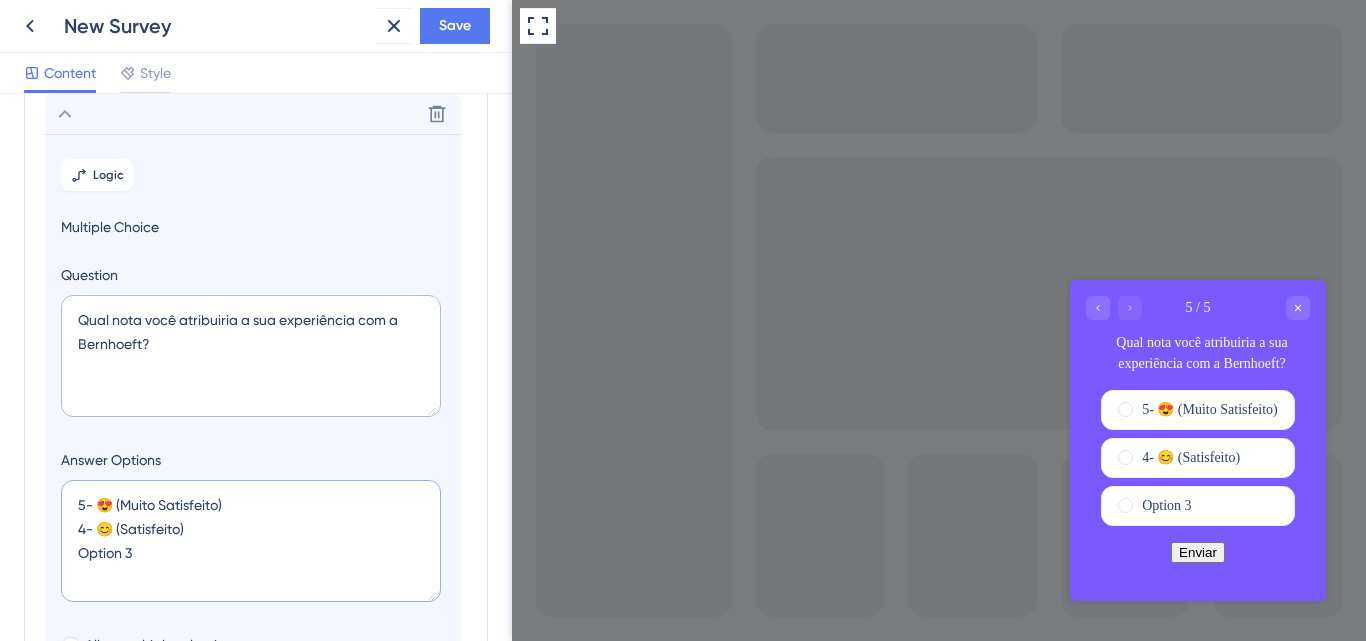 drag, startPoint x: 100, startPoint y: 566, endPoint x: 71, endPoint y: 563, distance: 29.15476 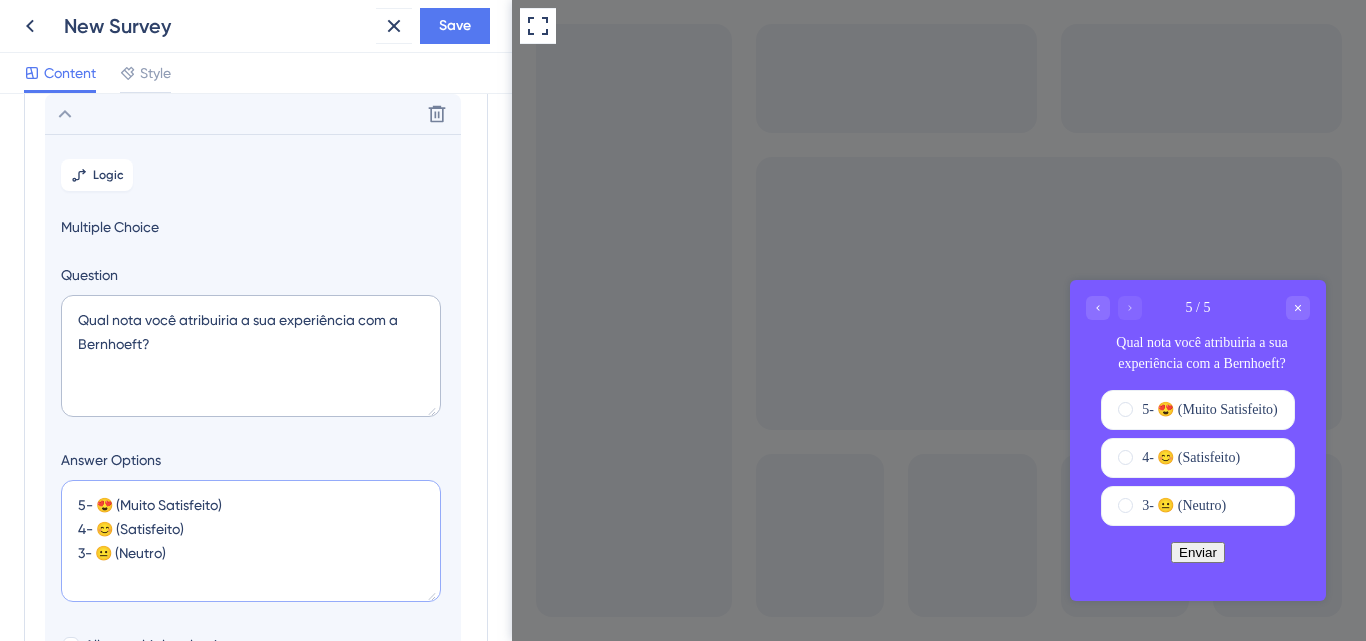 click on "5- 😍 (Muito Satisfeito)
4- 😊 (Satisfeito)
3- 😐 (Neutro)" at bounding box center (251, 541) 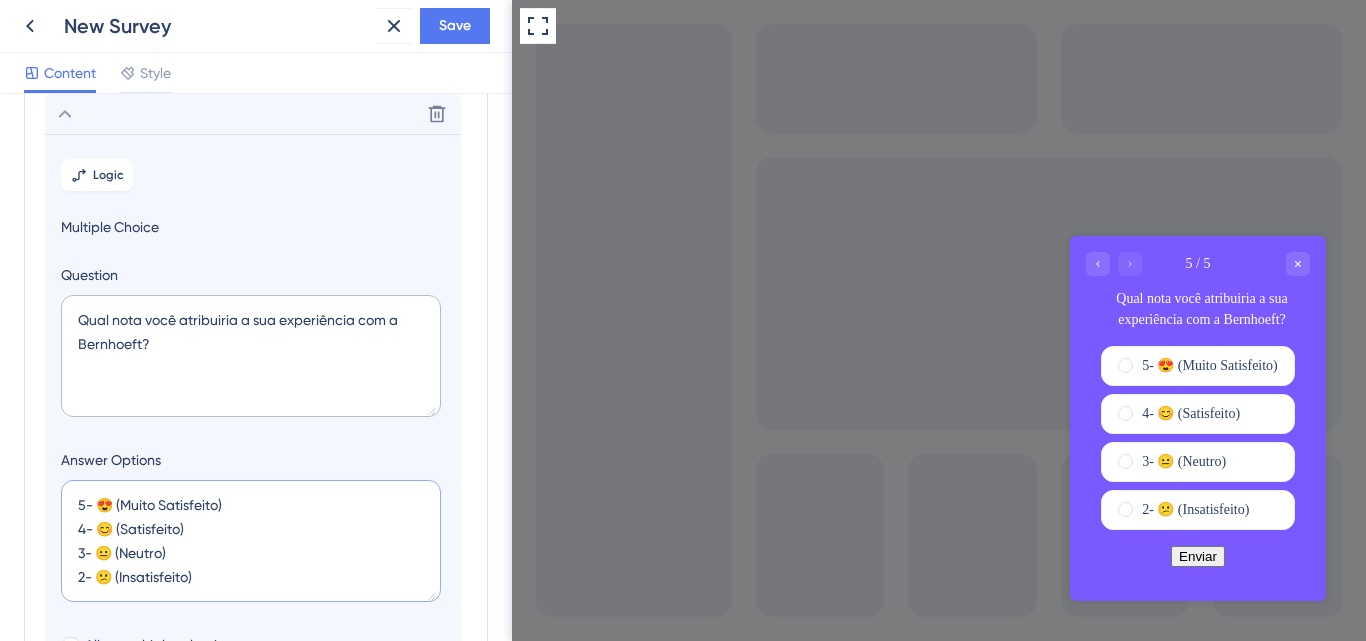 click on "5- 😍 (Muito Satisfeito)
4- 😊 (Satisfeito)
3- 😐 (Neutro)
2- 😕 (Insatisfeito)" at bounding box center (251, 541) 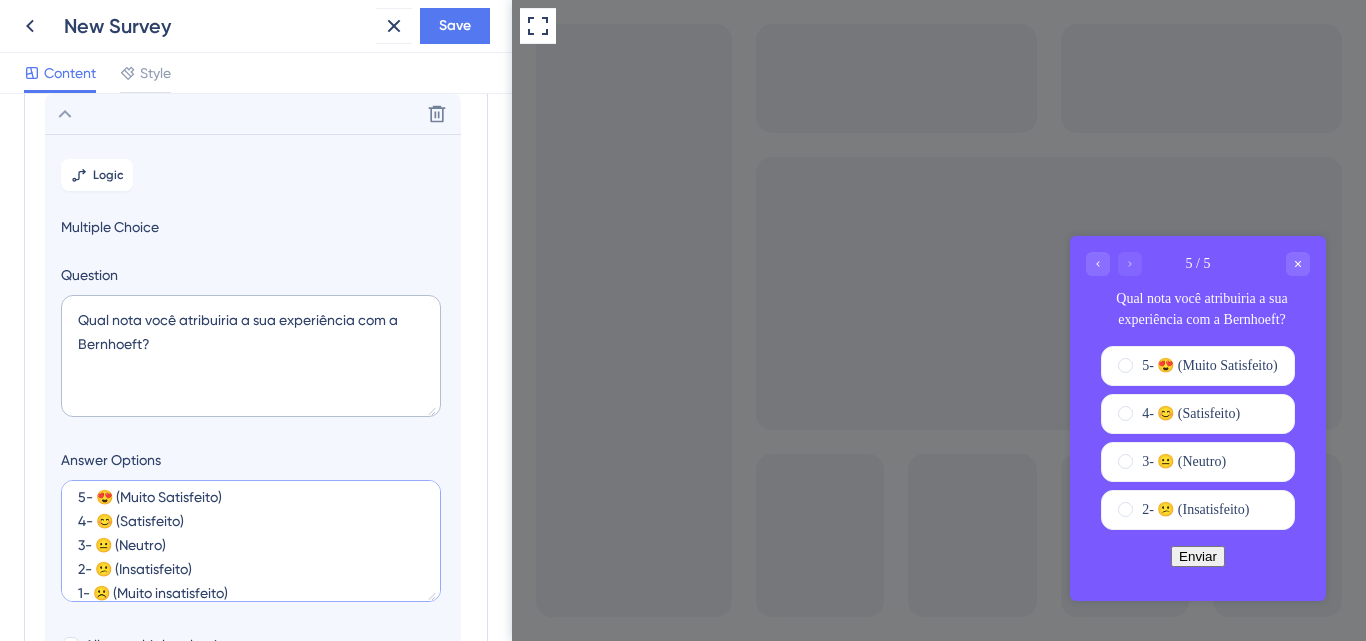 type on "216" 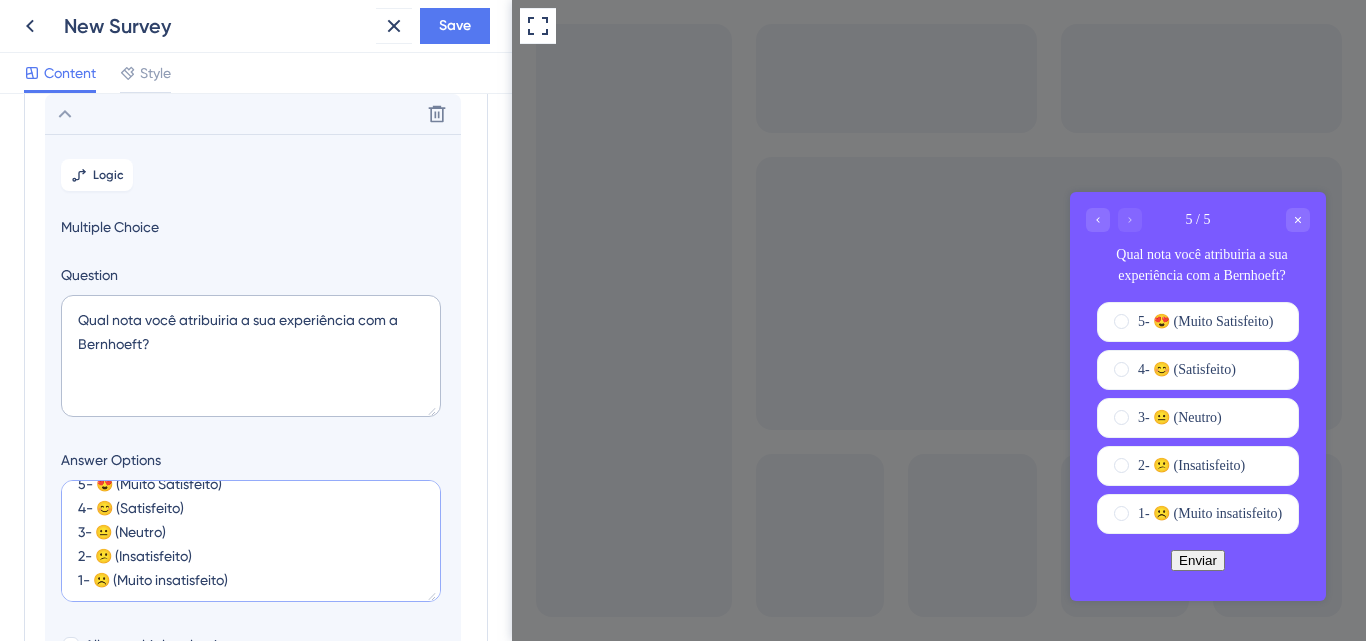 scroll, scrollTop: 24, scrollLeft: 0, axis: vertical 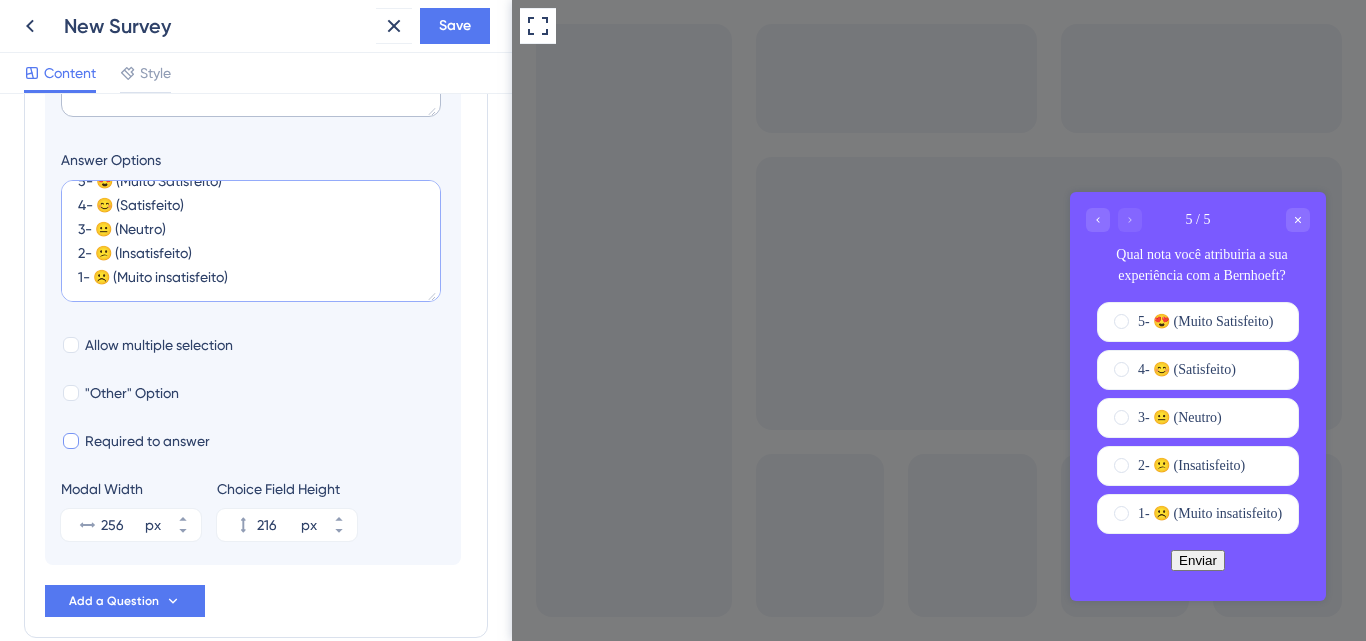 type on "5- 😍 (Muito Satisfeito)
4- 😊 (Satisfeito)
3- 😐 (Neutro)
2- 😕 (Insatisfeito)
1- ☹️ (Muito insatisfeito)" 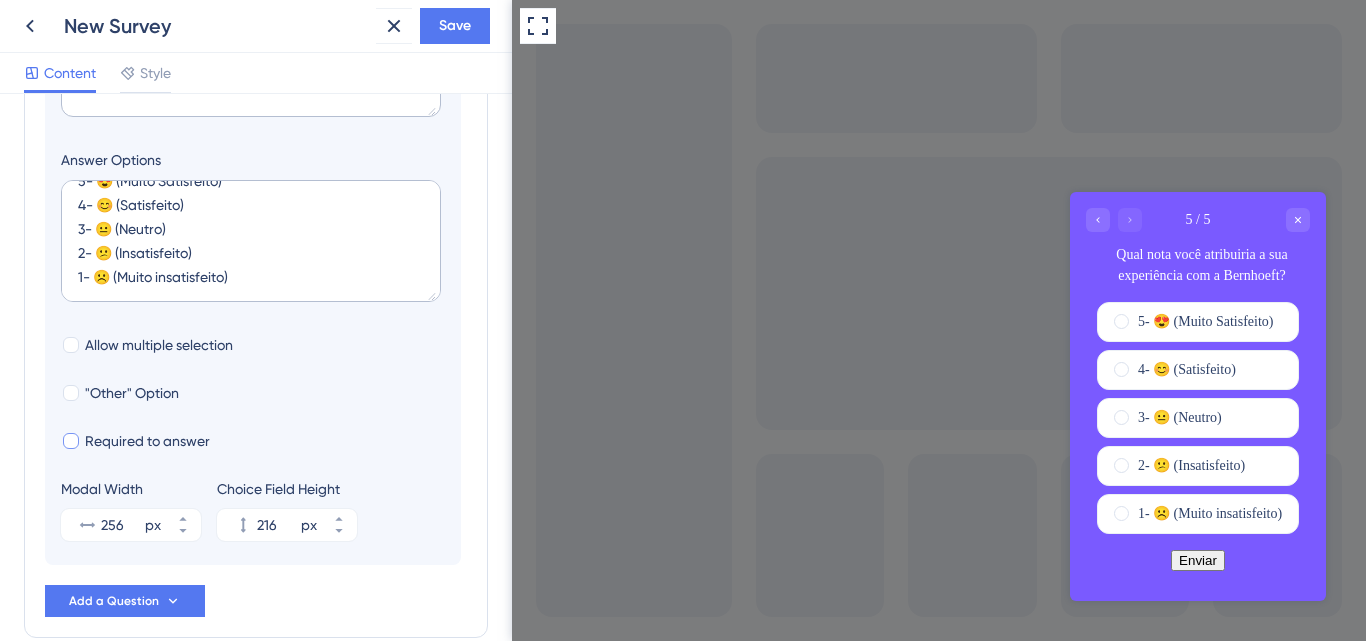 click on "Required to answer" at bounding box center (147, 441) 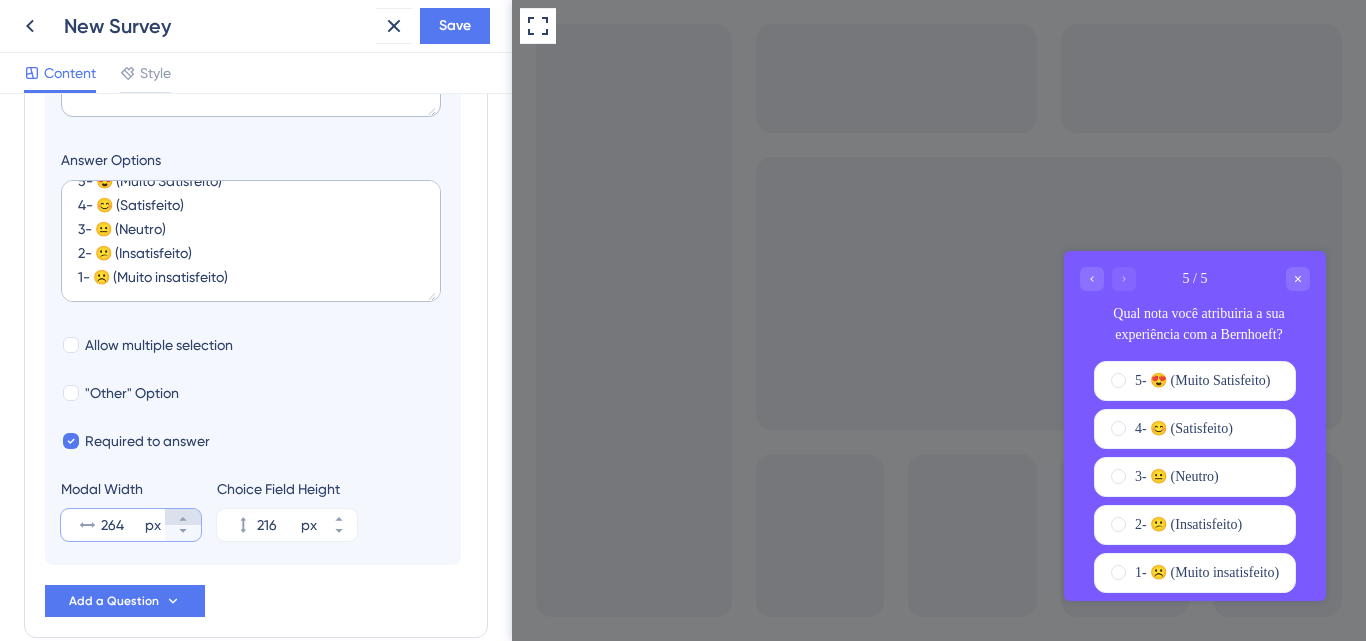 click 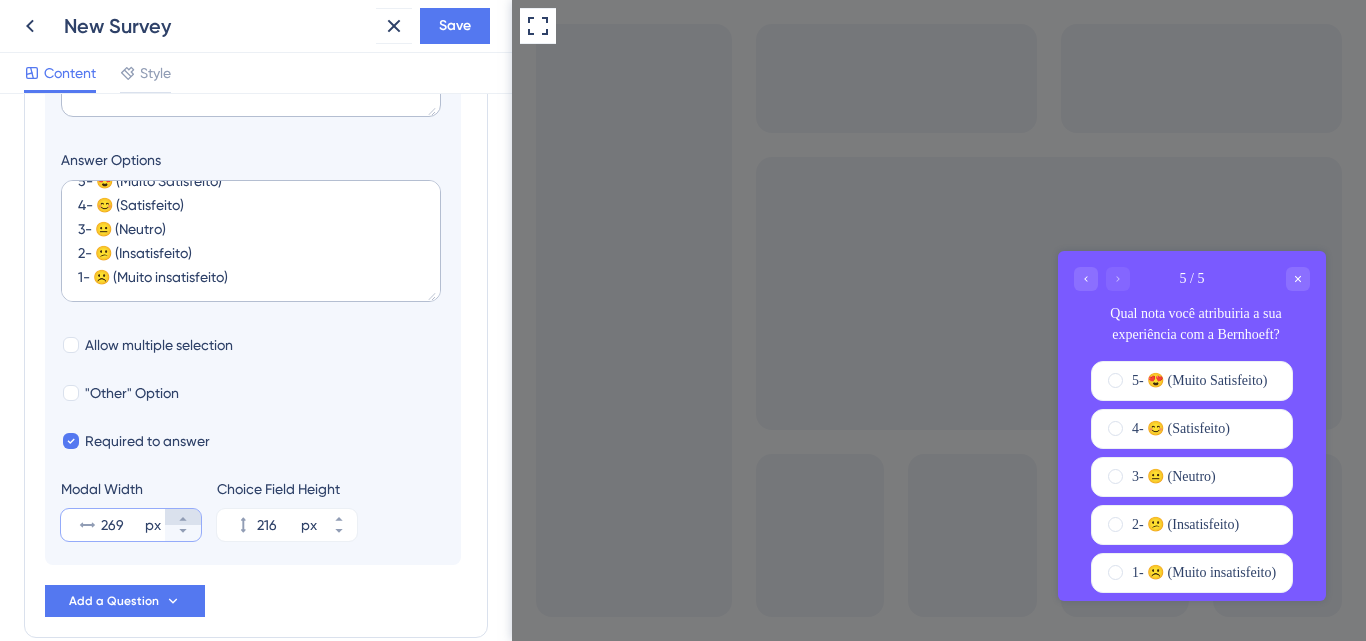 click 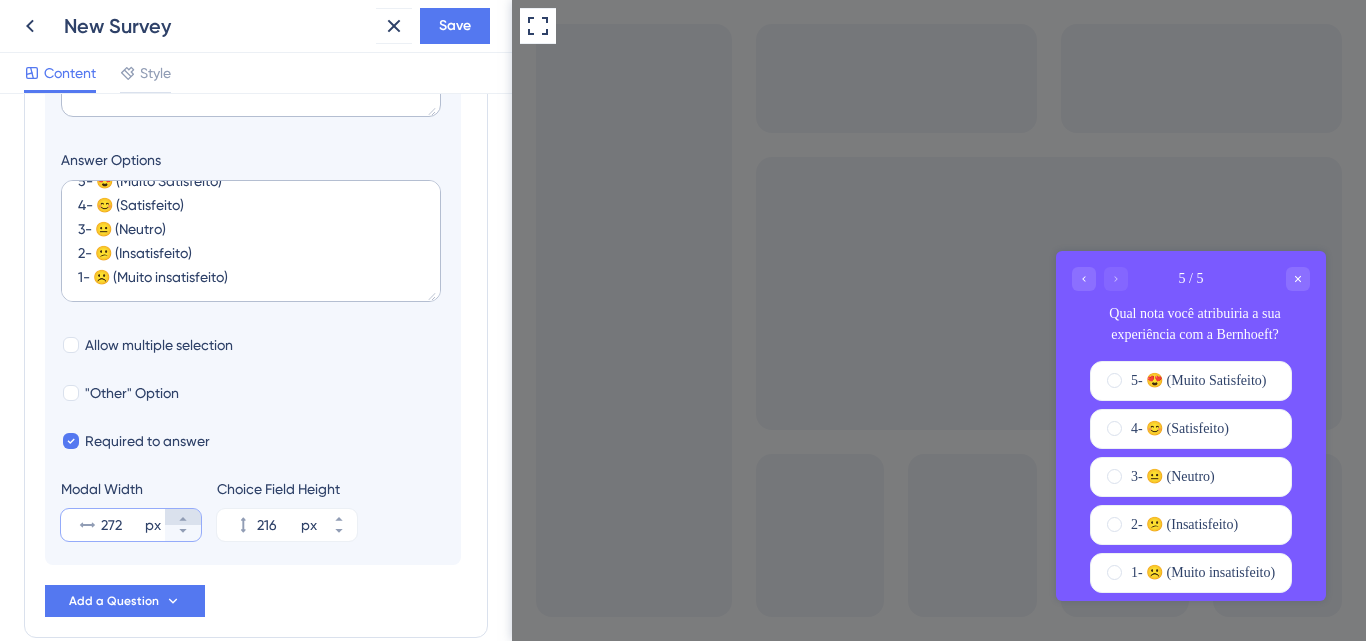 click 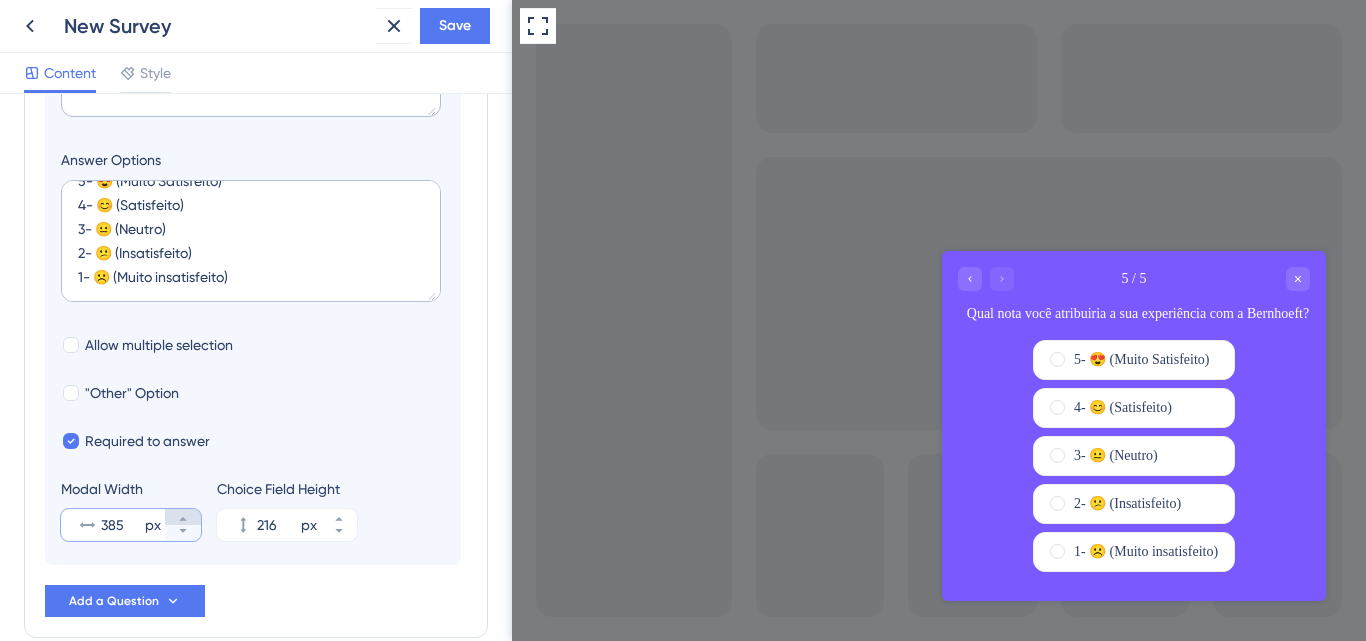 click 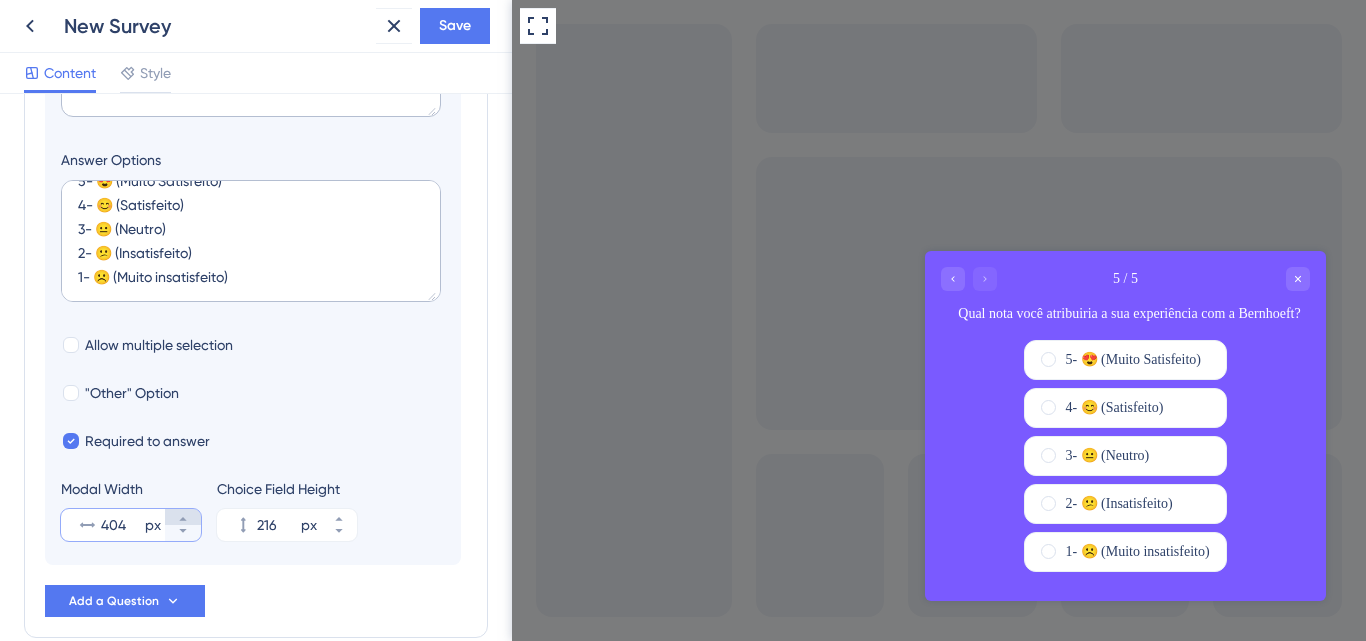click 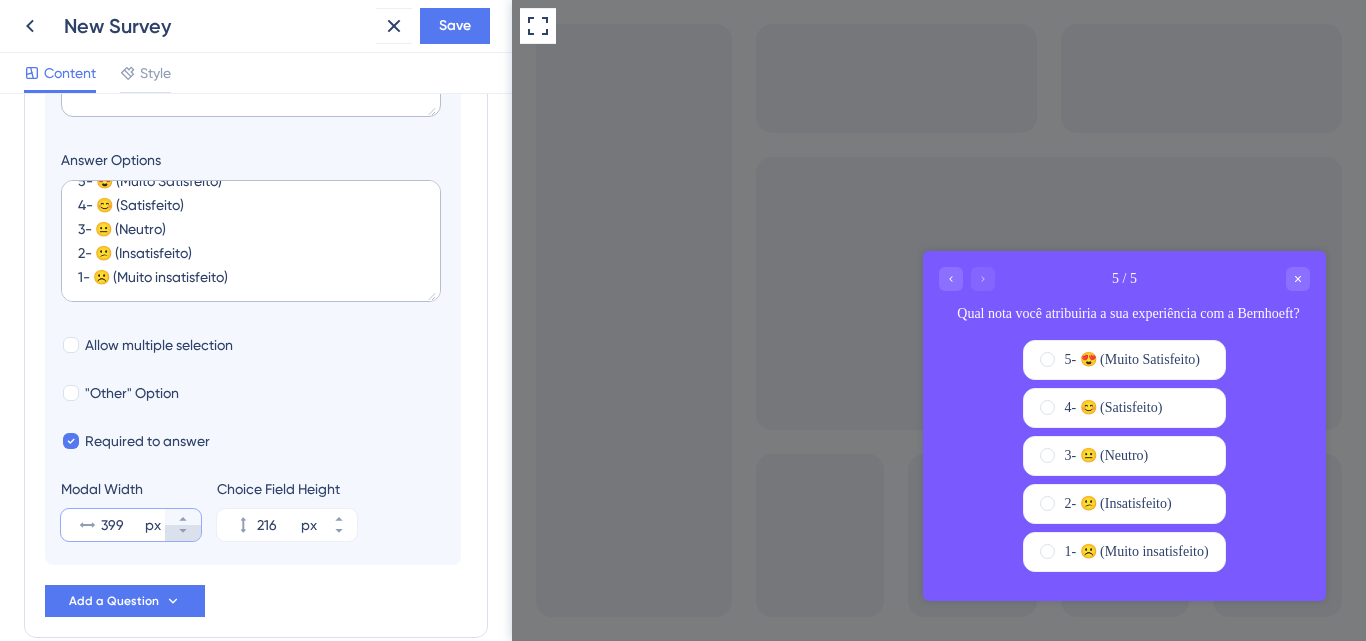 click 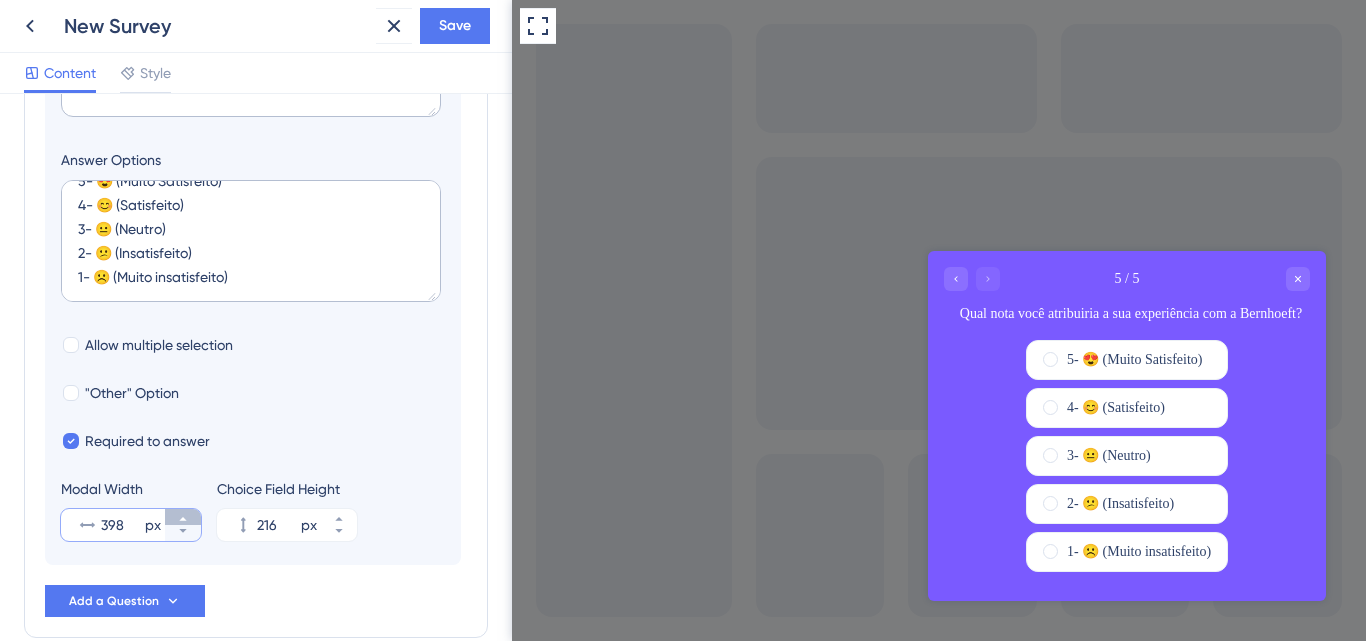 click on "398 px" at bounding box center (183, 517) 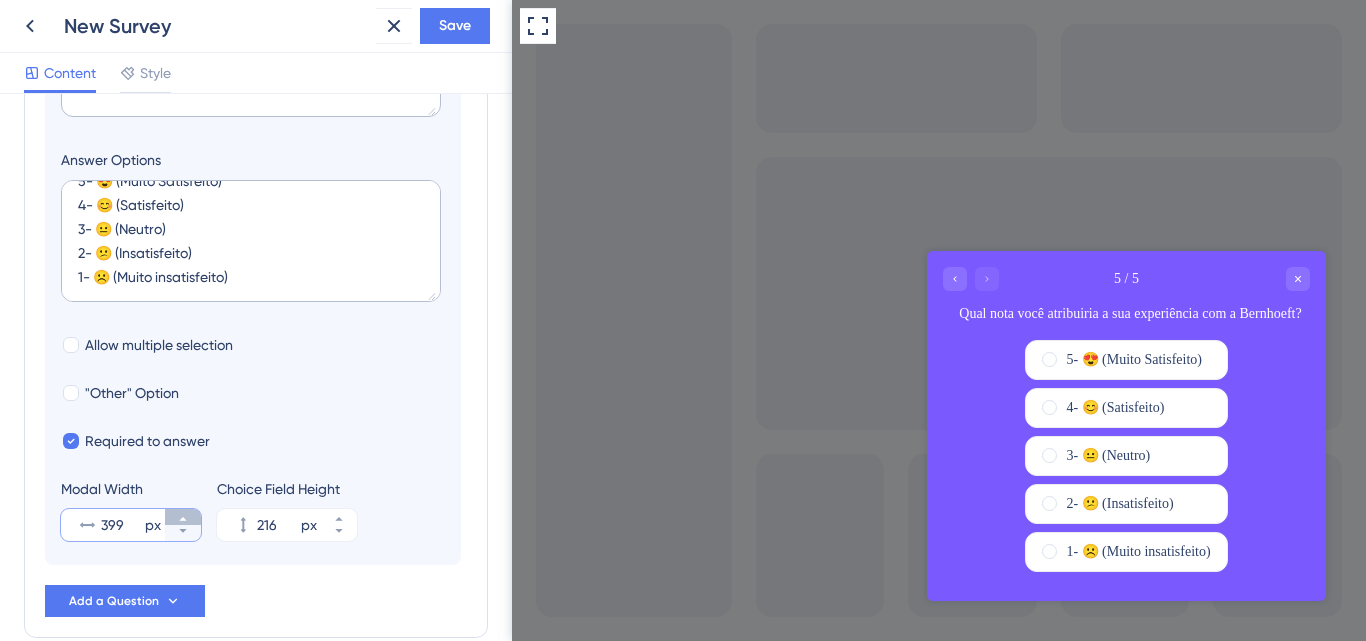 click on "399 px" at bounding box center [183, 517] 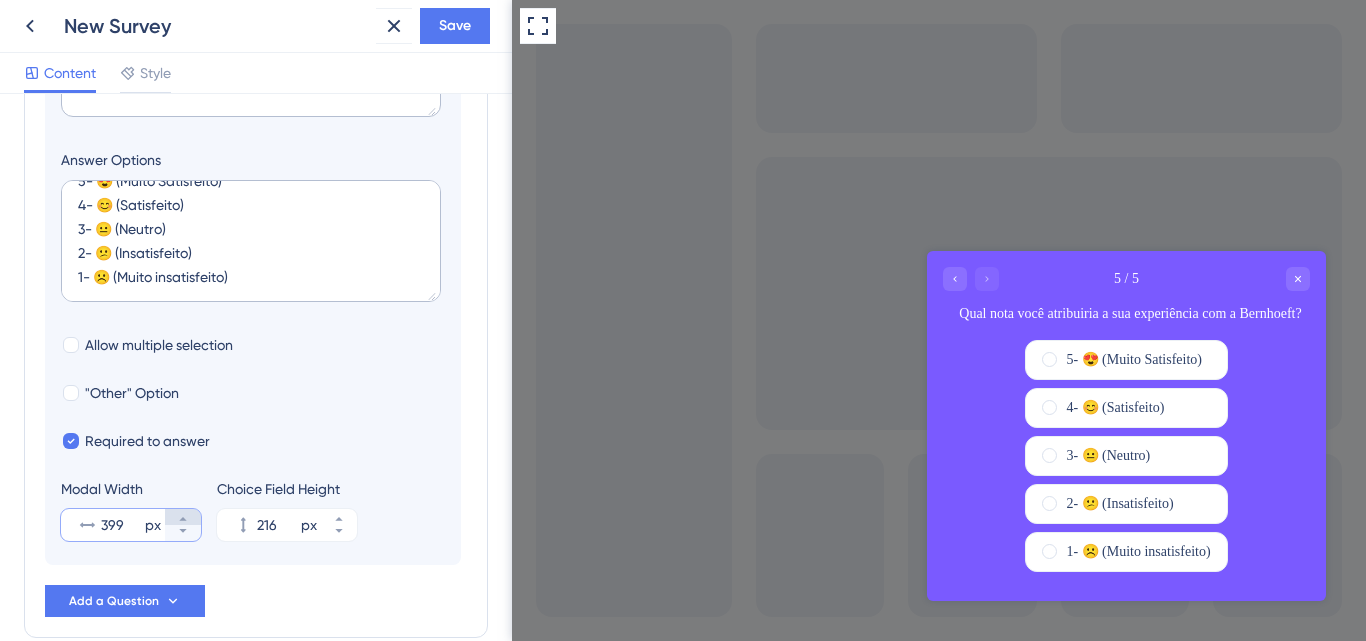 type on "400" 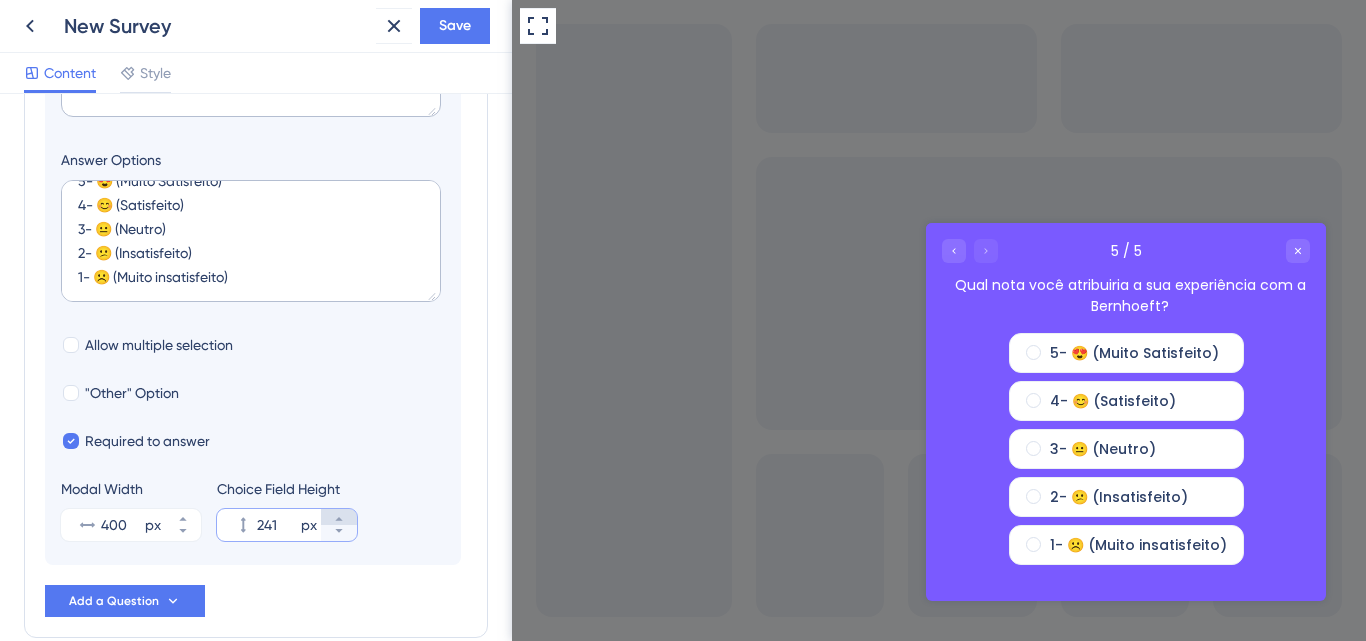 click on "241 px" at bounding box center [339, 517] 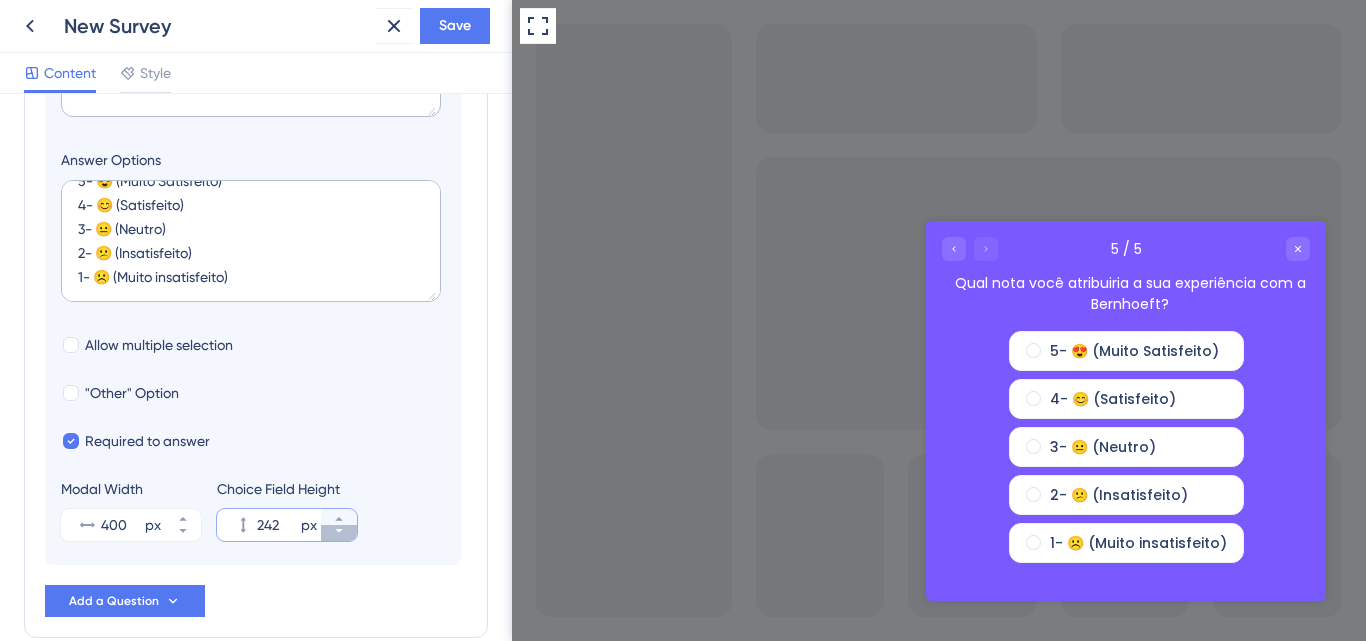 click on "242 px" at bounding box center [339, 533] 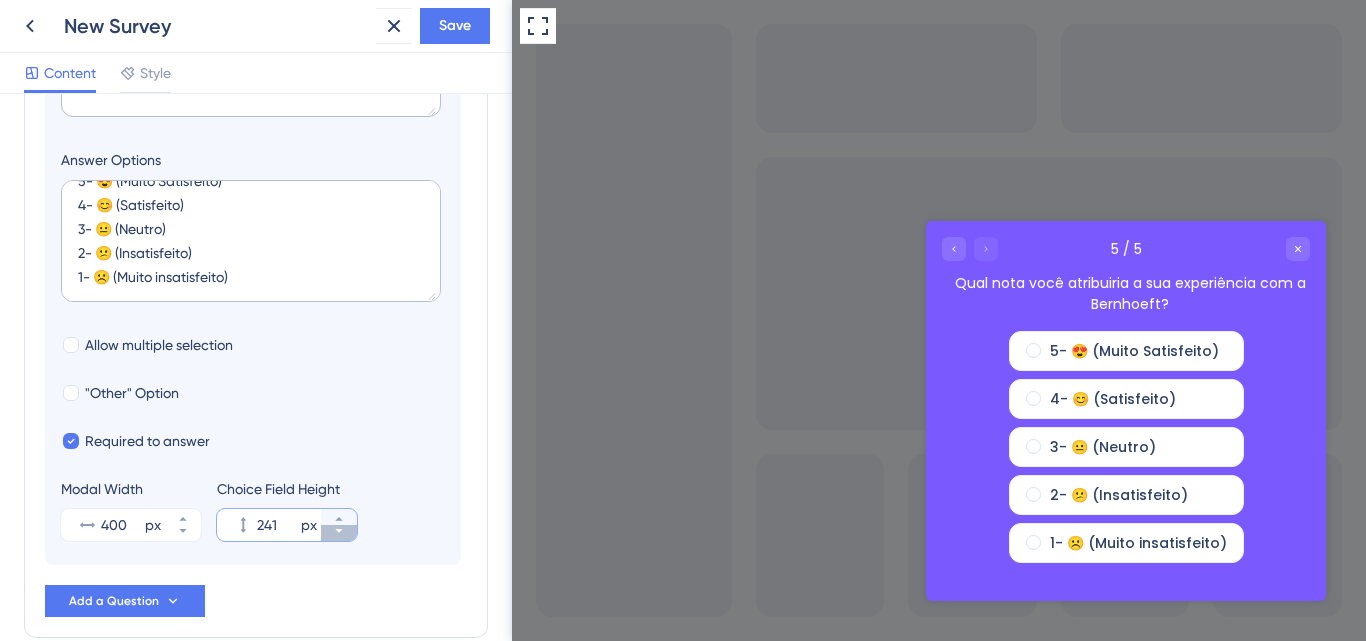 click on "241 px" at bounding box center (339, 533) 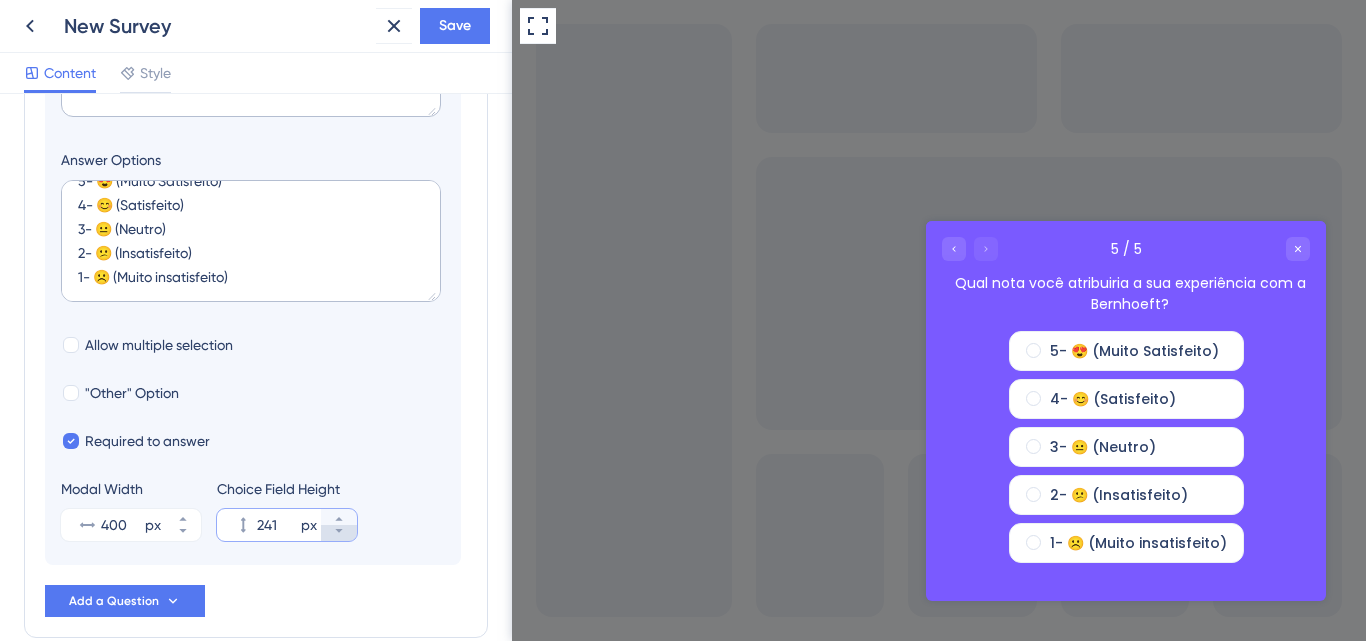 type on "240" 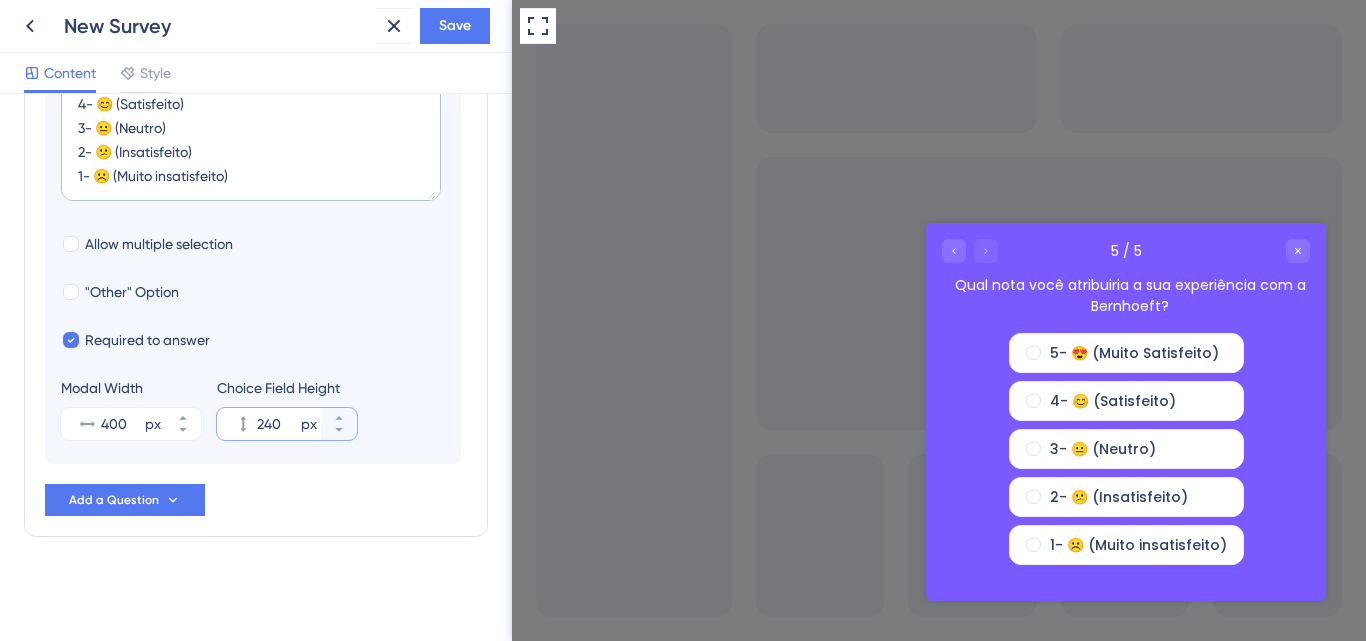 scroll, scrollTop: 242, scrollLeft: 0, axis: vertical 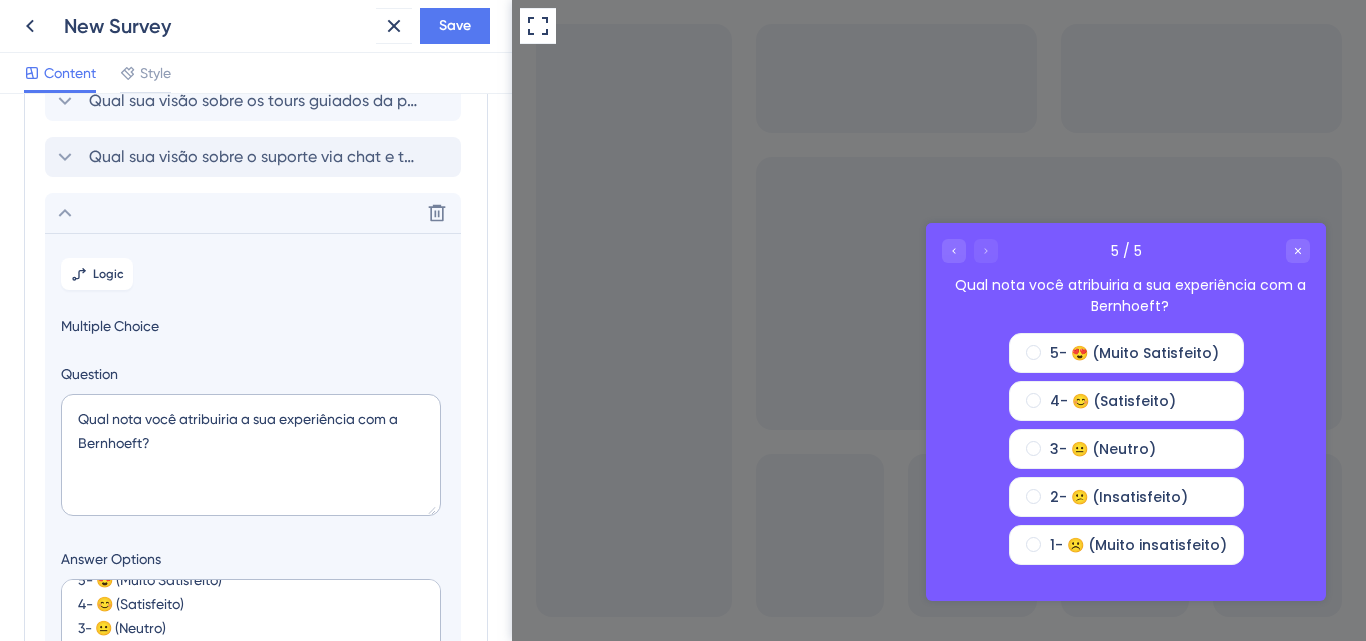 click on "New Survey Save" at bounding box center [256, 26] 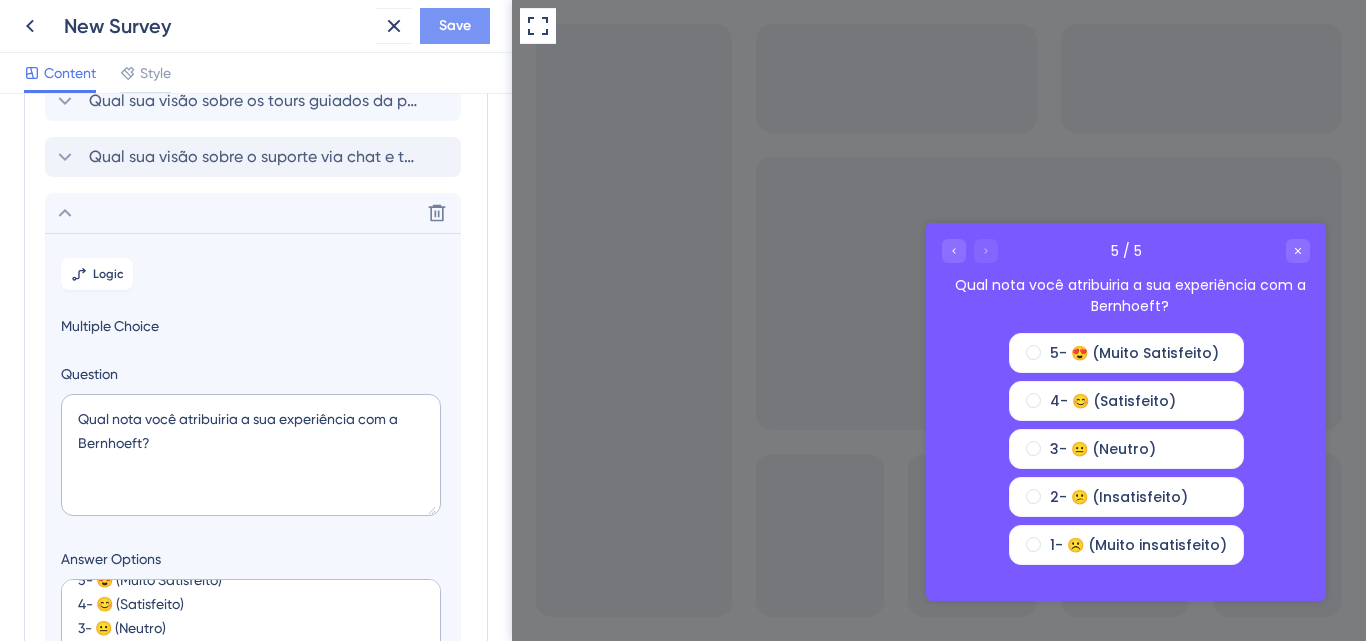 click on "Save" at bounding box center [455, 26] 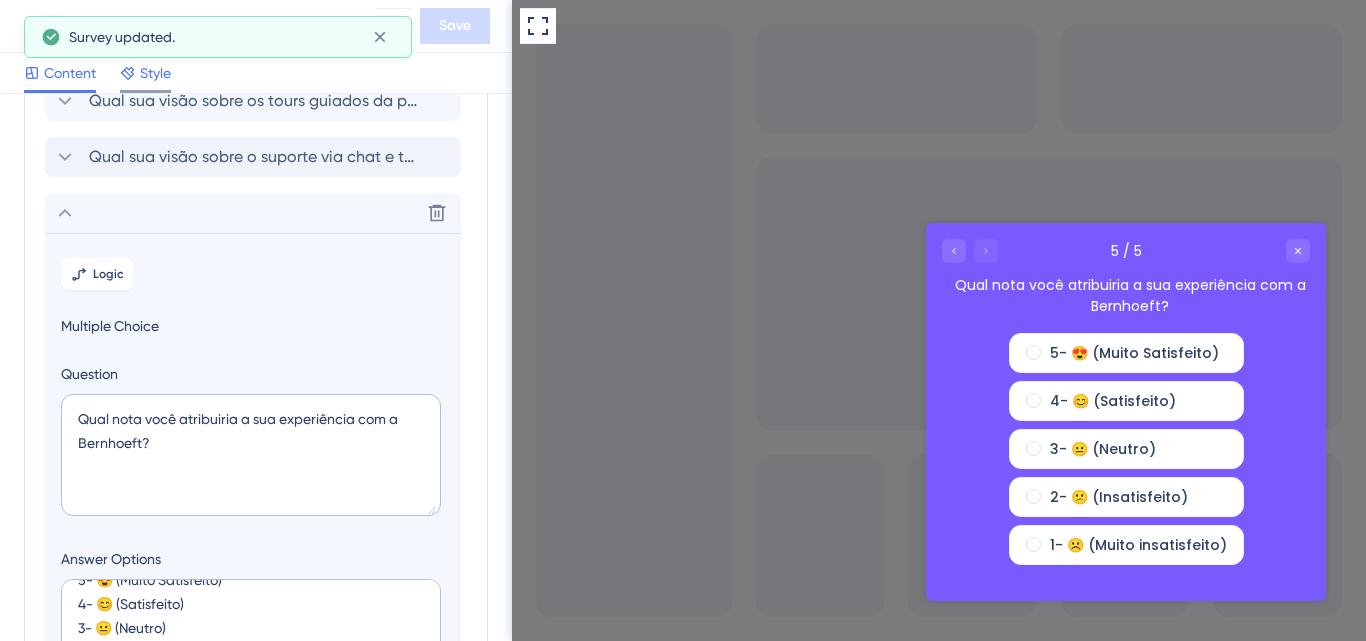 click on "Style" at bounding box center [155, 73] 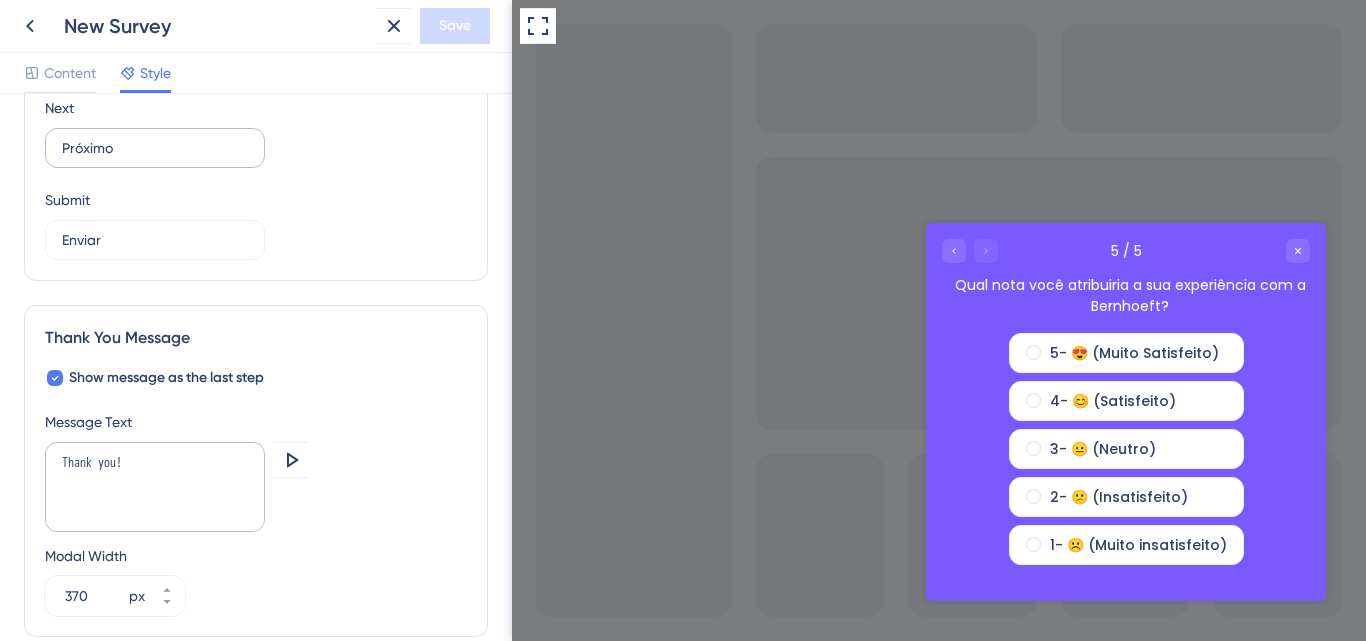 scroll, scrollTop: 1450, scrollLeft: 0, axis: vertical 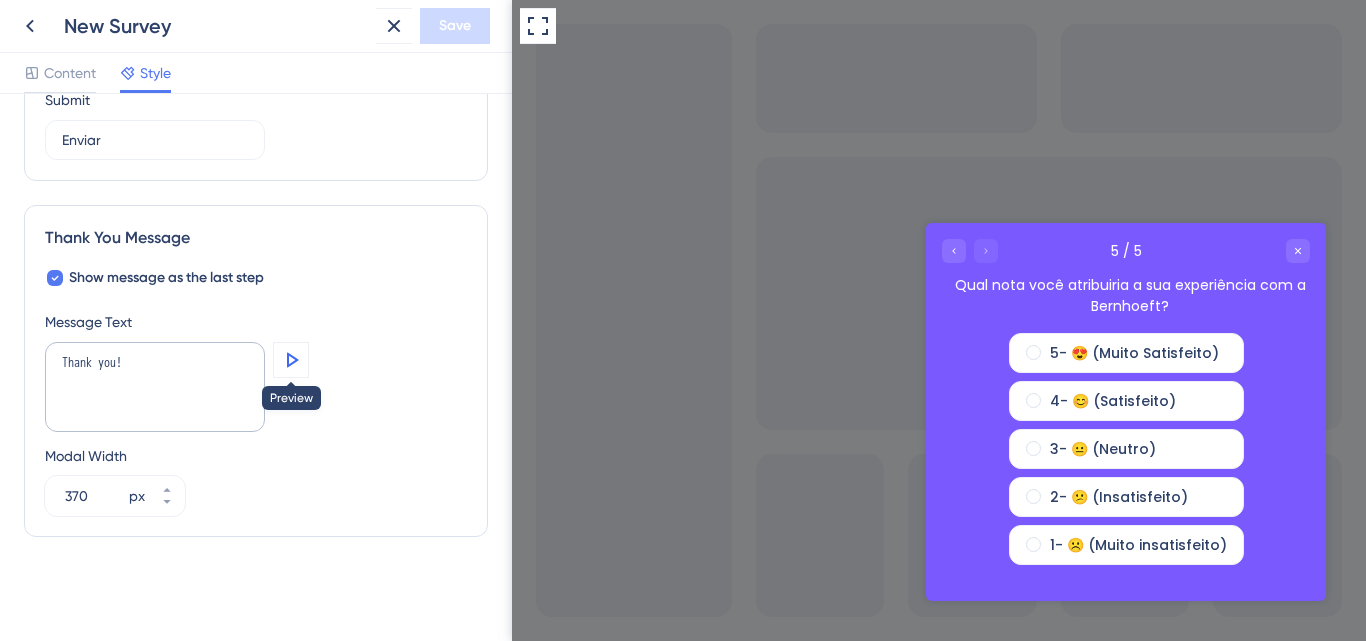 click 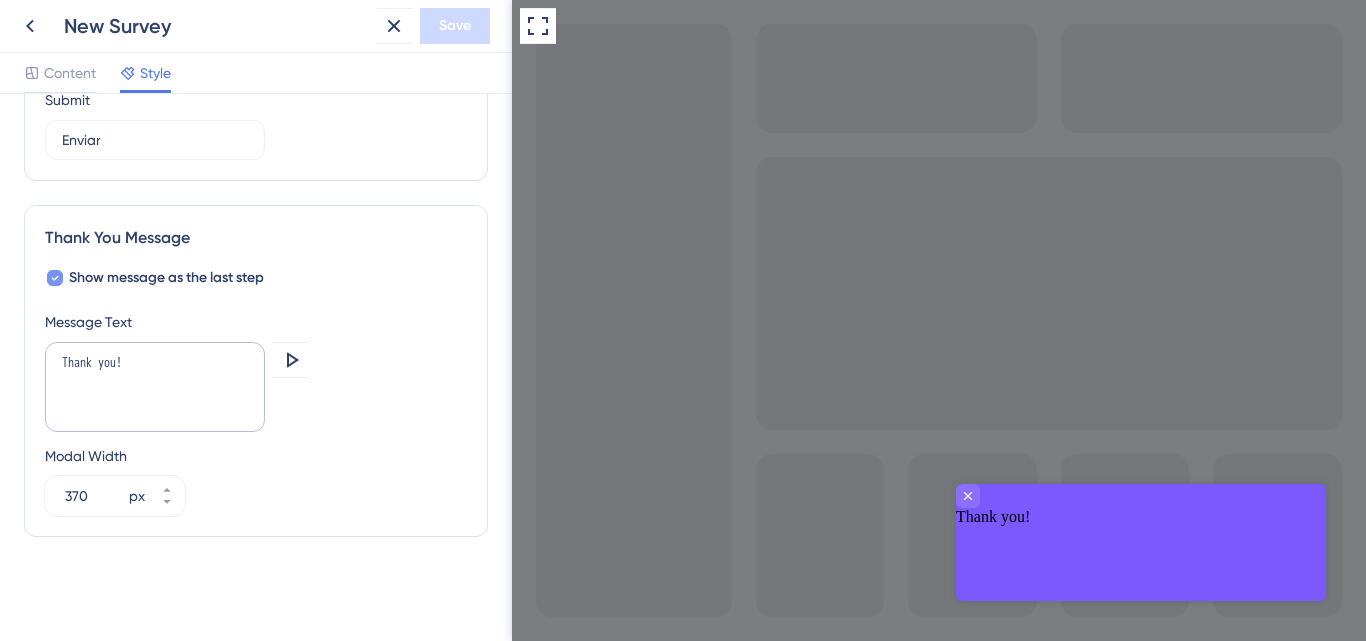 click on "Show message as the last step" at bounding box center (166, 278) 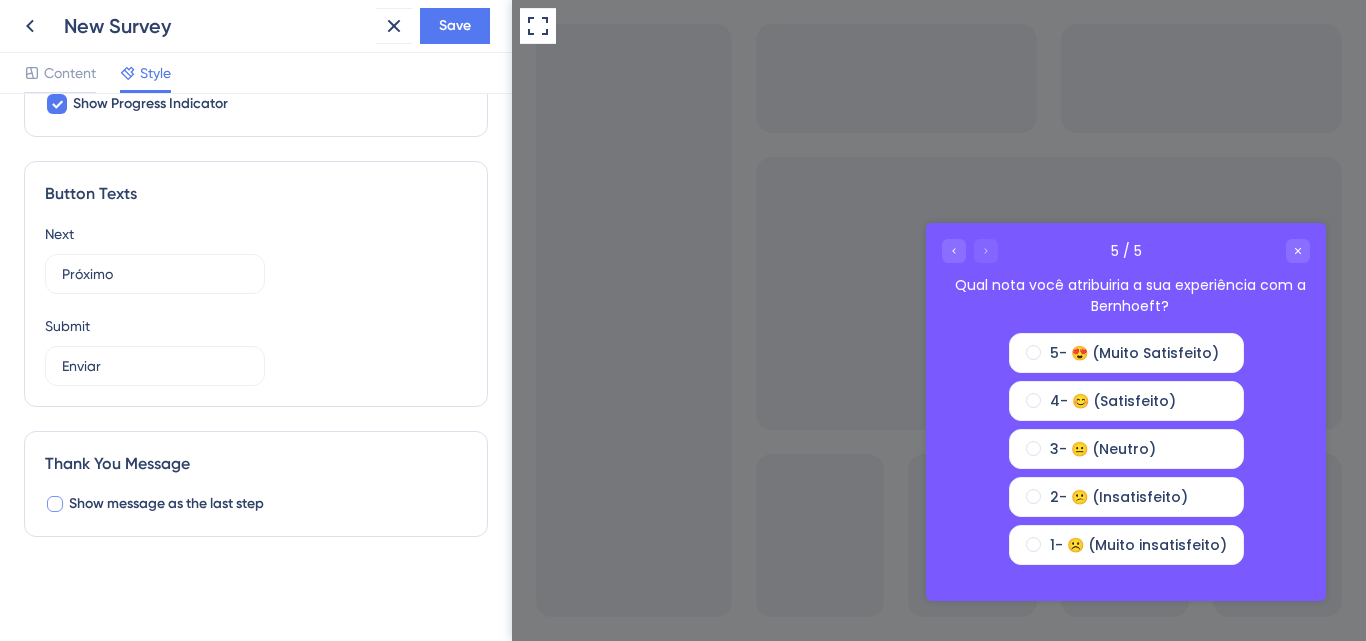 click on "Show message as the last step" at bounding box center [166, 504] 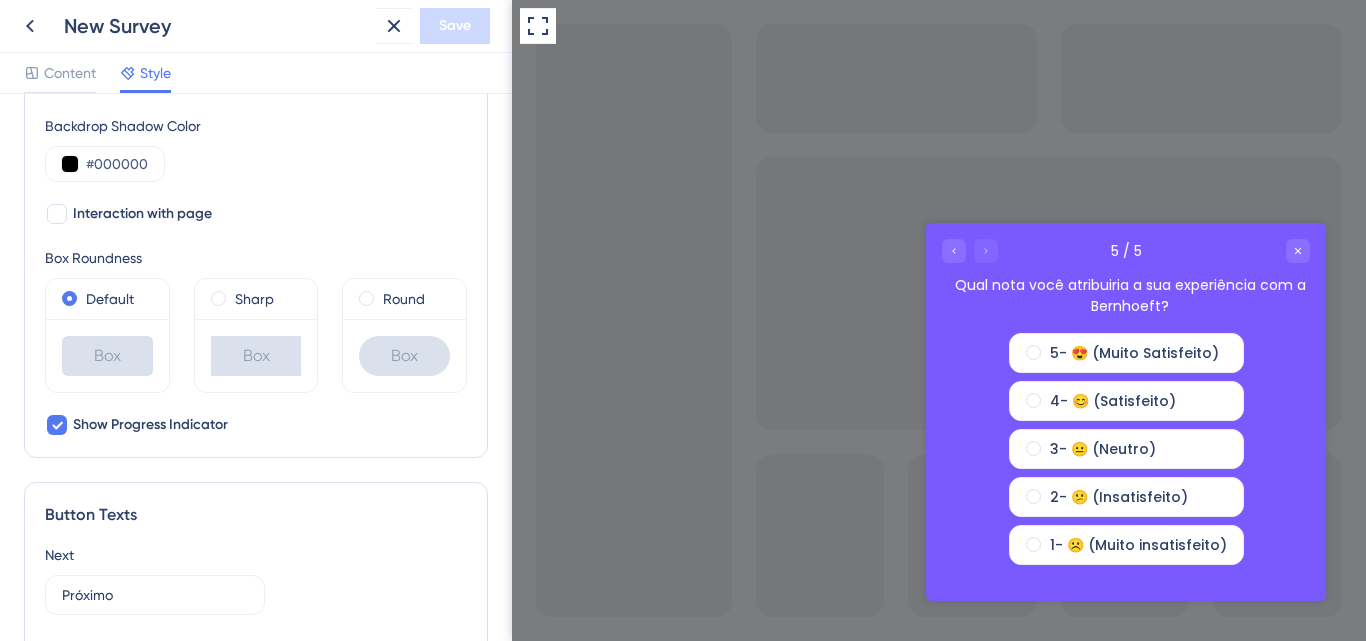 scroll, scrollTop: 750, scrollLeft: 0, axis: vertical 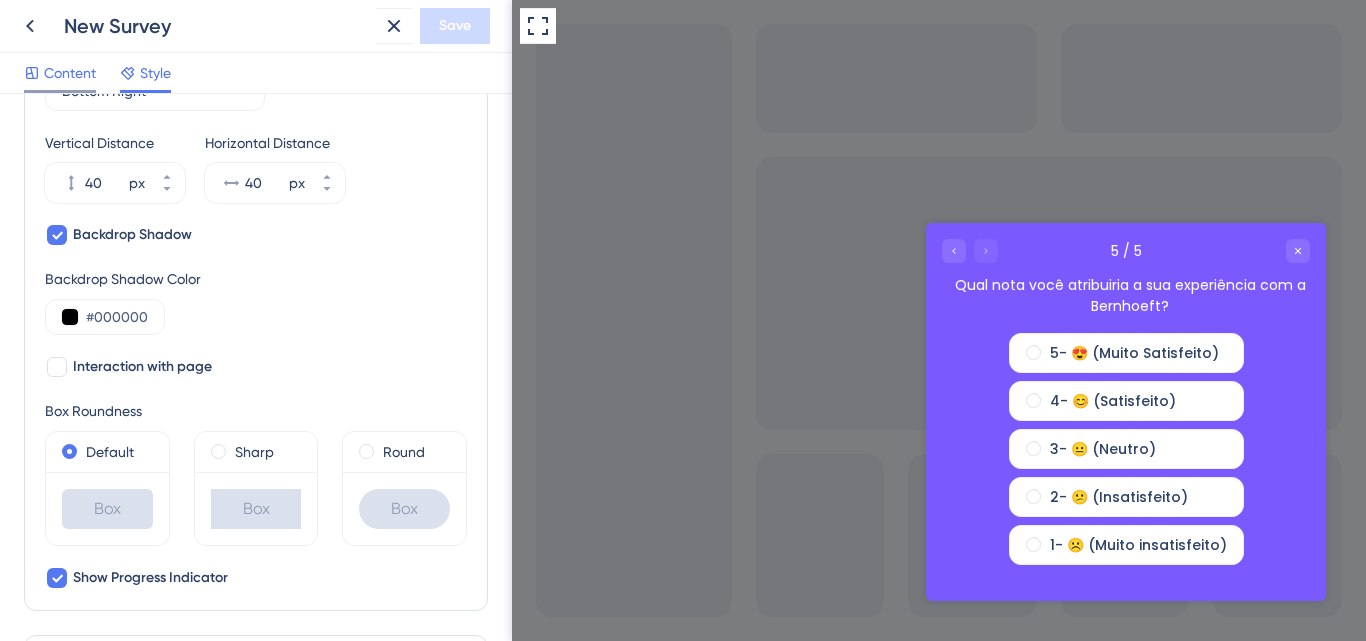 click on "Content" at bounding box center [70, 73] 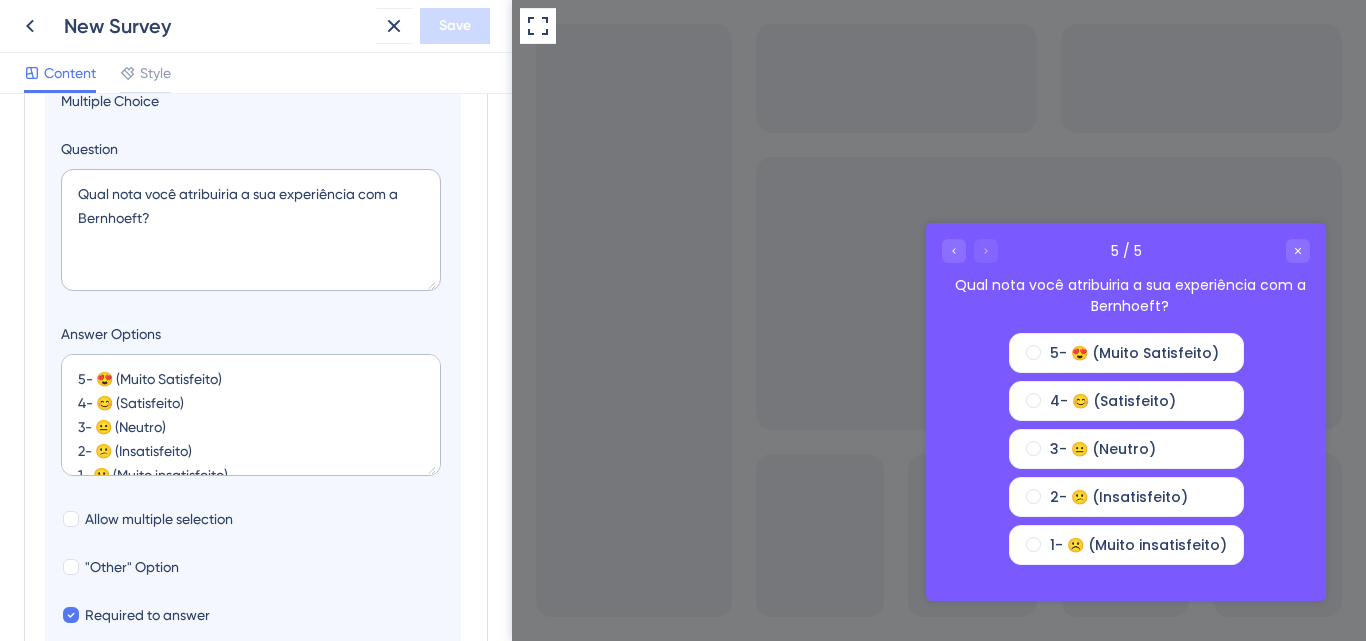 scroll, scrollTop: 741, scrollLeft: 0, axis: vertical 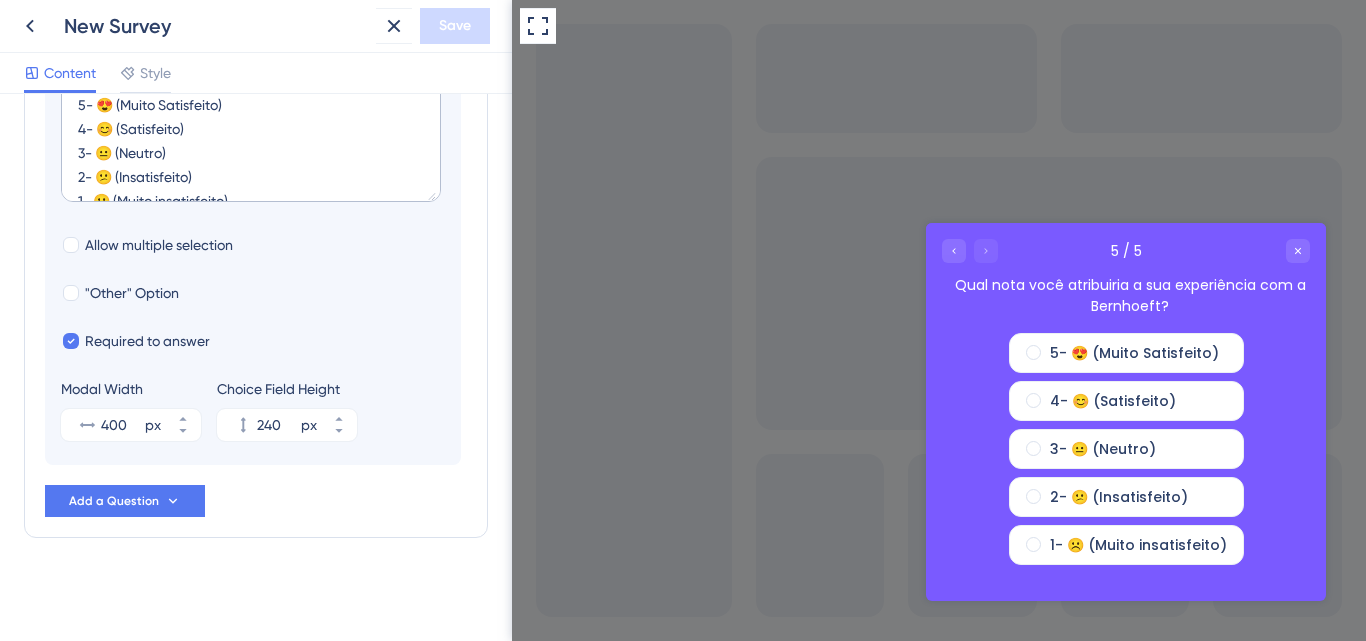 click on "Qual sua visão sobre nosso sistema (usabilidade, desempenho, segurança, relatórios, etc)? Qual sua visão sobre a análise de documentos realizada pelo time da Bernhoeft? Qual sua visão sobre os tours guiados da plataforma e a base de conhecimento? Eles ajudaram na sua experiência de uso? Qual sua visão sobre o suporte via chat e telefone? Delete Logic Multiple Choice Question Qual nota você atribuiria a sua experiência com a Bernhoeft? Answer Options 5- 😍 (Muito Satisfeito)
4- 😊 (Satisfeito)
3- 😐 (Neutro)
2- 😕 (Insatisfeito)
1- ☹️ (Muito insatisfeito) Allow multiple selection "Other" Option Required to answer Modal Width 400 px Choice Field Height 240 px Add a Question" at bounding box center [256, -7] 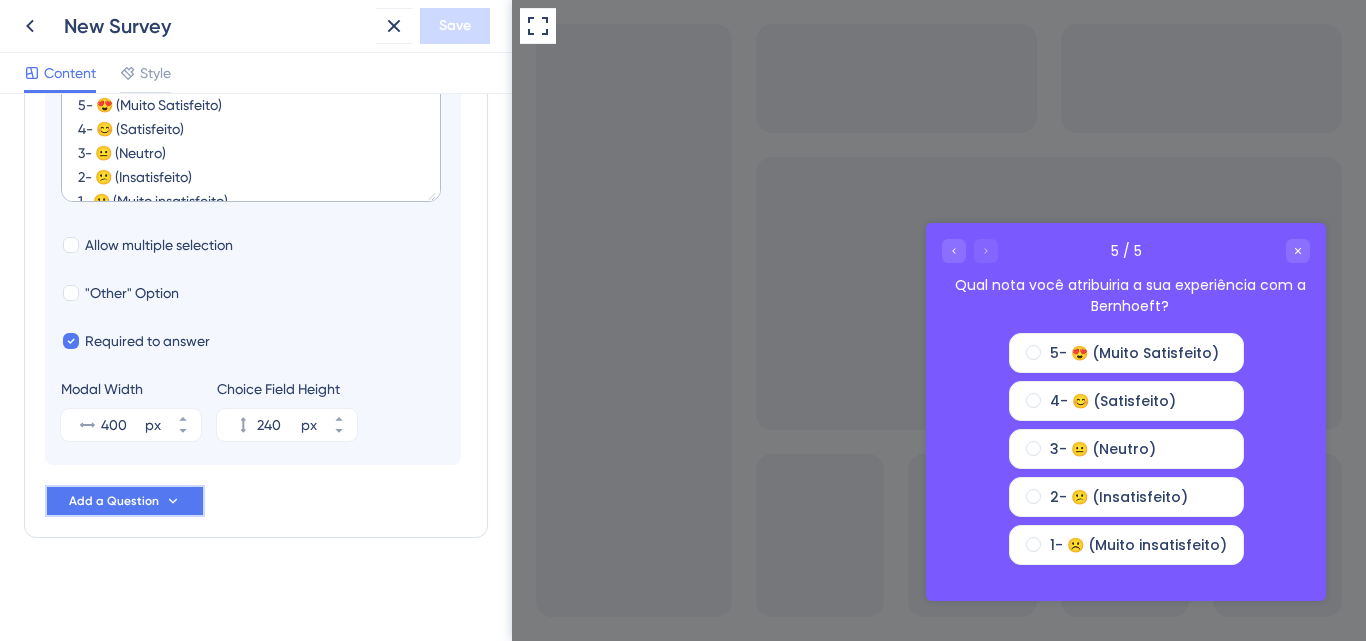 click on "Add a Question" at bounding box center (125, 501) 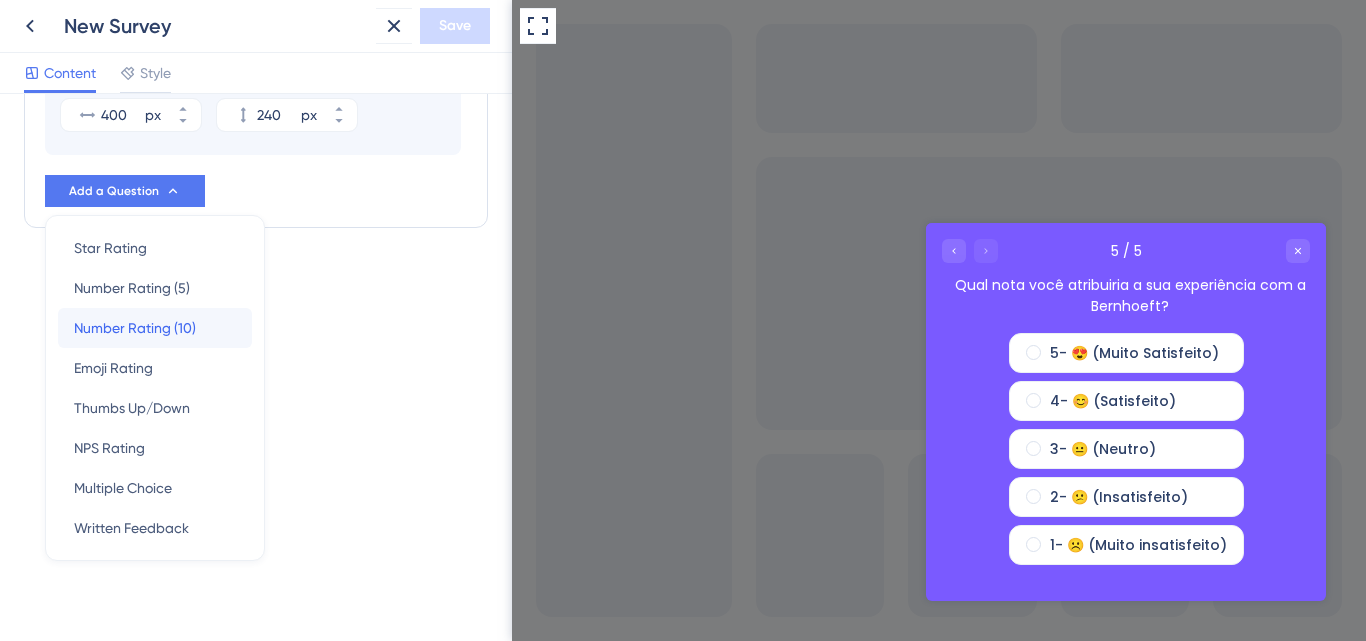 click on "Number Rating (10)" at bounding box center (135, 328) 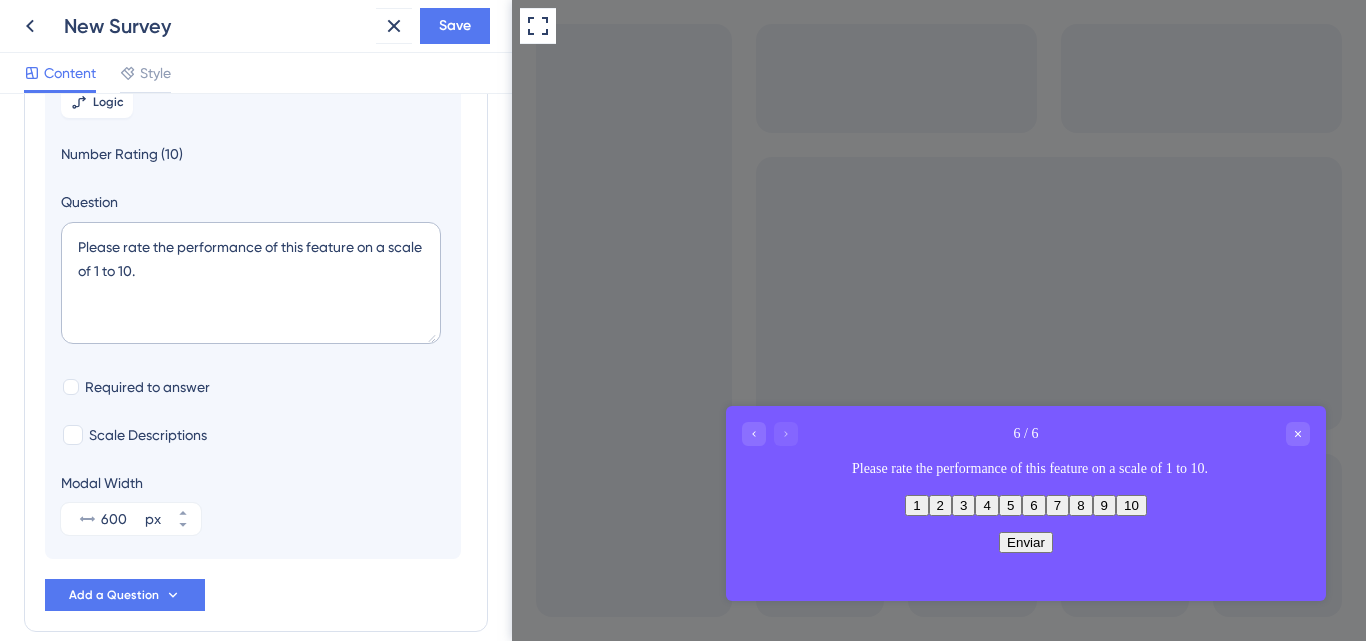 scroll, scrollTop: 397, scrollLeft: 0, axis: vertical 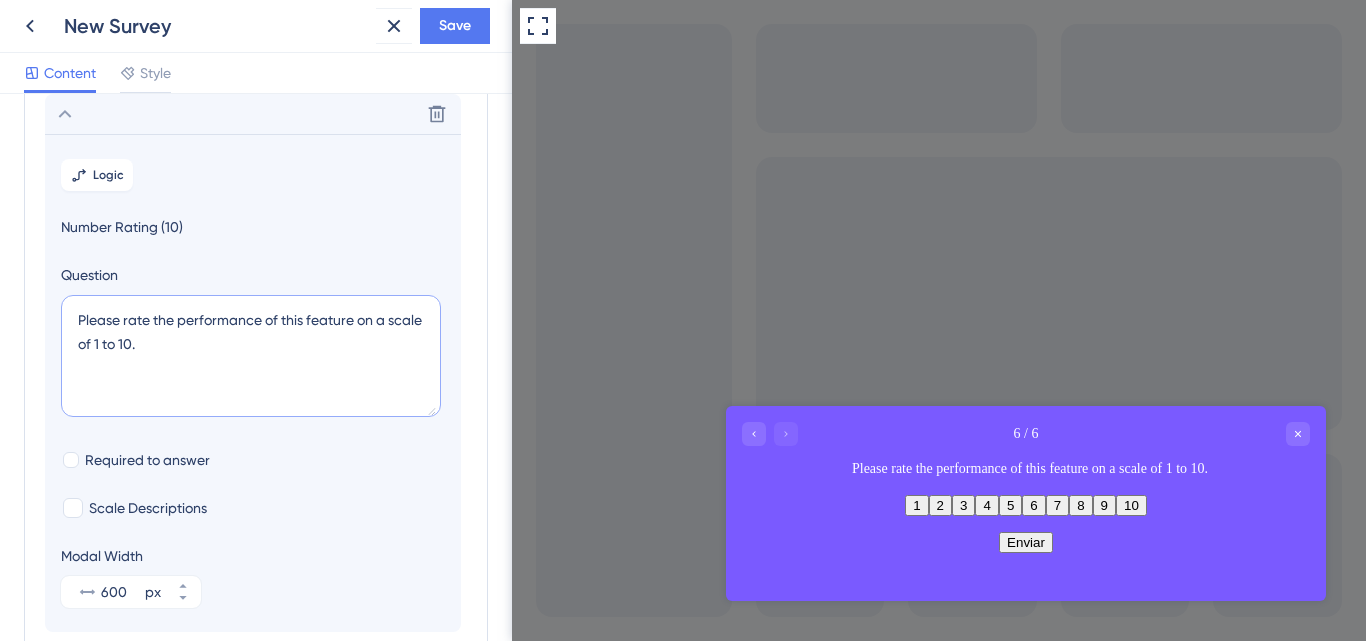 drag, startPoint x: 167, startPoint y: 361, endPoint x: 77, endPoint y: 328, distance: 95.85927 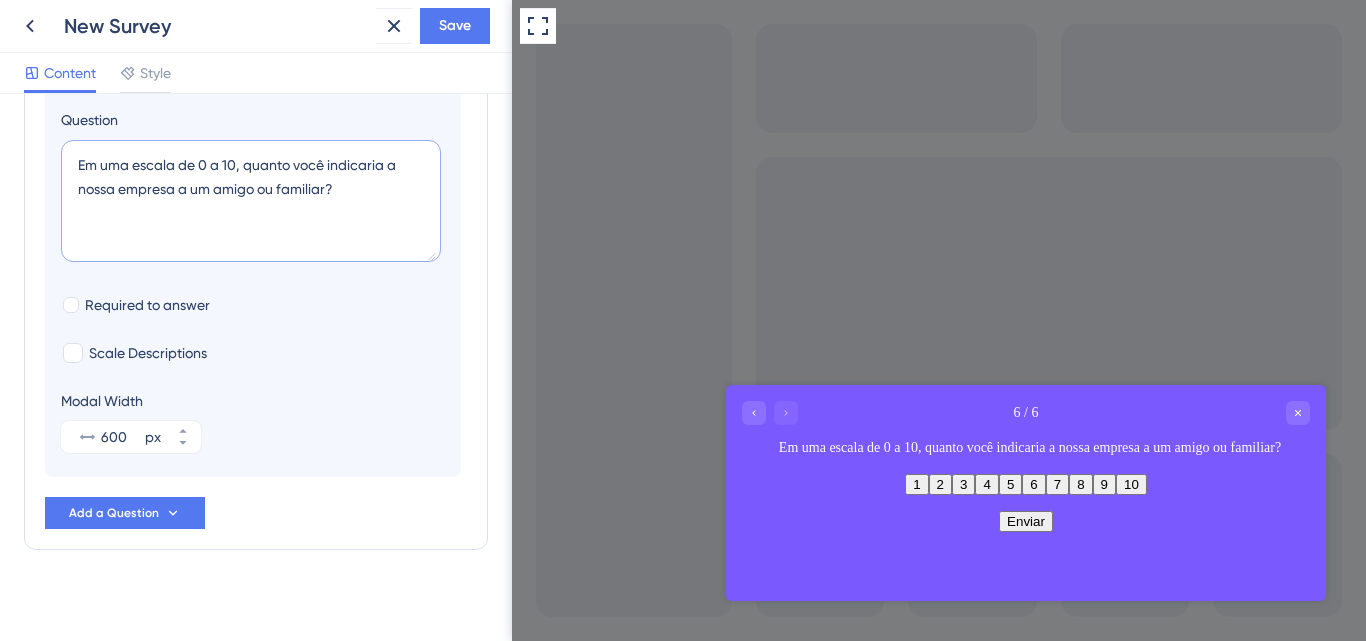 scroll, scrollTop: 565, scrollLeft: 0, axis: vertical 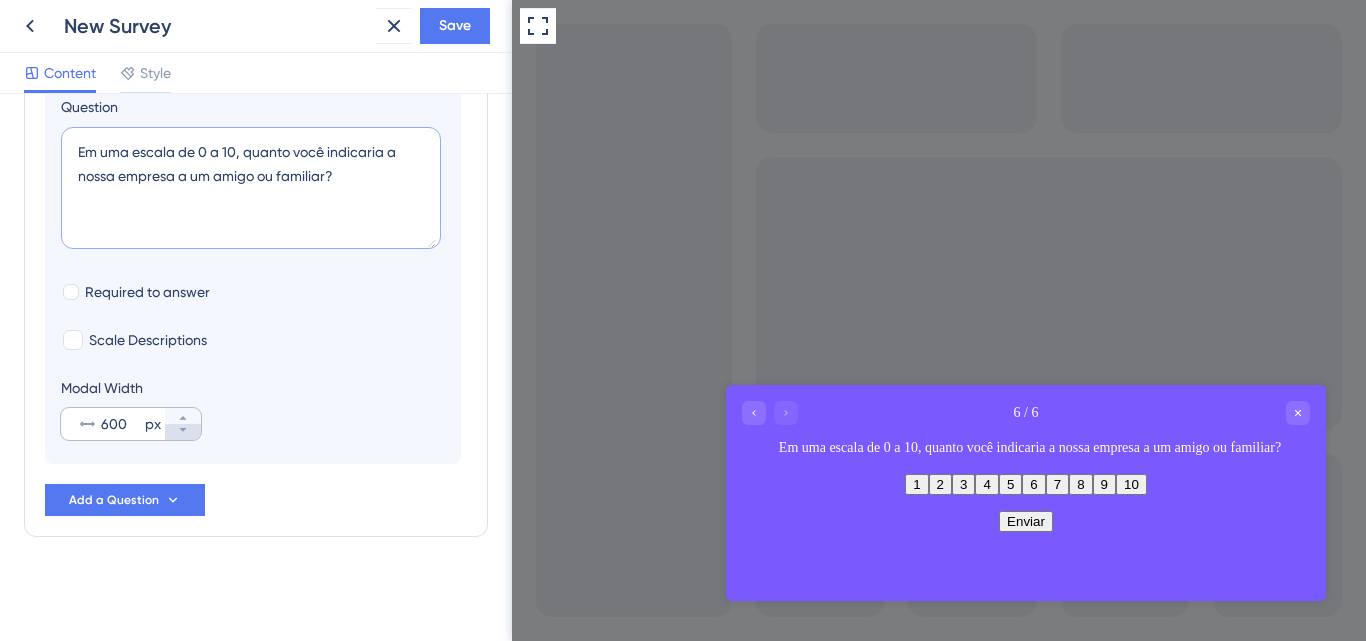 type on "Em uma escala de 0 a 10, quanto você indicaria a nossa empresa a um amigo ou familiar?" 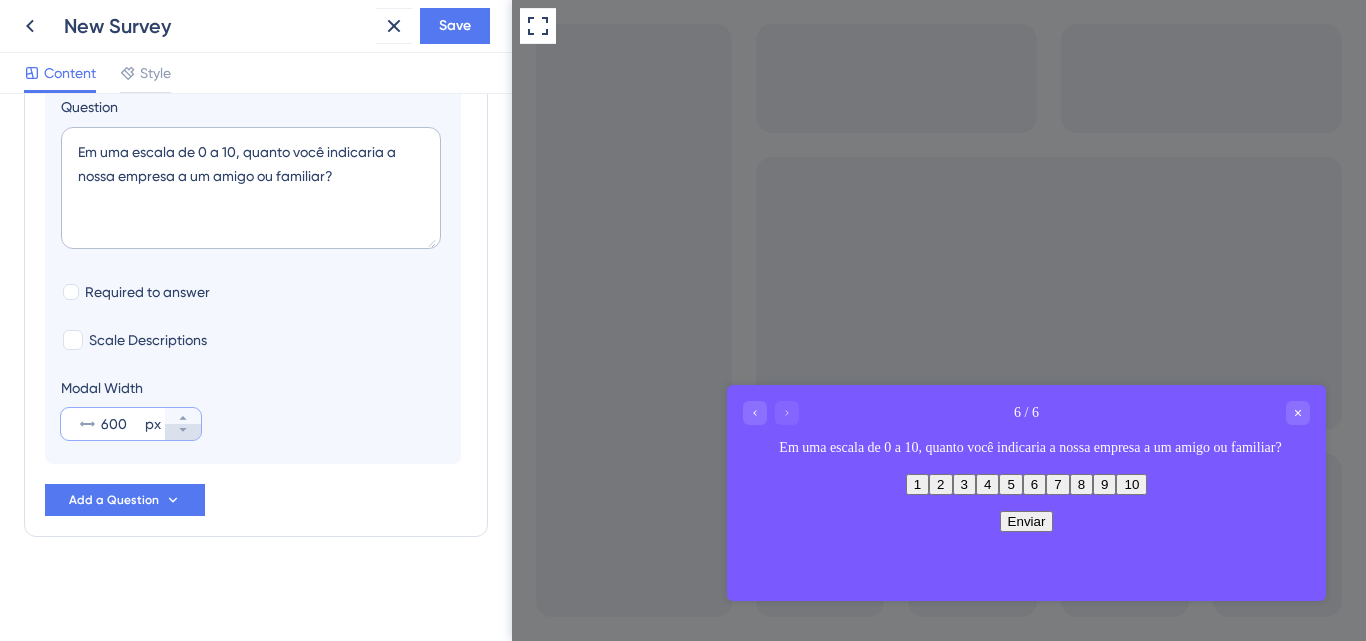 click 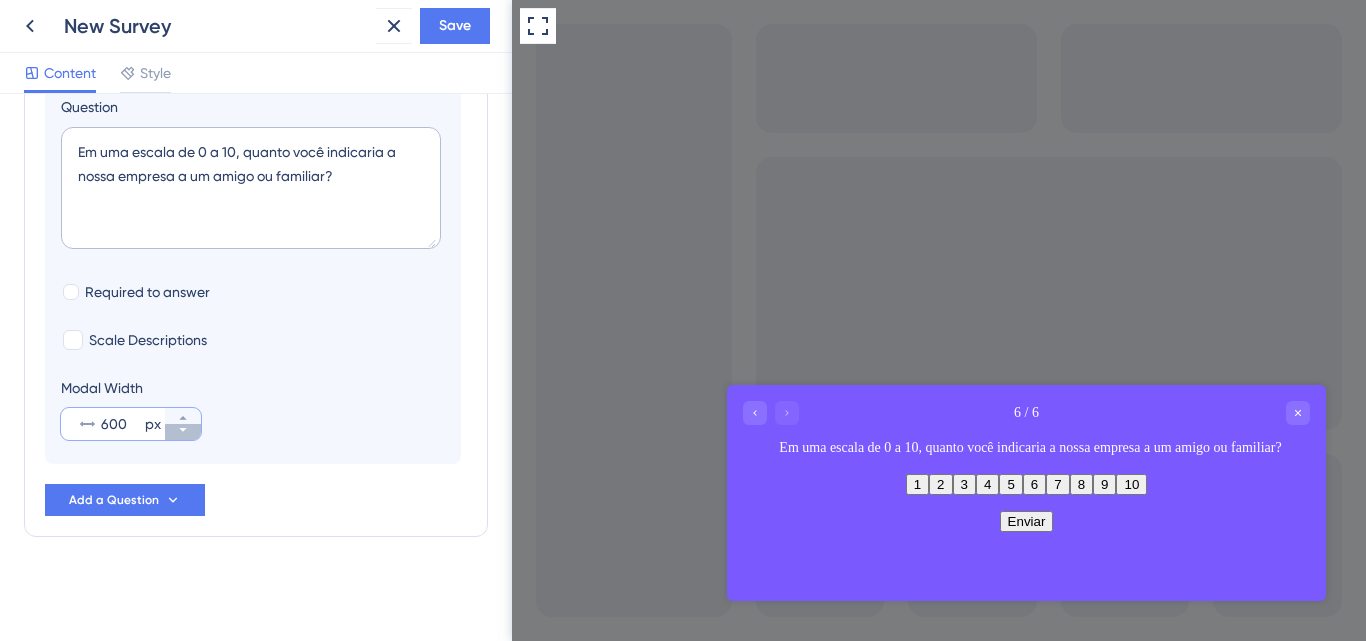 click 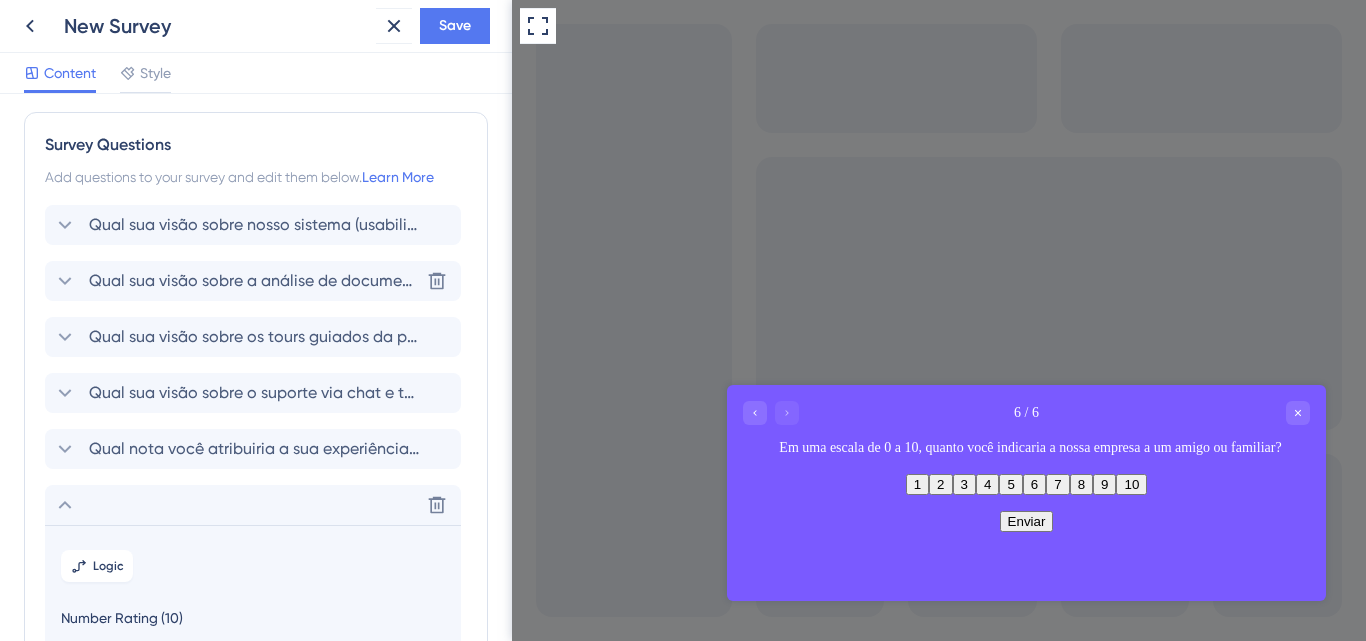 scroll, scrollTop: 0, scrollLeft: 0, axis: both 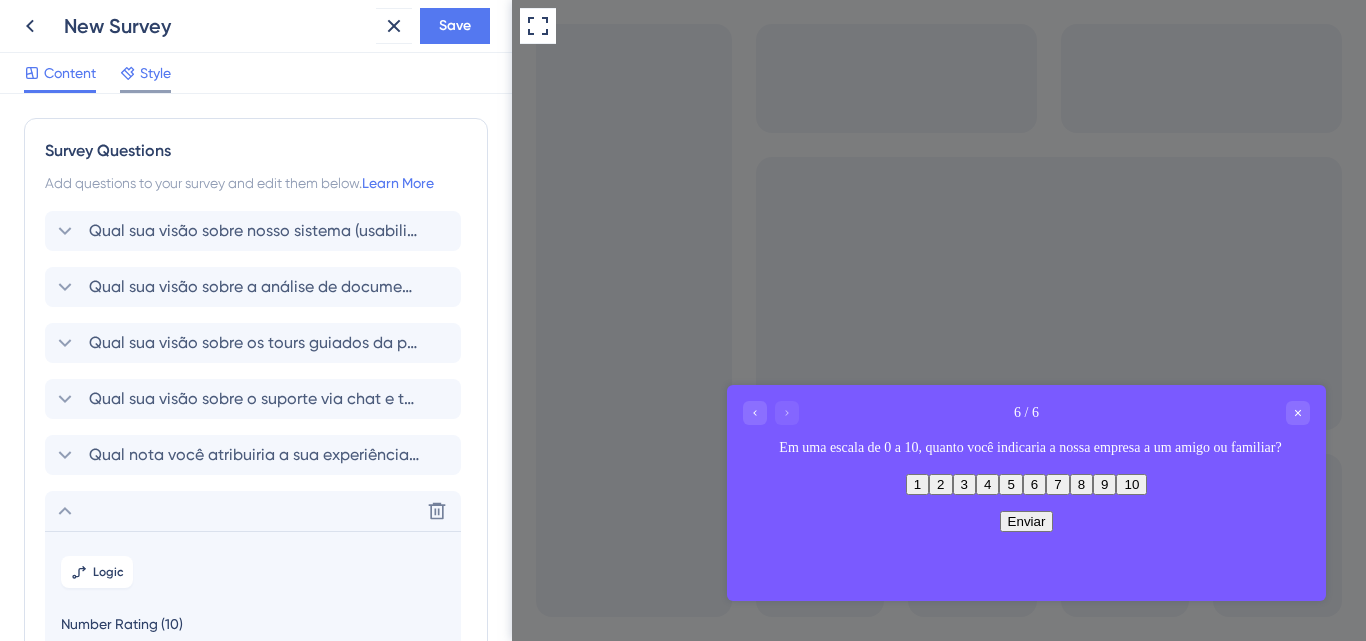 click on "Style" at bounding box center [155, 73] 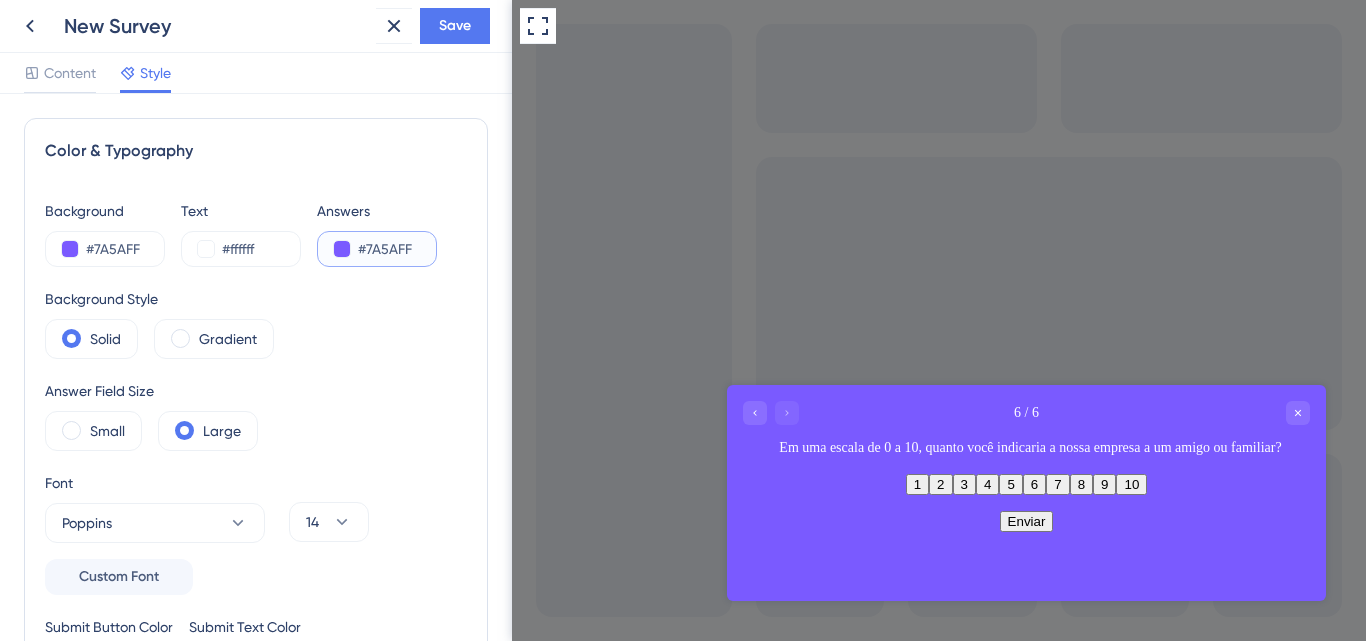 click at bounding box center [342, 249] 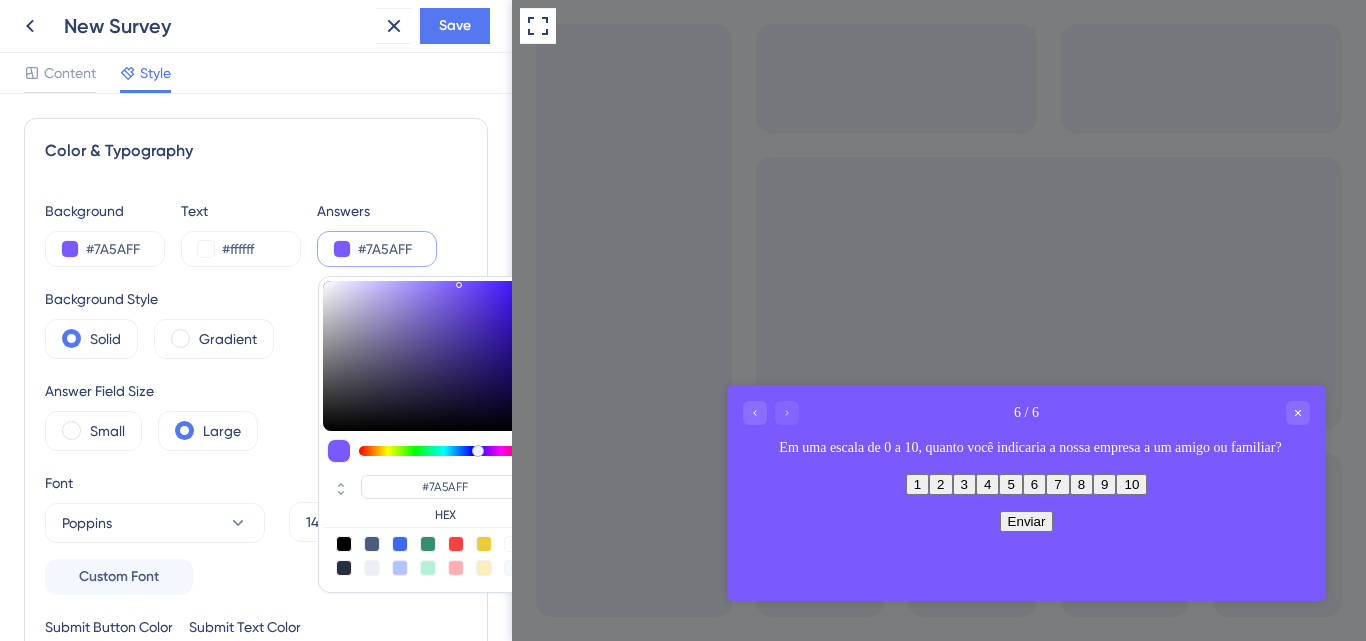 type on "#e2e1e6" 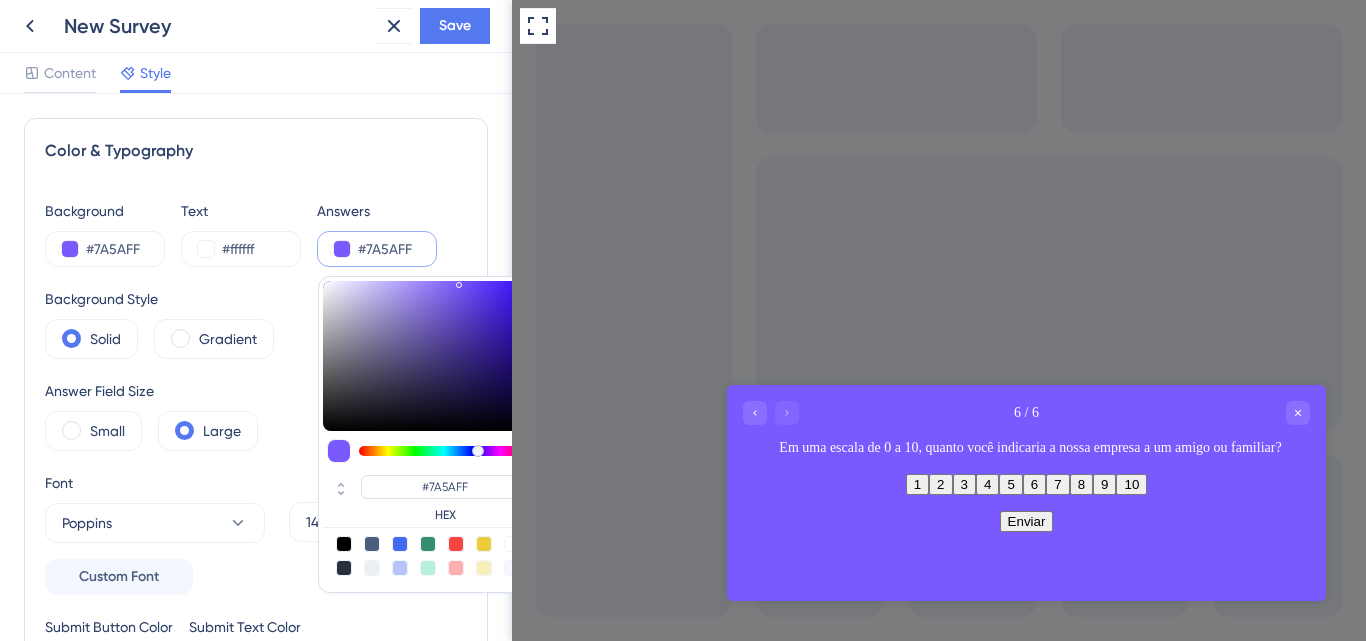 type on "#E2E1E6" 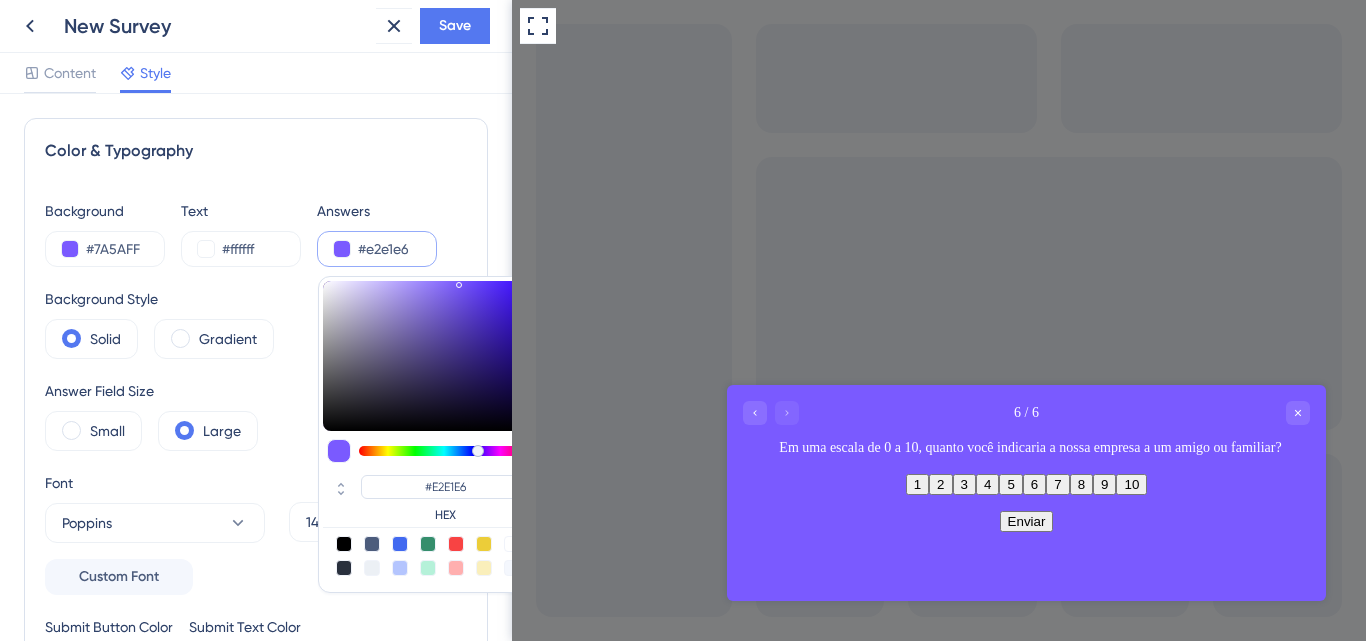 type on "#e7e6eb" 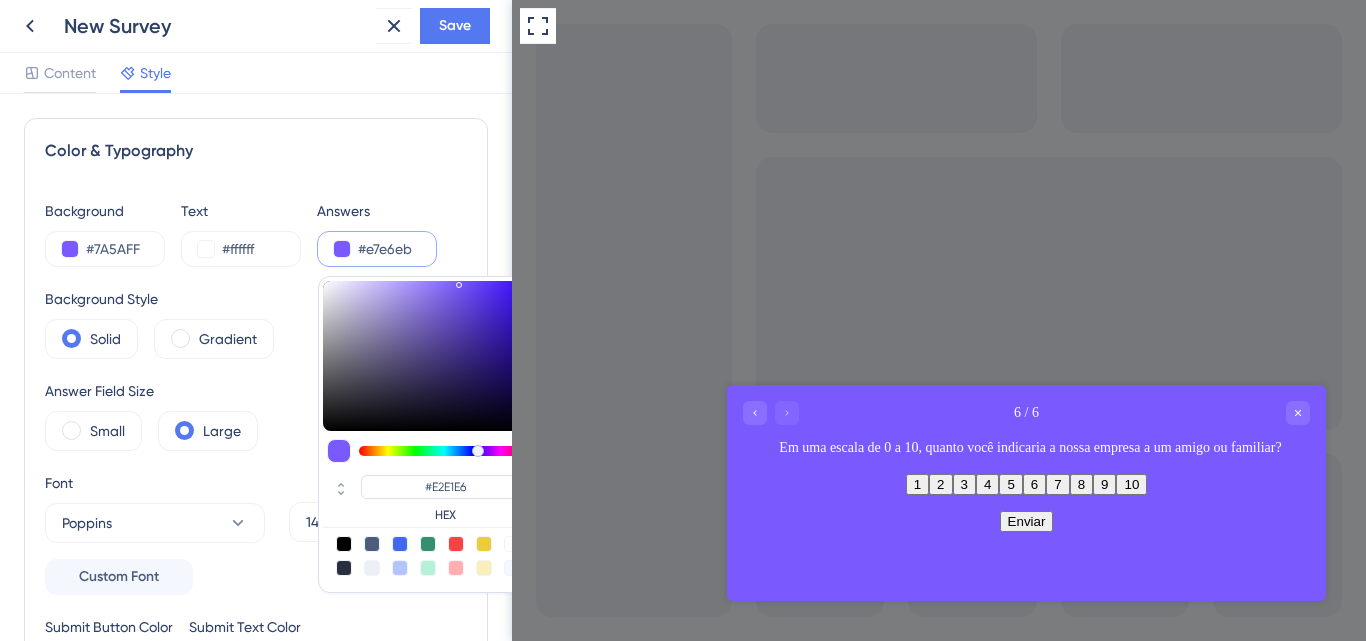 type on "#E7E6EB" 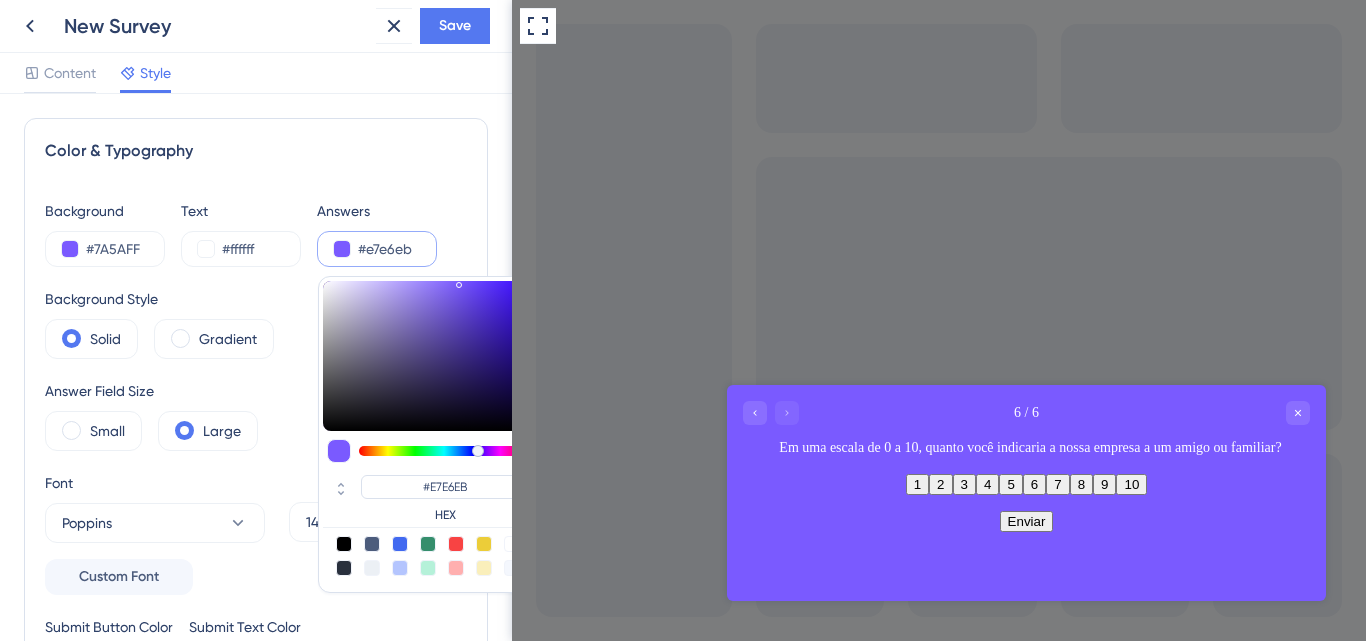 type on "#efeef3" 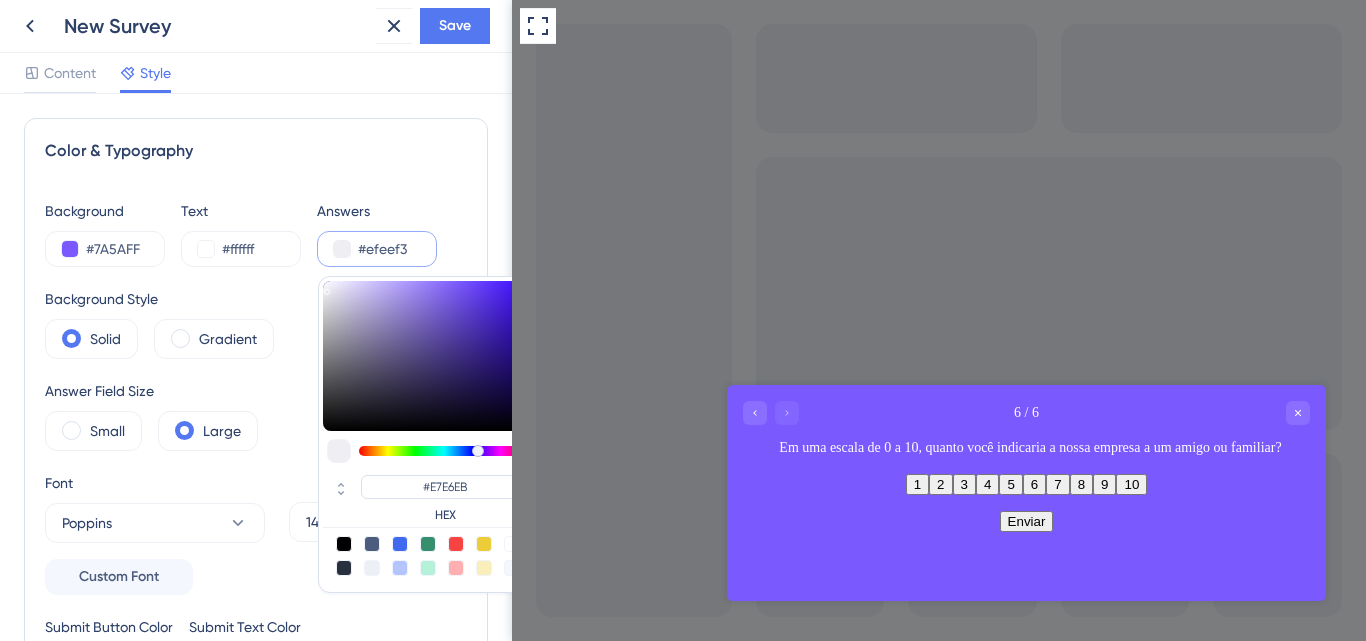 type on "#EFEEF3" 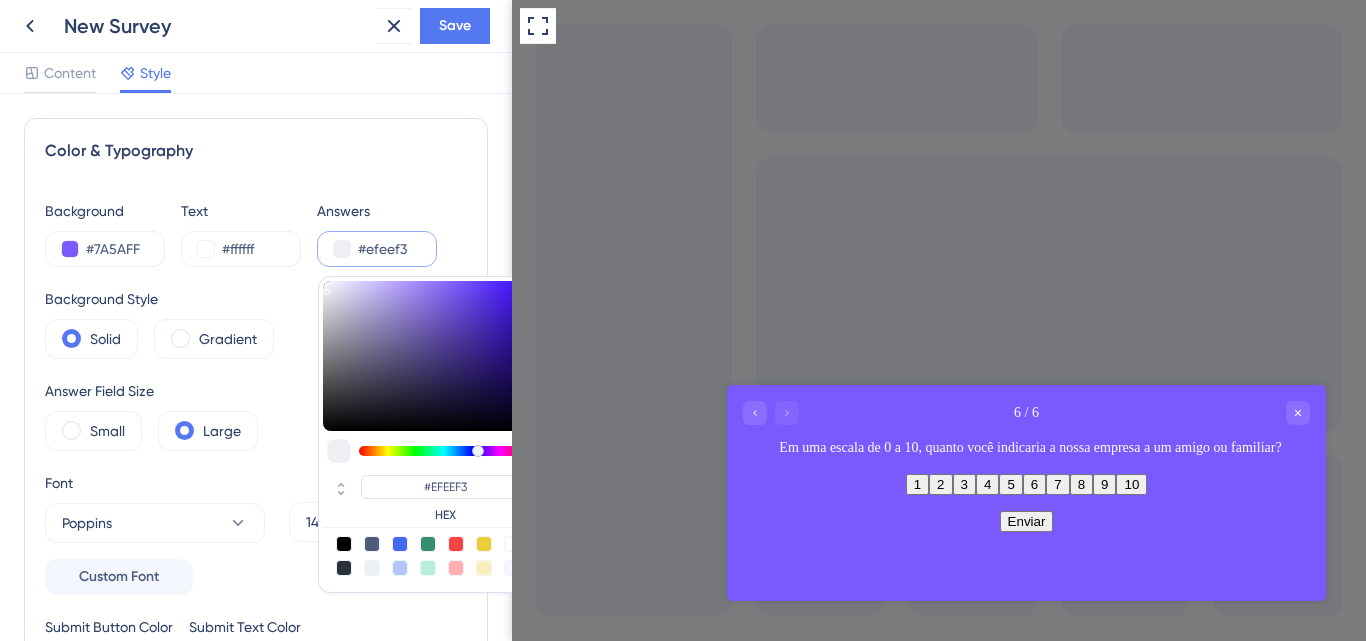 type on "#fbfaff" 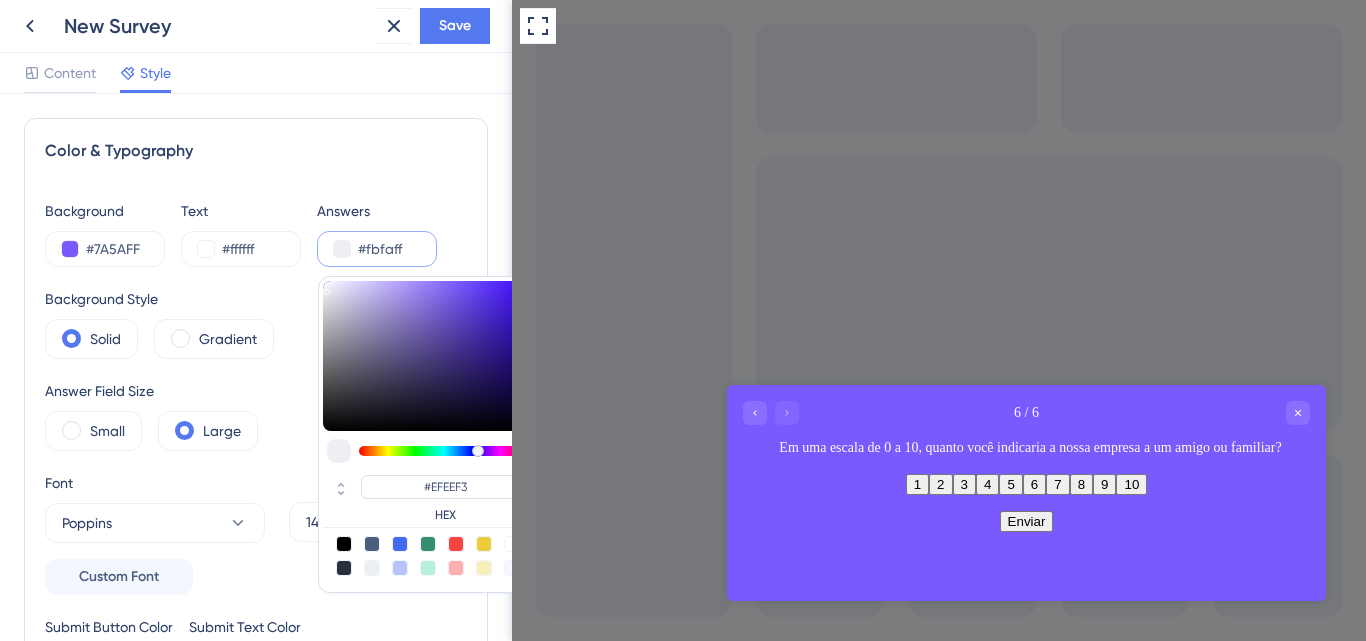 type on "#FBFAFF" 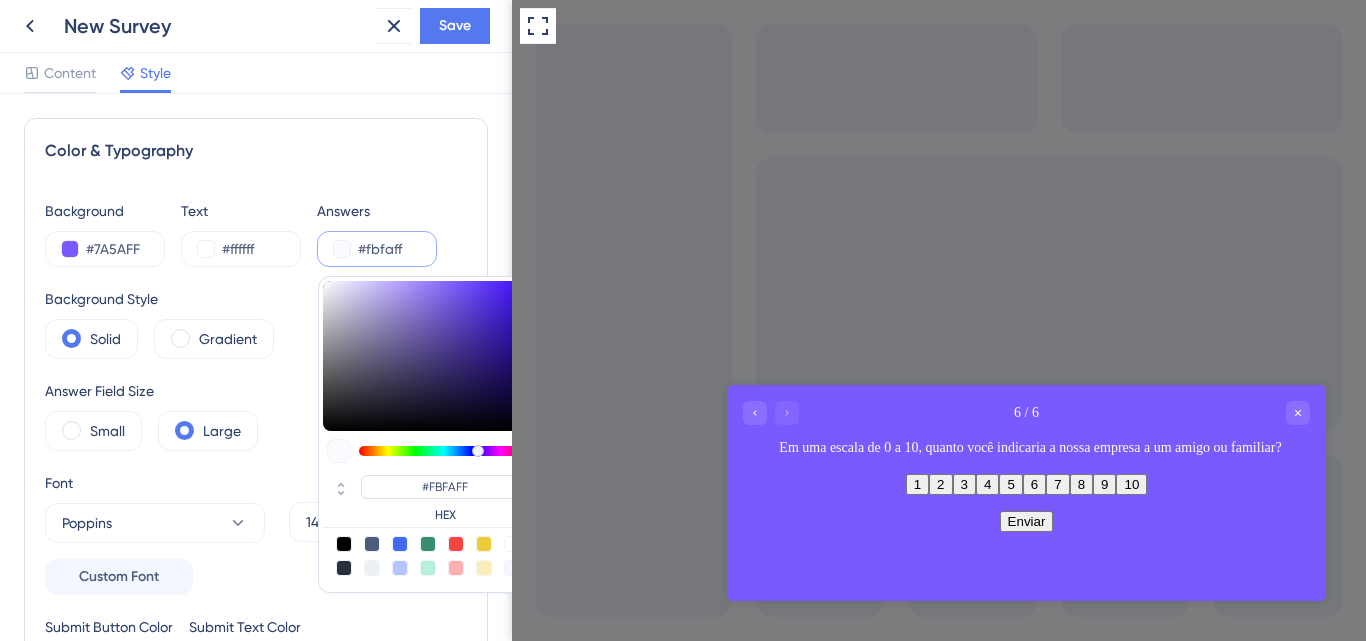 drag, startPoint x: 327, startPoint y: 296, endPoint x: 327, endPoint y: 270, distance: 26 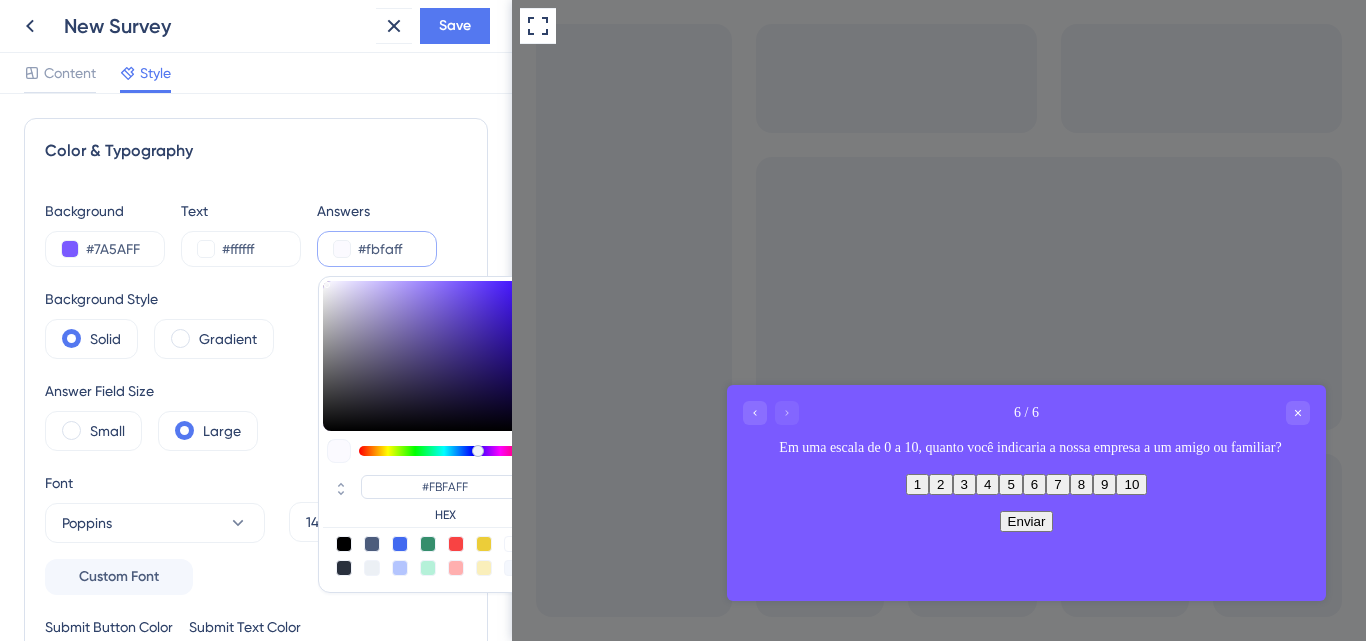 click on "Background #7A5AFF Text #ffffff Answers #fbfaff #FBFAFF HEX Background Style Solid Gradient Answer Field Size Small Large Font Poppins Custom Font 14 Submit Button Color #ffffff Submit Text Color #7A5AFF" at bounding box center [256, 441] 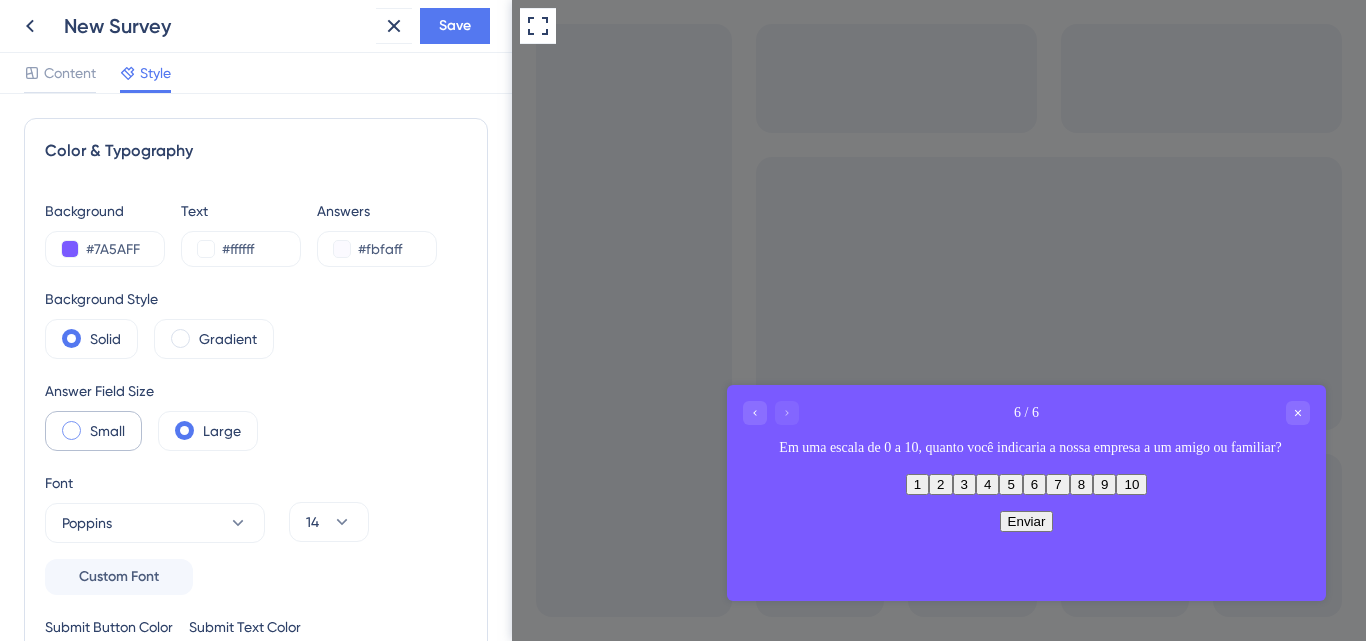 click on "Small" at bounding box center (107, 431) 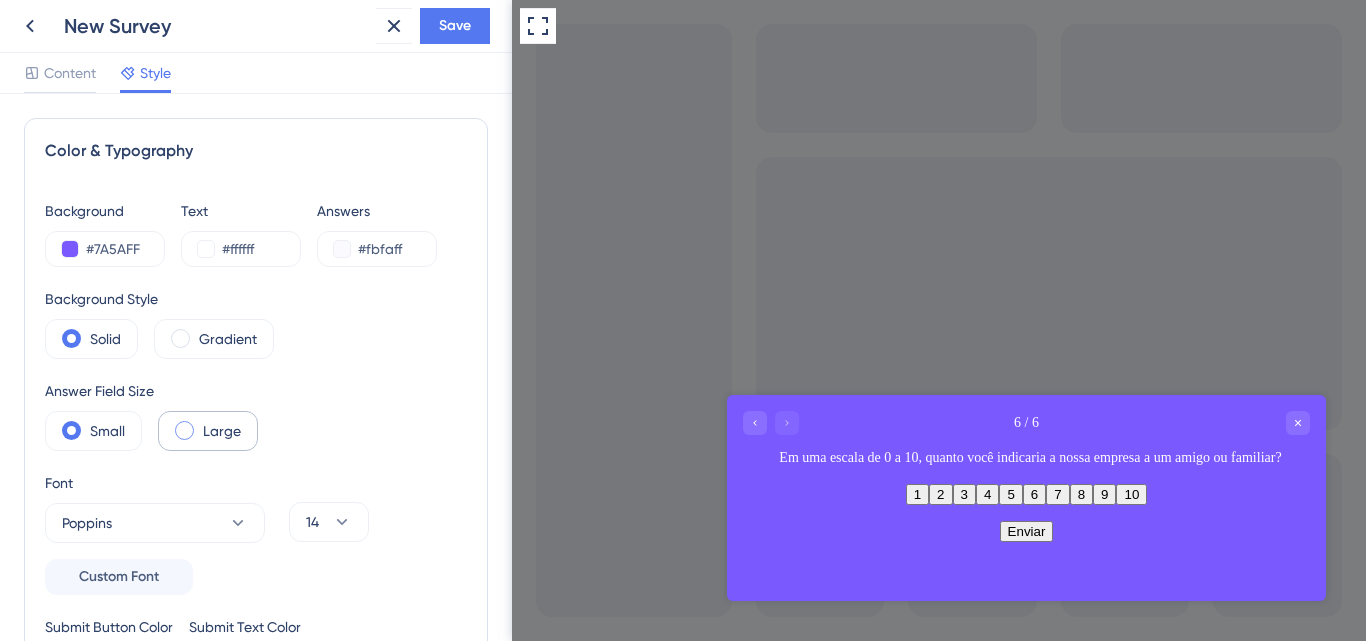 click on "Large" at bounding box center [208, 431] 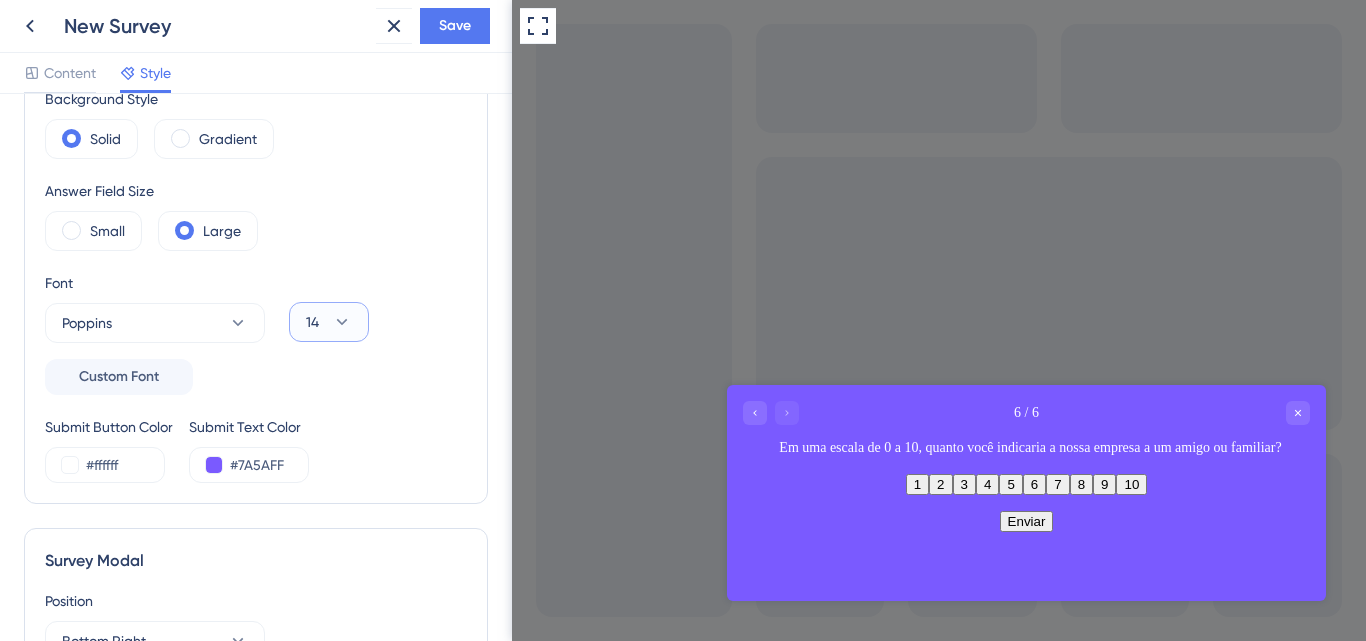 click 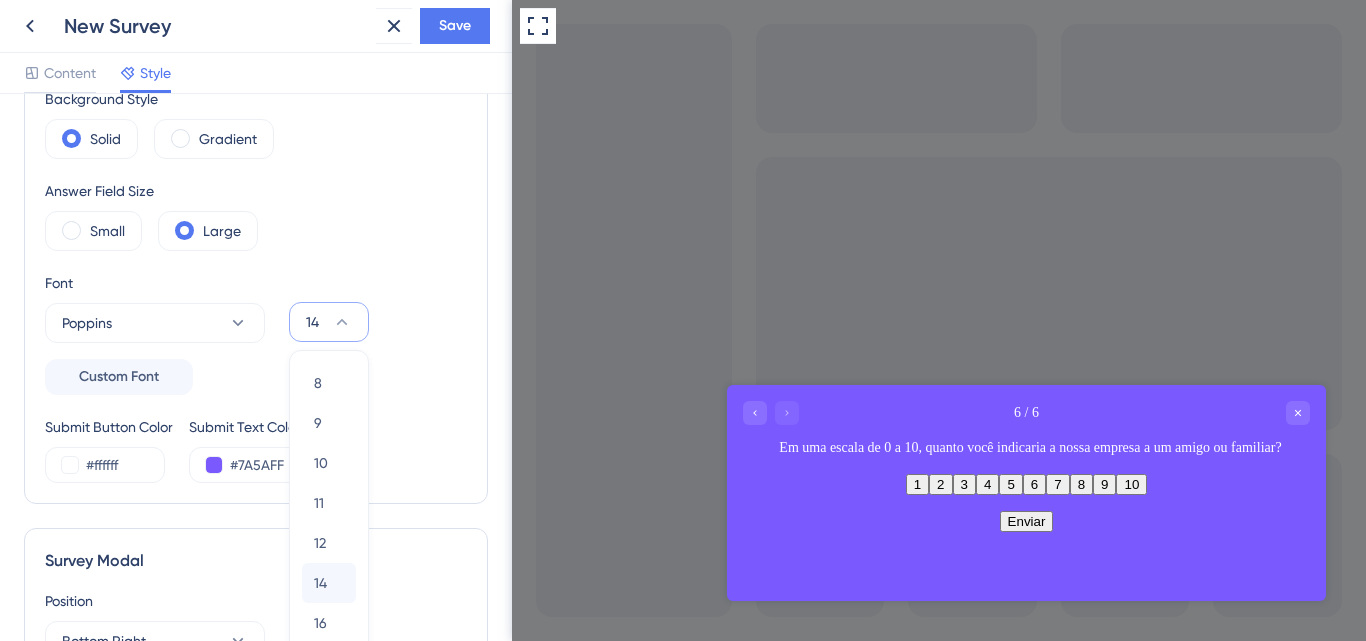 scroll, scrollTop: 384, scrollLeft: 0, axis: vertical 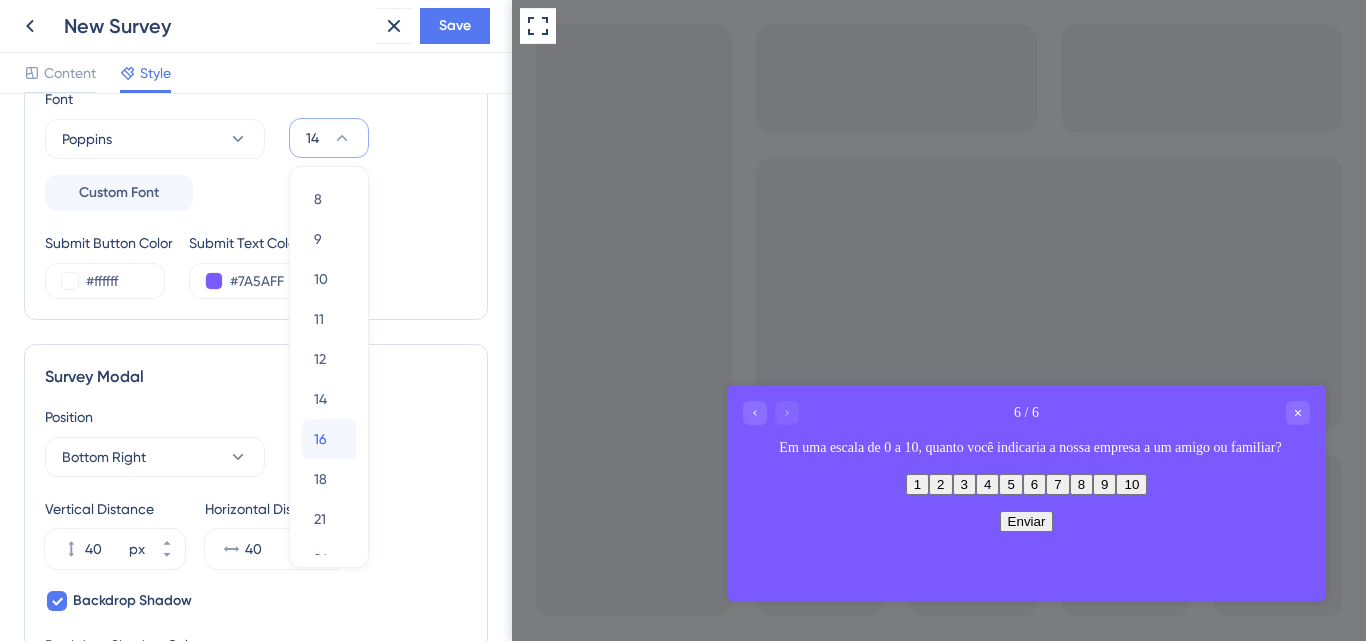 click on "16 16" at bounding box center (329, 439) 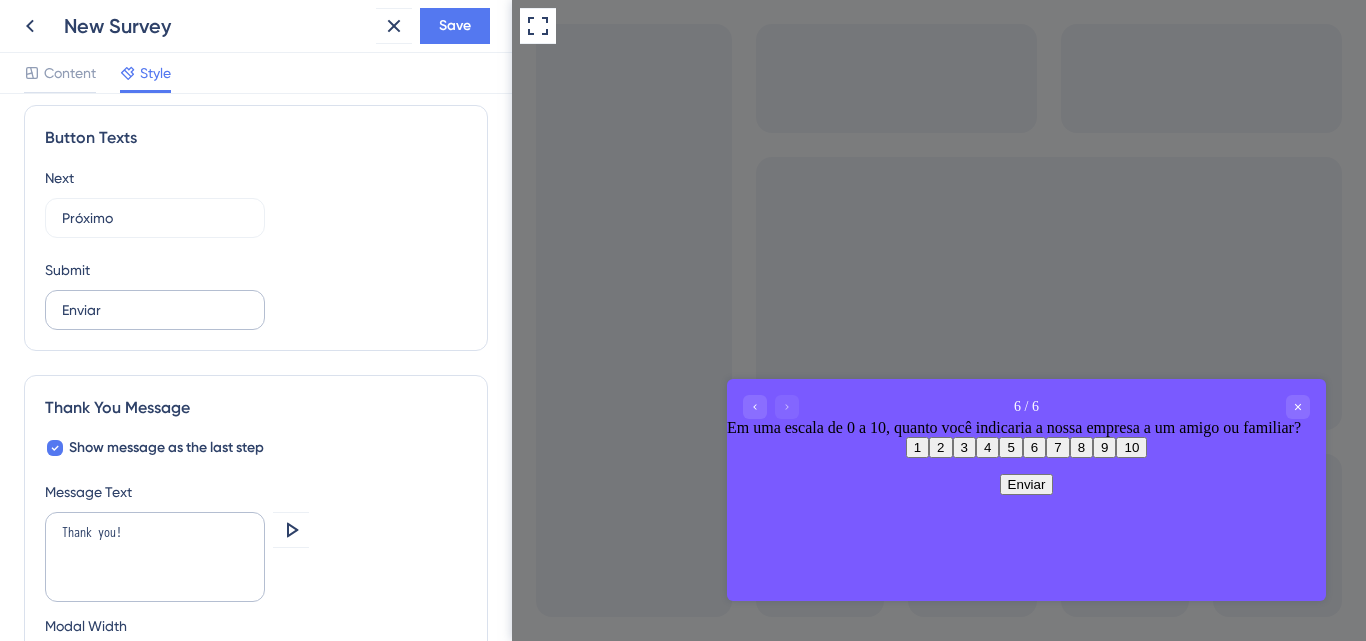 scroll, scrollTop: 1450, scrollLeft: 0, axis: vertical 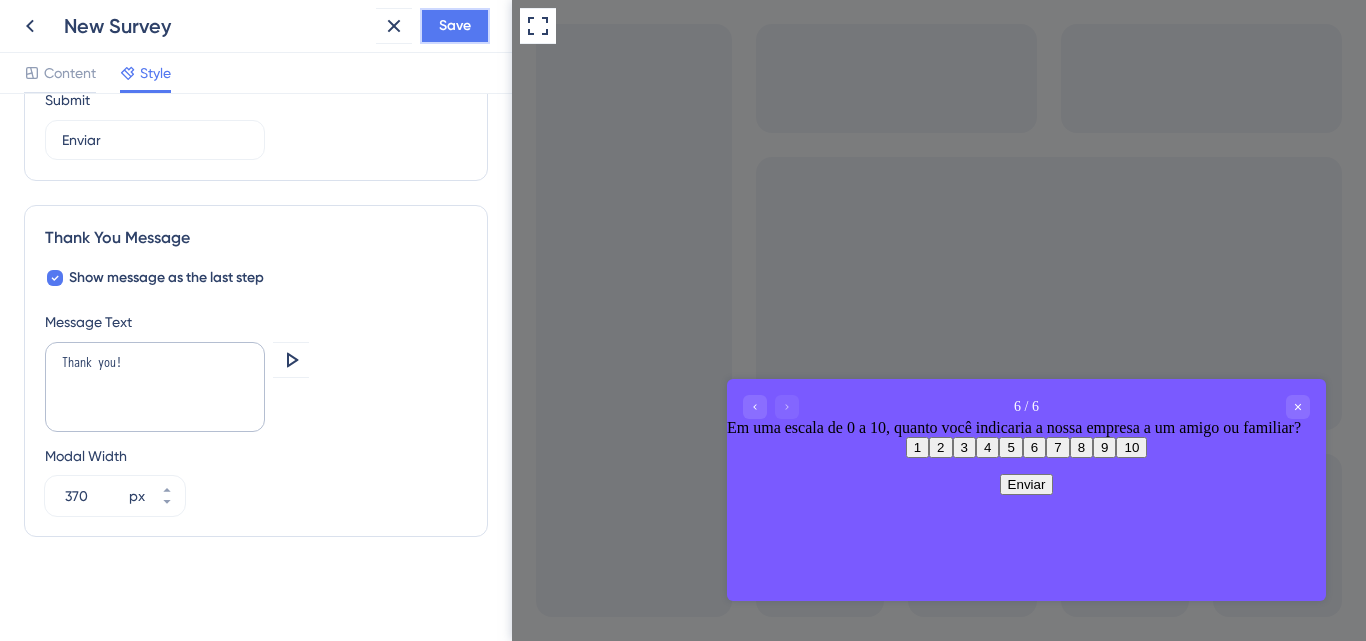 click on "Save" at bounding box center [455, 26] 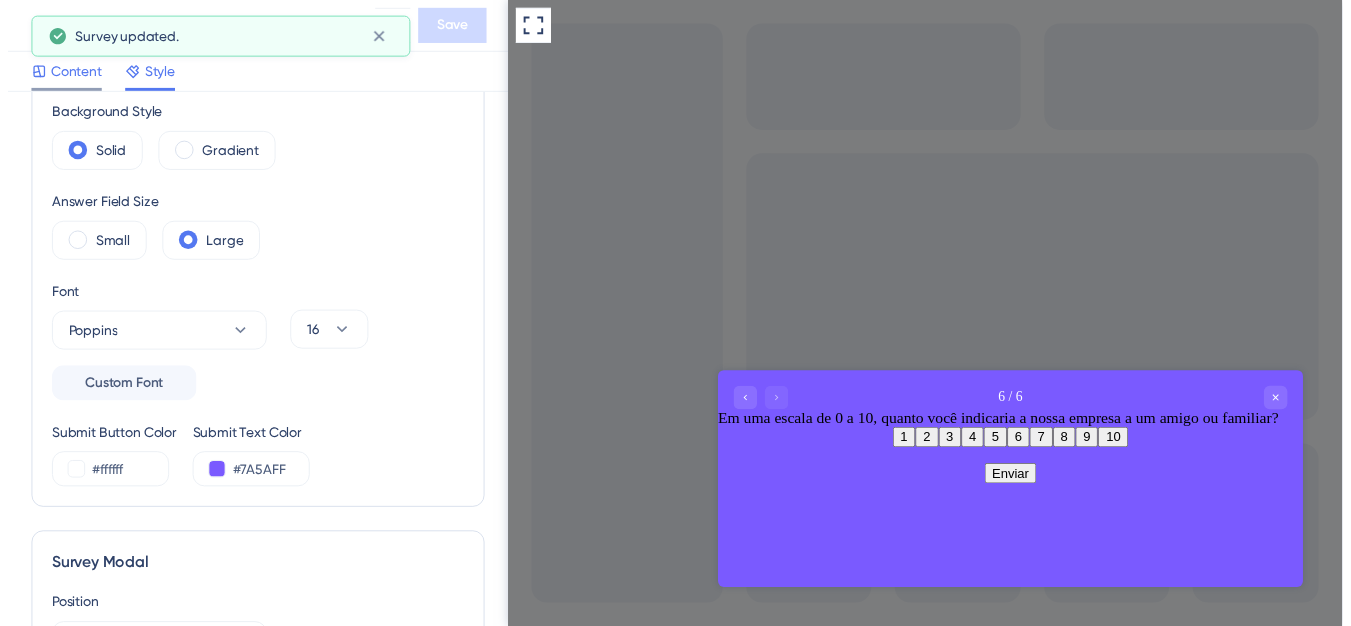 scroll, scrollTop: 150, scrollLeft: 0, axis: vertical 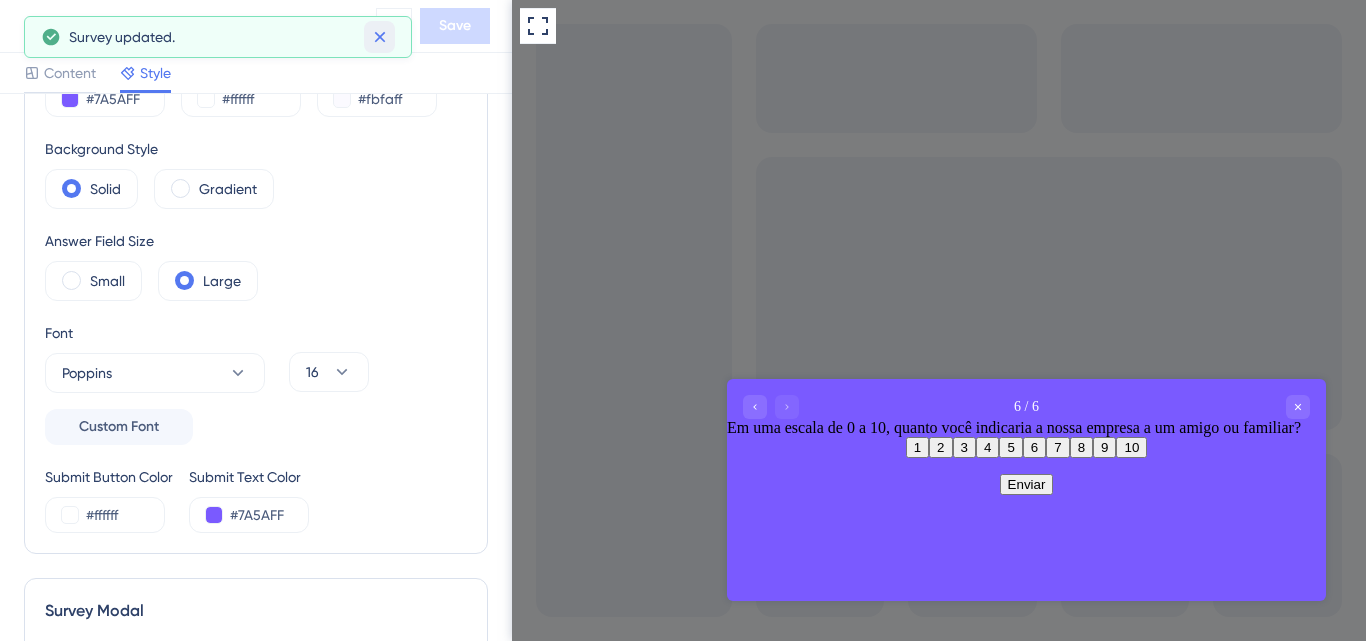 click 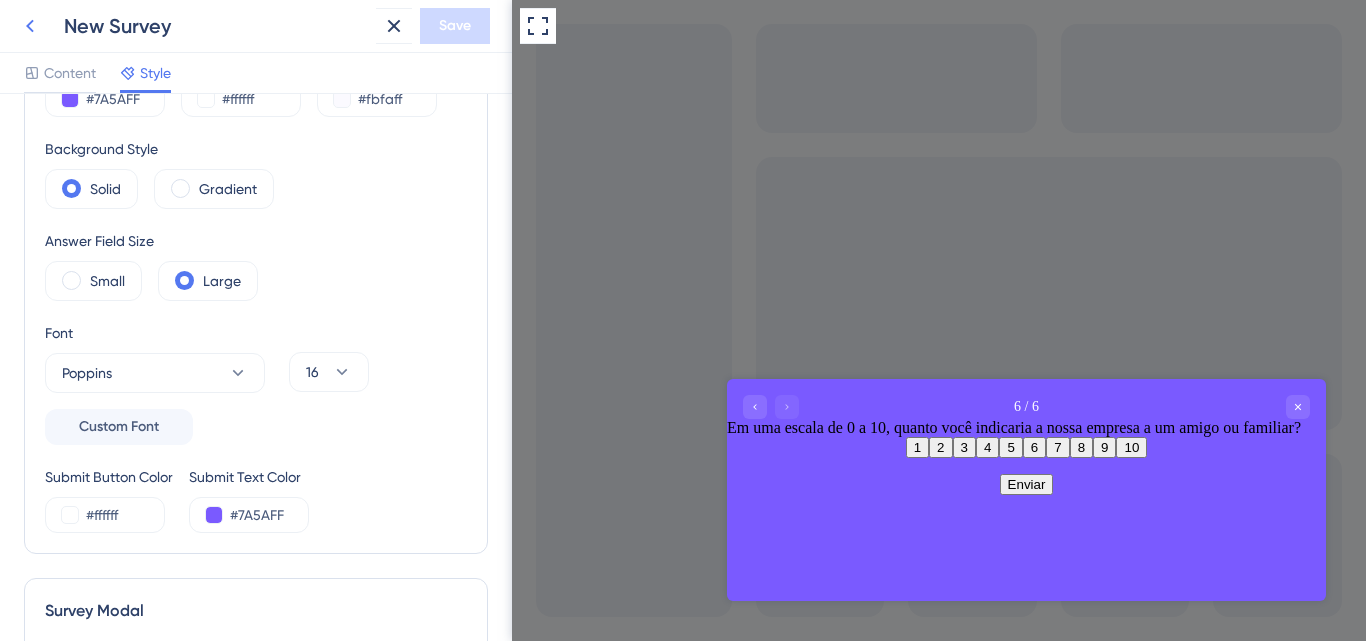 click at bounding box center (30, 26) 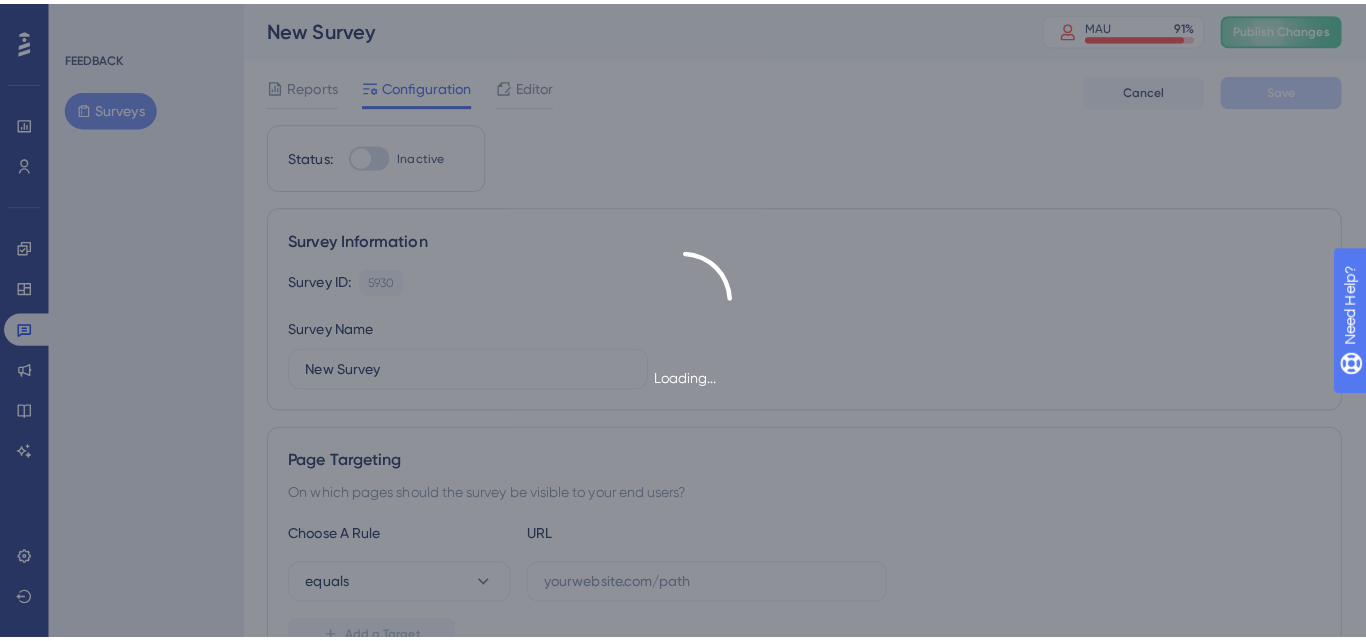 scroll, scrollTop: 0, scrollLeft: 0, axis: both 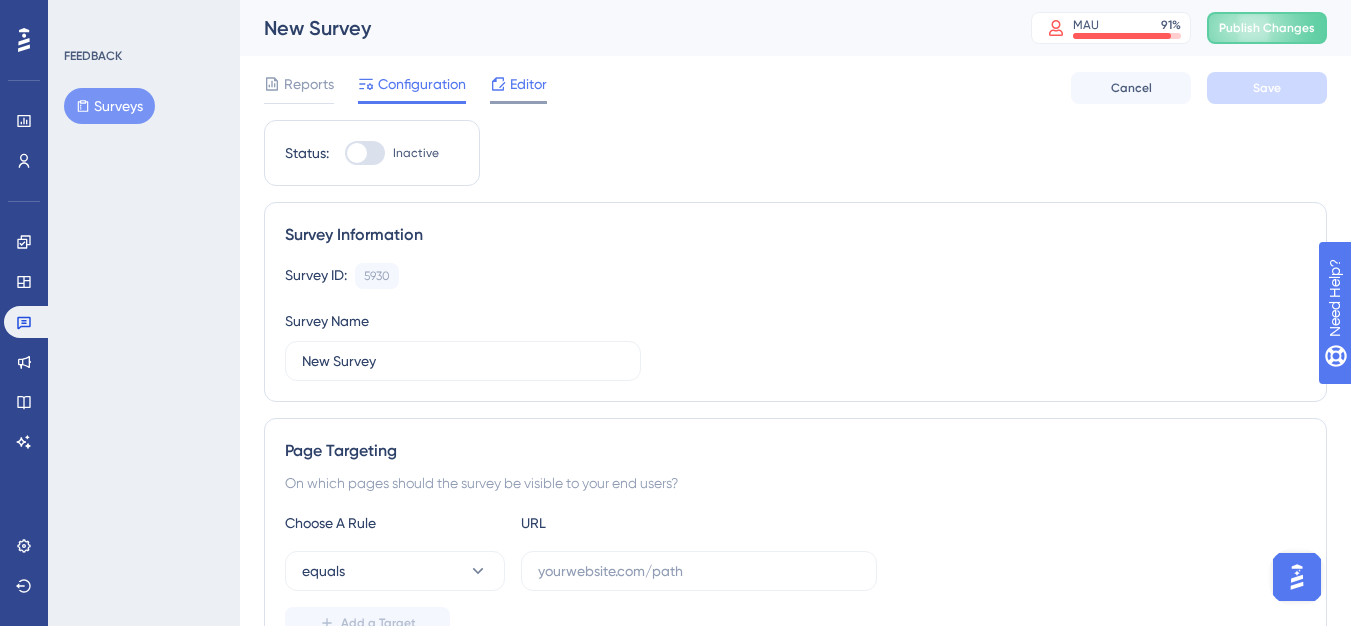 click on "Editor" at bounding box center (518, 88) 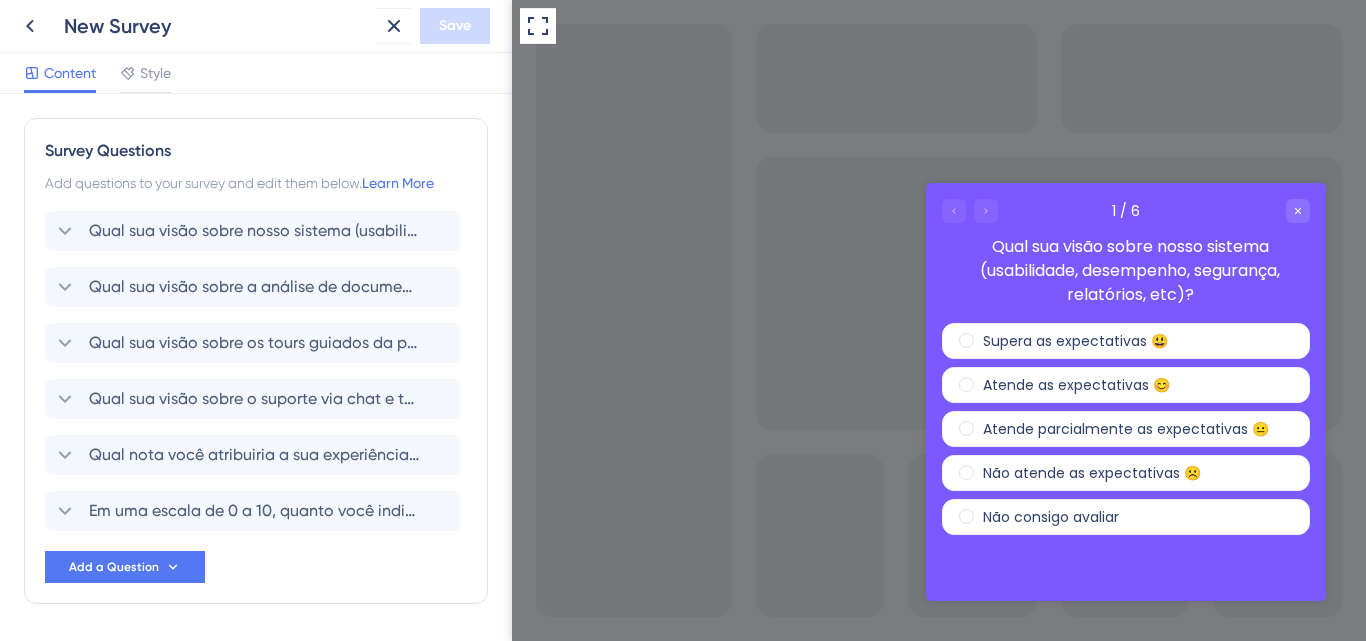 scroll, scrollTop: 0, scrollLeft: 0, axis: both 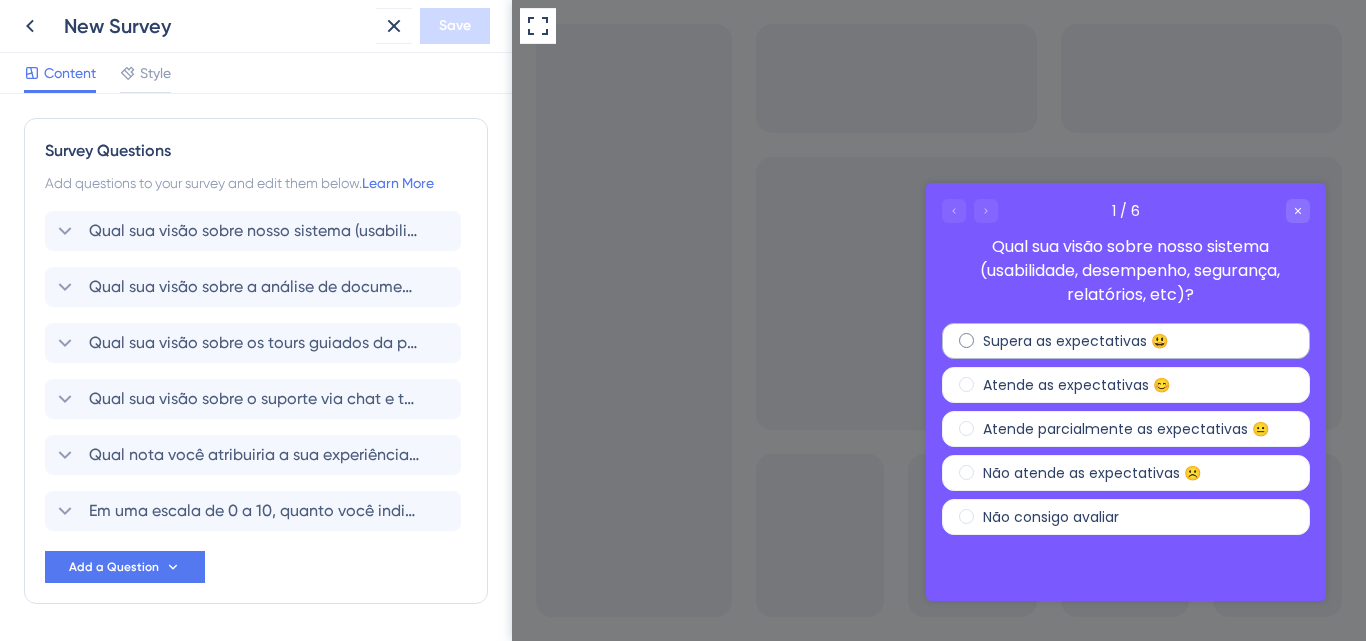 click on "Supera as expectativas 😃" at bounding box center (1126, 341) 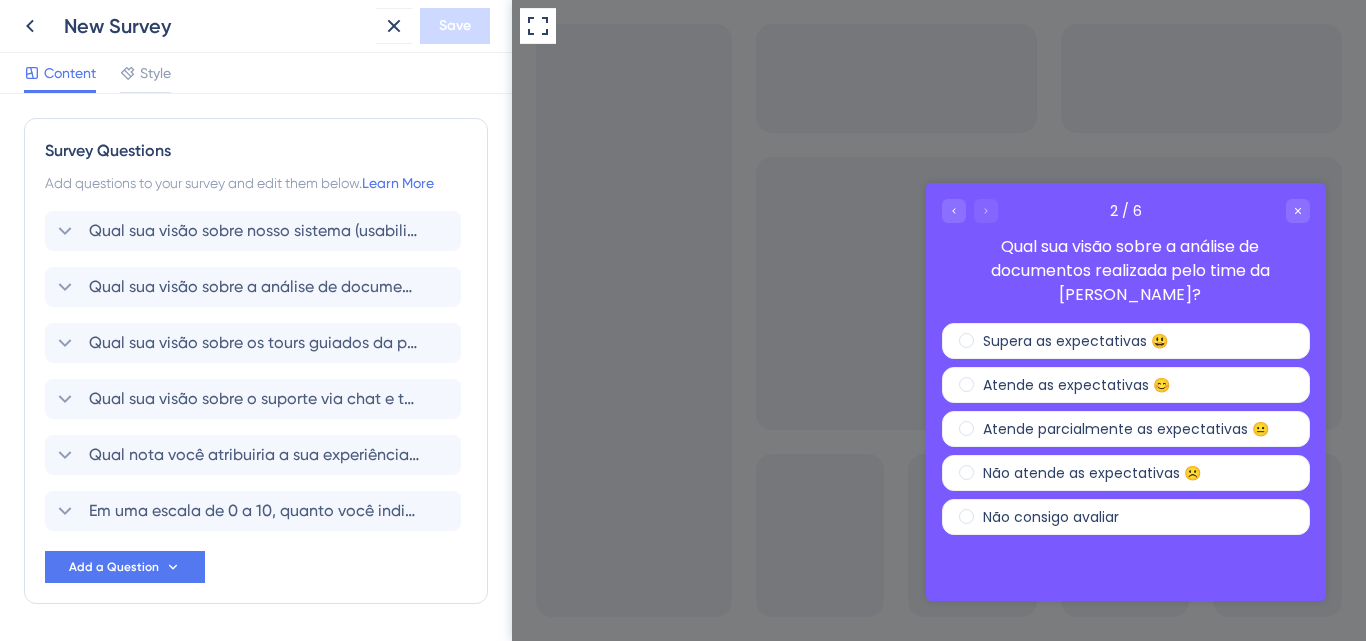 click on "Supera as expectativas 😃 Atende as expectativas 😊 Atende parcialmente as expectativas 😐 Não atende as expectativas ☹️ Não consigo avaliar" at bounding box center (1126, 448) 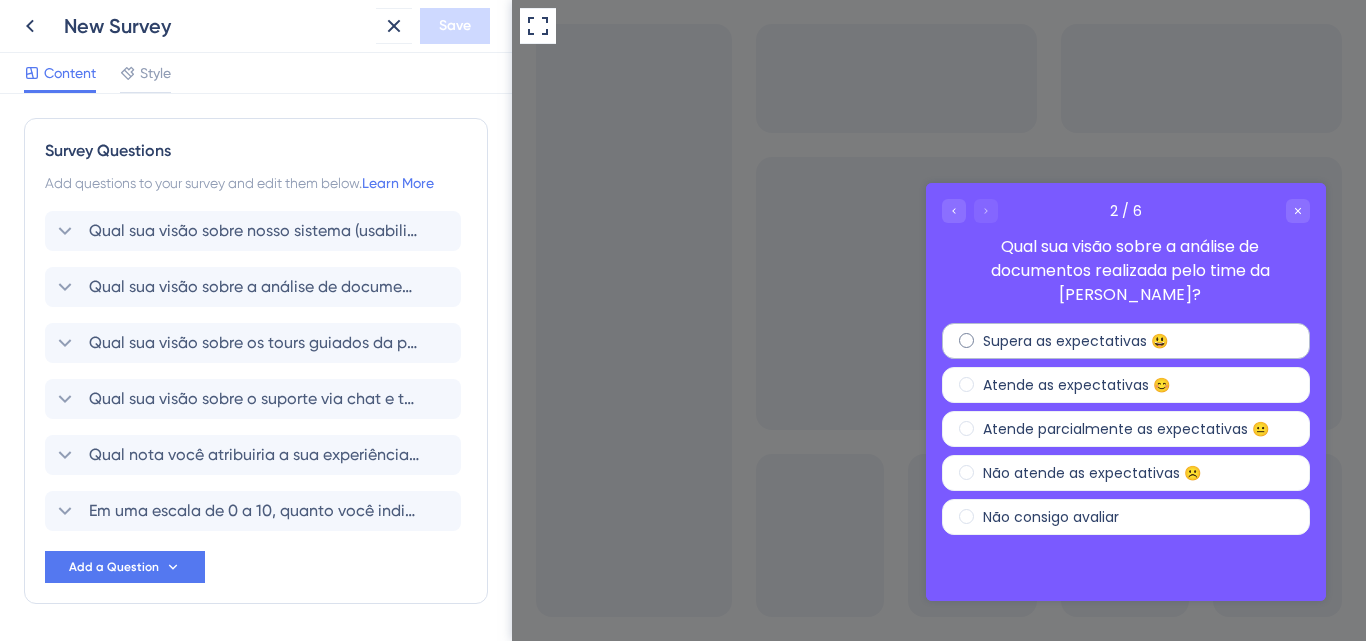 click on "Supera as expectativas 😃" at bounding box center [1075, 341] 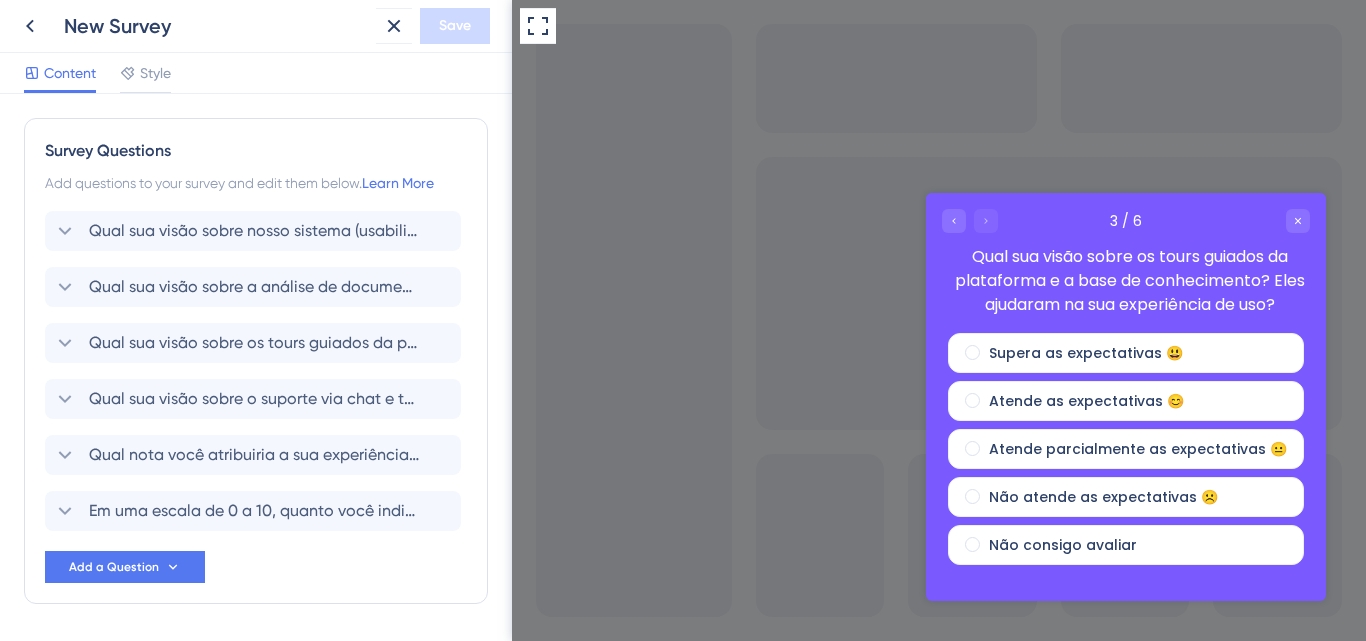 click on "Supera as expectativas 😃 Atende as expectativas 😊 Atende parcialmente as expectativas 😐 Não atende as expectativas ☹️ Não consigo avaliar" at bounding box center [1126, 449] 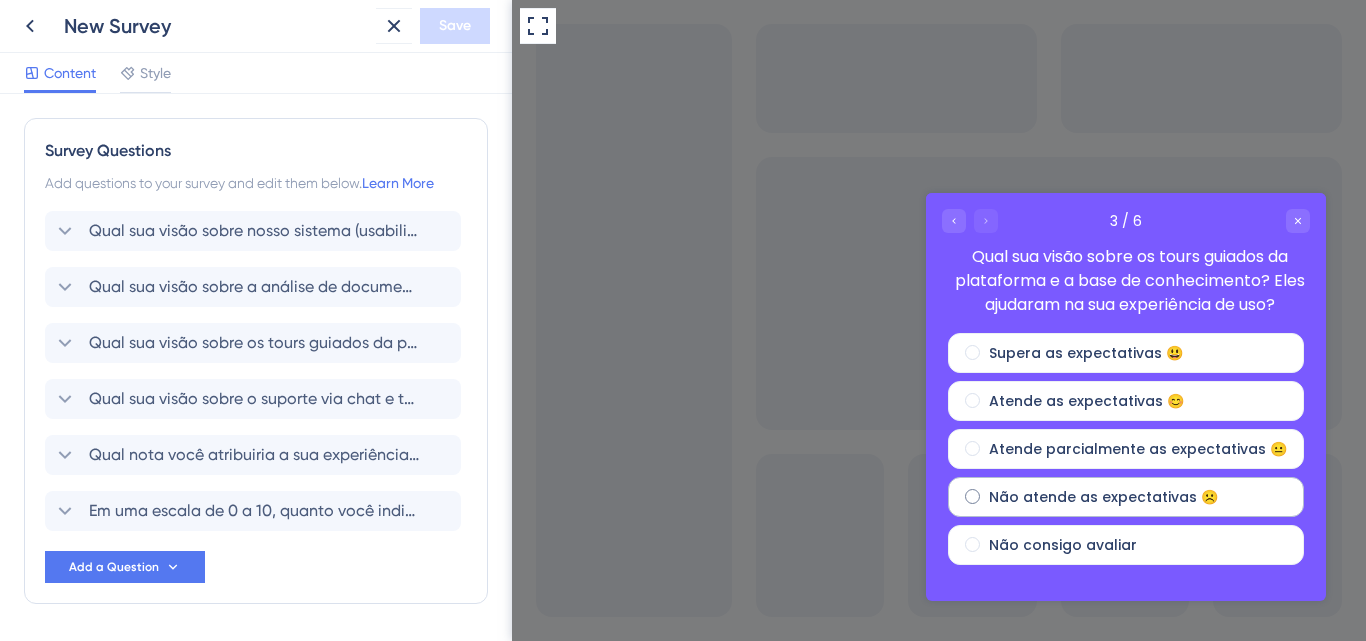 click on "Não atende as expectativas ☹️" at bounding box center [1103, 497] 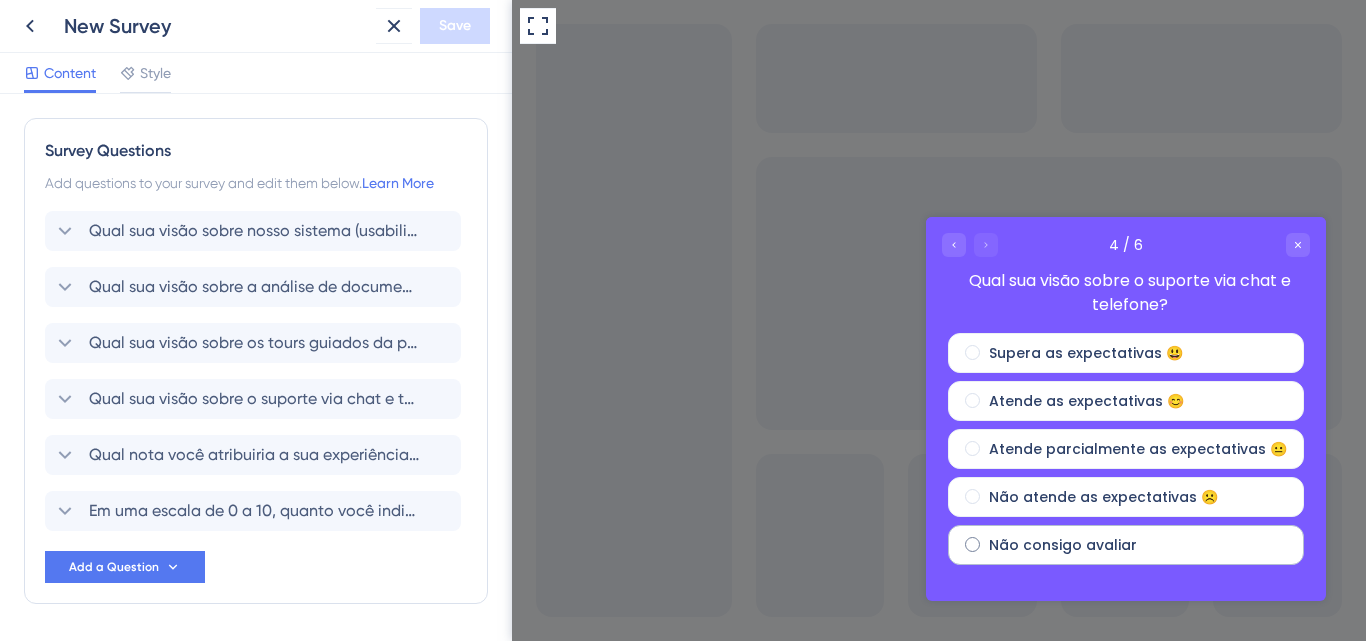 click on "Não consigo avaliar" at bounding box center (1126, 545) 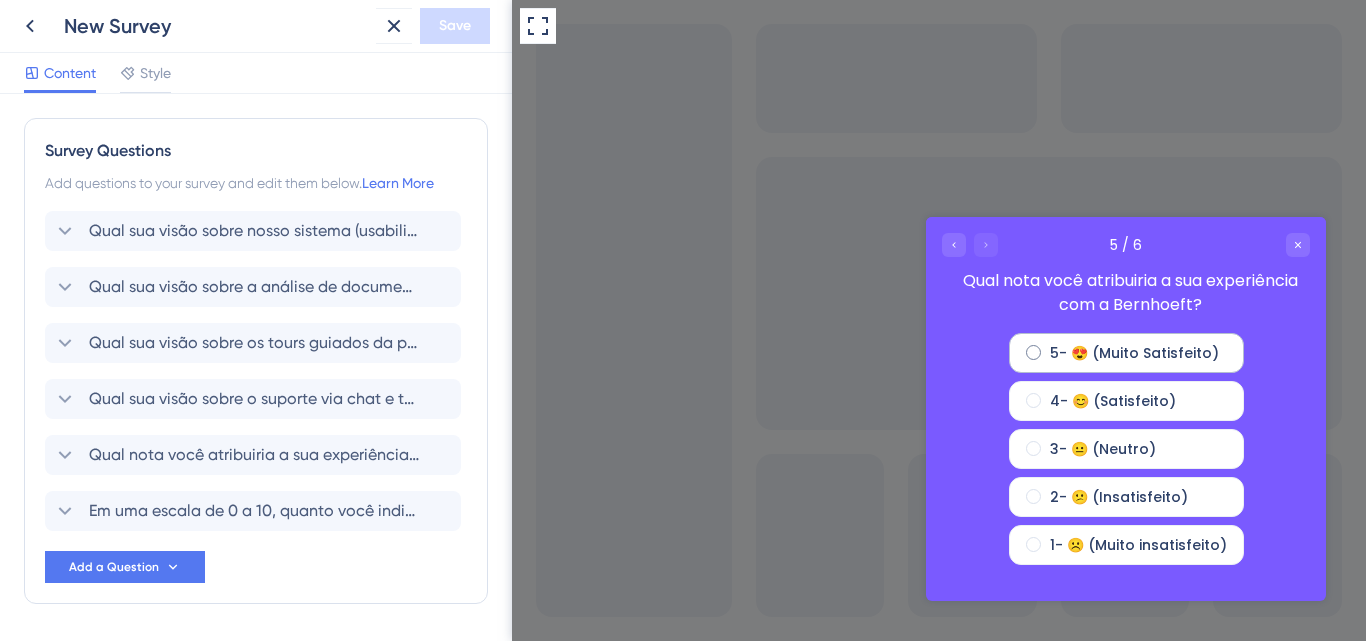 click on "5- 😍 (Muito Satisfeito)" at bounding box center (1134, 353) 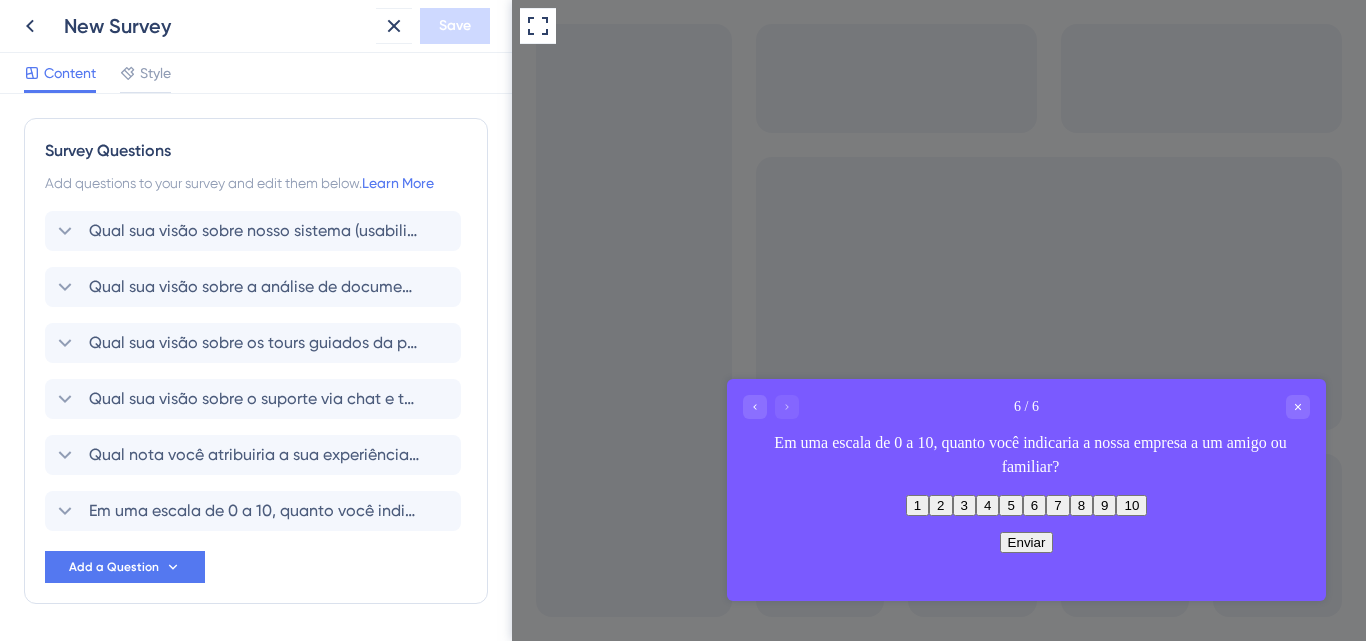 click on "10" at bounding box center [1131, 505] 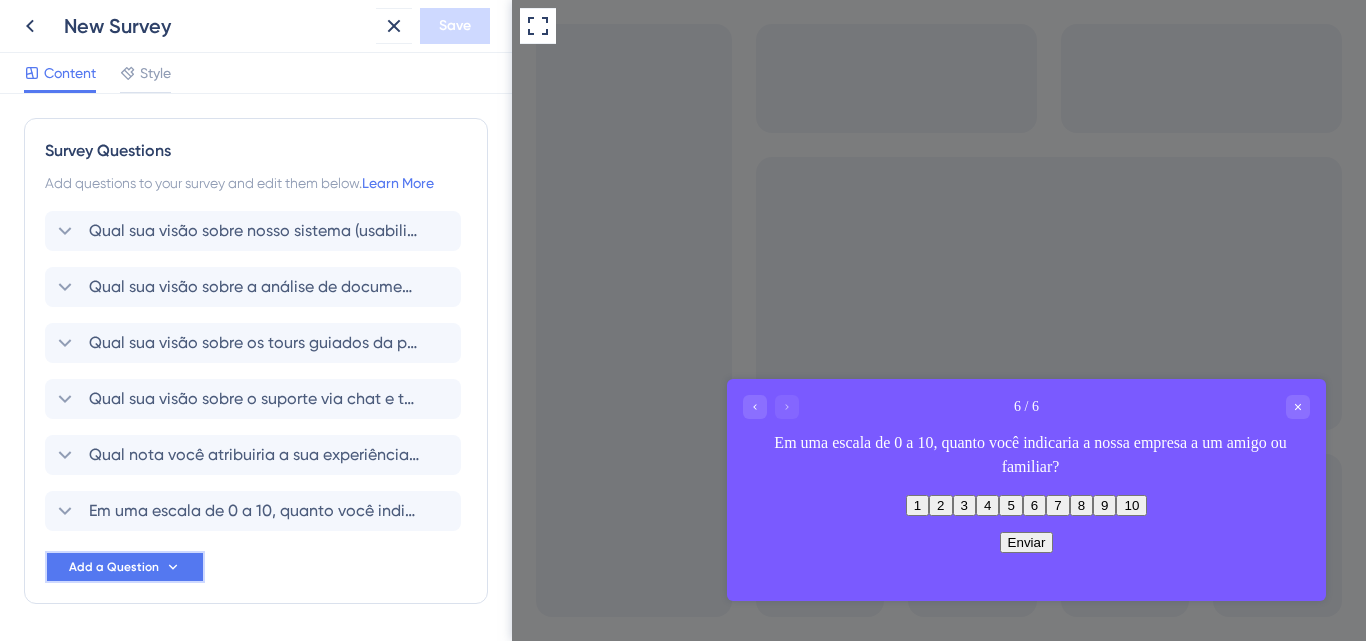 click on "Add a Question" at bounding box center [125, 567] 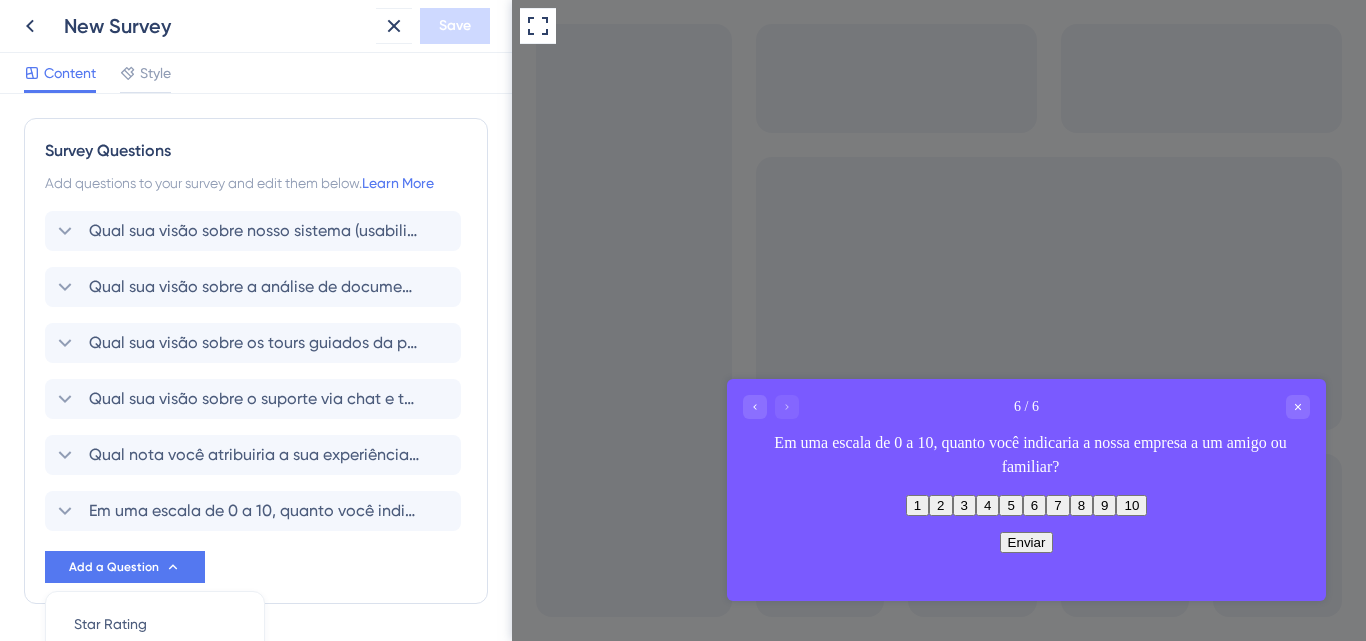 scroll, scrollTop: 376, scrollLeft: 0, axis: vertical 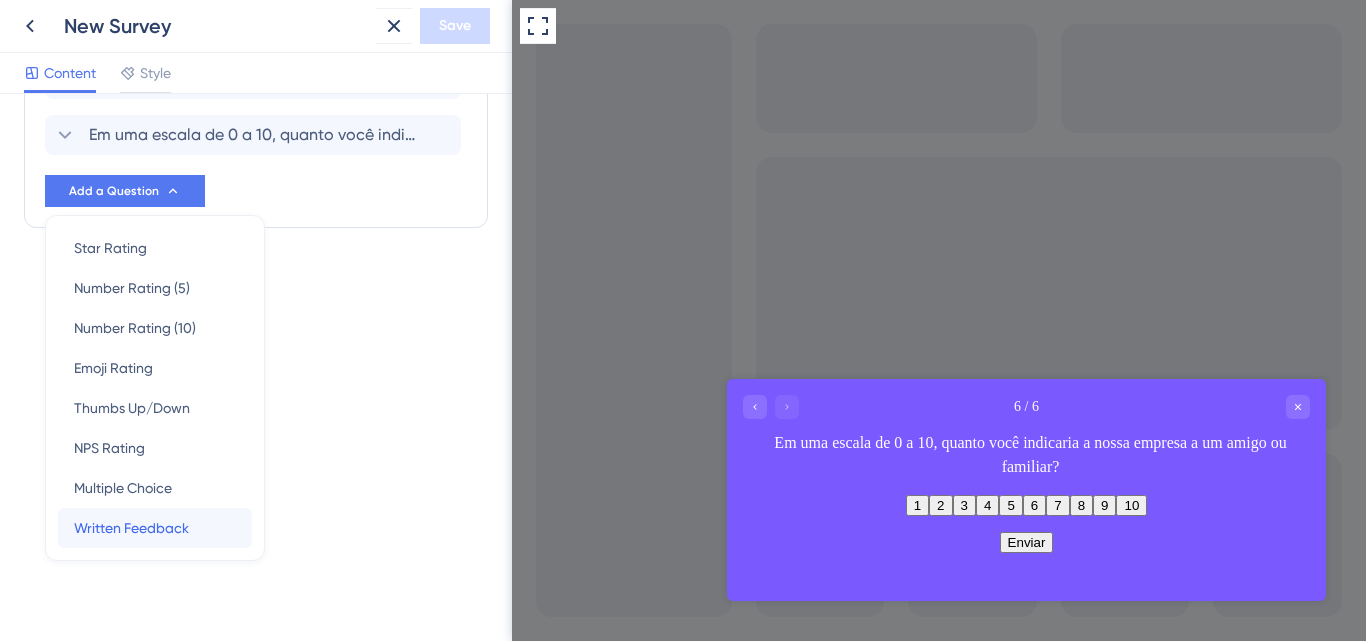 click on "Written Feedback" at bounding box center [131, 528] 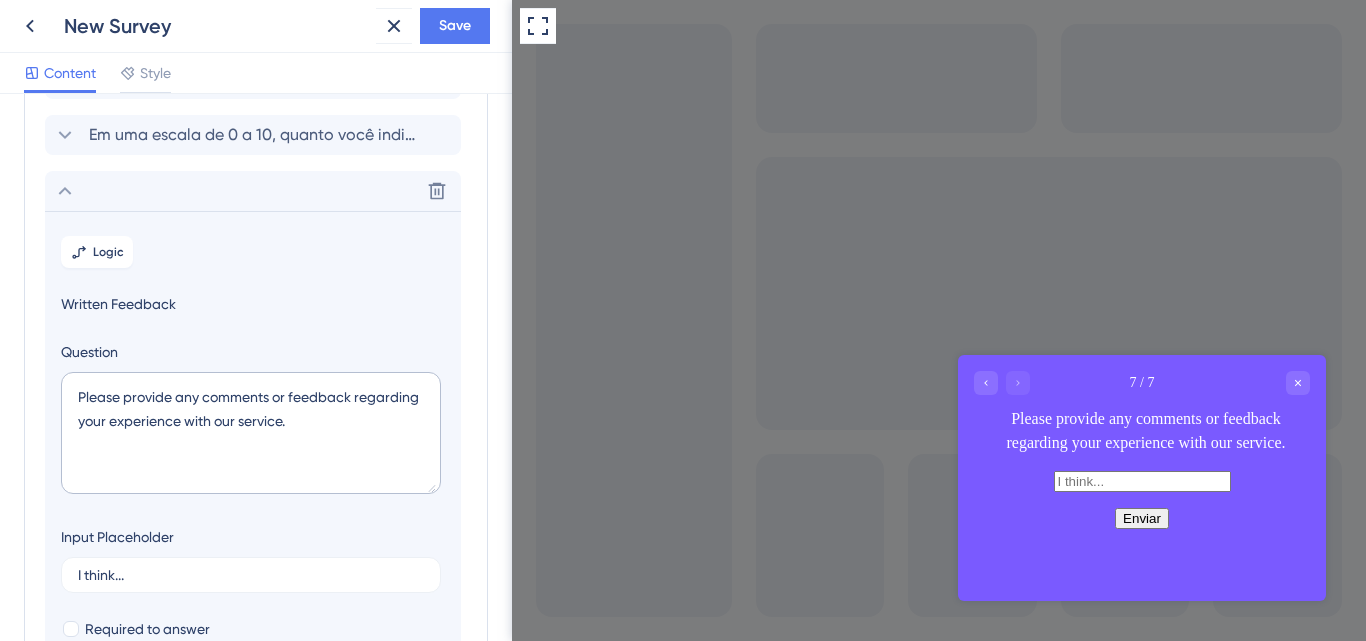 scroll, scrollTop: 453, scrollLeft: 0, axis: vertical 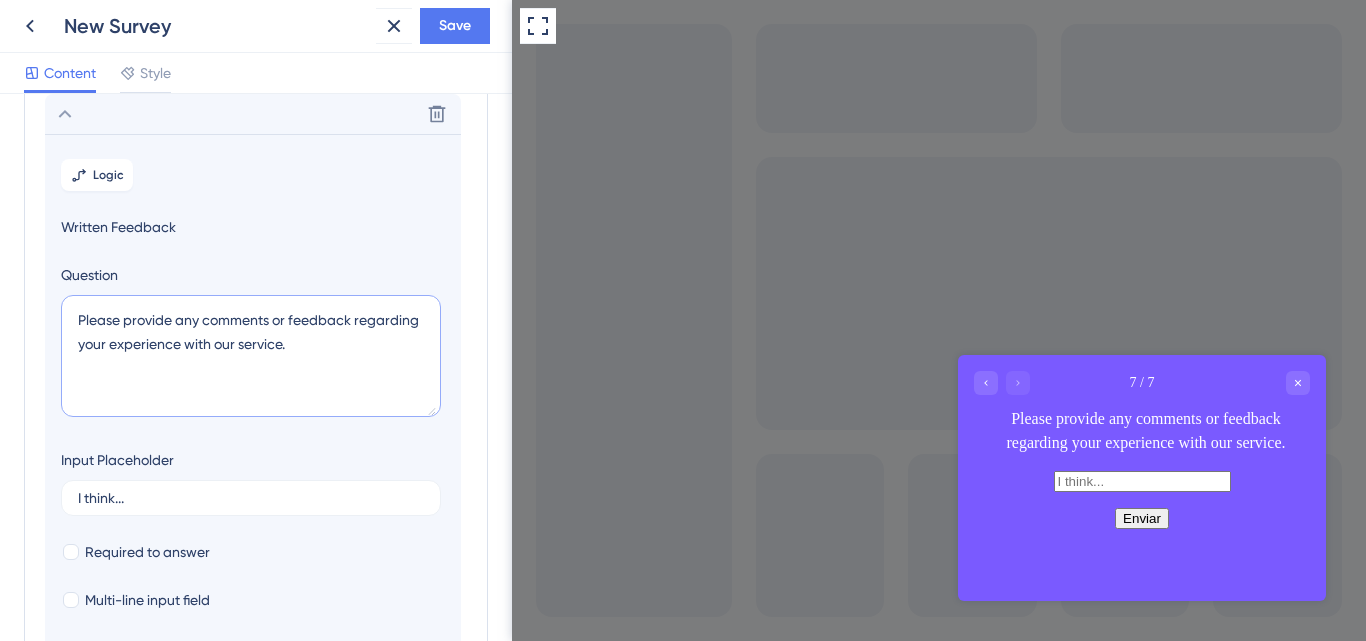 drag, startPoint x: 306, startPoint y: 355, endPoint x: 69, endPoint y: 288, distance: 246.28845 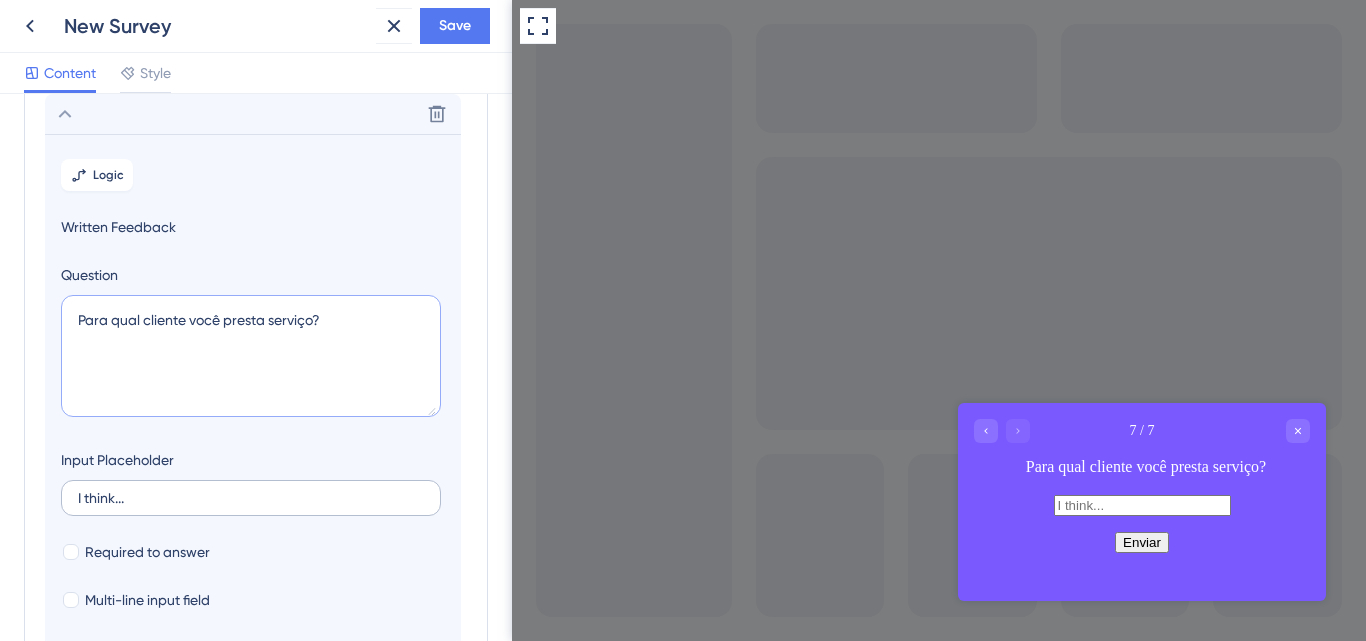 type on "Para qual cliente você presta serviço?" 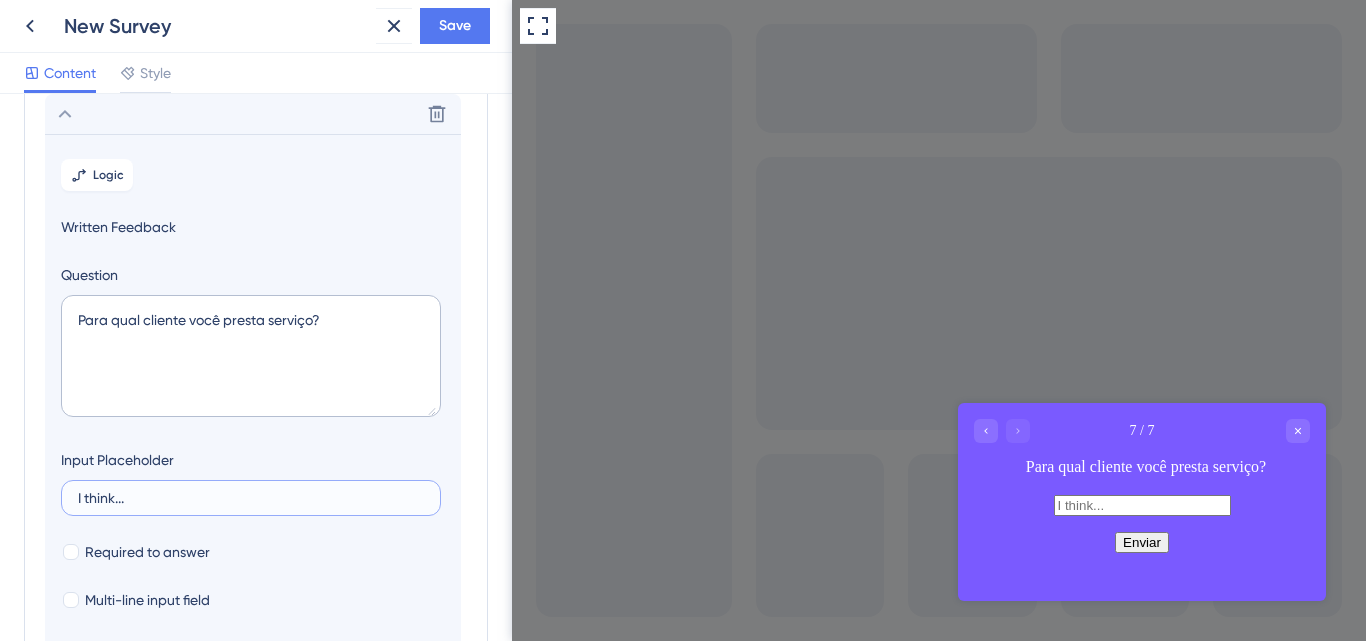 drag, startPoint x: 203, startPoint y: 495, endPoint x: 63, endPoint y: 496, distance: 140.00357 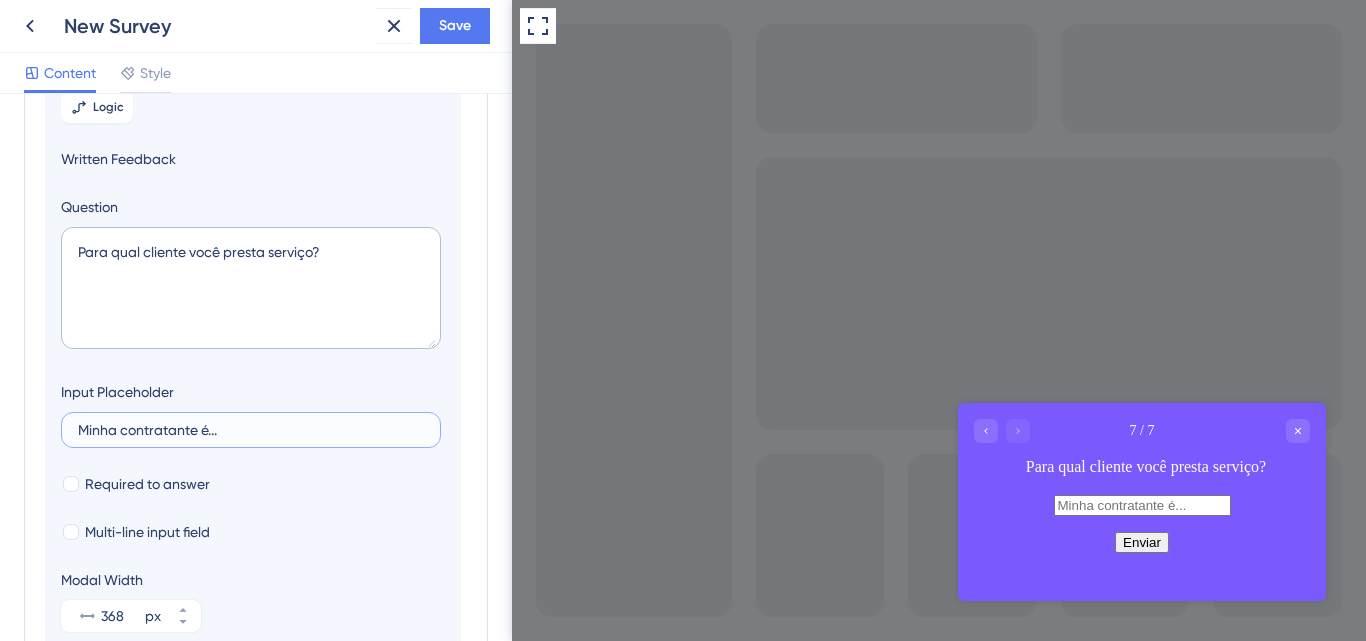 scroll, scrollTop: 553, scrollLeft: 0, axis: vertical 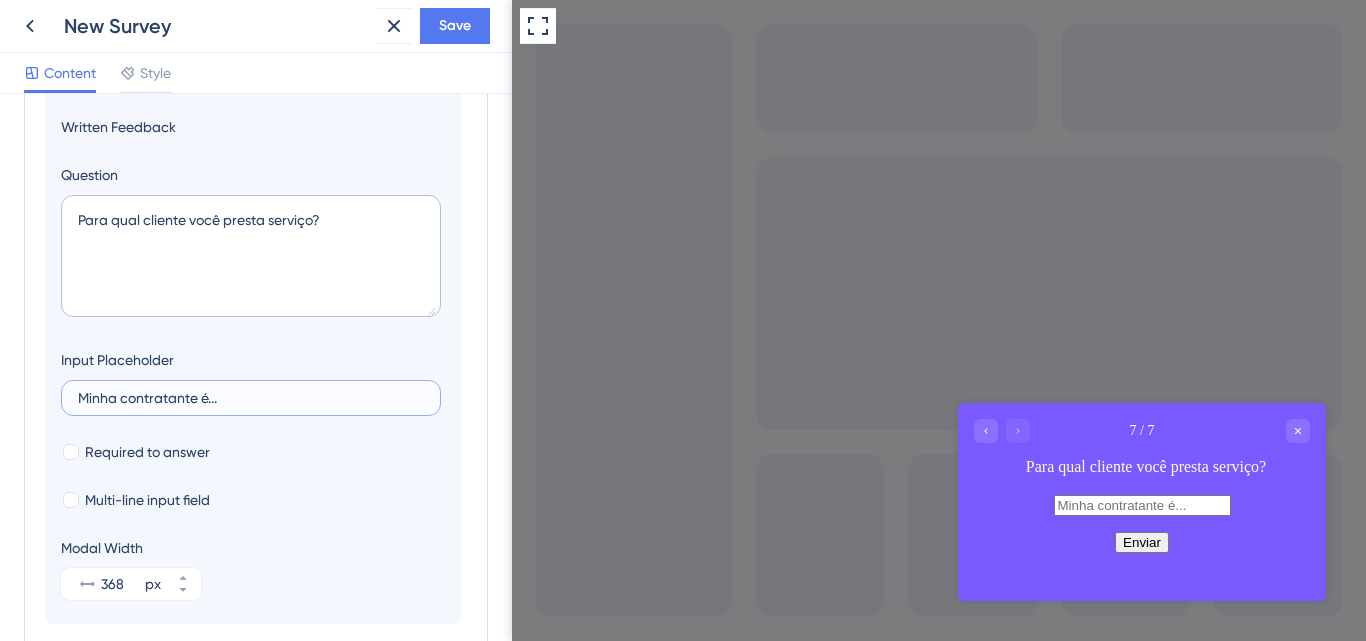 type on "Minha contratante é..." 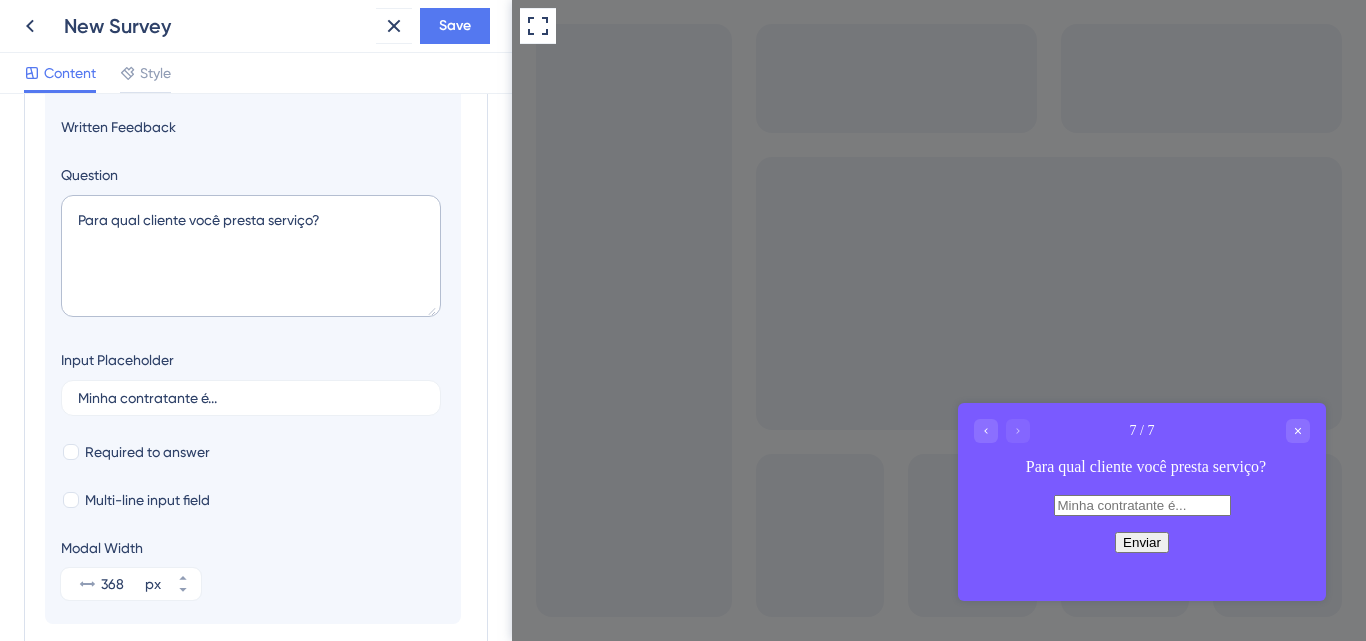 scroll, scrollTop: 577, scrollLeft: 0, axis: vertical 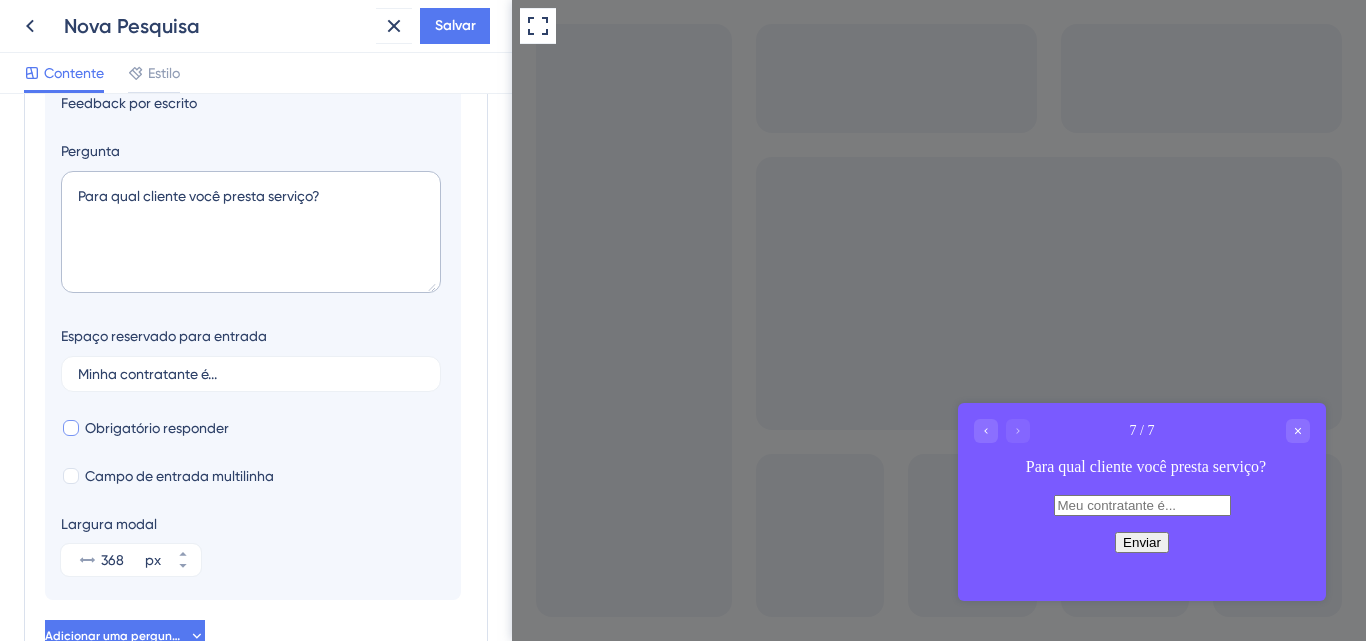 click on "Obrigatório responder" at bounding box center [157, 428] 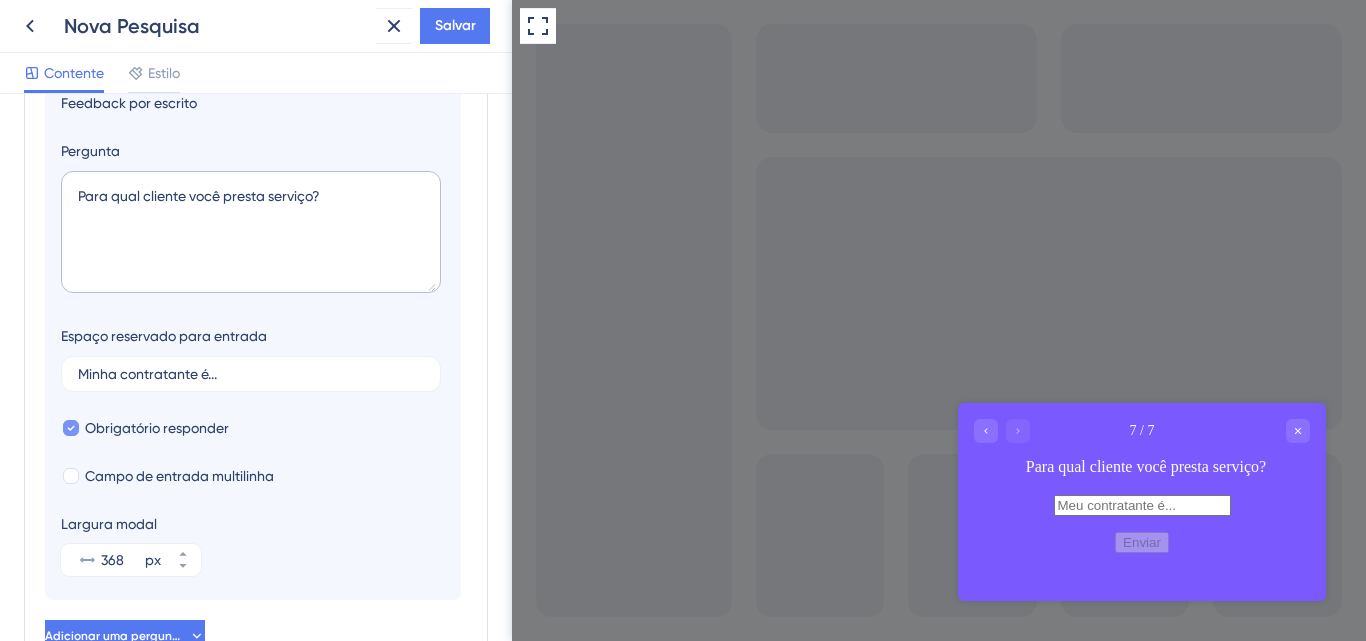 scroll, scrollTop: 677, scrollLeft: 0, axis: vertical 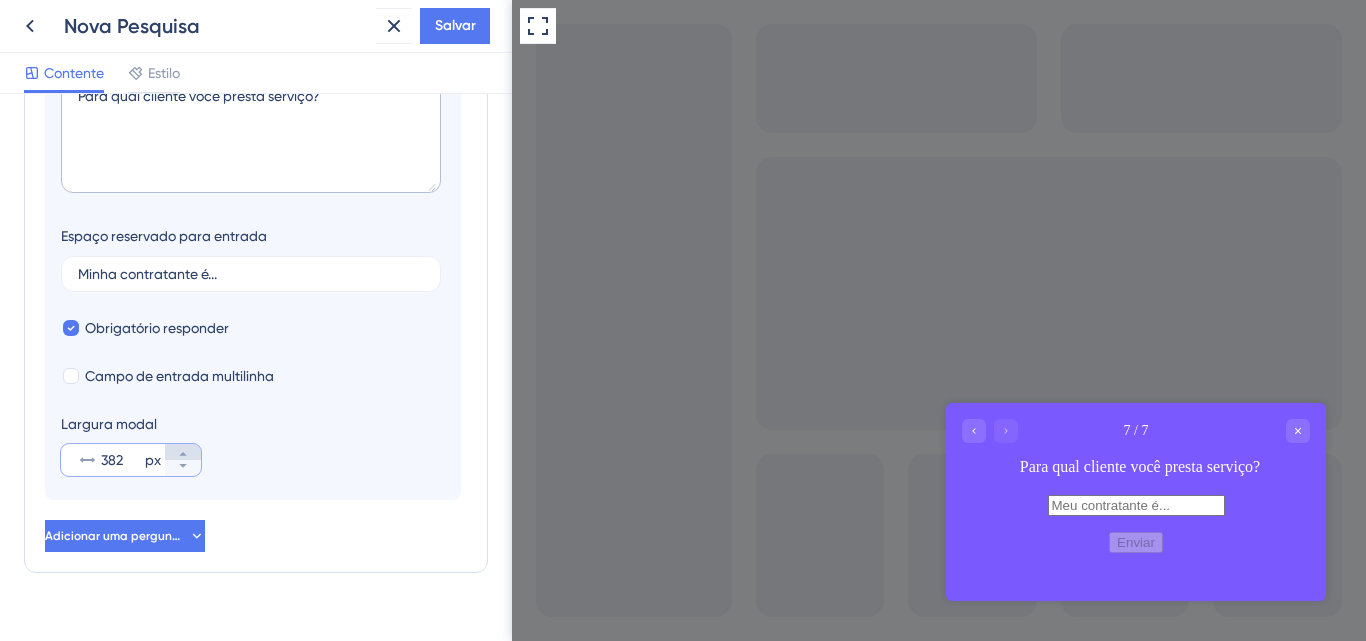 click on "382 px" at bounding box center [183, 452] 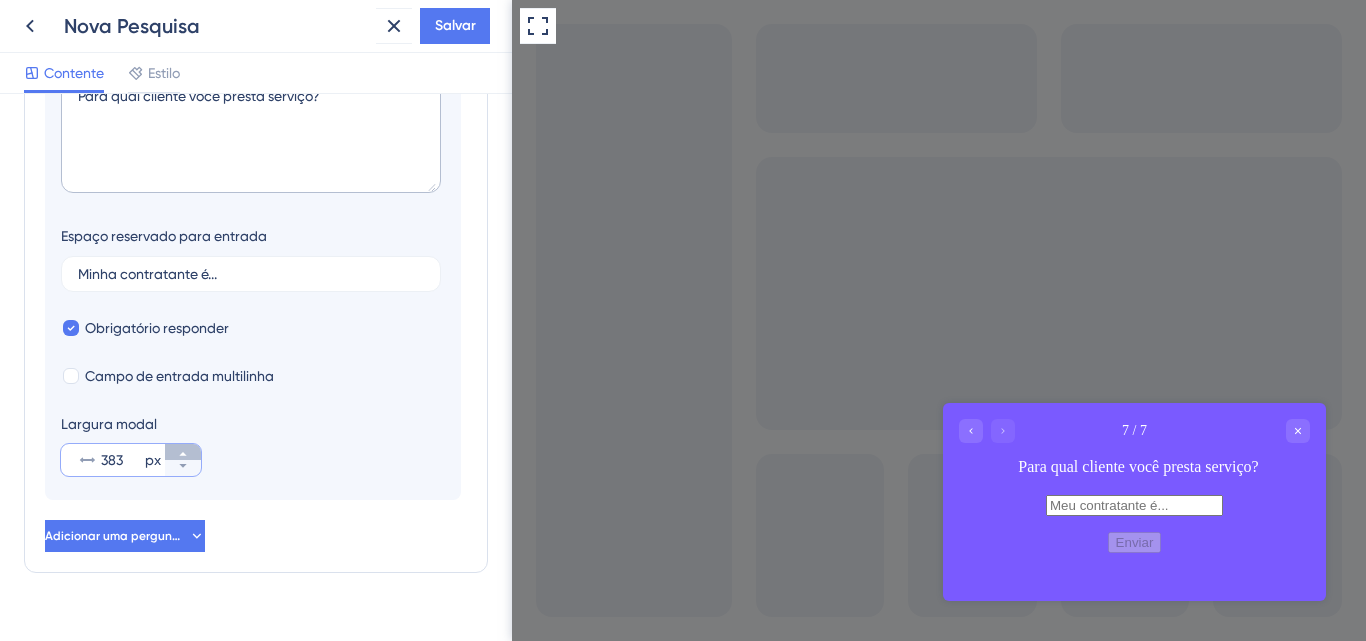 click on "383 px" at bounding box center (183, 452) 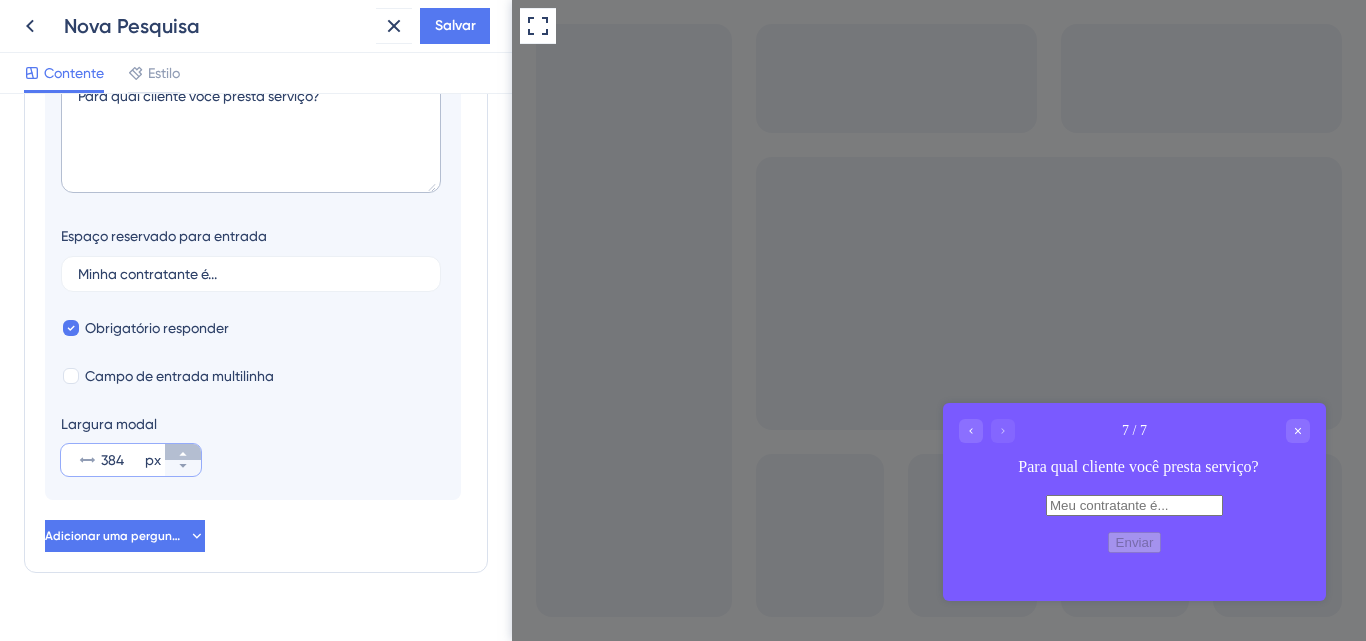 click on "384 px" at bounding box center [183, 452] 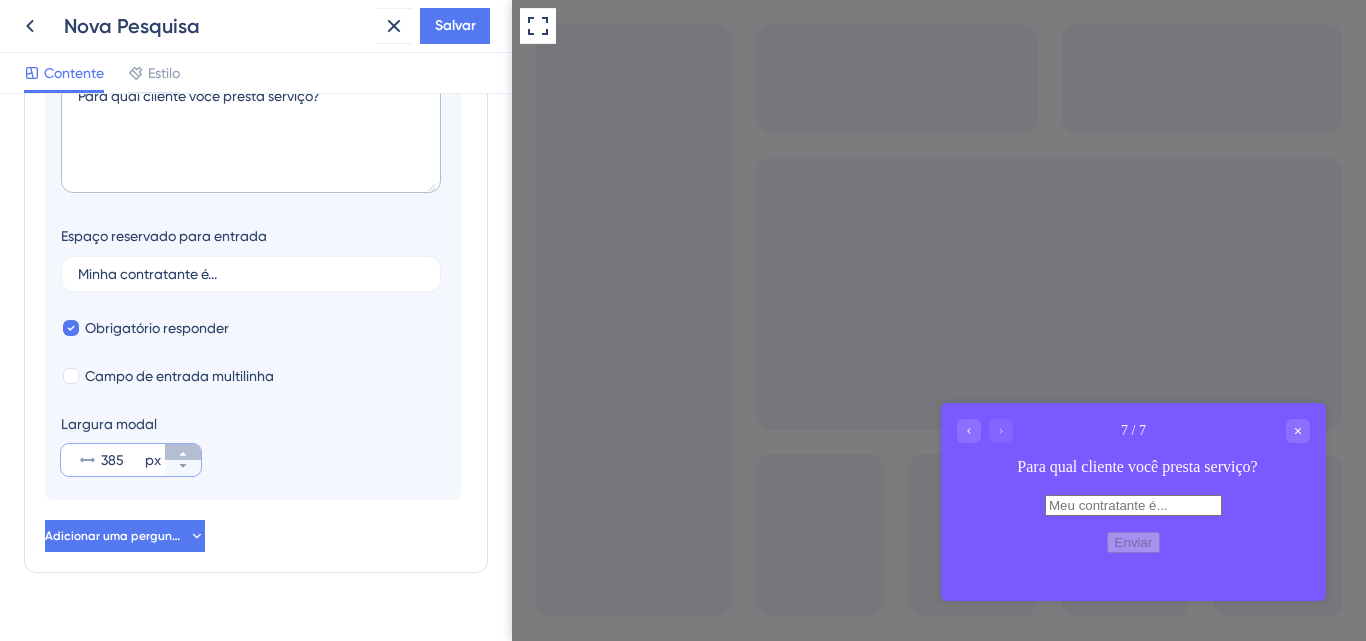 click on "385 px" at bounding box center [183, 452] 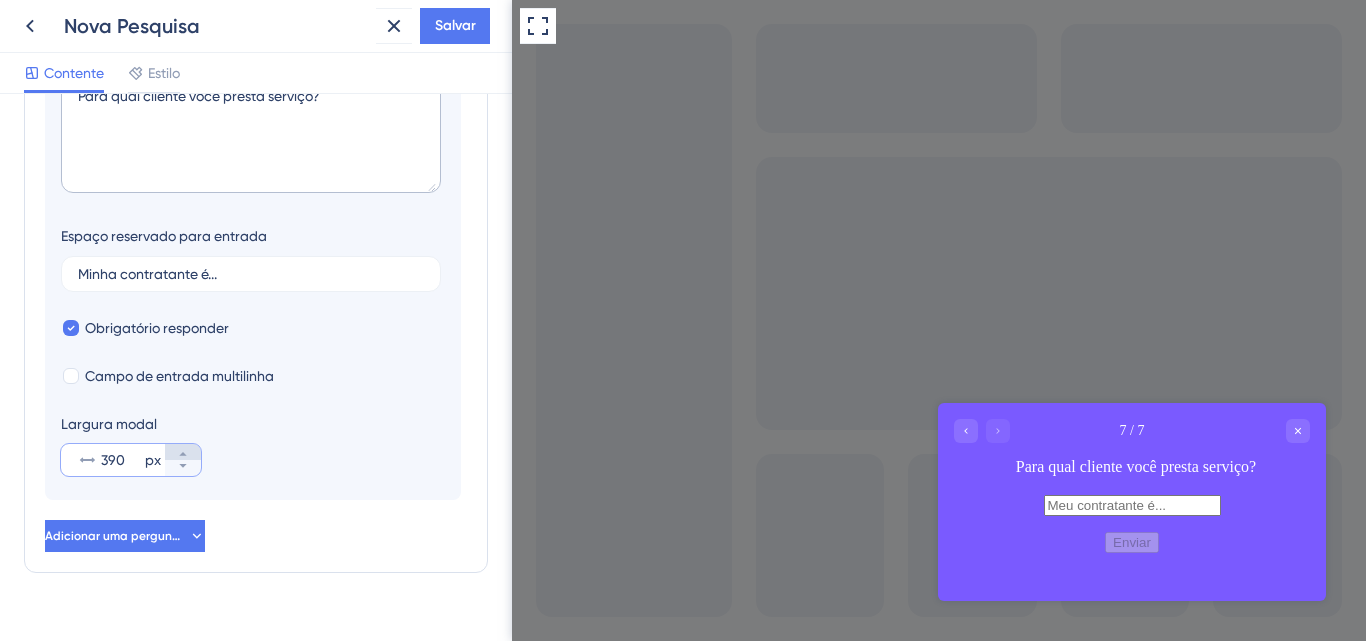 click on "390 px" at bounding box center (183, 452) 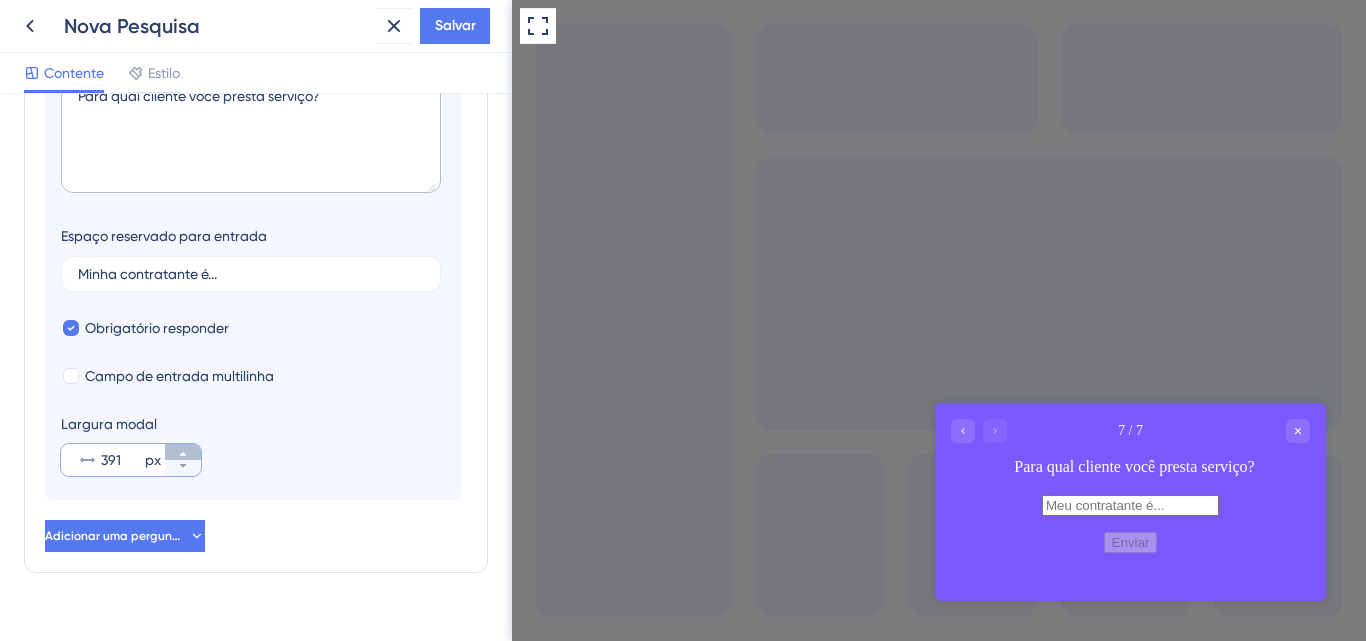 click on "391 px" at bounding box center (183, 452) 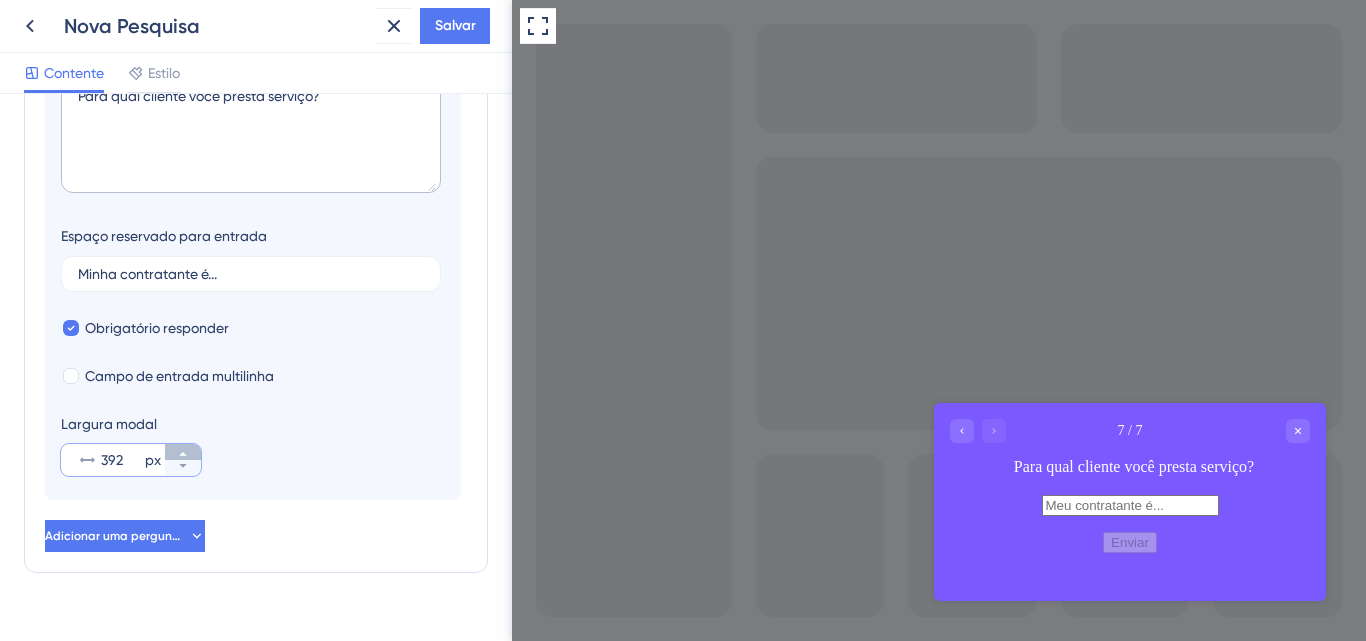click on "392 px" at bounding box center [183, 452] 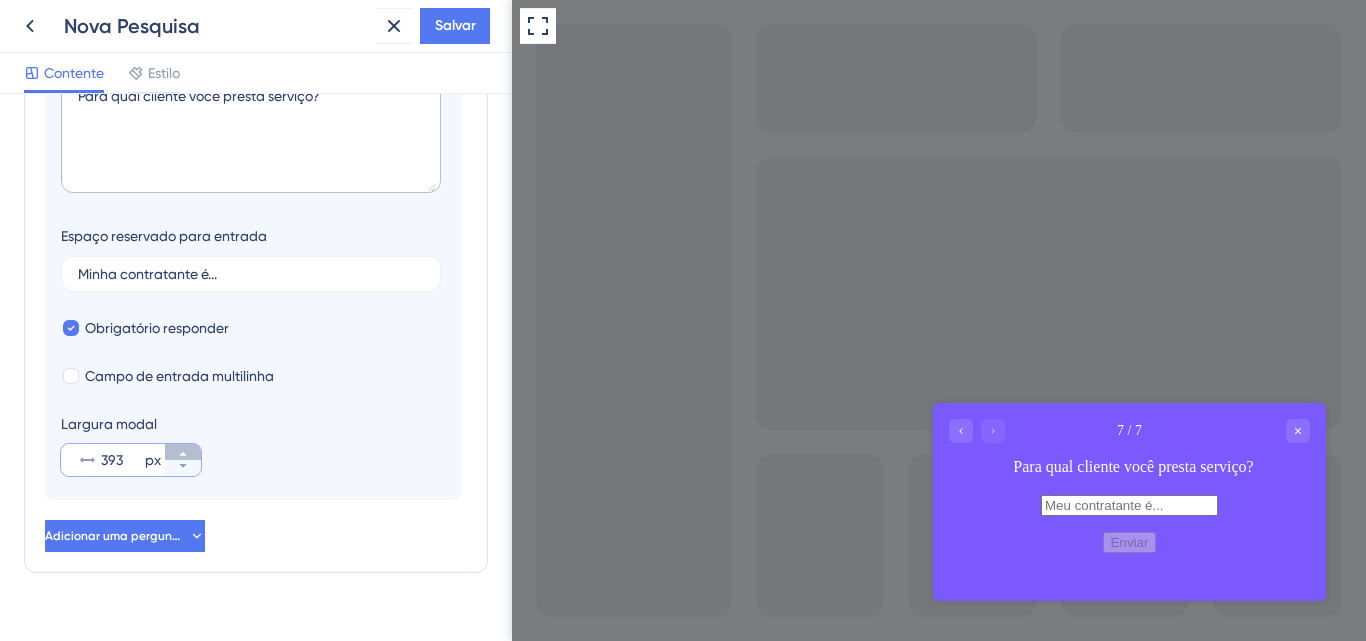 click on "393 px" at bounding box center [183, 452] 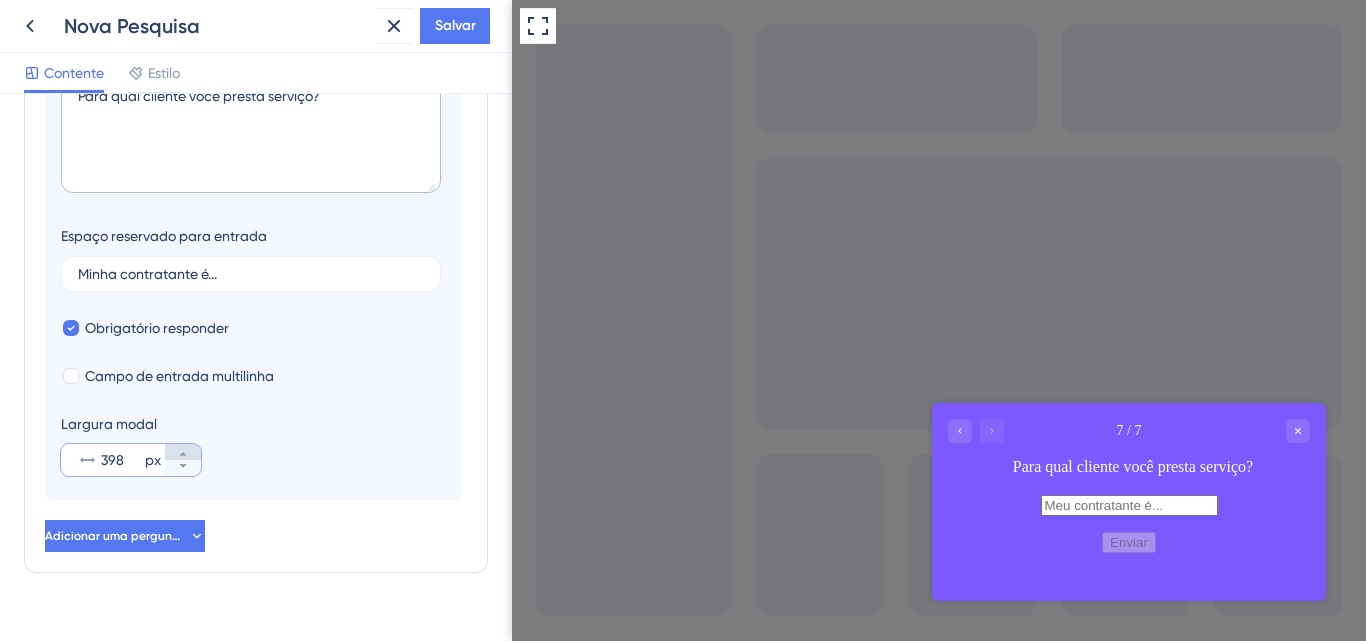 click on "398 px" at bounding box center [183, 452] 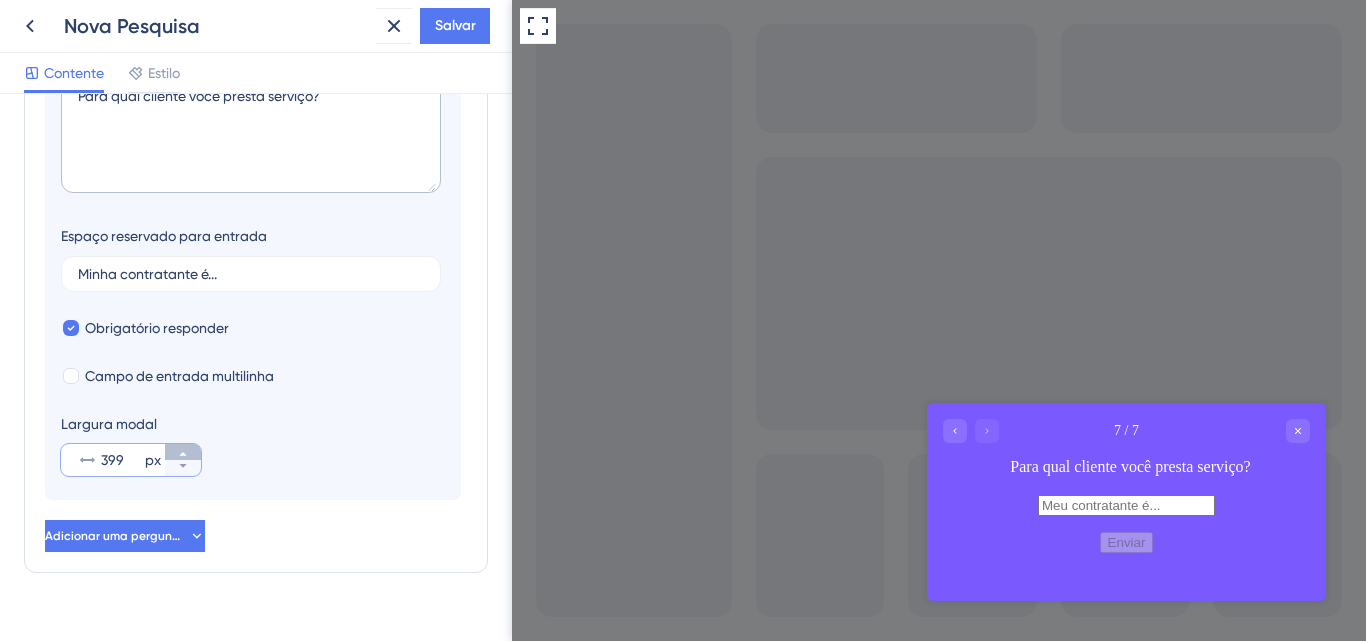 click on "399 px" at bounding box center [183, 452] 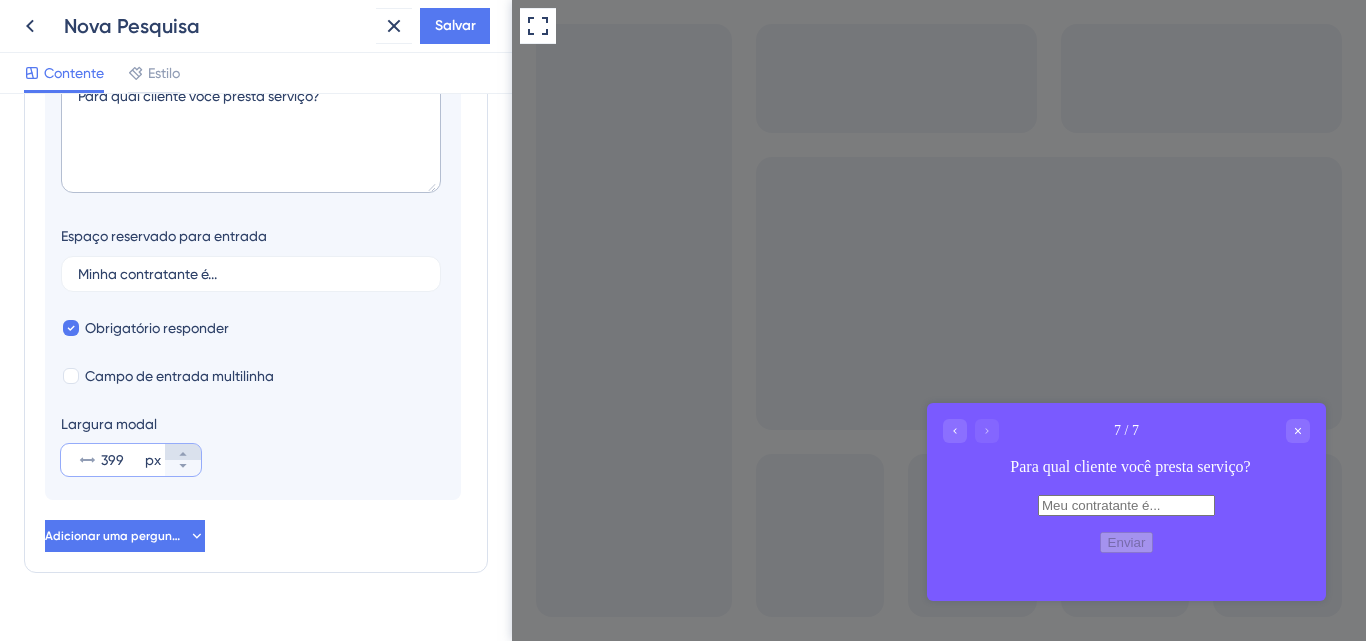 type on "400" 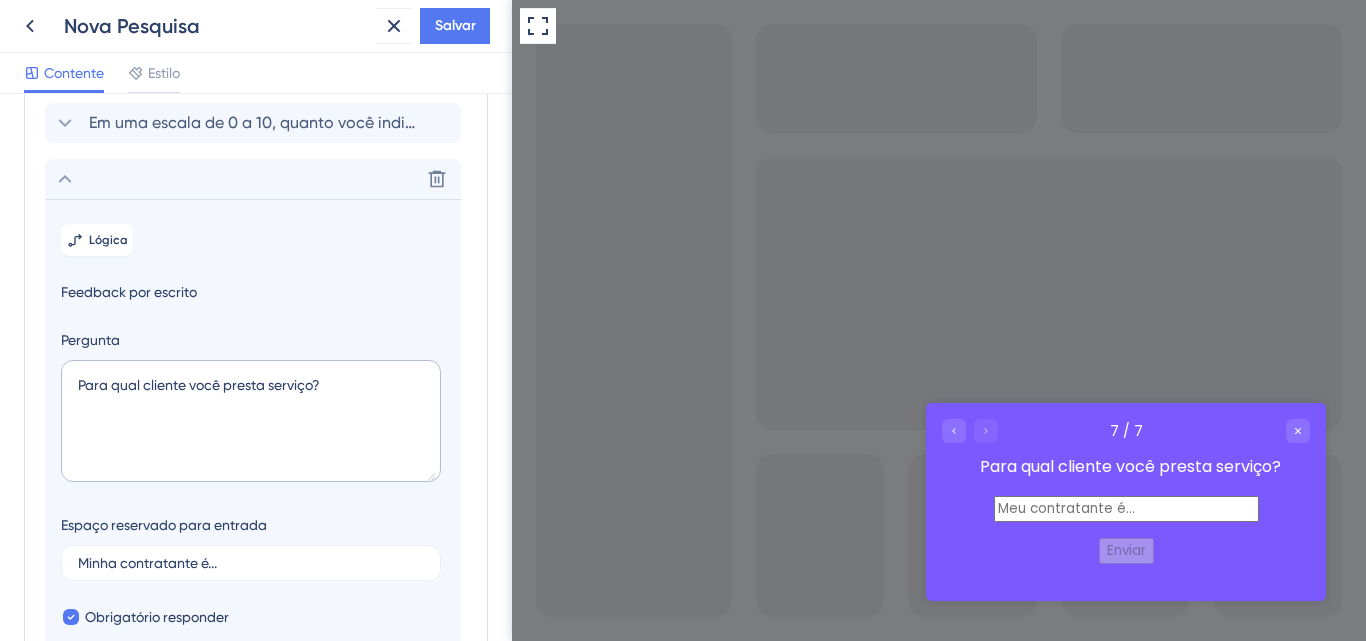 scroll, scrollTop: 377, scrollLeft: 0, axis: vertical 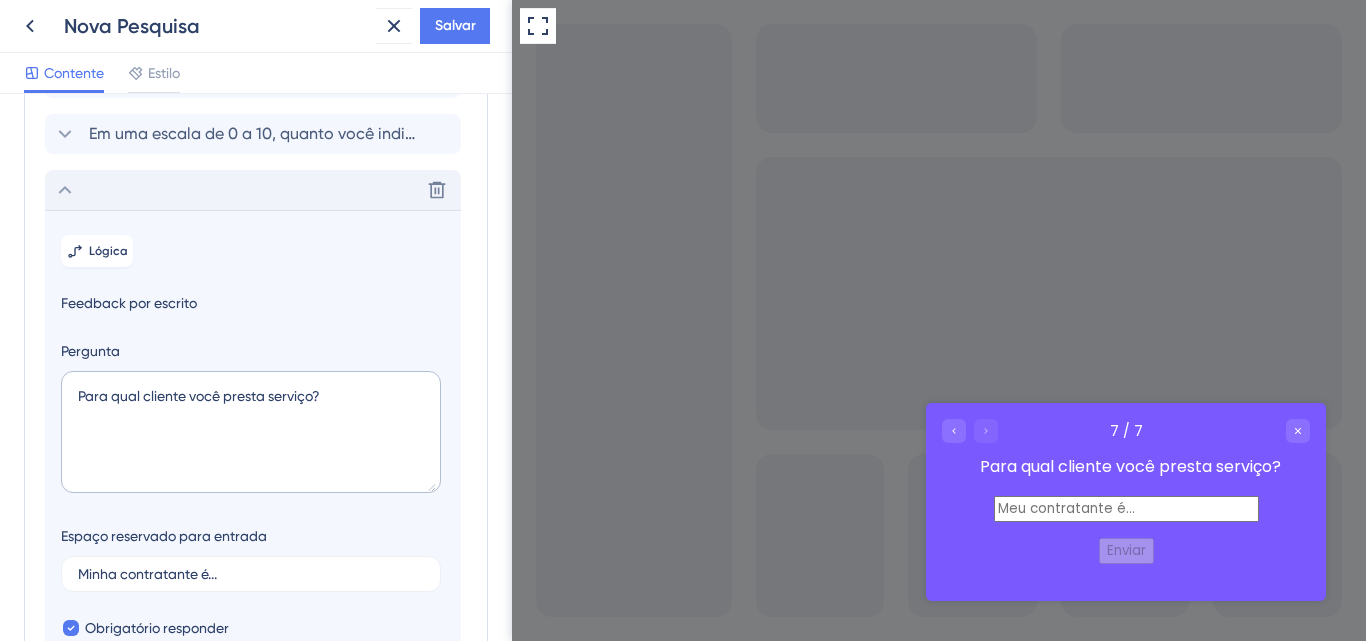 click 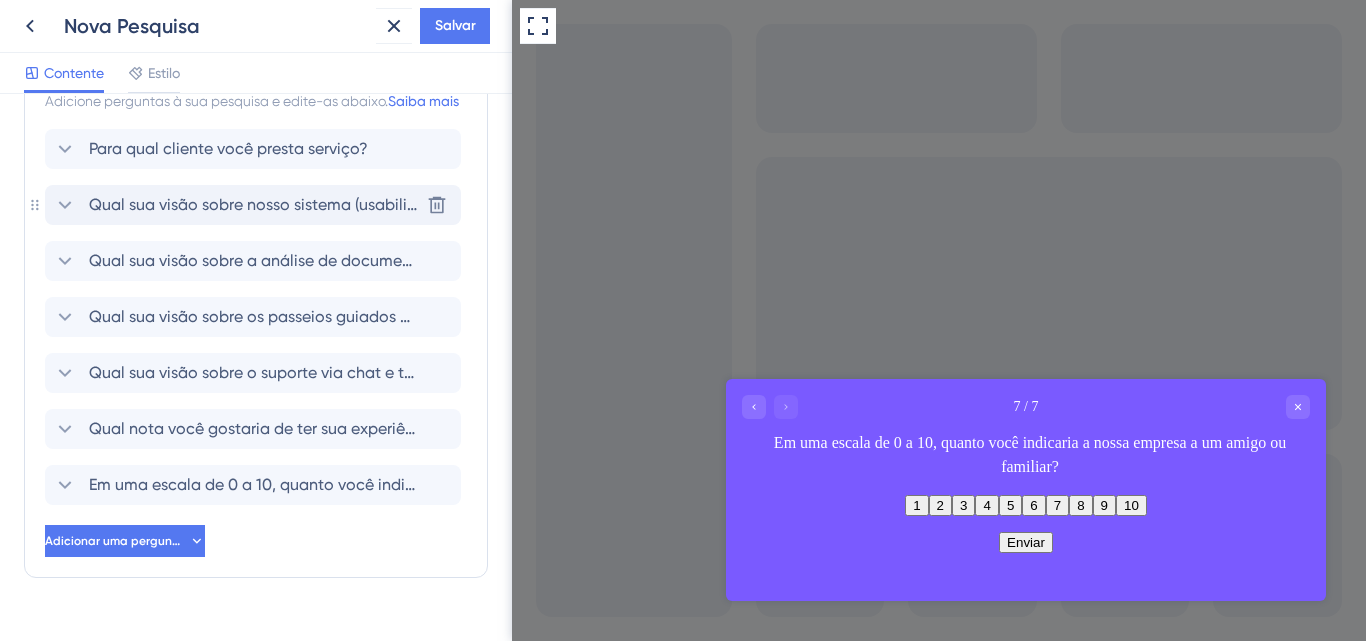 scroll, scrollTop: 147, scrollLeft: 0, axis: vertical 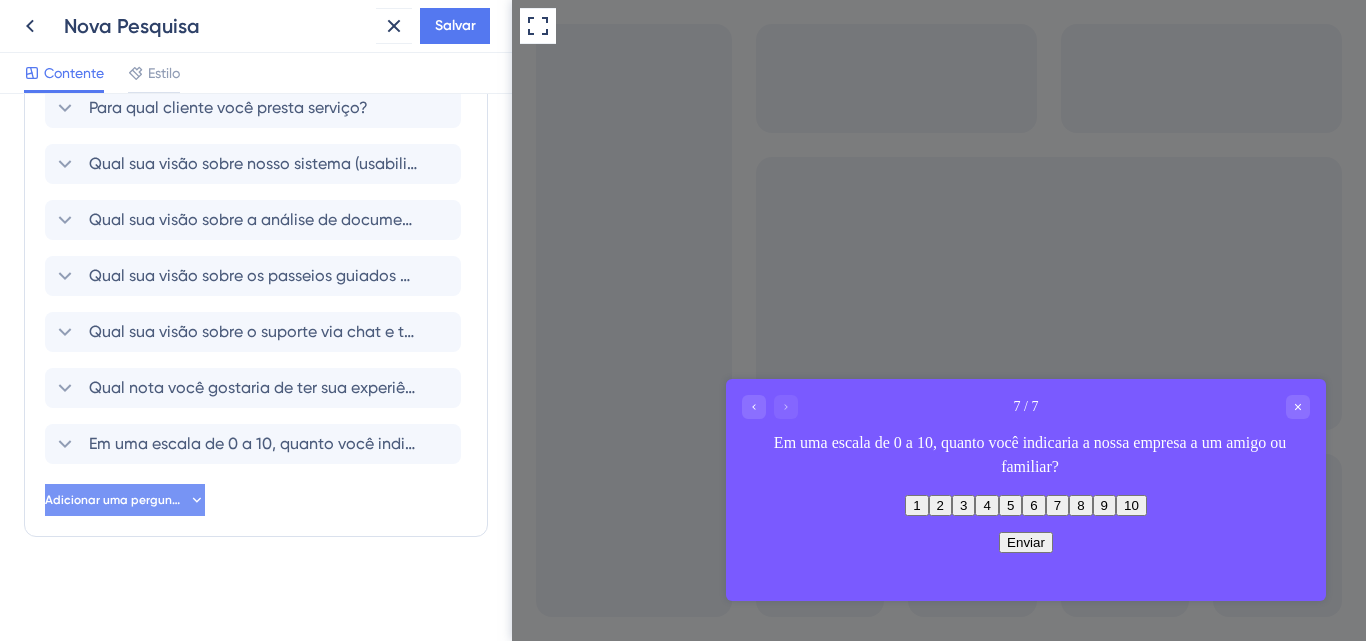 click on "Adicionar uma pergunta" at bounding box center (125, 500) 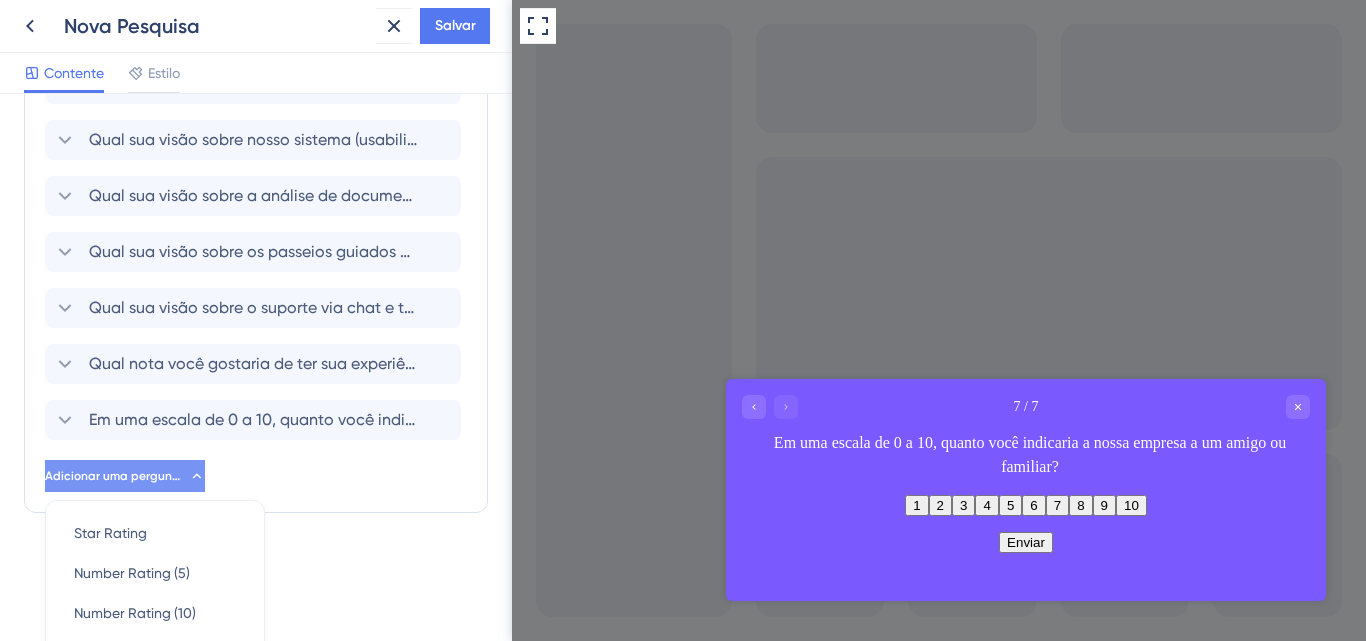 scroll, scrollTop: 456, scrollLeft: 0, axis: vertical 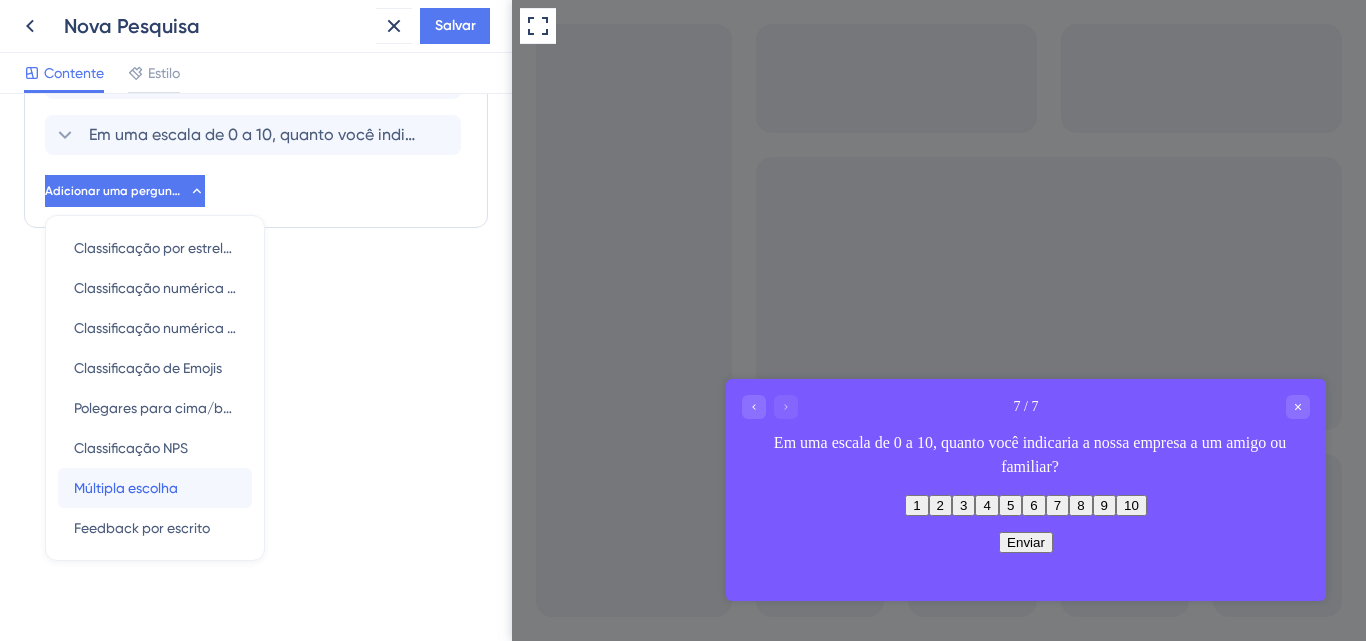 click on "Múltipla escolha" at bounding box center (126, 488) 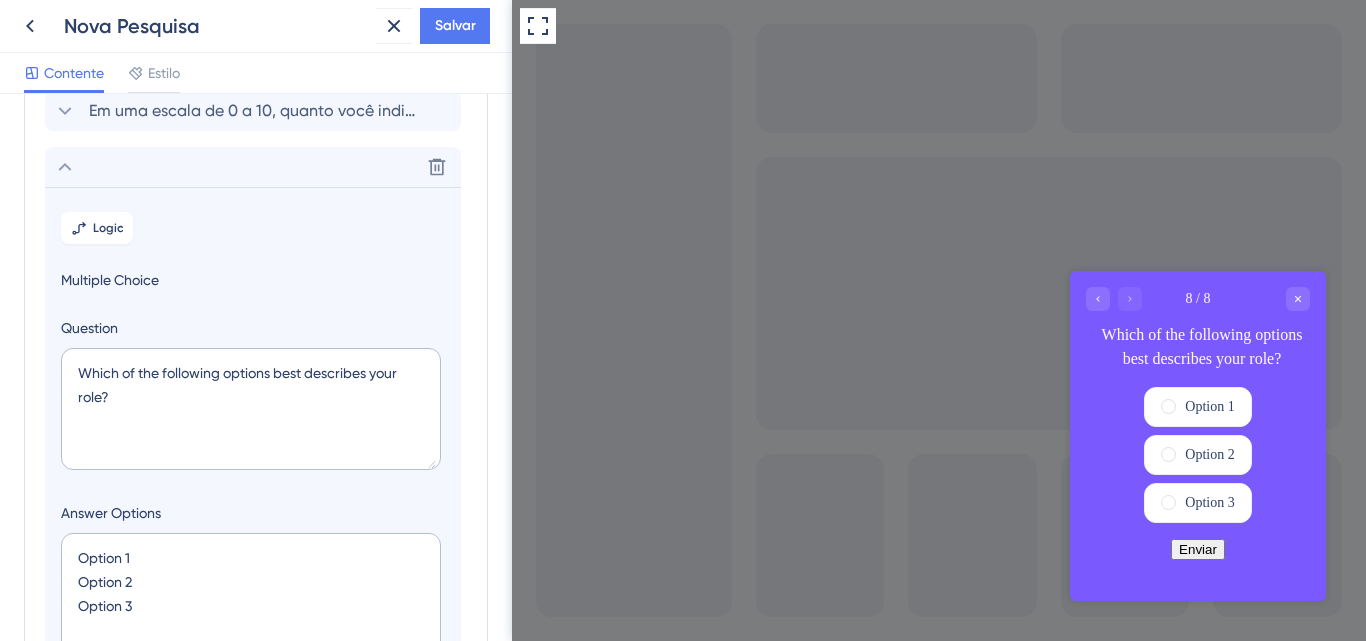 scroll, scrollTop: 533, scrollLeft: 0, axis: vertical 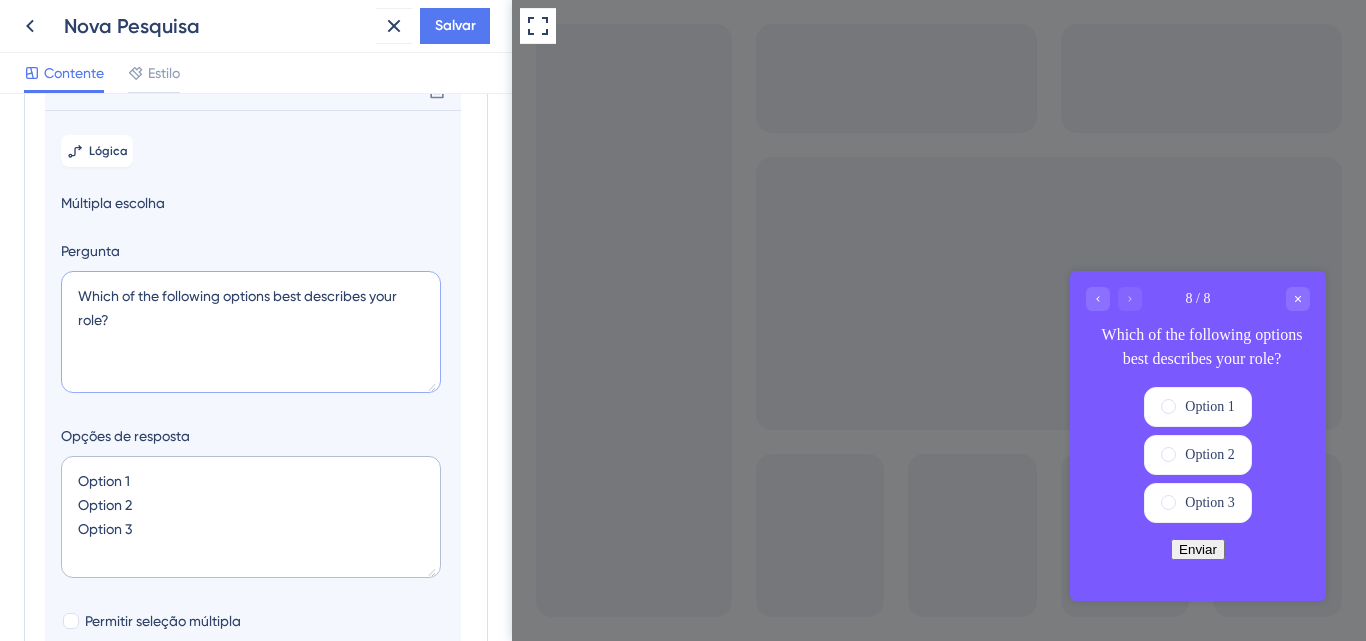drag, startPoint x: 122, startPoint y: 354, endPoint x: 80, endPoint y: 323, distance: 52.201534 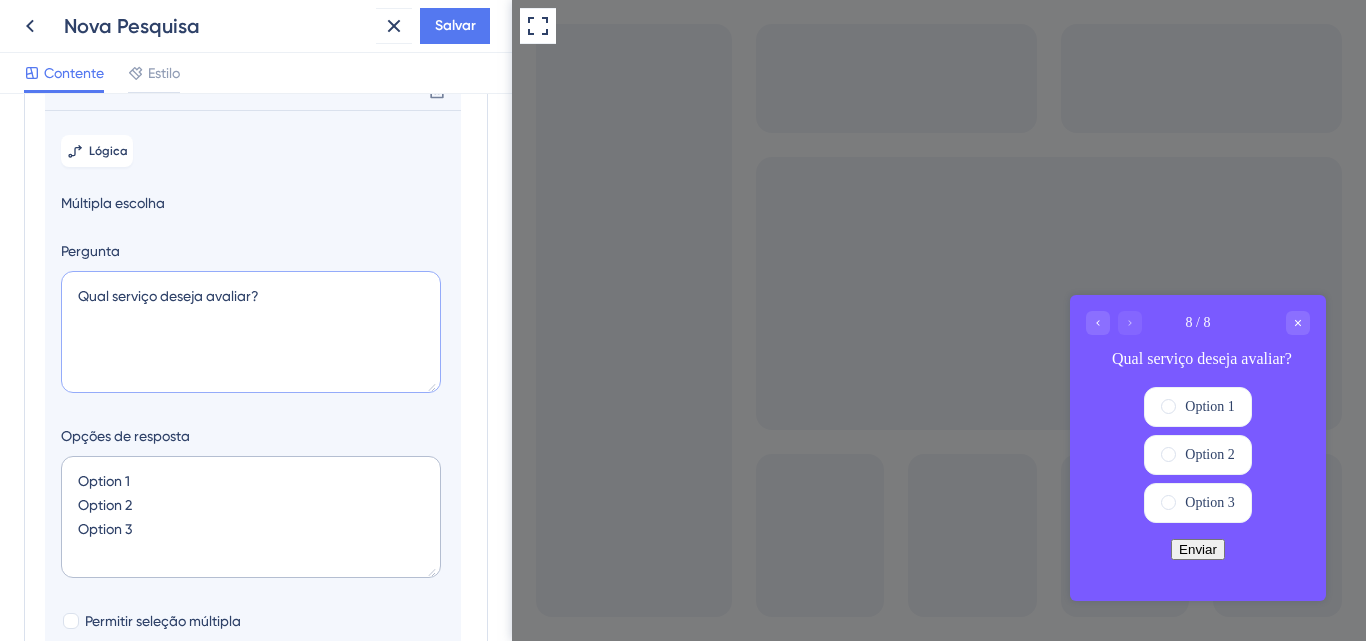 type on "Qual serviço deseja avaliar?" 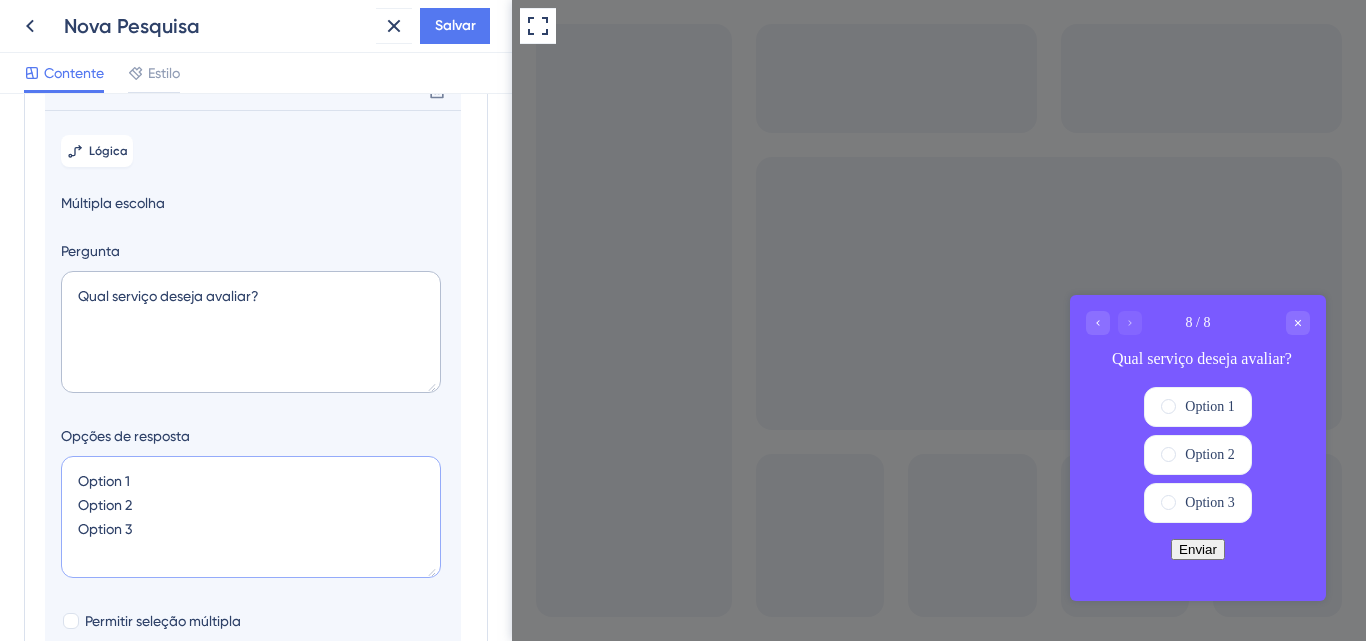 click on "Option 1
Option 2
Option 3" at bounding box center (251, 517) 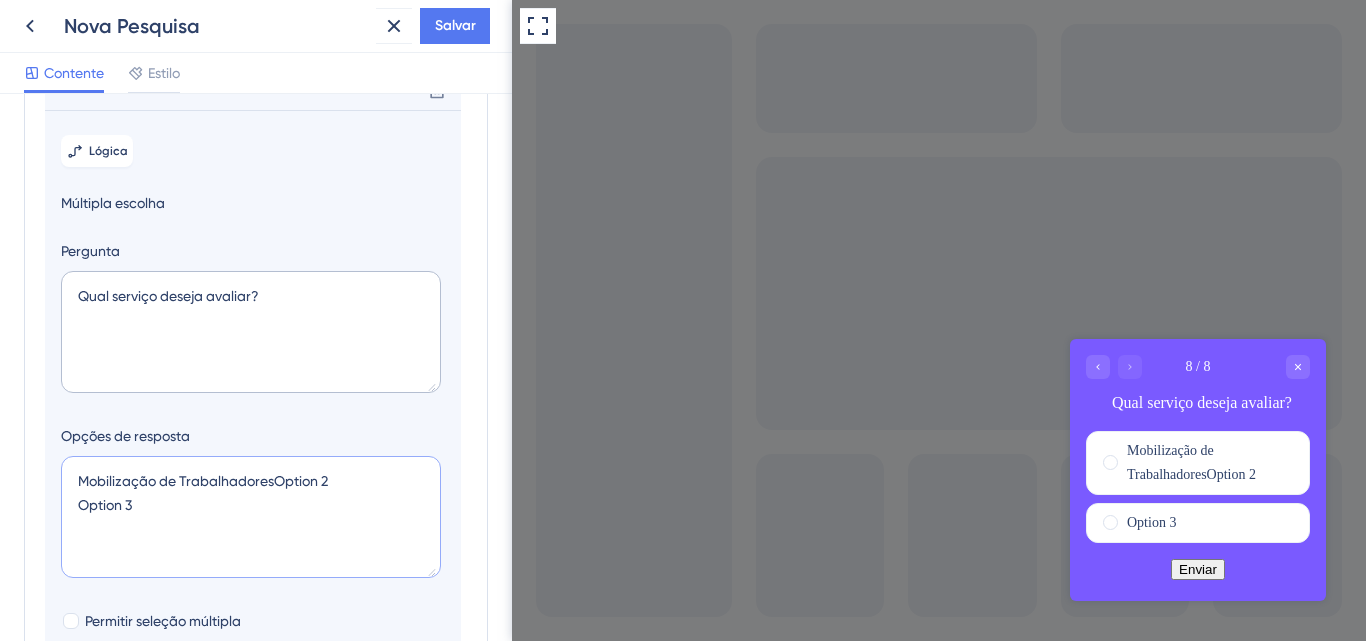 type on "Mobilização de Trabalhadores
Option 2
Option 3" 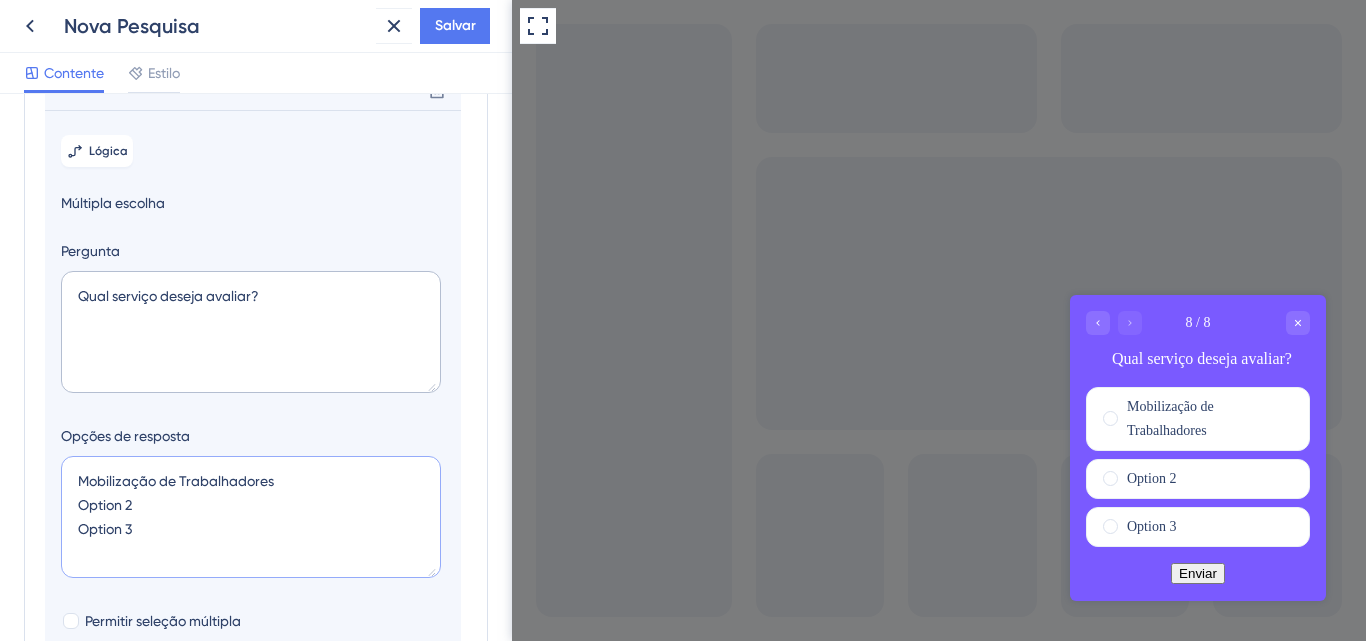 drag, startPoint x: 77, startPoint y: 533, endPoint x: 135, endPoint y: 533, distance: 58 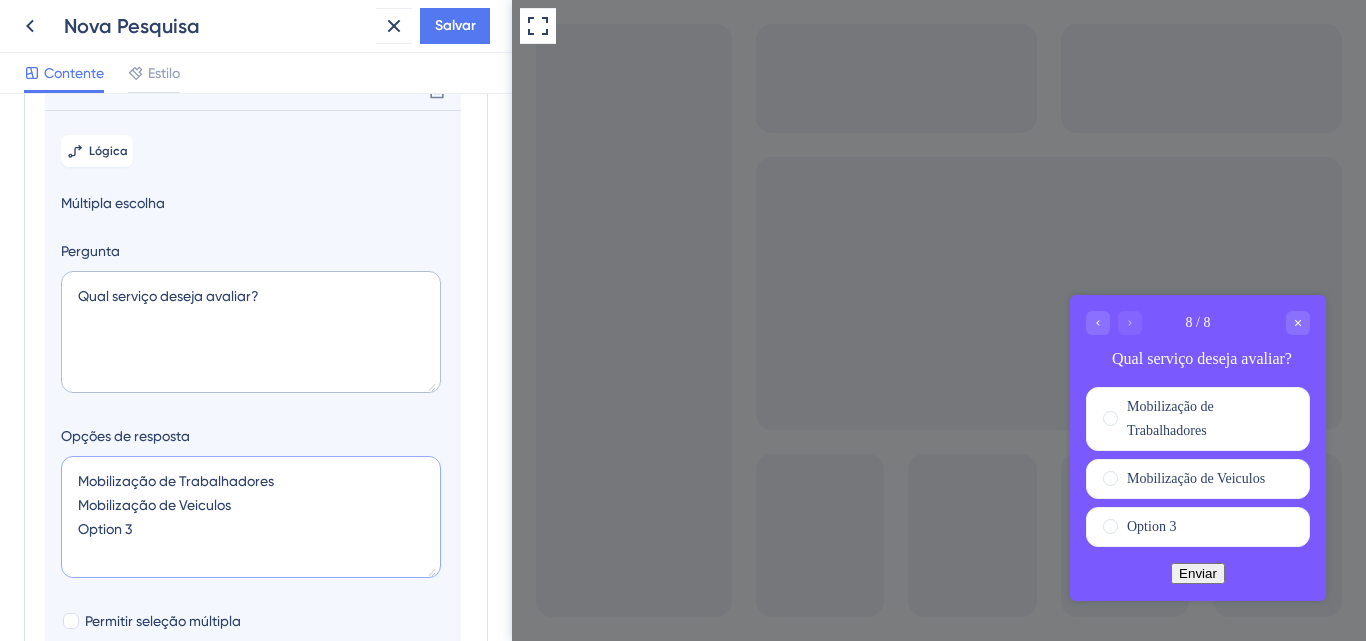 drag, startPoint x: 136, startPoint y: 549, endPoint x: 74, endPoint y: 557, distance: 62.514 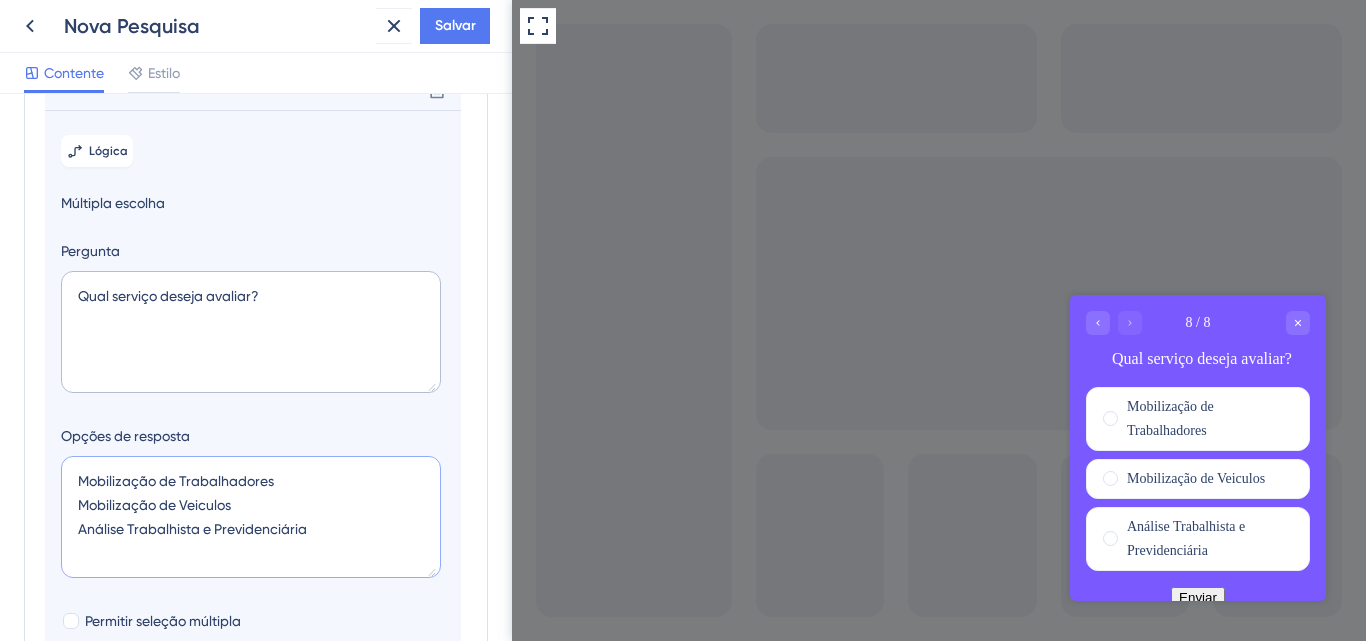click on "Mobilização de Trabalhadores
Mobilização de Veiculos
Análise Trabalhista e Previdenciária" at bounding box center [251, 517] 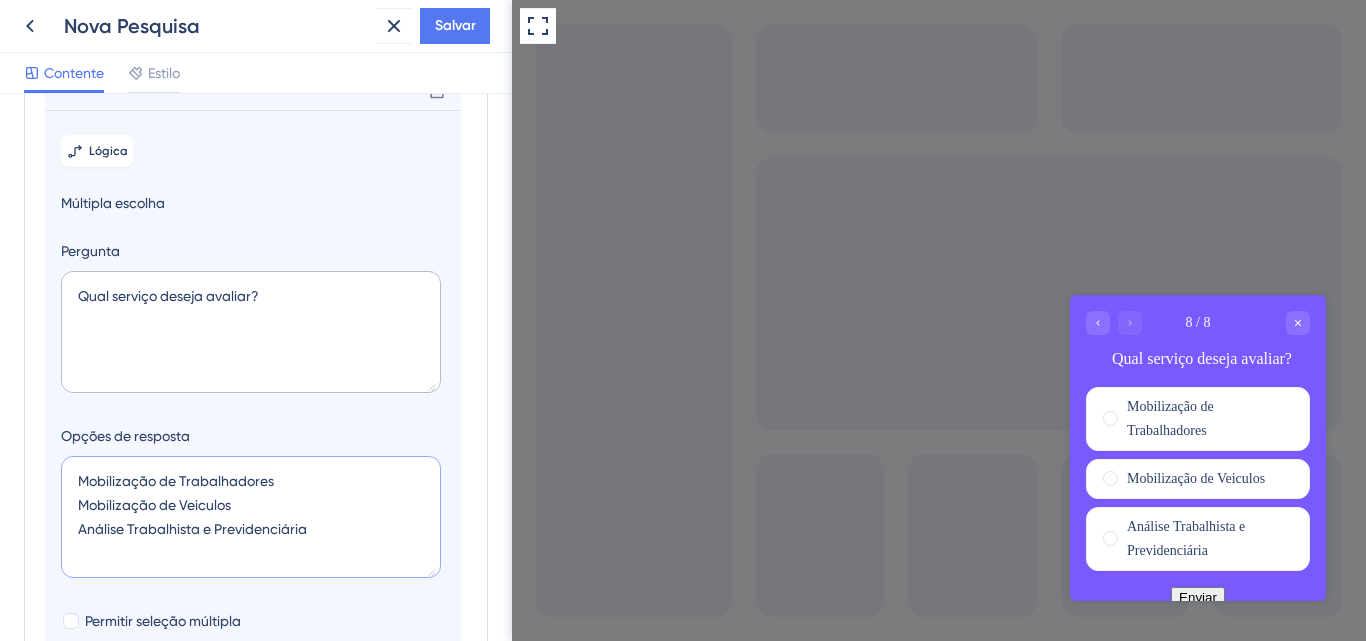 paste on "Licença de Uso" 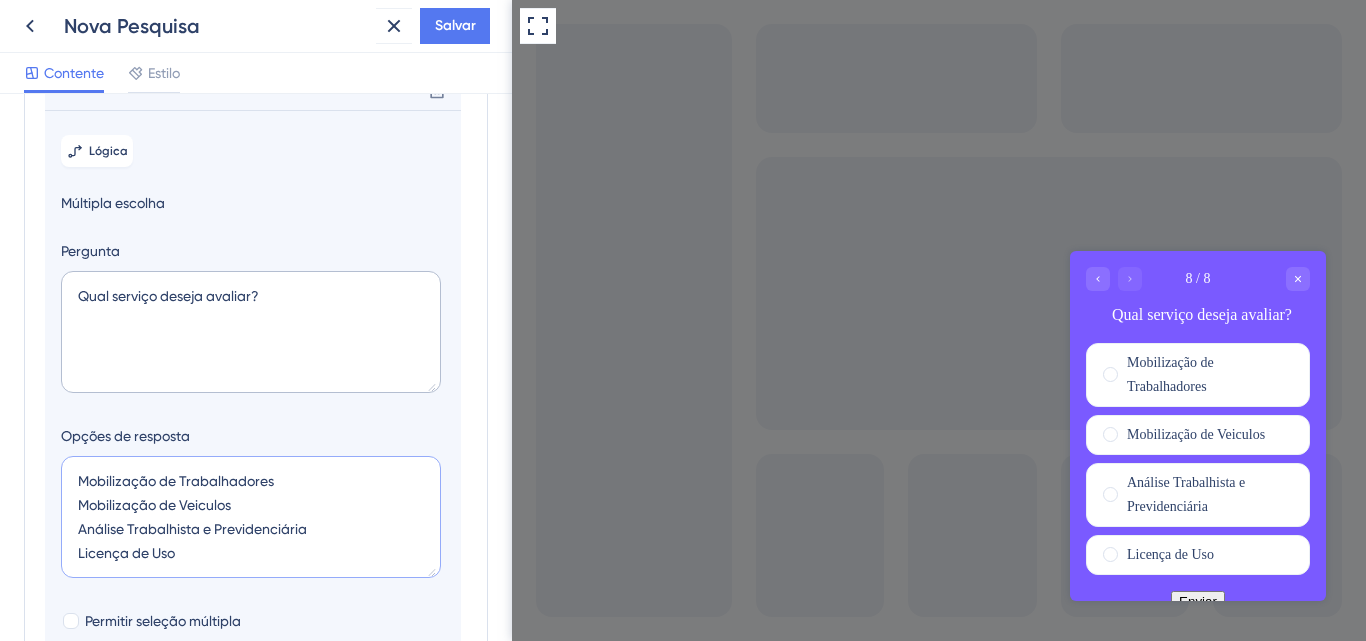 scroll, scrollTop: 24, scrollLeft: 0, axis: vertical 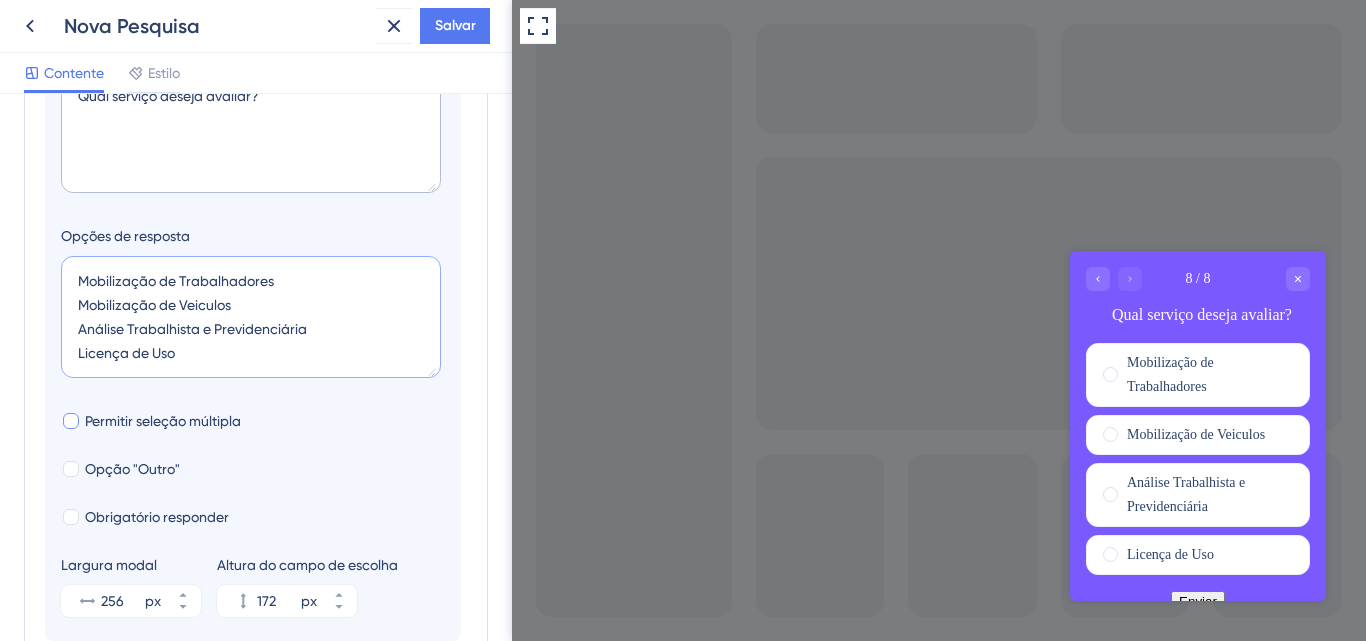 type on "Mobilização de Trabalhadores
Mobilização de Veiculos
Análise Trabalhista e Previdenciária
Licença de Uso" 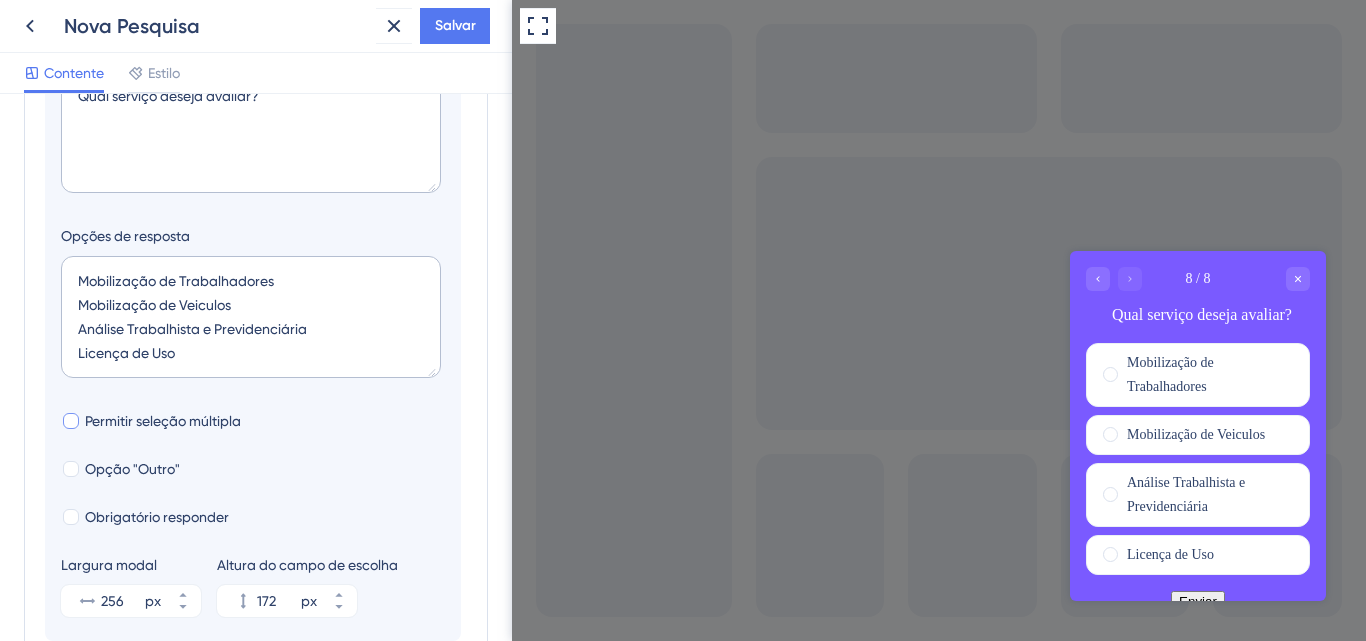 click at bounding box center [71, 421] 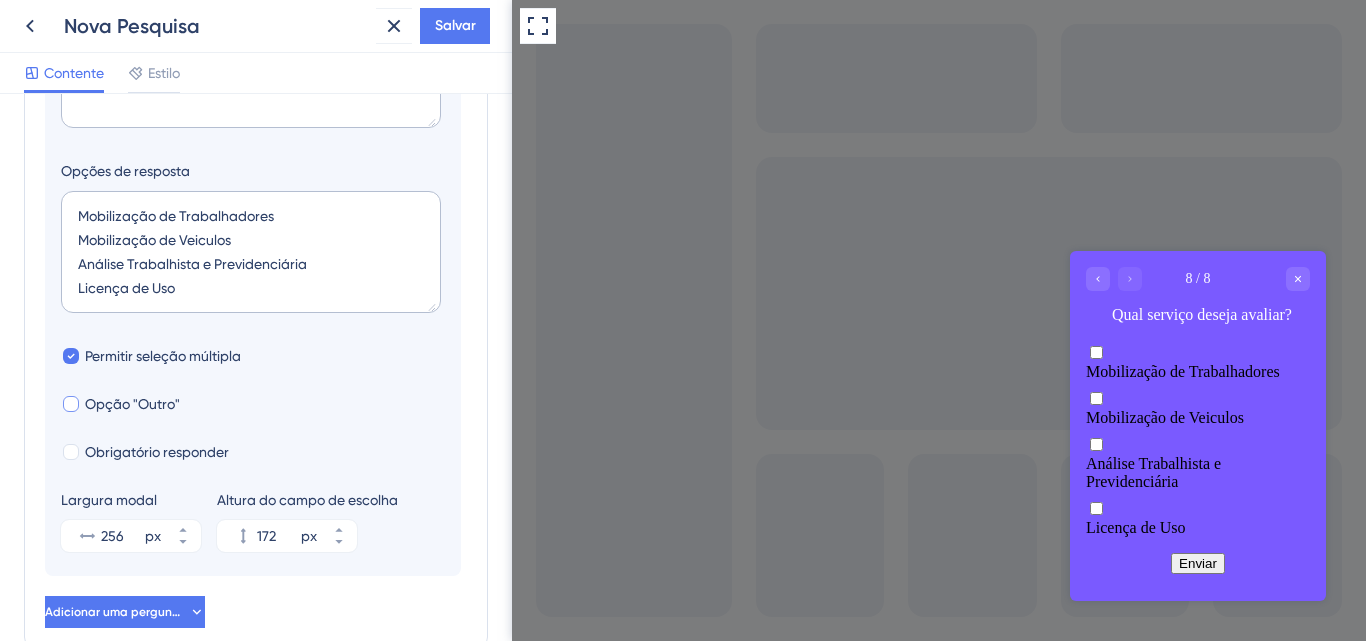 scroll, scrollTop: 833, scrollLeft: 0, axis: vertical 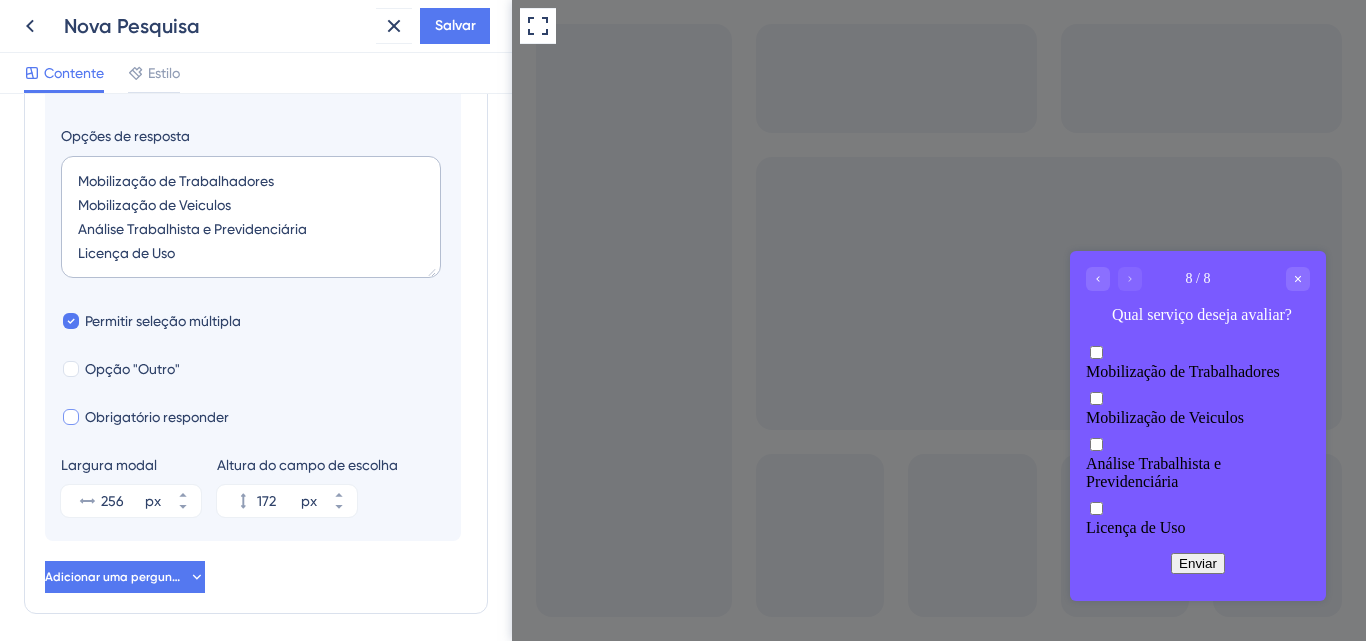 click at bounding box center (71, 417) 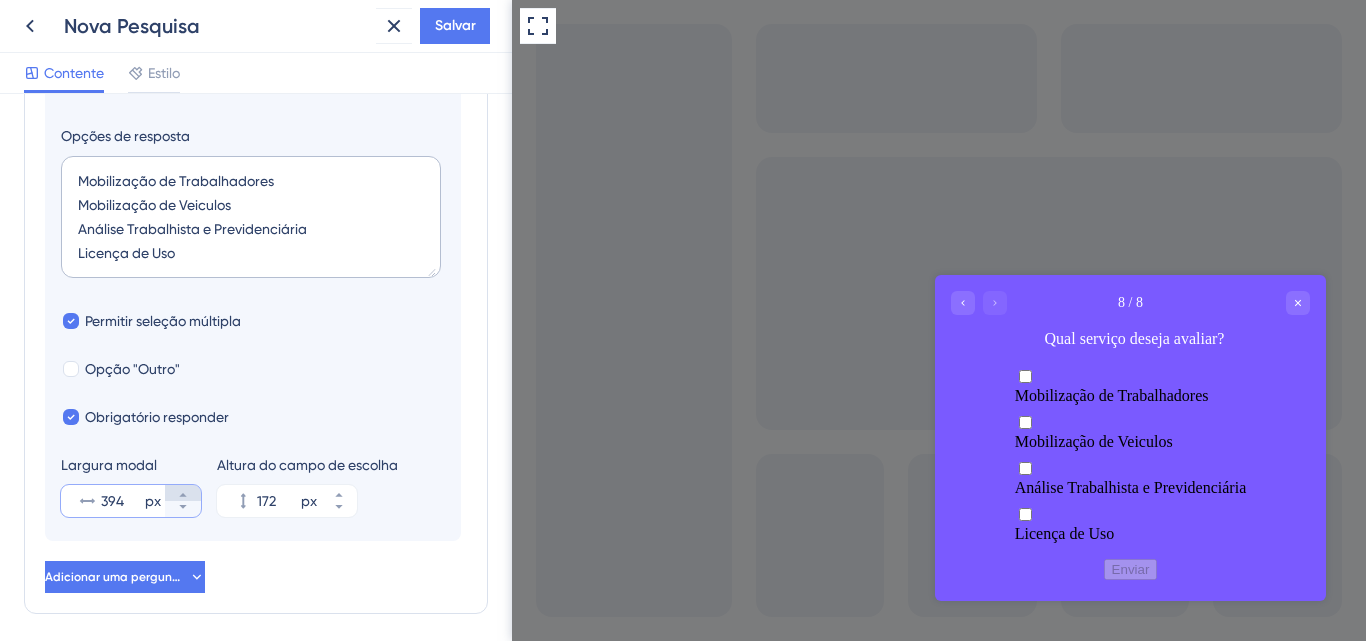 click 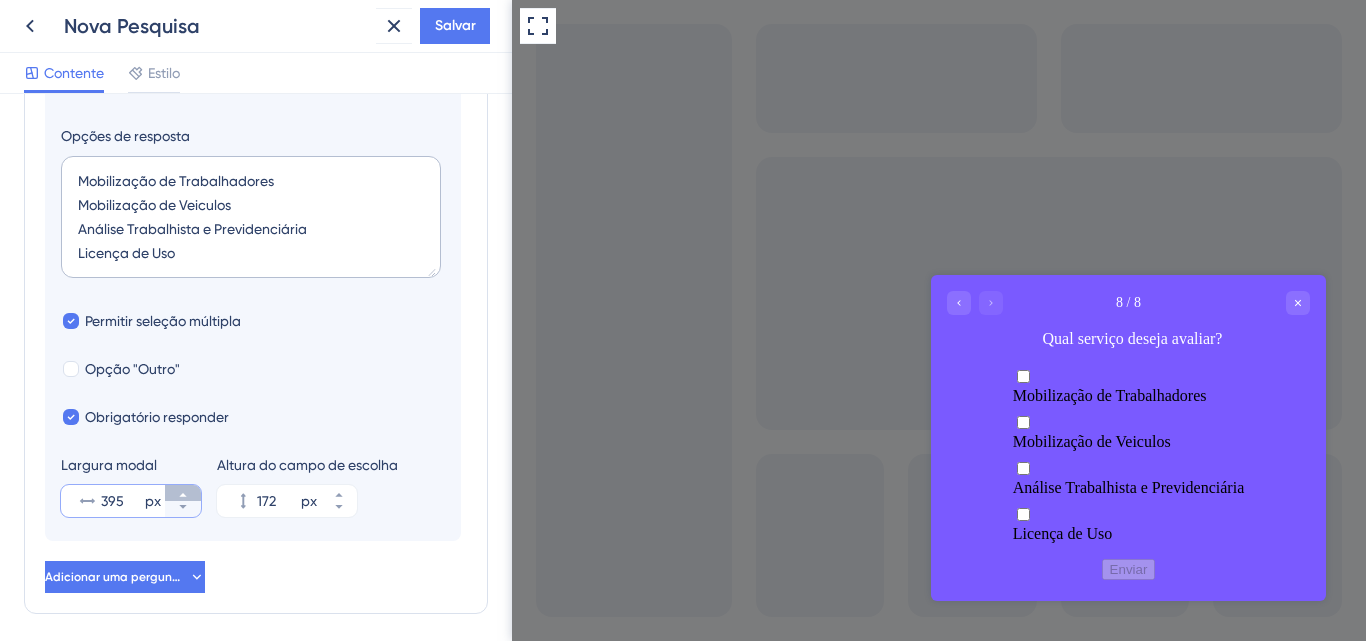 click 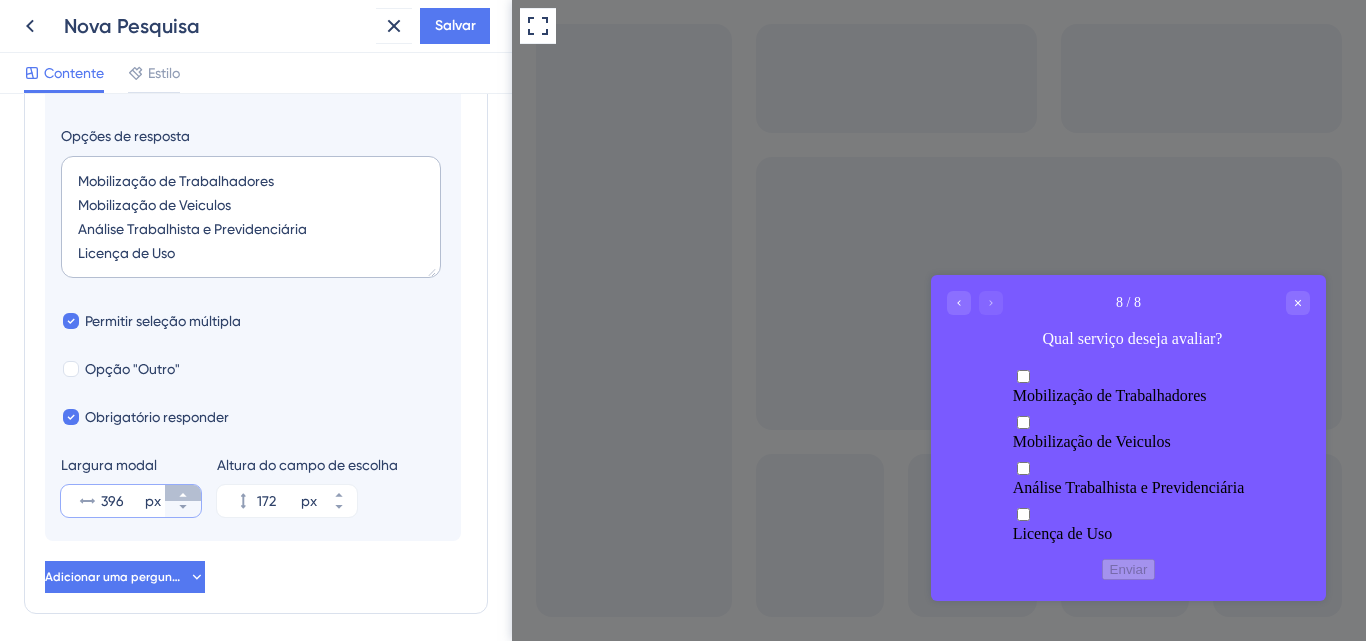 click 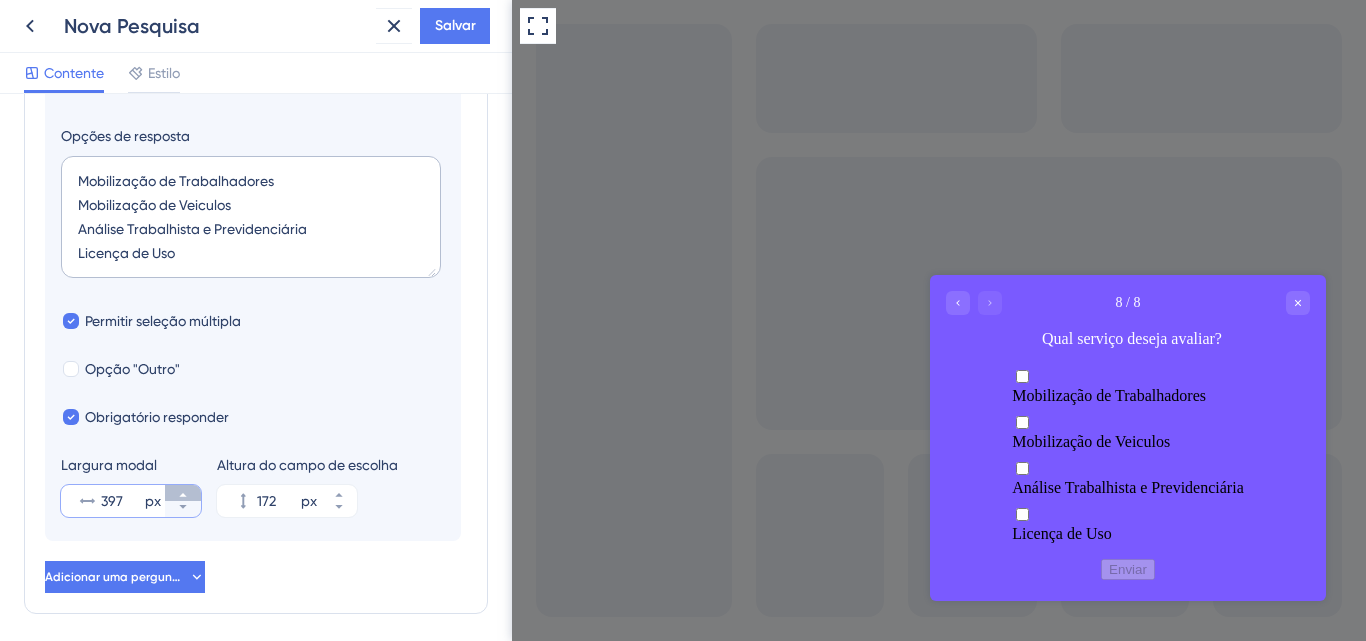 click 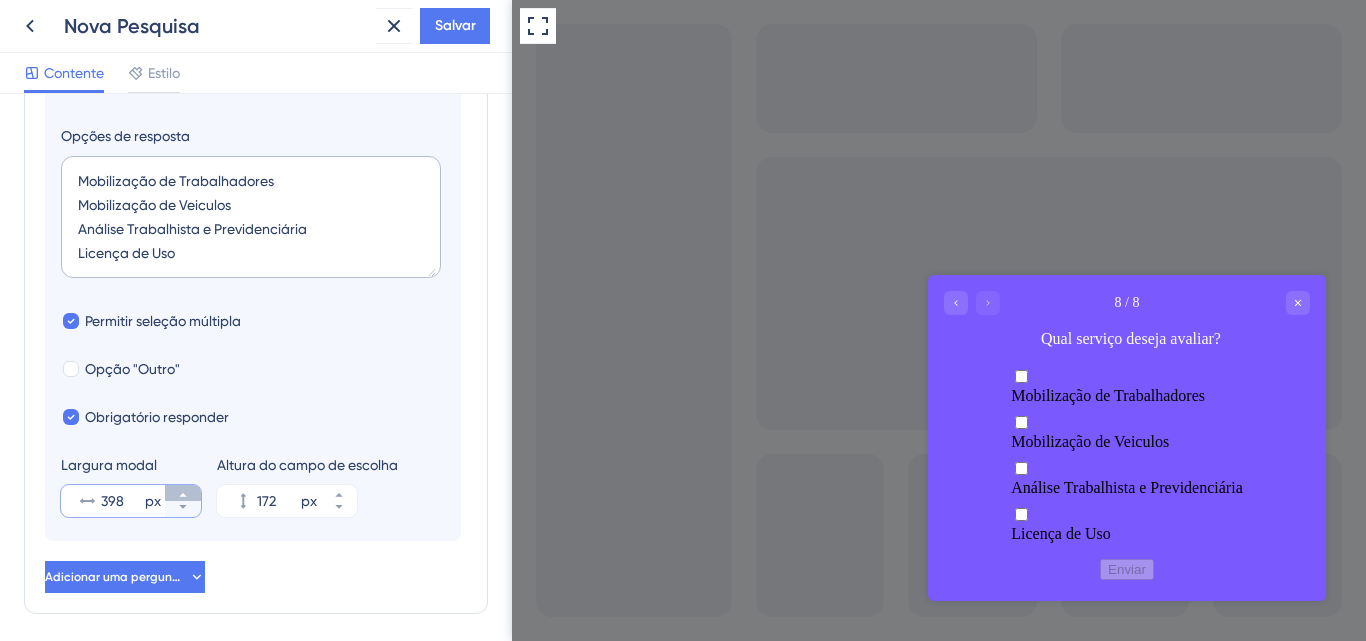 click 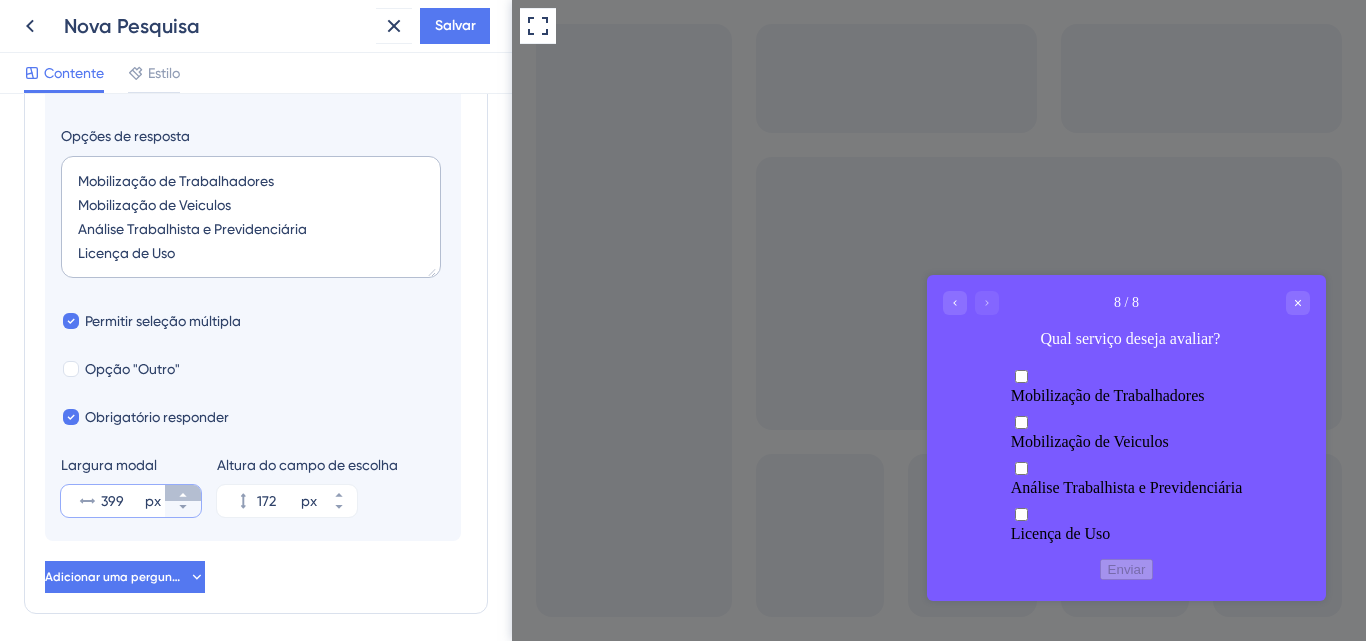 click 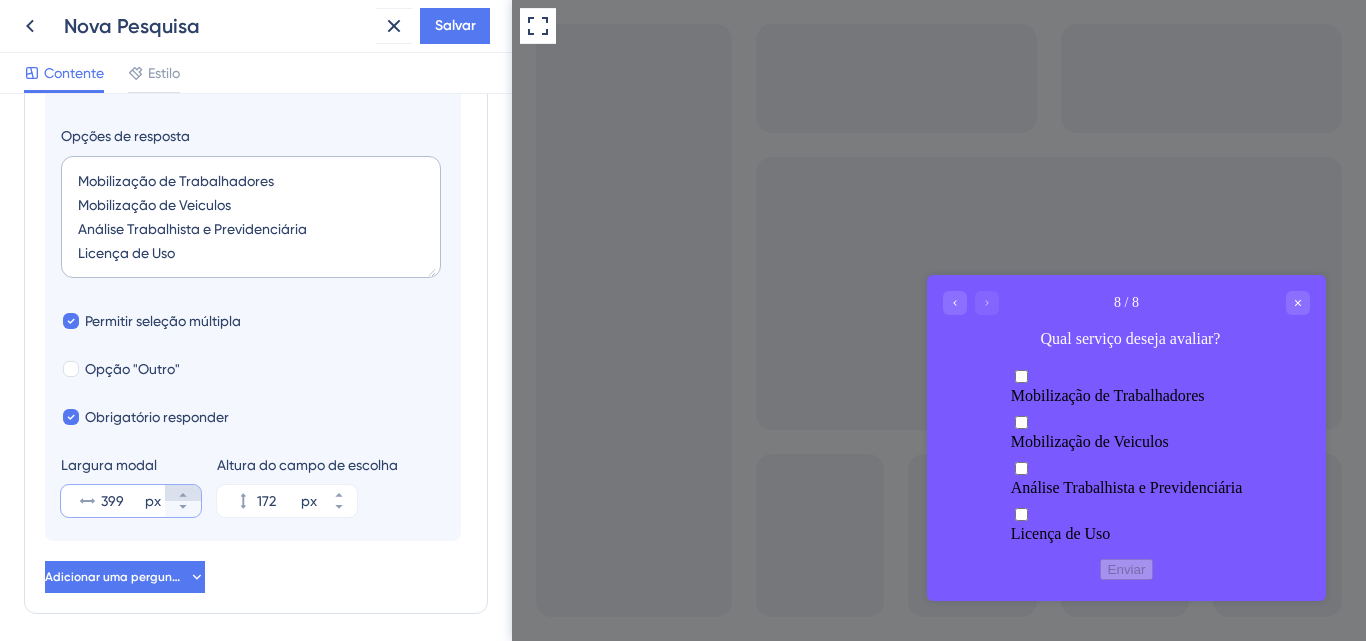 type on "400" 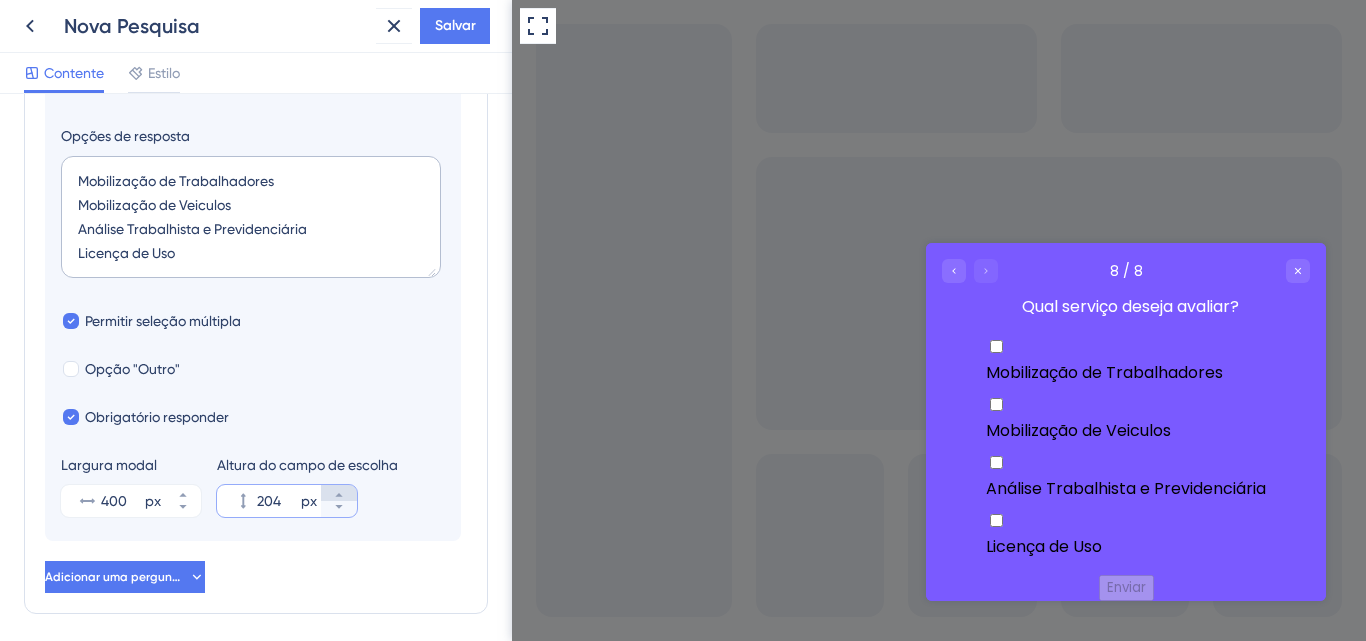 click 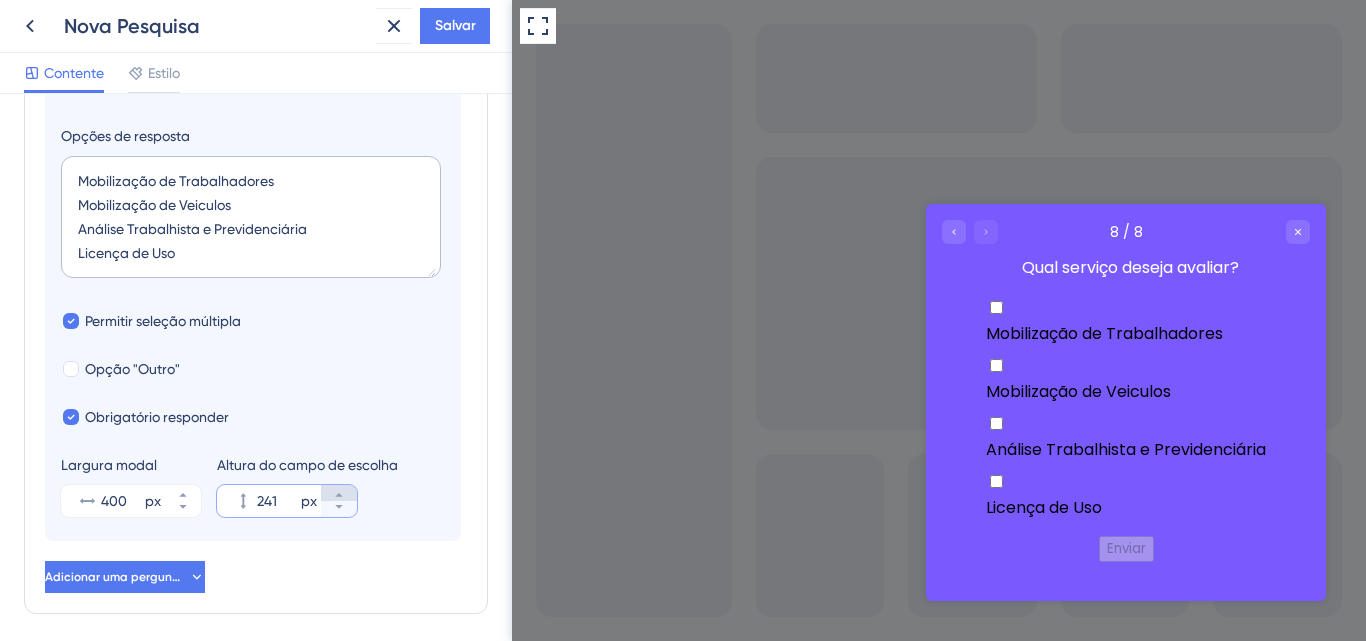 click 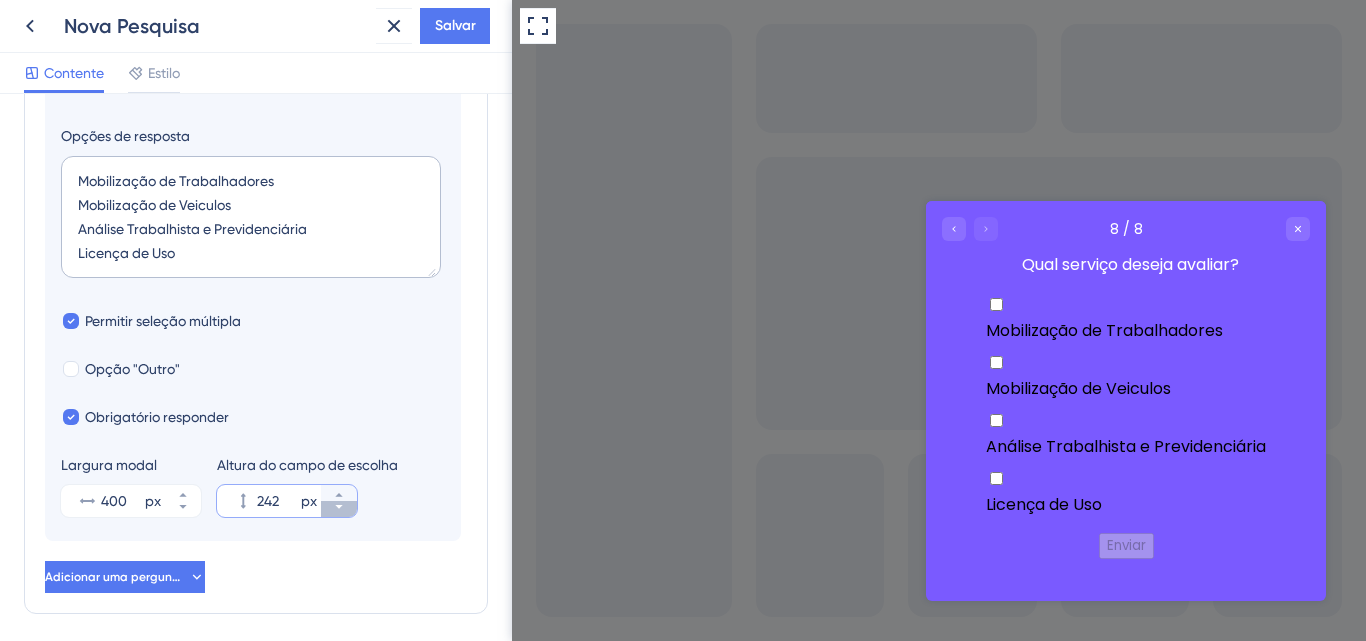 click 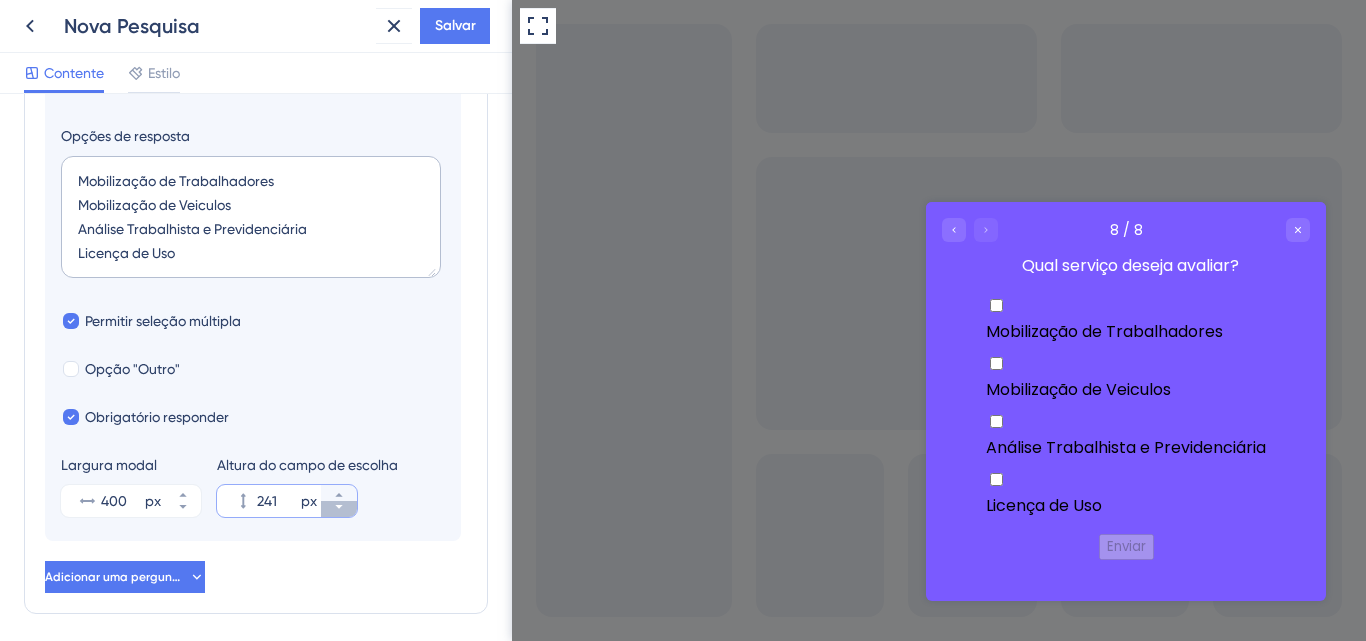 click 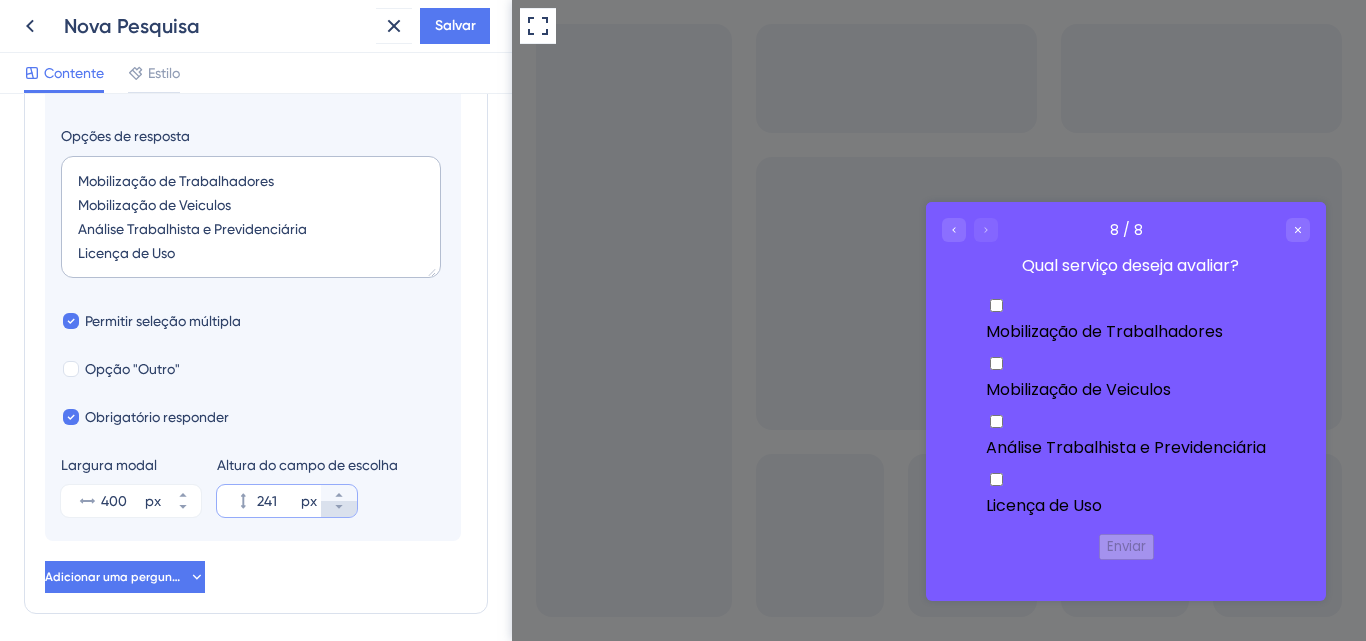 type on "240" 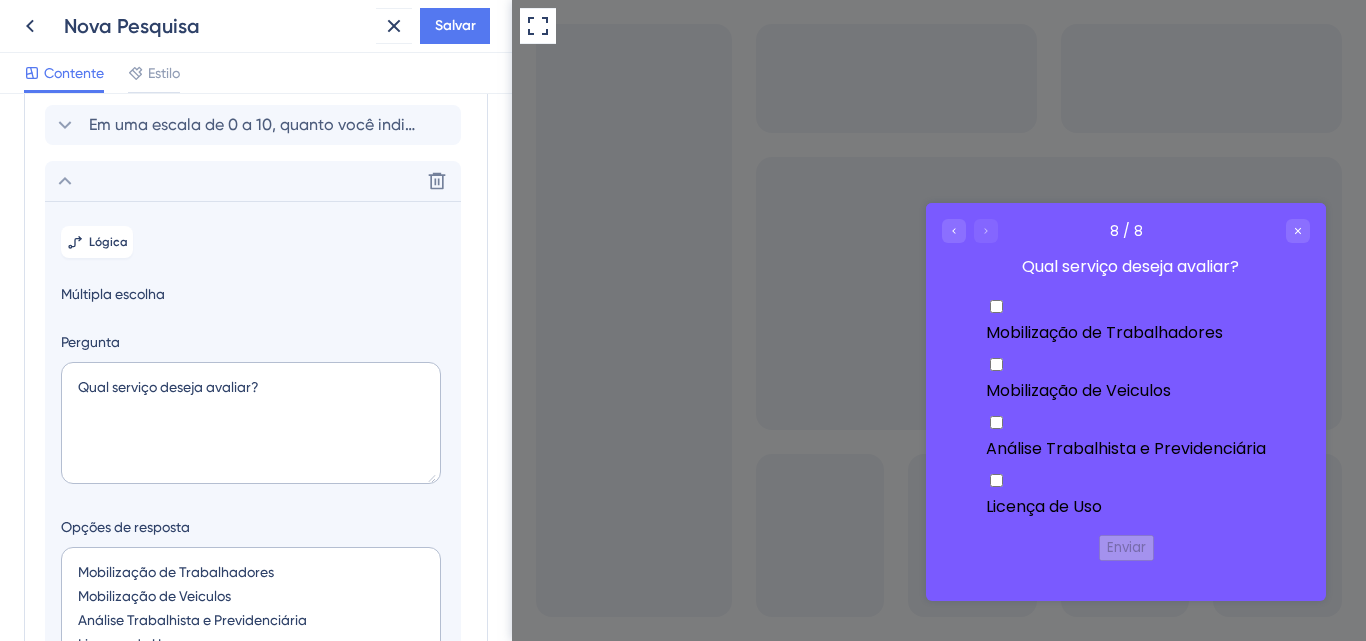 scroll, scrollTop: 434, scrollLeft: 0, axis: vertical 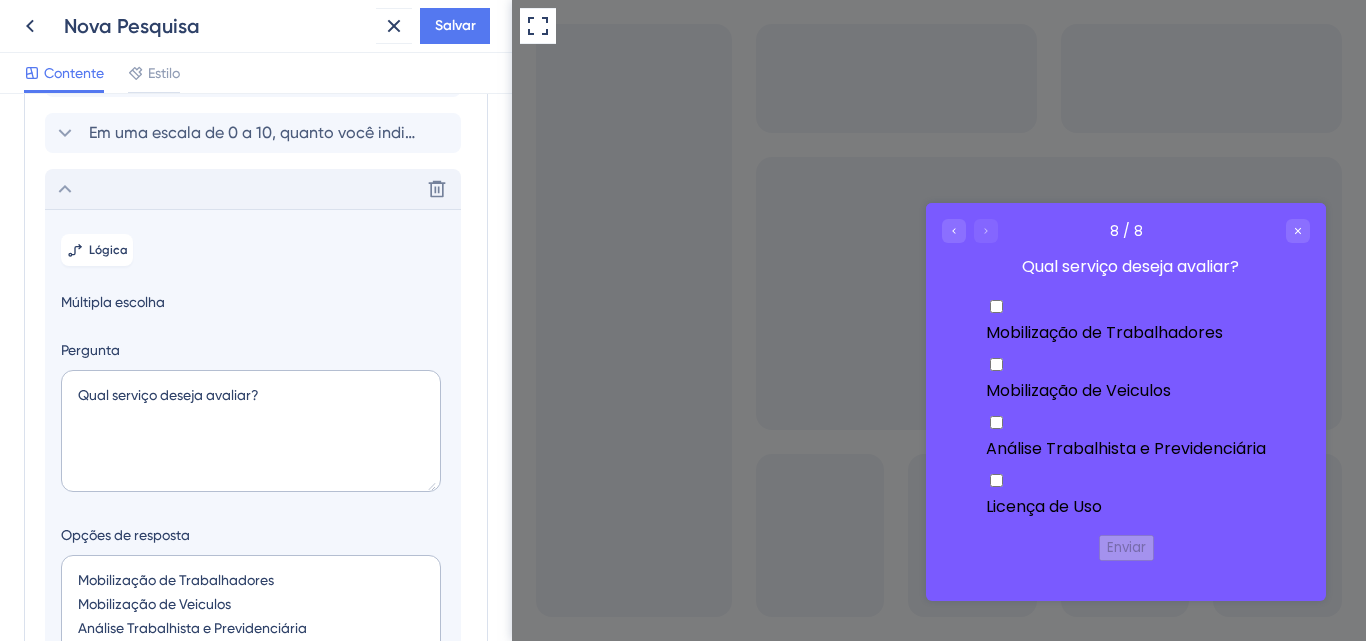 click 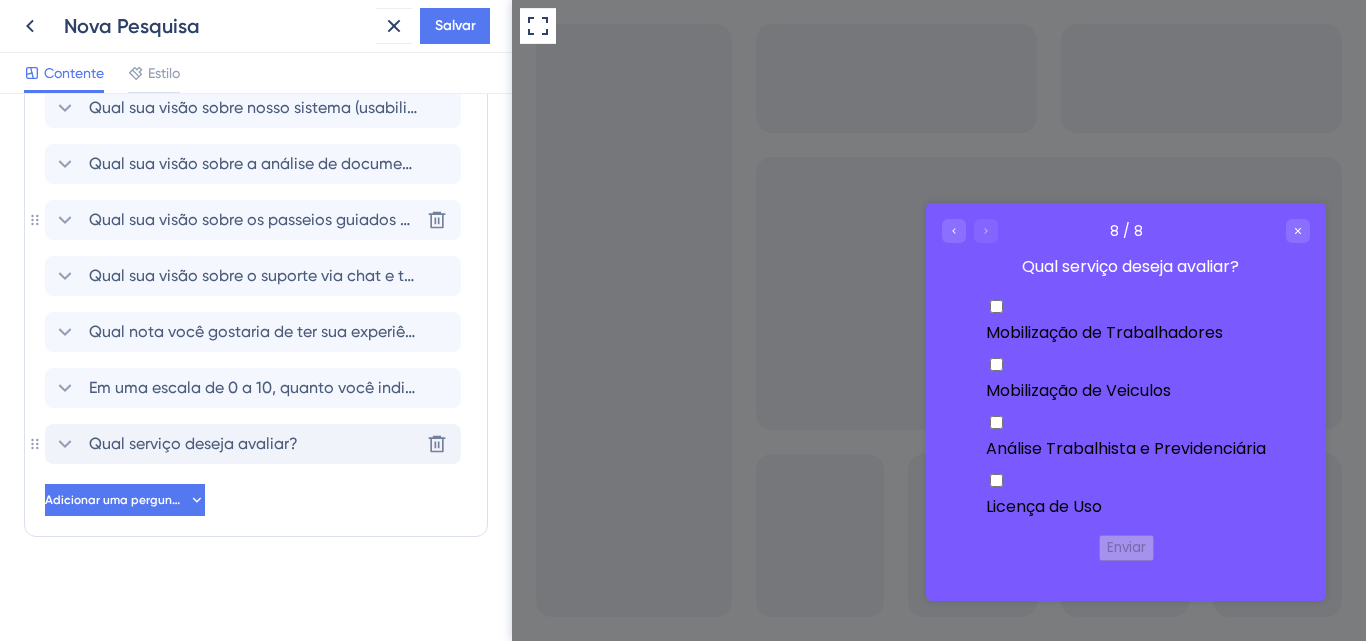 scroll, scrollTop: 203, scrollLeft: 0, axis: vertical 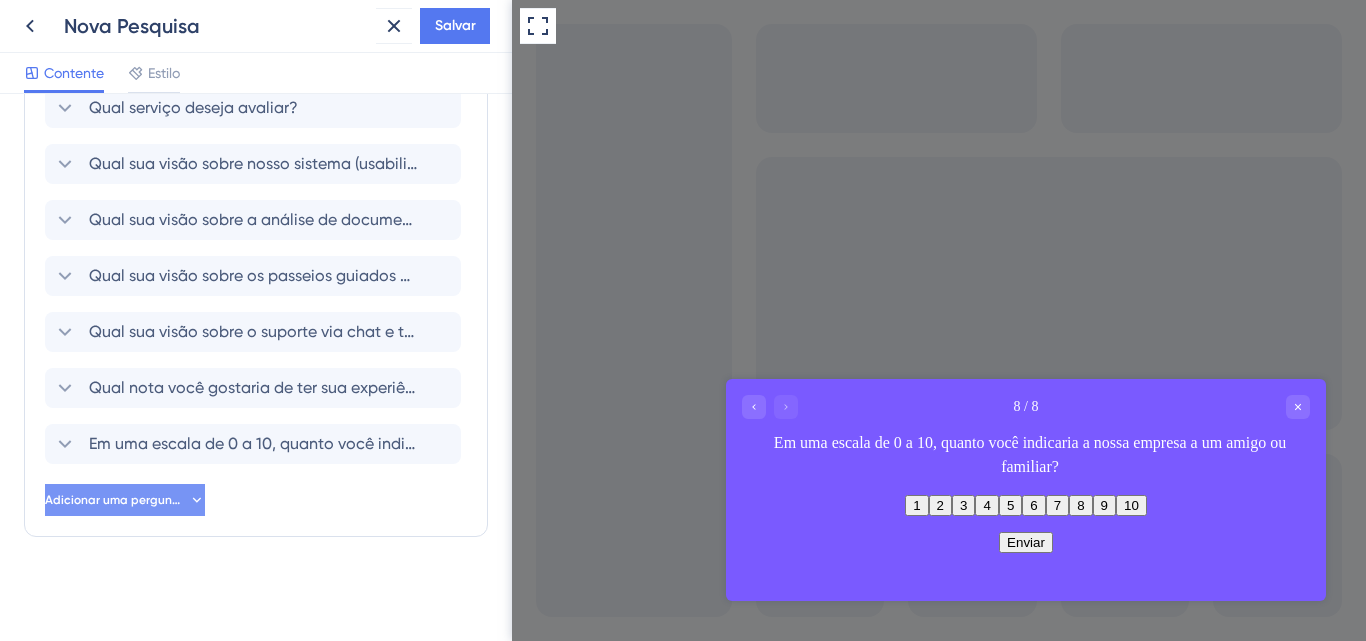 click on "Adicionar uma pergunta" at bounding box center (115, 500) 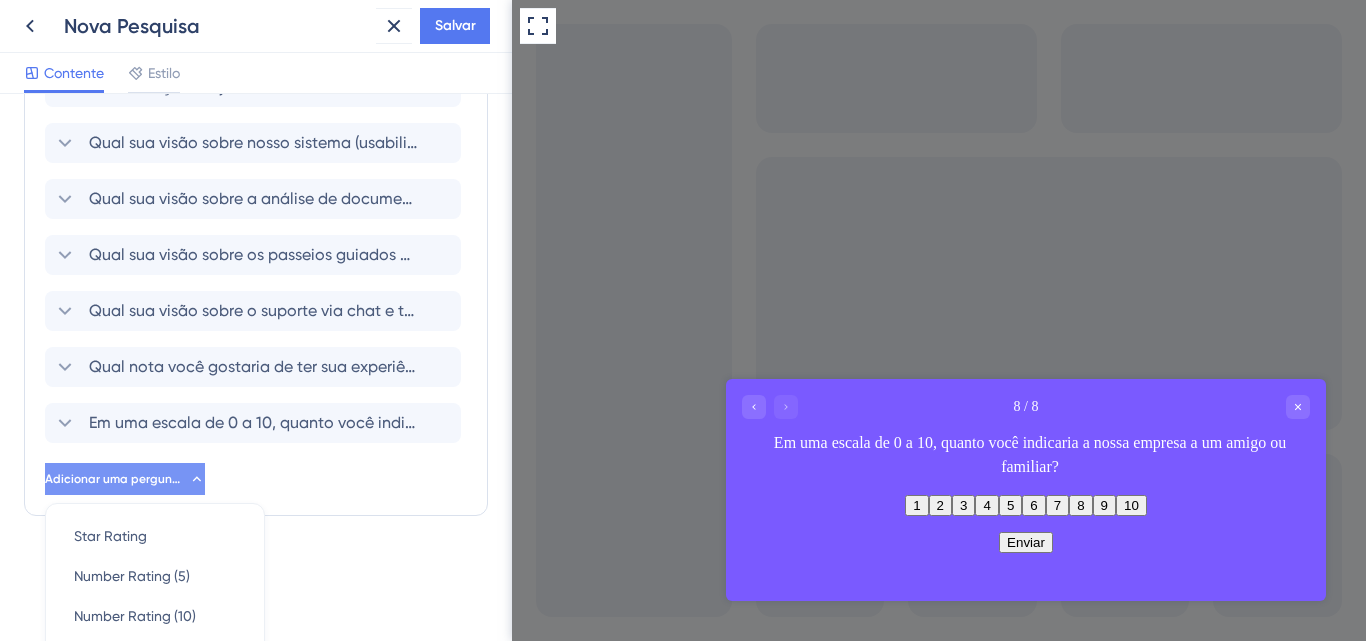 scroll, scrollTop: 512, scrollLeft: 0, axis: vertical 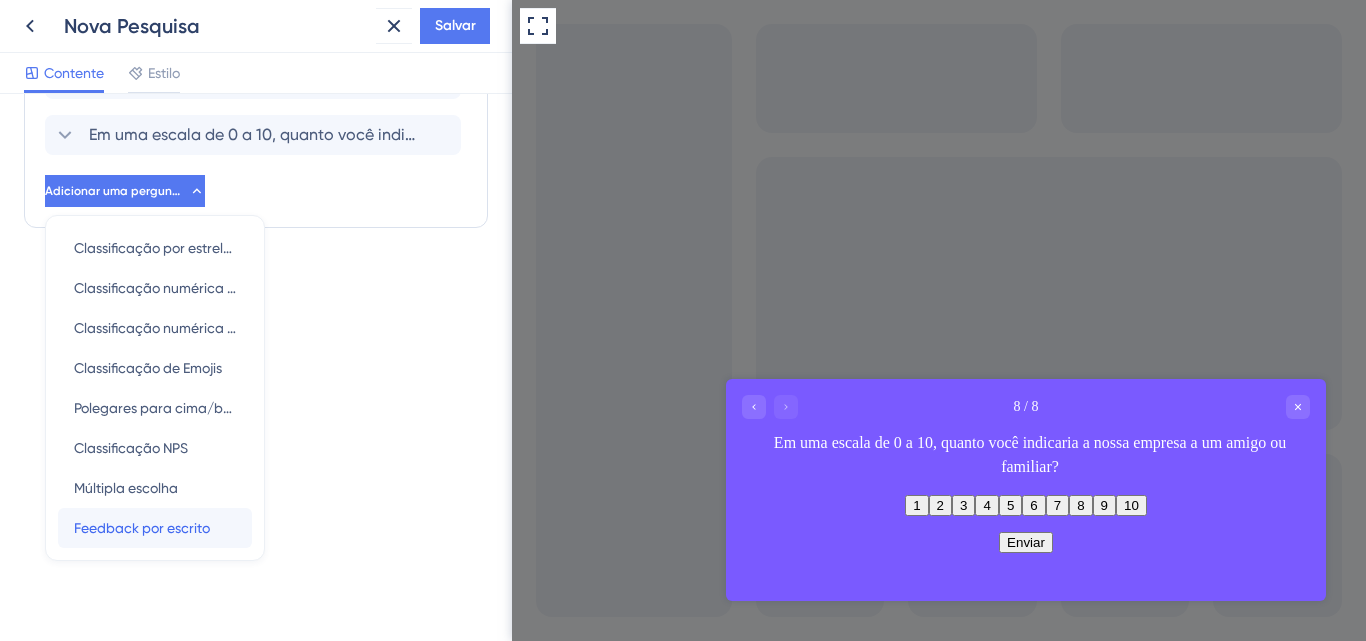 click on "Feedback por escrito" at bounding box center (142, 528) 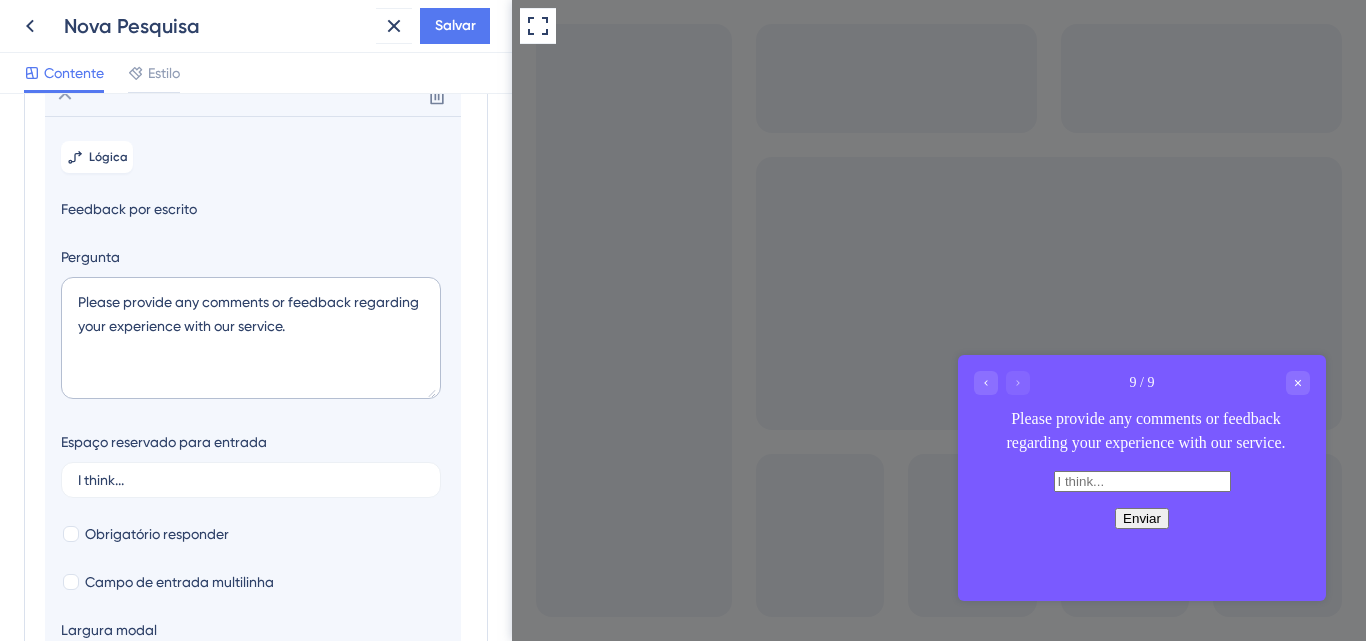 scroll, scrollTop: 589, scrollLeft: 0, axis: vertical 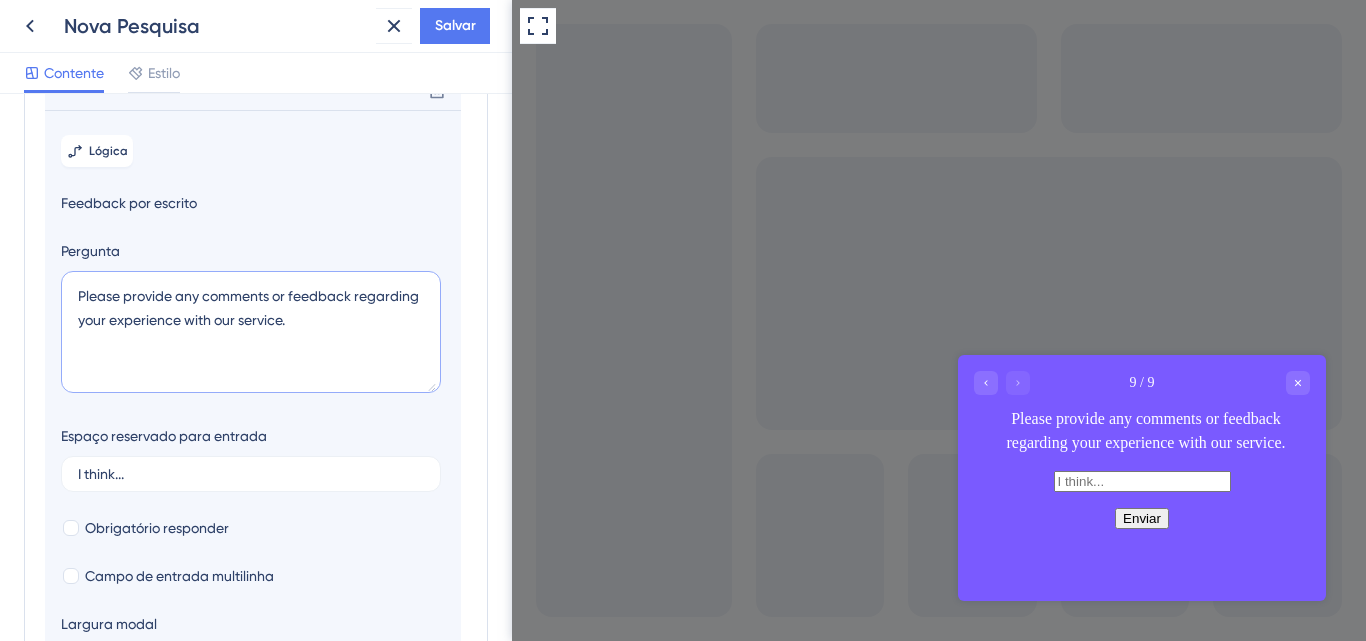 drag, startPoint x: 299, startPoint y: 346, endPoint x: 71, endPoint y: 321, distance: 229.36652 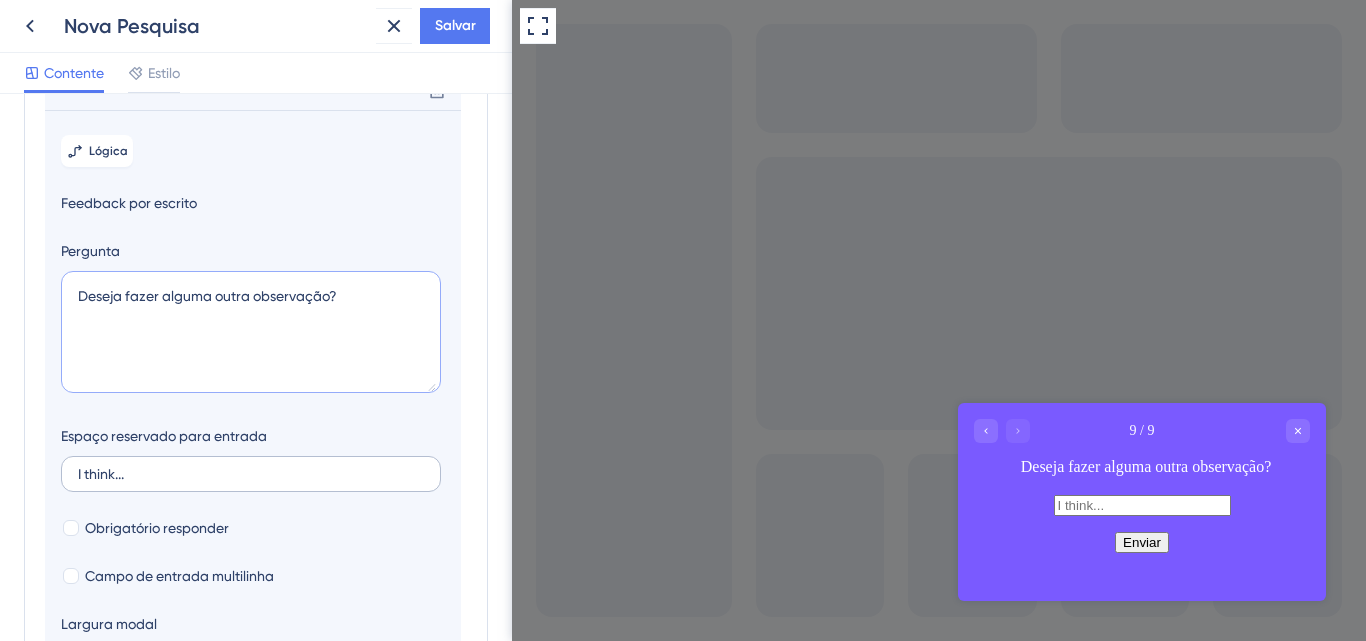 type on "Deseja fazer alguma outra observação?" 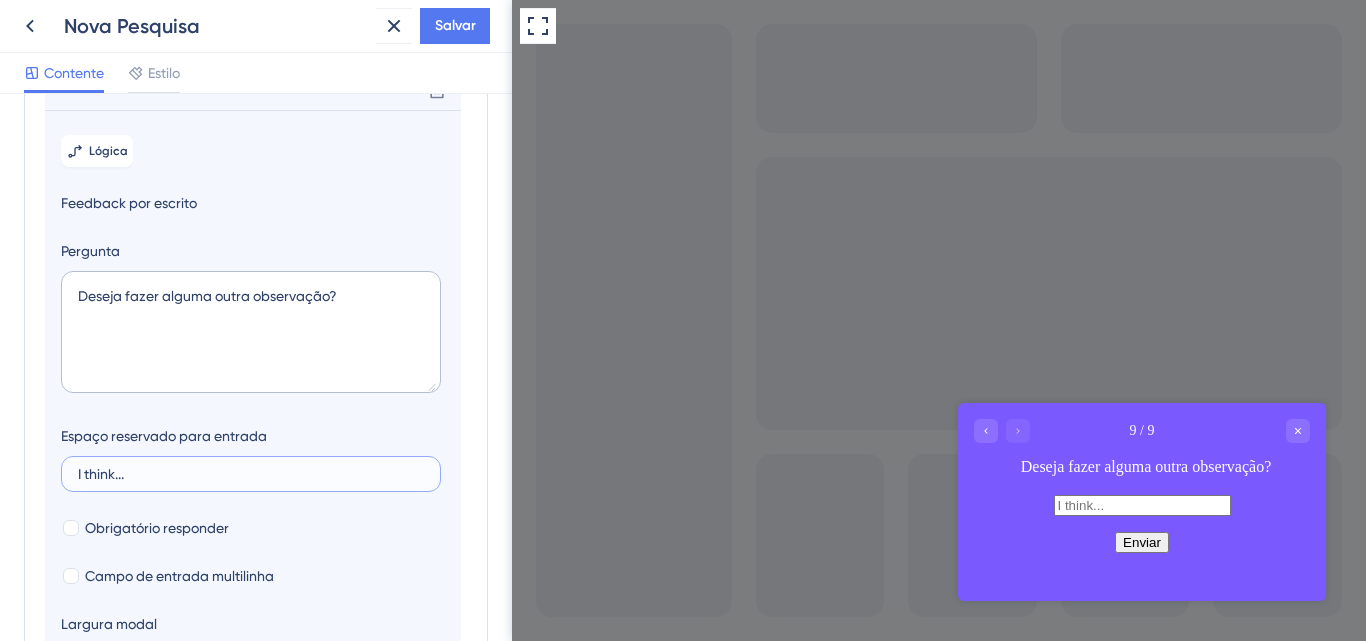 drag, startPoint x: 114, startPoint y: 500, endPoint x: 66, endPoint y: 498, distance: 48.04165 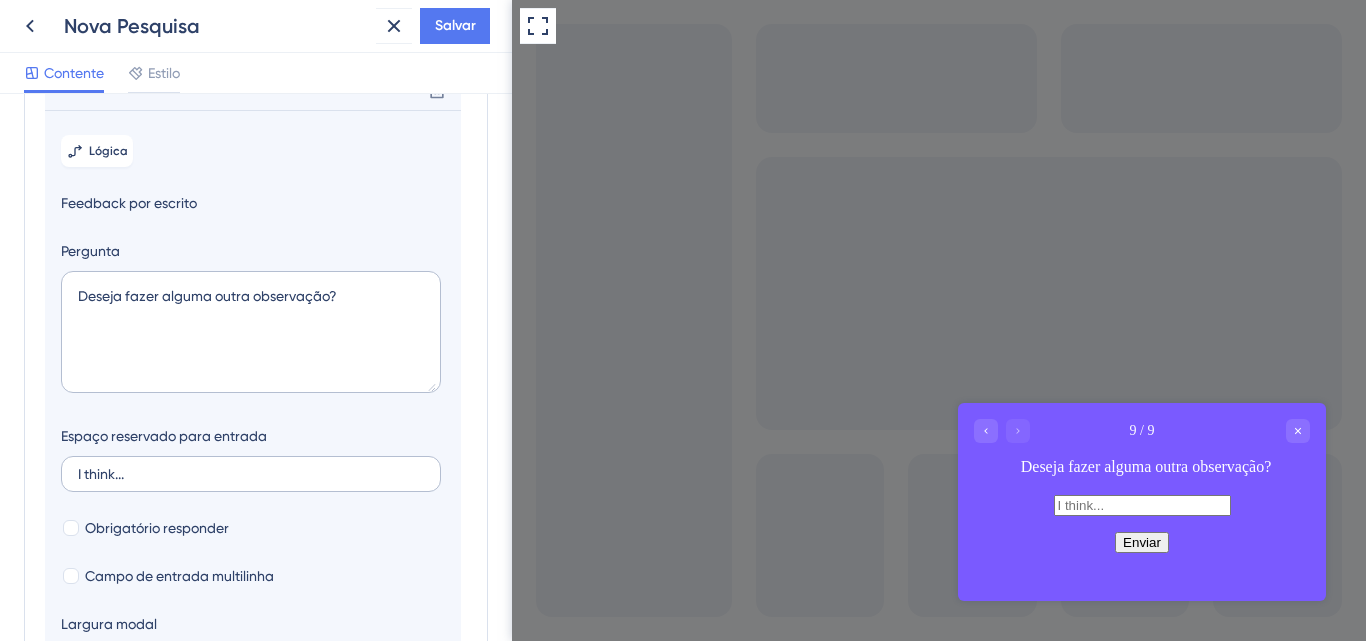 click on "I think..." at bounding box center [251, 474] 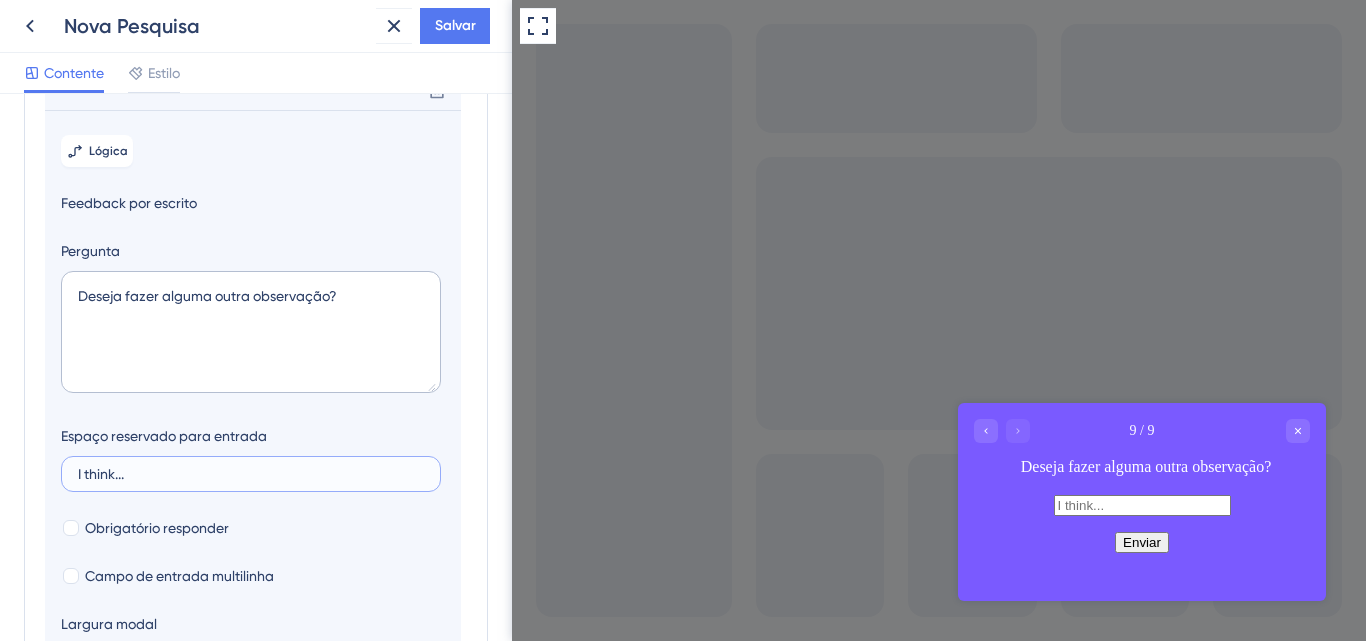 click on "I think..." at bounding box center [251, 474] 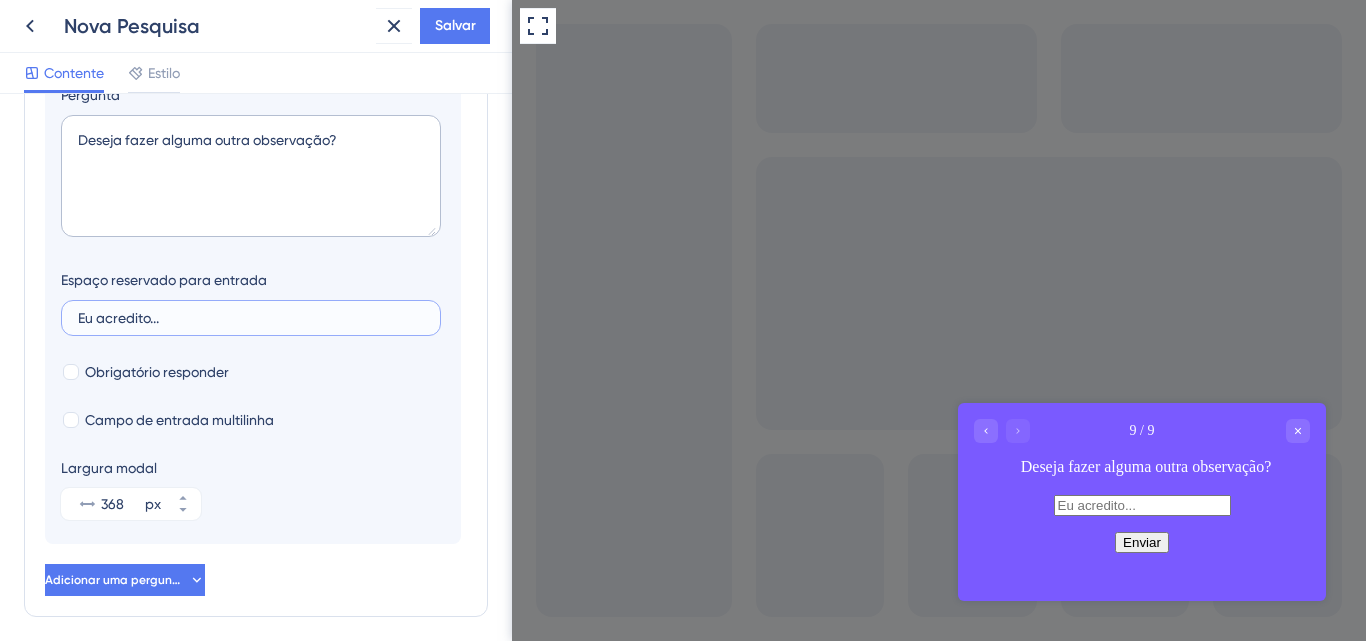 scroll, scrollTop: 789, scrollLeft: 0, axis: vertical 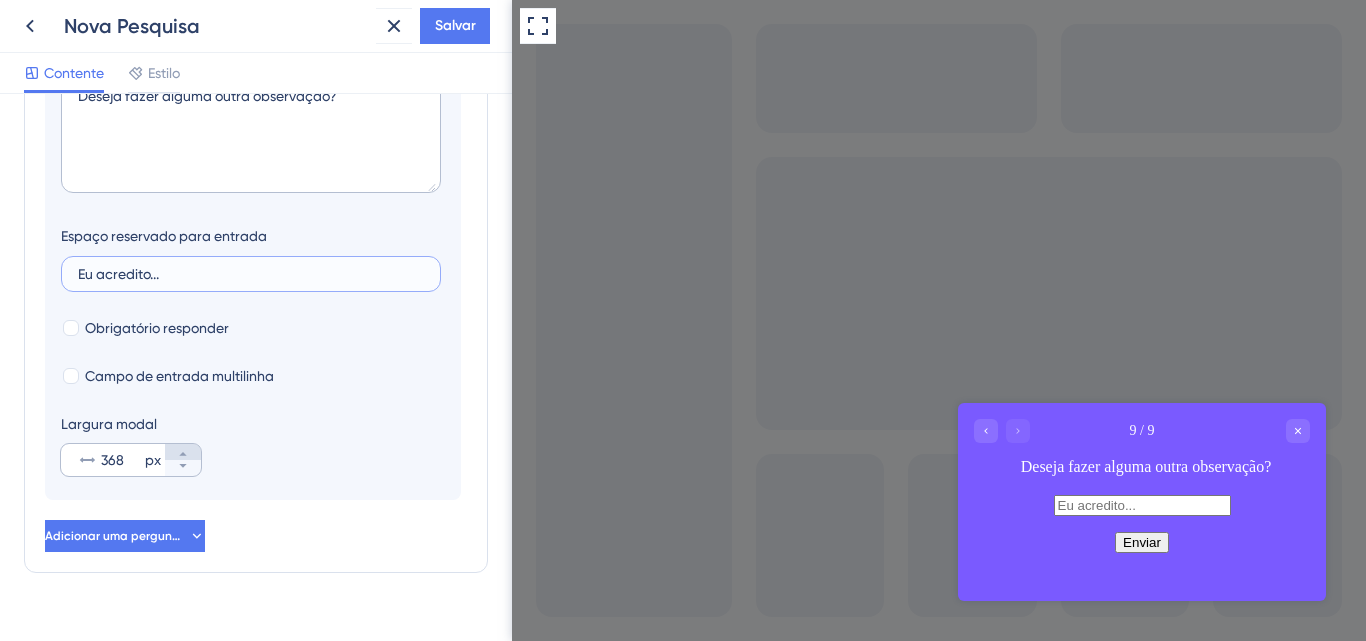 type on "Eu acredito..." 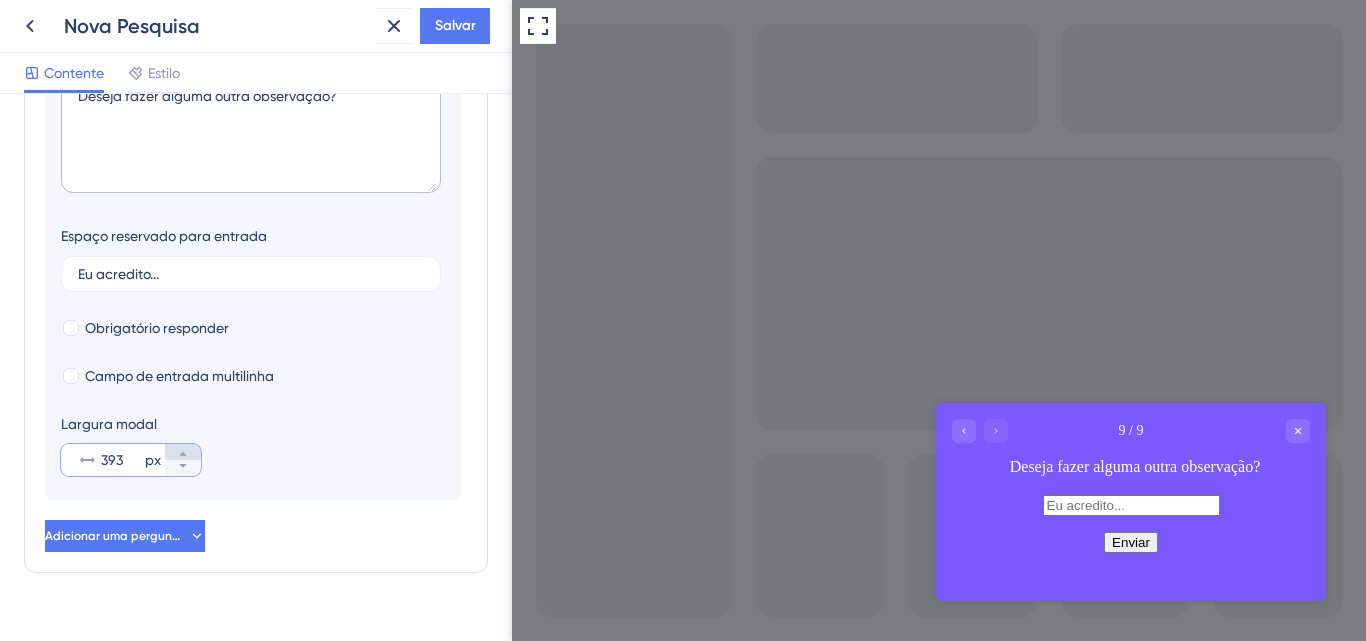 click on "393 px" at bounding box center (183, 452) 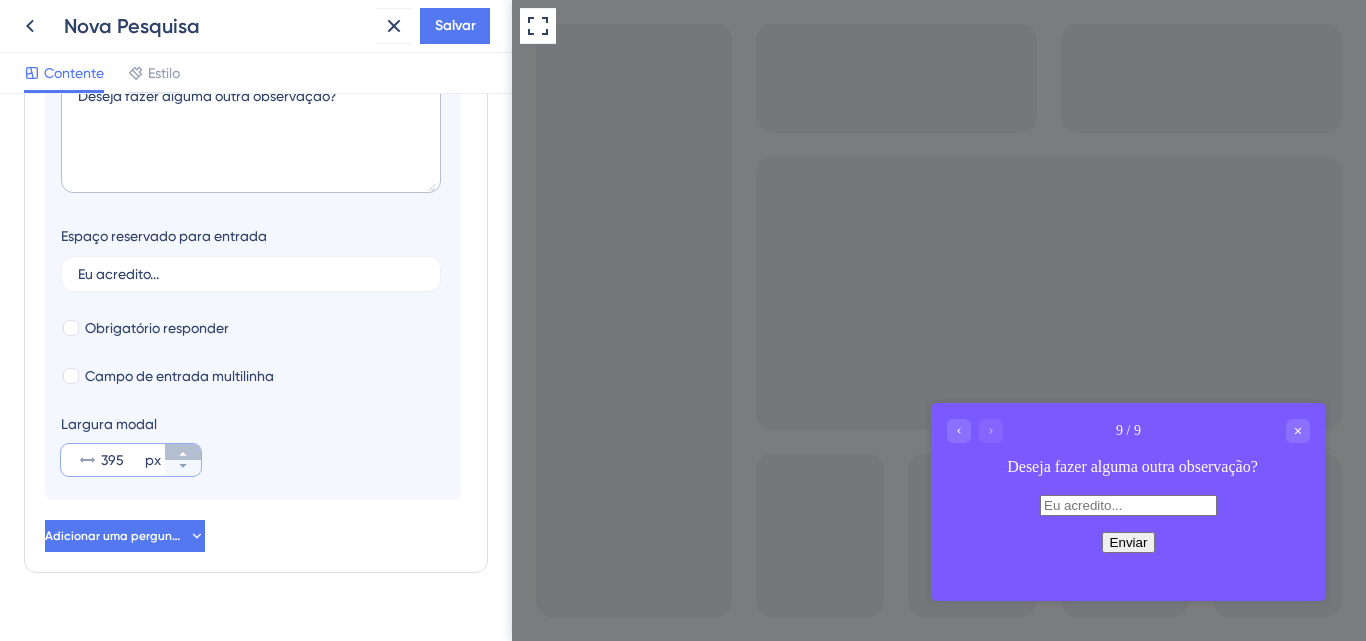 click on "395 px" at bounding box center (183, 452) 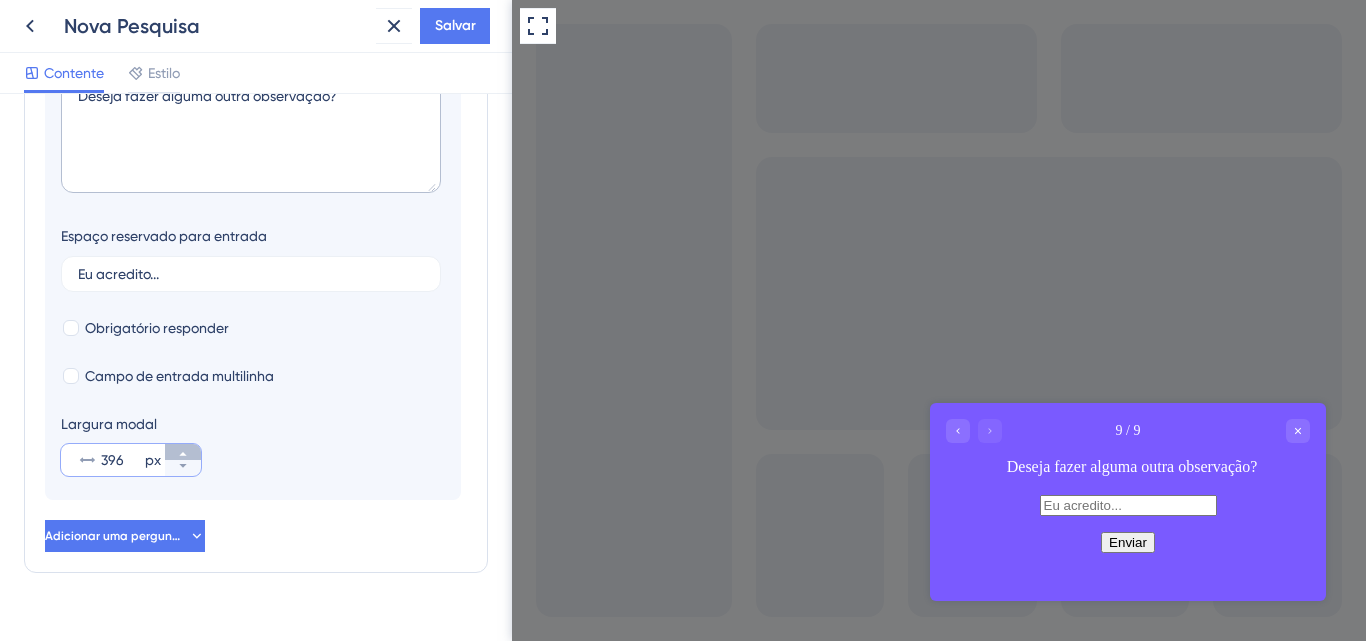 click on "396 px" at bounding box center (183, 452) 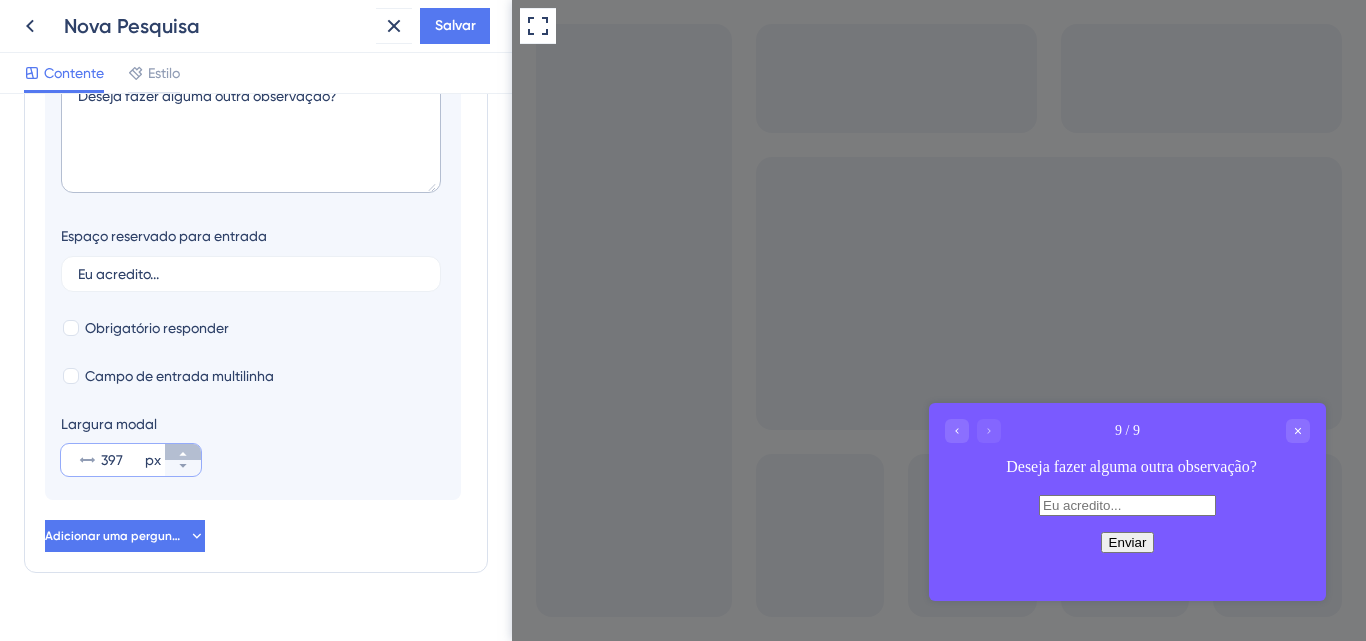 click on "397 px" at bounding box center [183, 452] 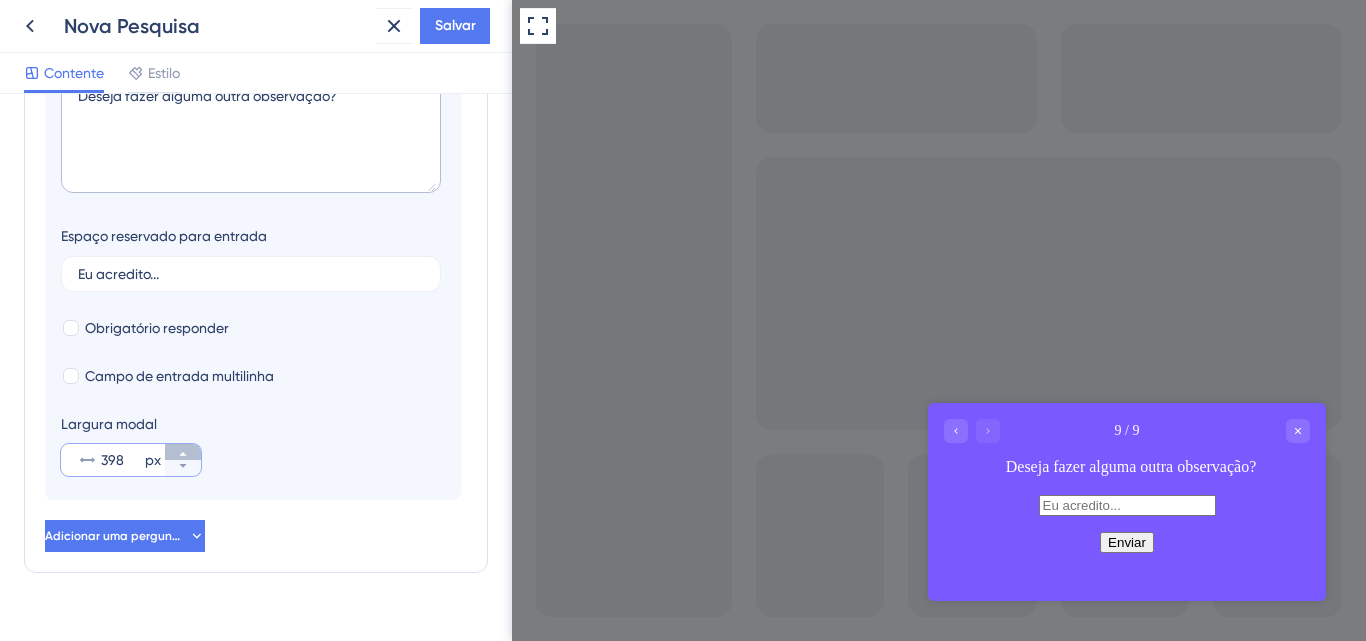 click on "398 px" at bounding box center [183, 452] 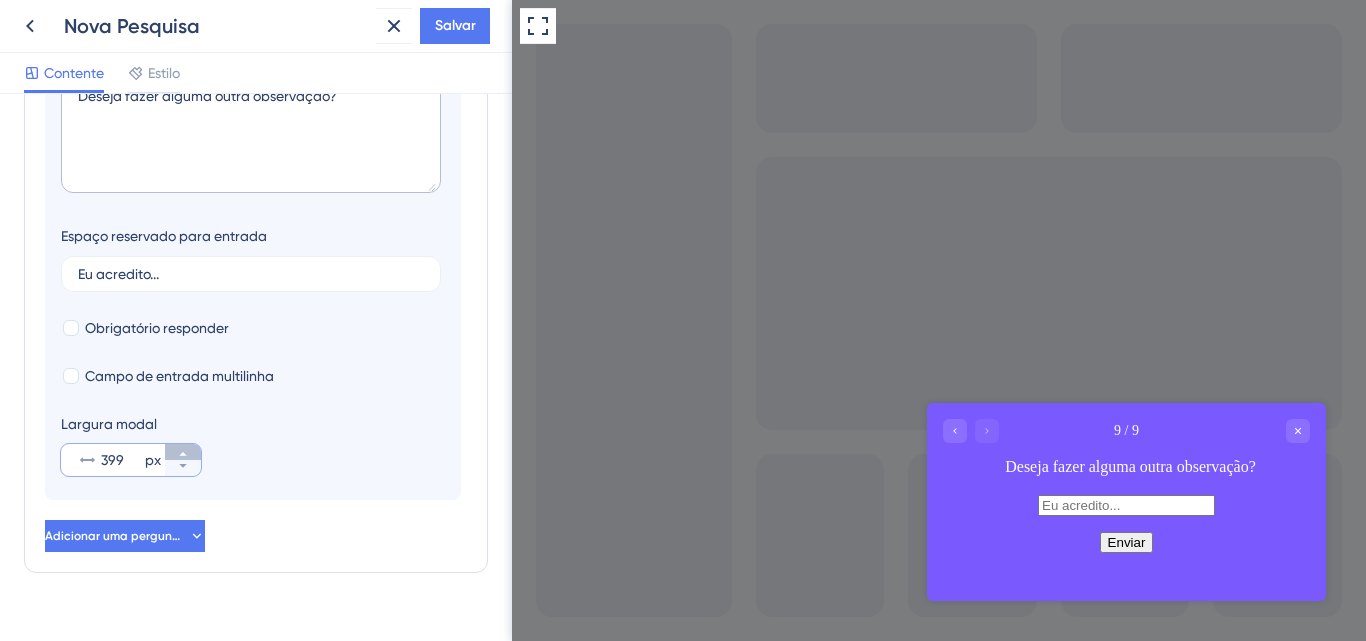 click on "399 px" at bounding box center [183, 452] 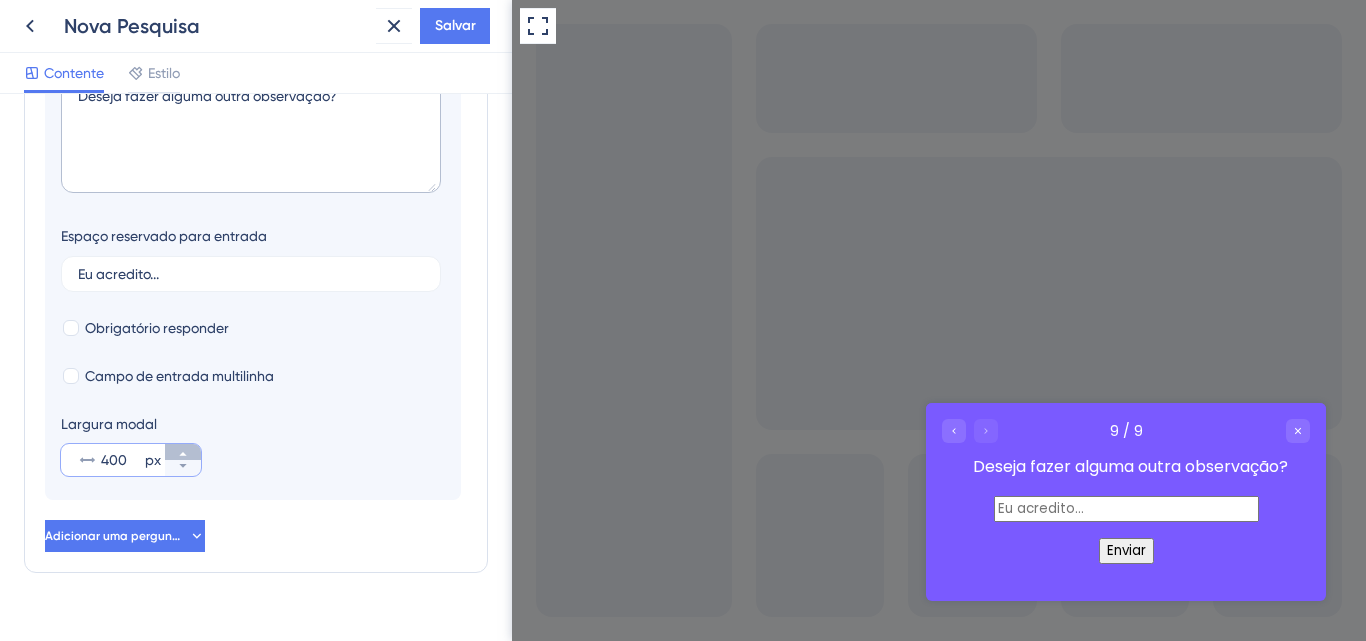 click on "400 px" at bounding box center (183, 452) 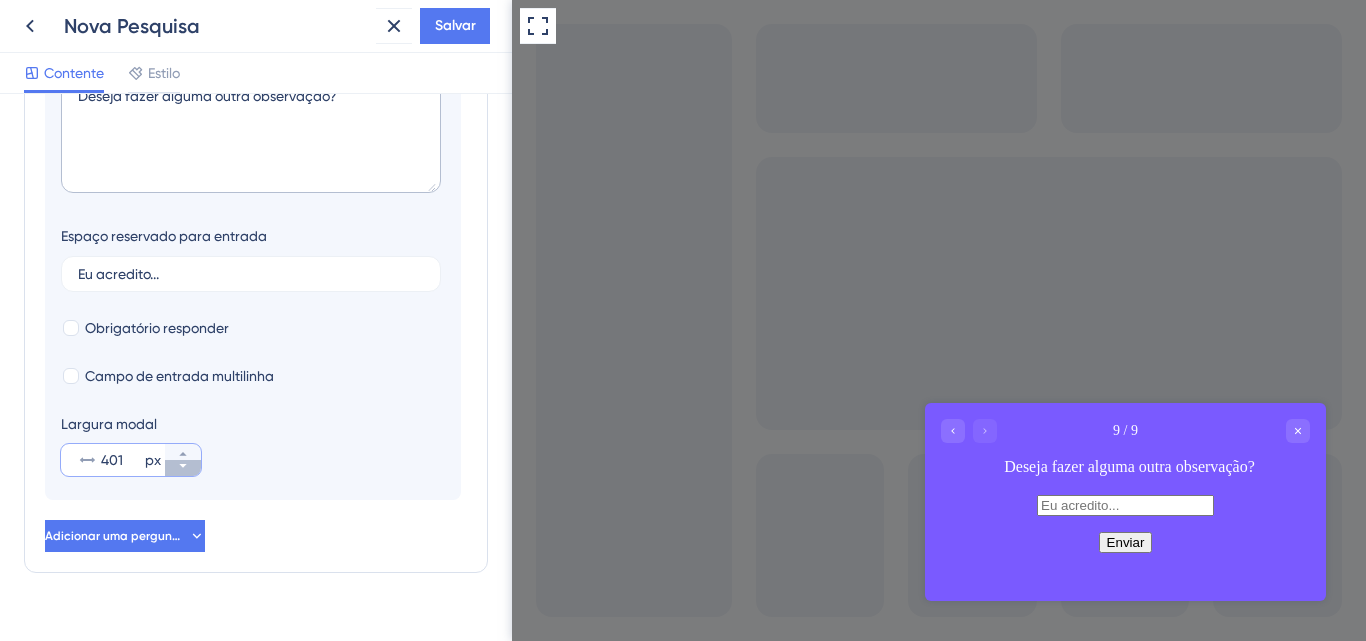 click on "401 px" at bounding box center (183, 468) 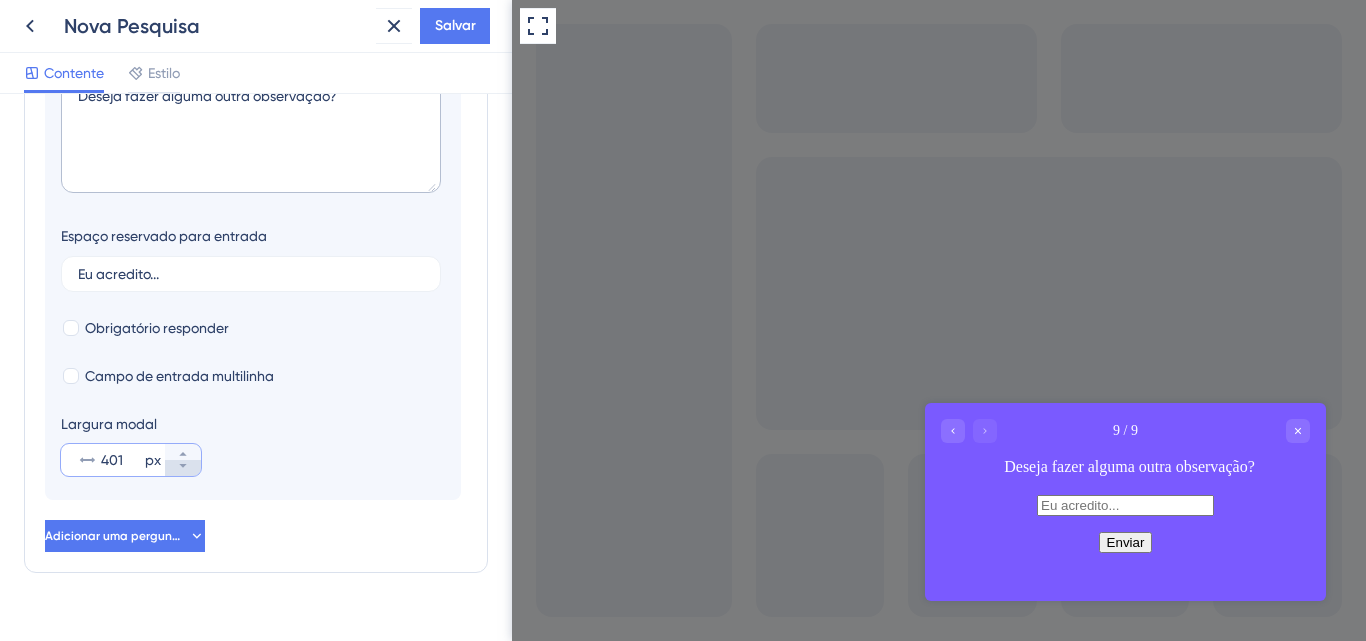 type on "400" 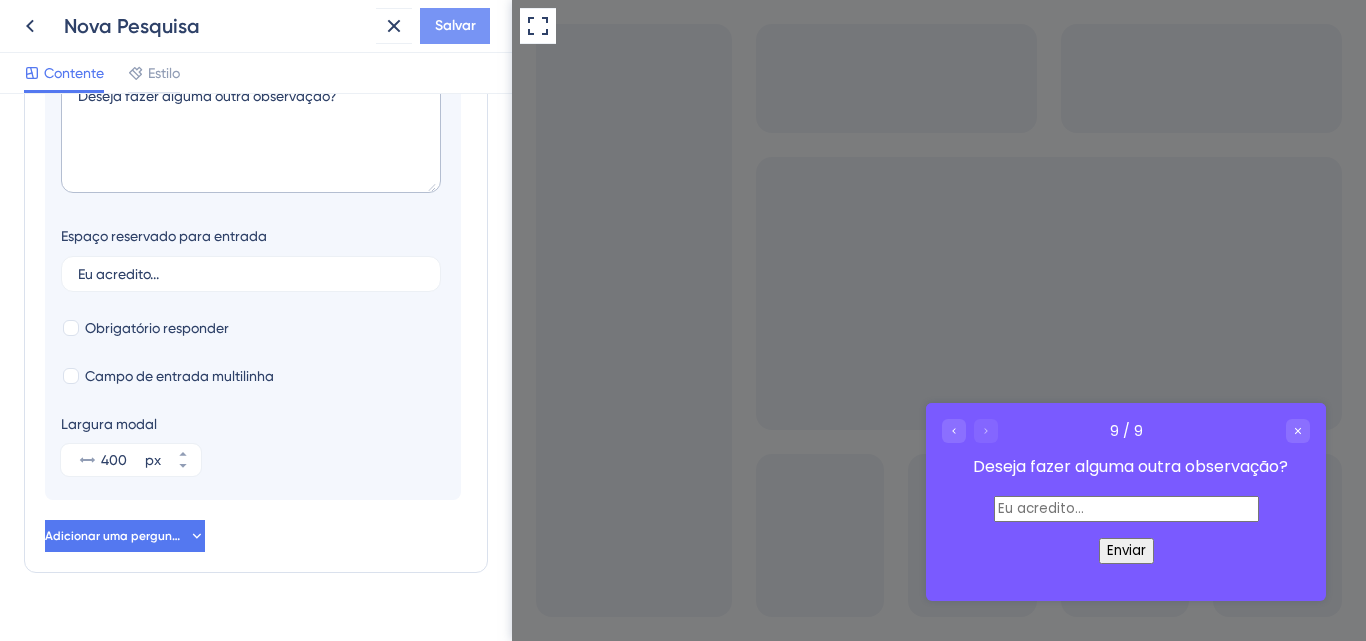 click on "Salvar" at bounding box center (455, 26) 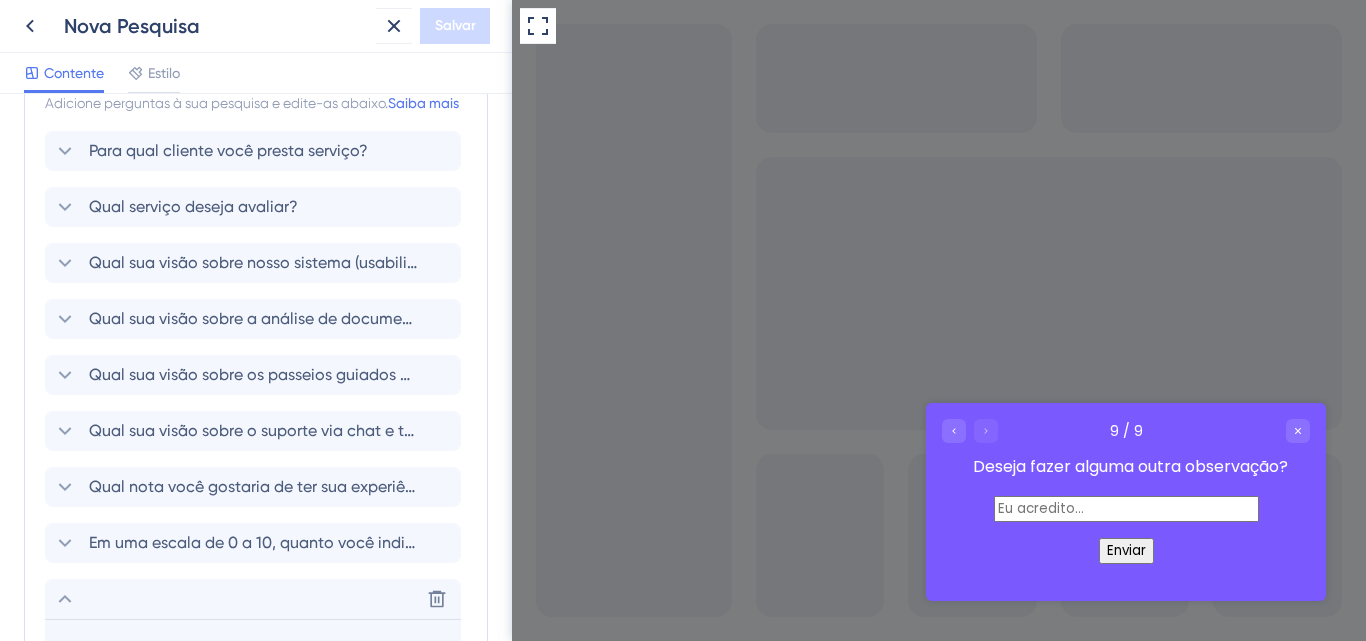 scroll, scrollTop: 0, scrollLeft: 0, axis: both 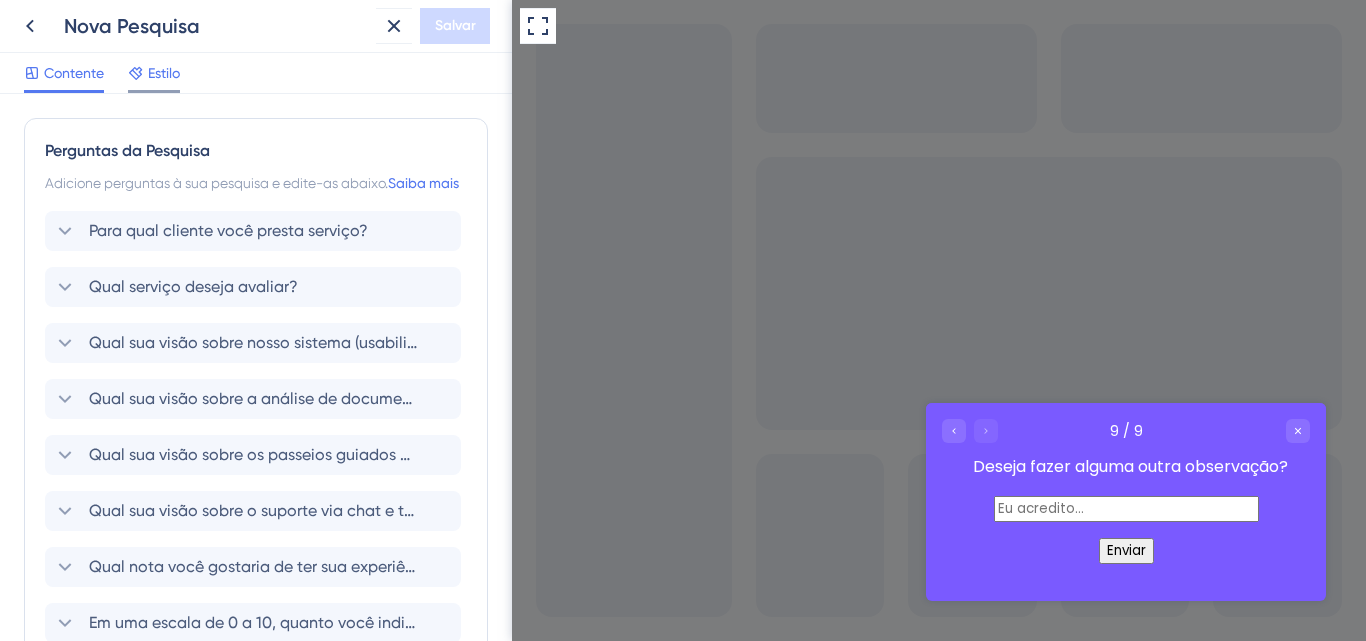click on "Estilo" at bounding box center (154, 73) 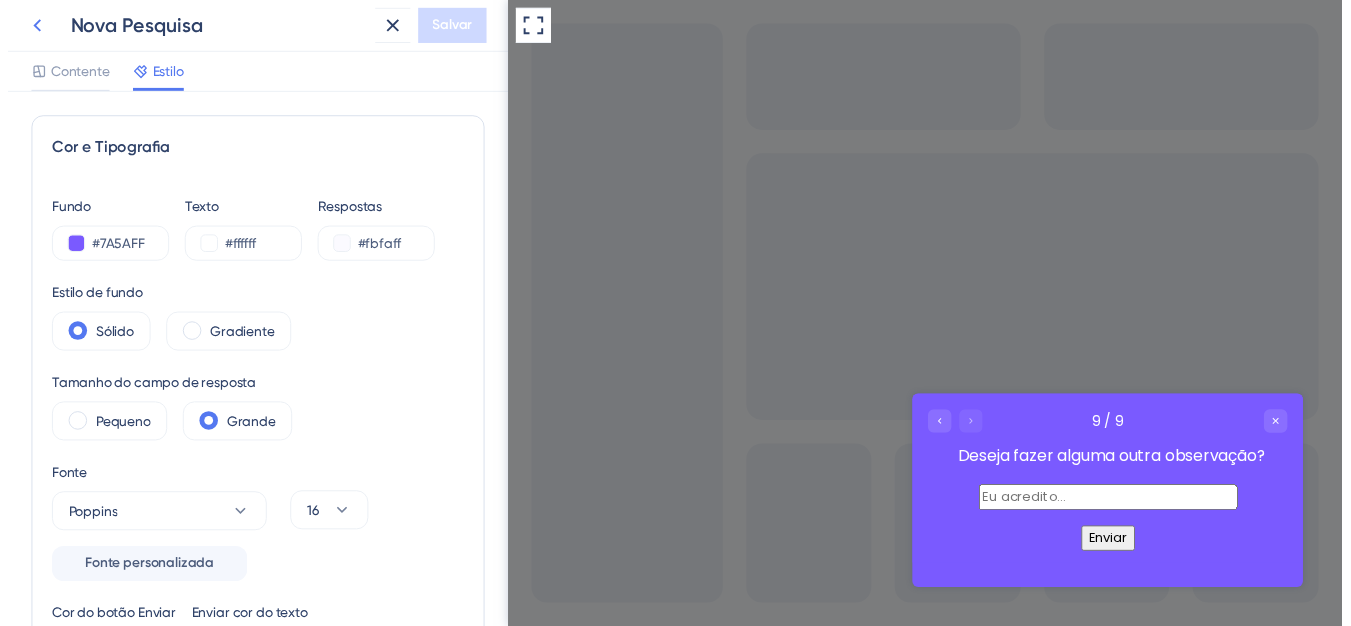 scroll, scrollTop: 0, scrollLeft: 0, axis: both 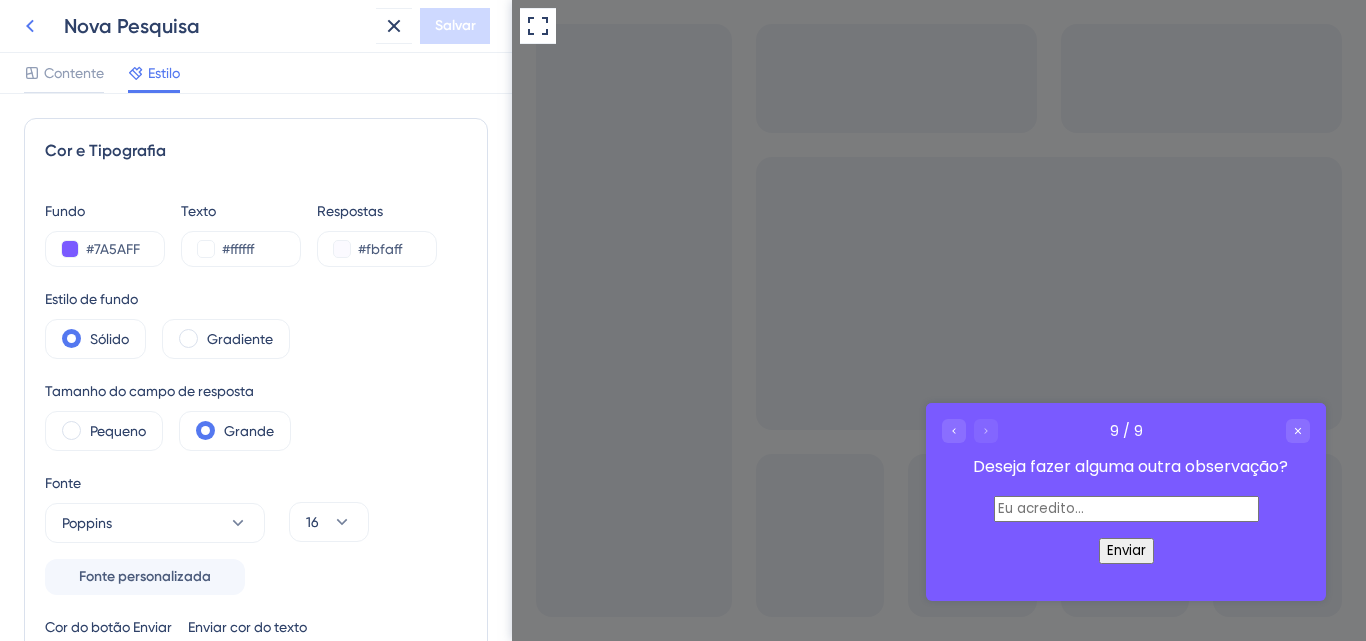 click at bounding box center [30, 26] 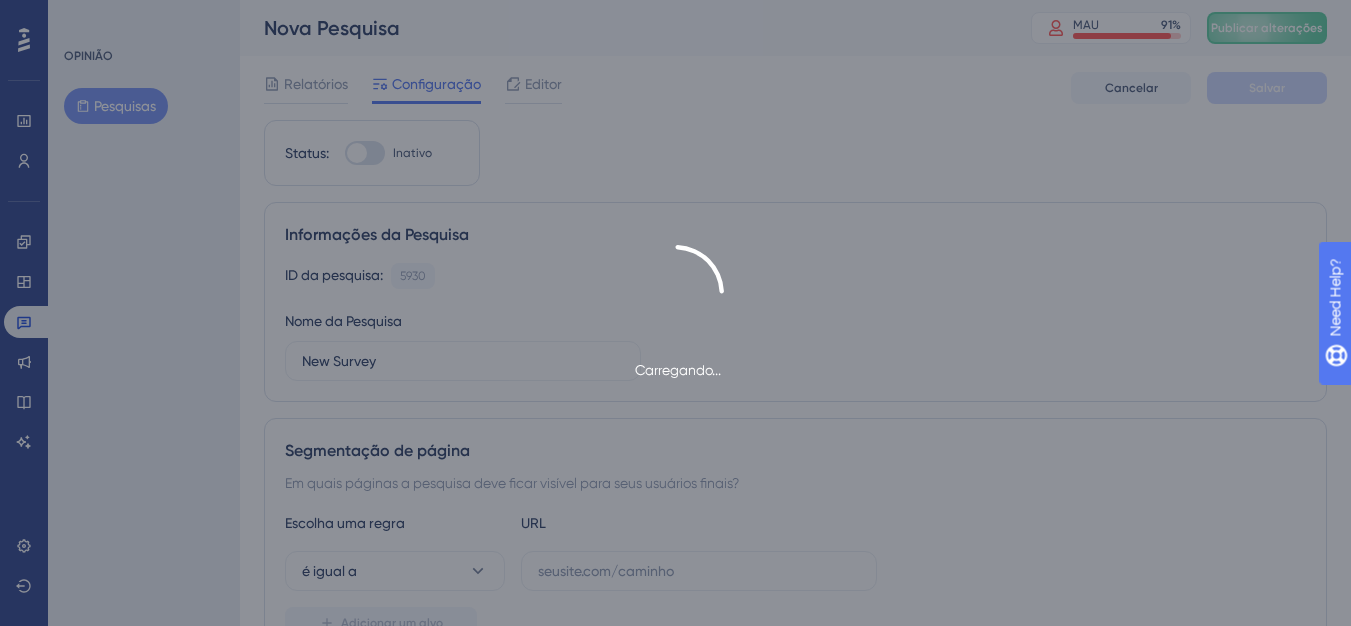 scroll, scrollTop: 0, scrollLeft: 0, axis: both 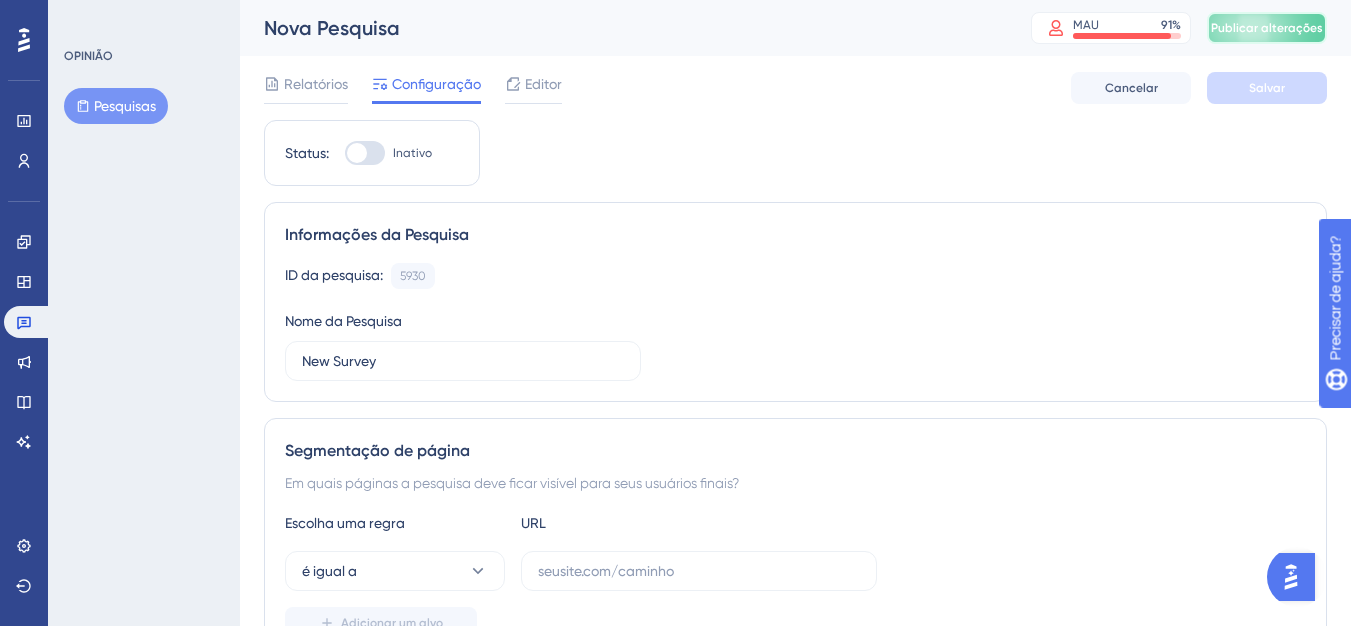 click on "Publicar alterações" at bounding box center [1267, 28] 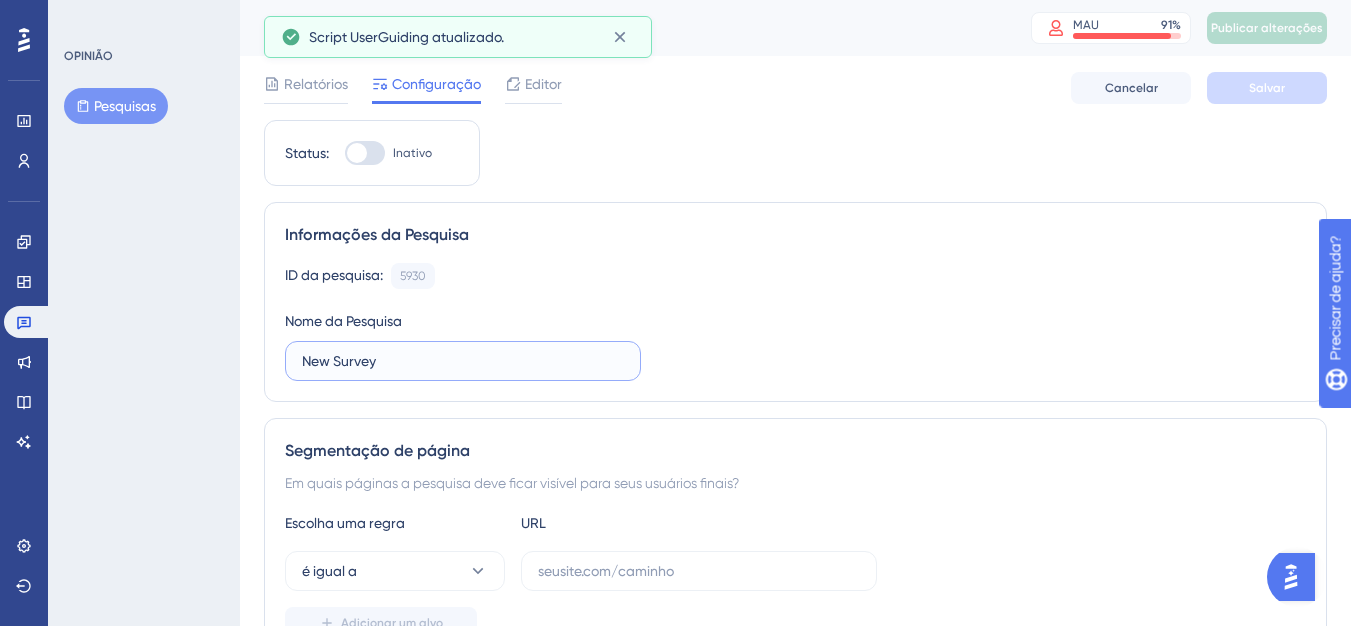 click on "New Survey" at bounding box center [463, 361] 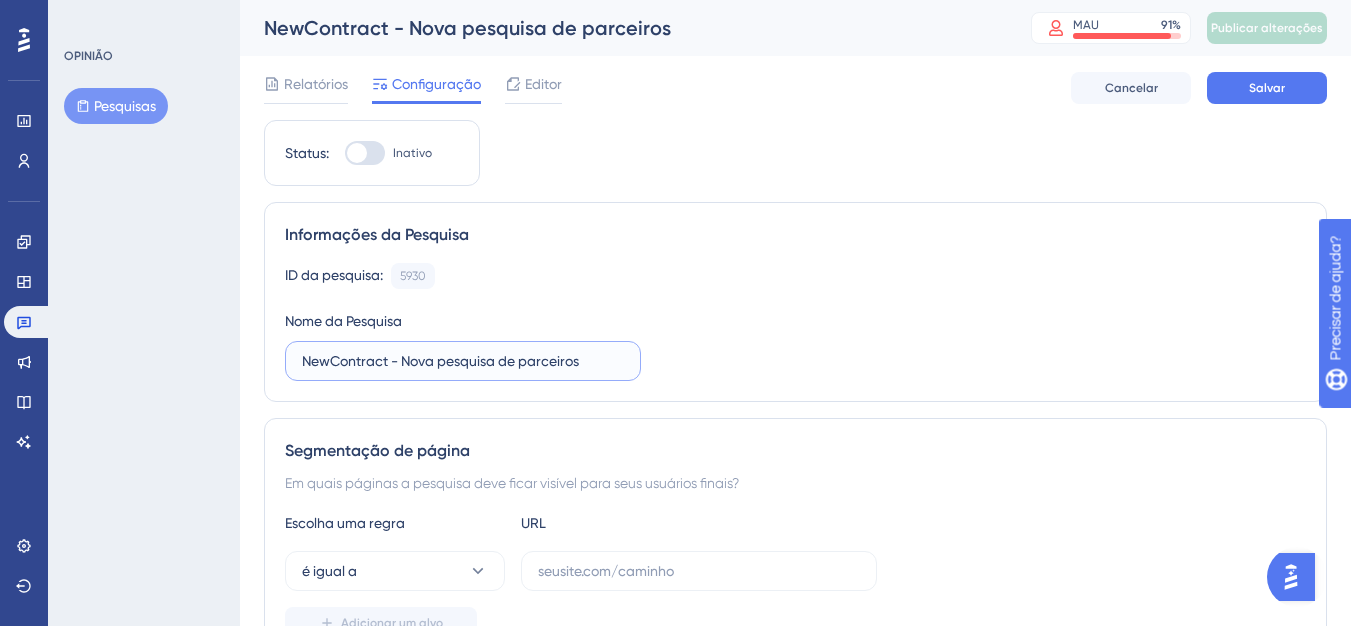 type on "NewContract - Nova pesquisa de parceiros" 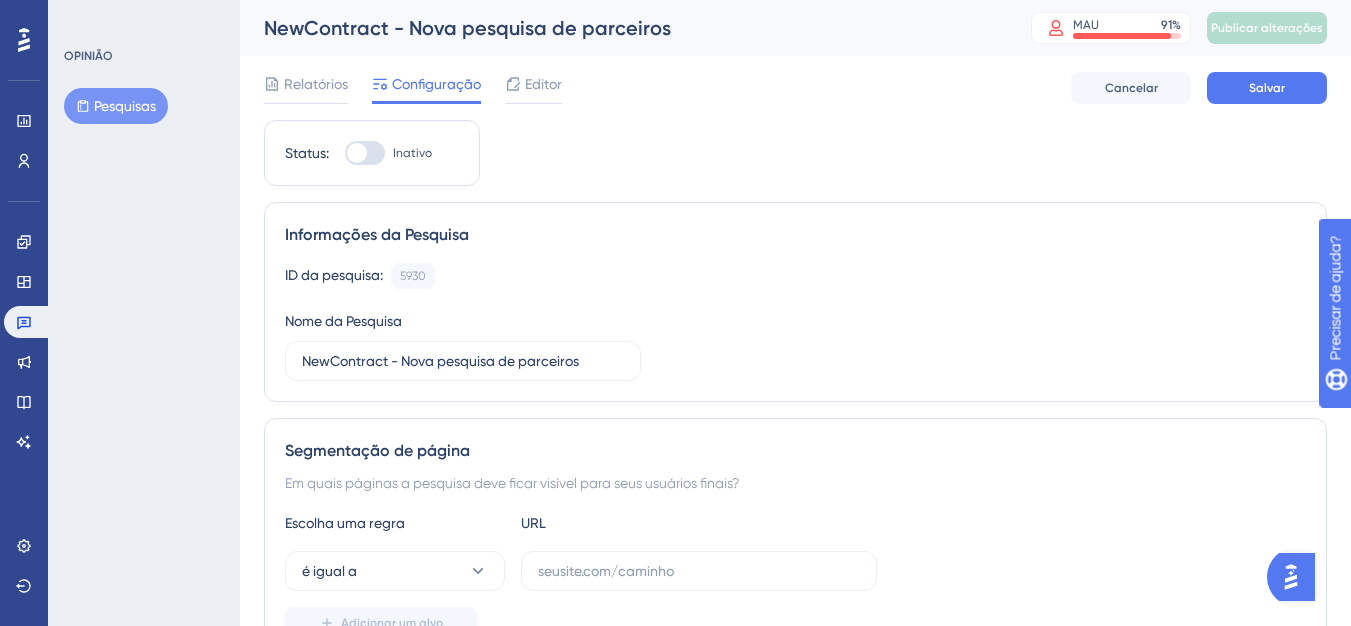 click on "Segmentação de página" at bounding box center [795, 451] 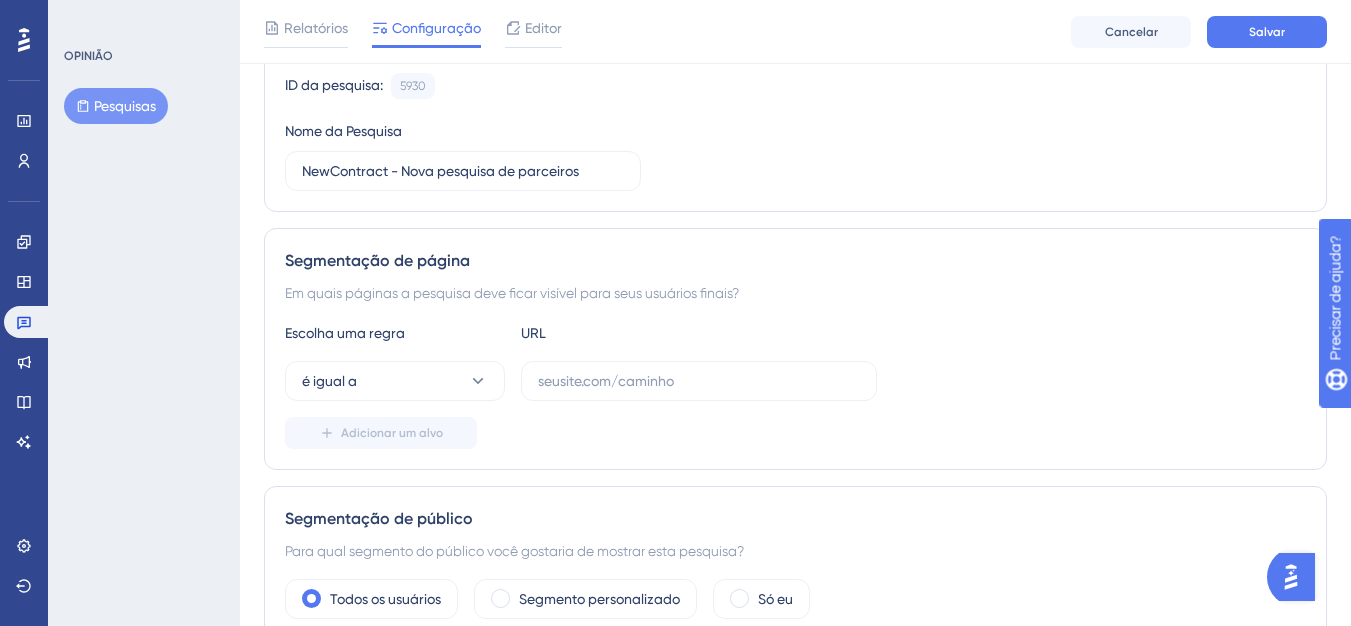 scroll, scrollTop: 200, scrollLeft: 0, axis: vertical 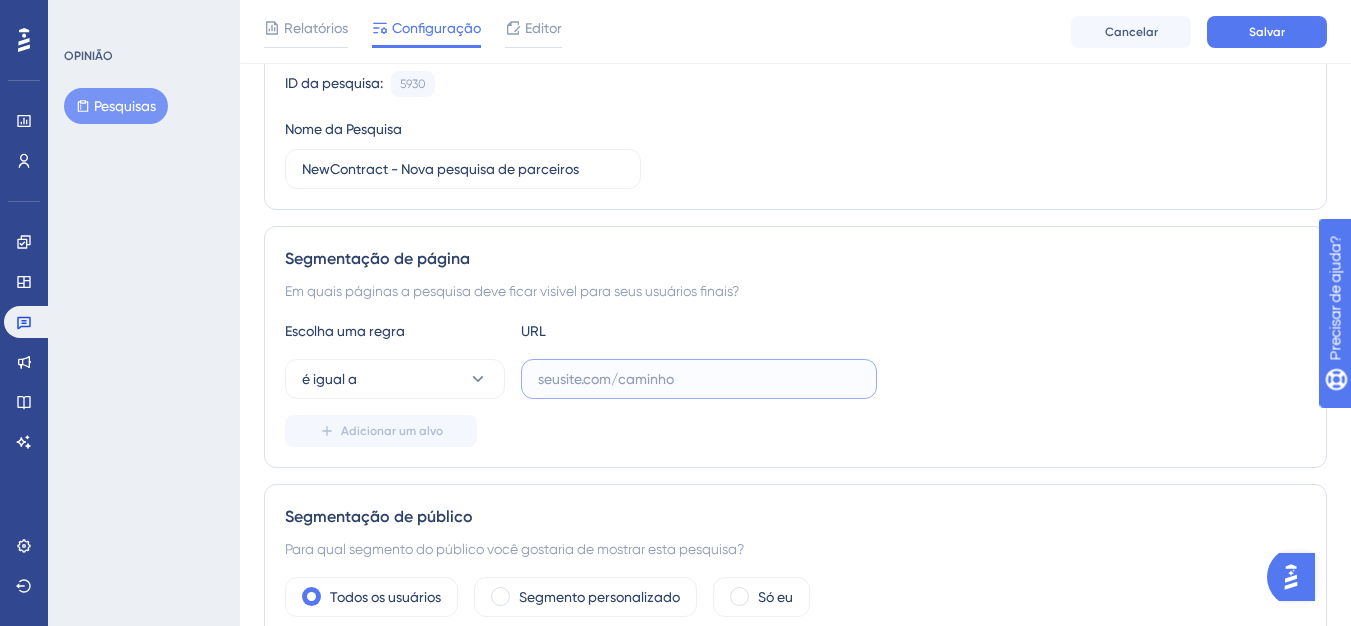 click at bounding box center (699, 379) 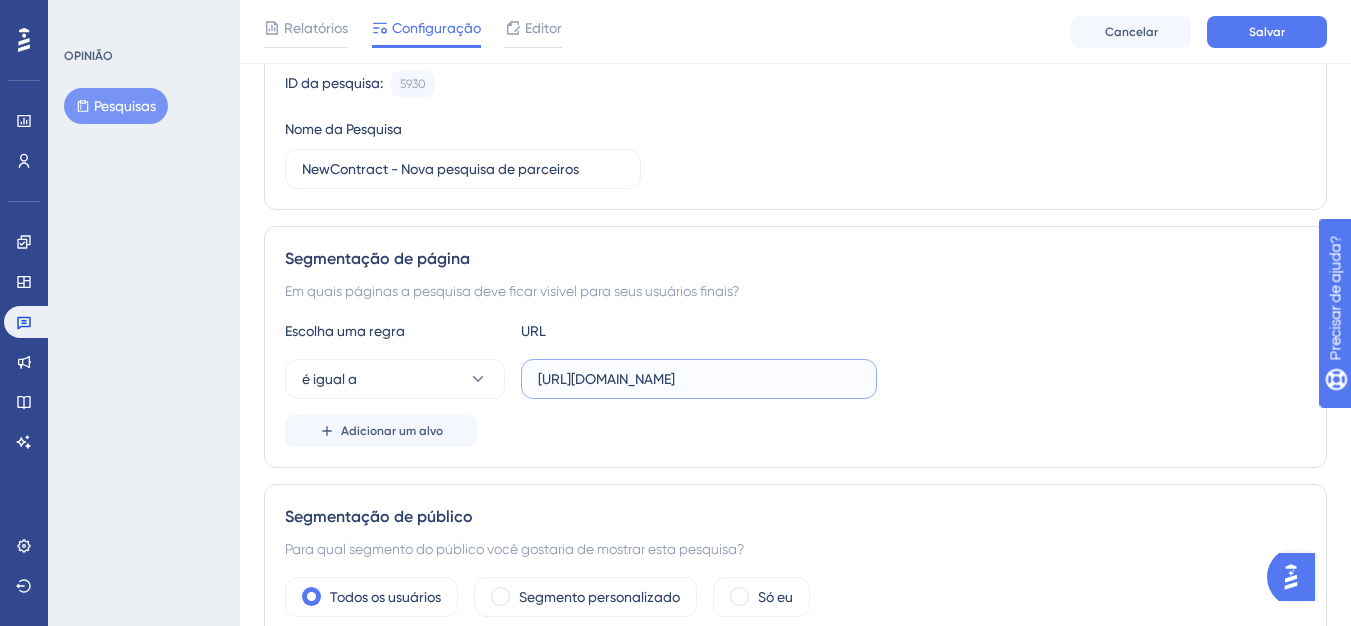type on "https://newcontract.contractweb.com.br/Home" 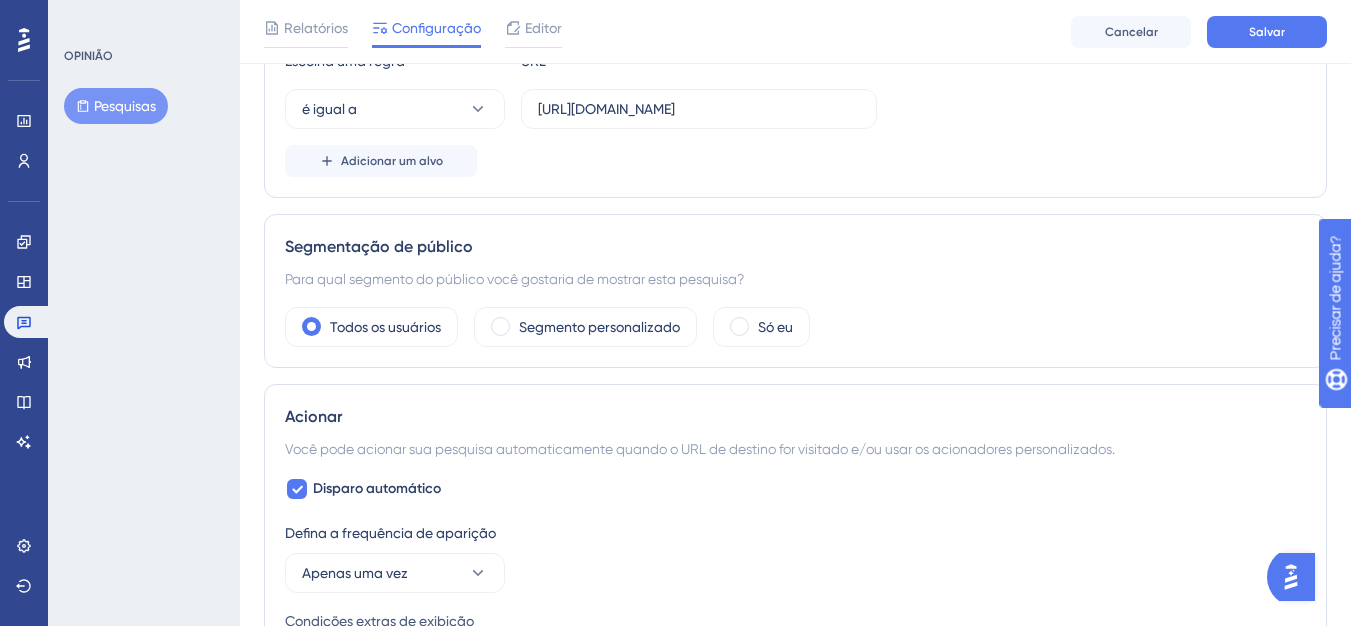 scroll, scrollTop: 500, scrollLeft: 0, axis: vertical 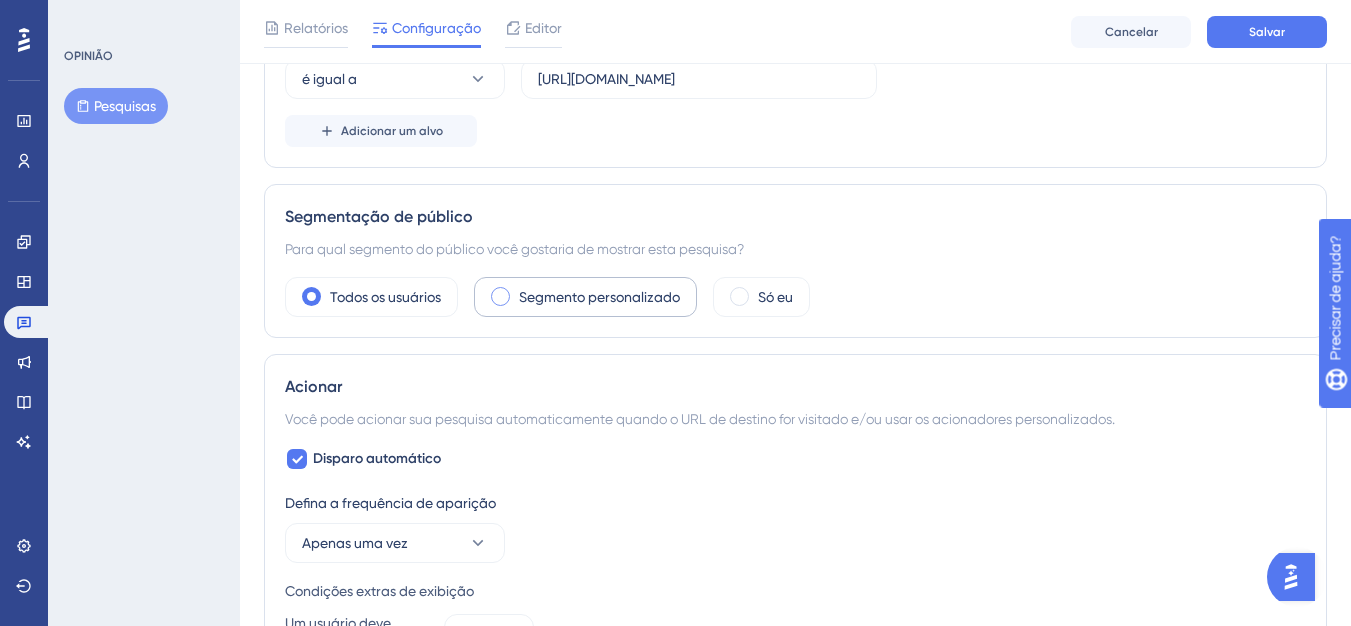 click on "Segmento personalizado" at bounding box center [585, 297] 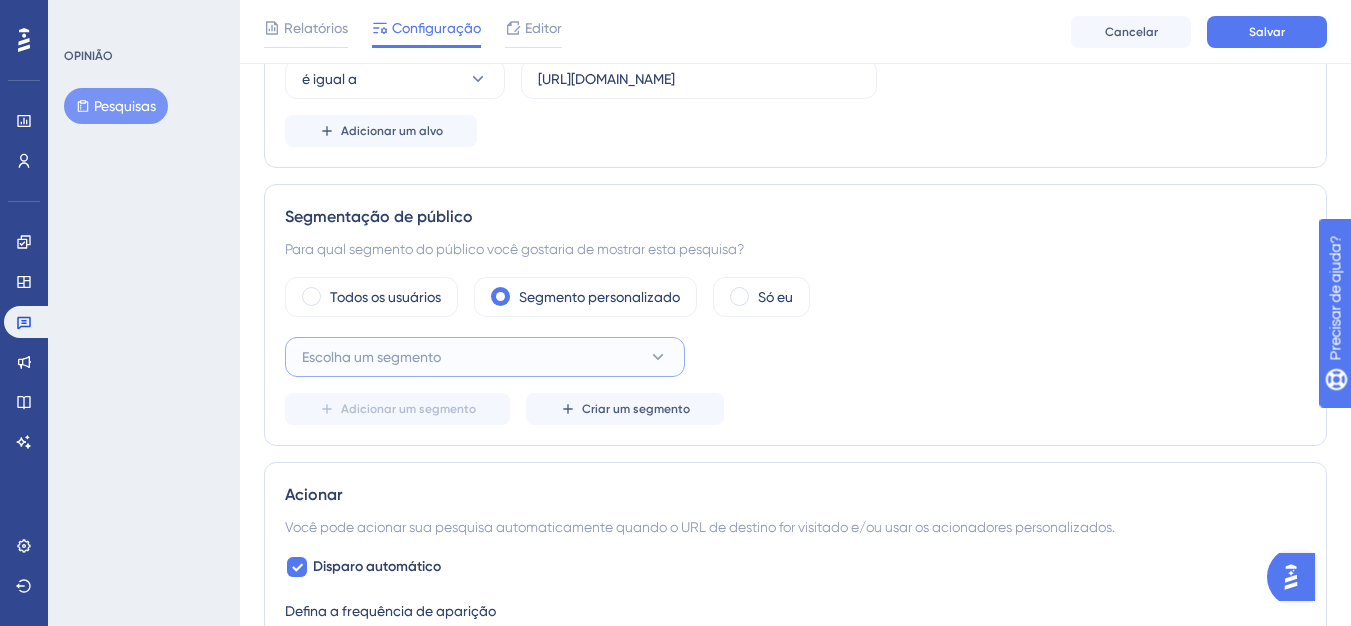 click on "Escolha um segmento" at bounding box center [485, 357] 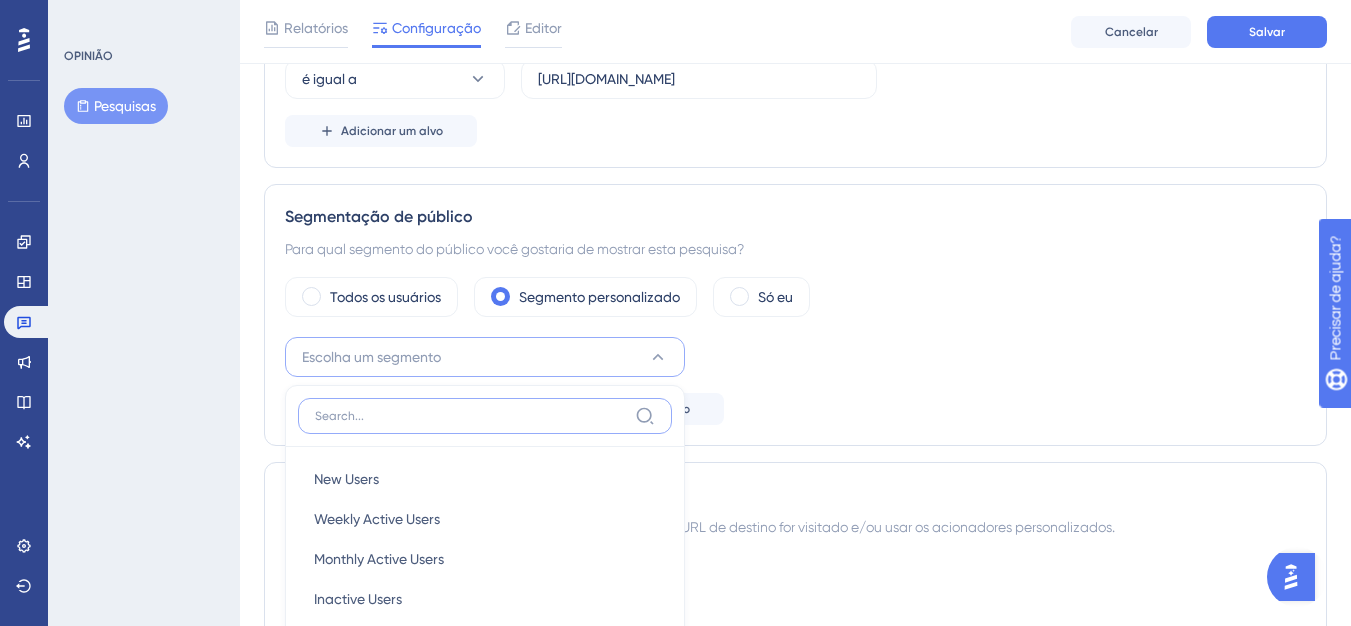 scroll, scrollTop: 773, scrollLeft: 0, axis: vertical 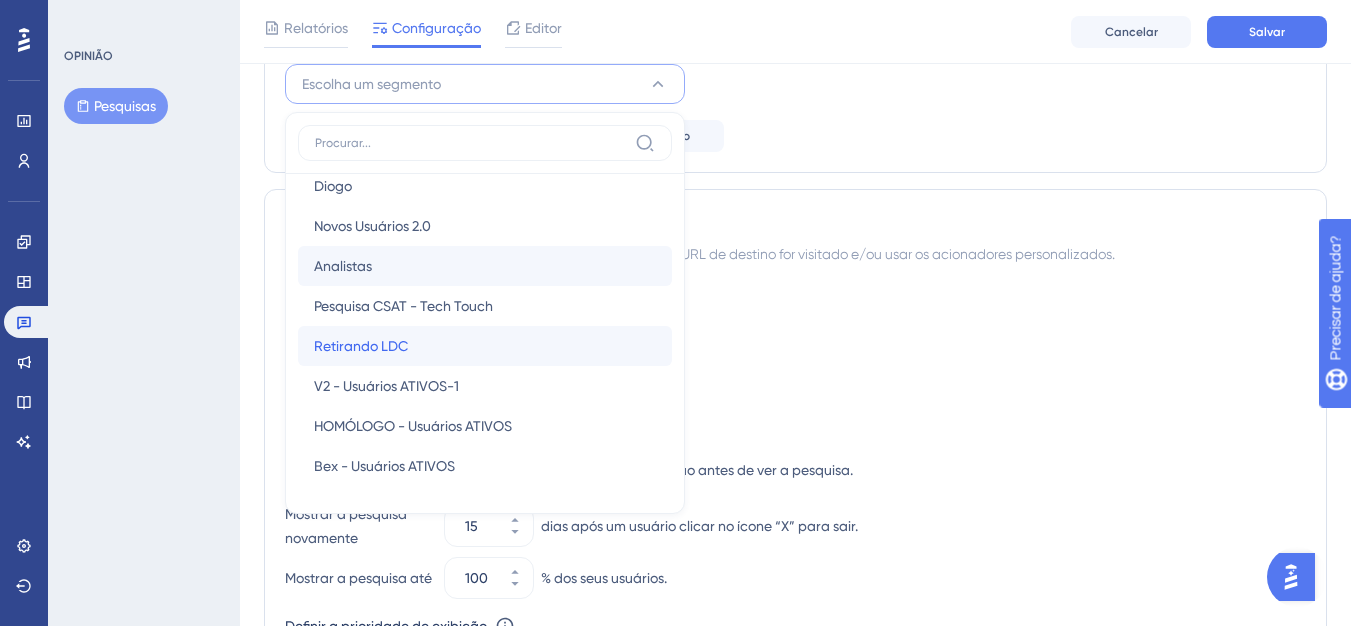 click on "Retirando LDC Retirando LDC" at bounding box center [485, 346] 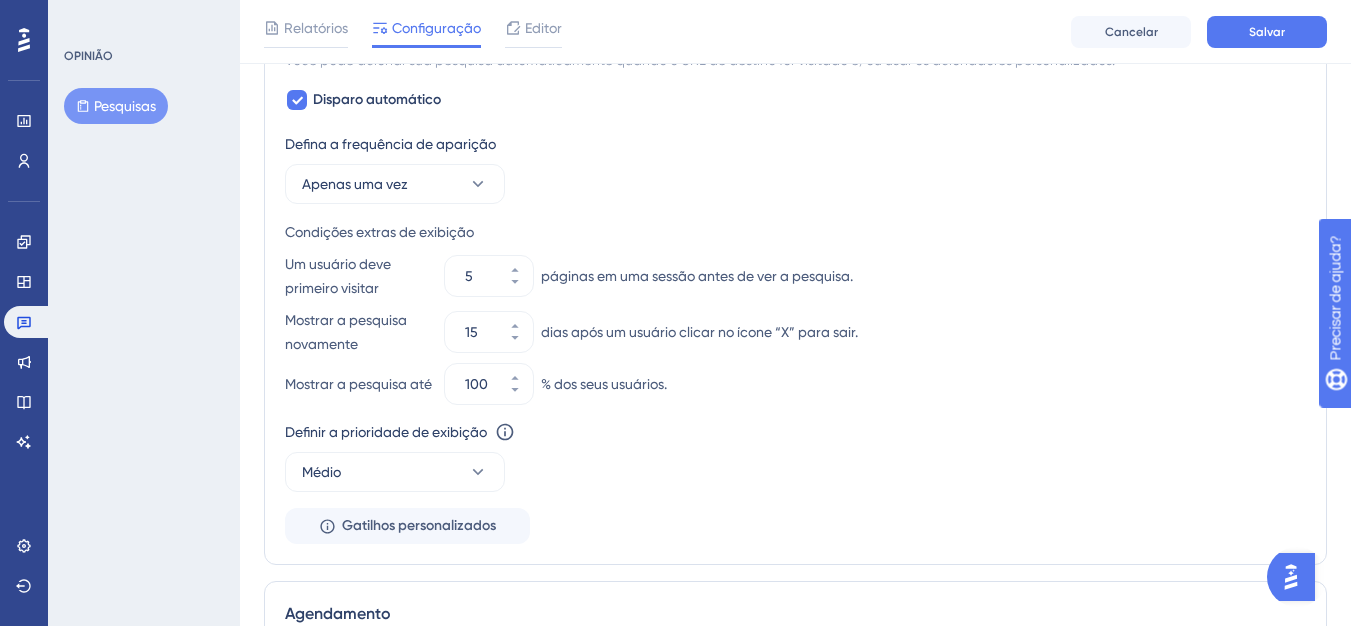 scroll, scrollTop: 973, scrollLeft: 0, axis: vertical 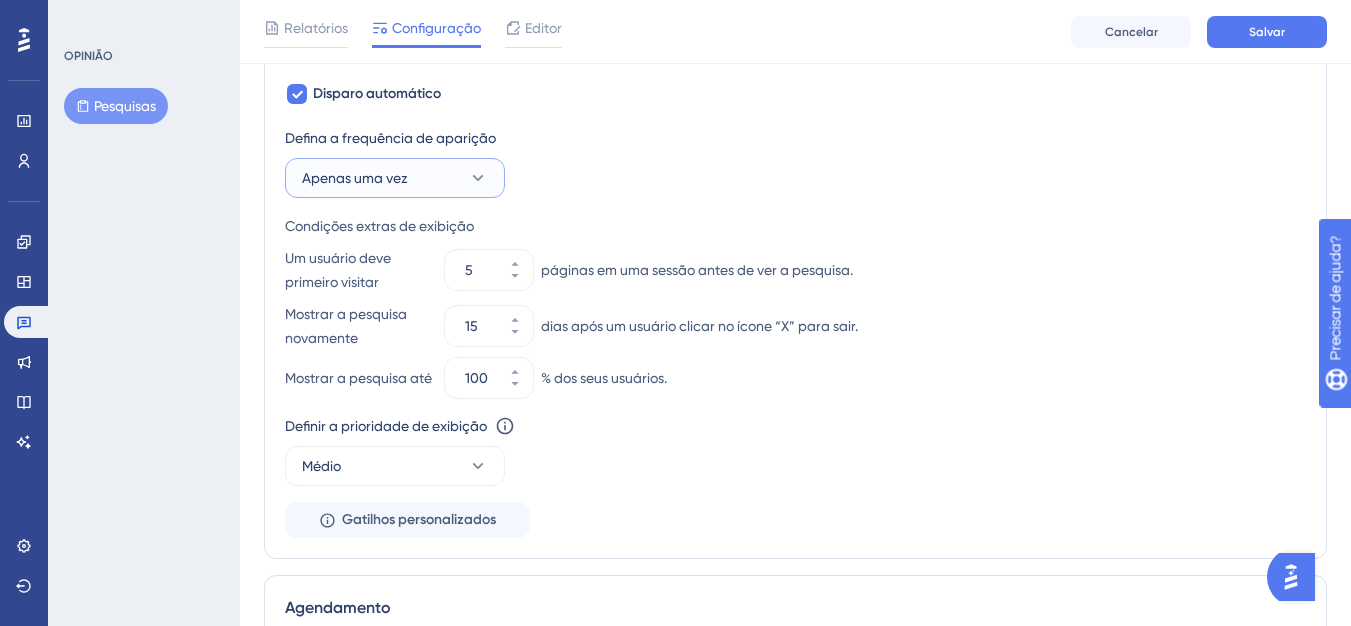 click on "Apenas uma vez" at bounding box center [395, 178] 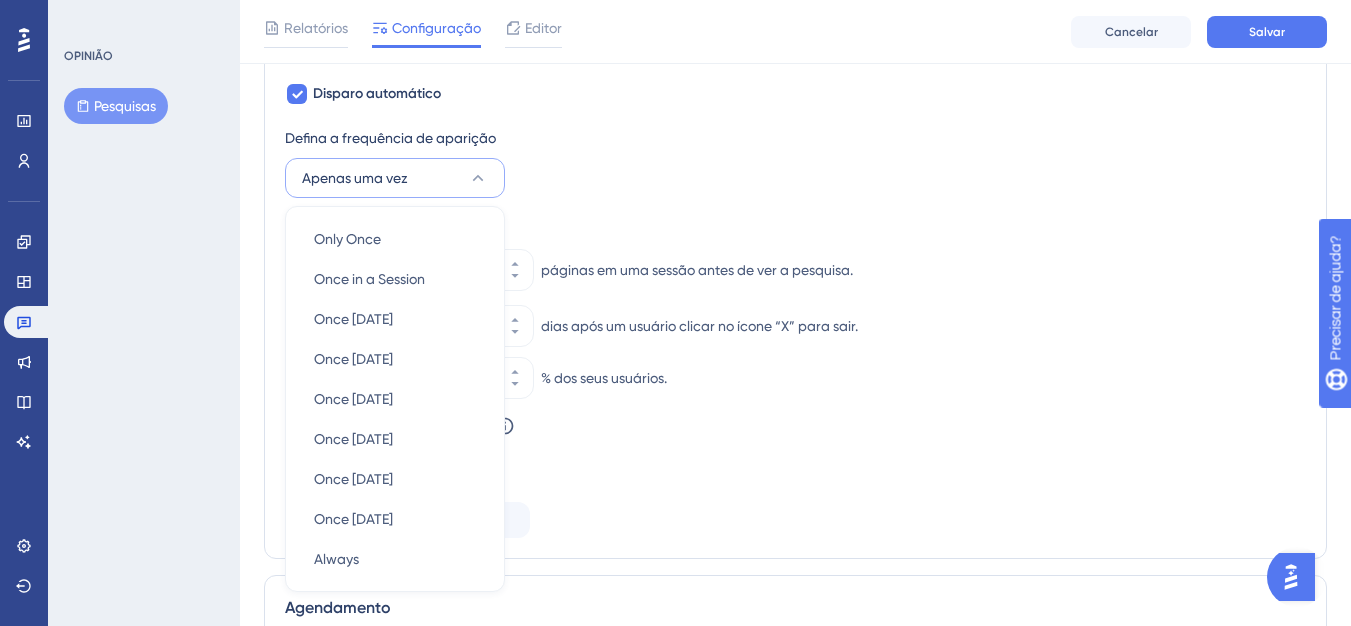 scroll, scrollTop: 1059, scrollLeft: 0, axis: vertical 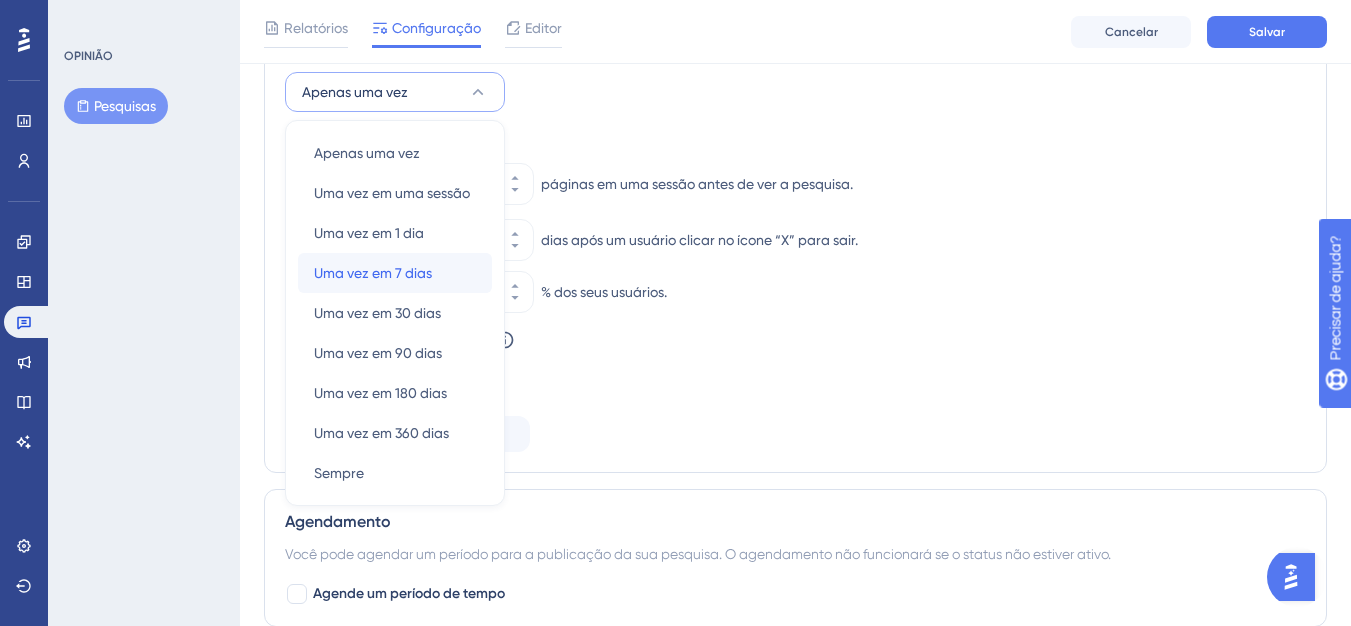 click on "Uma vez em 7 dias" at bounding box center [373, 273] 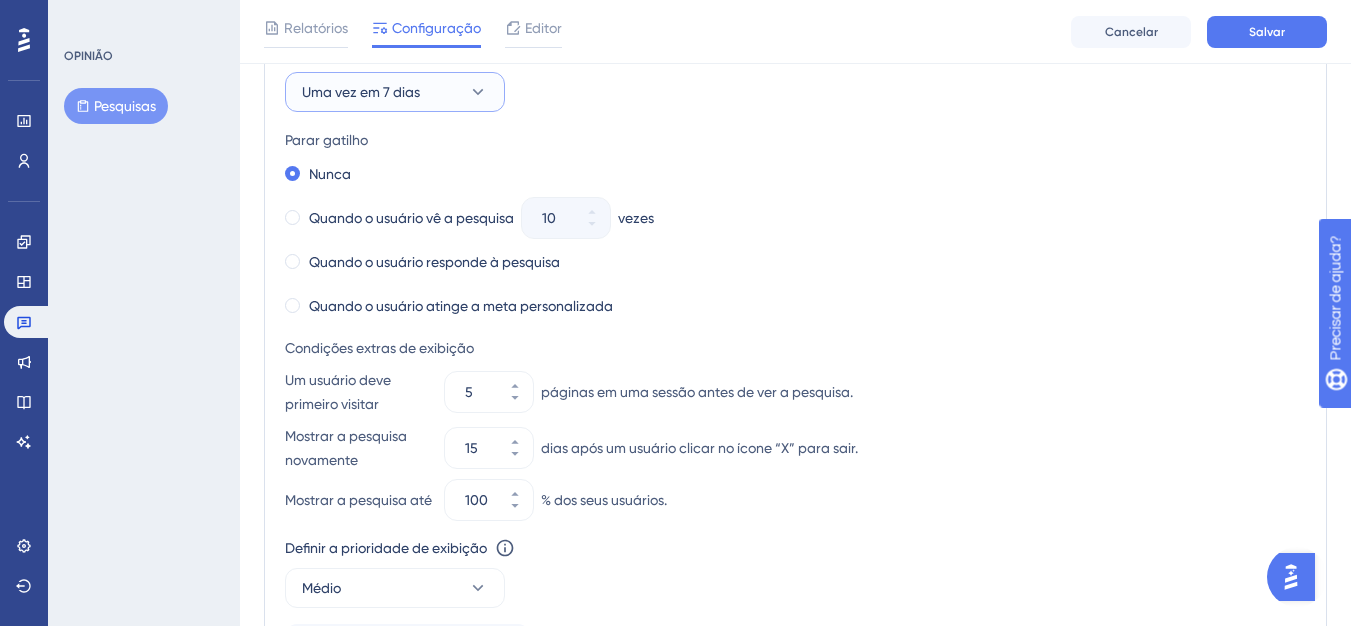 click on "Uma vez em 7 dias" at bounding box center [361, 92] 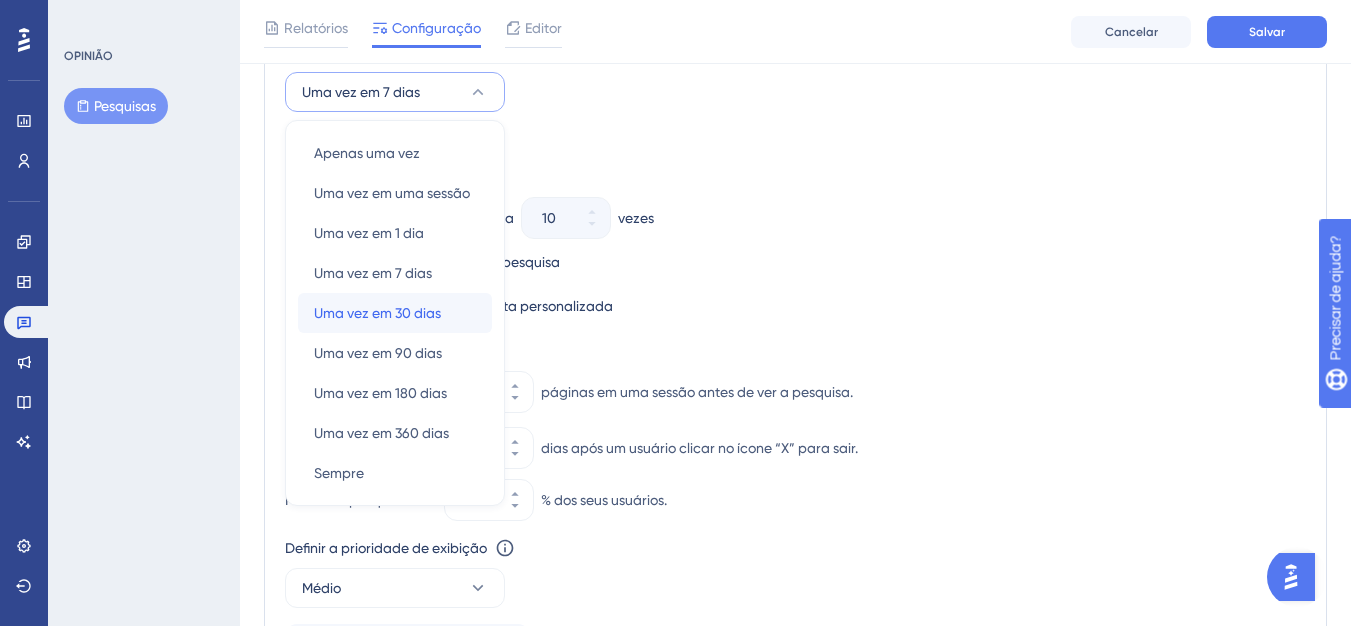 click on "Uma vez em 30 dias Uma vez em 30 dias" at bounding box center [395, 313] 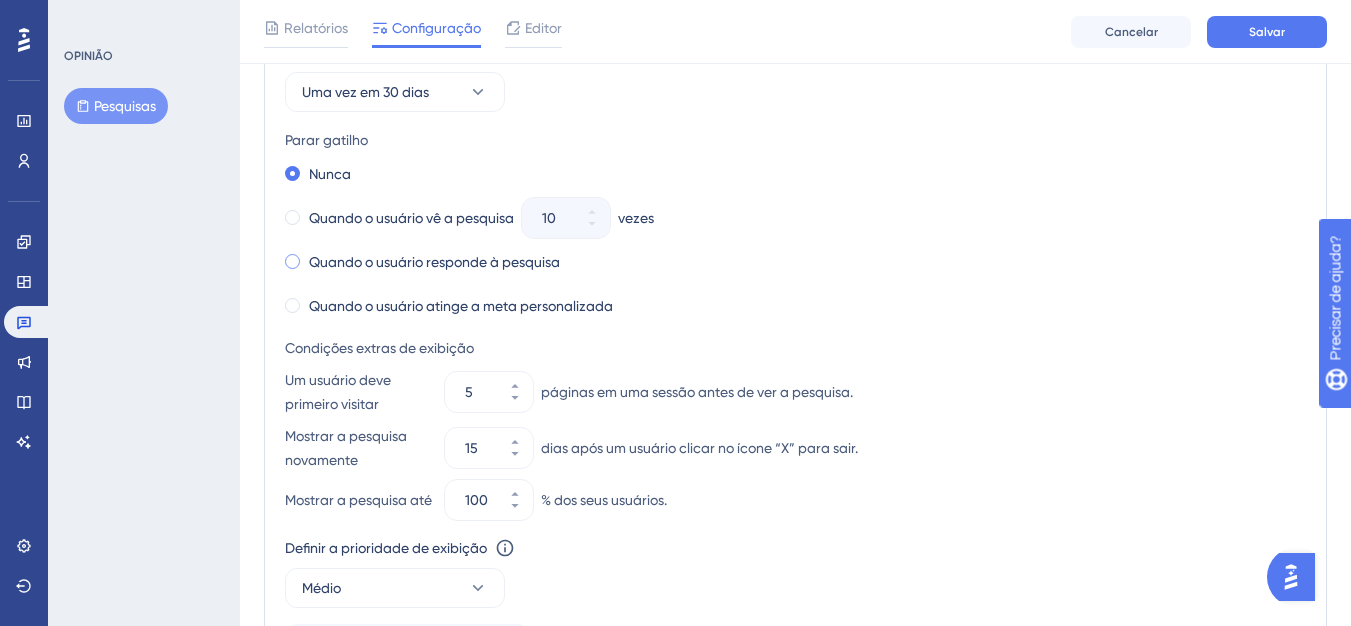 click on "Quando o usuário responde à pesquisa" at bounding box center (434, 262) 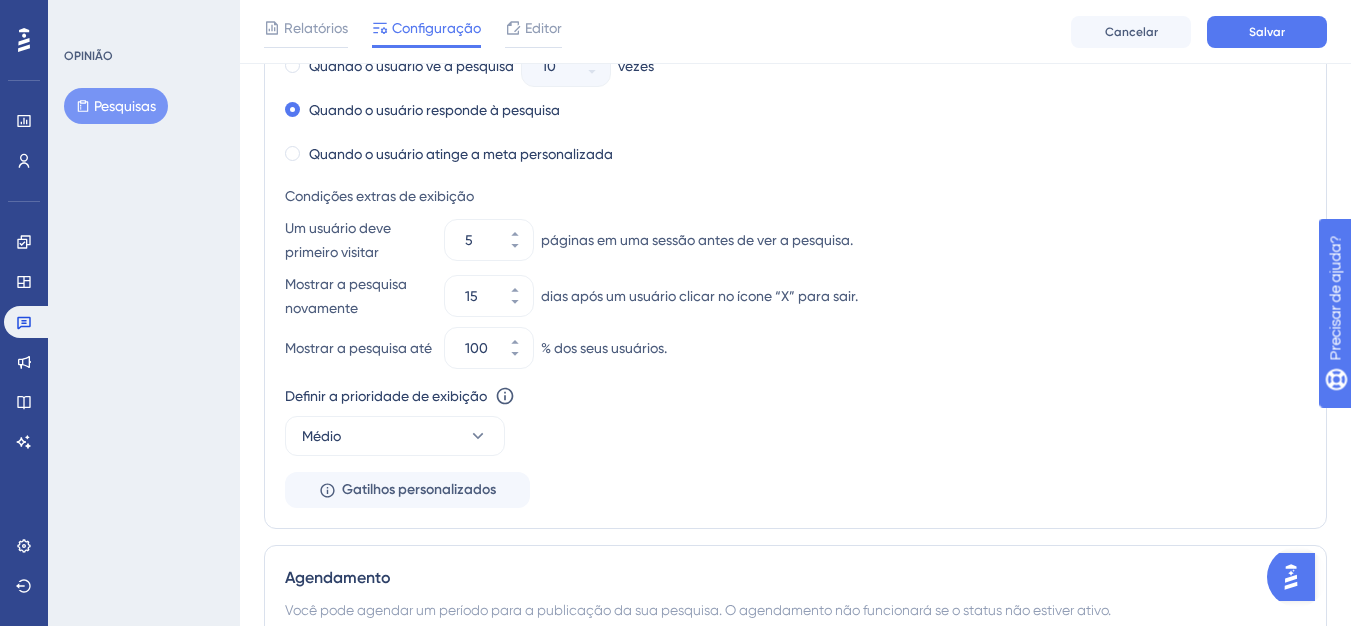 scroll, scrollTop: 1259, scrollLeft: 0, axis: vertical 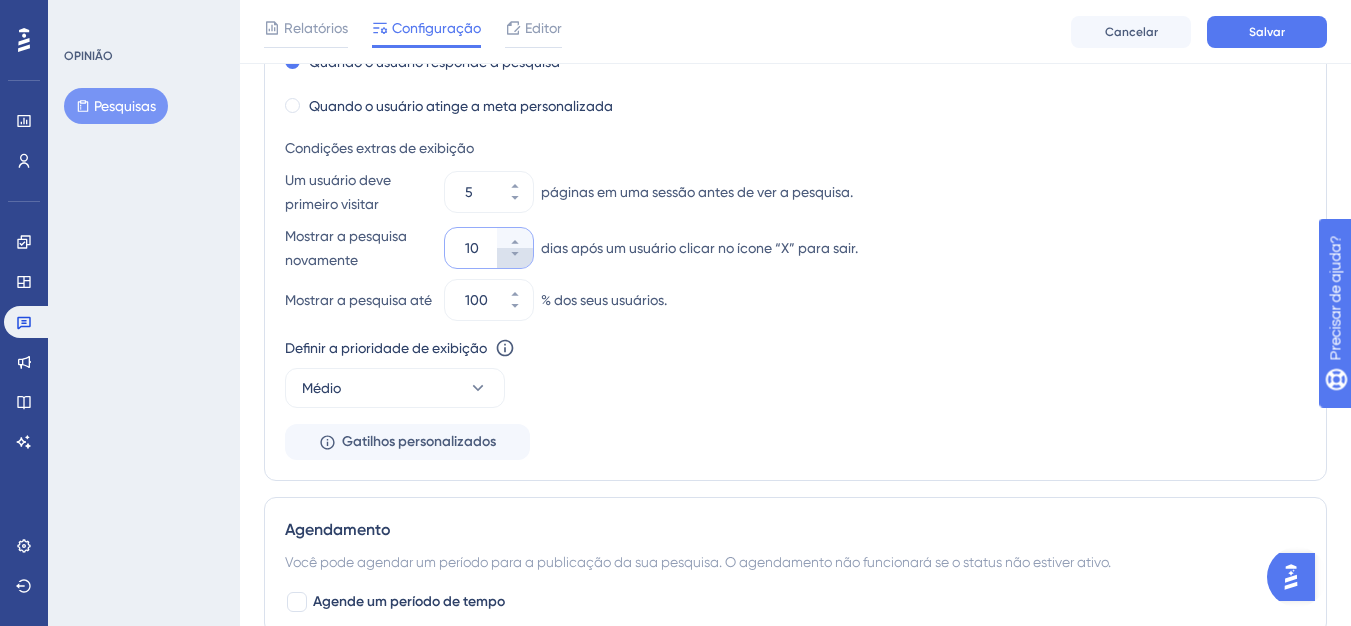 click on "10" at bounding box center [515, 258] 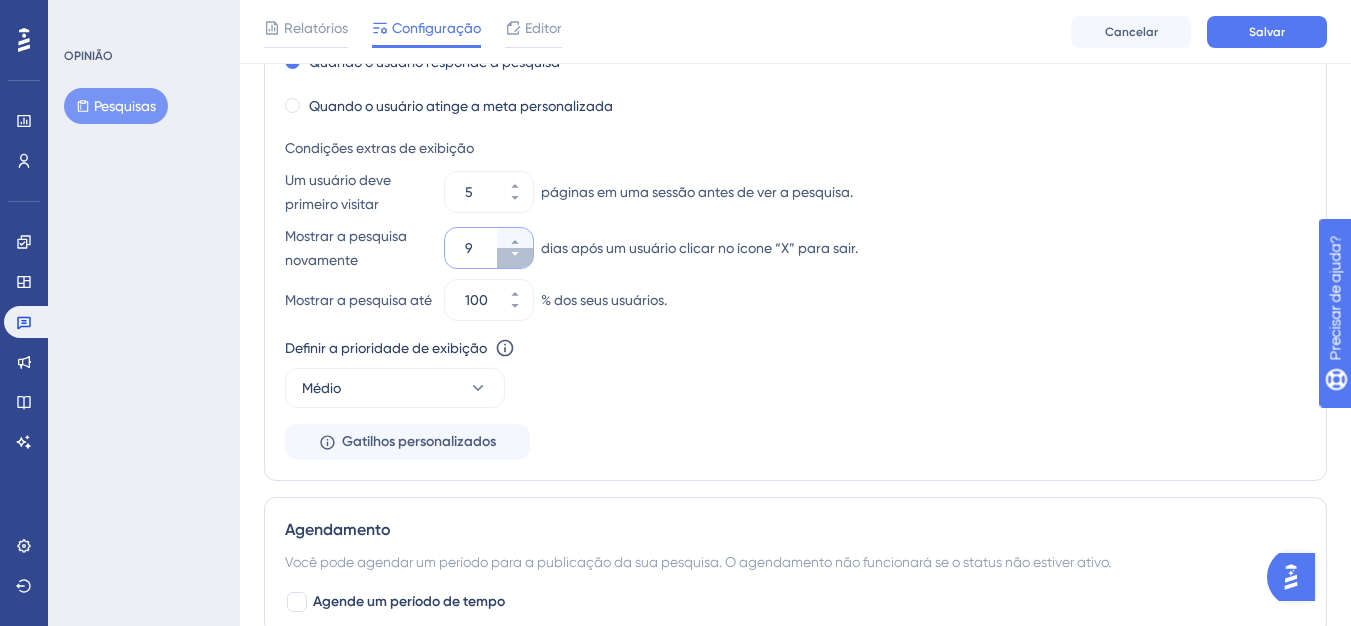 click on "9" at bounding box center (515, 258) 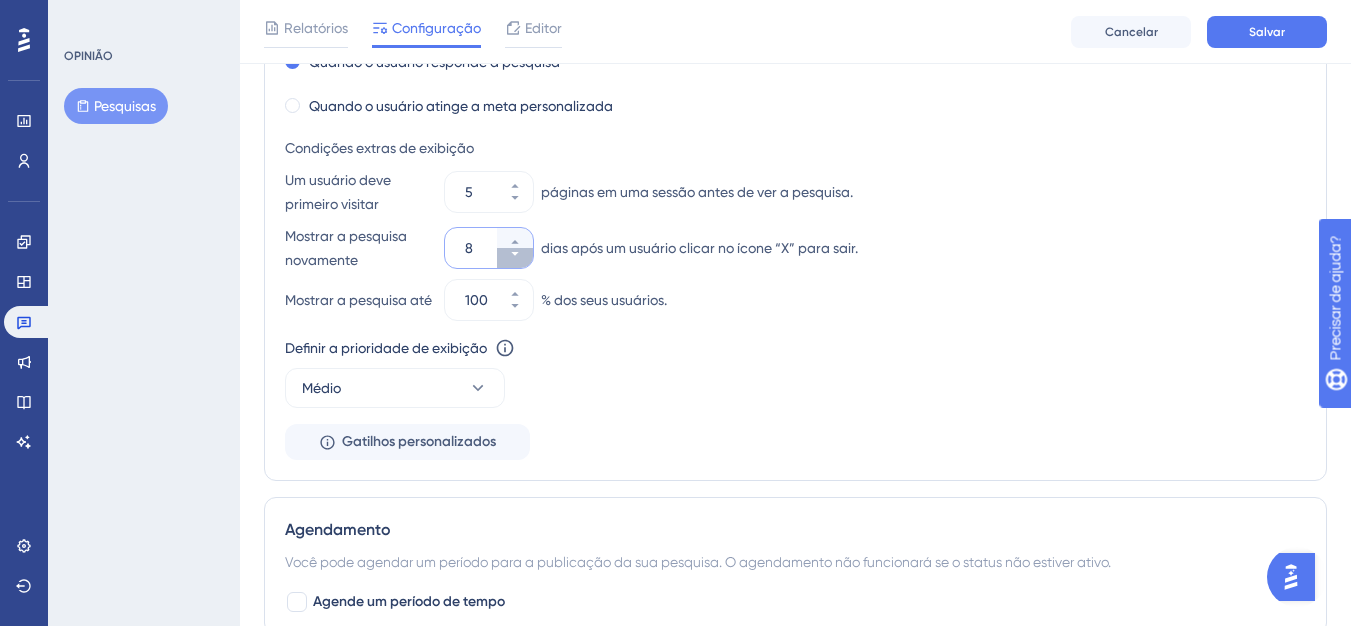 click on "8" at bounding box center [515, 258] 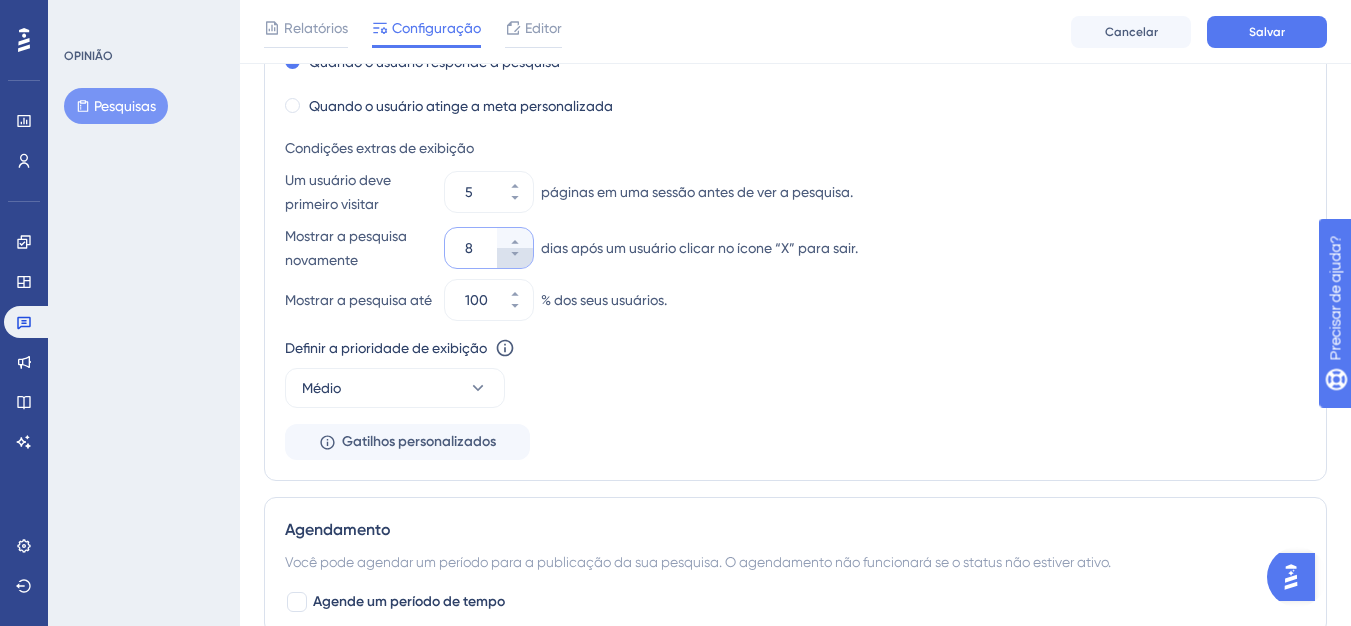 type on "7" 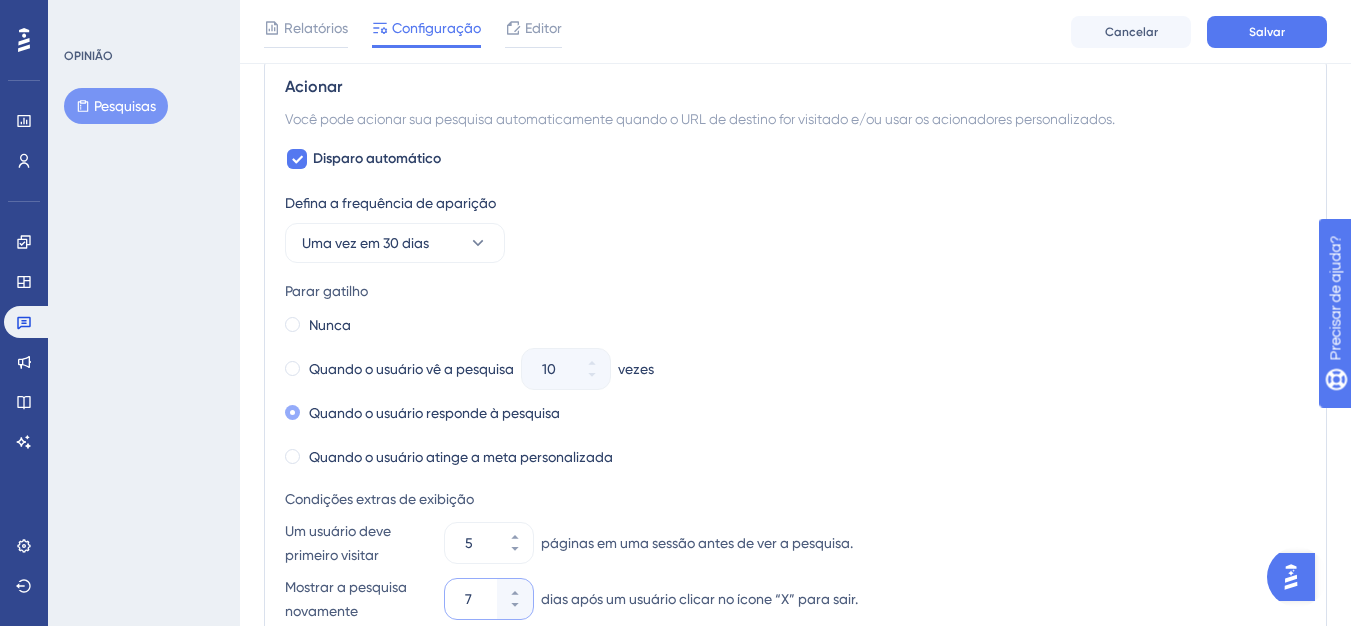 scroll, scrollTop: 759, scrollLeft: 0, axis: vertical 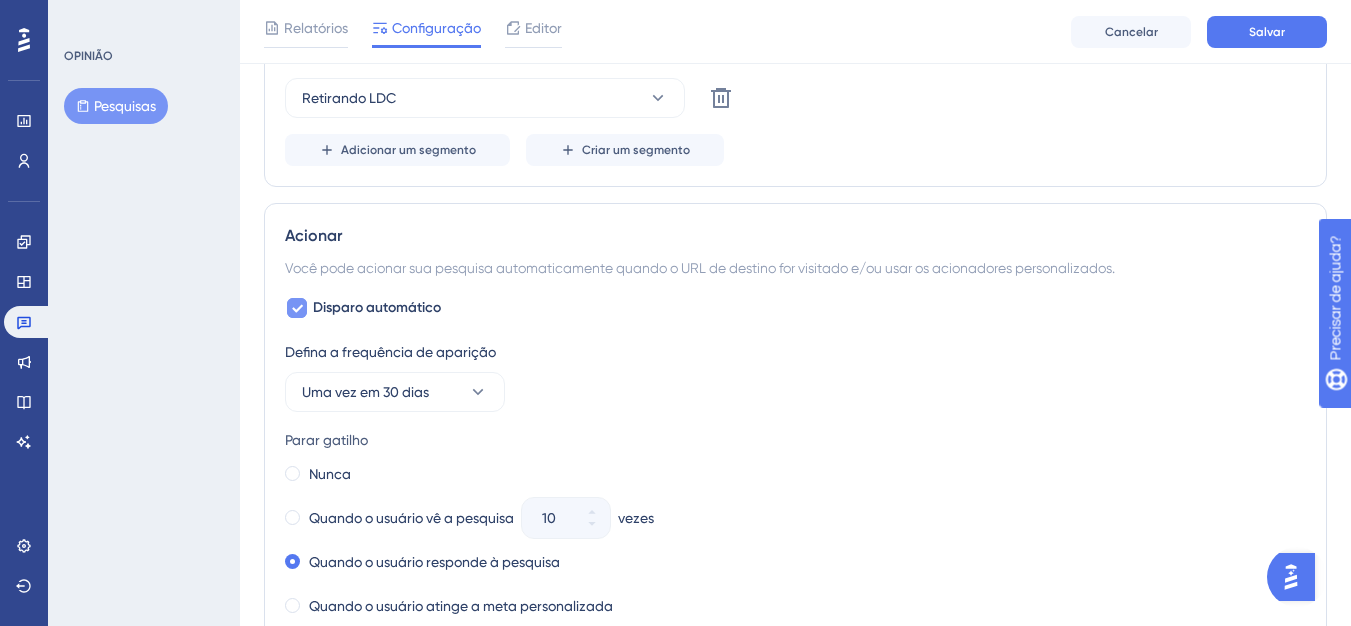 click 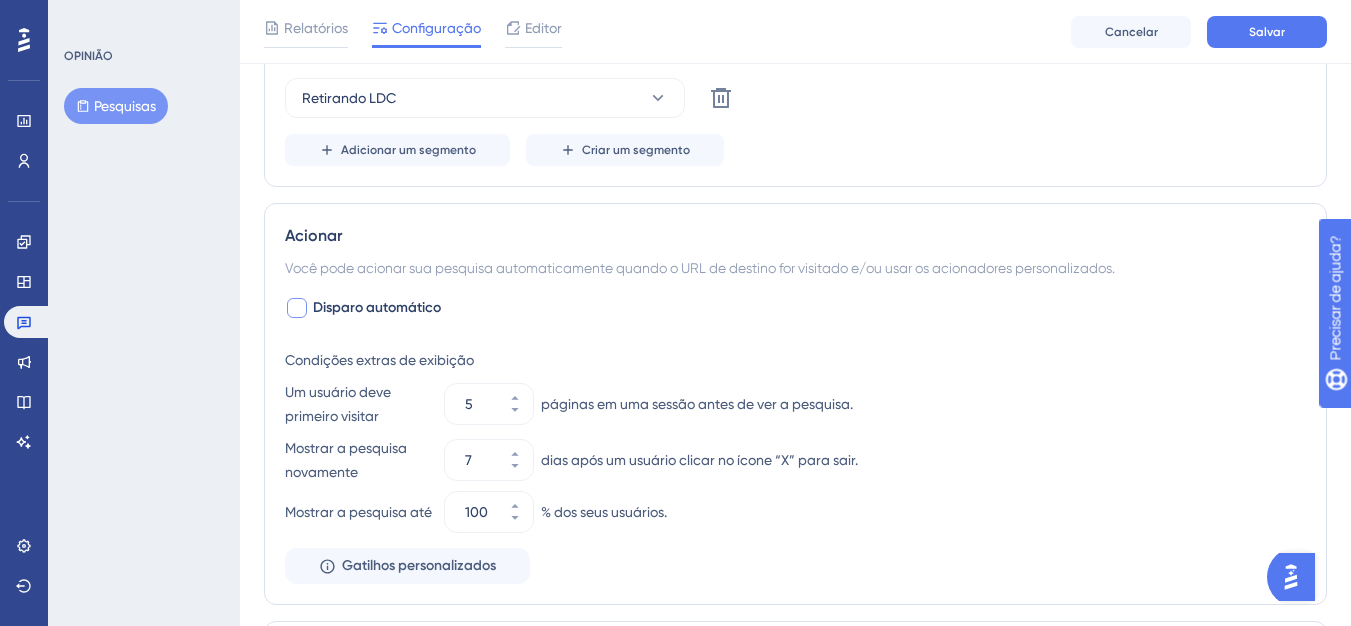 click at bounding box center (297, 308) 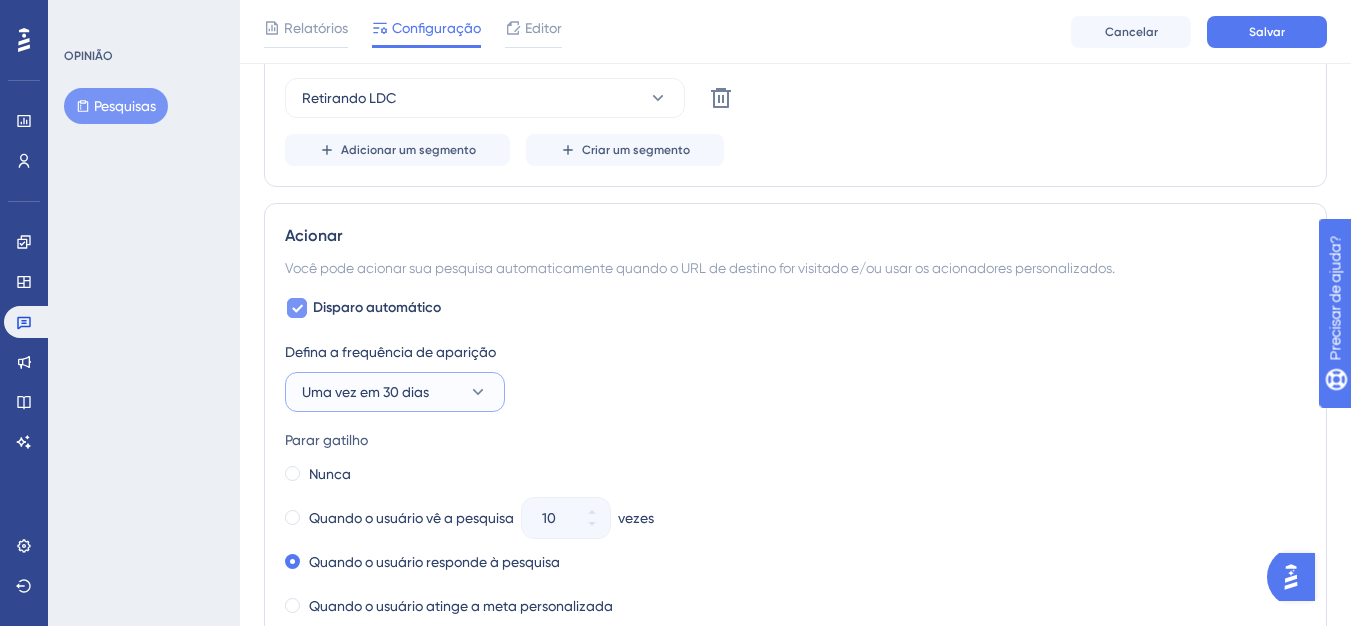 click 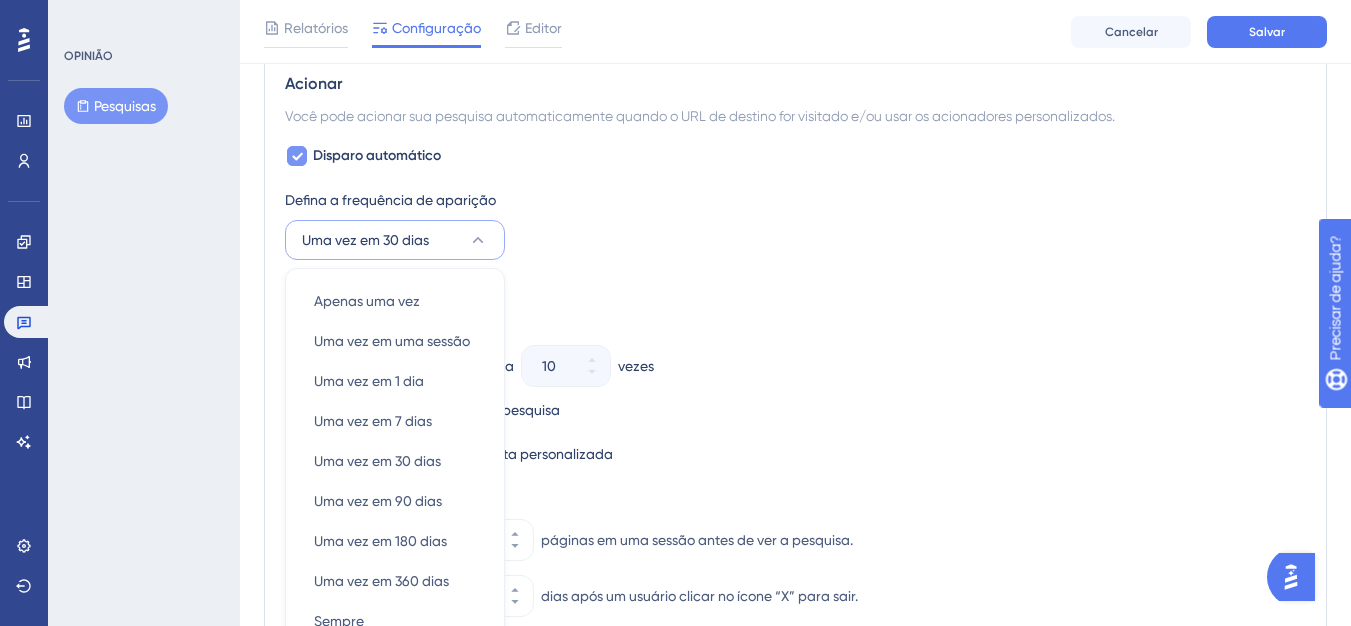 scroll, scrollTop: 956, scrollLeft: 0, axis: vertical 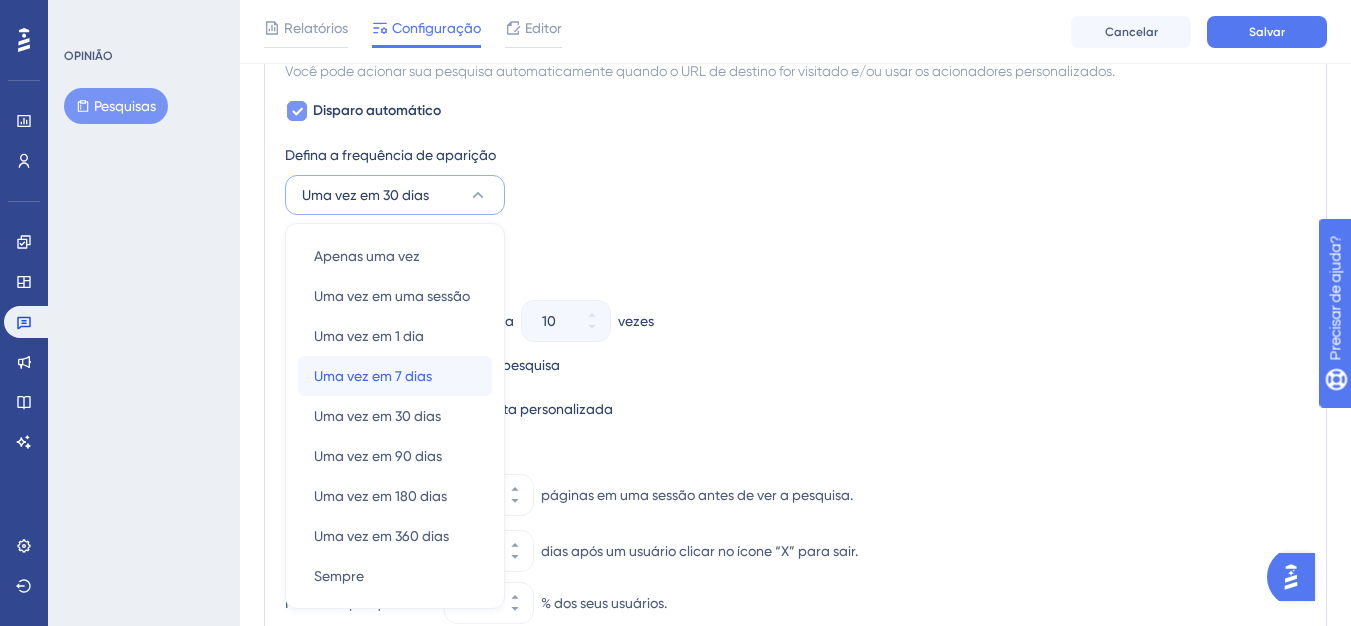 click on "Uma vez em 7 dias" at bounding box center [373, 376] 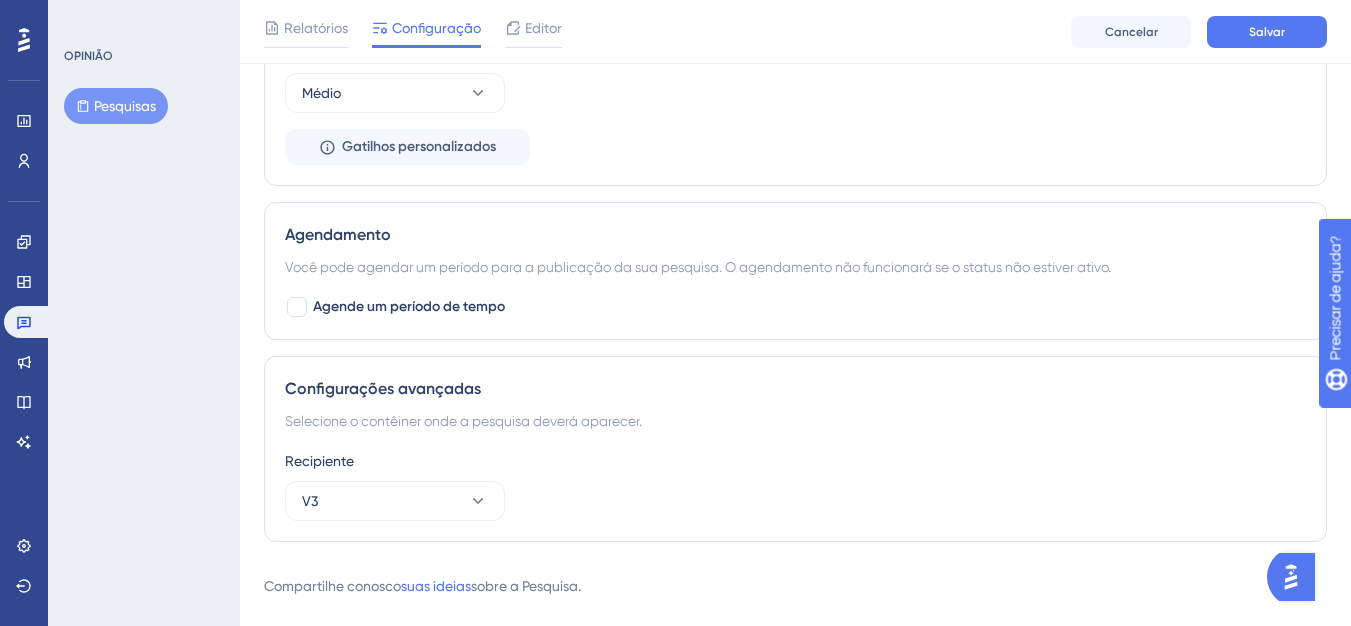 scroll, scrollTop: 1556, scrollLeft: 0, axis: vertical 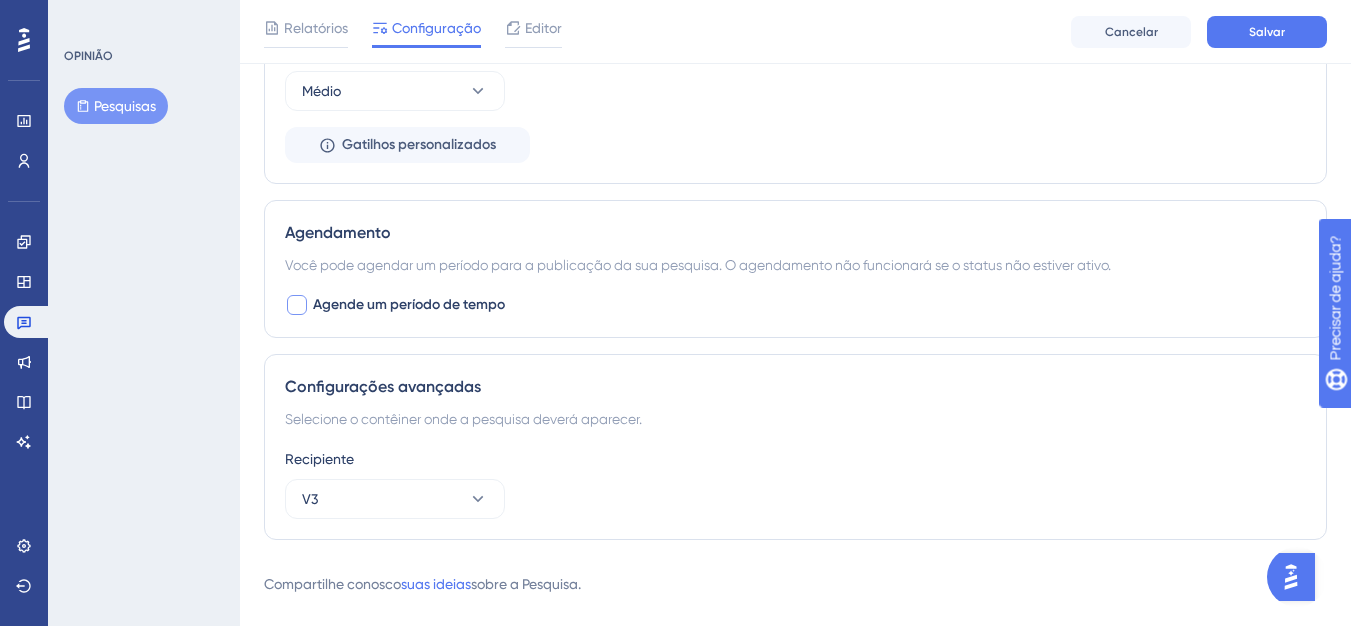 click on "Agende um período de tempo" at bounding box center (409, 304) 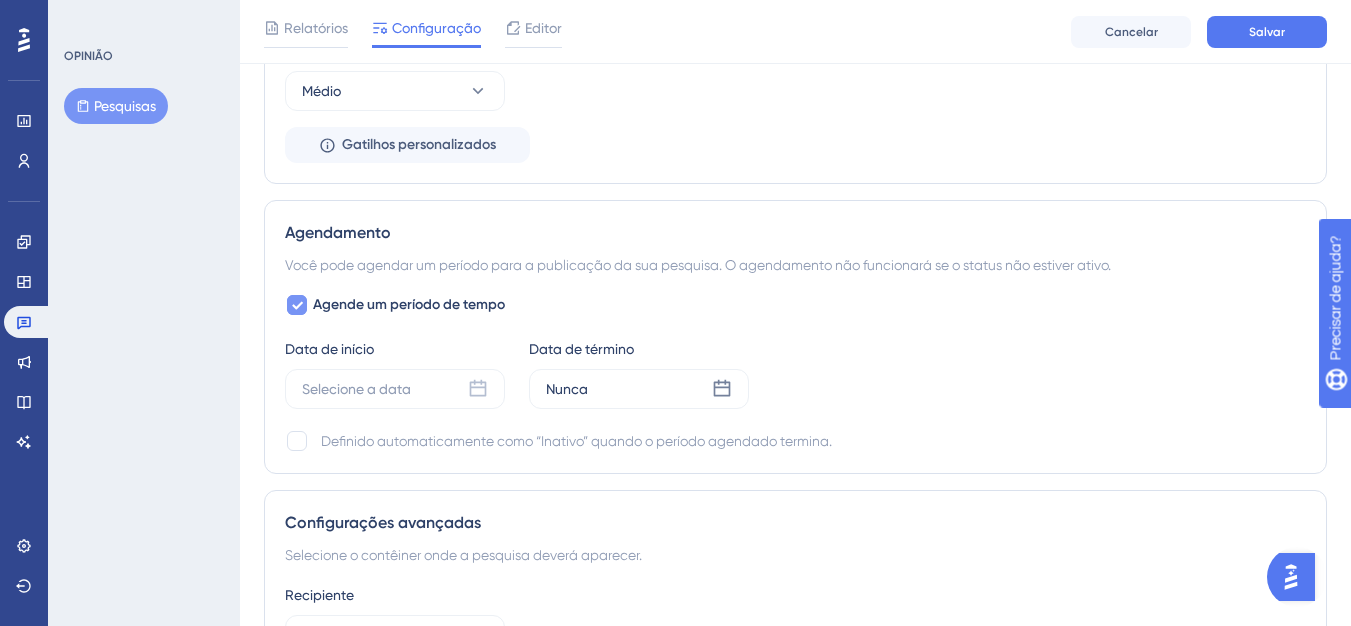 click on "Agende um período de tempo" at bounding box center [409, 305] 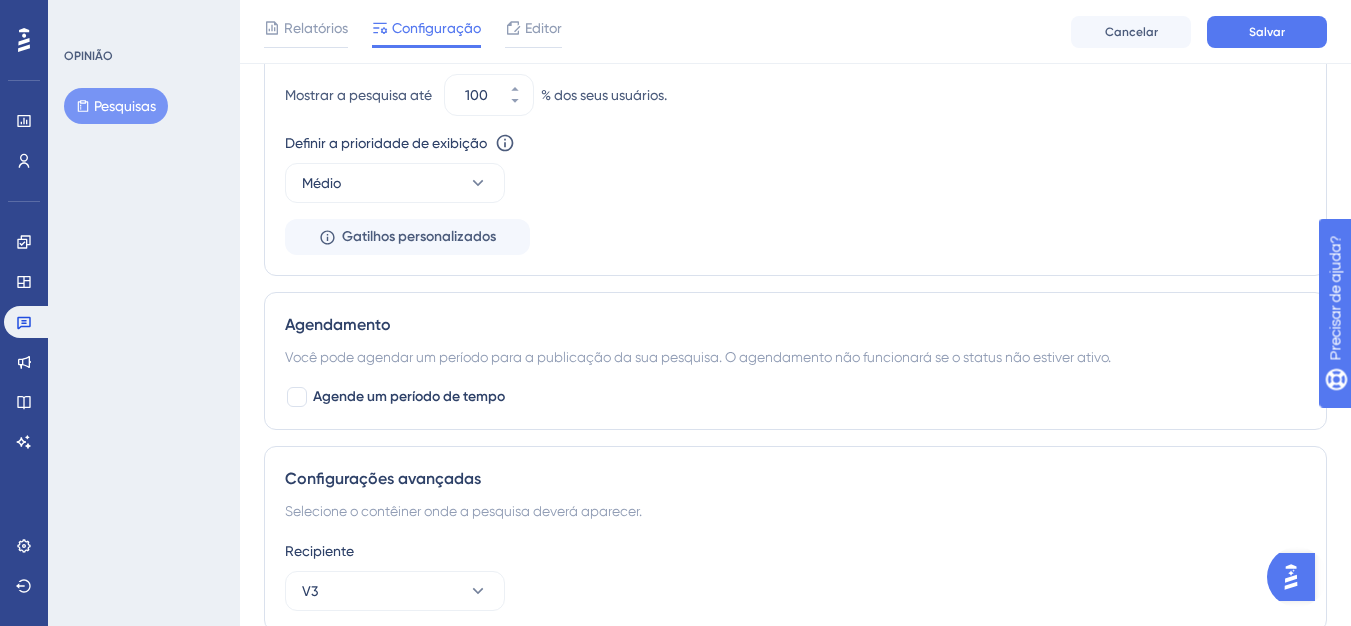 scroll, scrollTop: 1156, scrollLeft: 0, axis: vertical 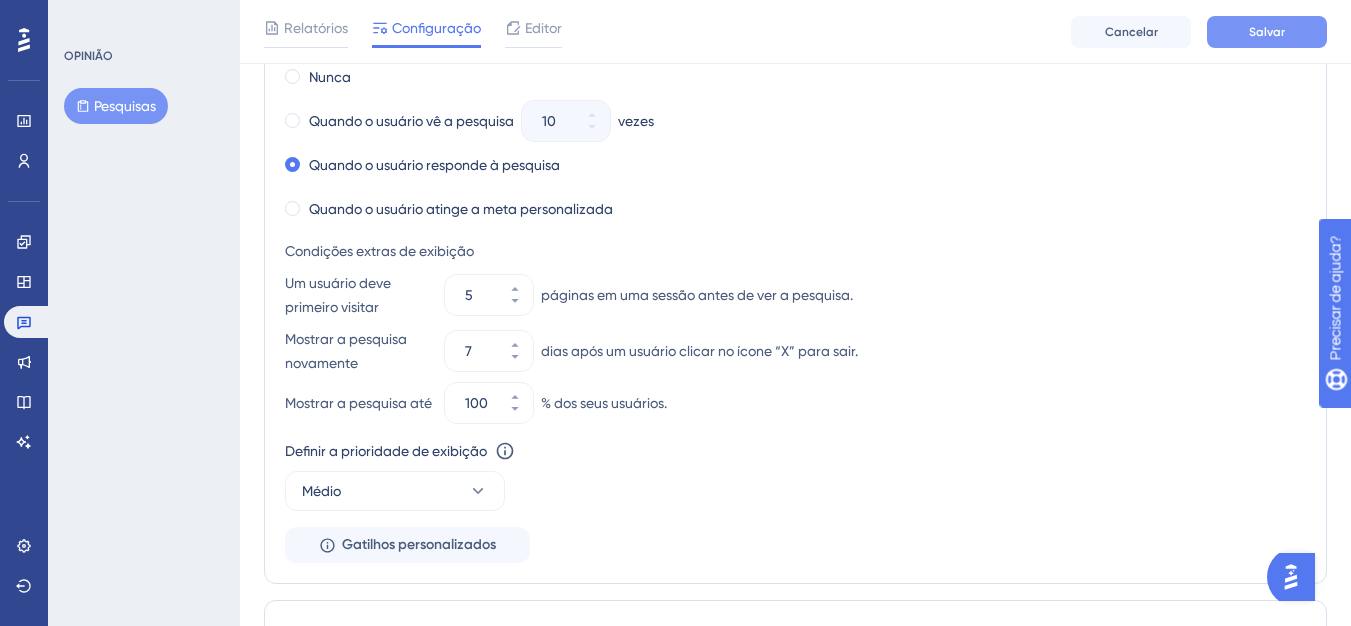 click on "Salvar" at bounding box center [1267, 32] 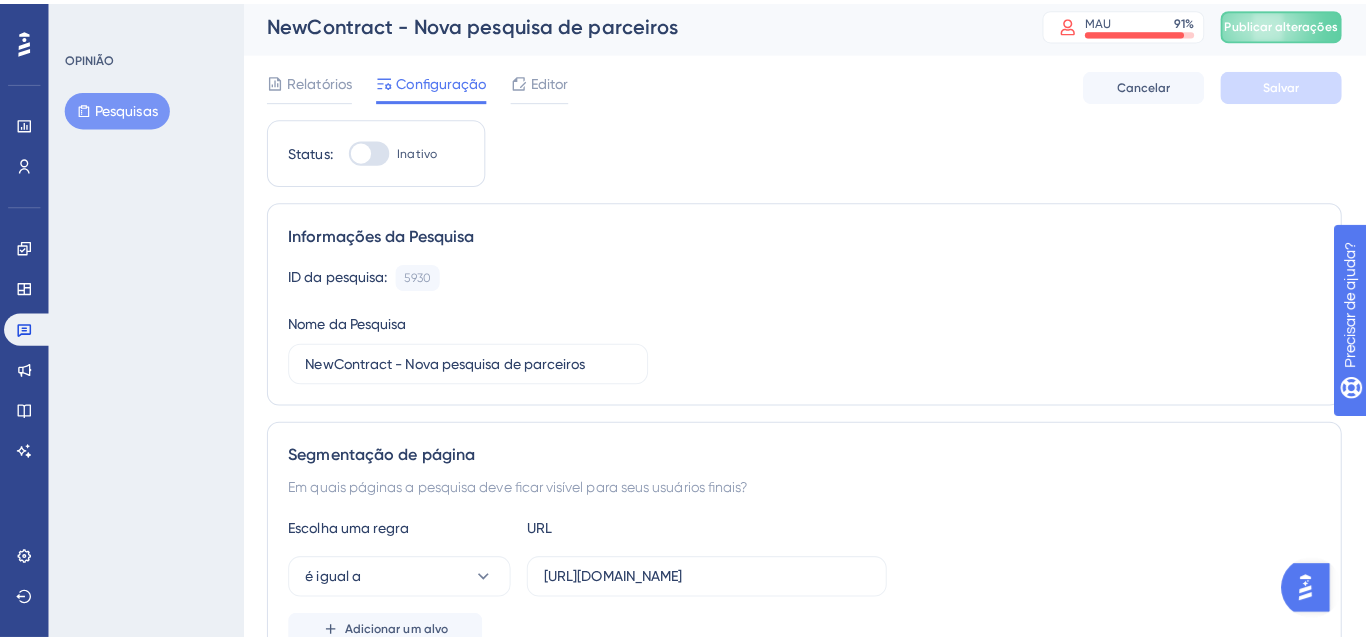 scroll, scrollTop: 0, scrollLeft: 0, axis: both 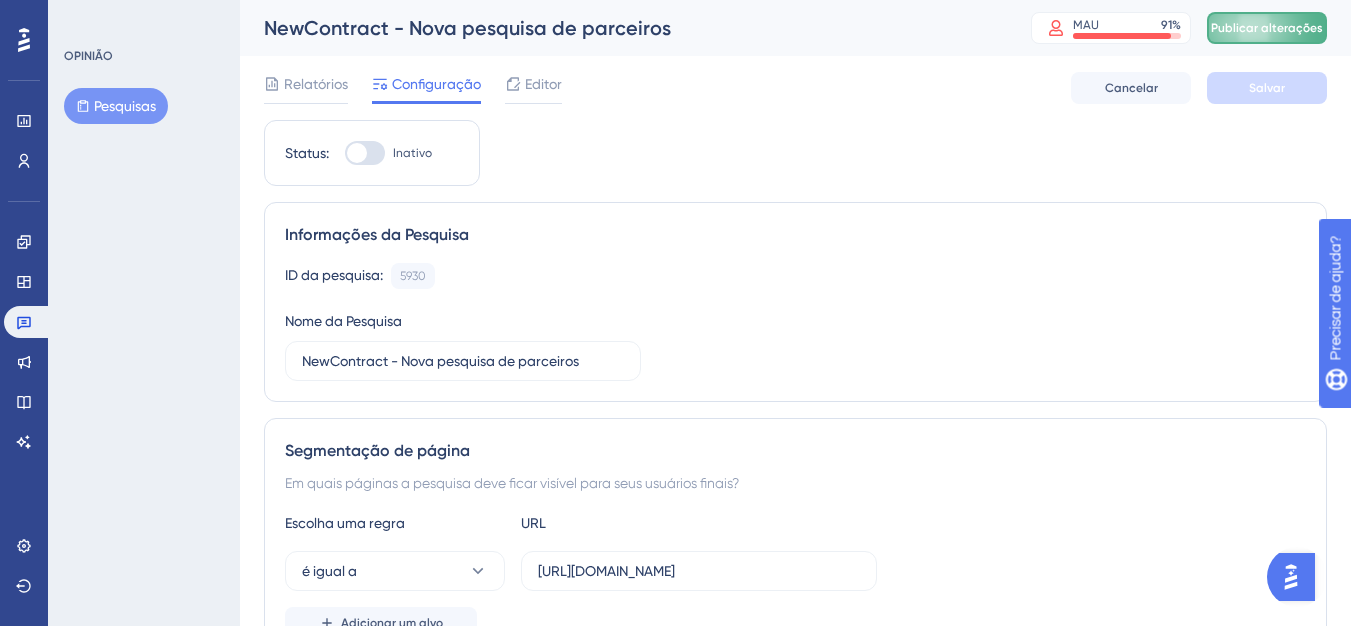 click on "Publicar alterações" at bounding box center [1267, 28] 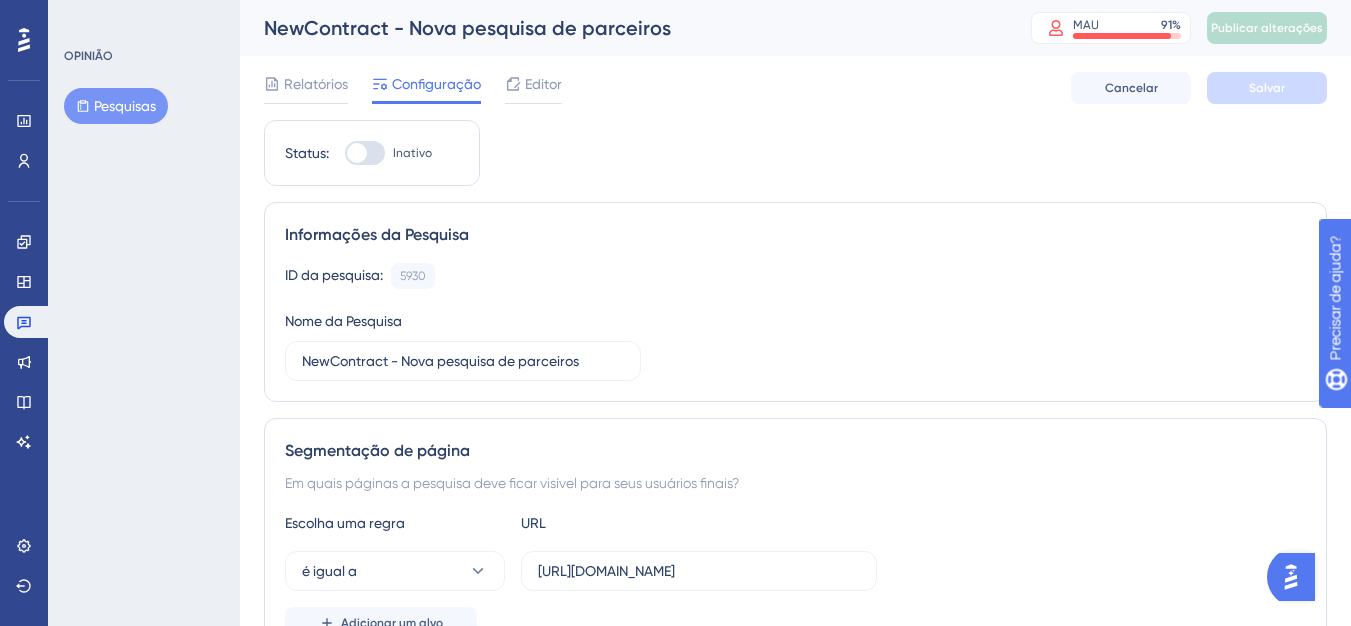 click on "Editor" at bounding box center [533, 84] 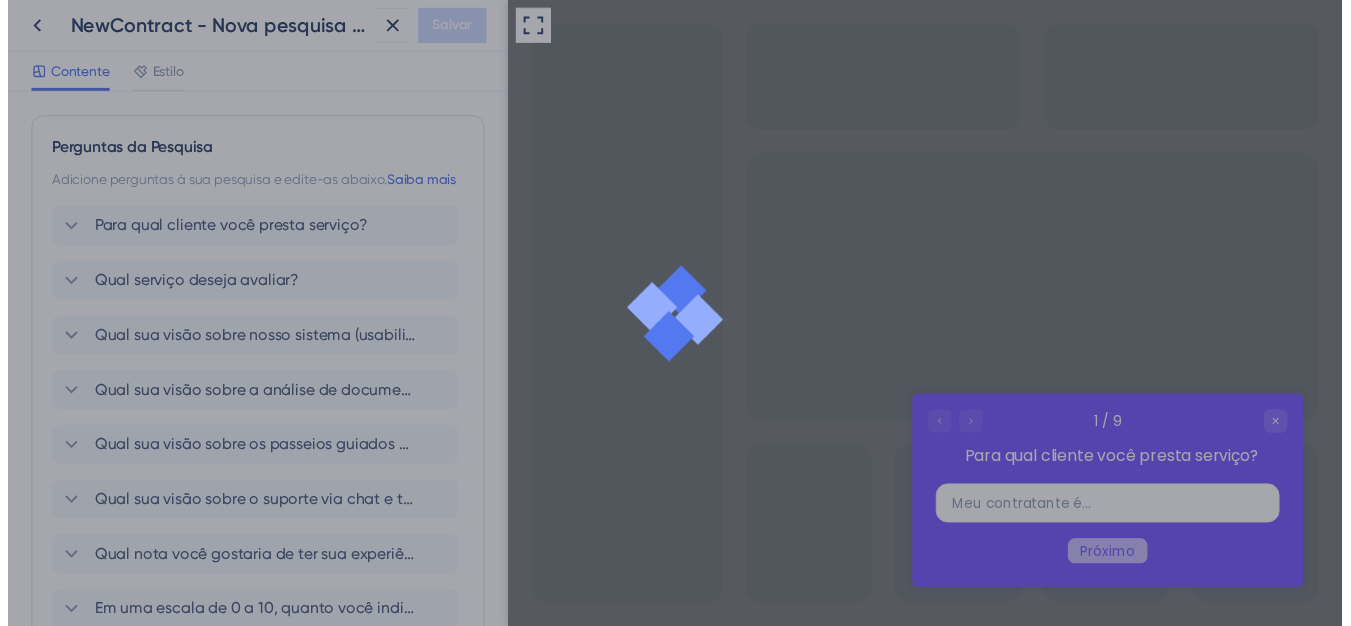 scroll, scrollTop: 0, scrollLeft: 0, axis: both 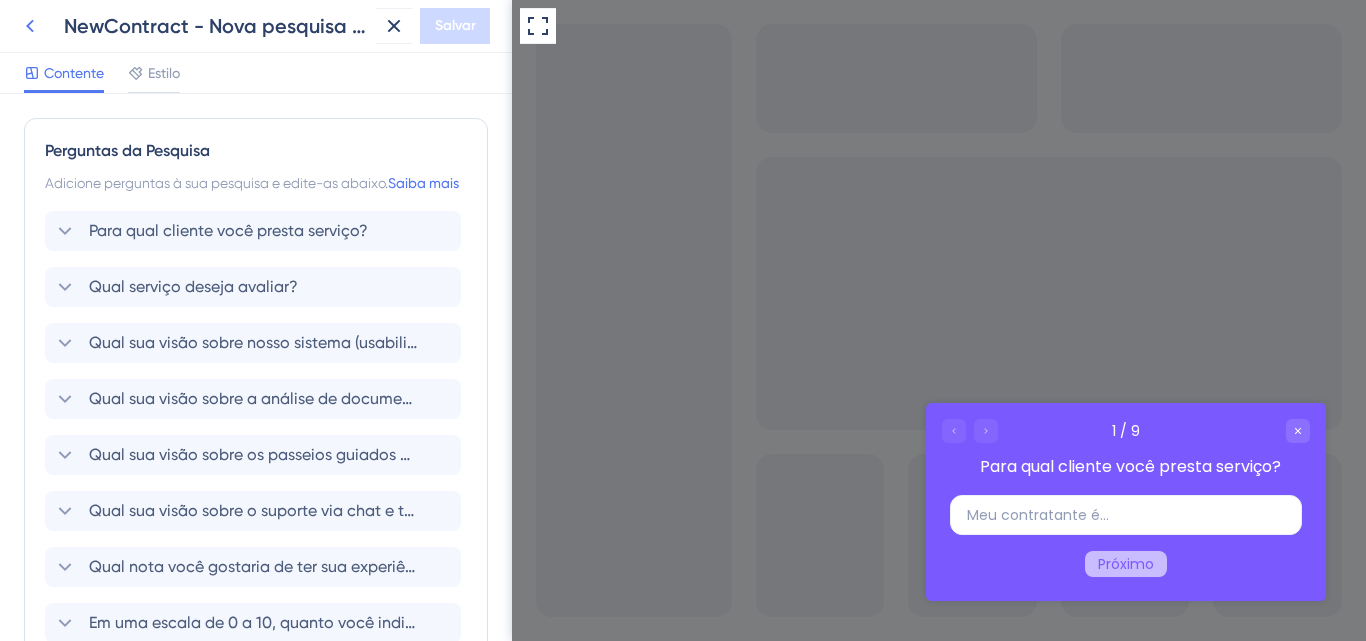 click 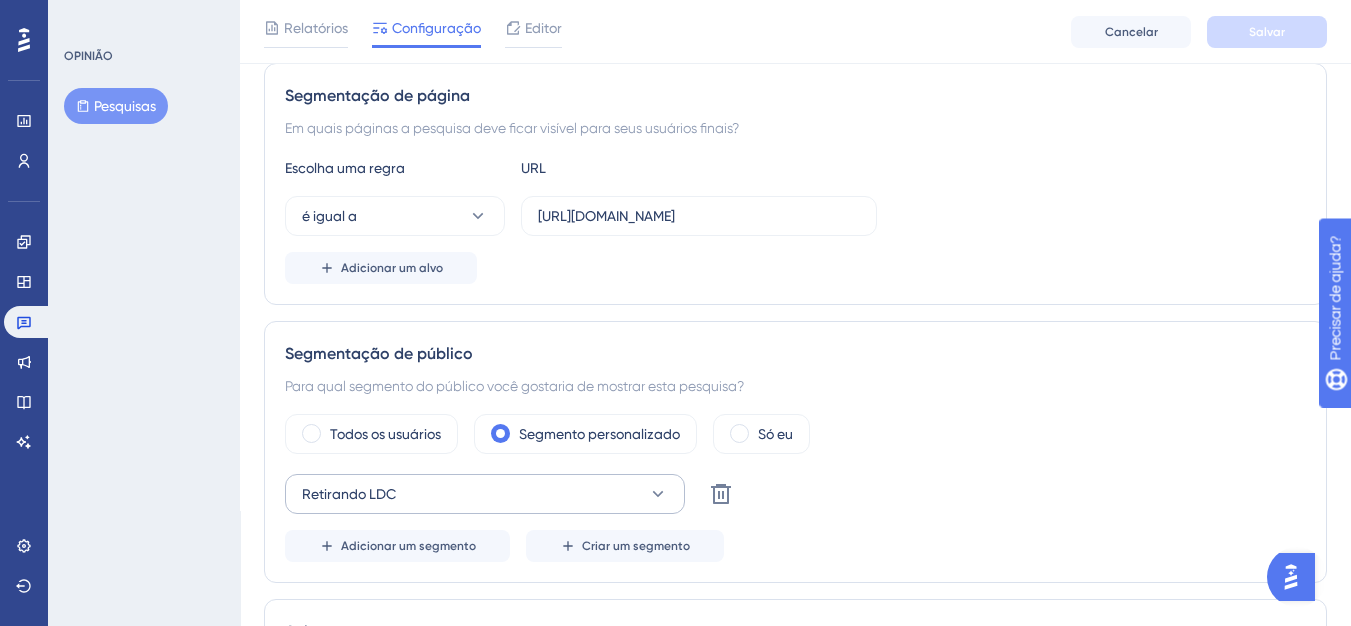 scroll, scrollTop: 500, scrollLeft: 0, axis: vertical 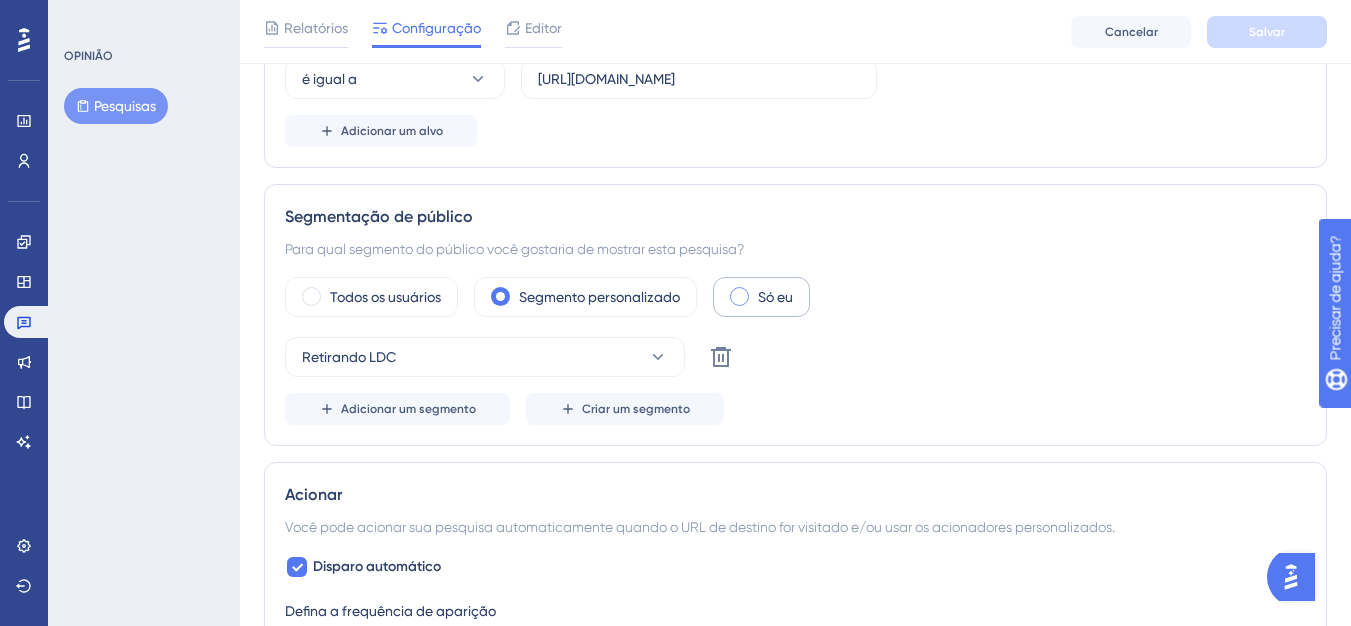 click on "Só eu" at bounding box center [761, 297] 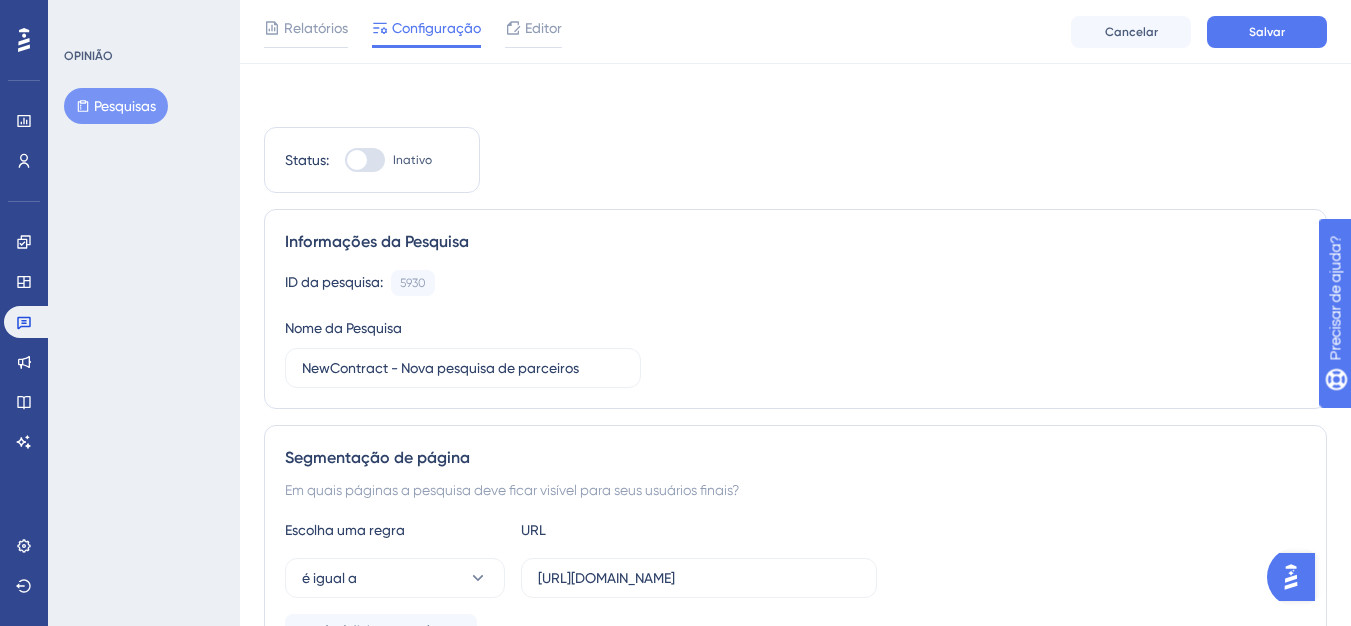 scroll, scrollTop: 0, scrollLeft: 0, axis: both 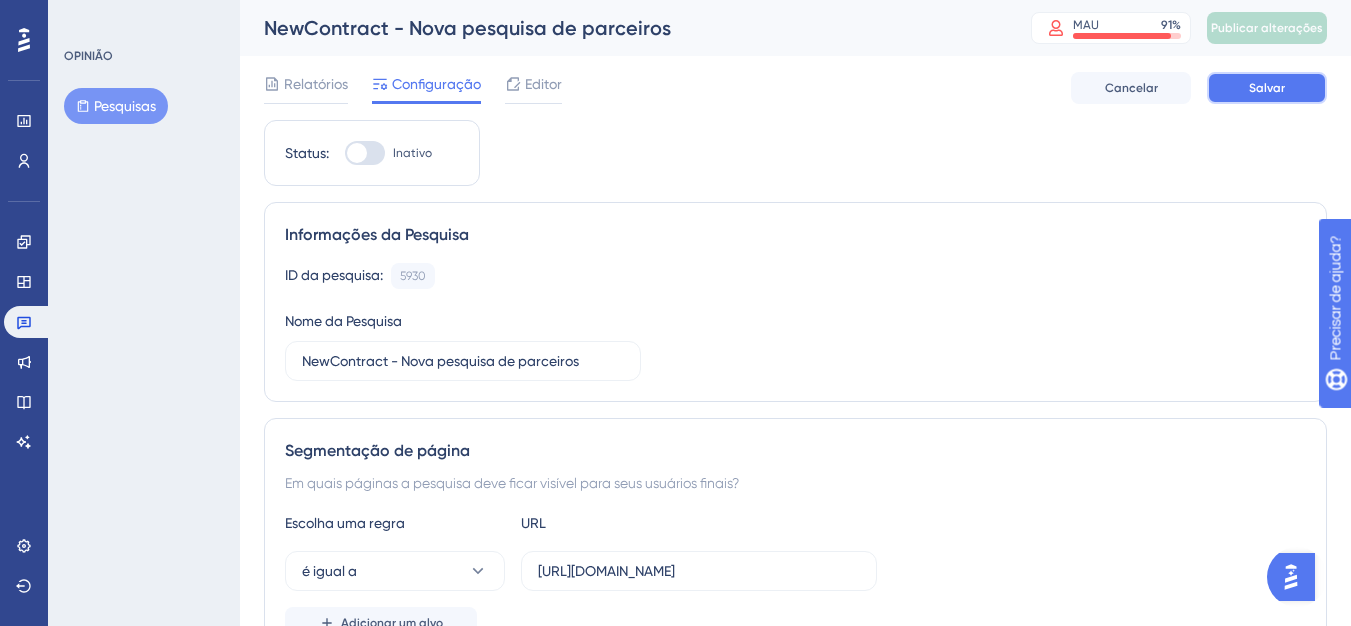 click on "Salvar" at bounding box center [1267, 88] 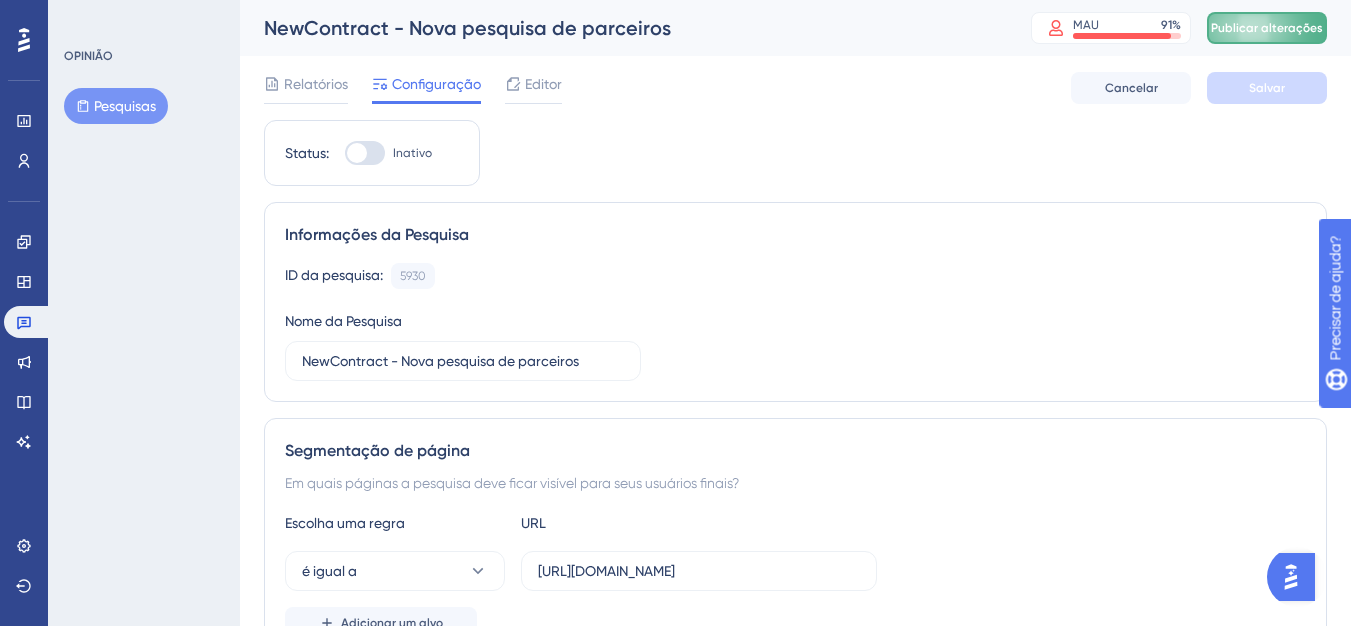 click on "Publicar alterações" at bounding box center (1267, 28) 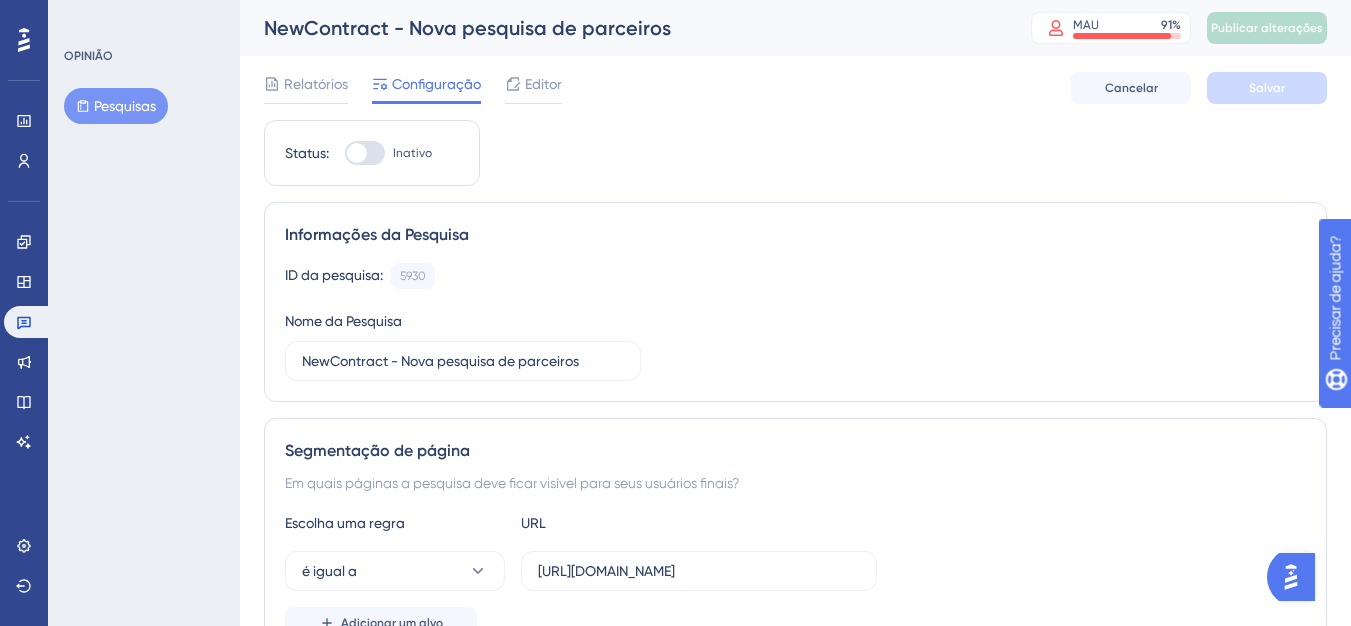 click at bounding box center [357, 153] 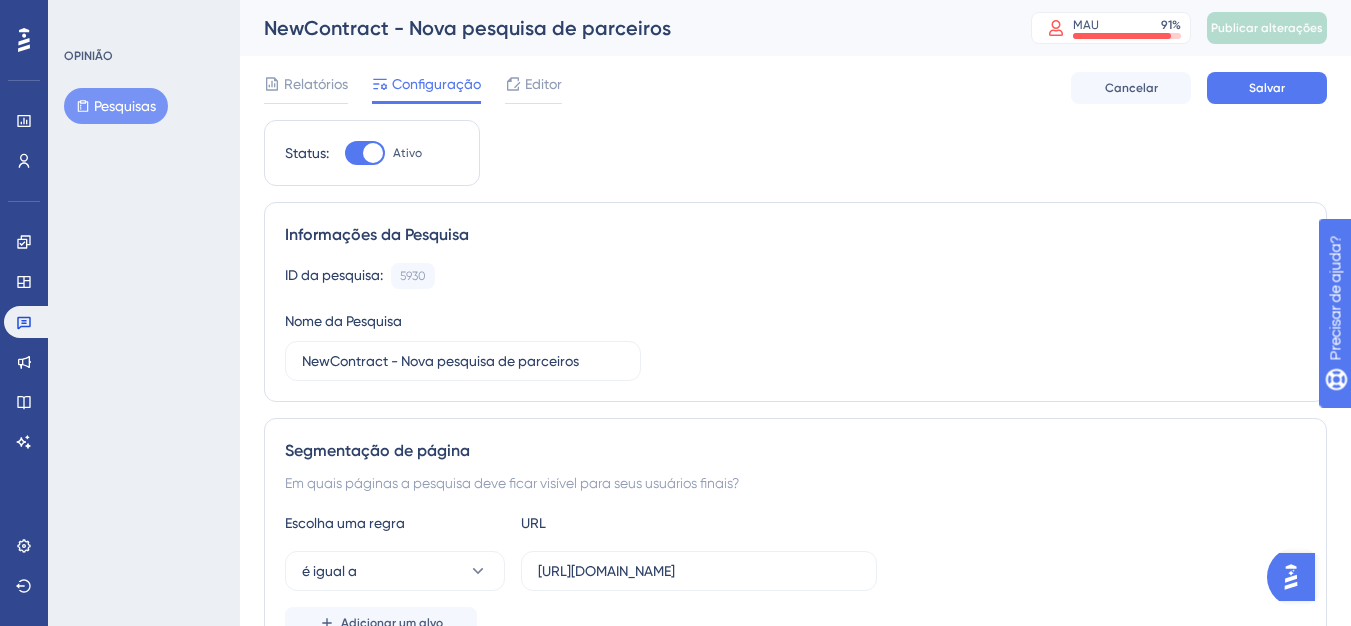 click on "Relatórios Configuração Editor Cancelar Salvar" at bounding box center [795, 88] 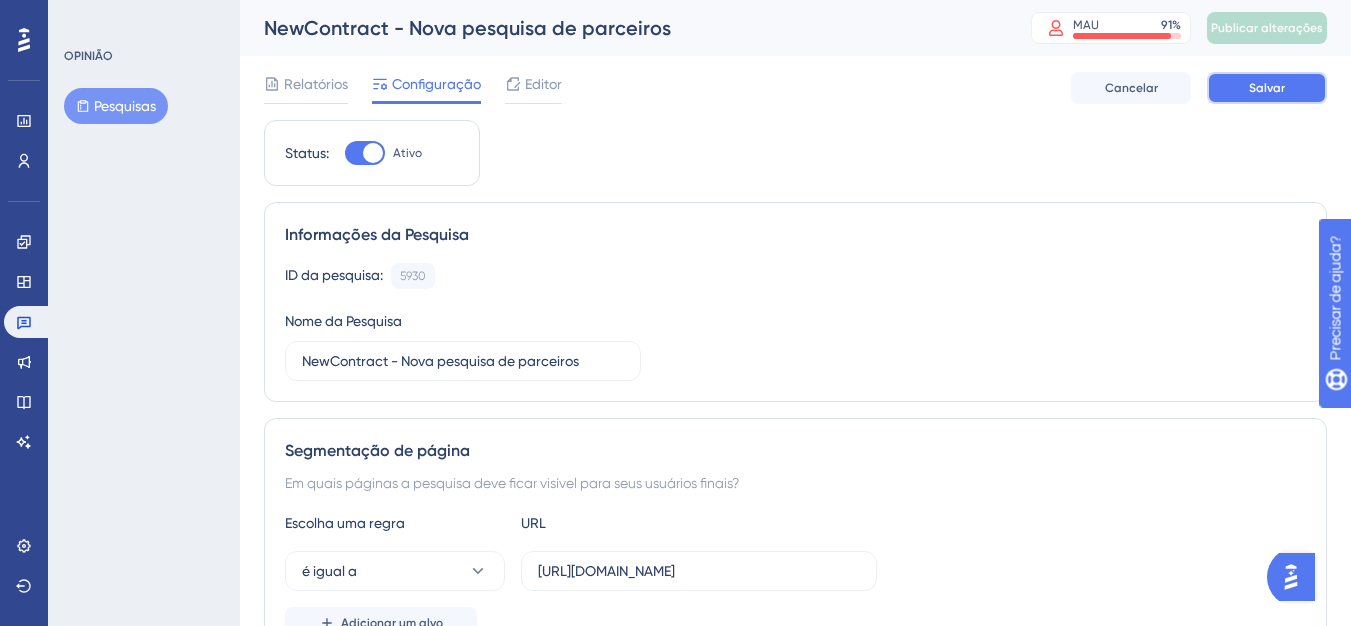 click on "Salvar" at bounding box center [1267, 88] 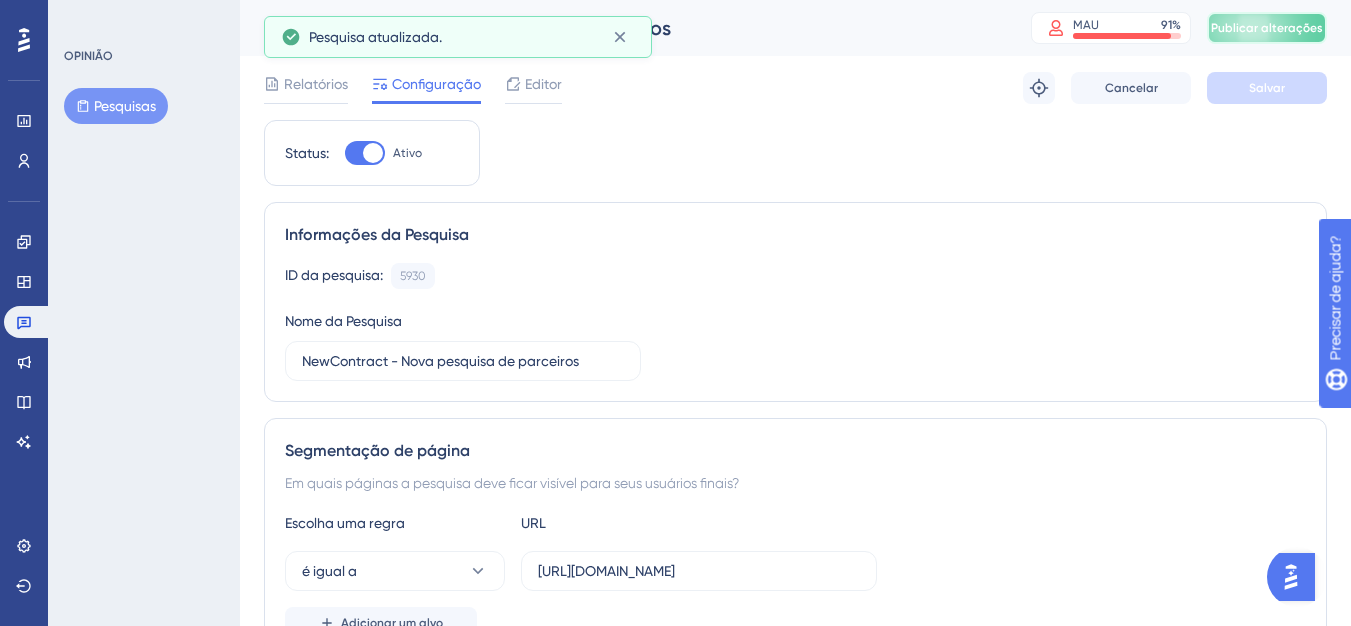 click on "Publicar alterações" at bounding box center (1267, 28) 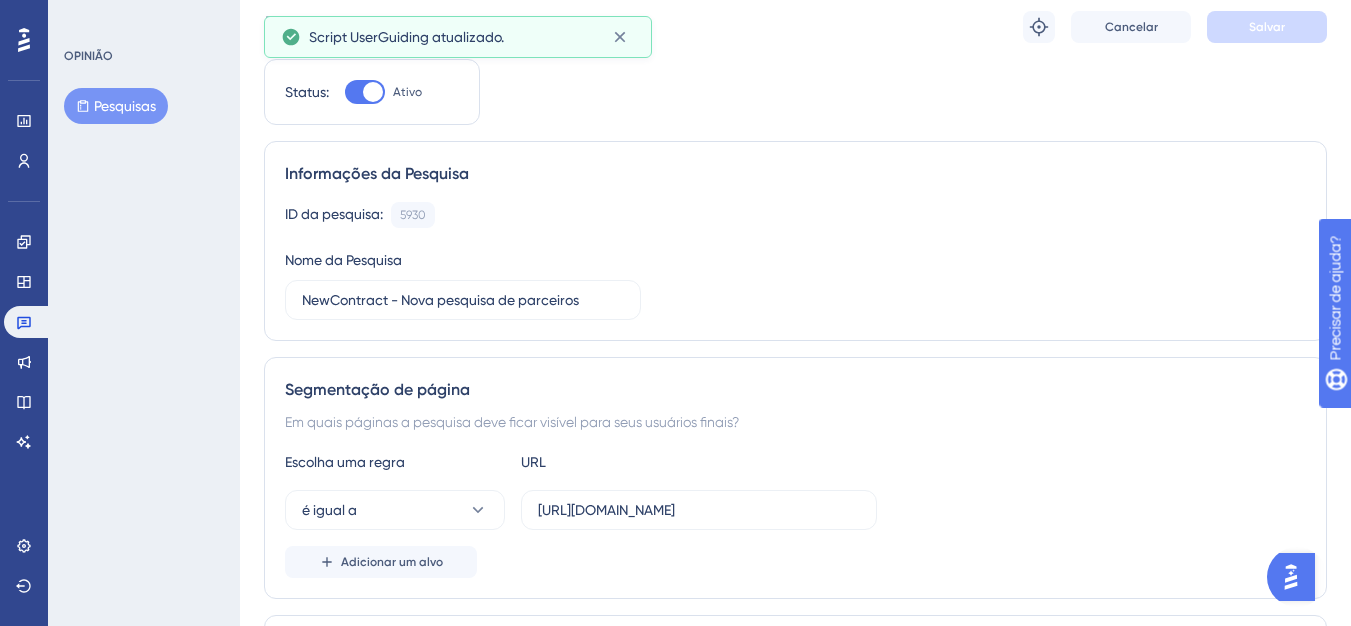 scroll, scrollTop: 0, scrollLeft: 0, axis: both 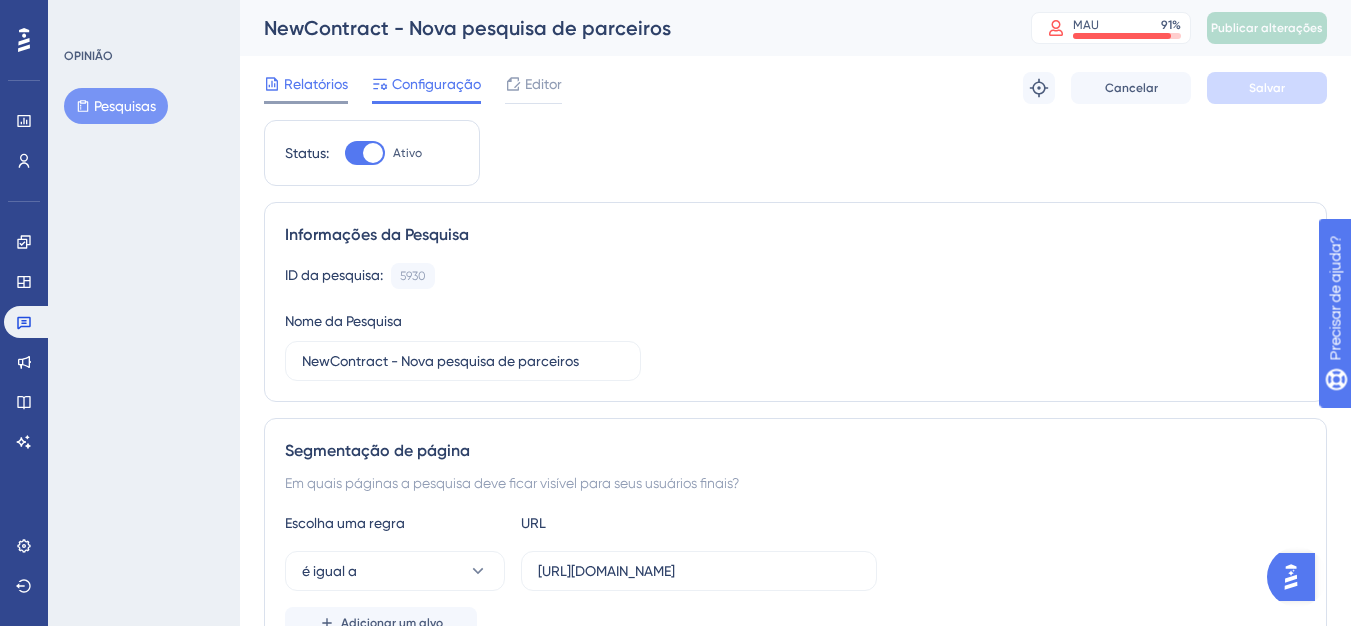 click at bounding box center [306, 102] 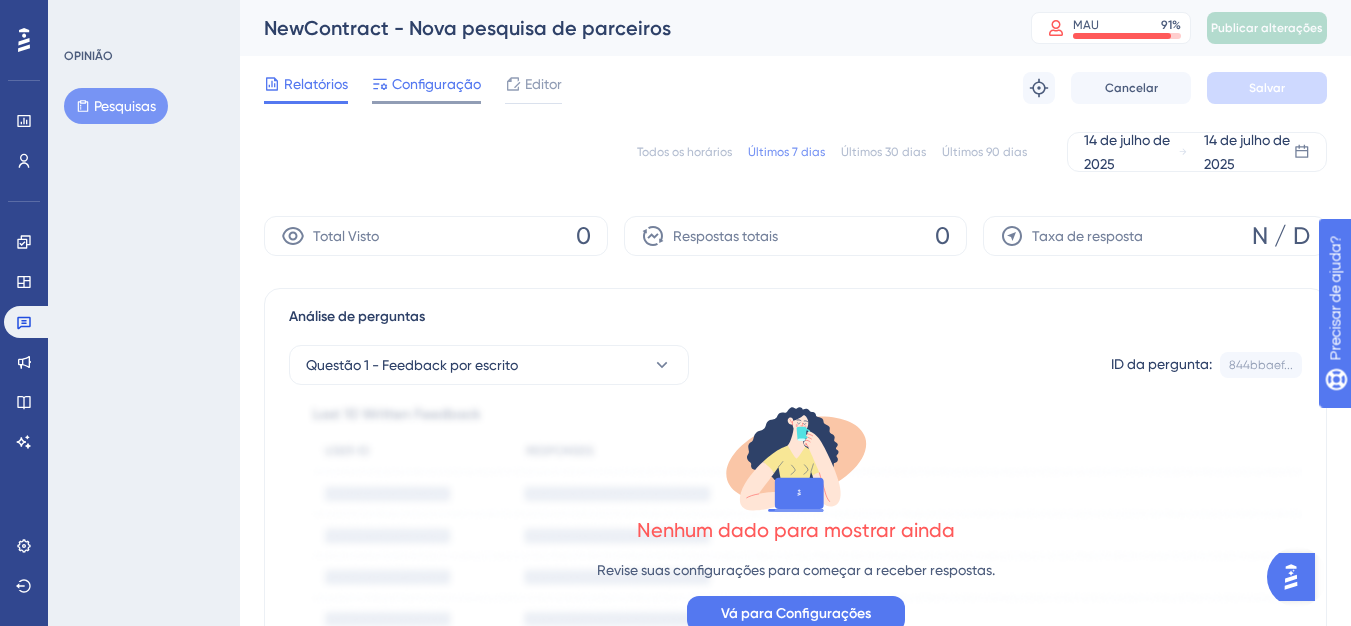 click on "Configuração" at bounding box center [436, 84] 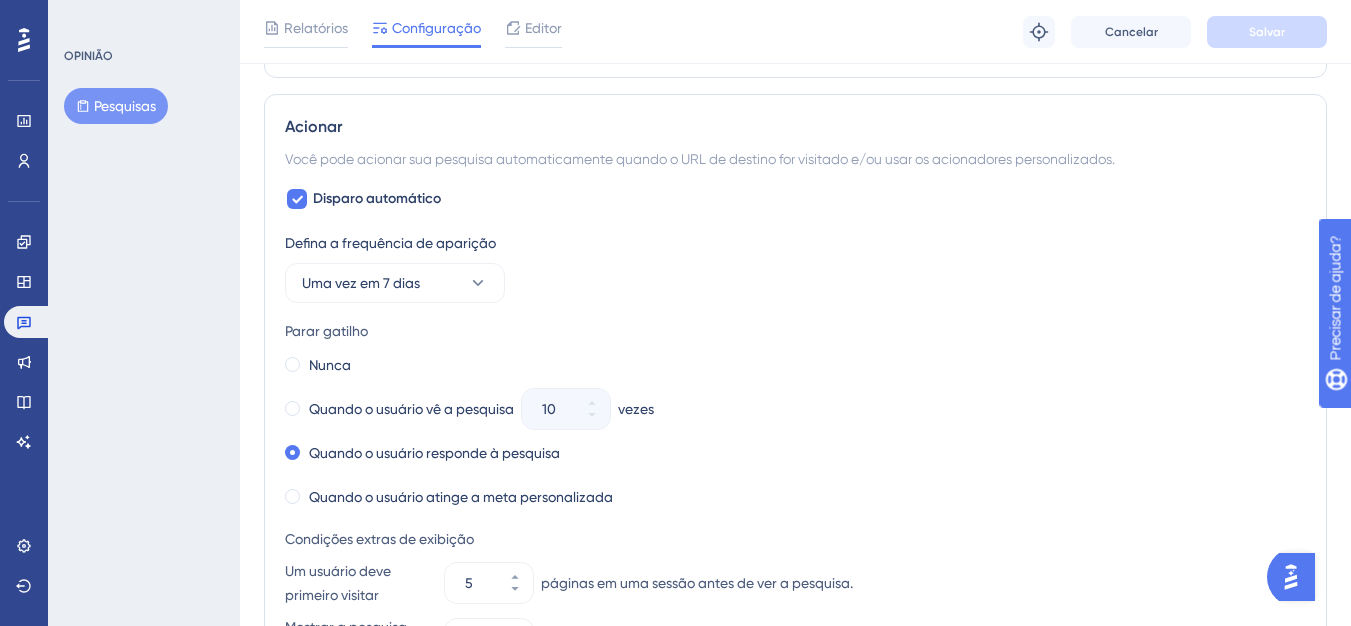 scroll, scrollTop: 600, scrollLeft: 0, axis: vertical 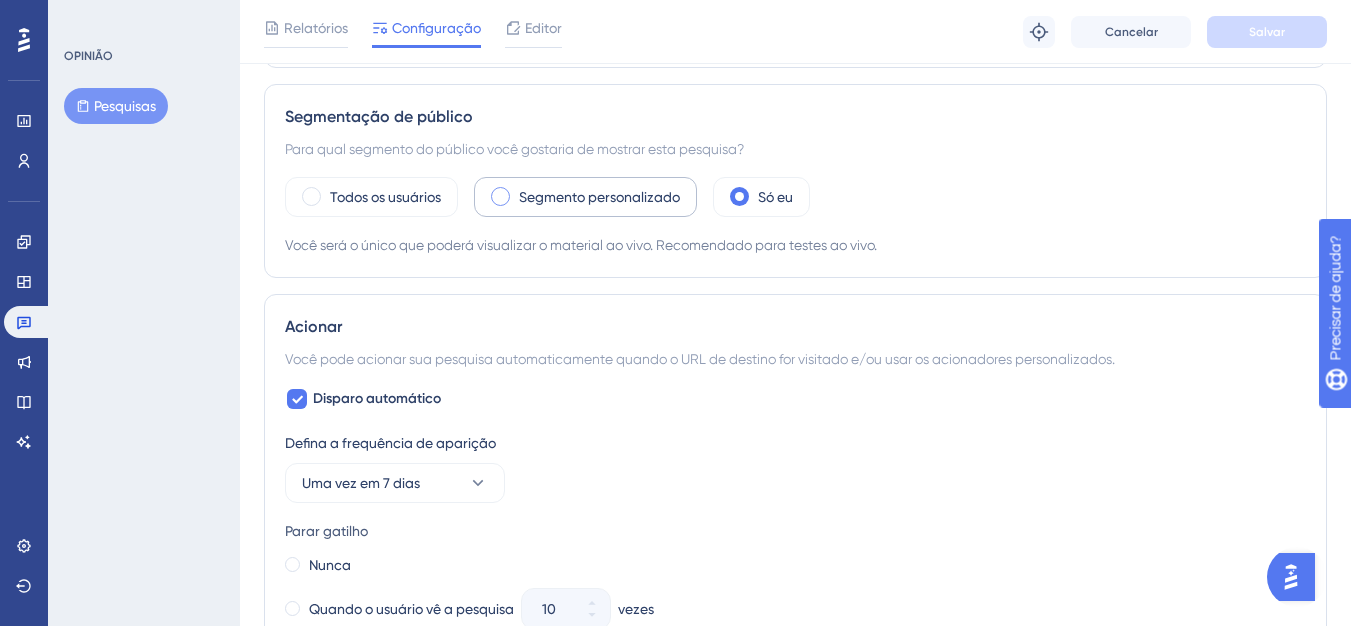 click on "Segmento personalizado" at bounding box center (599, 197) 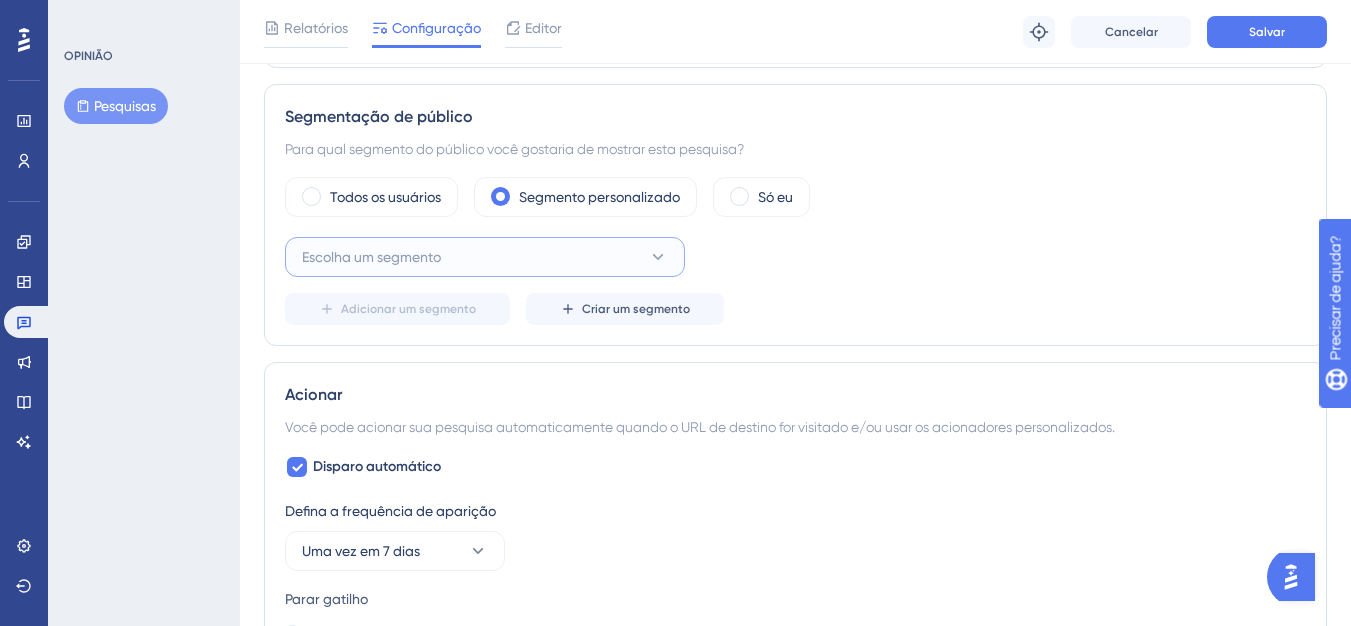 click on "Escolha um segmento" at bounding box center [485, 257] 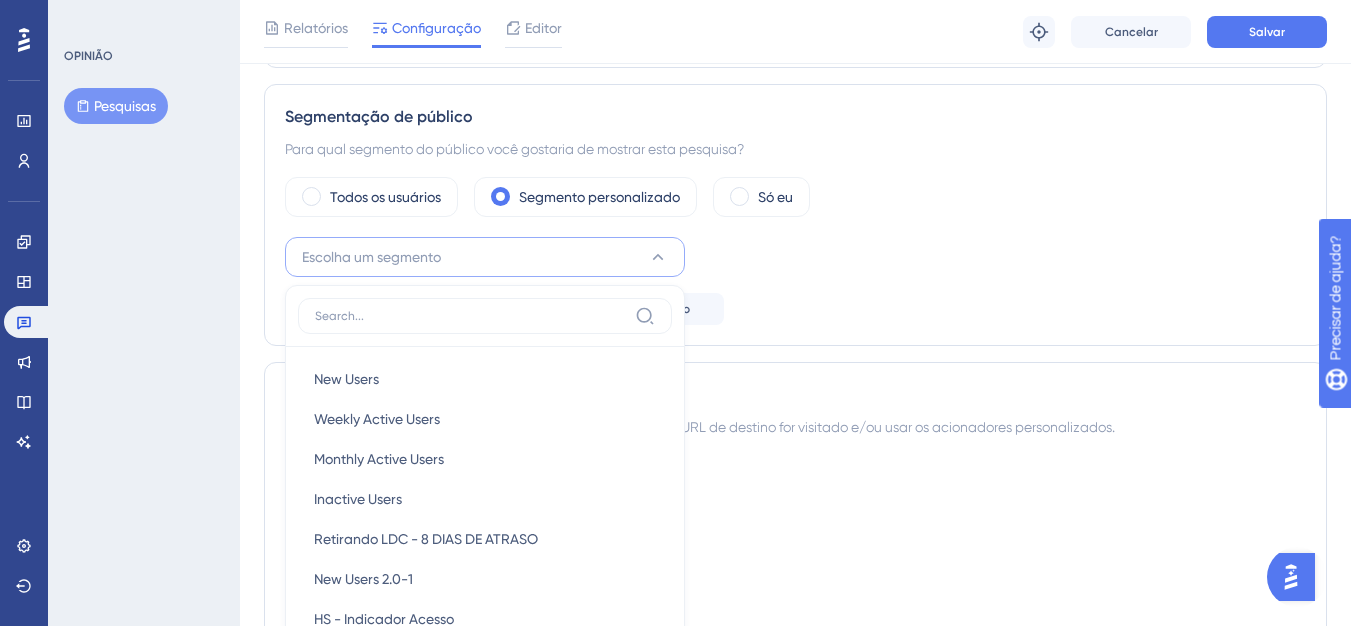scroll, scrollTop: 773, scrollLeft: 0, axis: vertical 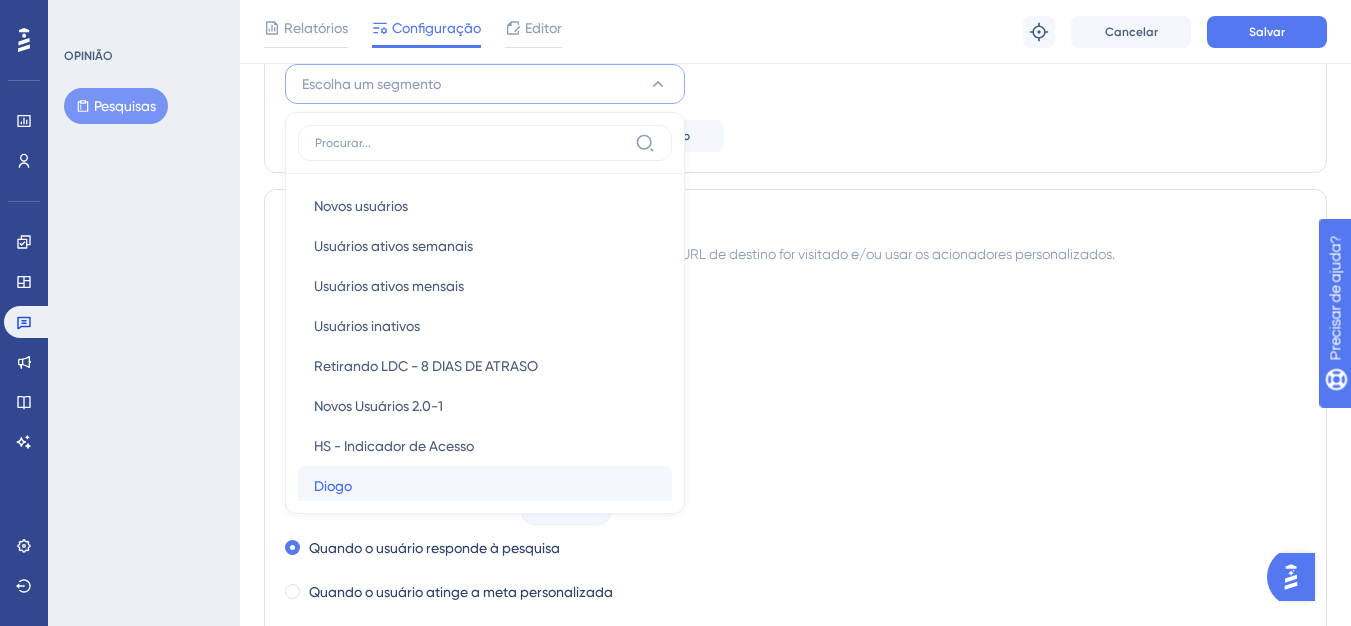 click on "Diogo Diogo" at bounding box center [485, 486] 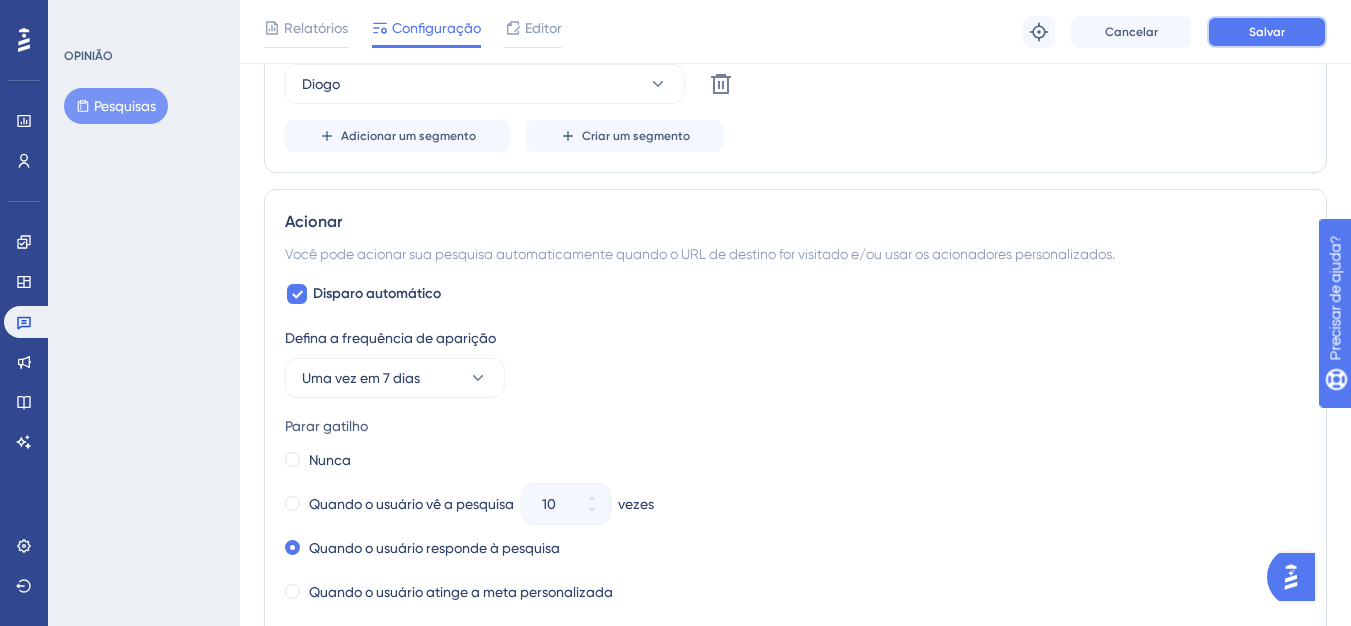 click on "Salvar" at bounding box center (1267, 32) 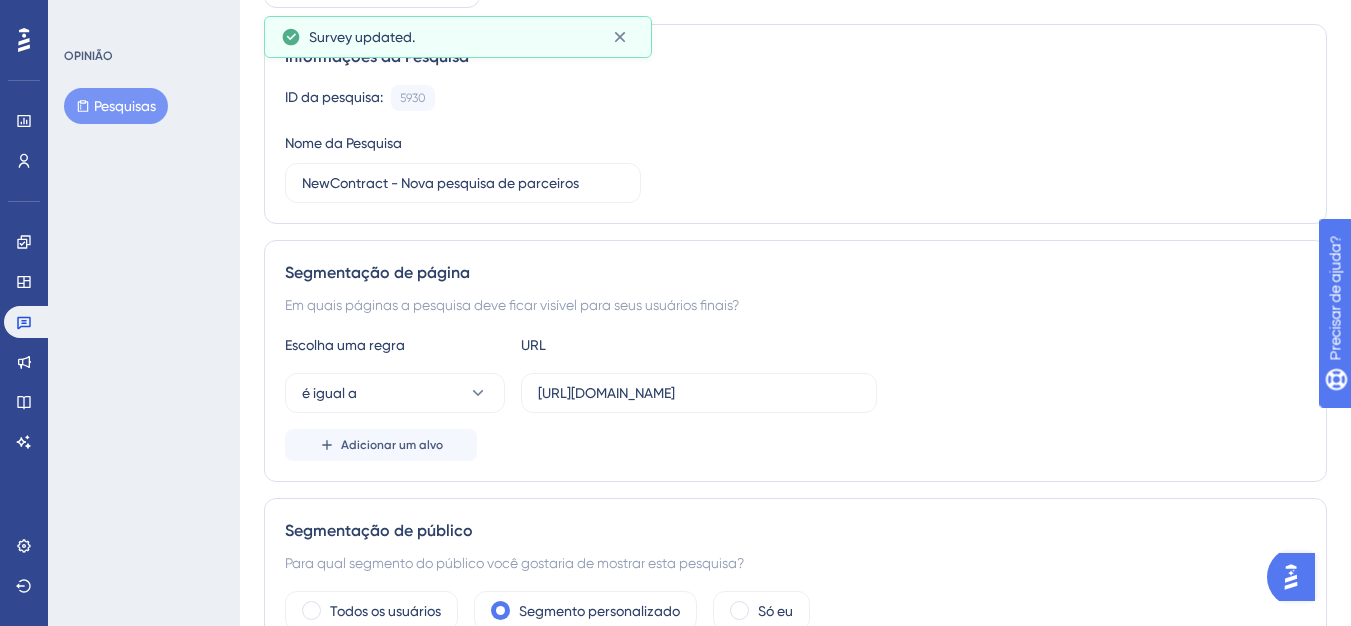 scroll, scrollTop: 0, scrollLeft: 0, axis: both 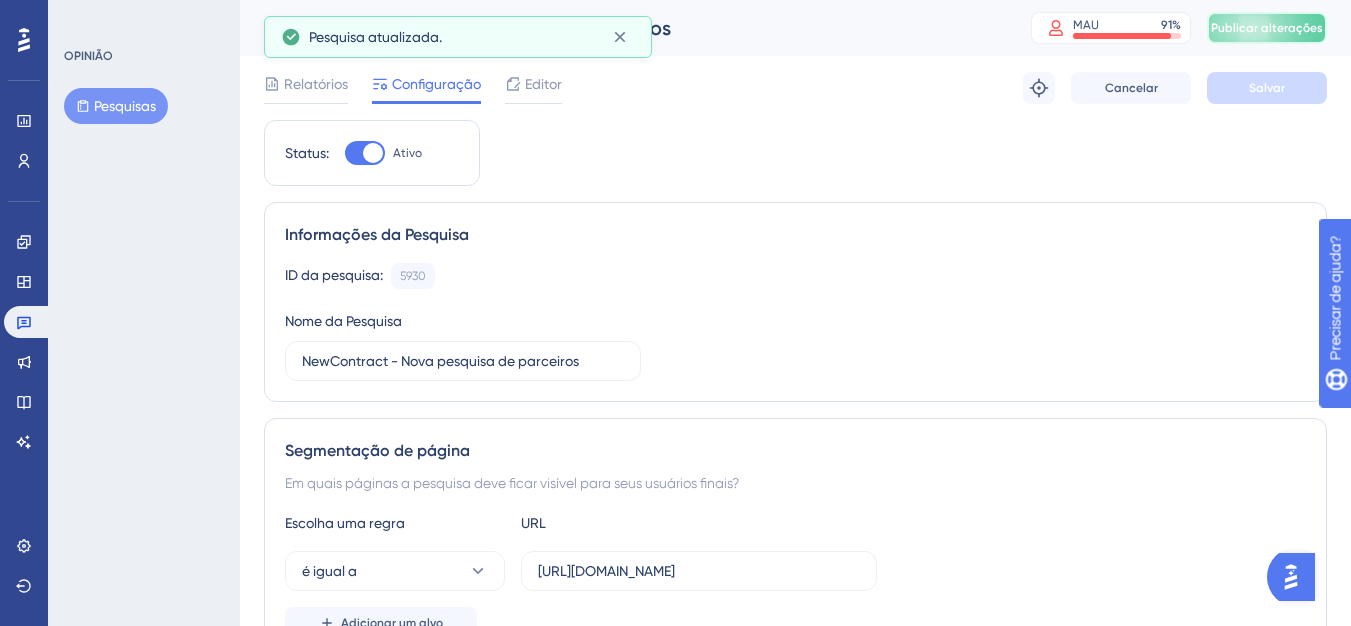 click on "Publicar alterações" at bounding box center [1267, 28] 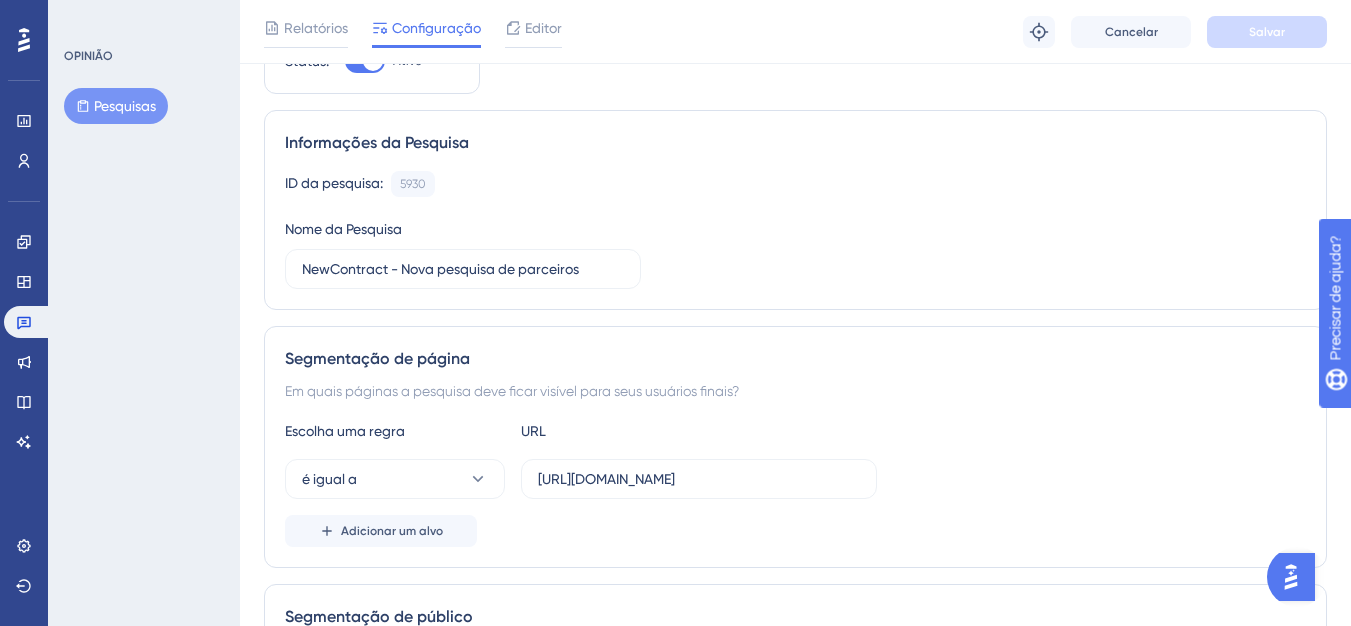 scroll, scrollTop: 0, scrollLeft: 0, axis: both 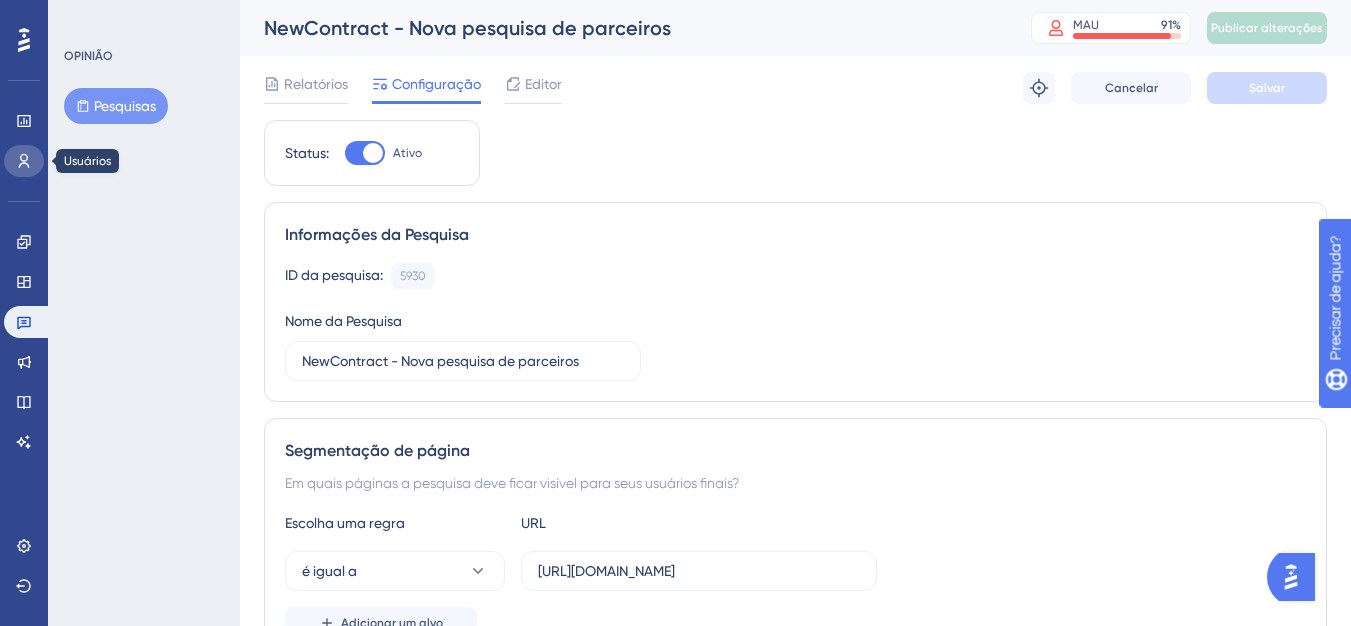 click 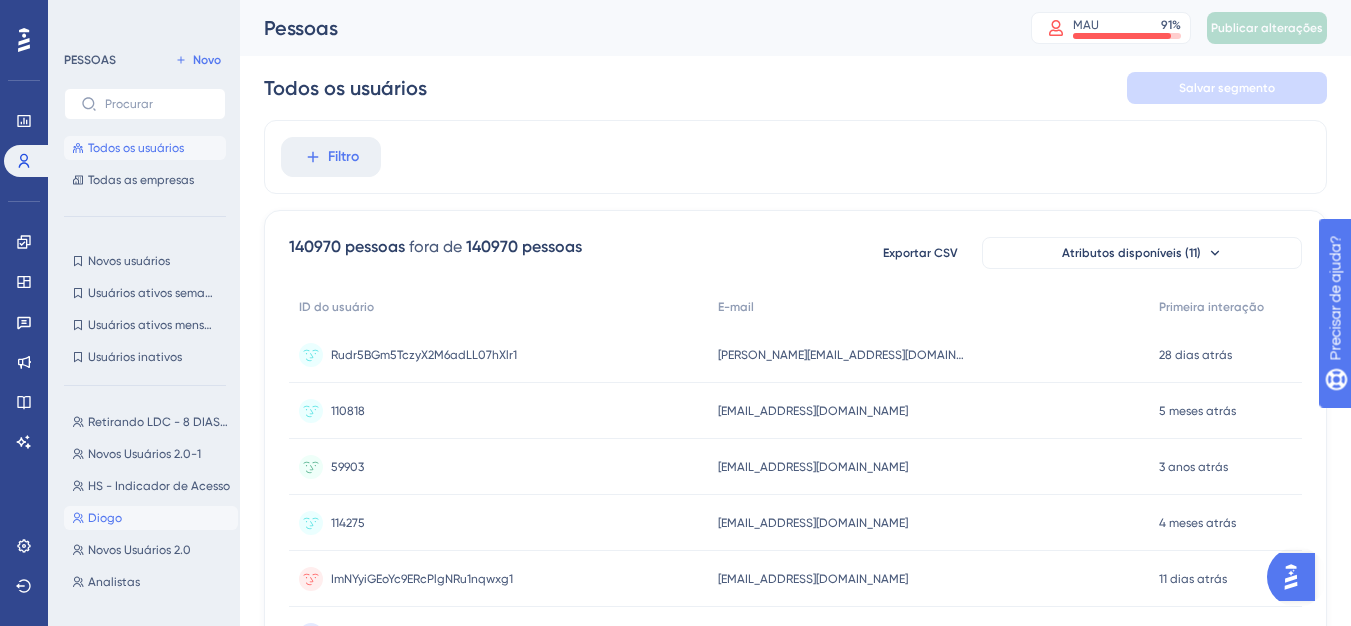 click on "Diogo Diogo" at bounding box center [151, 518] 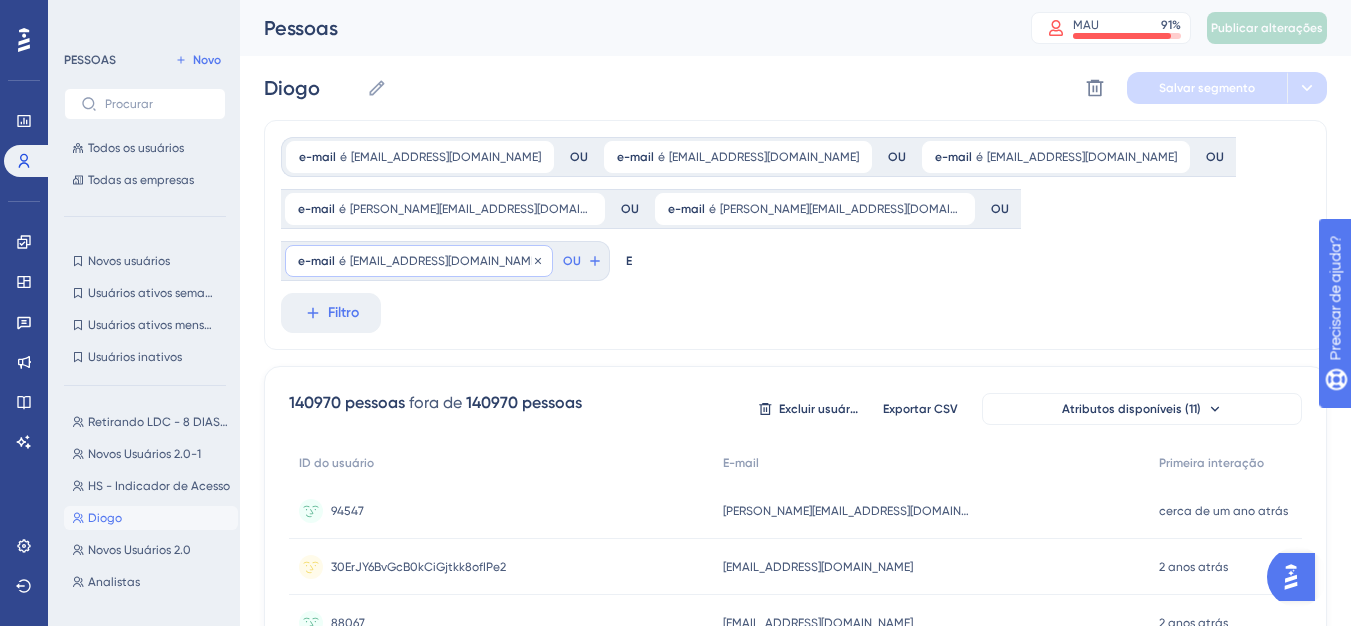 click on "dtprocopio+fornecedor@bernhoeft.com.br" at bounding box center [445, 261] 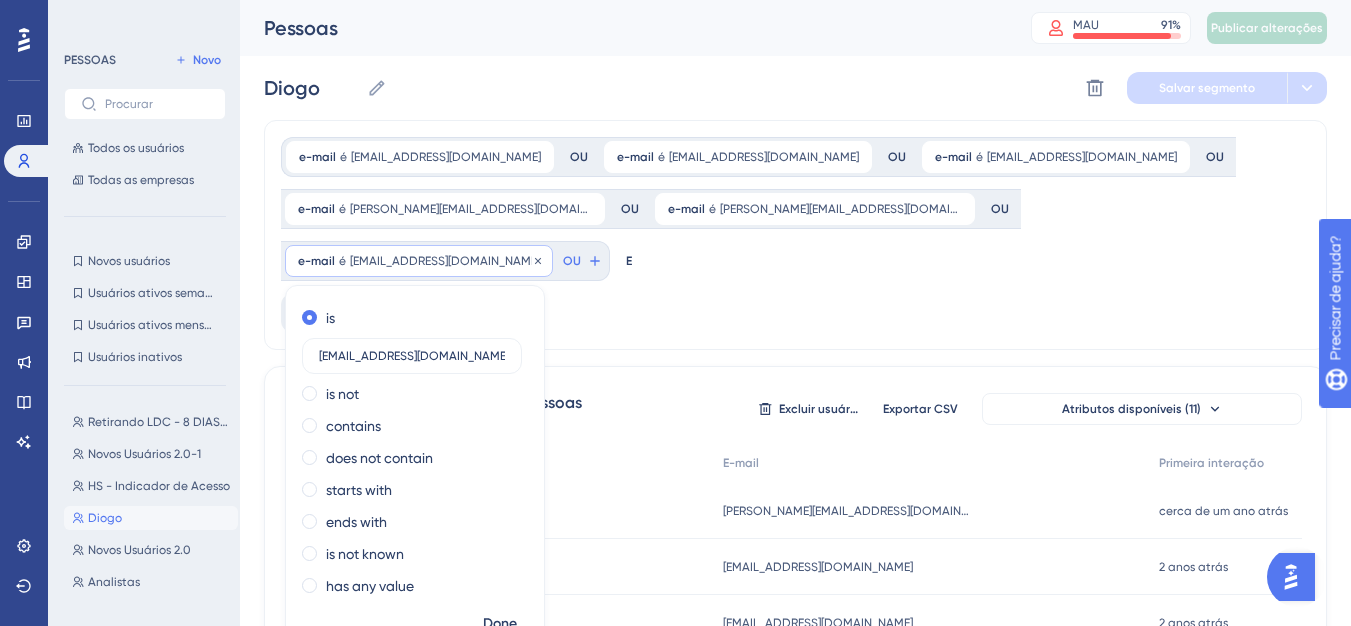 scroll, scrollTop: 8, scrollLeft: 0, axis: vertical 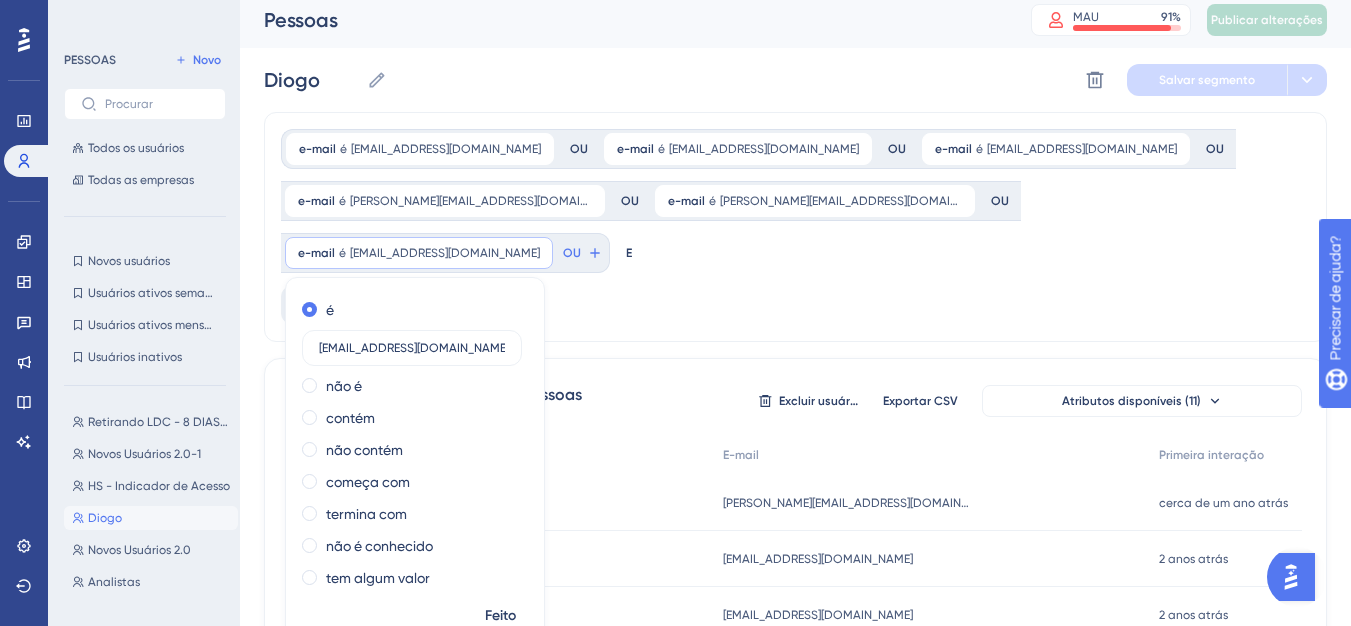 click on "e-mail é dtprocopio@bernhoeft.com.br dtprocopio@bernhoeft.com.br Remover OU e-mail é dtprocopio@bexup.com dtprocopio@bexup.com Remover OU e-mail é diogoprocopio07@gmail.com diogoprocopio07@gmail.com Remover OU e-mail é joyce.silva@bernhoeft.com.br joyce.silva@bernhoeft.com.br Remover OU e-mail é tcarlini@bernhoeft.com.br tcarlini@bernhoeft.com.br Remover OU e-mail é dtprocopio+fornecedor@bernhoeft.com.br dtprocopio+fornecedor@bernhoeft.com.br Remover é dtprocopio+fornecedor@bernhoeft.com.br não é contém não contém começa com termina com não é conhecido tem algum valor Feito OU E Filtro" at bounding box center (795, 227) 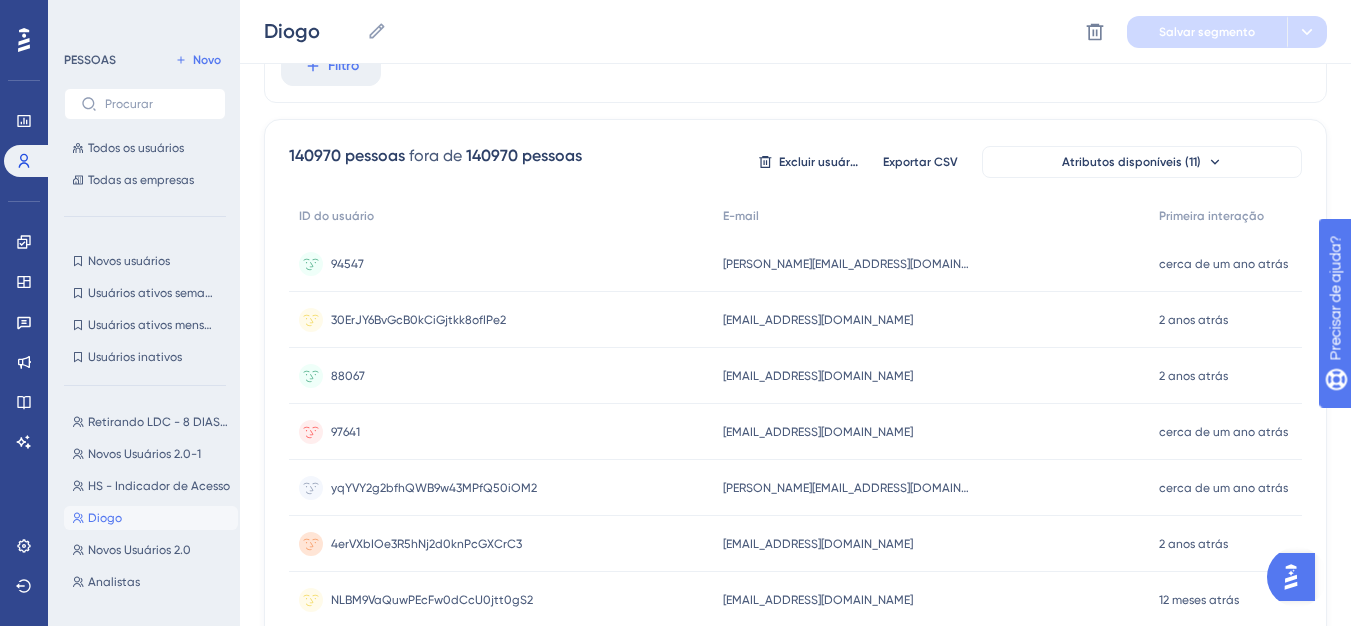 scroll, scrollTop: 308, scrollLeft: 0, axis: vertical 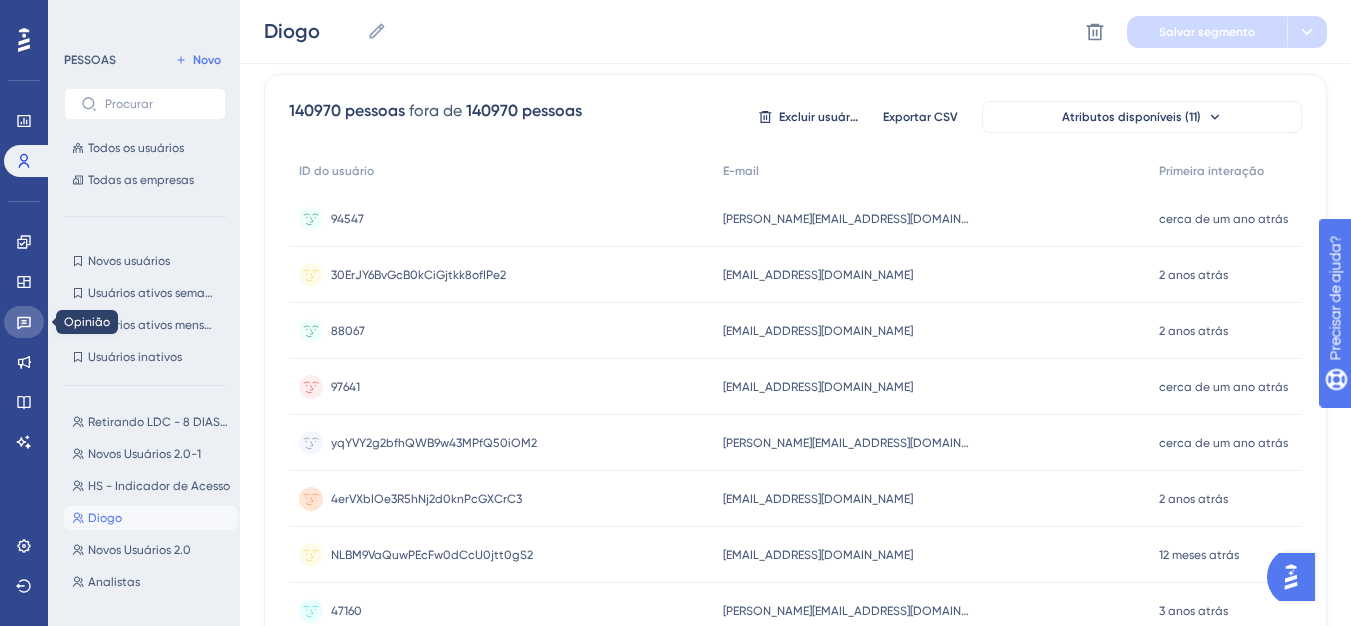 click at bounding box center (24, 322) 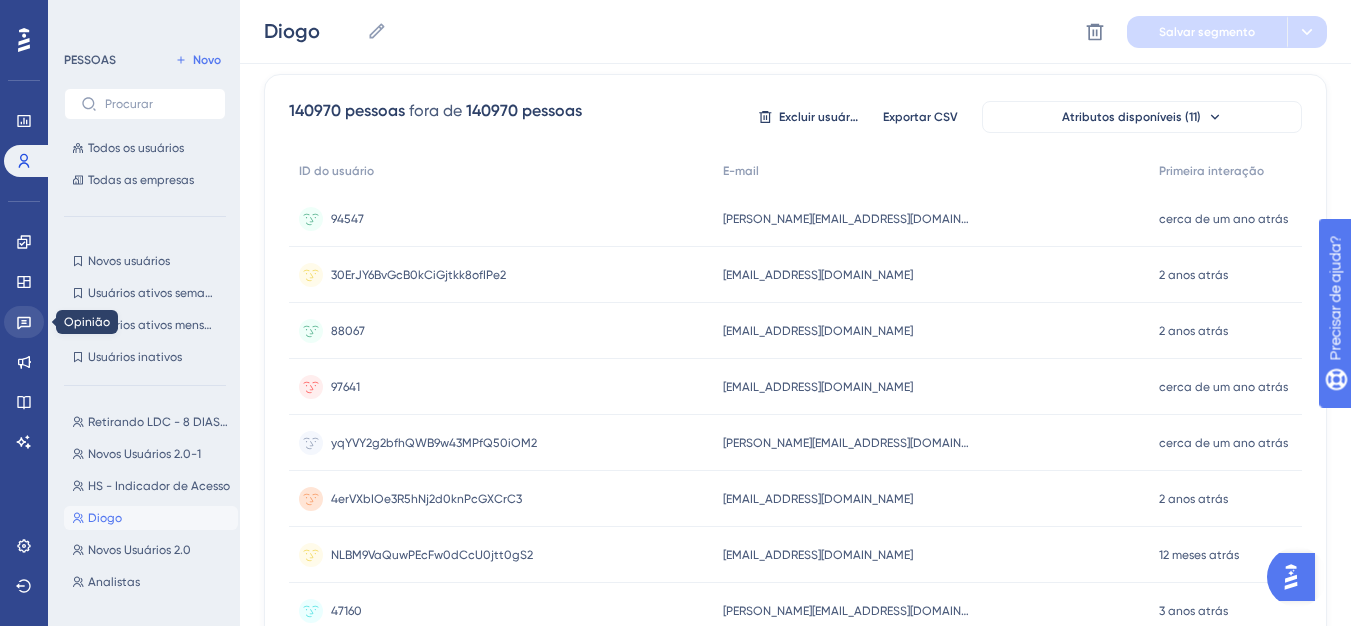 scroll, scrollTop: 0, scrollLeft: 0, axis: both 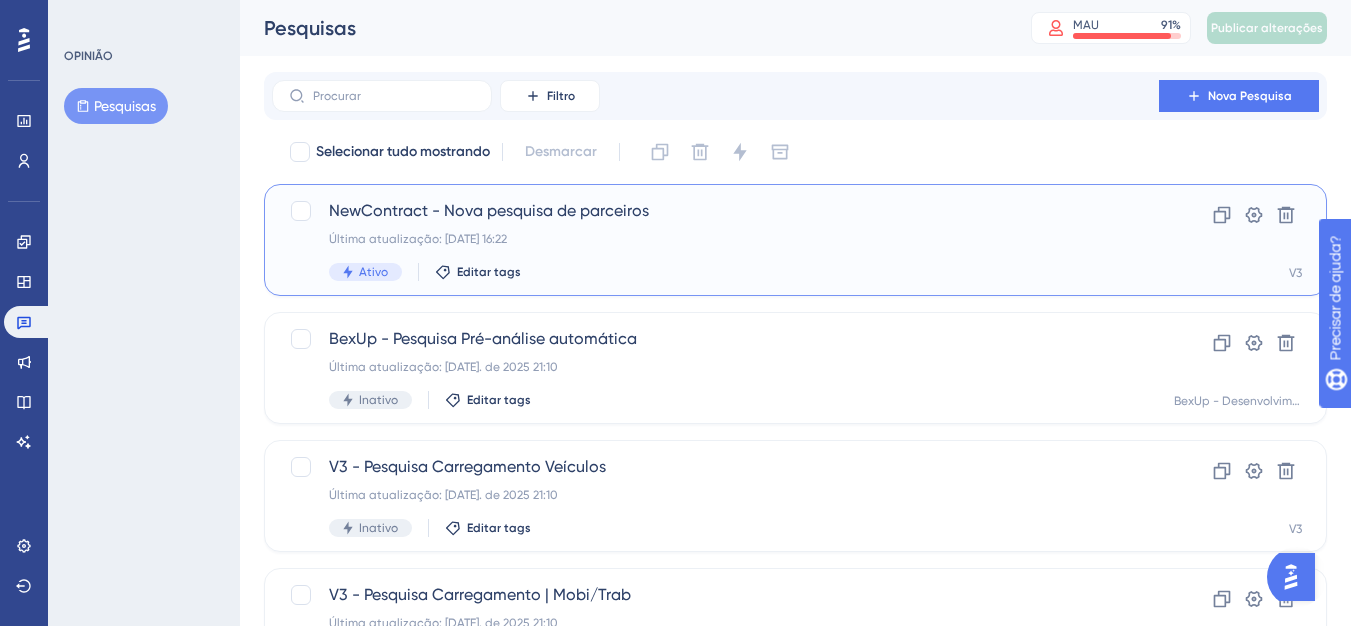 click on "Última atualização: 14 de jul. de 2025 16:22" at bounding box center [418, 239] 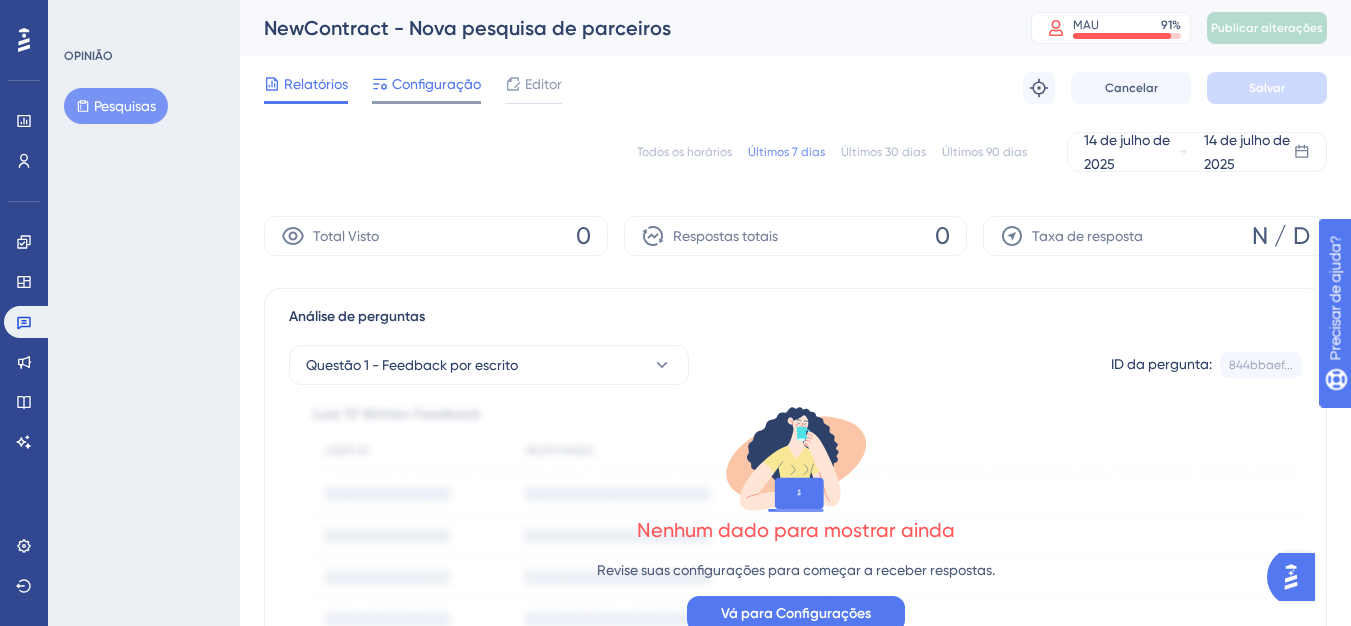 click on "Configuração" at bounding box center [436, 84] 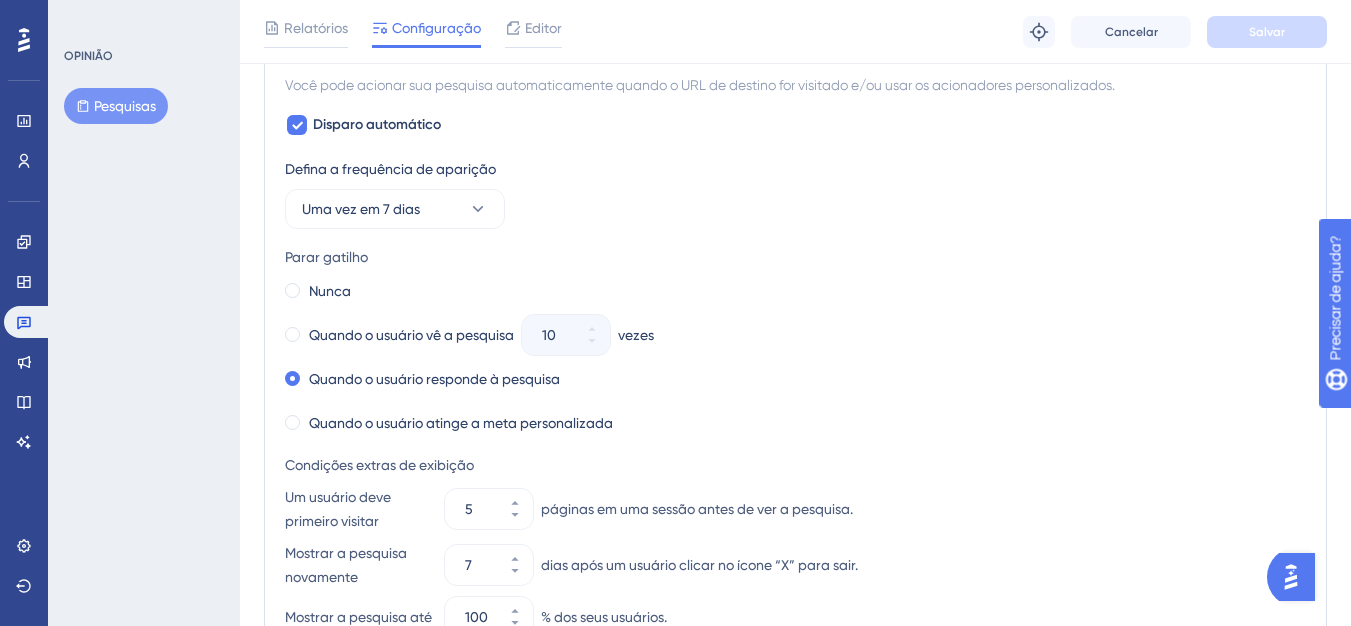 scroll, scrollTop: 1200, scrollLeft: 0, axis: vertical 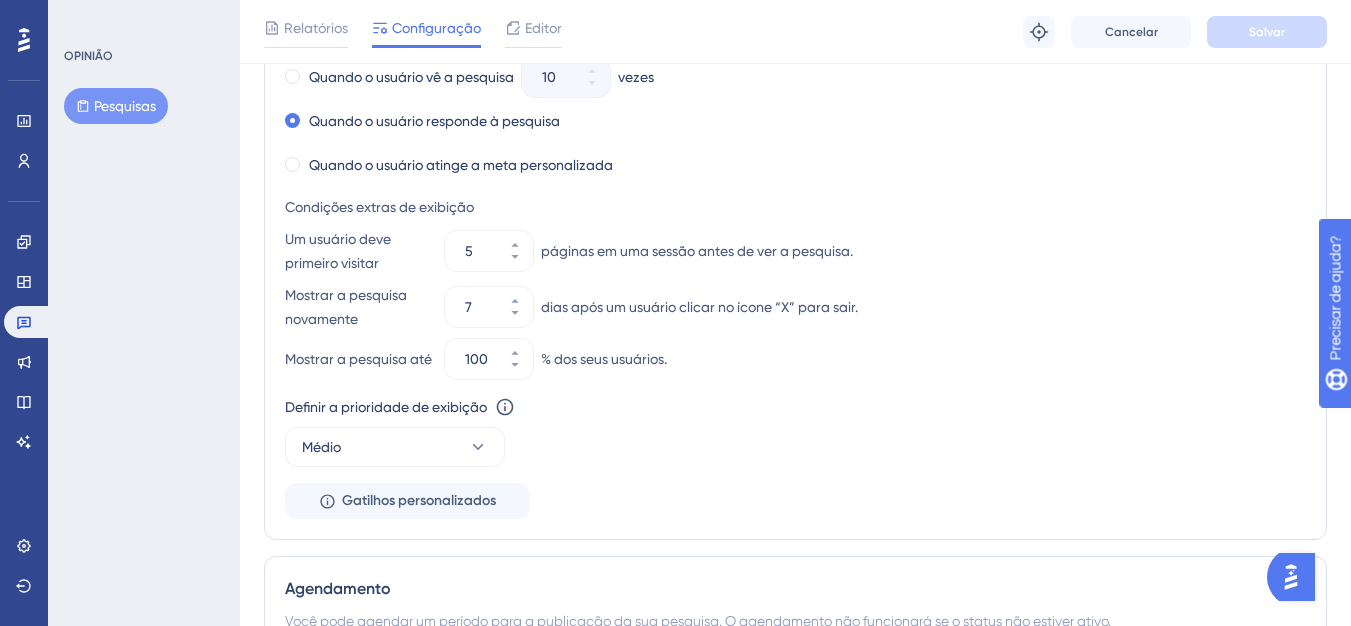click on "Um usuário deve primeiro visitar   5 páginas em uma sessão antes de ver a pesquisa." at bounding box center (795, 251) 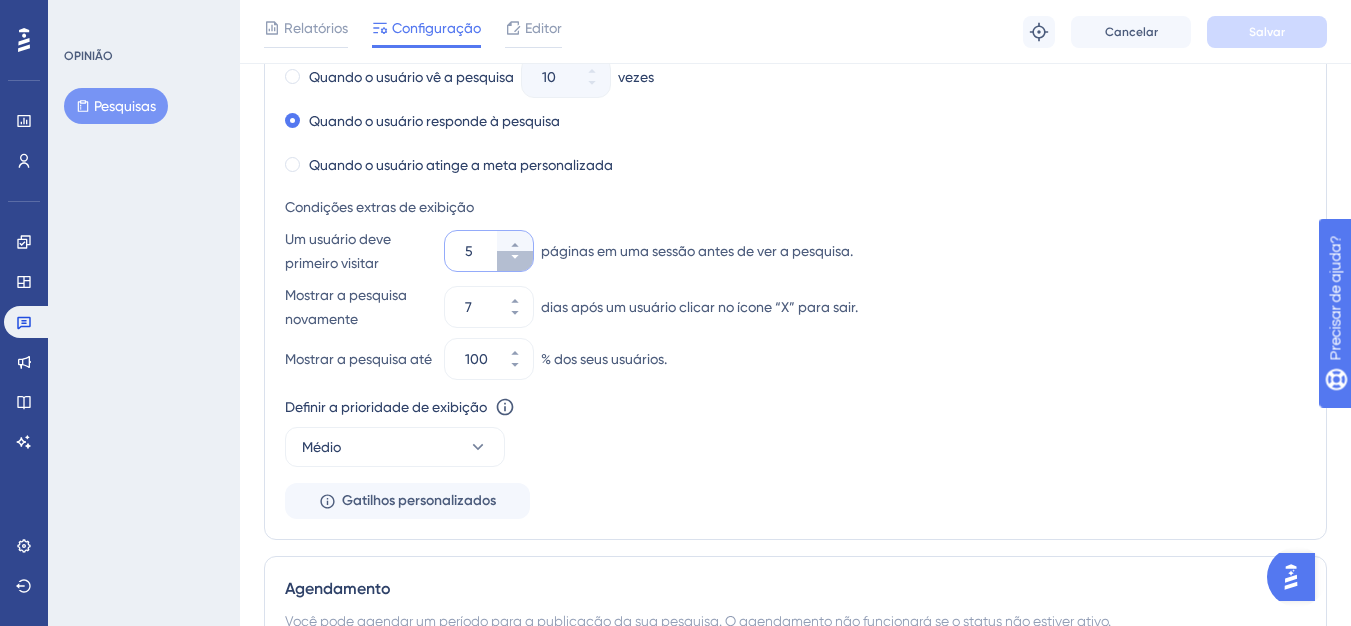 click on "5" at bounding box center [515, 261] 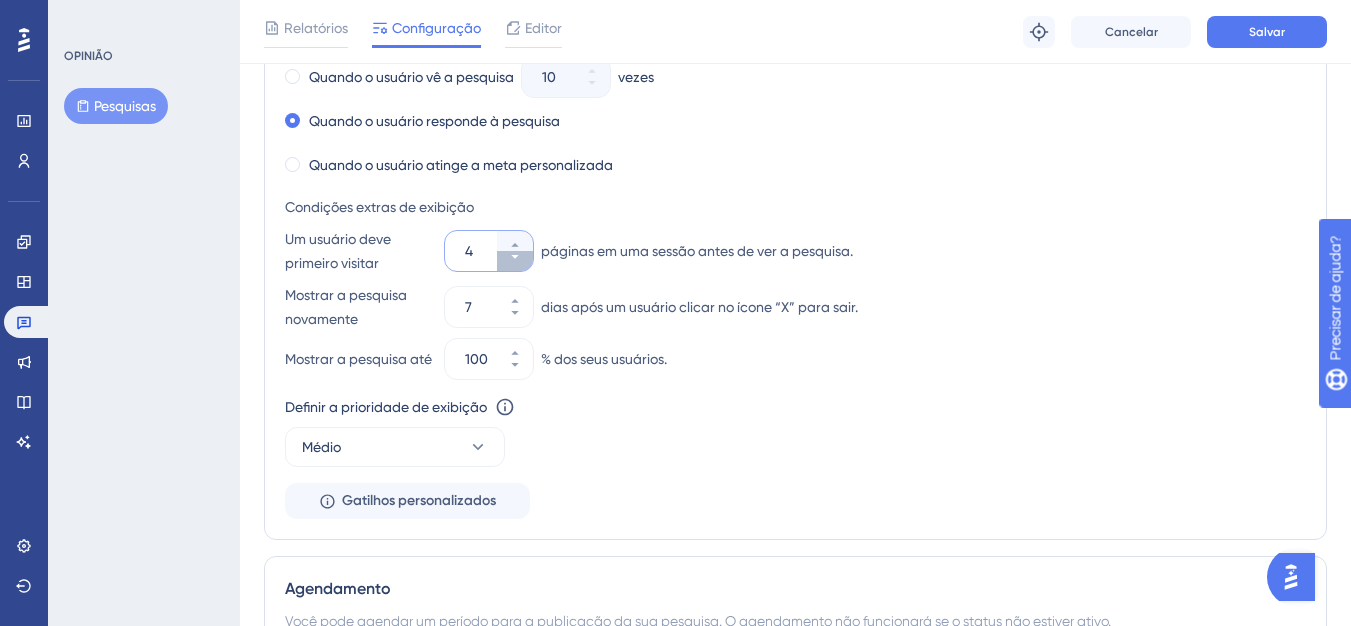click on "4" at bounding box center (515, 261) 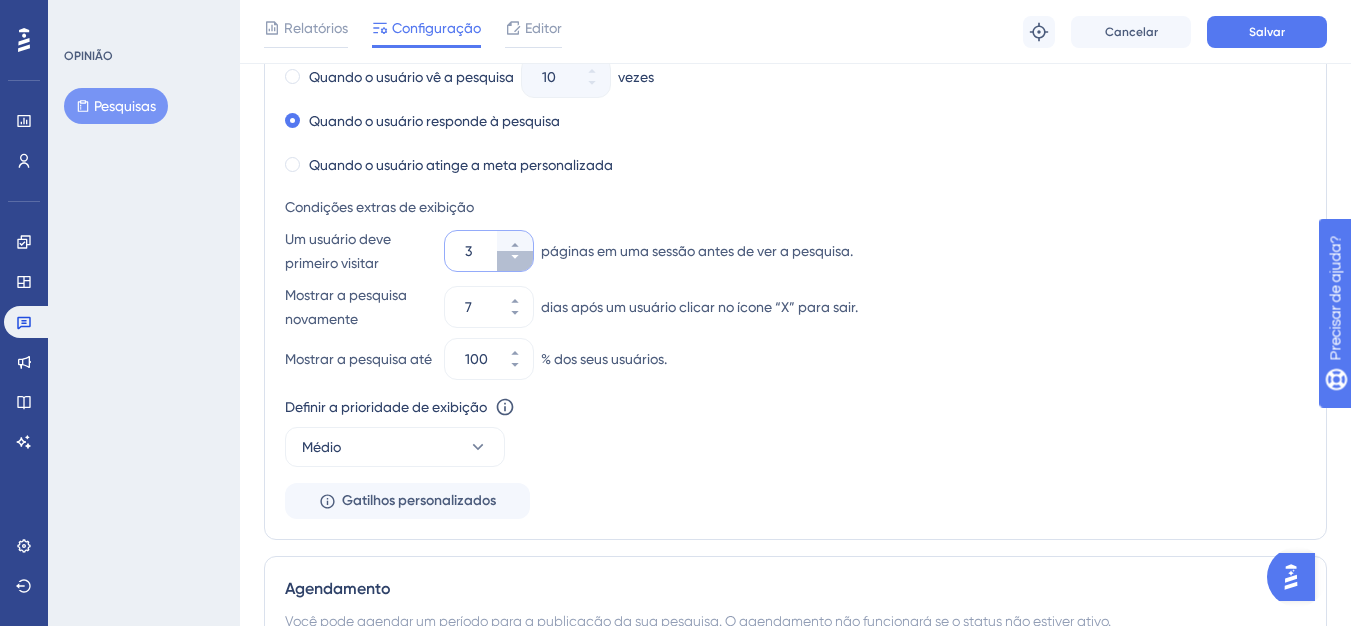 click on "3" at bounding box center (515, 261) 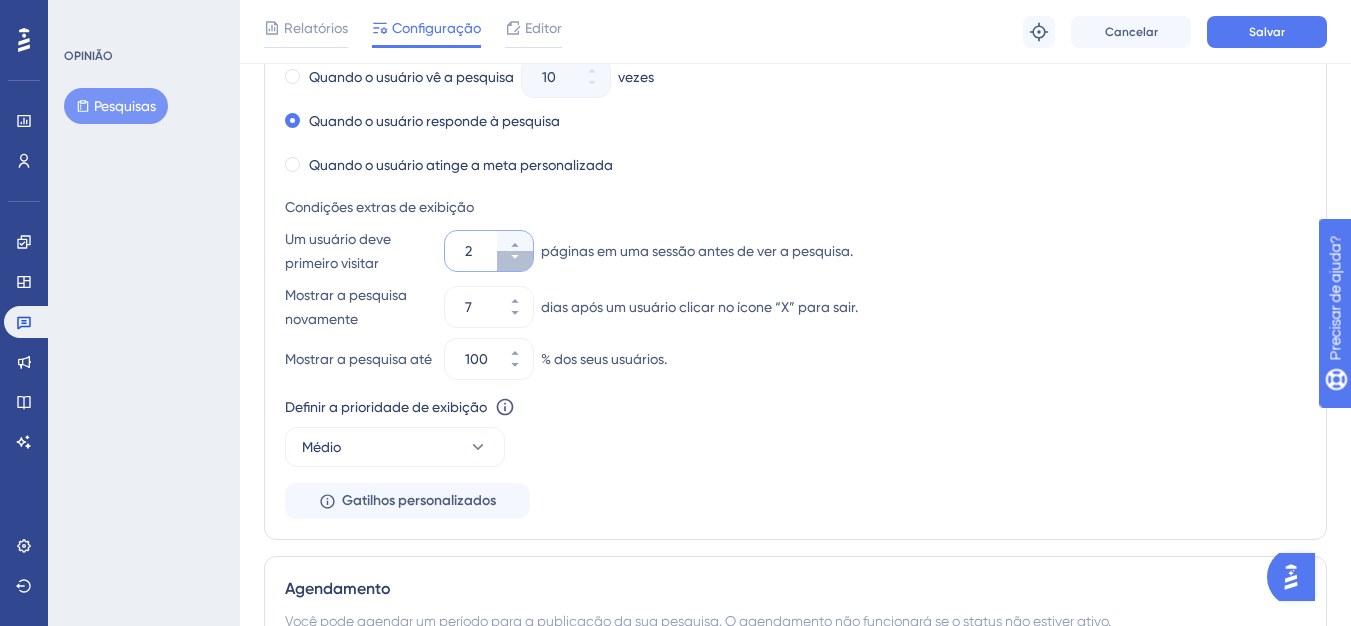 click on "2" at bounding box center (515, 261) 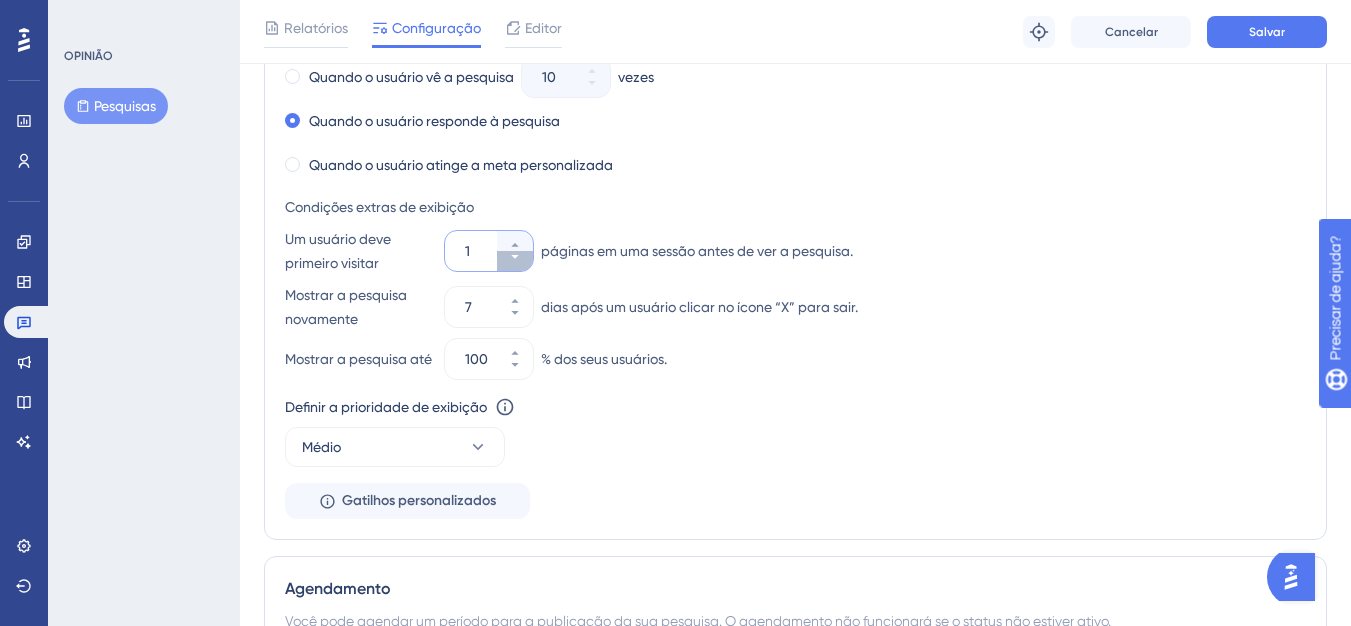 click on "1" at bounding box center (515, 261) 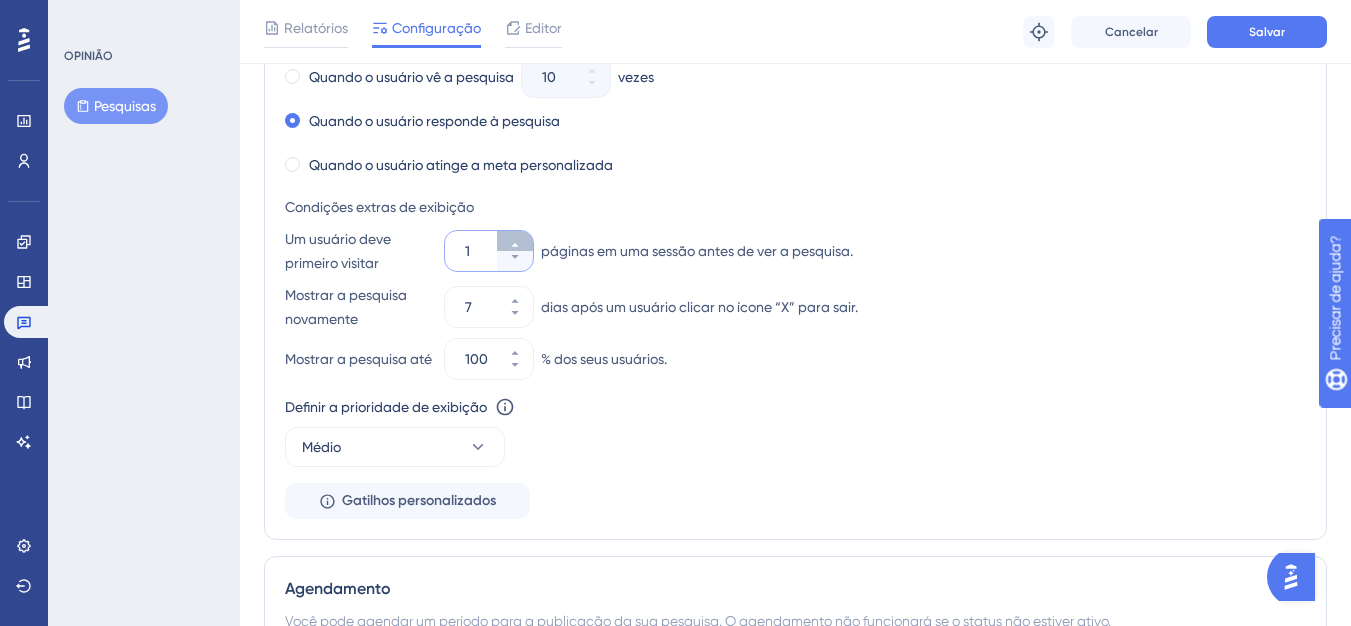 click on "1" at bounding box center (515, 241) 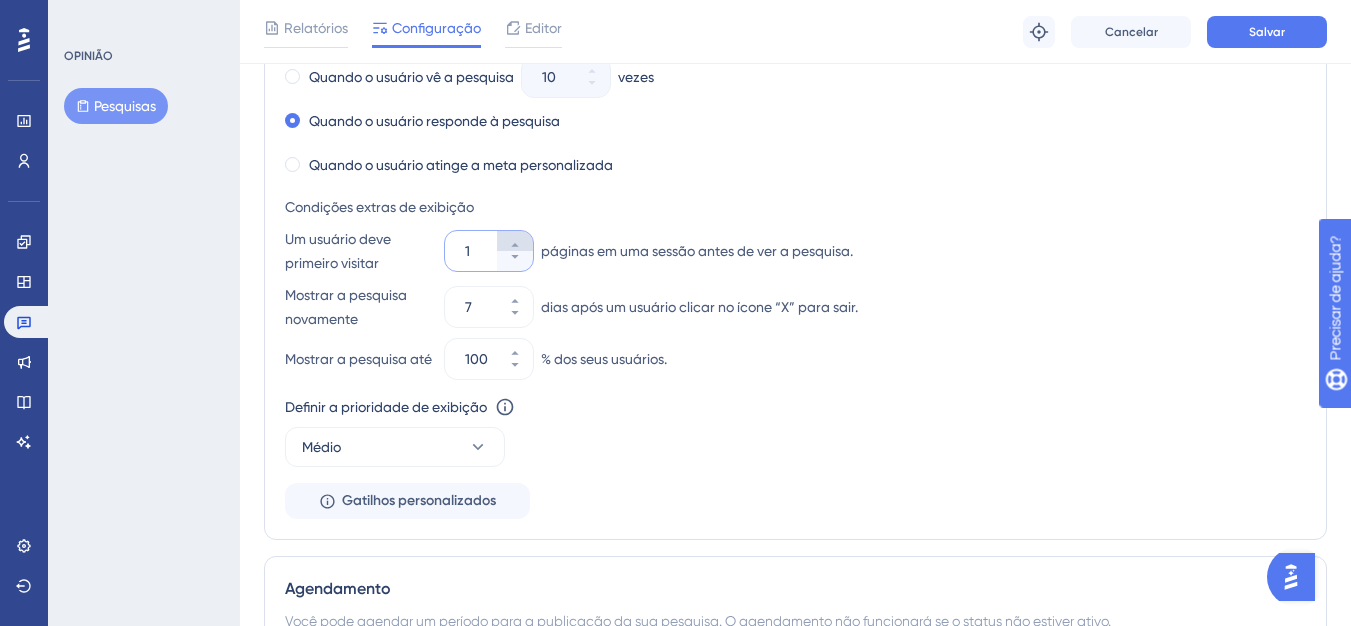 type on "2" 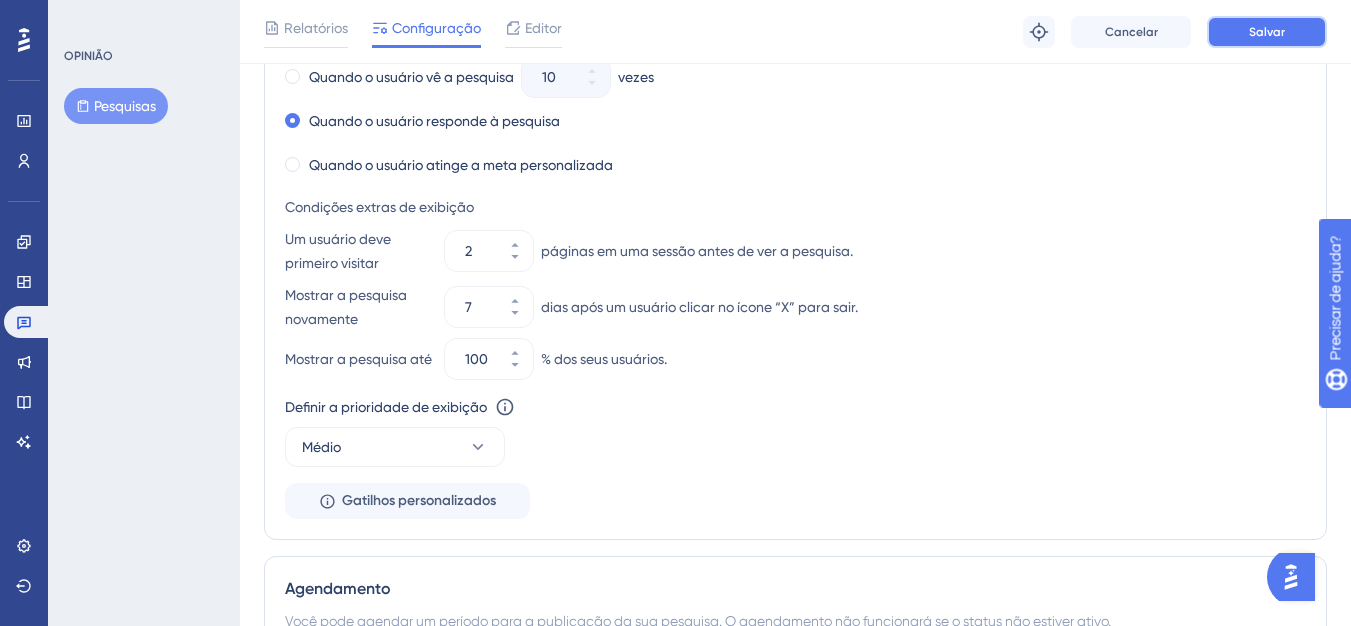 click on "Salvar" at bounding box center (1267, 32) 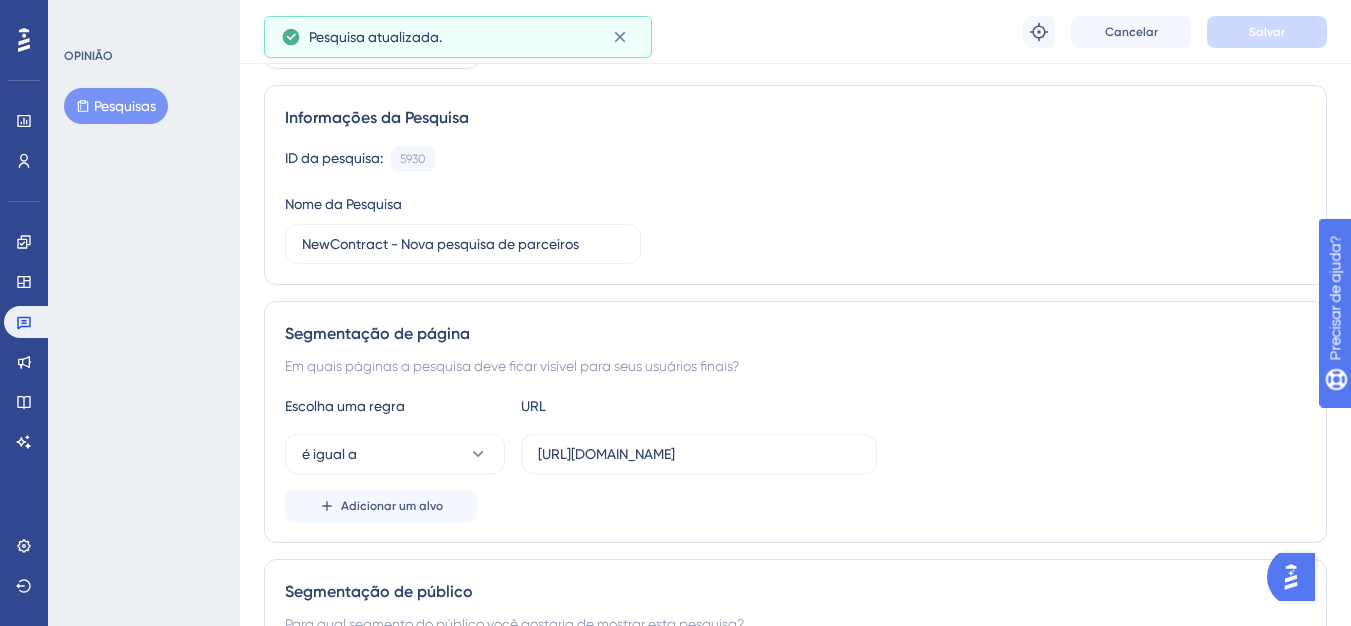 scroll, scrollTop: 0, scrollLeft: 0, axis: both 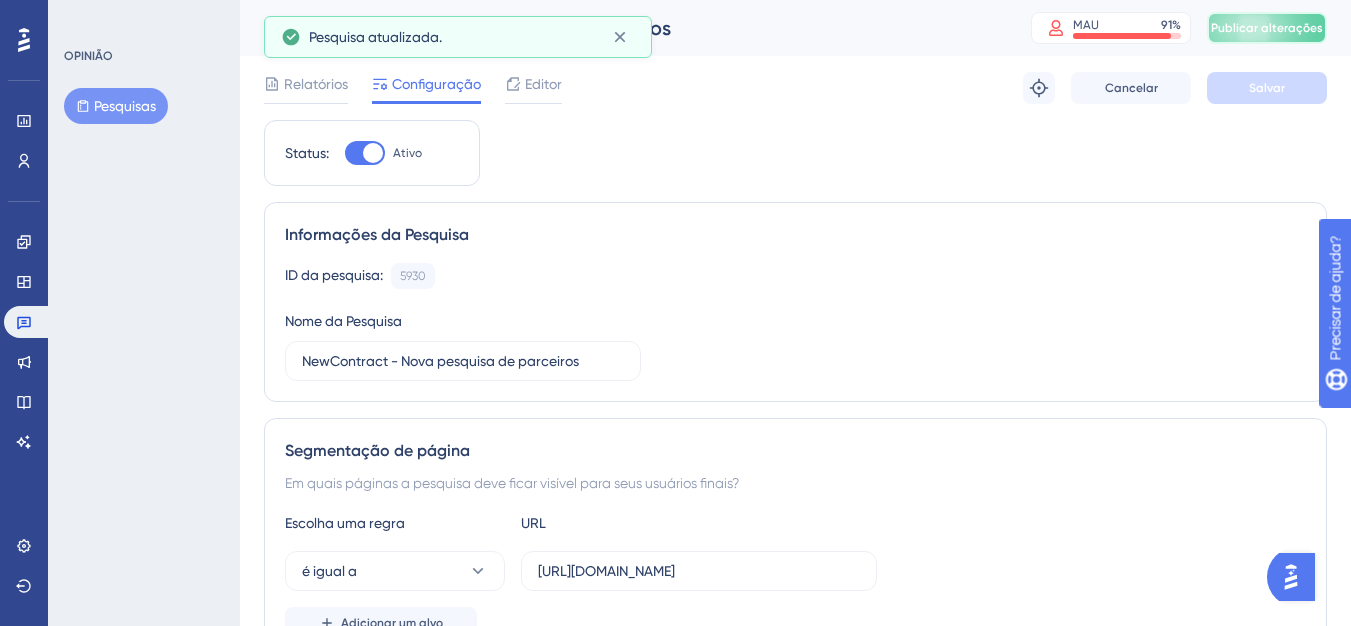 click on "Publicar alterações" at bounding box center (1267, 28) 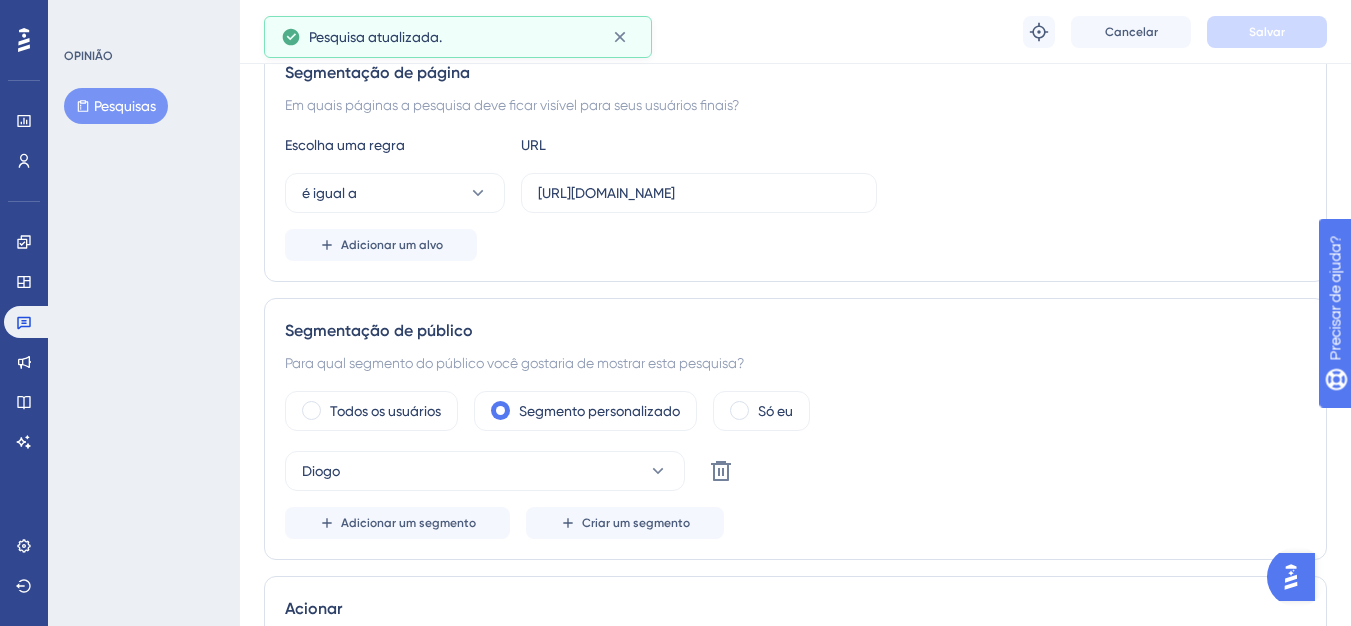 scroll, scrollTop: 400, scrollLeft: 0, axis: vertical 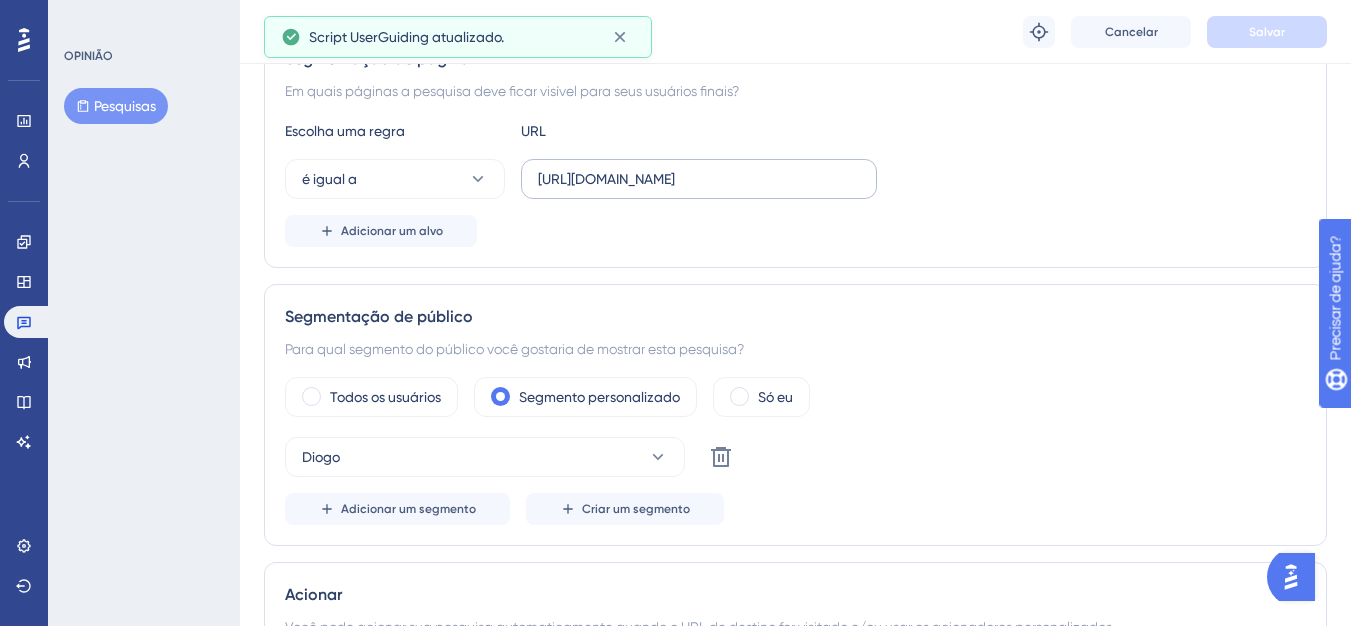 click on "https://newcontract.contractweb.com.br/Home" at bounding box center [699, 179] 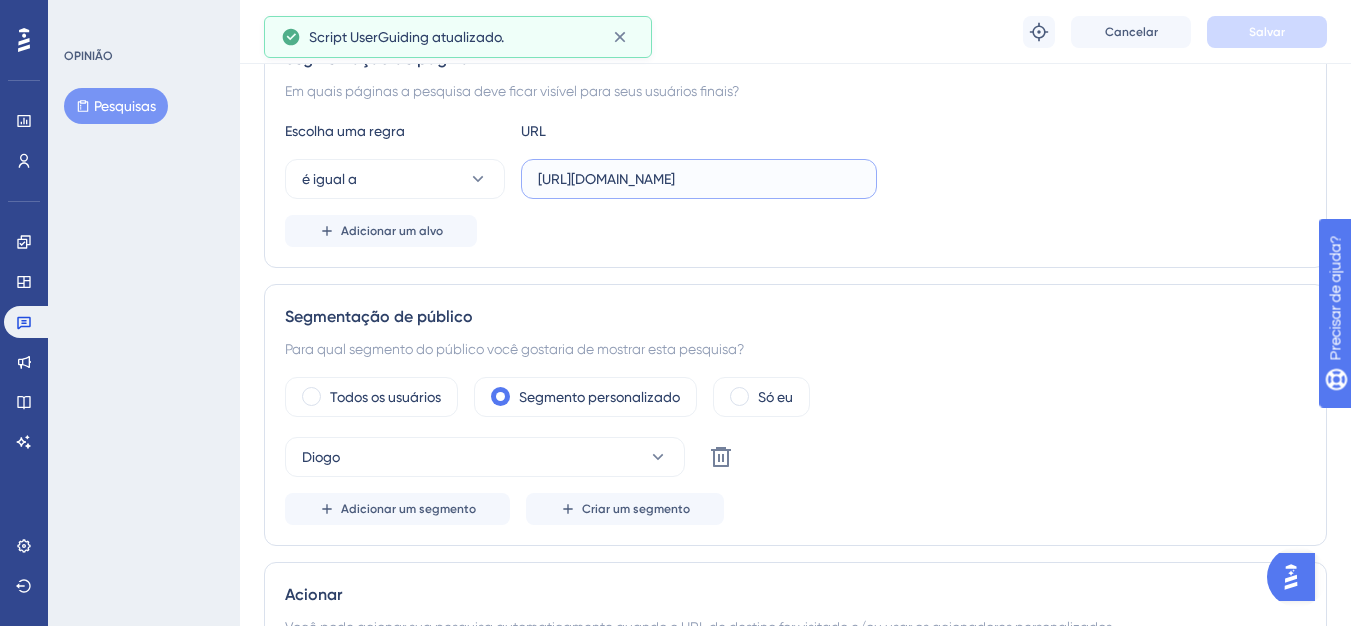 click on "https://newcontract.contractweb.com.br/Home" at bounding box center [699, 179] 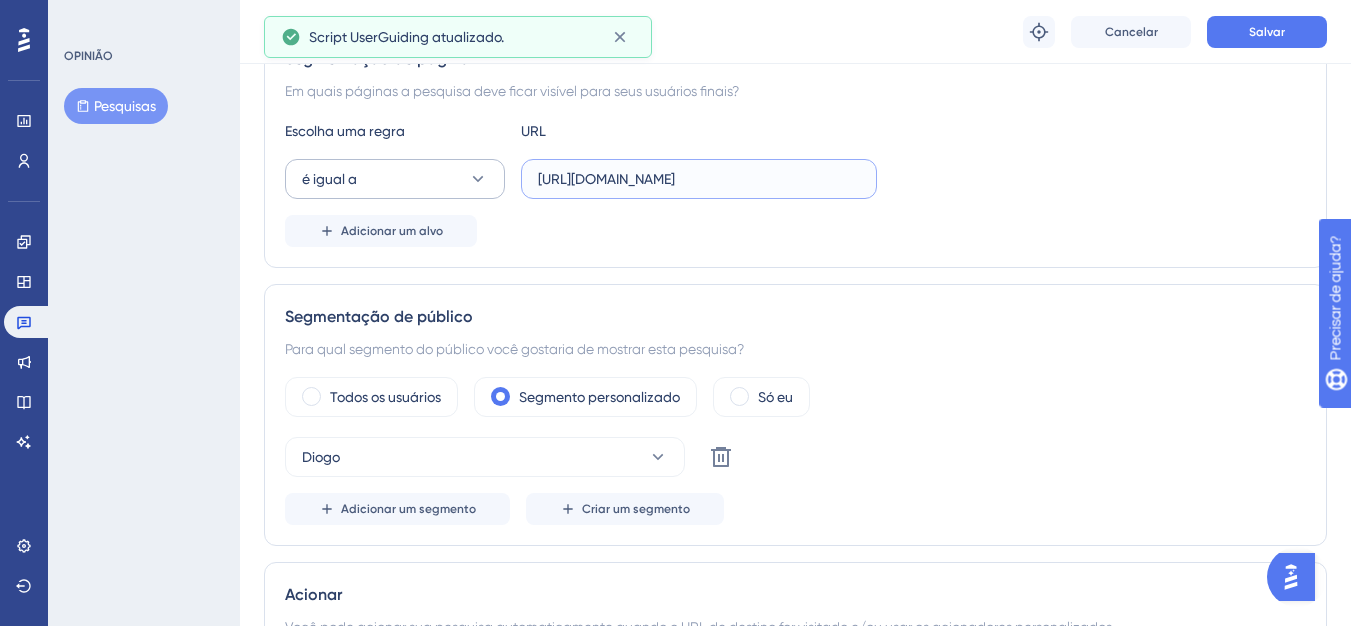 type on "[URL][DOMAIN_NAME]" 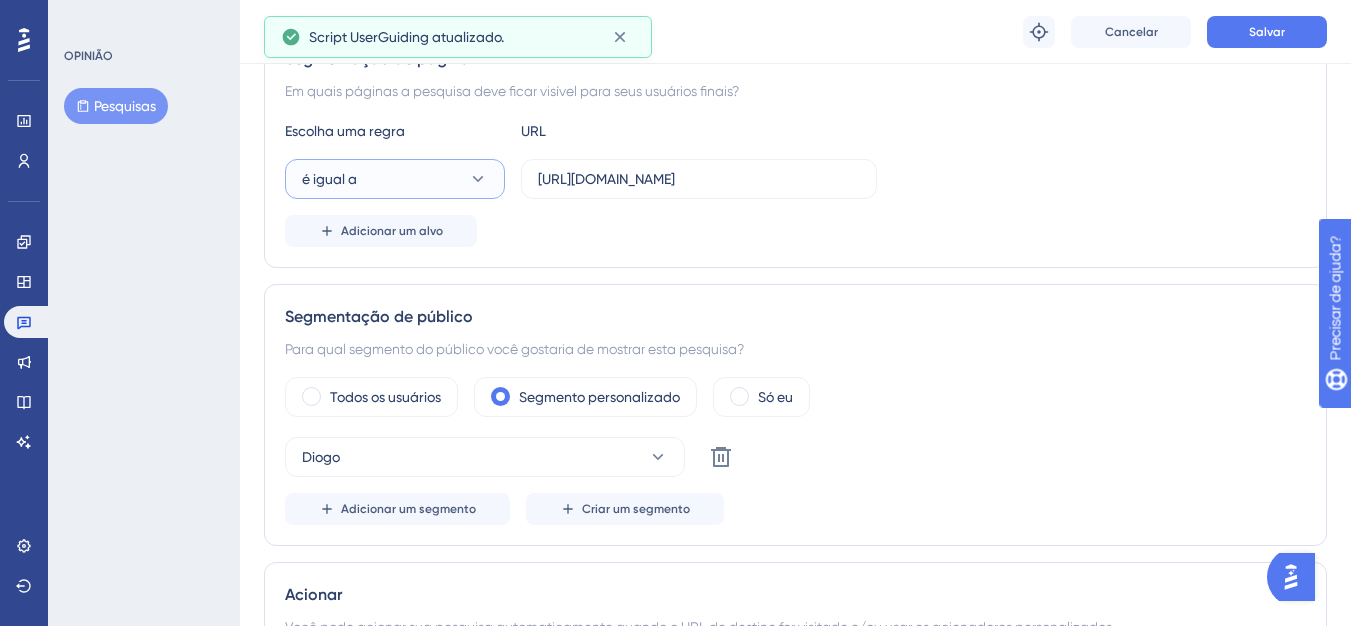 click on "é igual a" at bounding box center (395, 179) 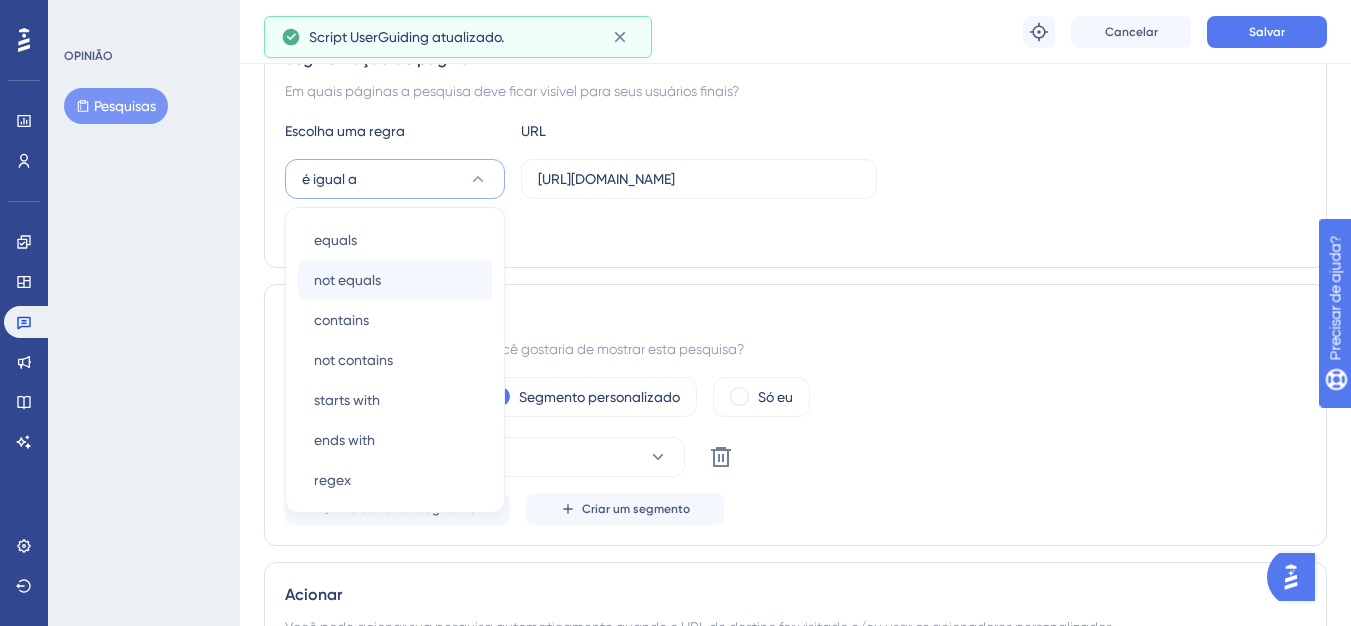 scroll, scrollTop: 447, scrollLeft: 0, axis: vertical 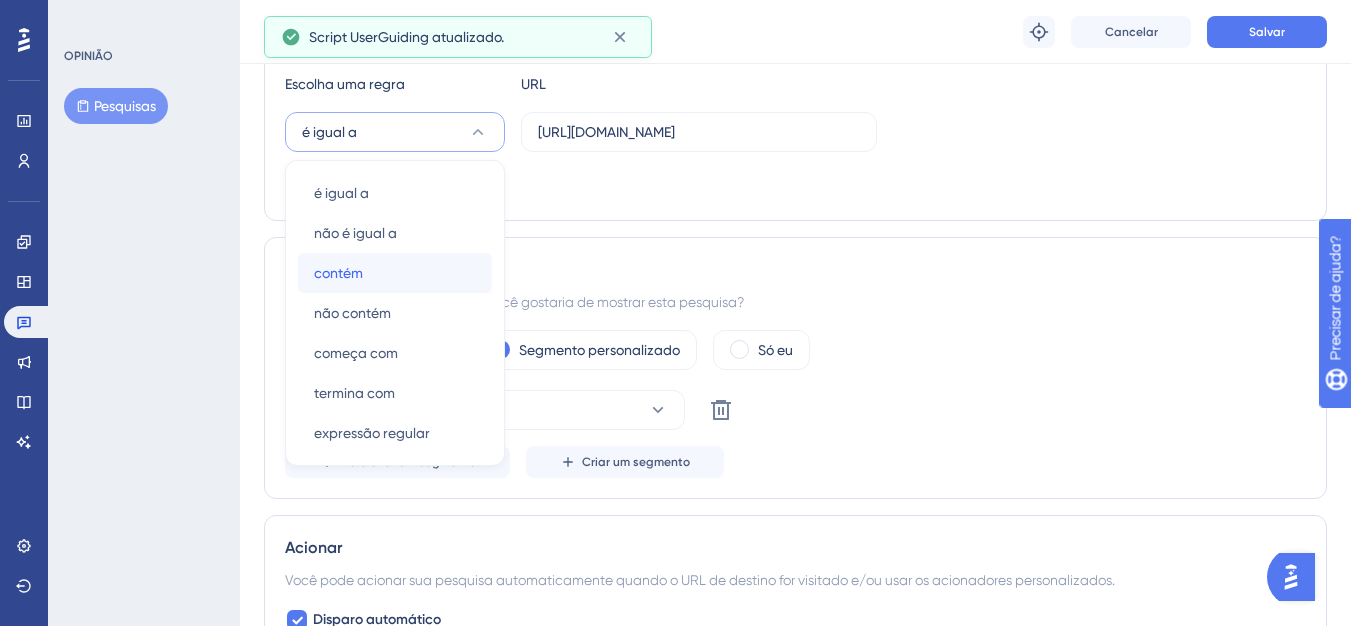click on "contém" at bounding box center [338, 273] 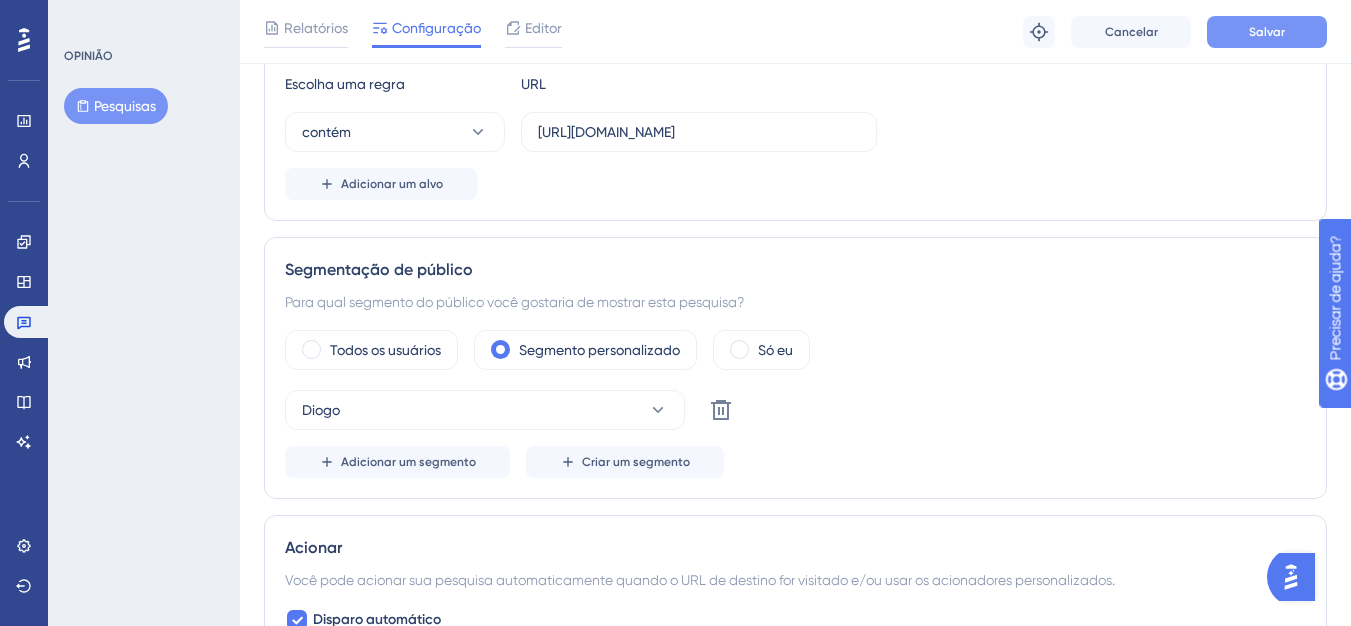 click on "Salvar" at bounding box center (1267, 32) 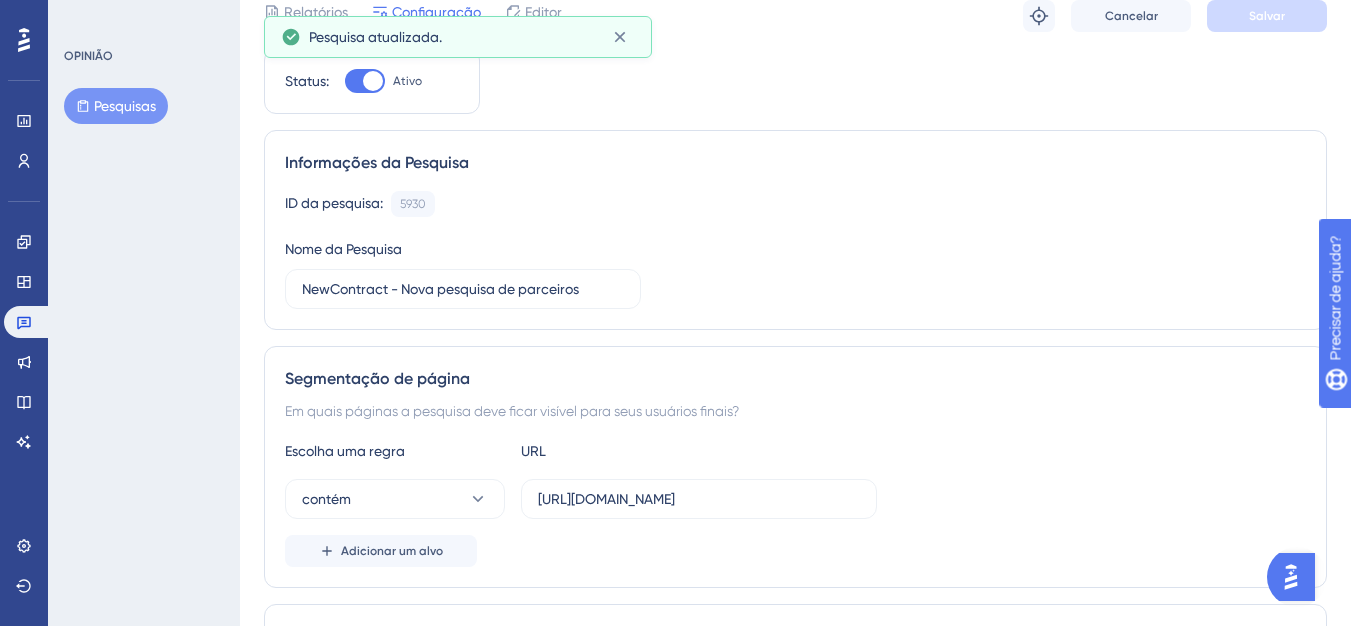 scroll, scrollTop: 0, scrollLeft: 0, axis: both 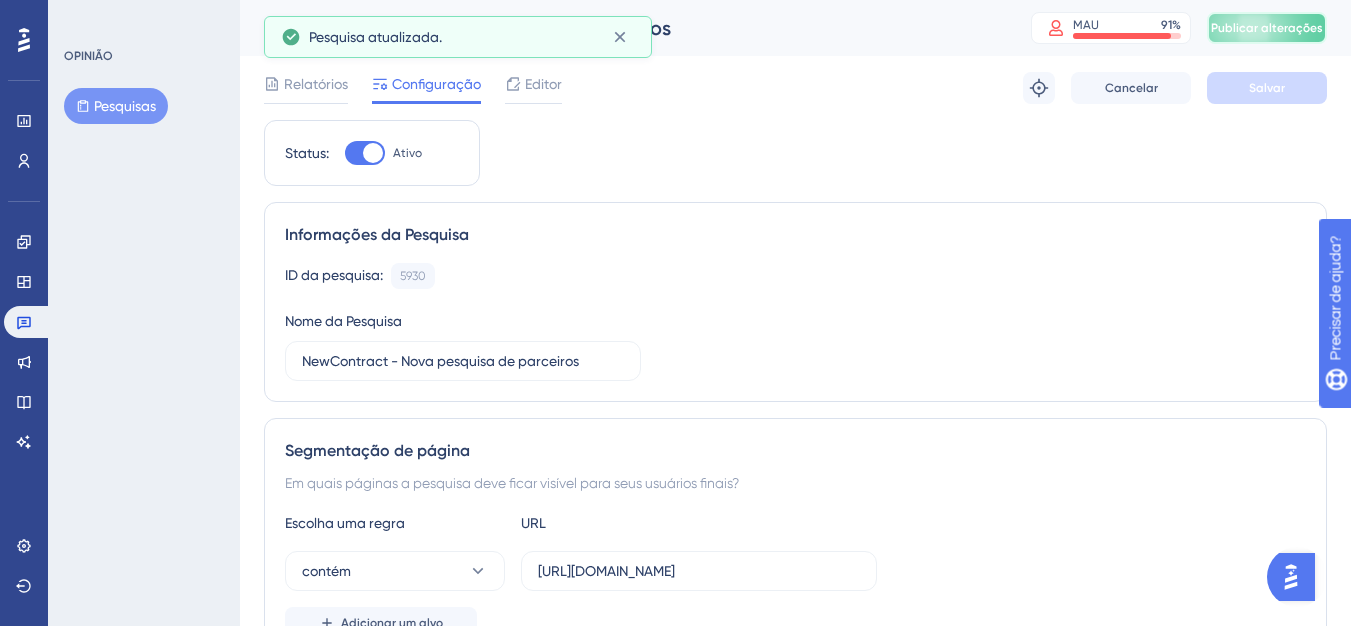 click on "Publicar alterações" at bounding box center [1267, 28] 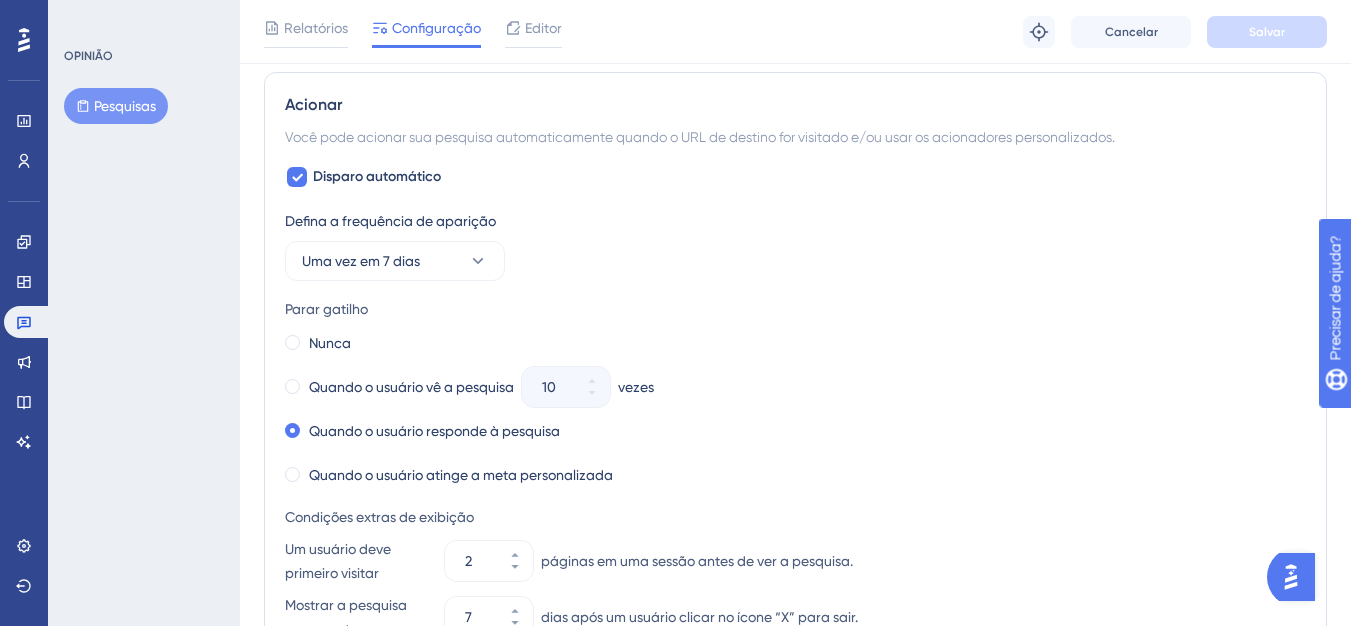 scroll, scrollTop: 1000, scrollLeft: 0, axis: vertical 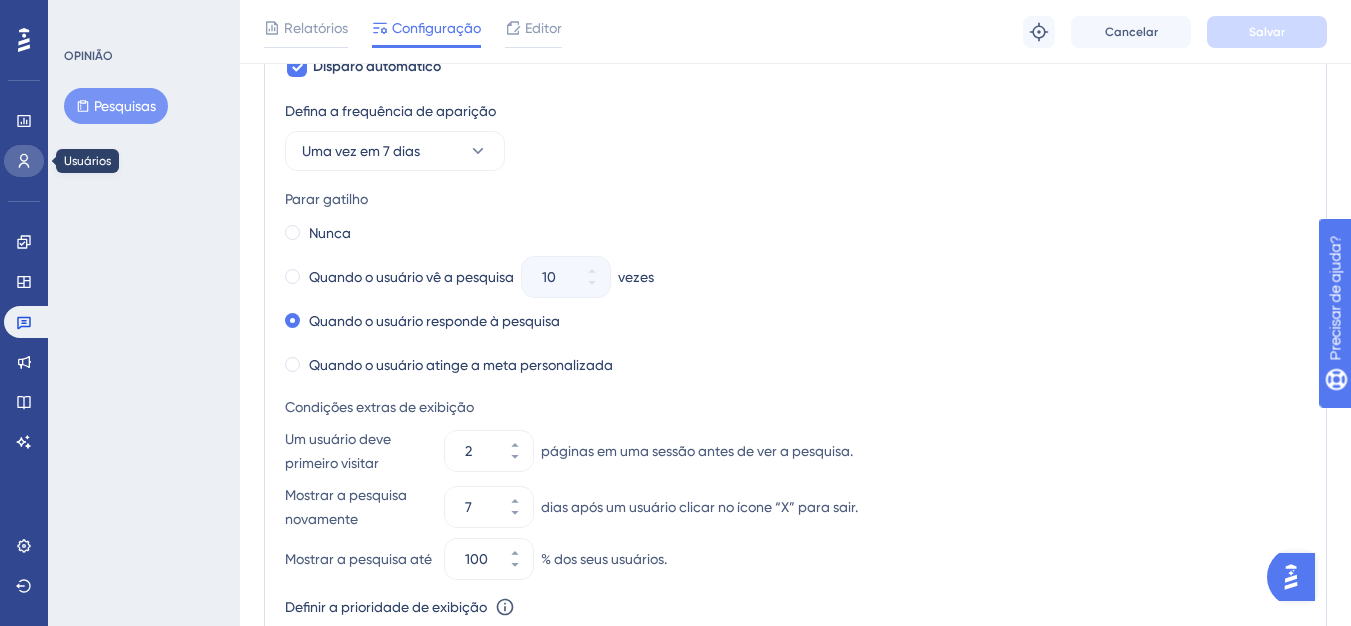 click at bounding box center [24, 161] 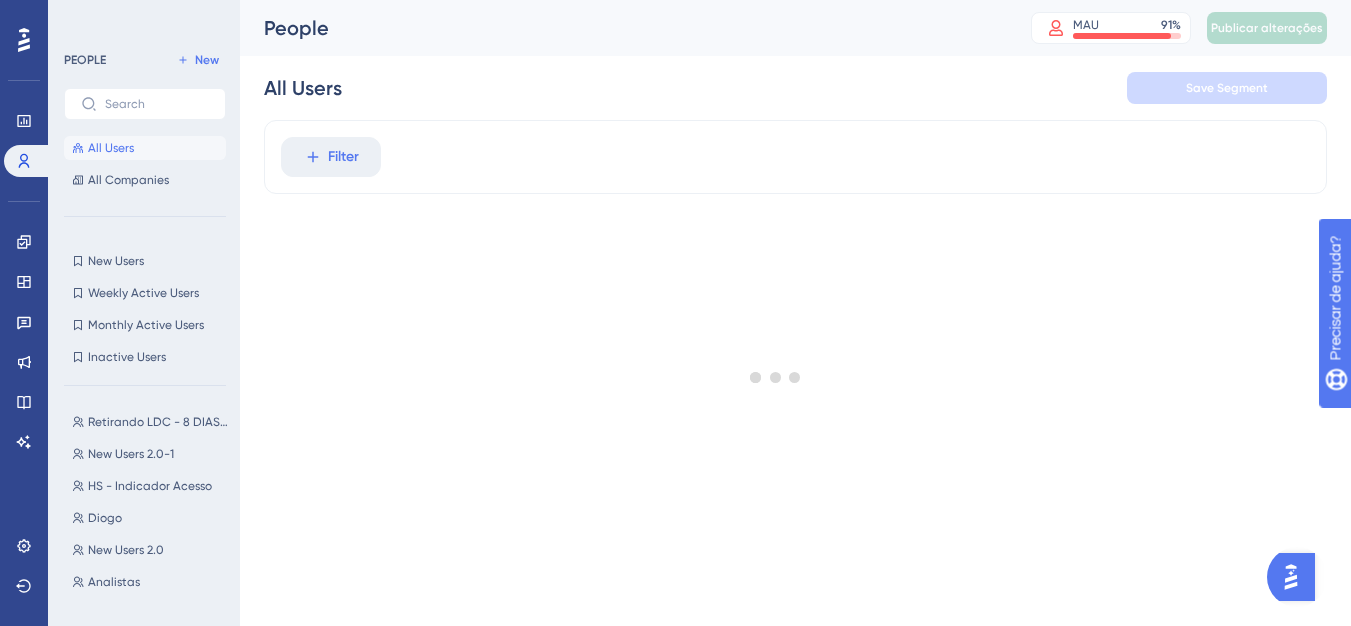 scroll, scrollTop: 0, scrollLeft: 0, axis: both 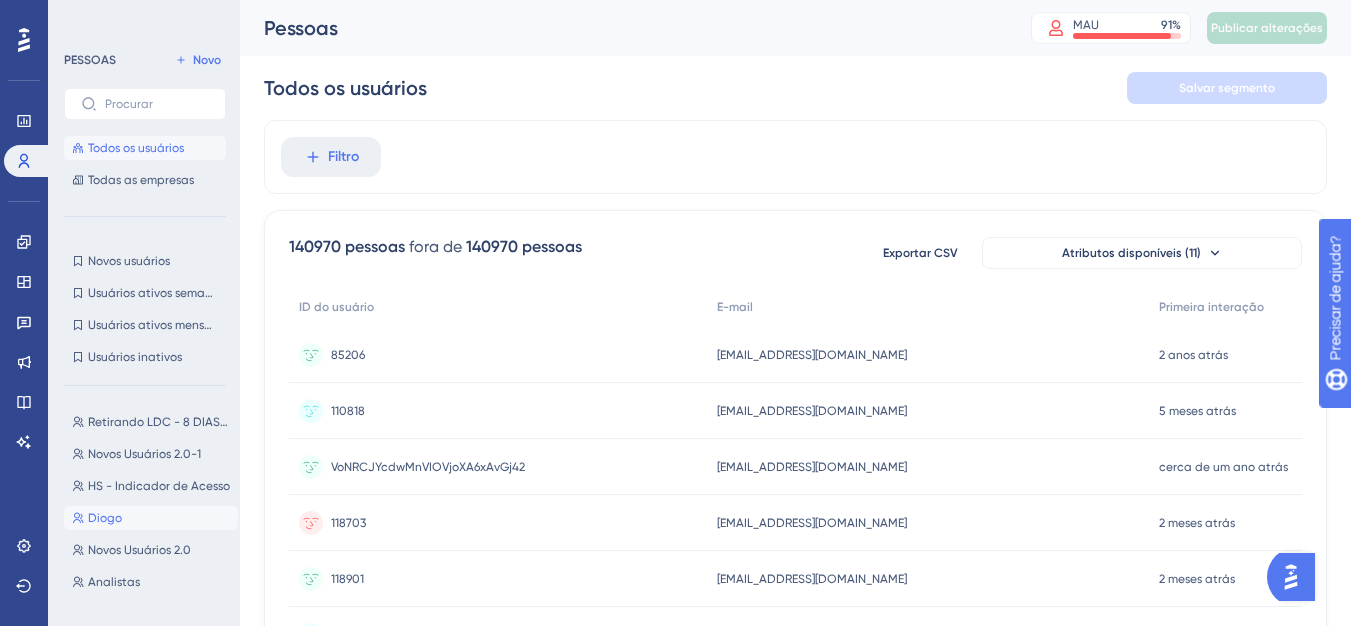 click on "Diogo" at bounding box center (105, 518) 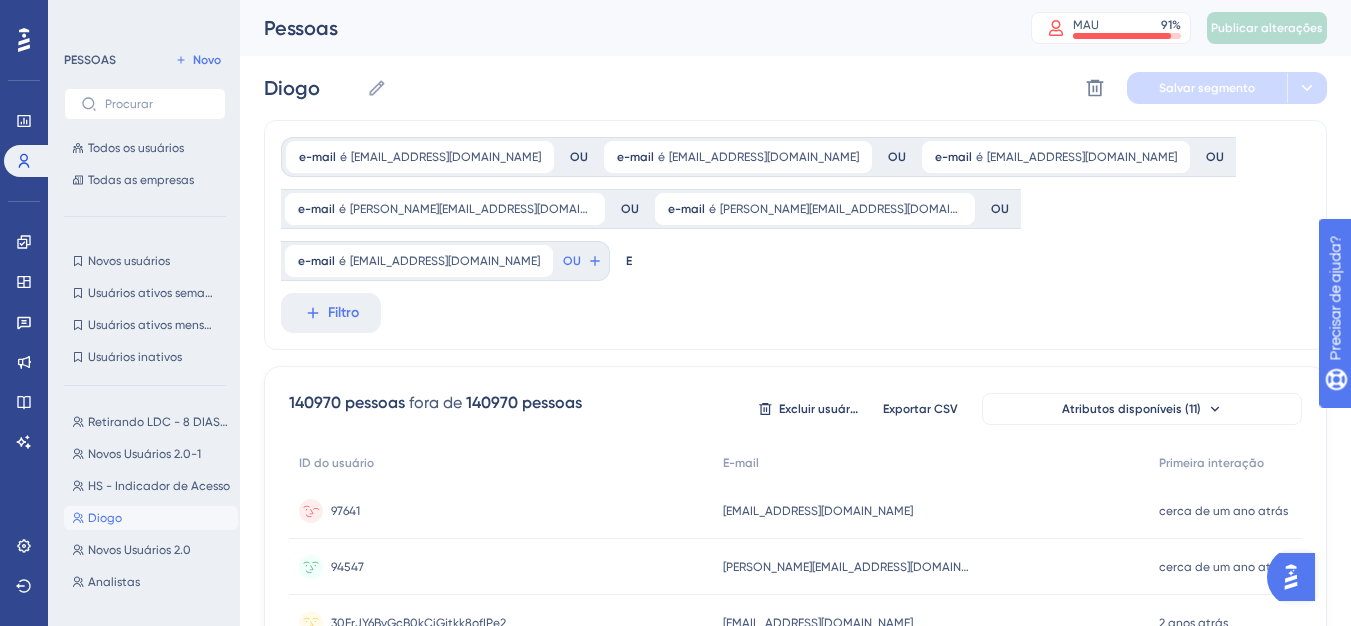 click on "diogoprocopio07@gmail.com diogoprocopio07@gmail.com" at bounding box center [931, 511] 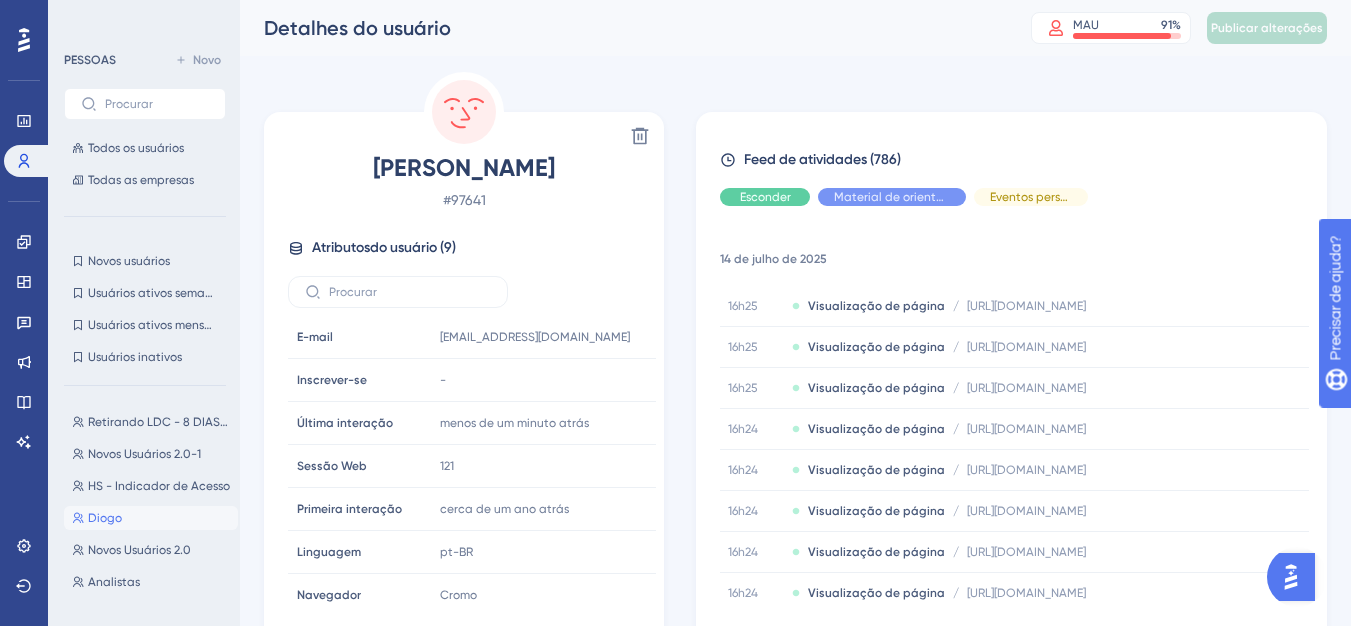 click on "Esconder" at bounding box center (765, 197) 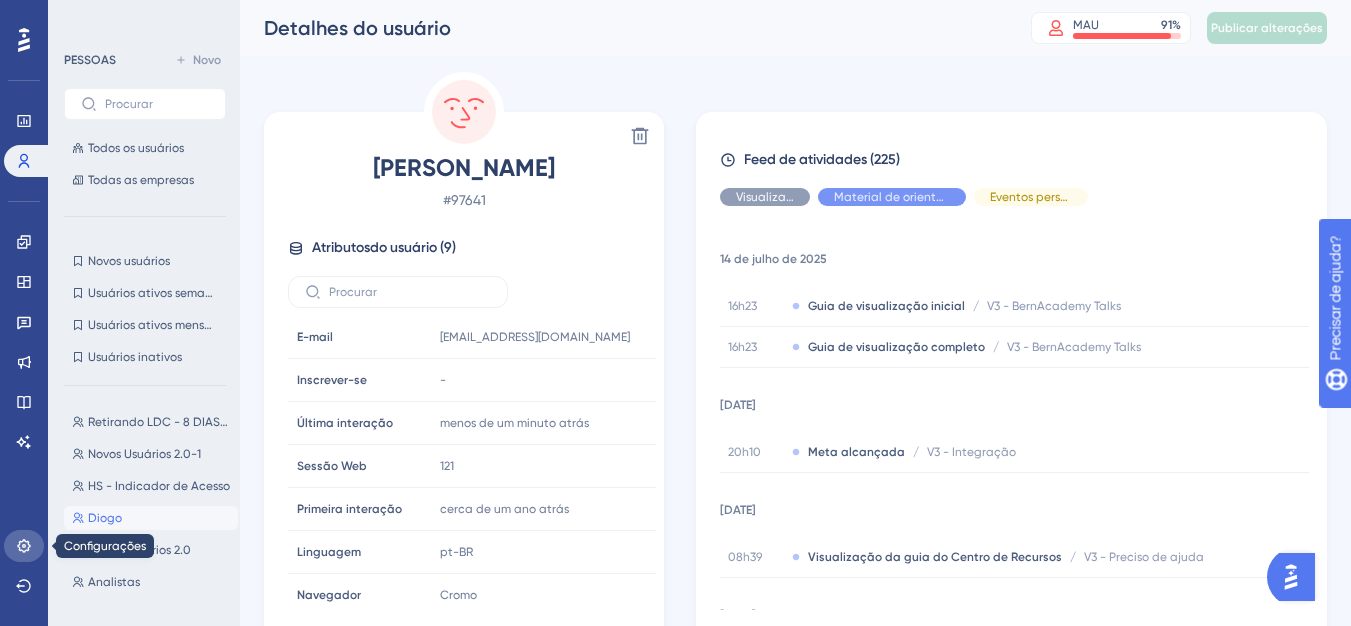 click at bounding box center (24, 546) 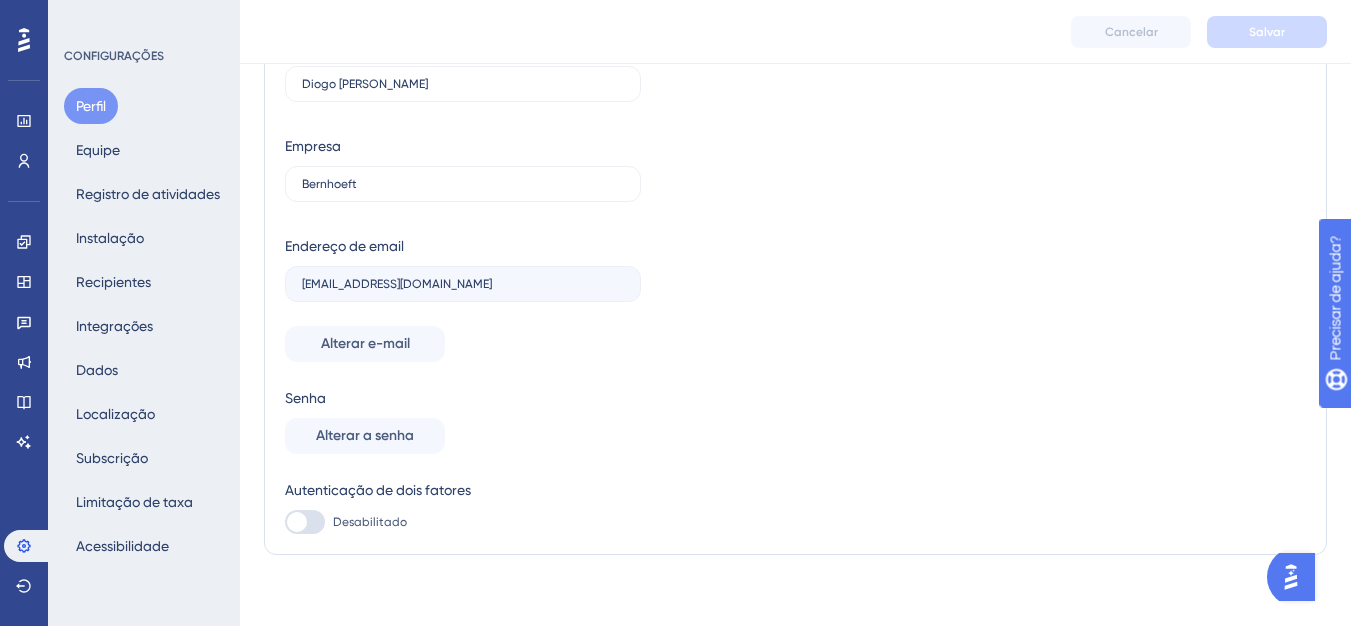 scroll, scrollTop: 116, scrollLeft: 0, axis: vertical 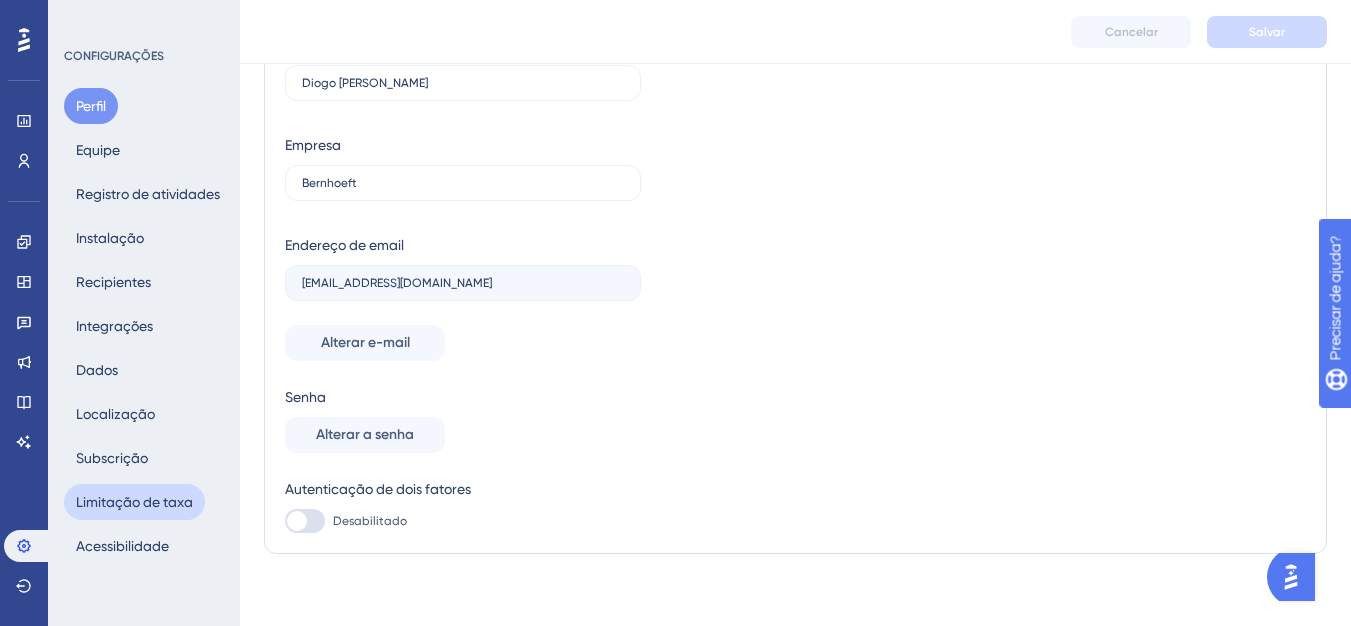 click on "Limitação de taxa" at bounding box center [134, 502] 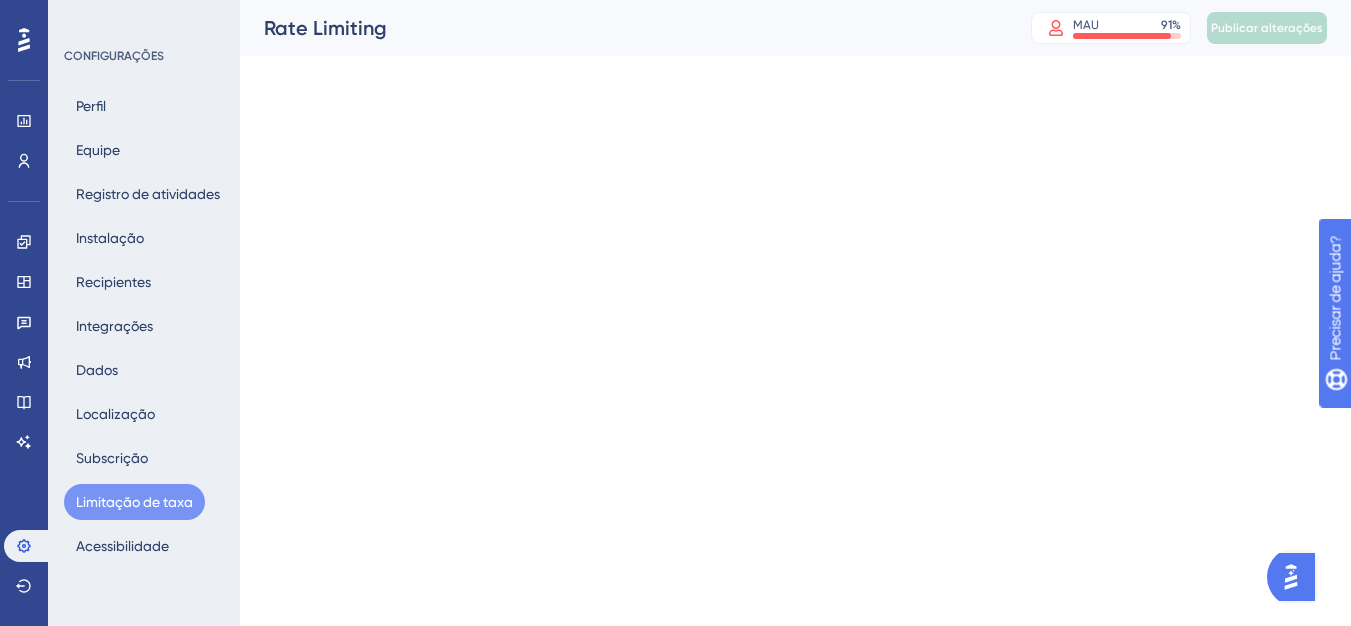scroll, scrollTop: 0, scrollLeft: 0, axis: both 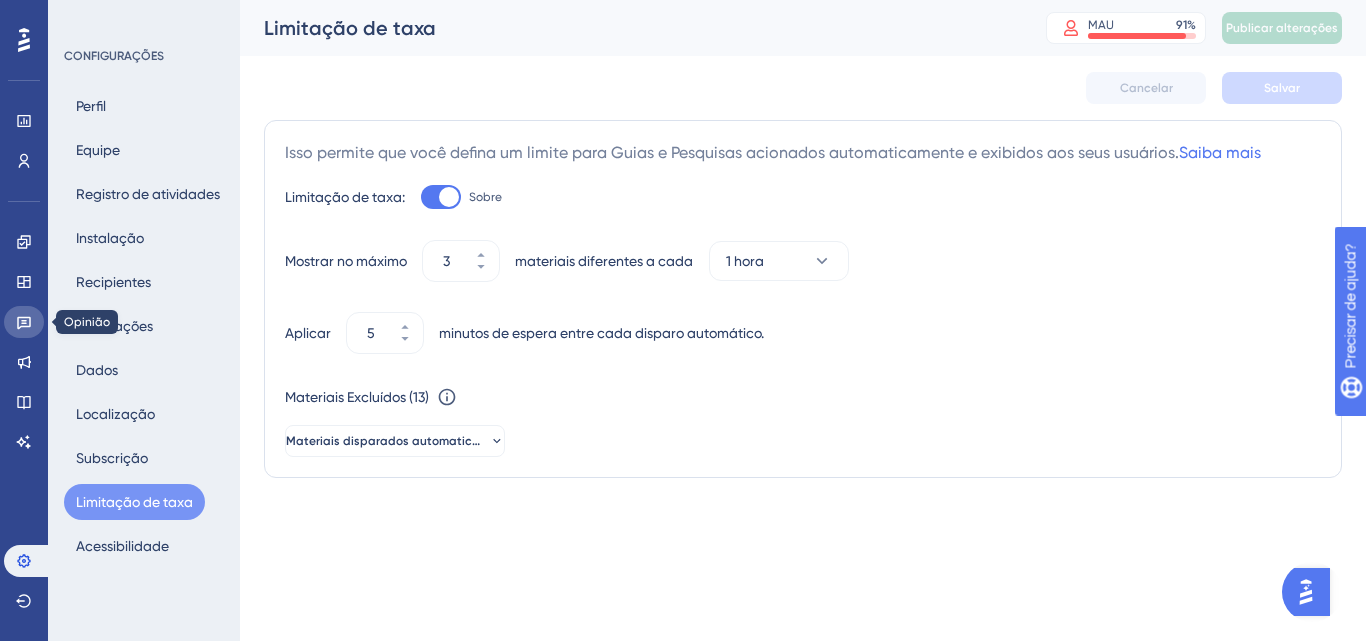 click 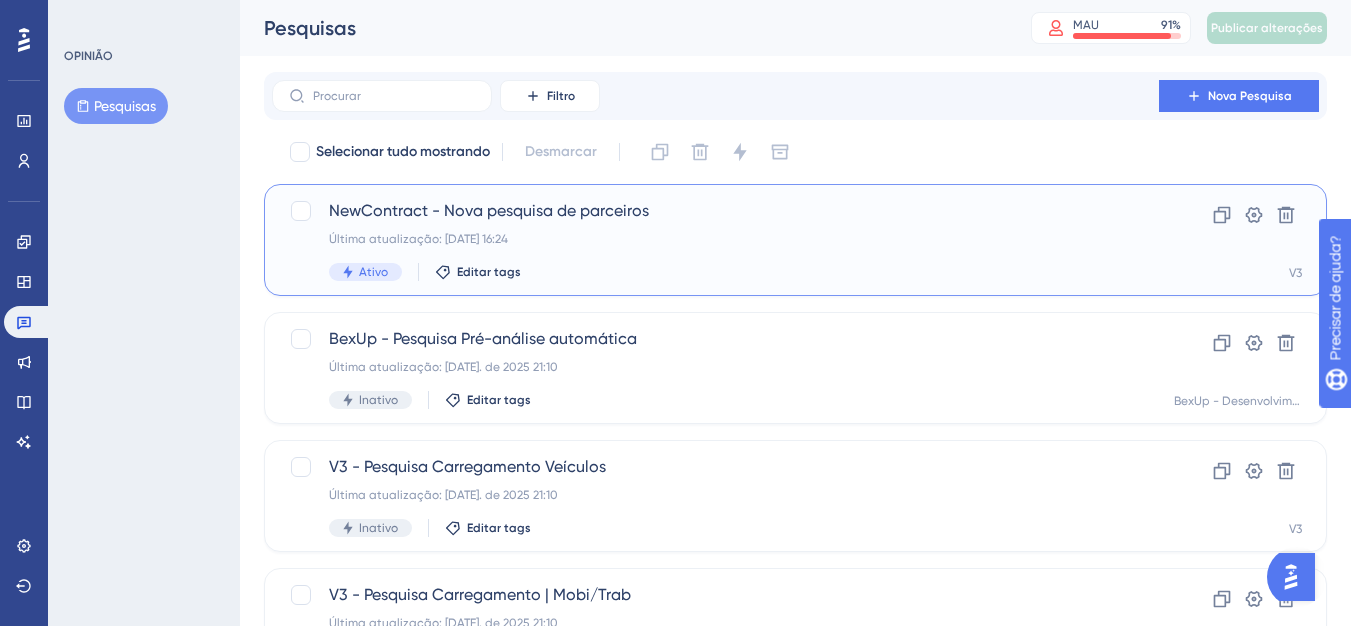 click on "NewContract - Nova pesquisa de parceiros" at bounding box center (489, 210) 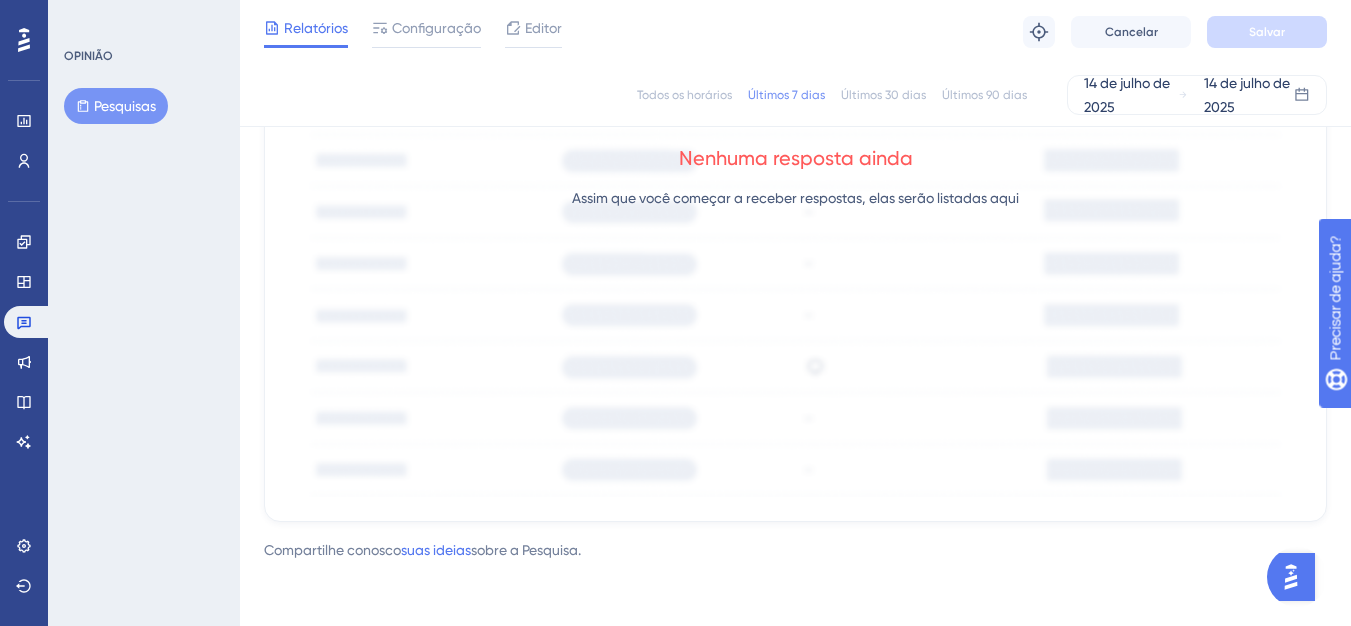 scroll, scrollTop: 861, scrollLeft: 0, axis: vertical 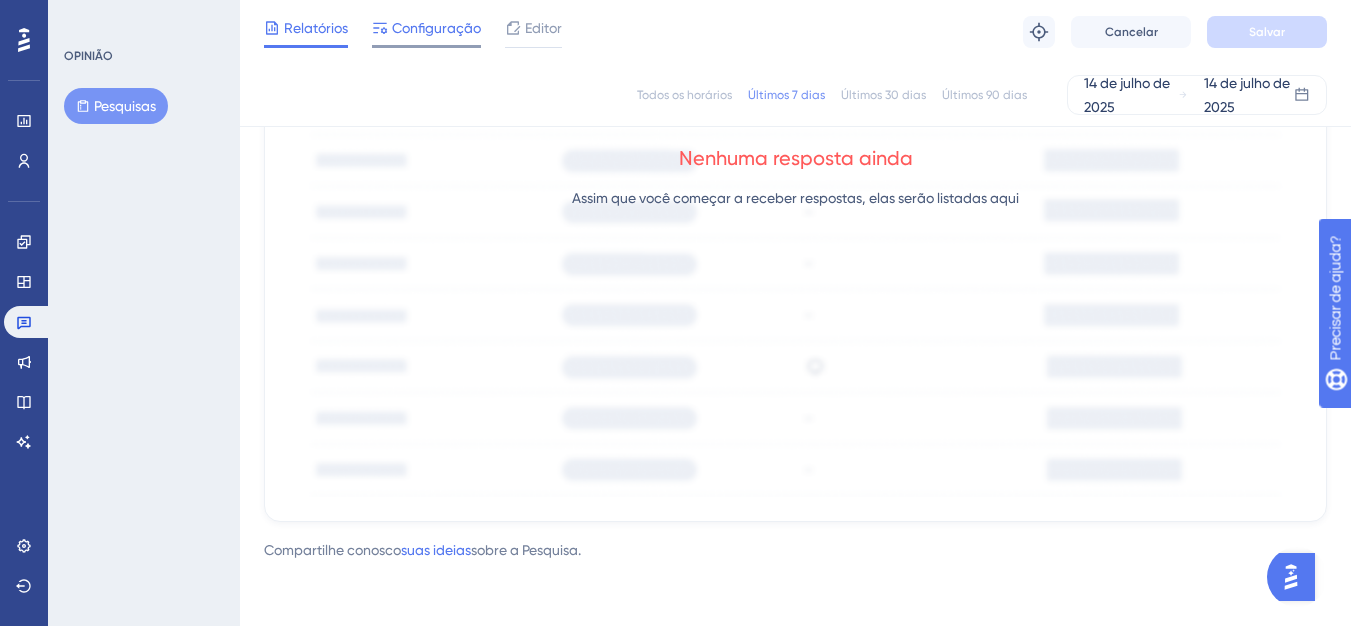 click on "Configuração" at bounding box center [436, 28] 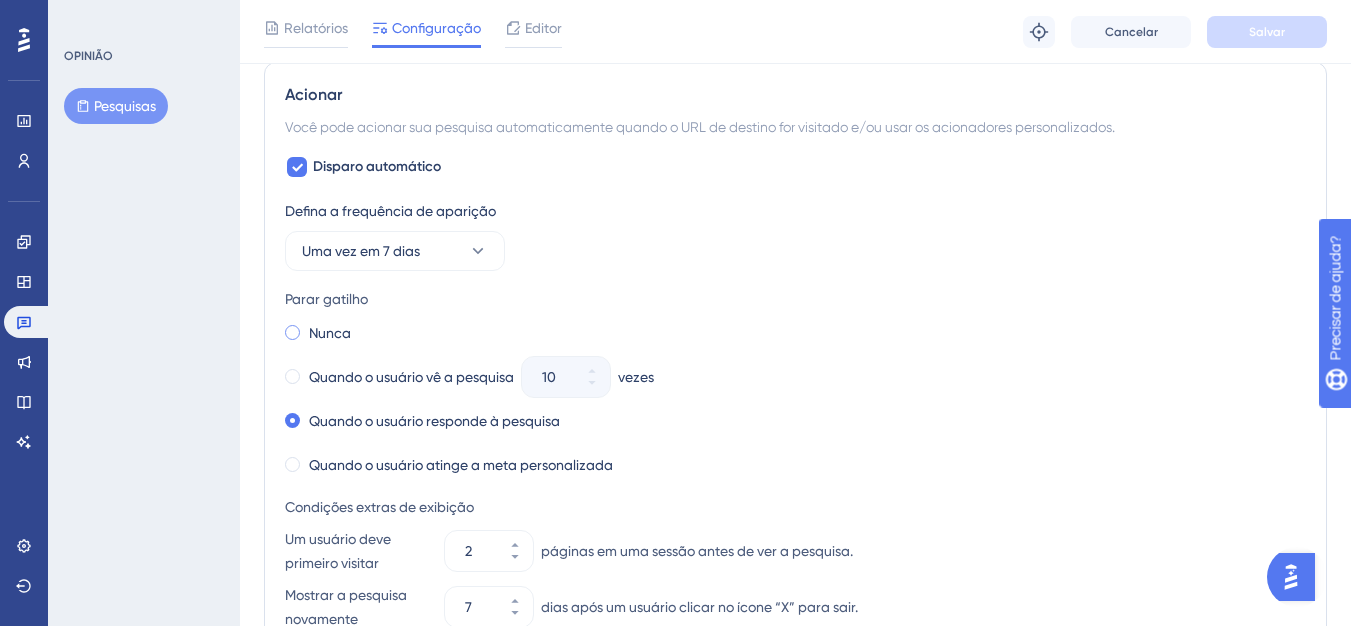 scroll, scrollTop: 1200, scrollLeft: 0, axis: vertical 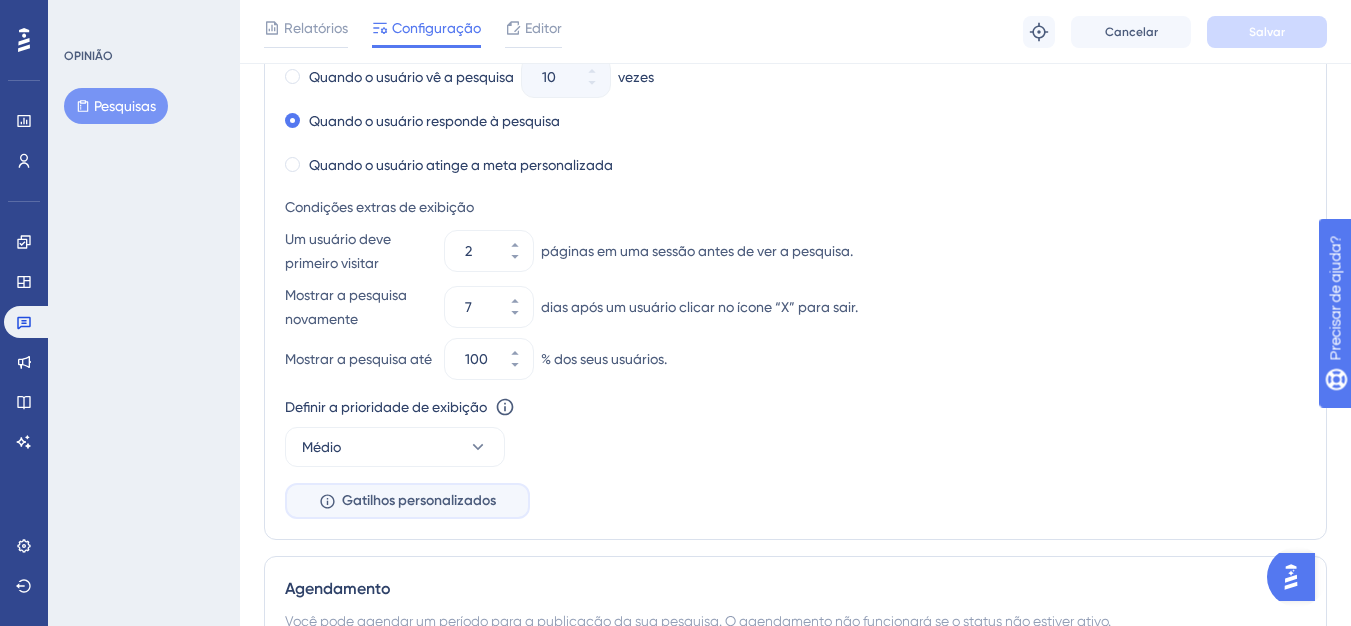 click on "Gatilhos personalizados" at bounding box center (419, 500) 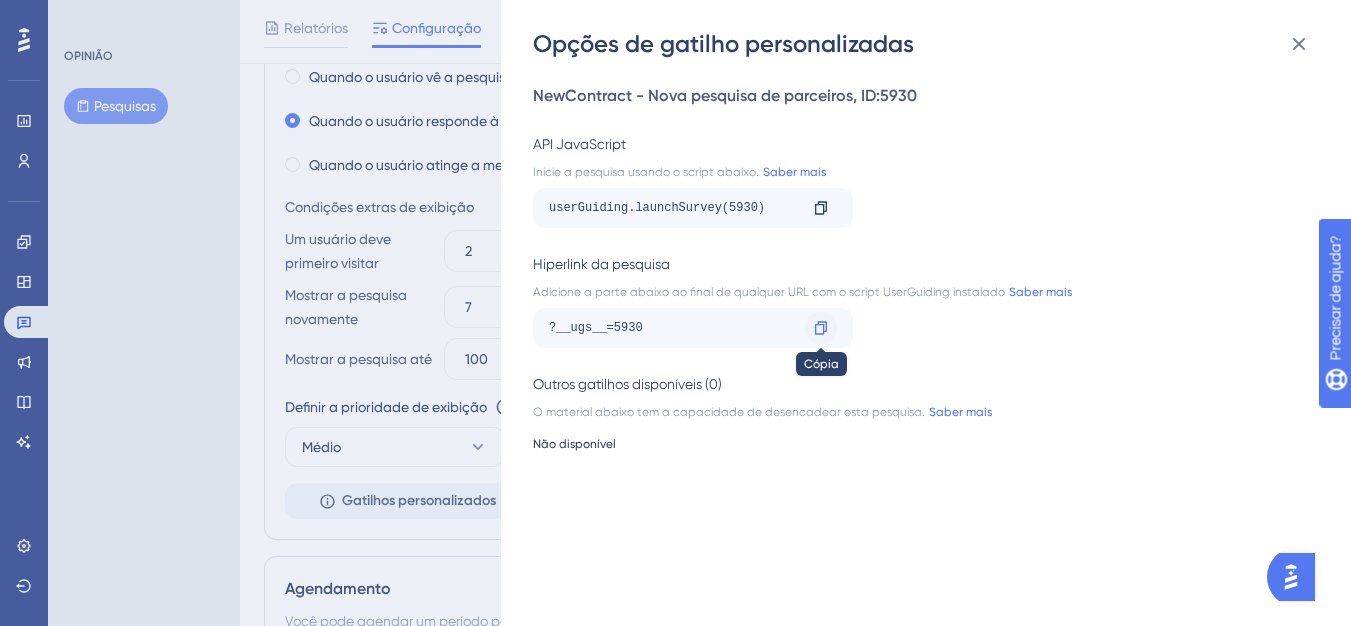 click at bounding box center [821, 328] 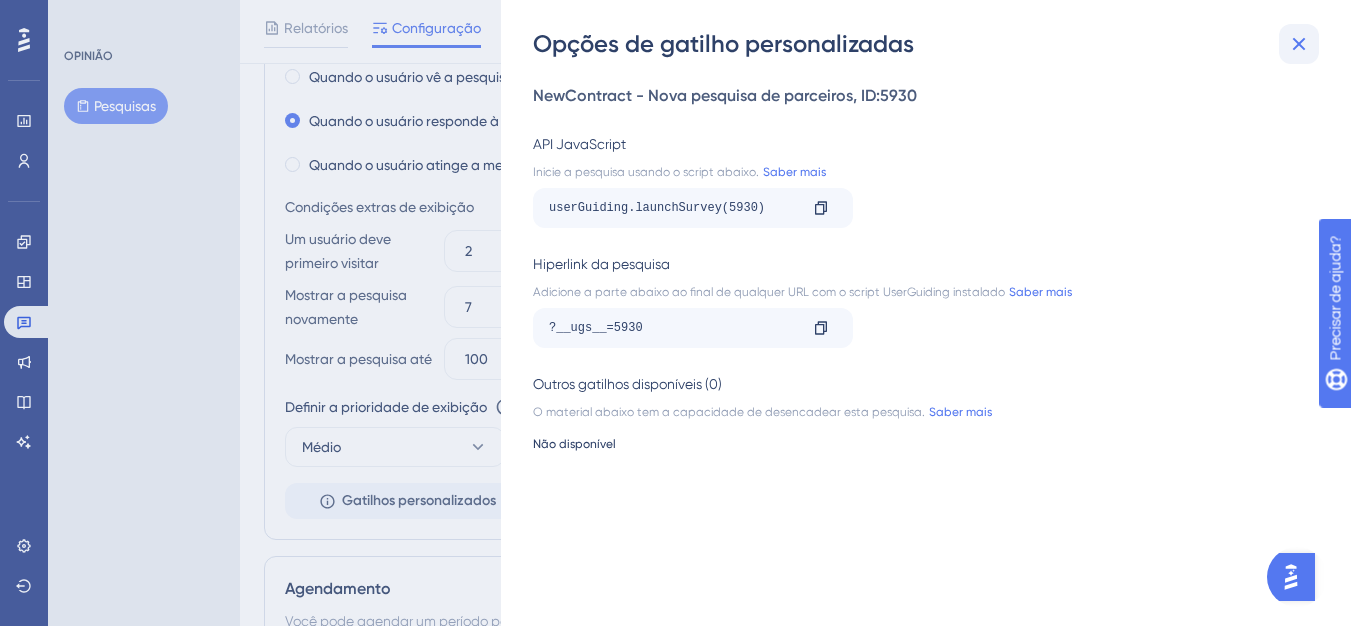 click 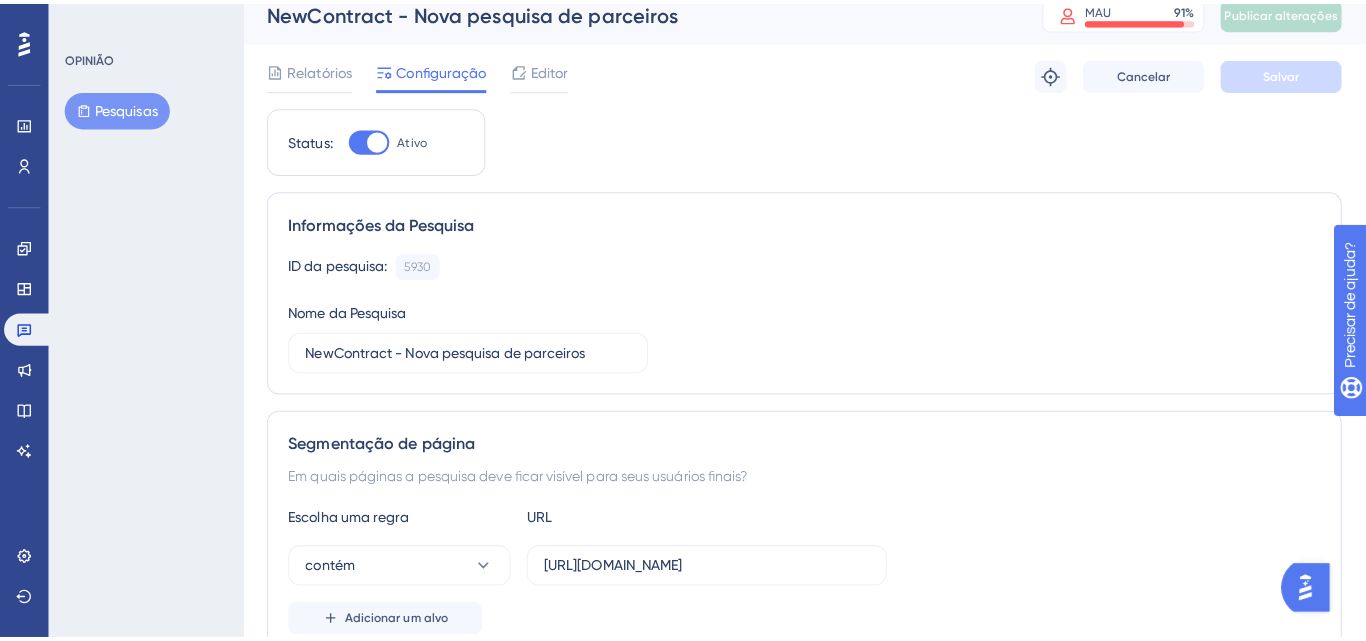 scroll, scrollTop: 0, scrollLeft: 0, axis: both 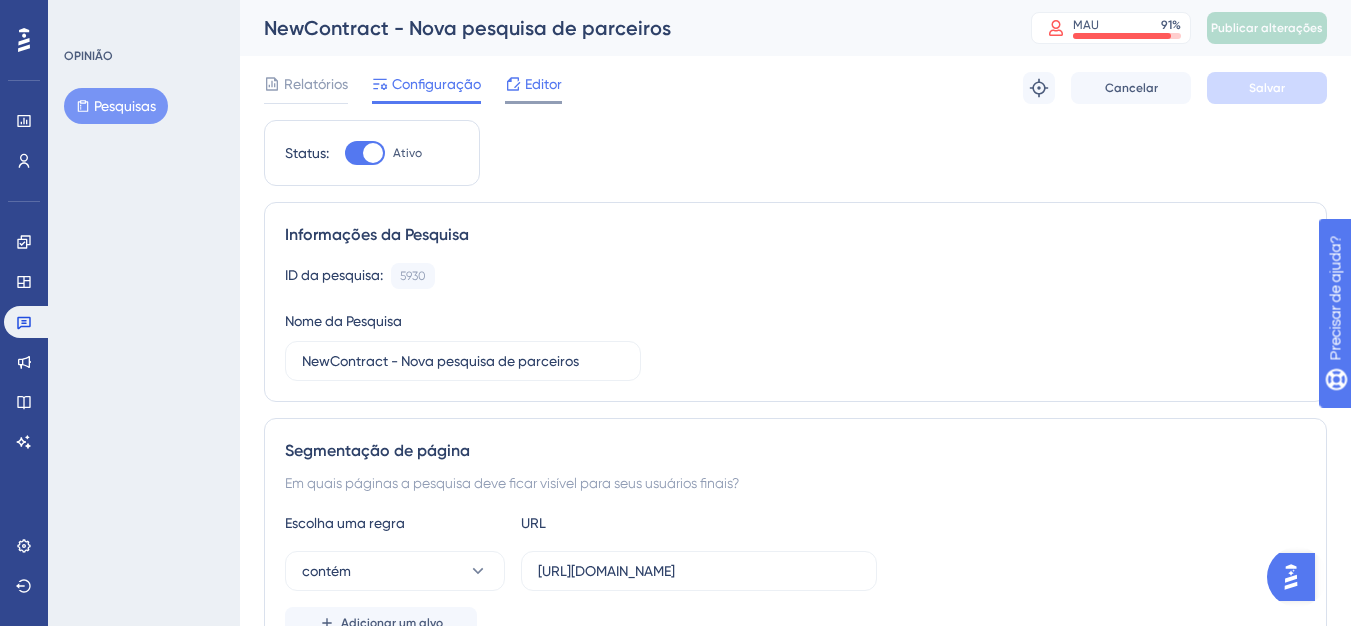 click on "Editor" at bounding box center (533, 84) 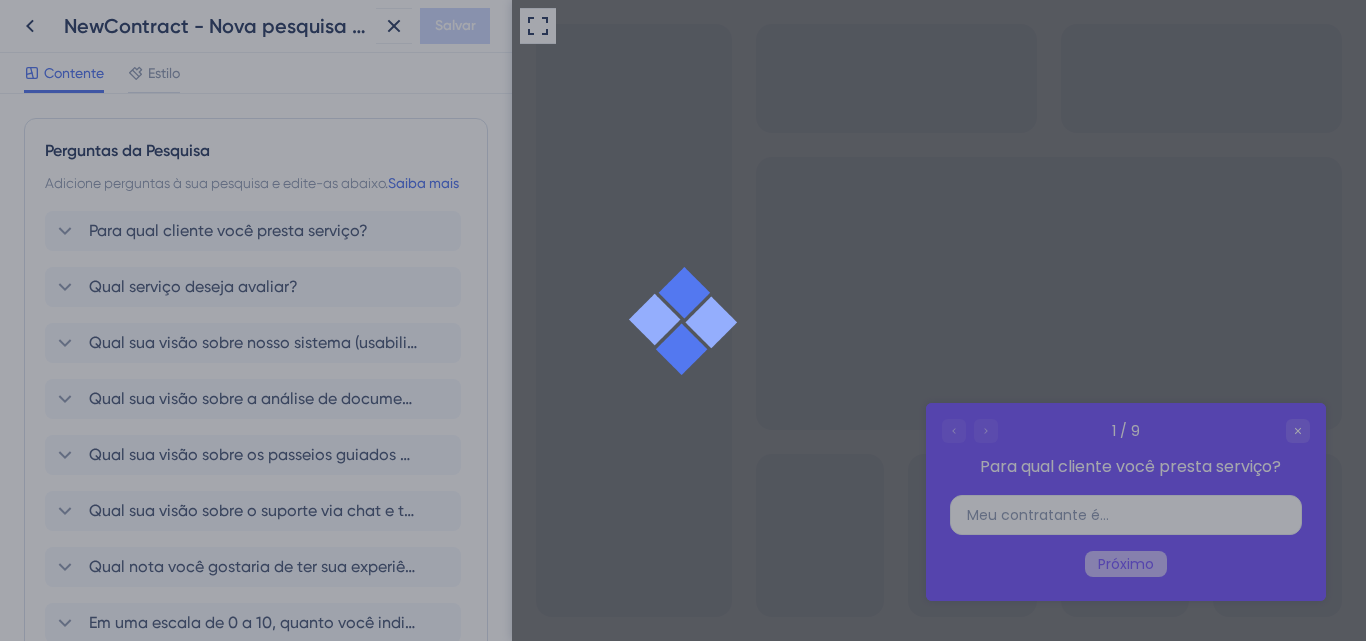 scroll, scrollTop: 0, scrollLeft: 0, axis: both 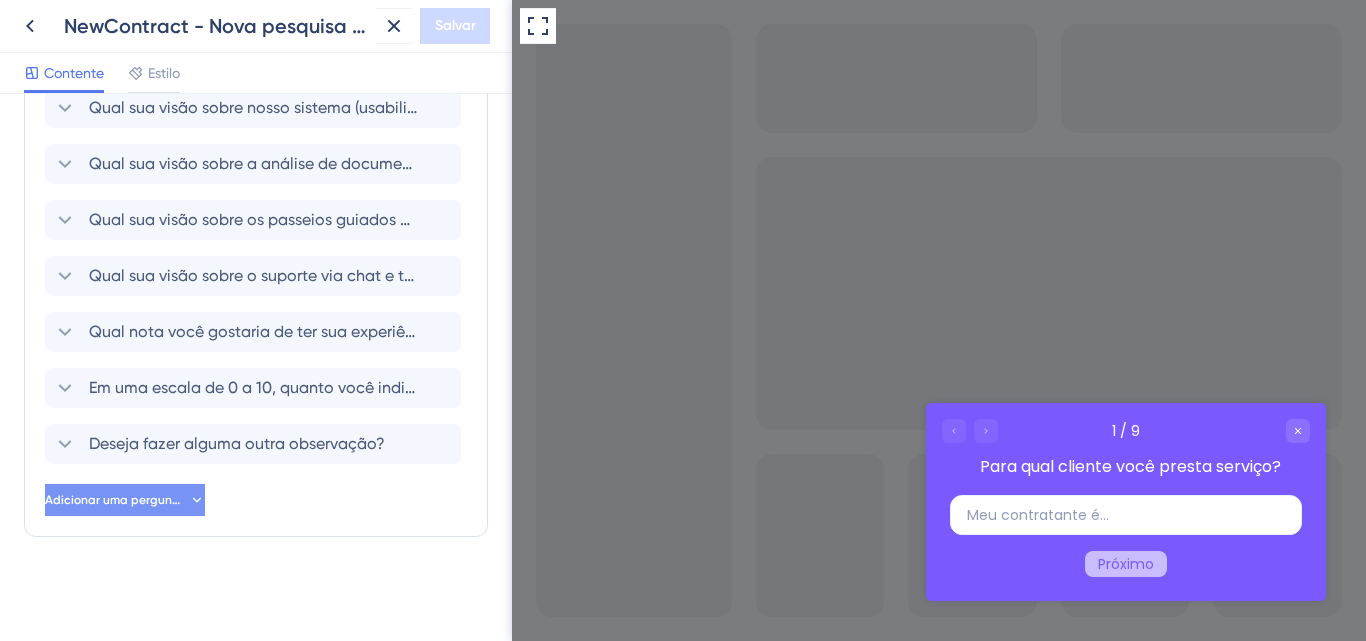 click on "Adicionar uma pergunta" at bounding box center (125, 500) 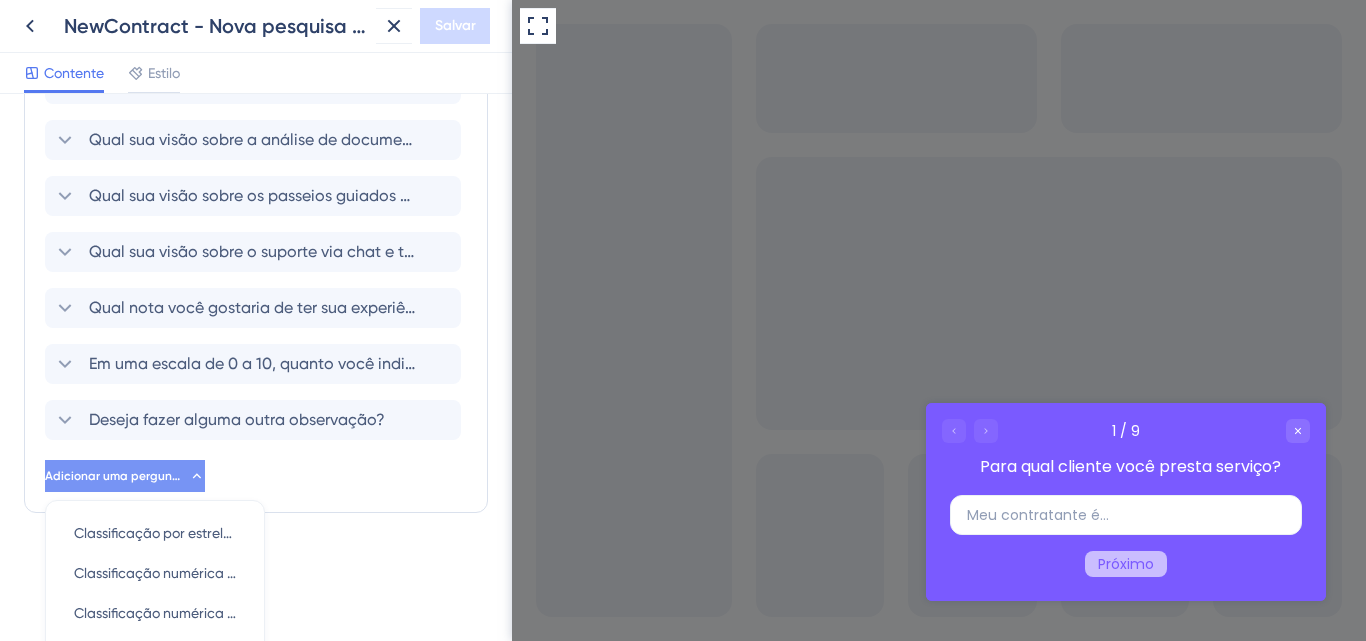 scroll, scrollTop: 568, scrollLeft: 0, axis: vertical 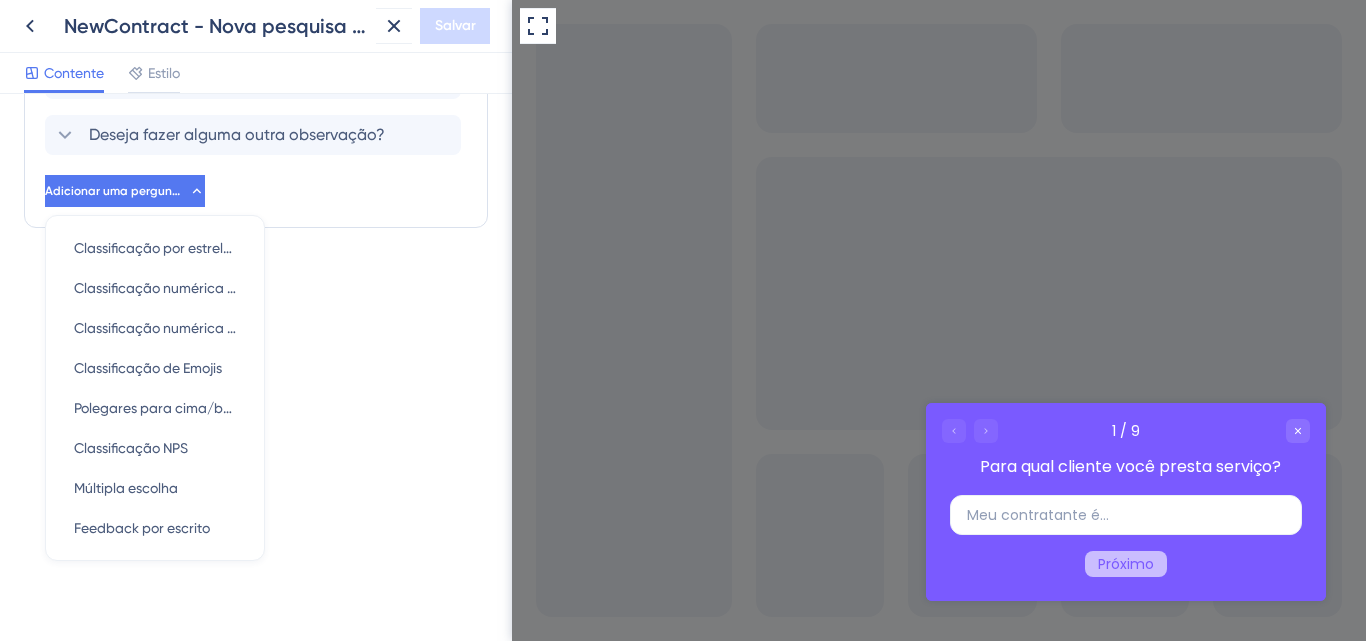 click on "Perguntas da Pesquisa Adicione perguntas à sua pesquisa e edite-as abaixo.    Saiba mais Para qual cliente você presta serviço? Qual serviço deseja avaliar? Qual sua visão sobre nosso sistema (usabilidade, desempenho, segurança, relatórios, etc)? Qual sua visão sobre a análise de documentos realizada pelo tempo da Bernhoeft? Qual sua visão sobre os passeios guiados da plataforma e a base de conhecimento? Eles ajudaram na sua experiência de uso? Qual sua visão sobre o suporte via chat e telefone? Qual nota você gostaria de ter sua experiência com a Bernhoeft? Em uma escala de 0 a 10, quanto você indicaria a nossa empresa a um amigo ou familiar? Deseja fazer alguma outra observação? Adicionar uma pergunta Classificação por estrelas Classificação por estrelas Classificação numérica (5) Classificação numérica (5) Classificação numérica (10) Classificação numérica (10) Classificação de Emojis Classificação de Emojis Polegares para cima/baixo Polegares para cima/baixo" at bounding box center [256, 367] 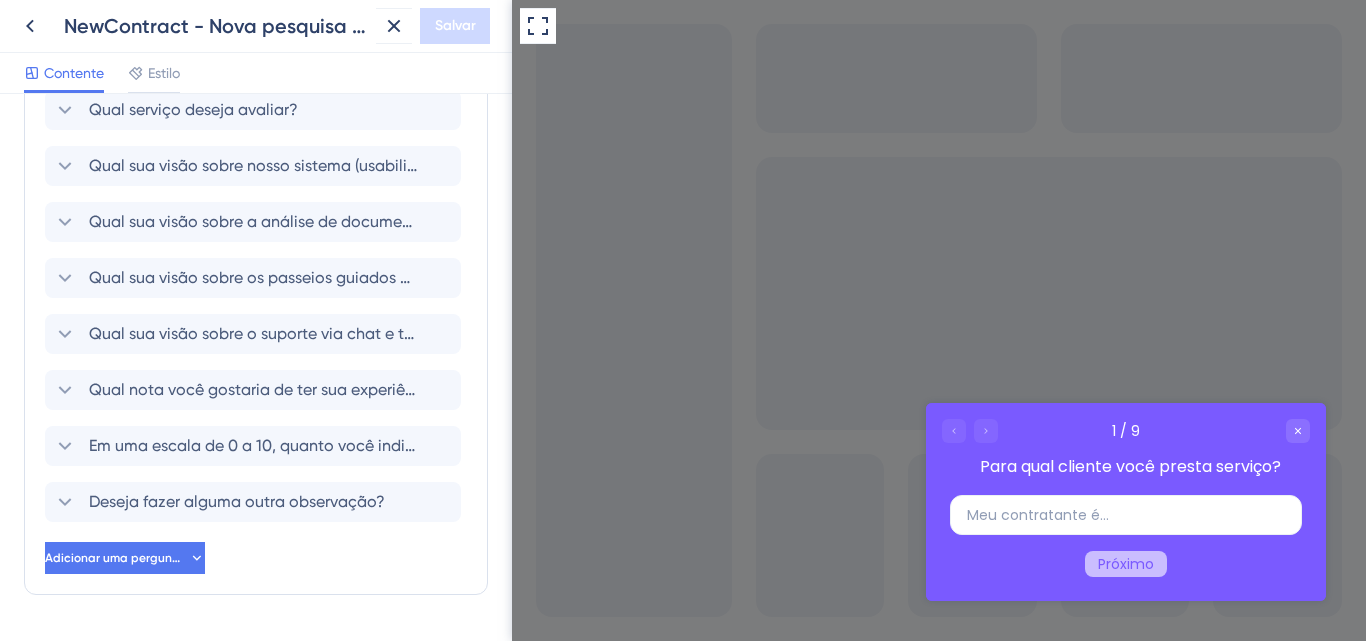 scroll, scrollTop: 0, scrollLeft: 0, axis: both 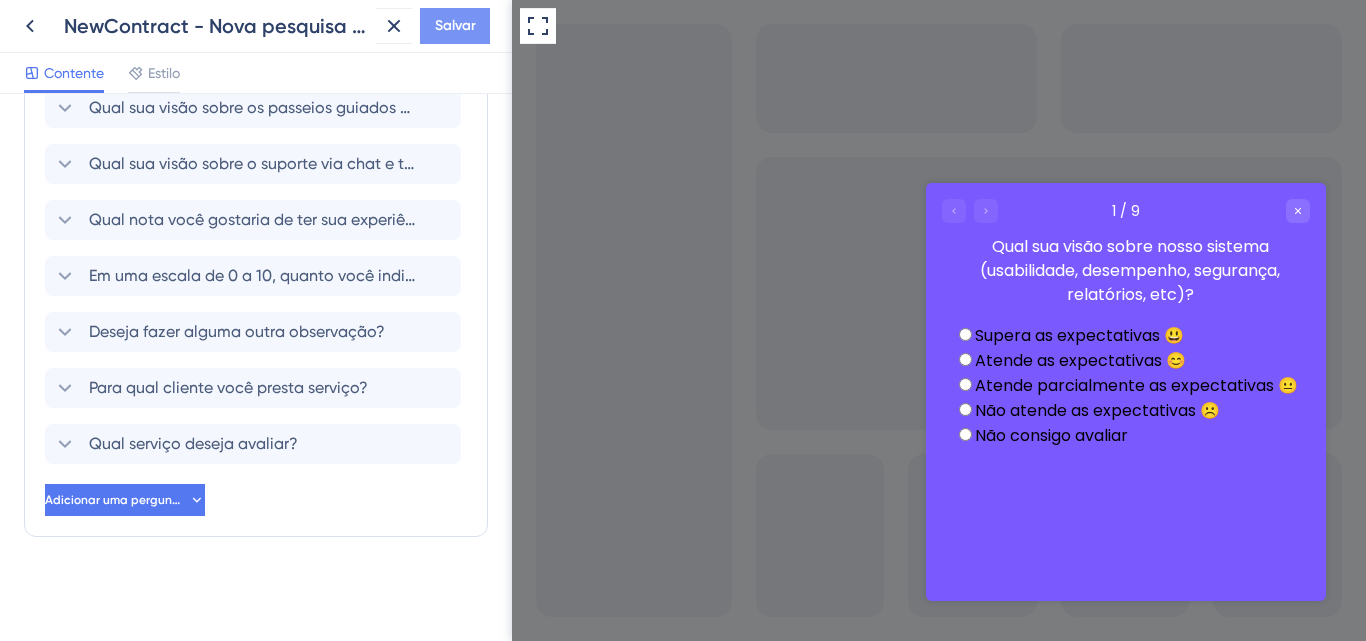 click on "Salvar" at bounding box center (455, 25) 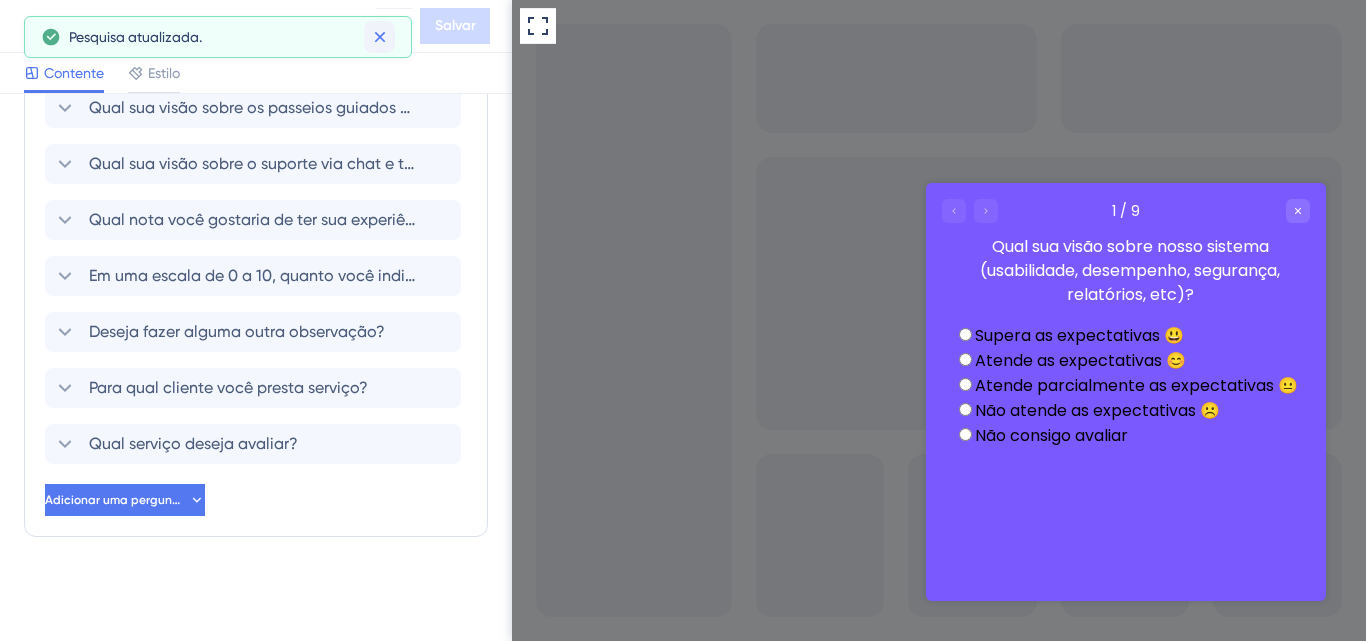 click at bounding box center [379, 37] 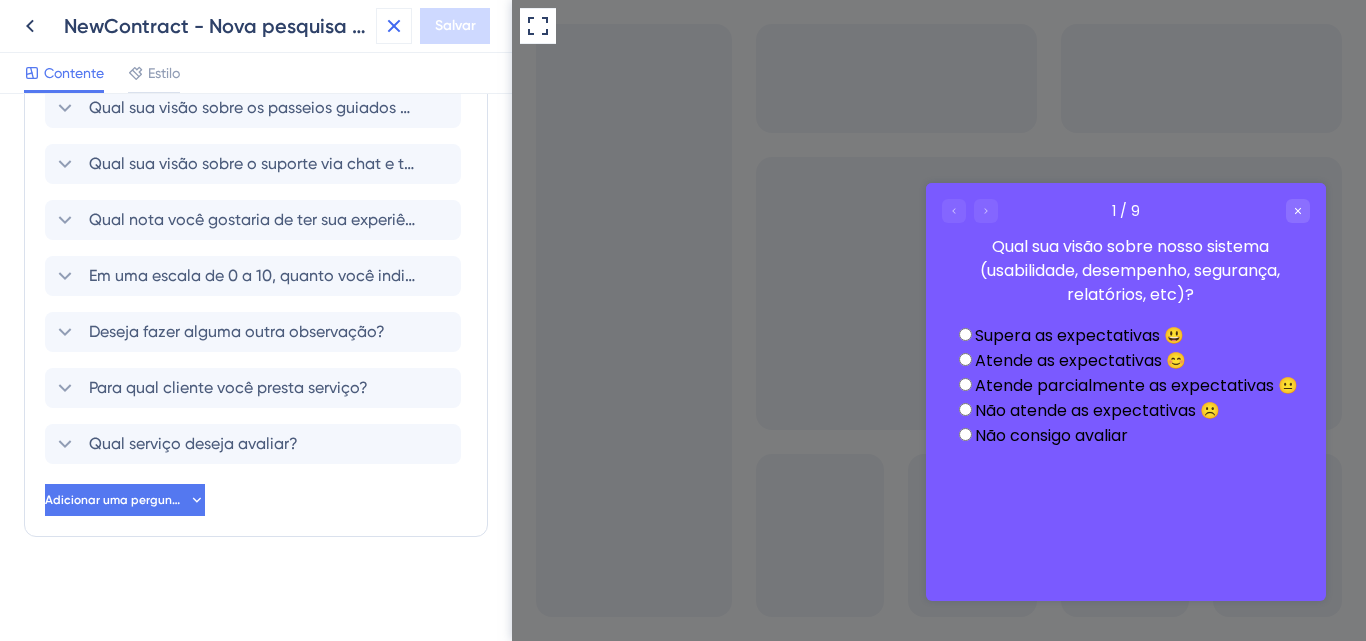click 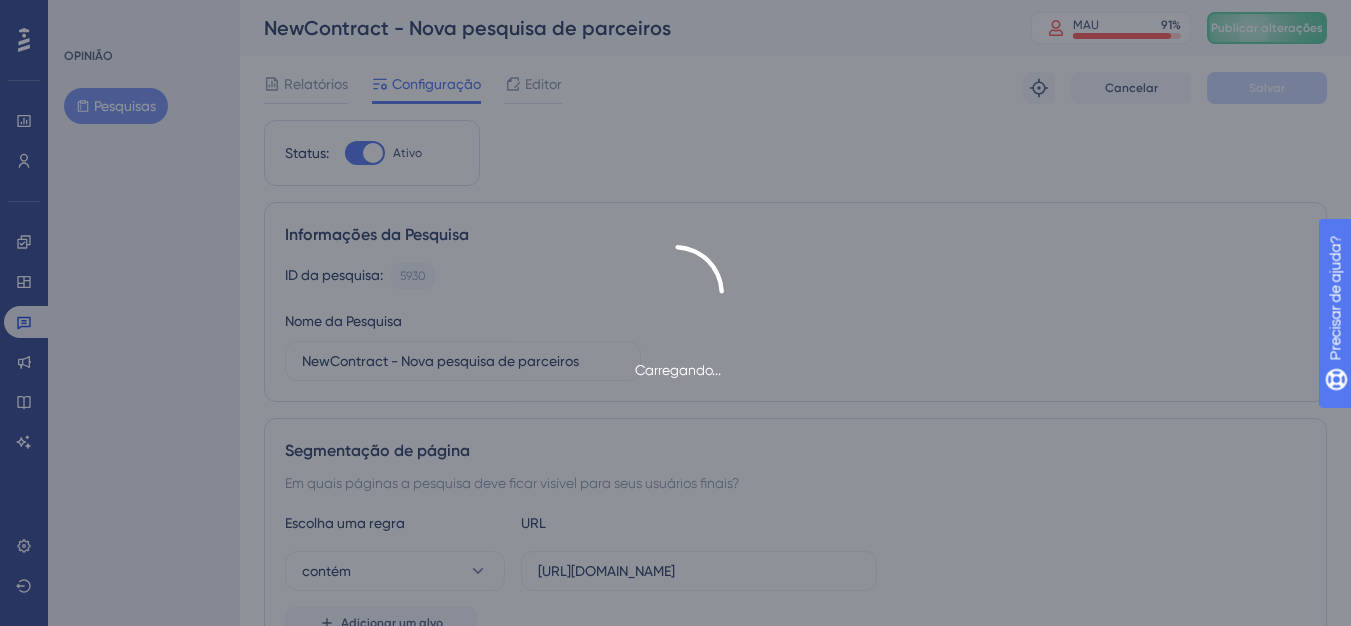 scroll, scrollTop: 0, scrollLeft: 0, axis: both 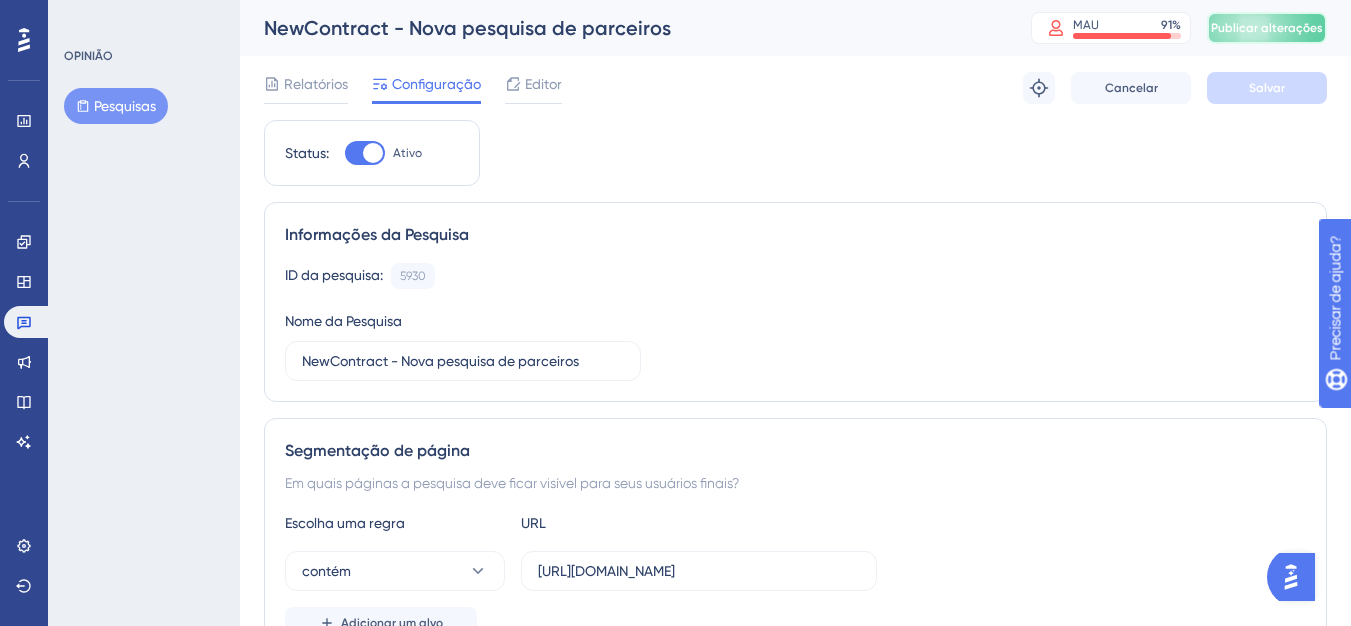 click on "Publicar alterações" at bounding box center (1267, 28) 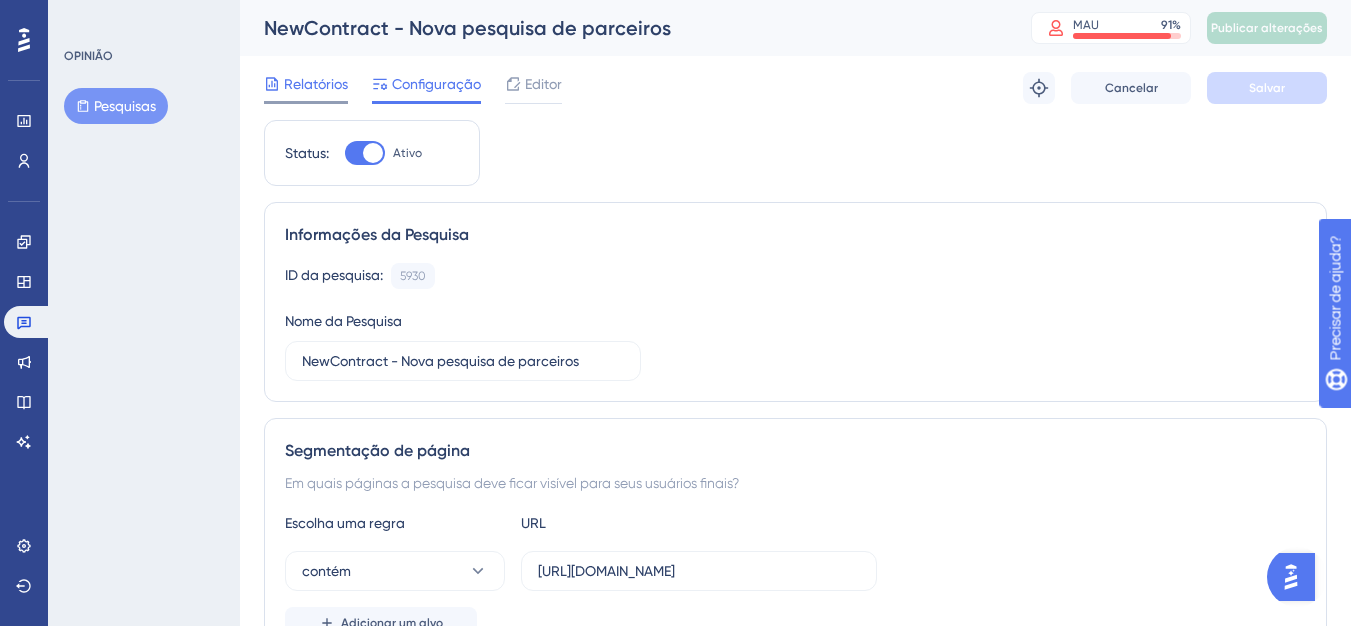 click at bounding box center [306, 102] 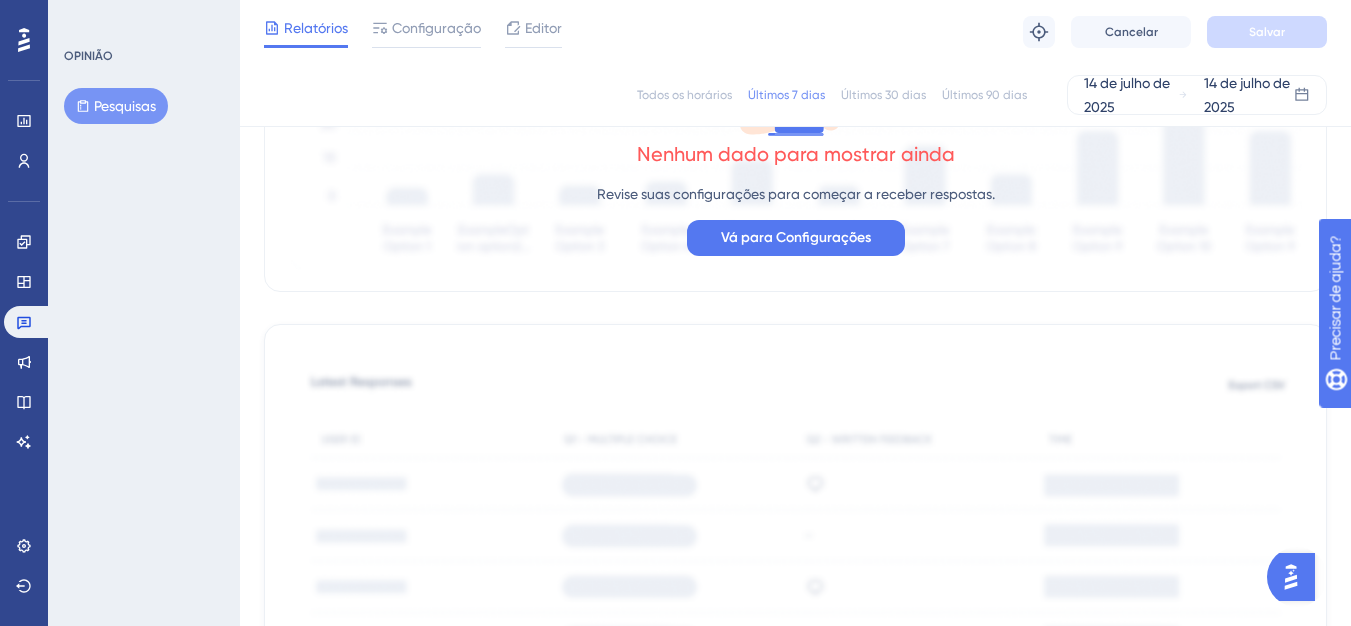scroll, scrollTop: 100, scrollLeft: 0, axis: vertical 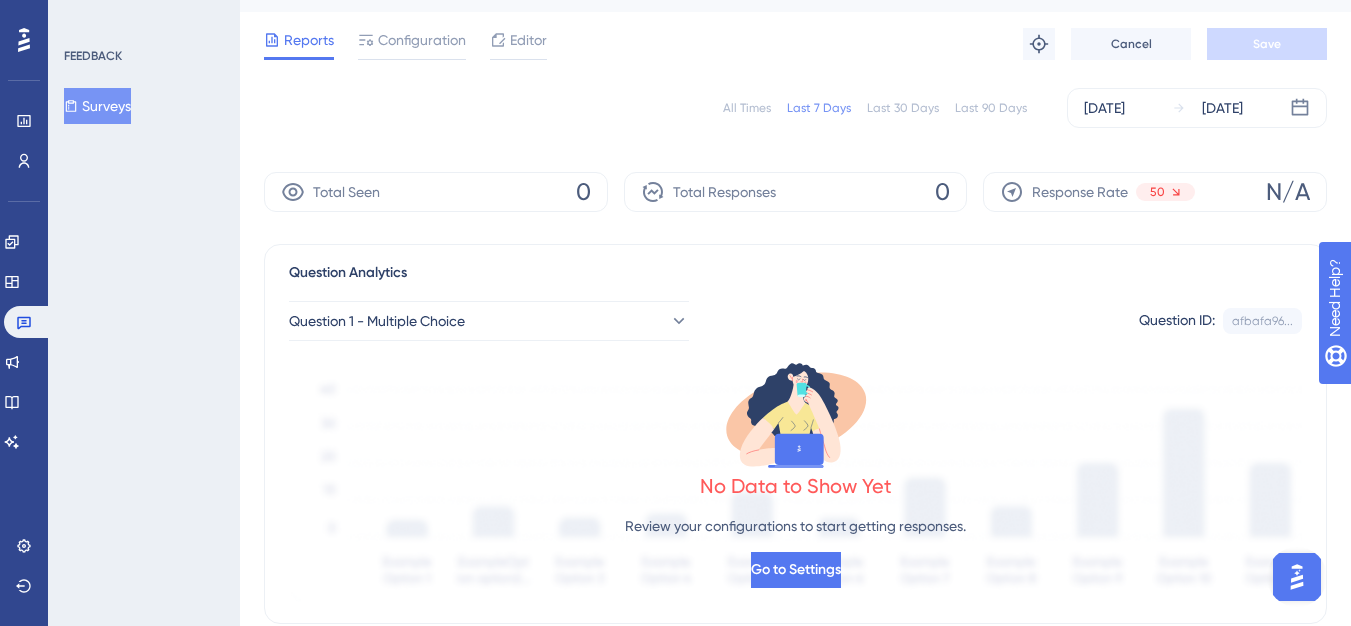 click on "All Times" at bounding box center (747, 108) 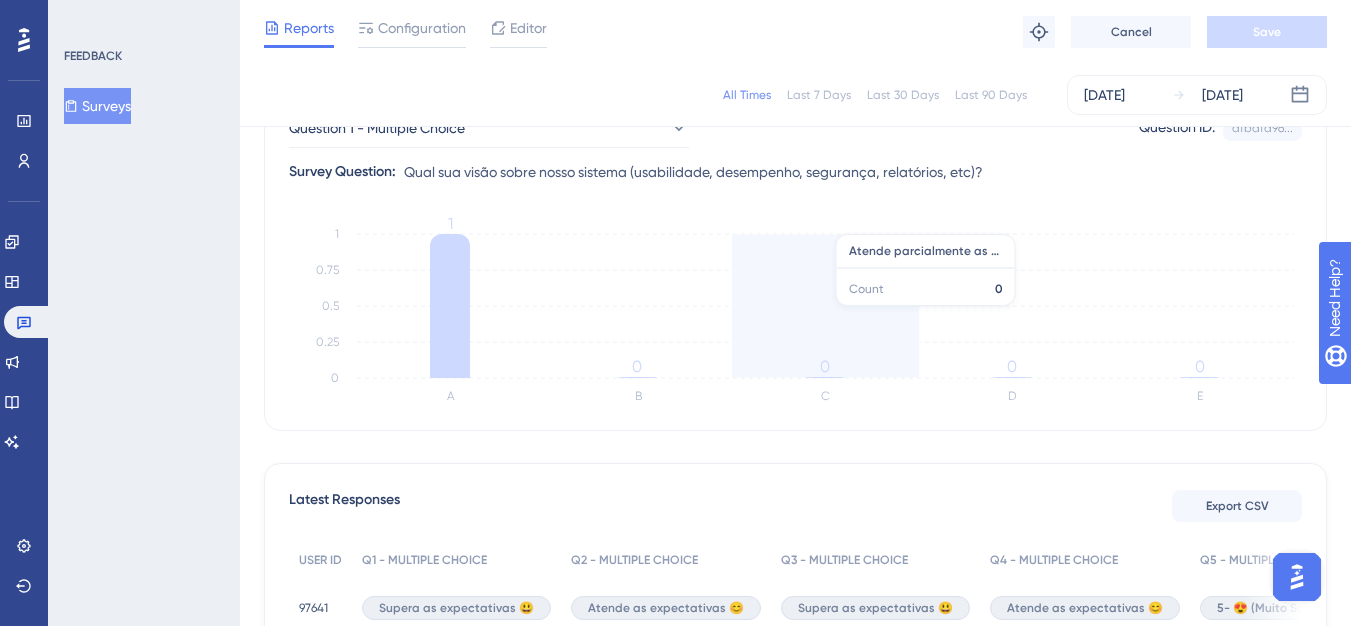 scroll, scrollTop: 472, scrollLeft: 0, axis: vertical 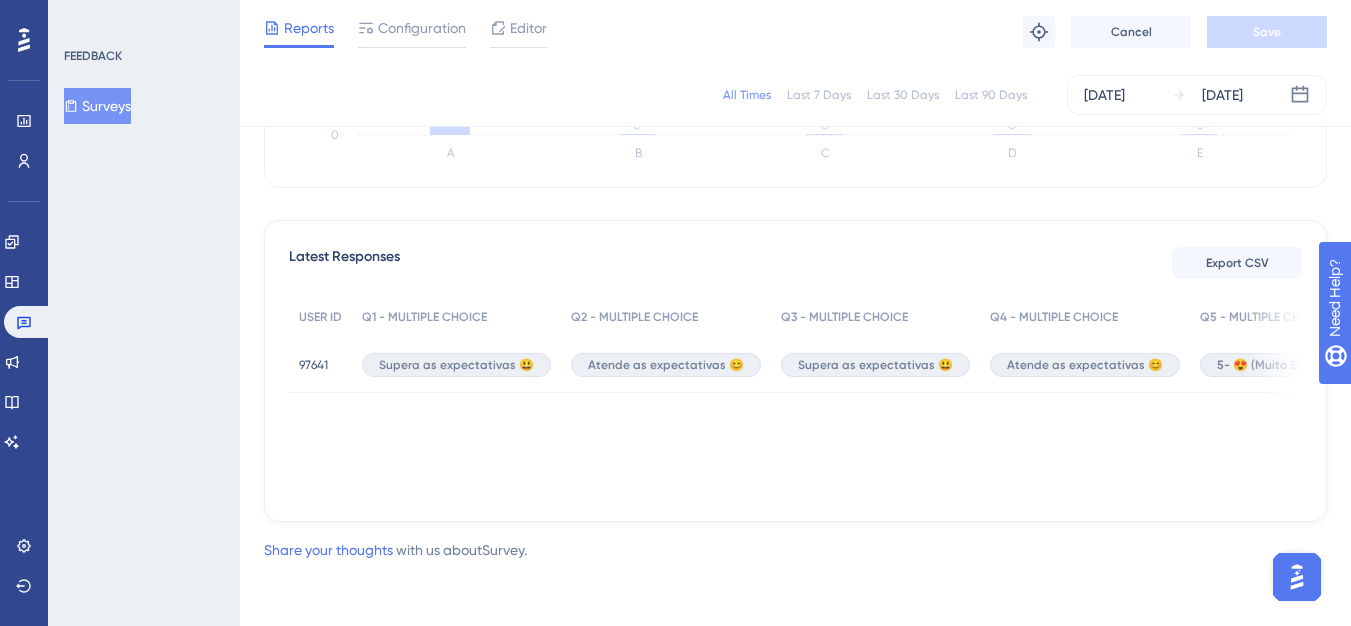 click on "Reports Configuration Editor" at bounding box center [405, 32] 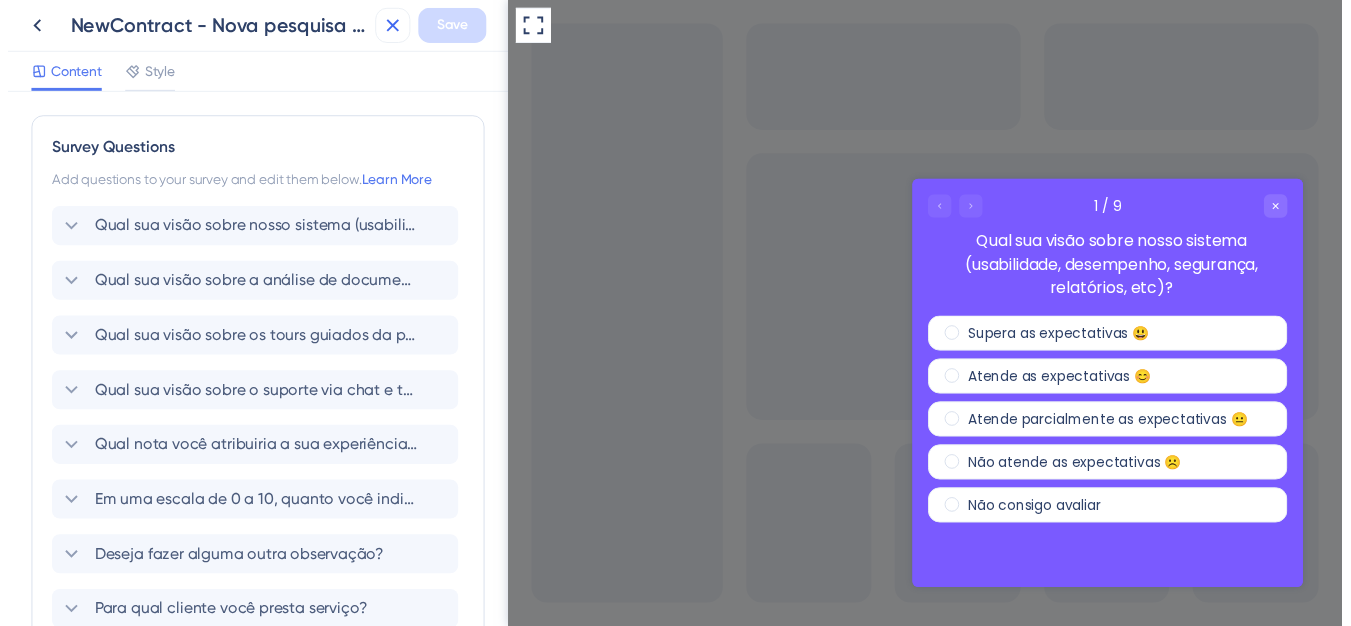 scroll, scrollTop: 0, scrollLeft: 0, axis: both 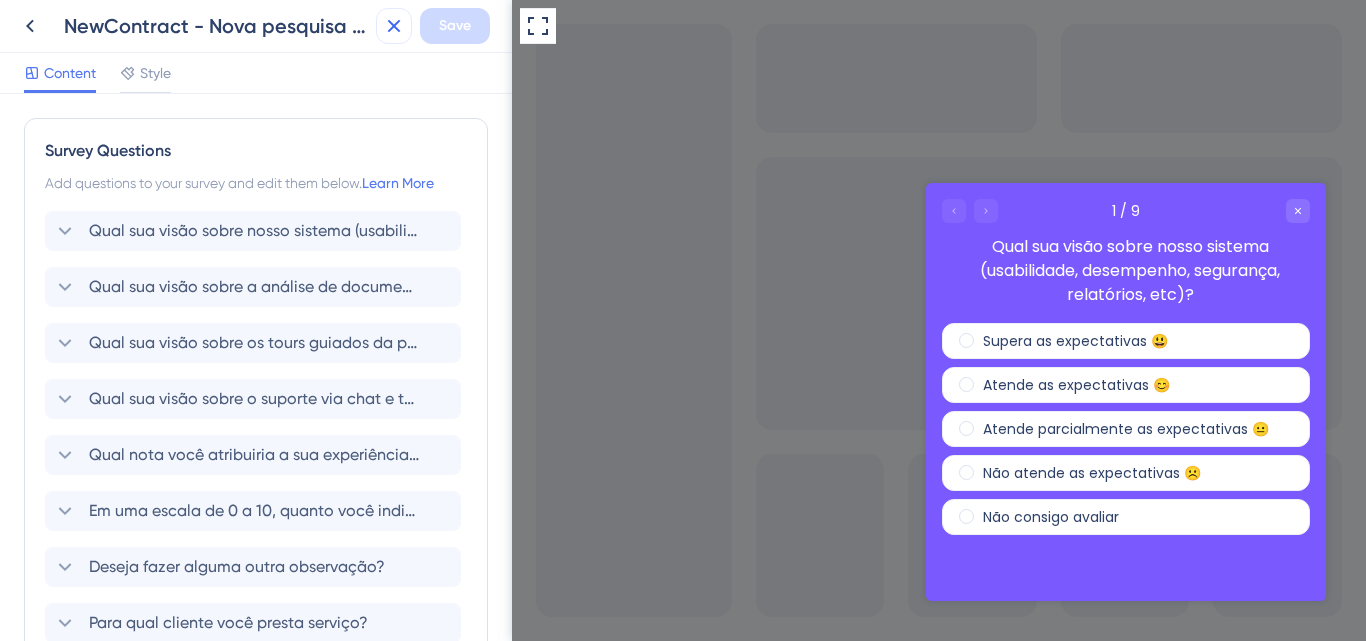 click 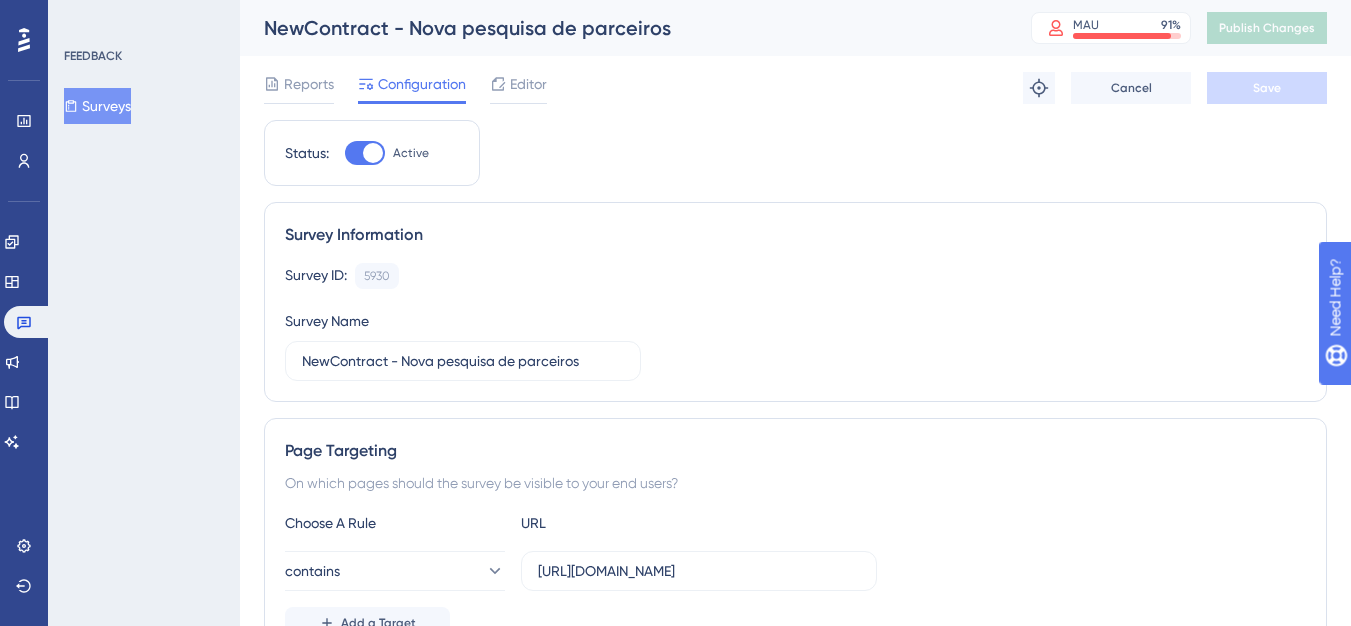 scroll, scrollTop: 0, scrollLeft: 0, axis: both 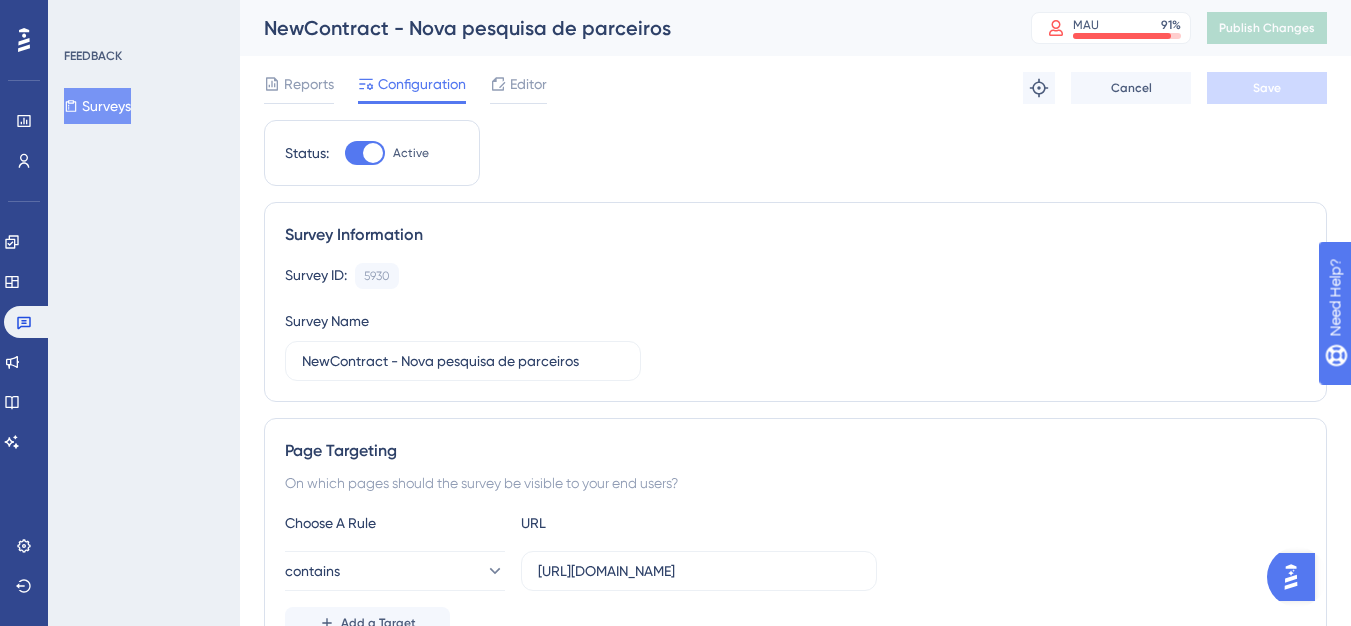 click at bounding box center (373, 153) 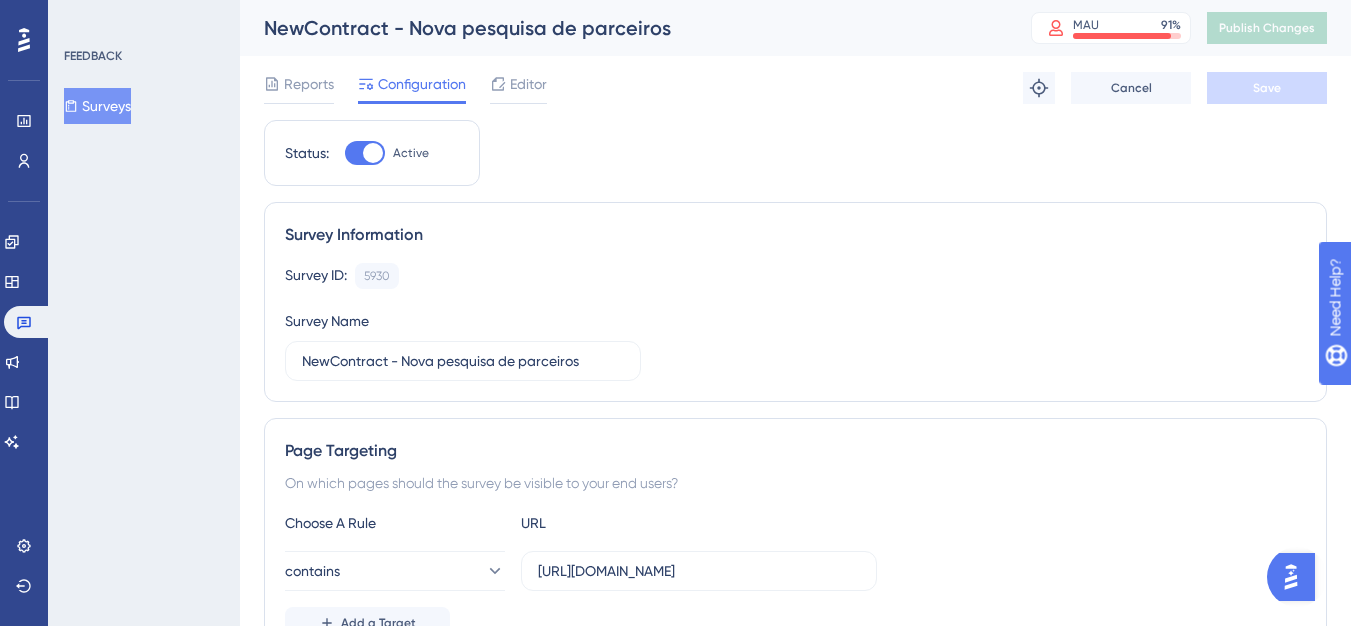 checkbox on "false" 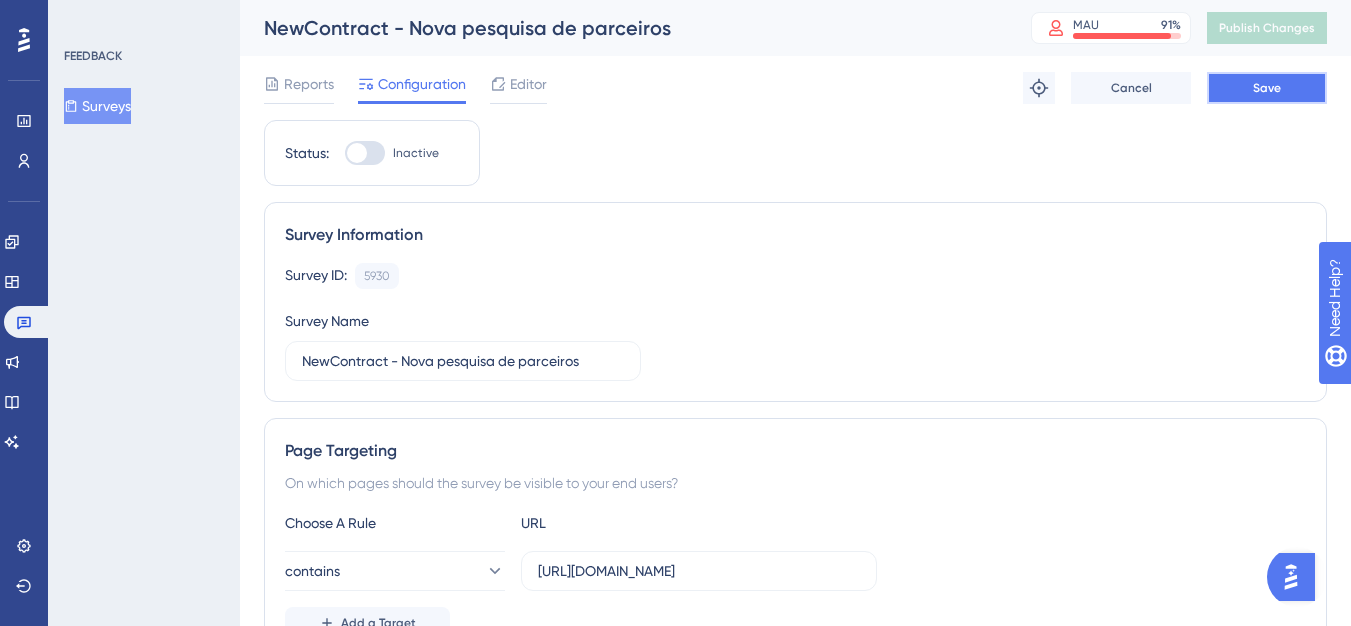 click on "Save" at bounding box center [1267, 88] 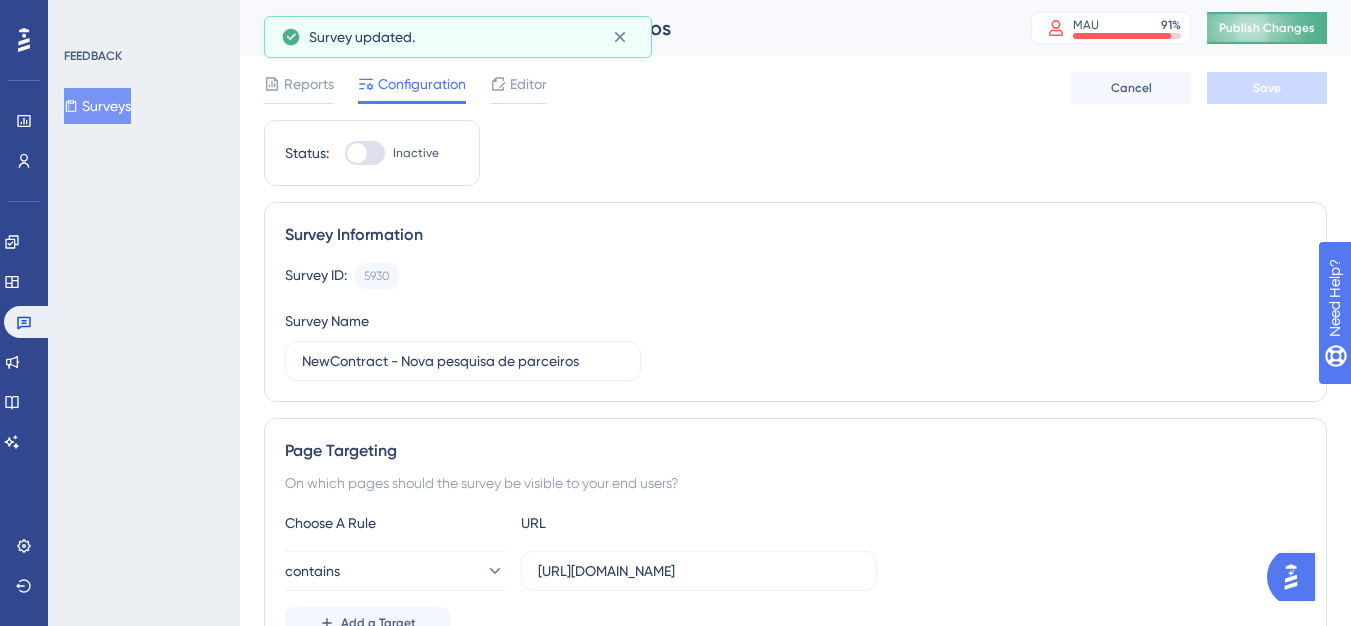 click on "Publish Changes" at bounding box center [1267, 28] 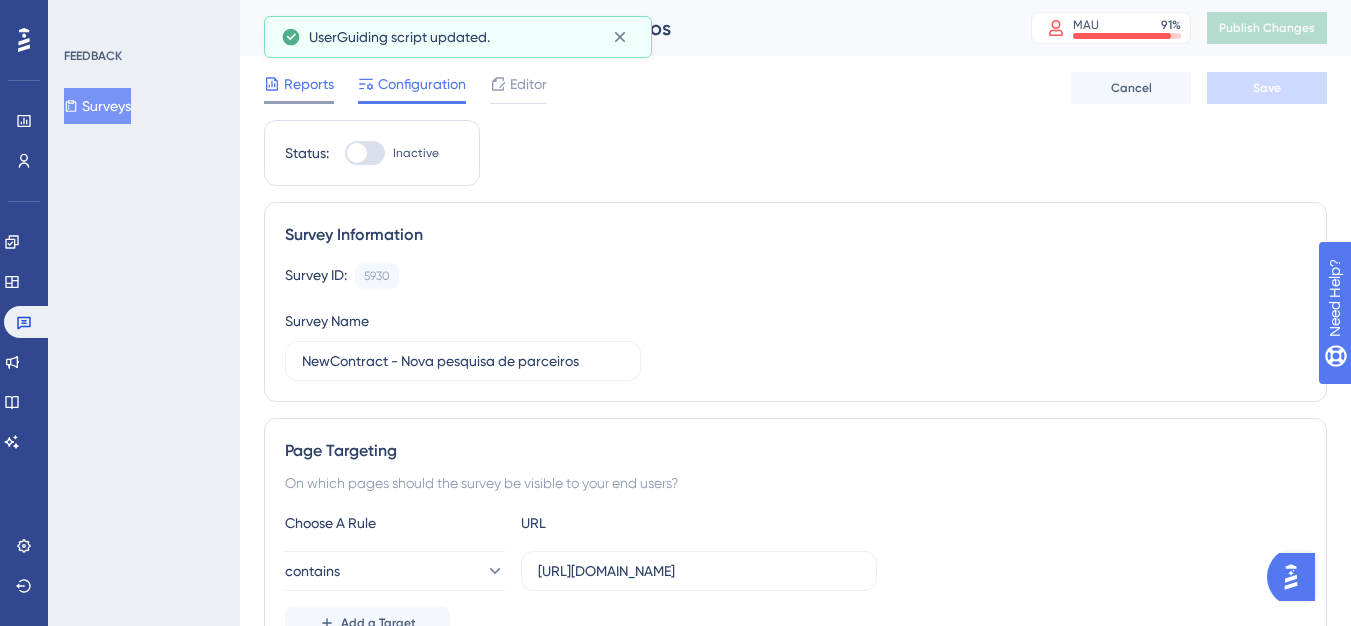 click on "Reports" at bounding box center [309, 84] 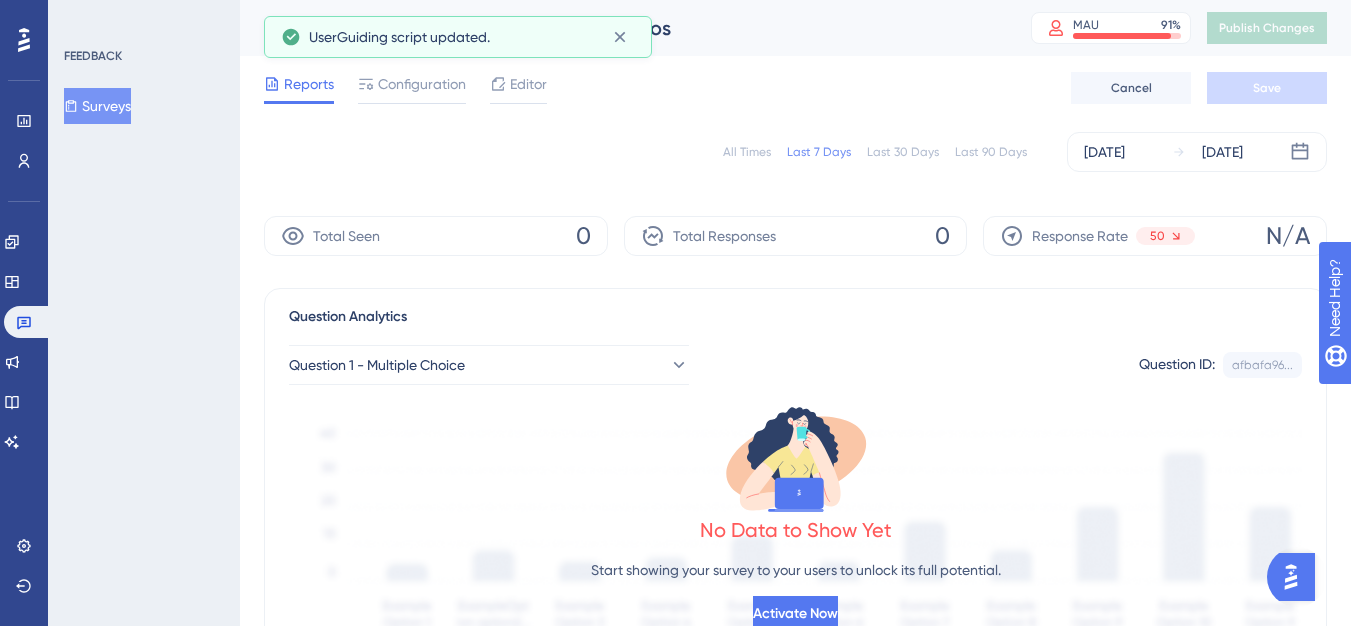 click on "All Times" at bounding box center (747, 152) 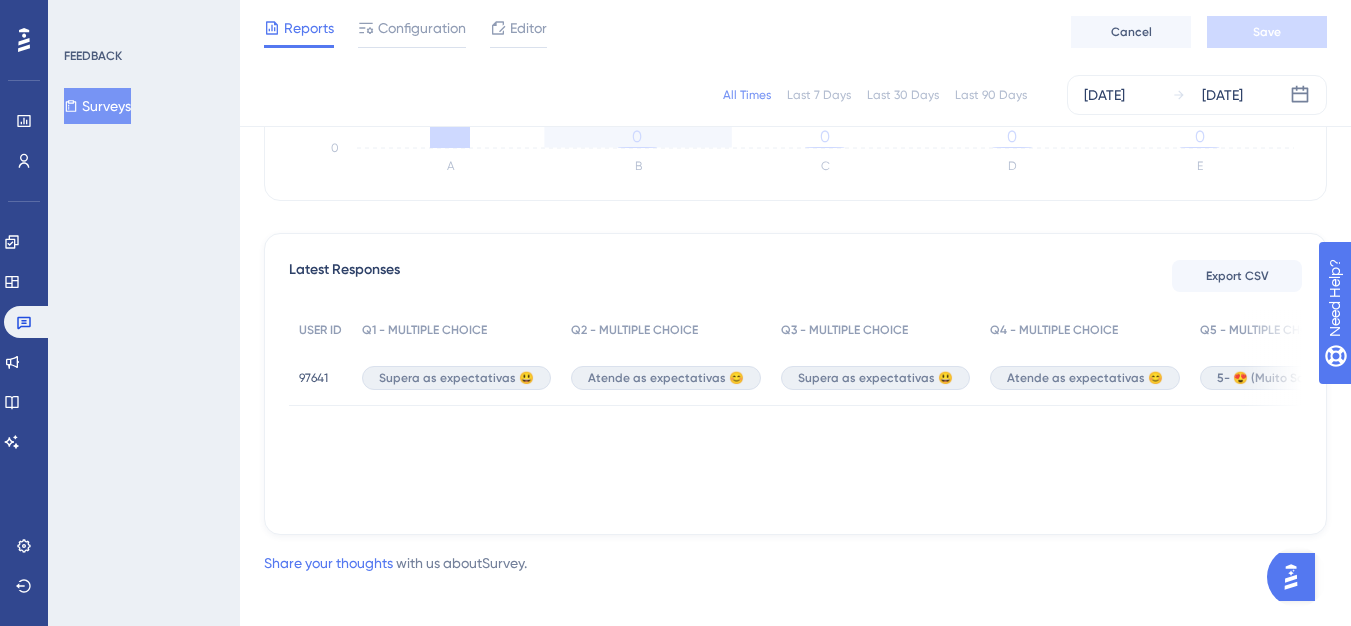 scroll, scrollTop: 472, scrollLeft: 0, axis: vertical 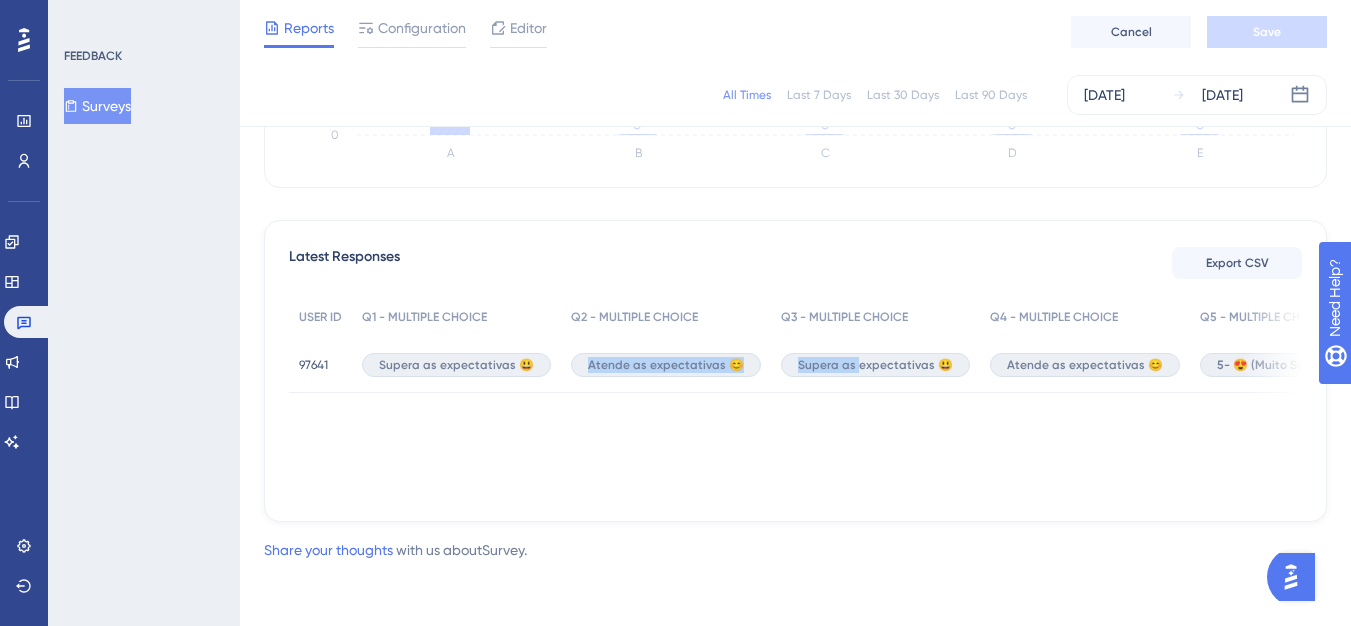 drag, startPoint x: 581, startPoint y: 488, endPoint x: 848, endPoint y: 499, distance: 267.2265 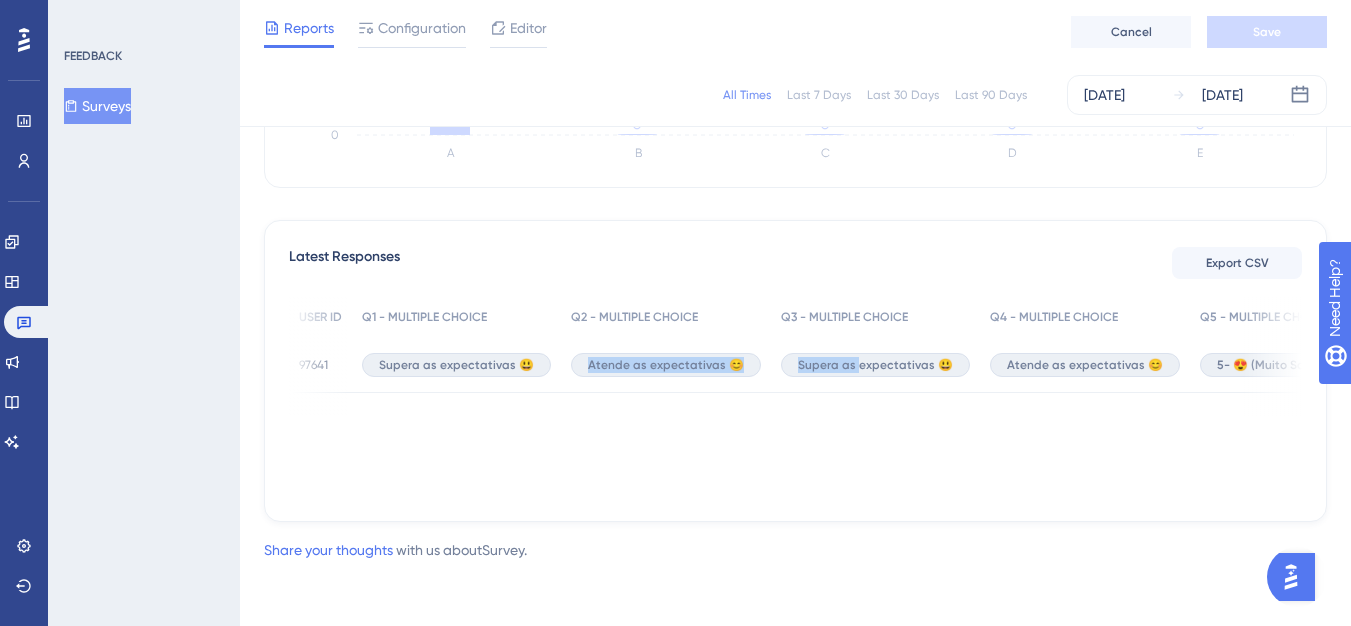scroll, scrollTop: 0, scrollLeft: 886, axis: horizontal 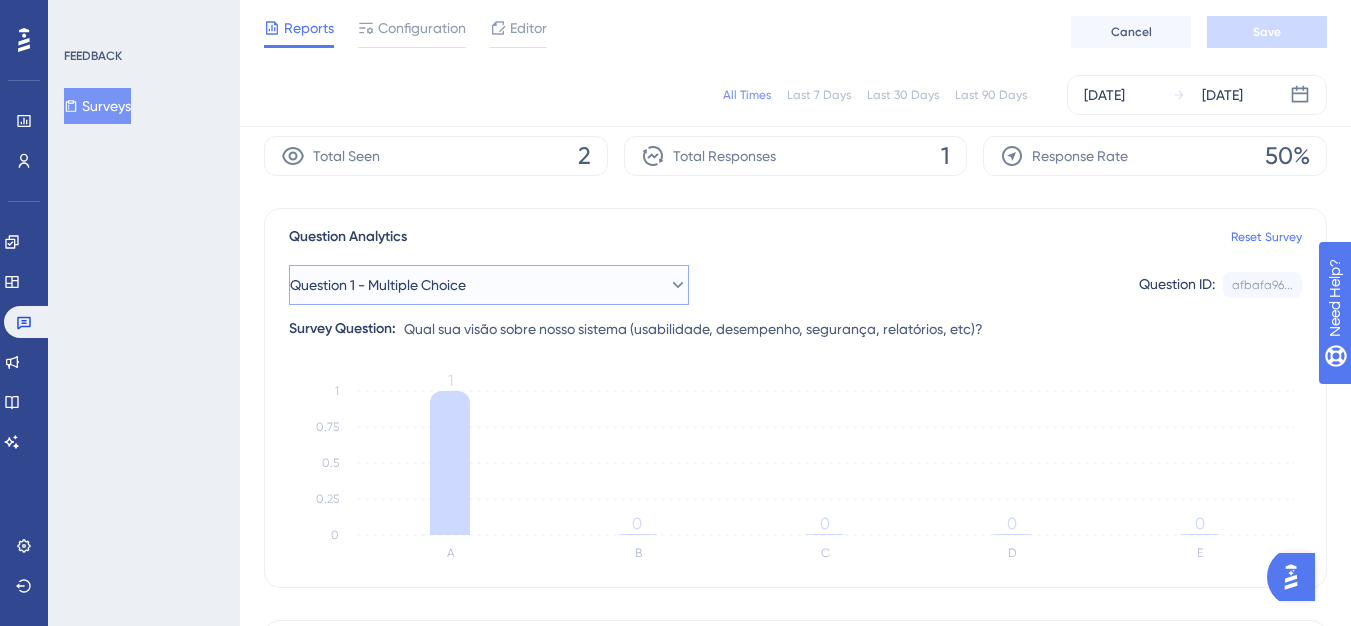 click on "Question 1 - Multiple Choice" at bounding box center (489, 285) 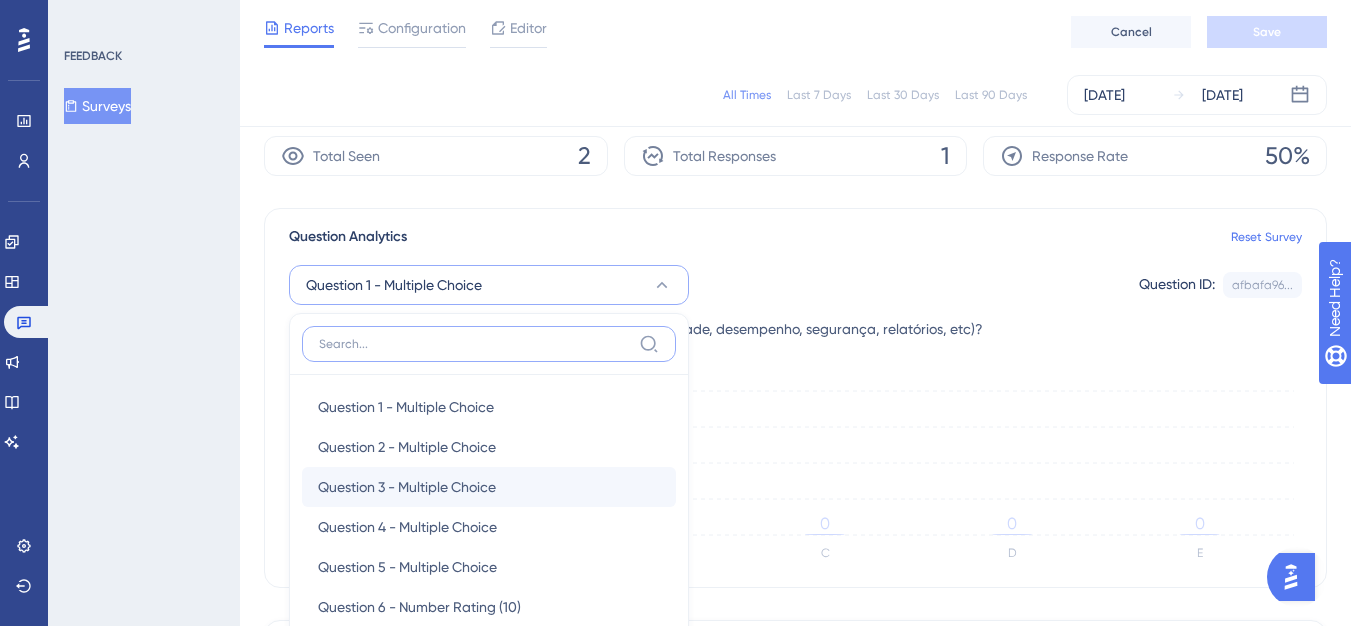 scroll, scrollTop: 265, scrollLeft: 0, axis: vertical 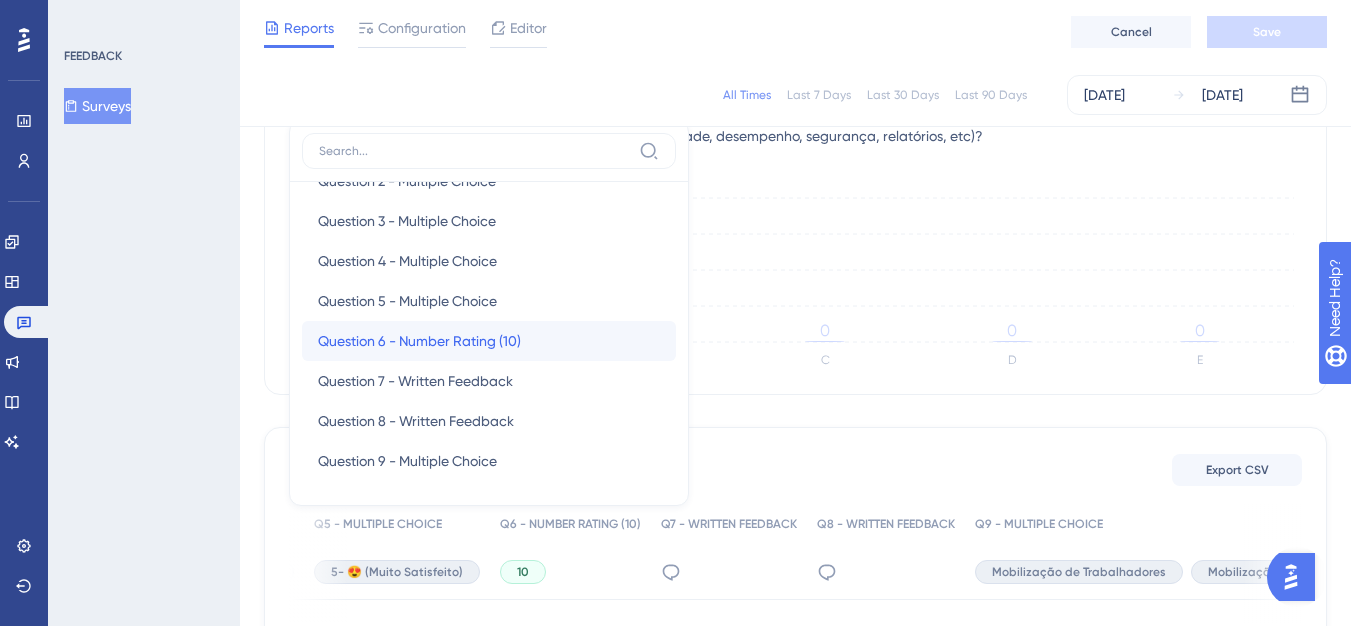 click on "Question 6 - Number Rating (10) Question 6 - Number Rating (10)" at bounding box center (489, 341) 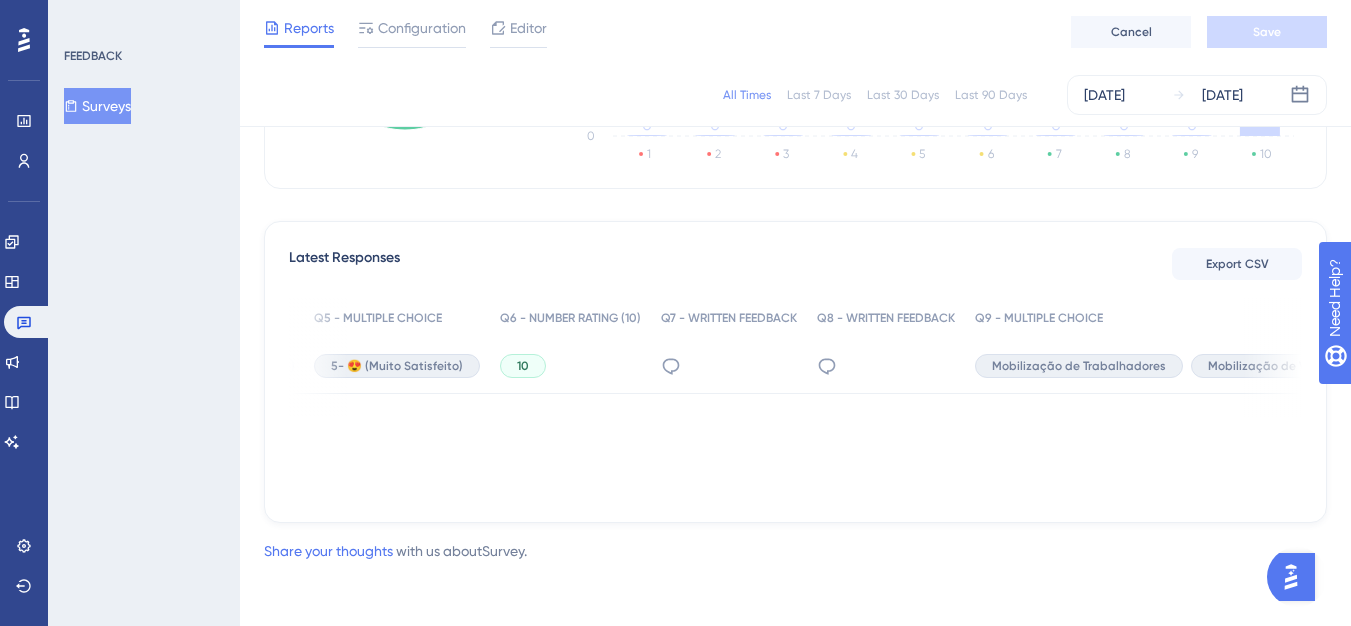 scroll, scrollTop: 472, scrollLeft: 0, axis: vertical 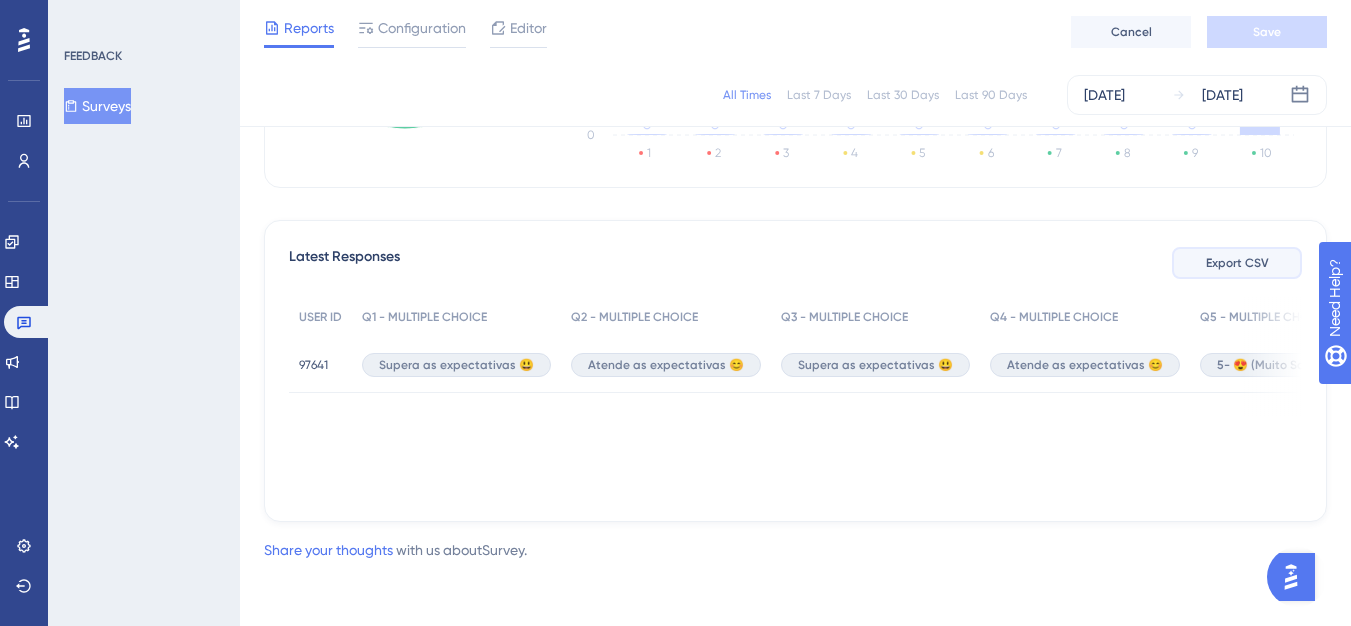 click on "Export CSV" at bounding box center [1237, 263] 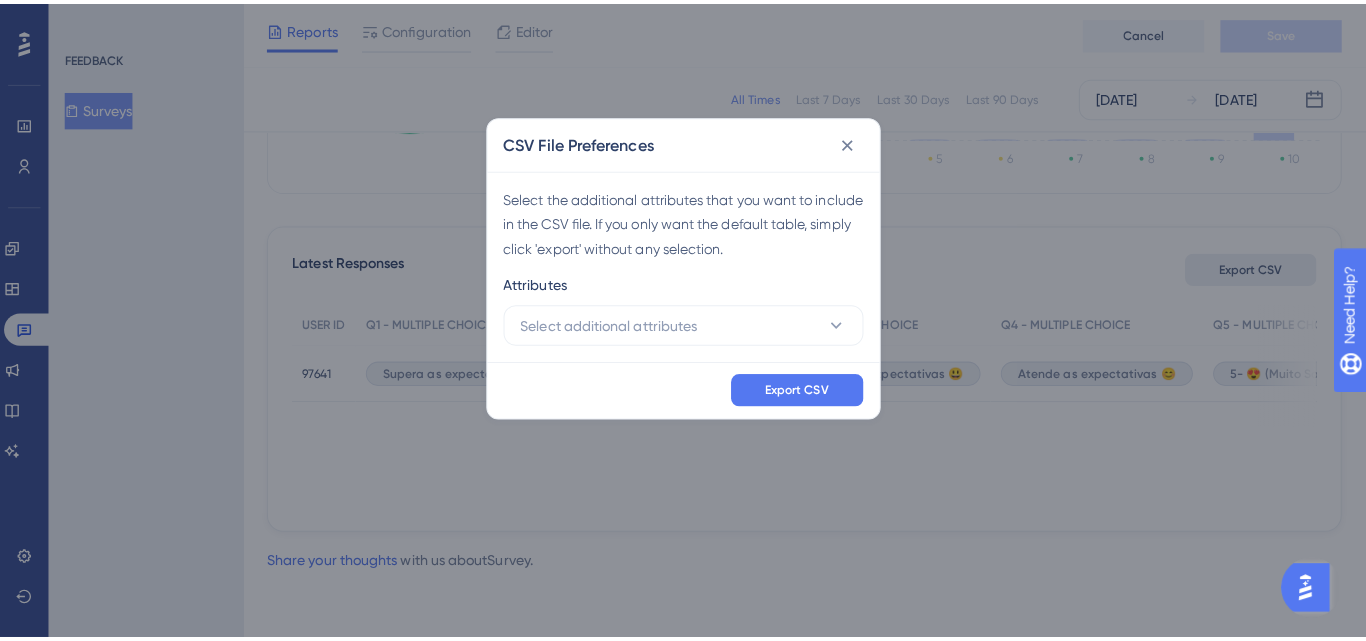 scroll, scrollTop: 457, scrollLeft: 0, axis: vertical 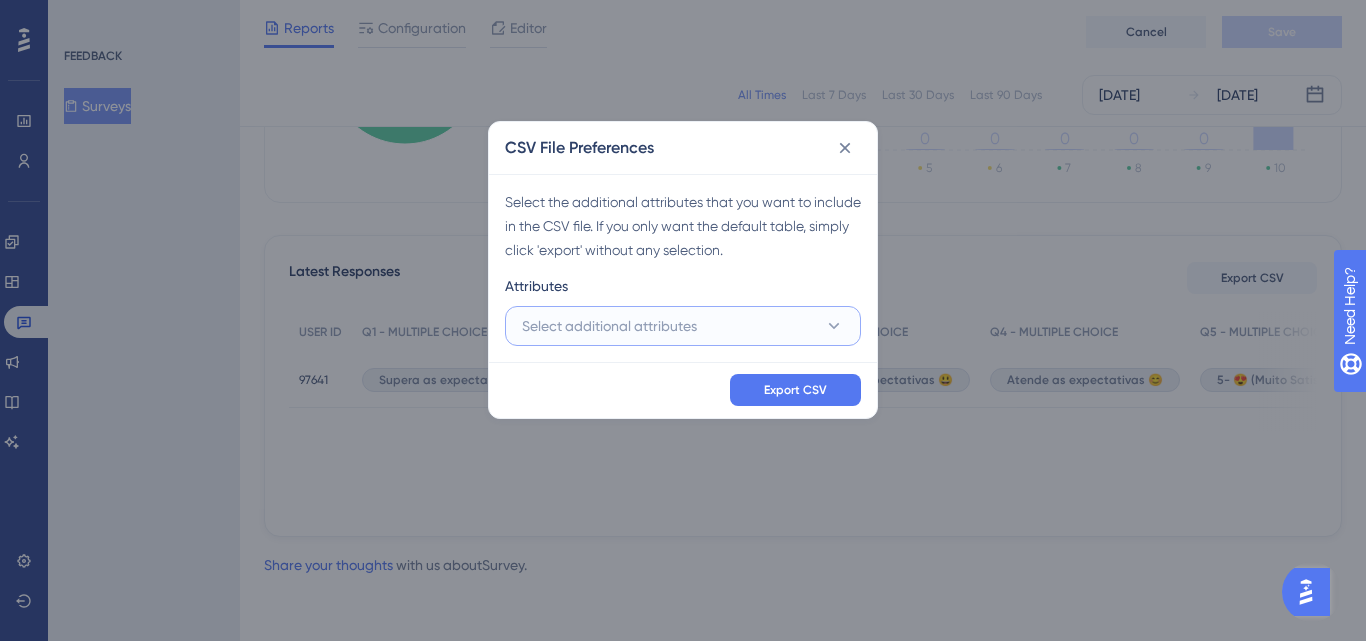 click on "Select additional attributes" at bounding box center (683, 326) 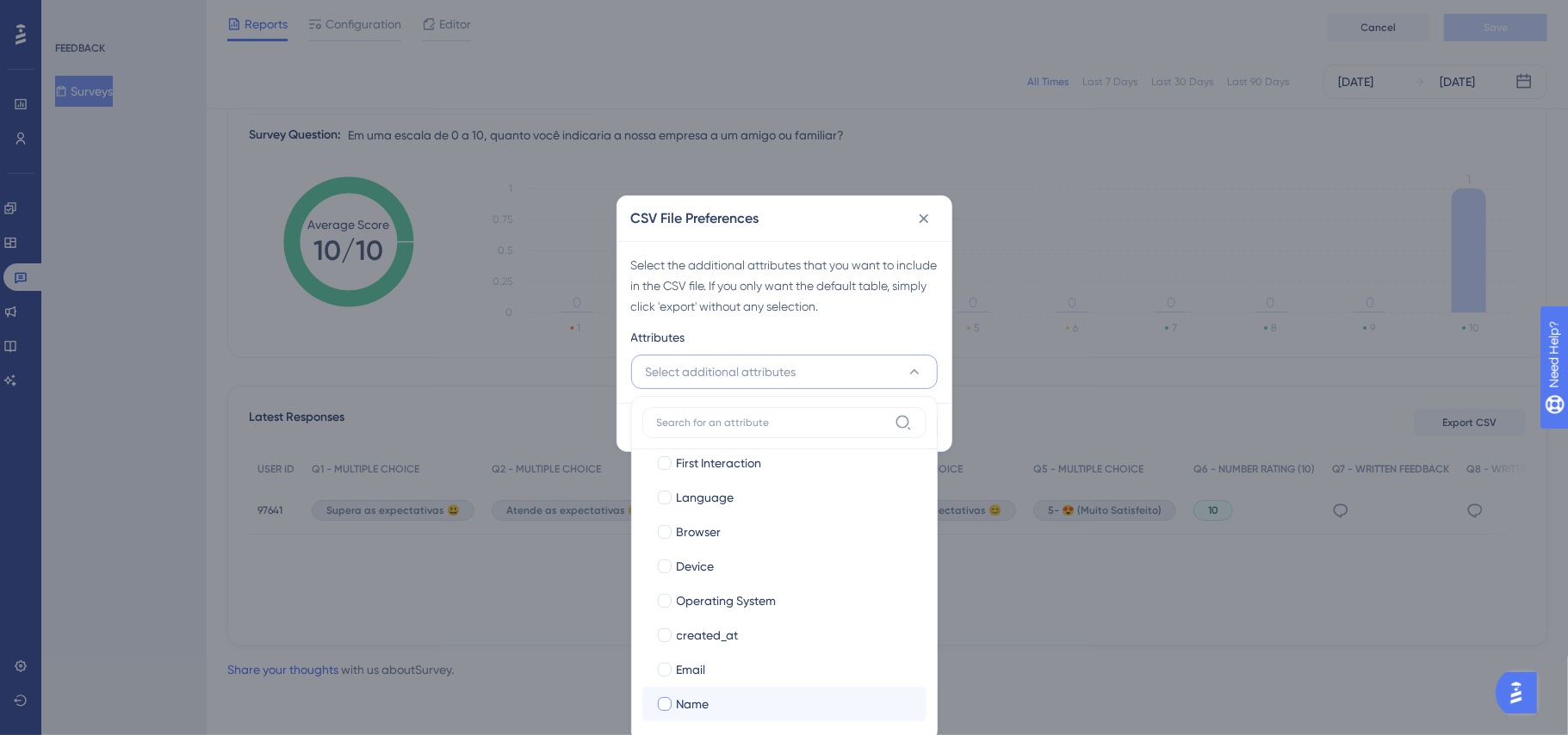 click at bounding box center [665, 704] 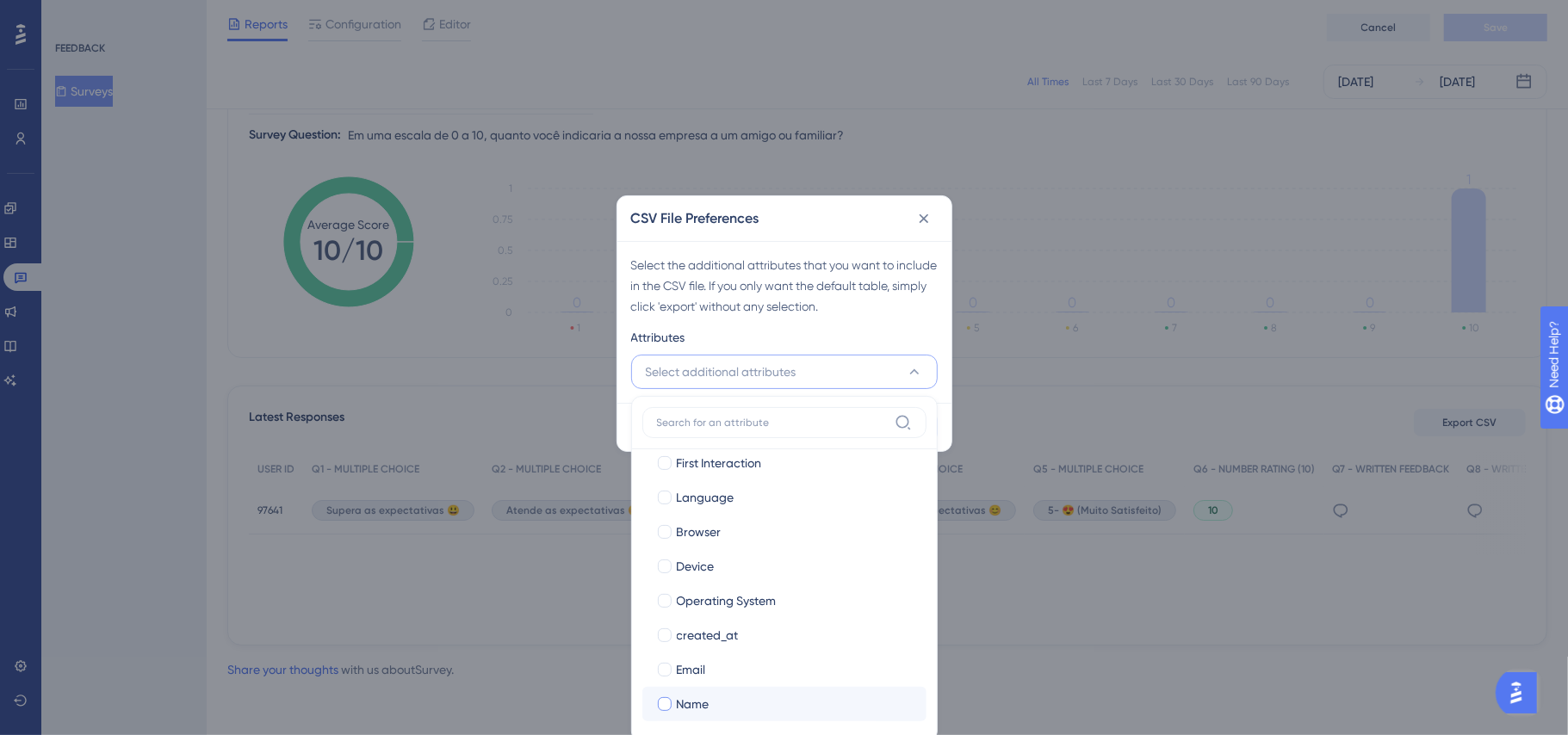 checkbox on "true" 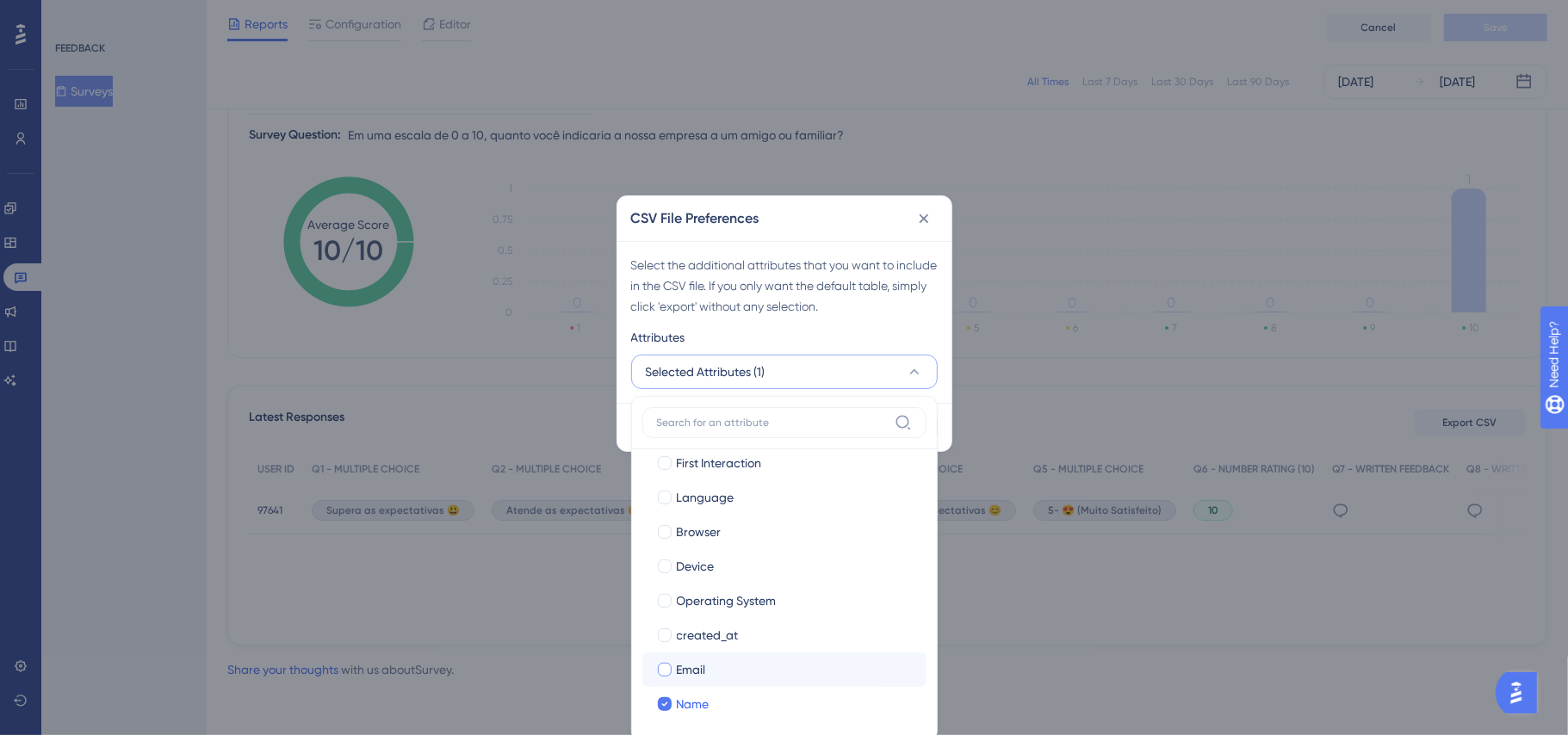 click at bounding box center [665, 670] 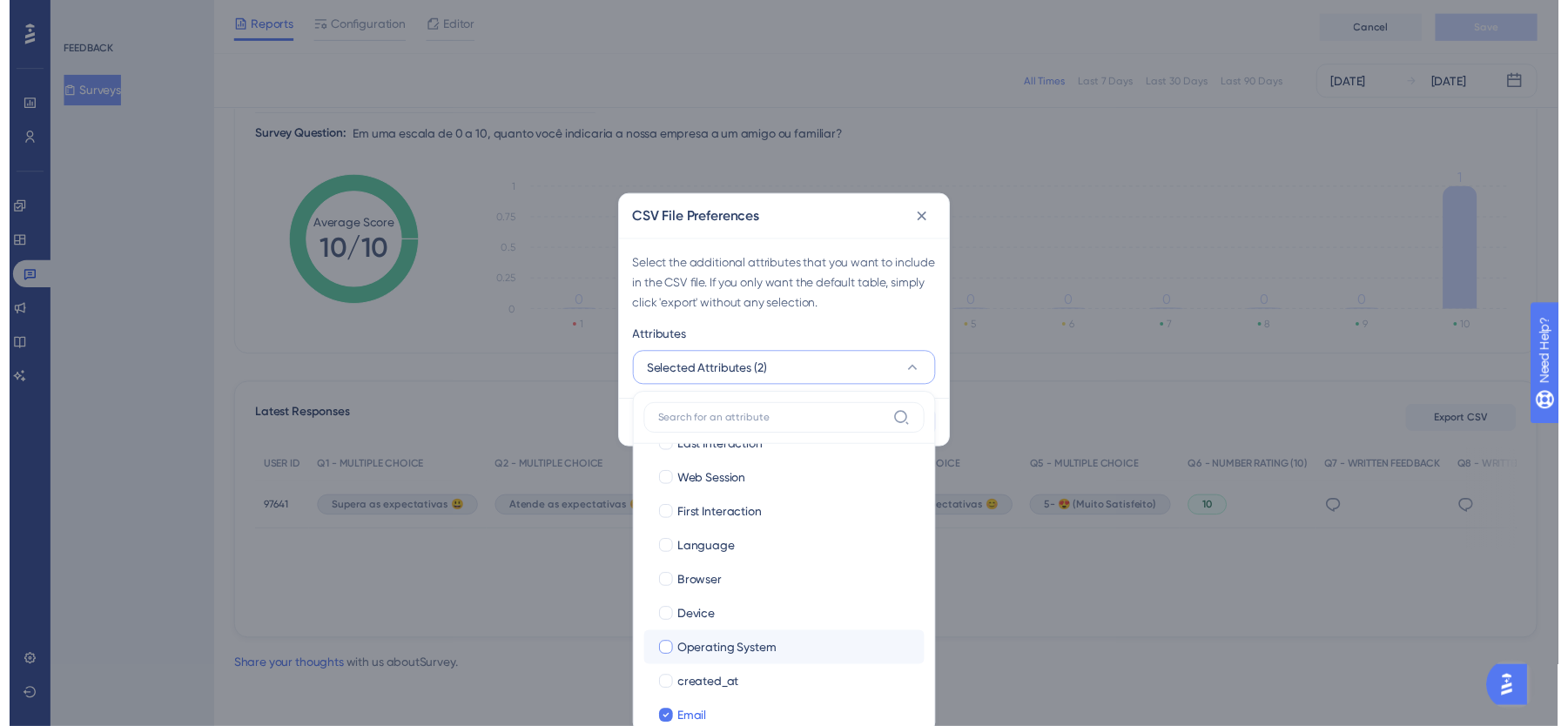 scroll, scrollTop: 0, scrollLeft: 0, axis: both 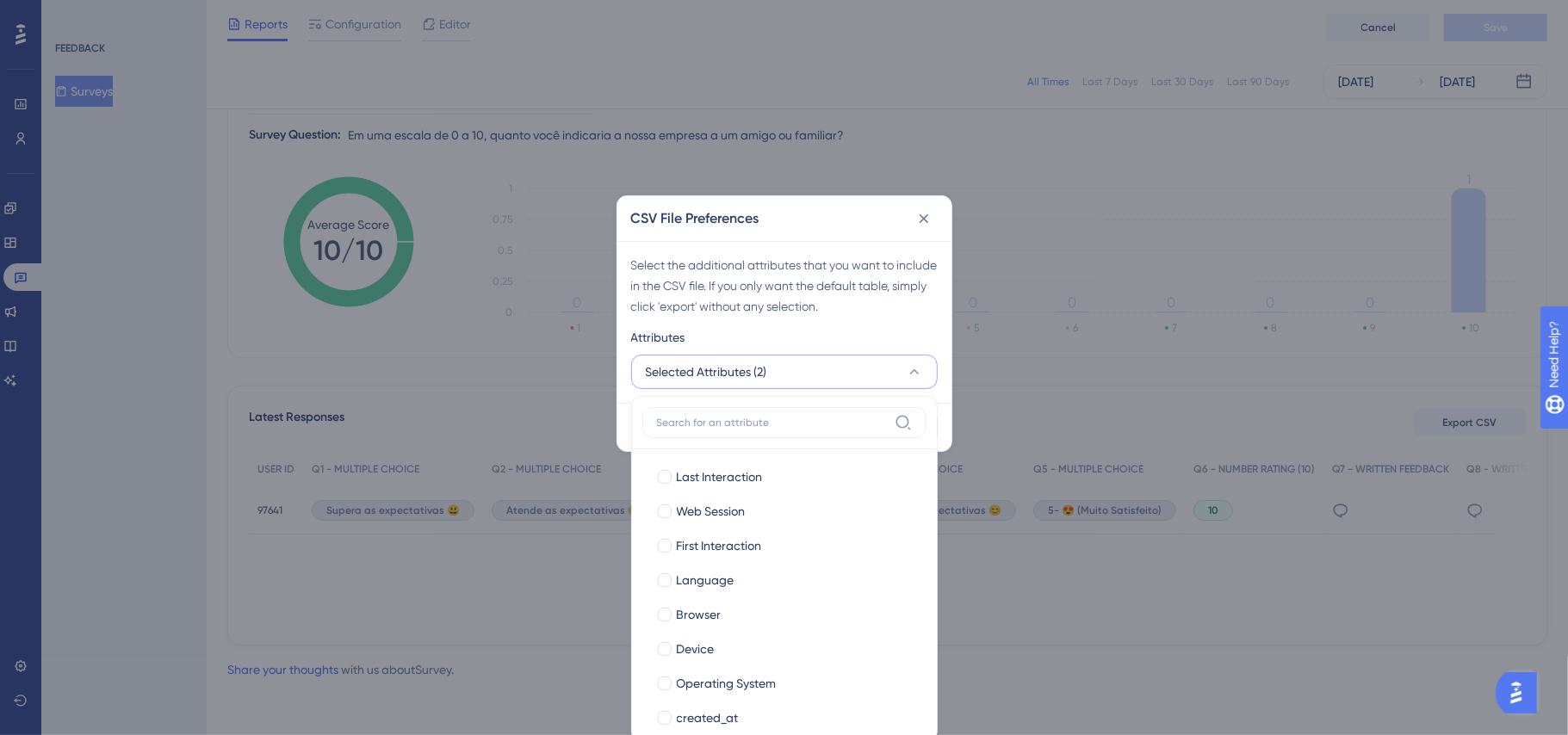 click on "Attributes" at bounding box center (784, 341) 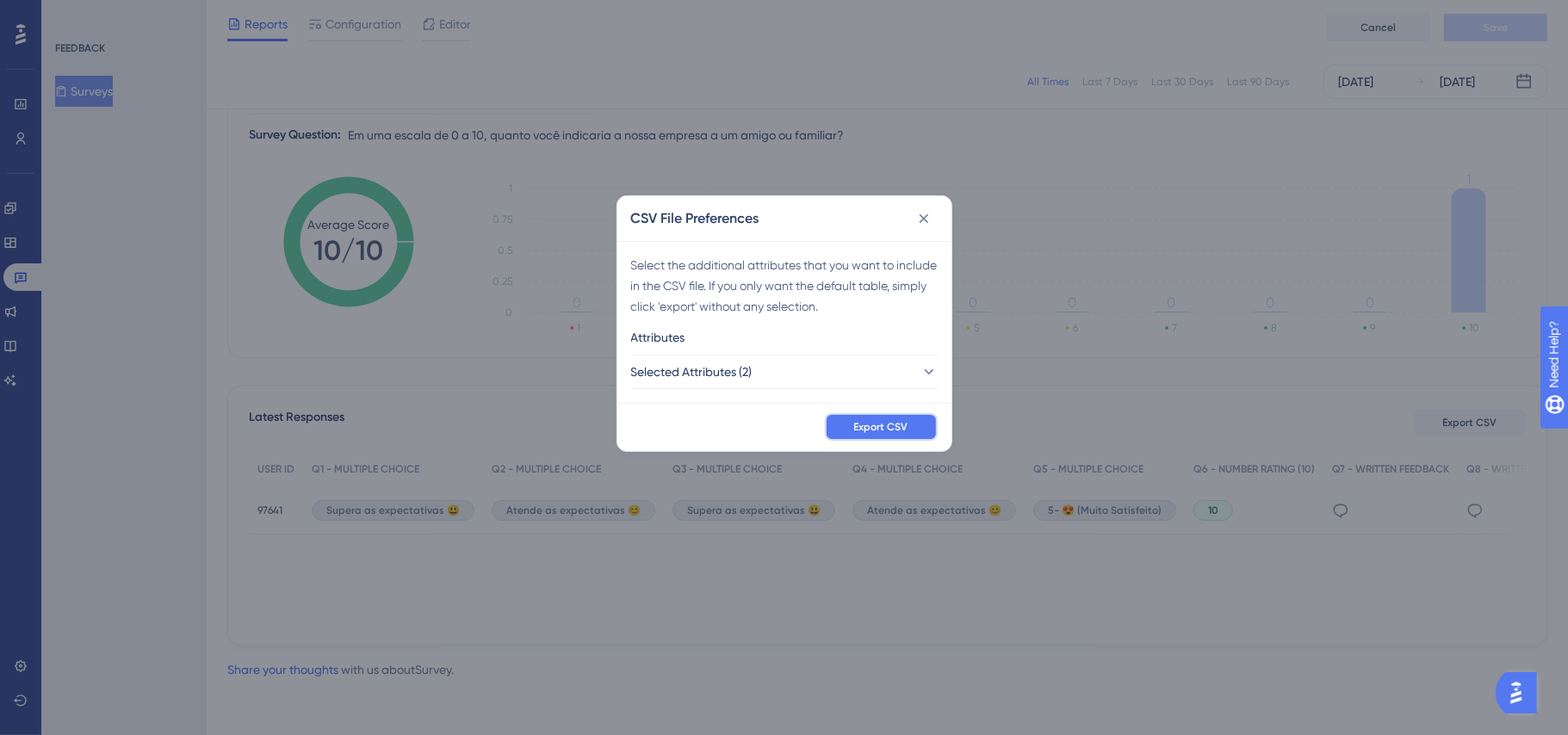 click on "Export CSV" at bounding box center (881, 427) 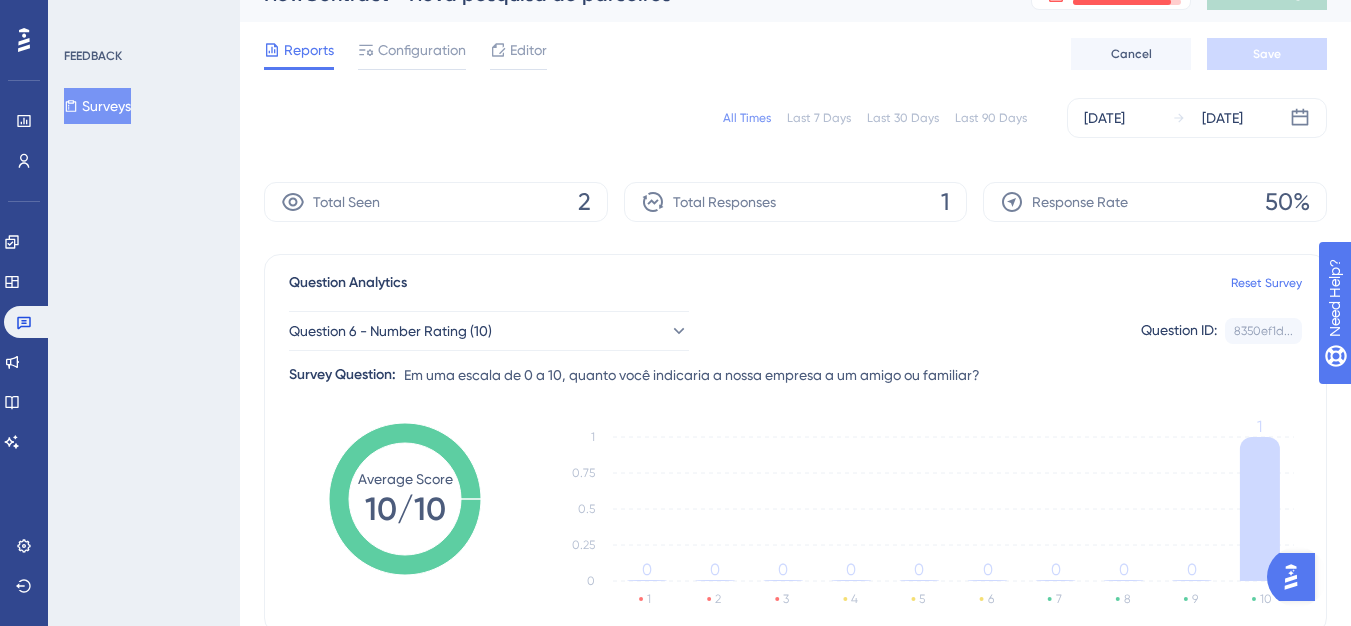 scroll, scrollTop: 0, scrollLeft: 0, axis: both 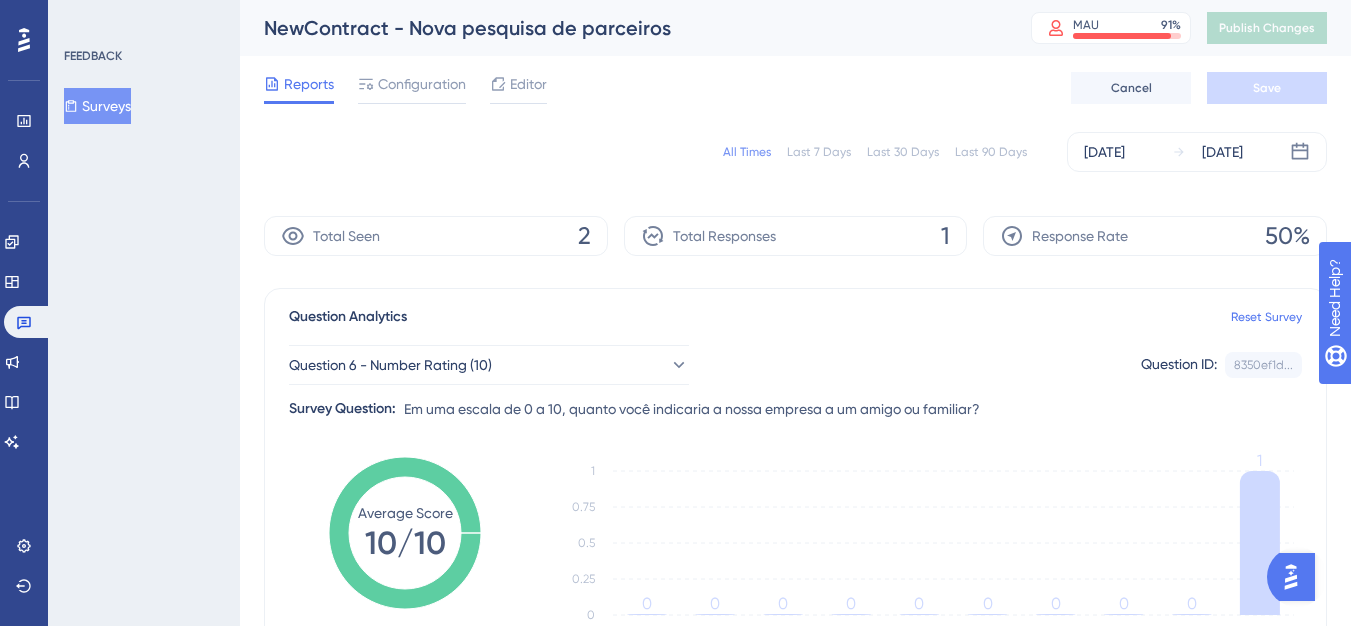 click on "Total Seen 2" at bounding box center [436, 236] 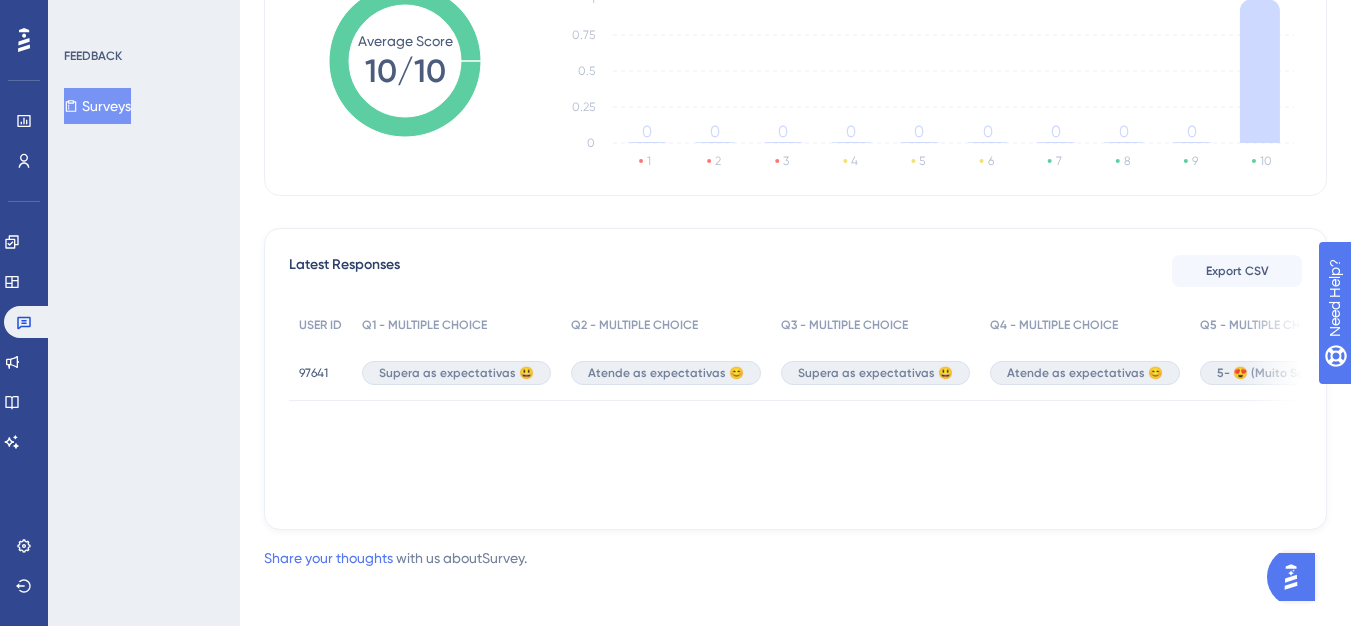 scroll, scrollTop: 0, scrollLeft: 0, axis: both 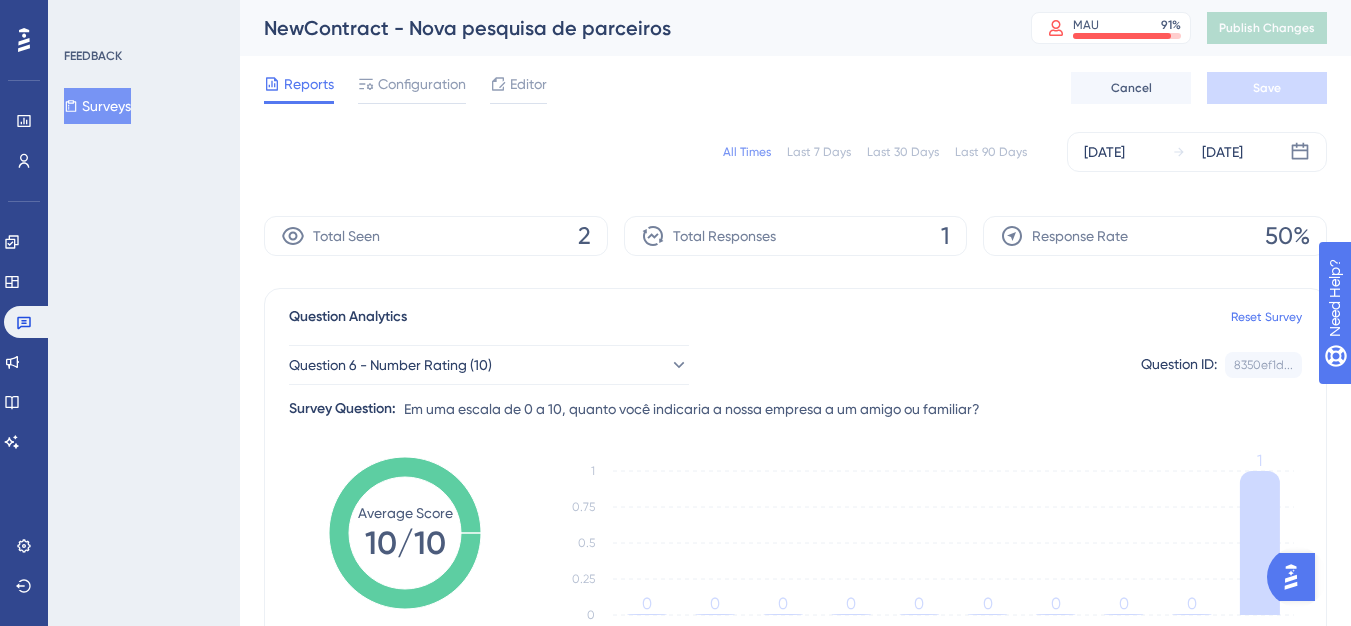 click on "Total Seen 2" at bounding box center [436, 236] 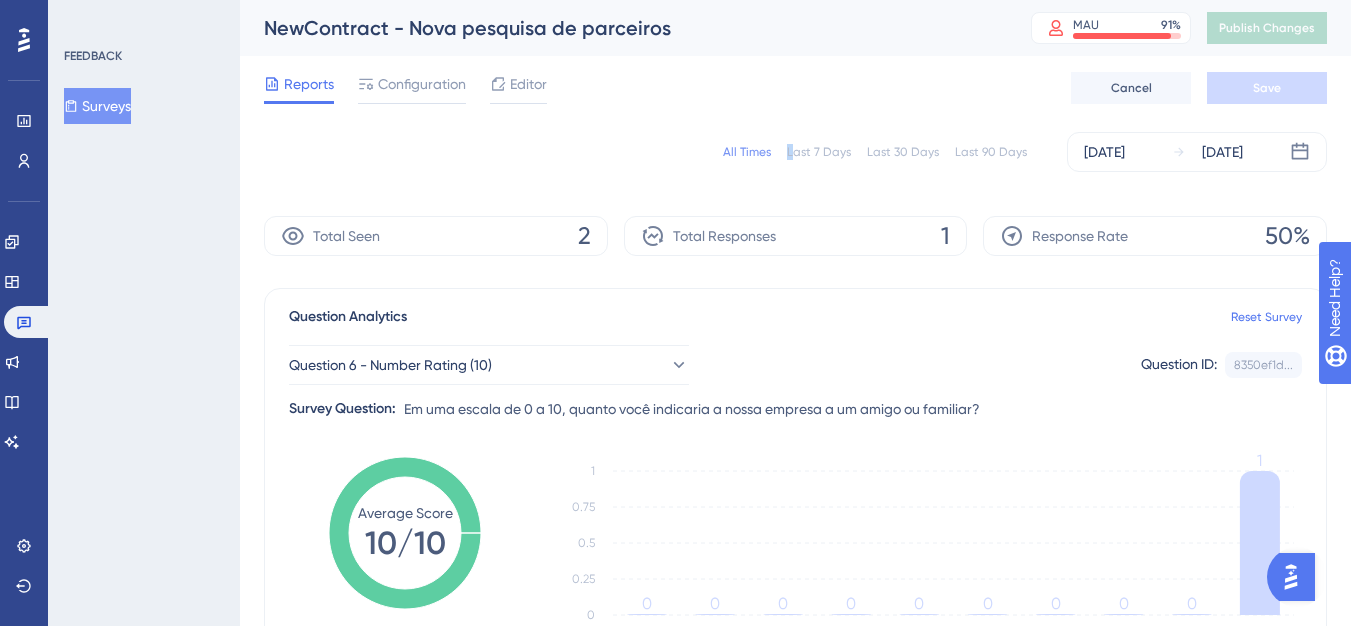 click on "All Times Last 7 Days Last 30 Days Last 90 Days [DATE] [DATE]" at bounding box center (795, 152) 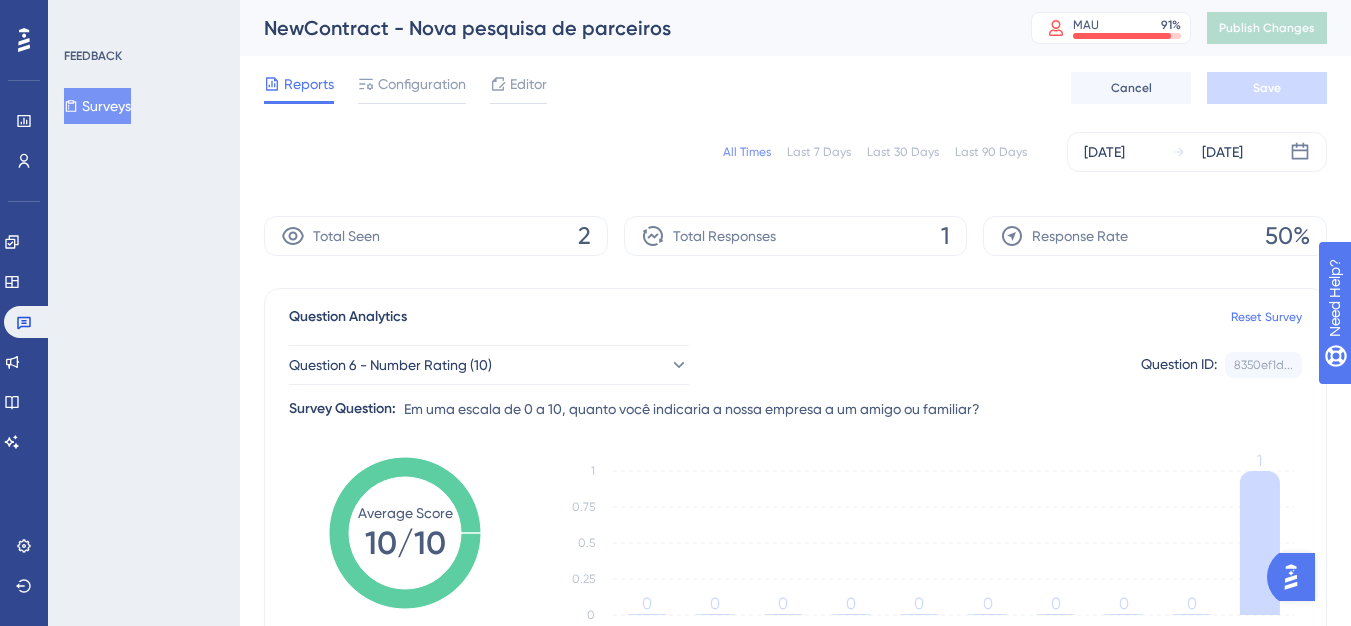 click on "Last 7 Days" at bounding box center [819, 152] 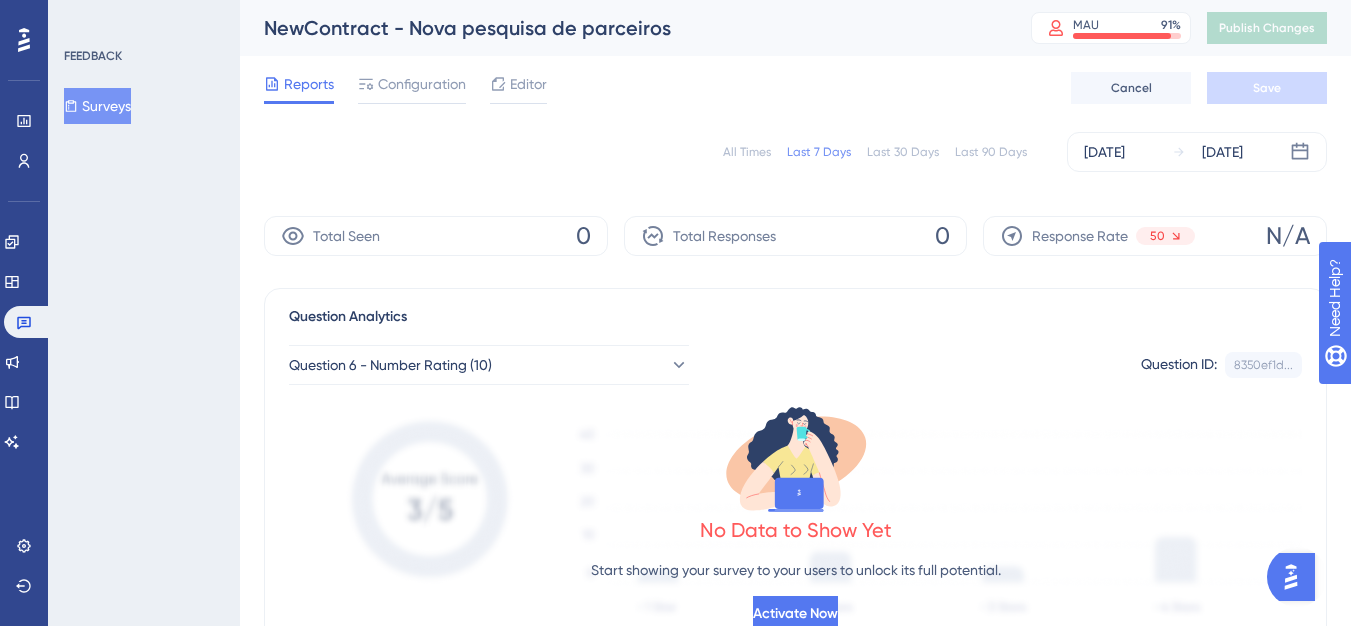 click on "All Times Last 7 Days Last 30 Days Last 90 Days [DATE] [DATE]" at bounding box center [795, 152] 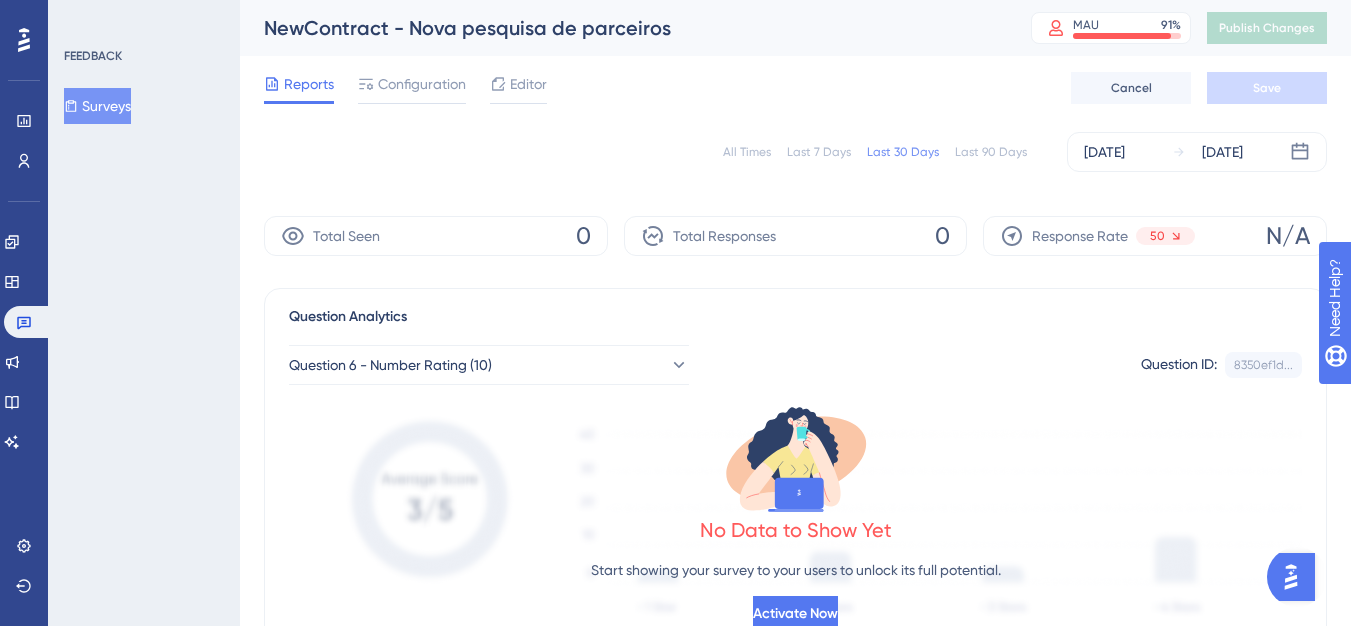drag, startPoint x: 978, startPoint y: 146, endPoint x: 900, endPoint y: 154, distance: 78.40918 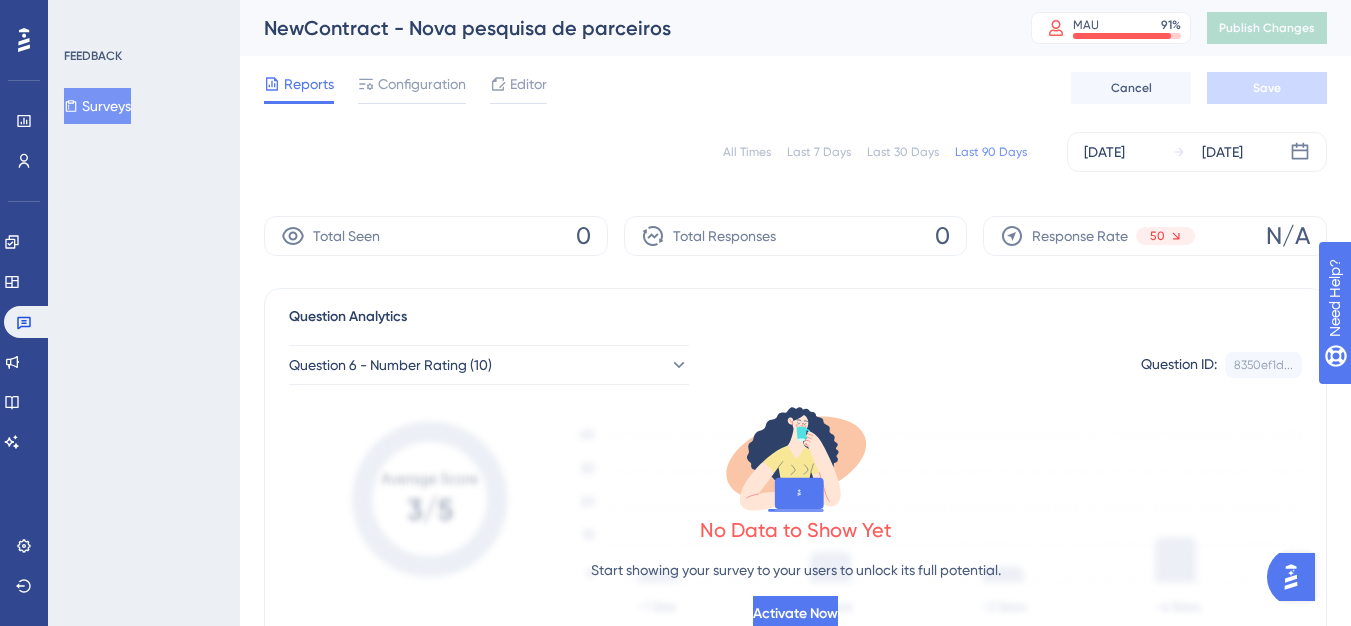 click on "All Times" at bounding box center [747, 152] 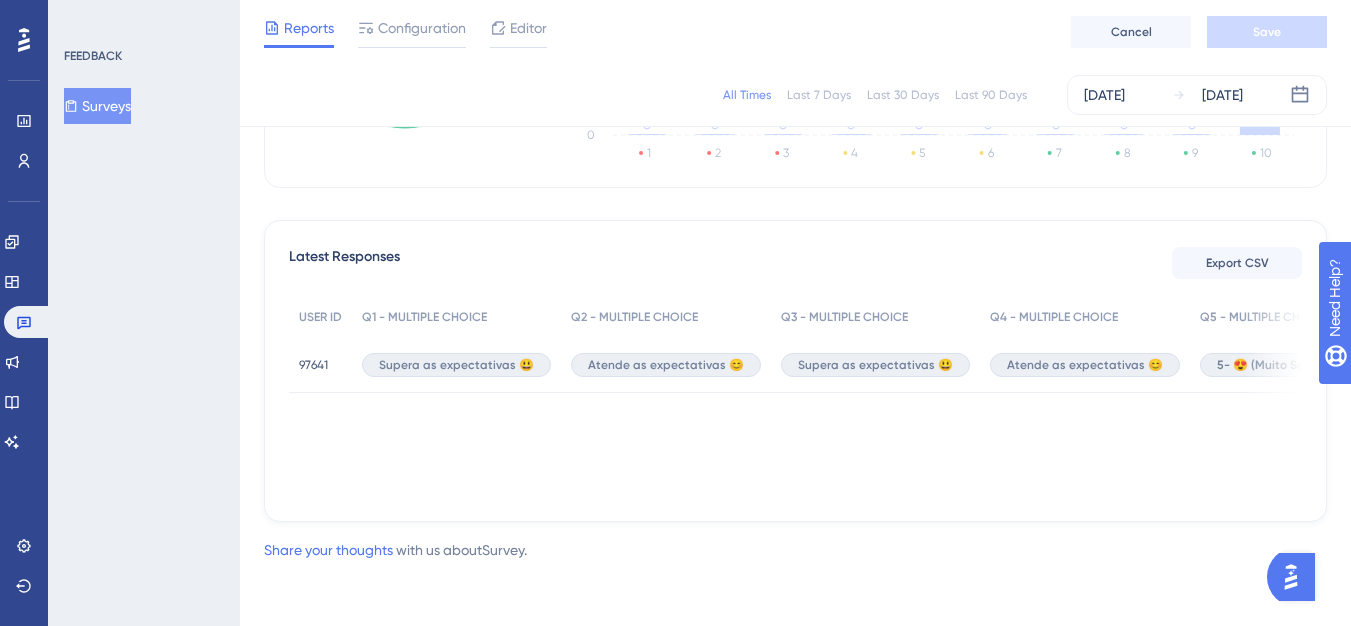 scroll, scrollTop: 0, scrollLeft: 0, axis: both 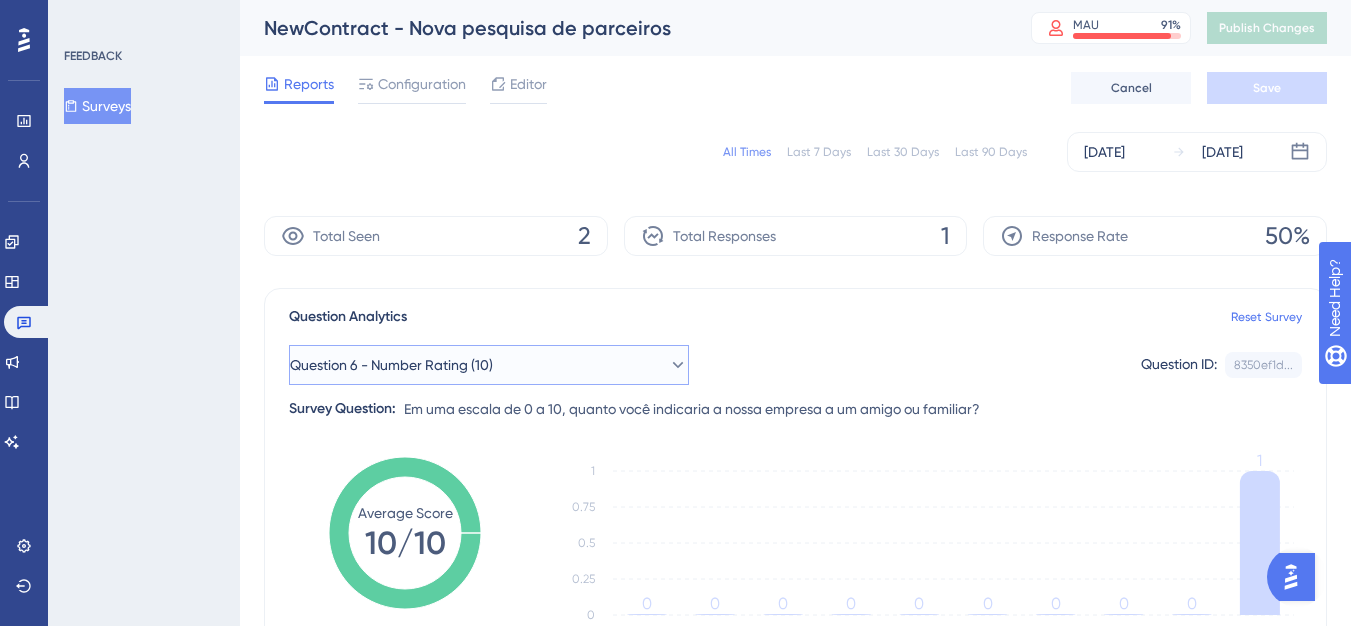 click on "Question 6 - Number Rating (10)" at bounding box center (391, 365) 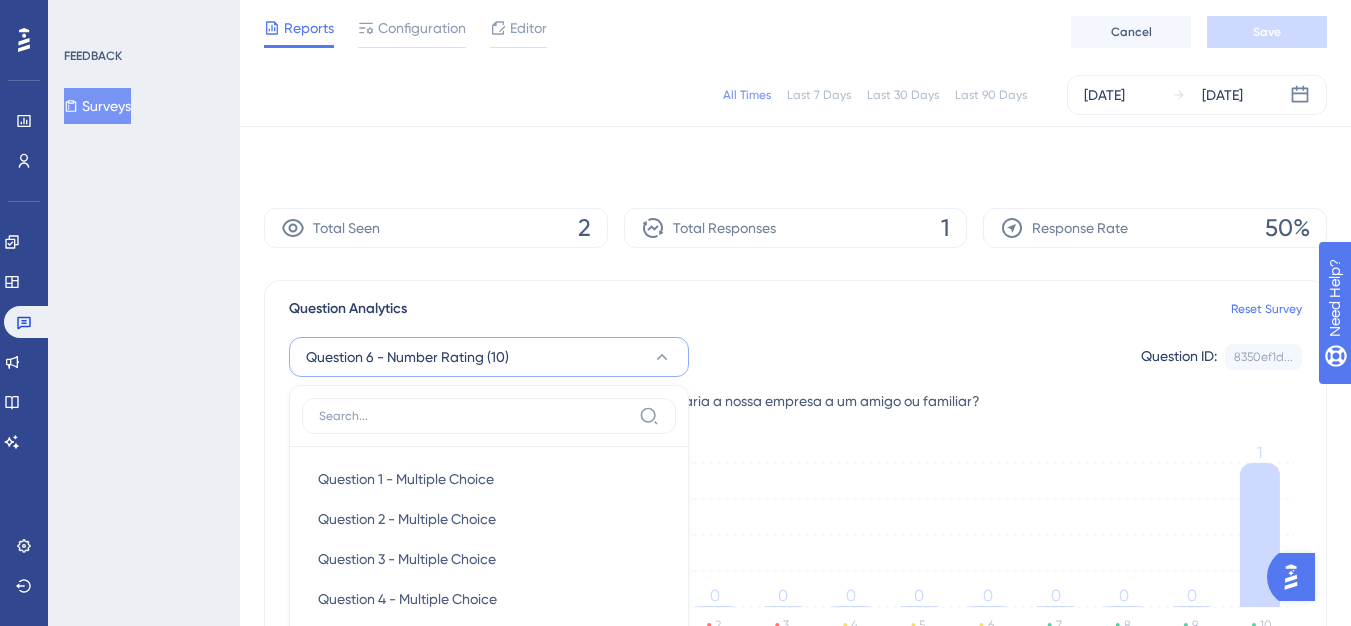 scroll, scrollTop: 265, scrollLeft: 0, axis: vertical 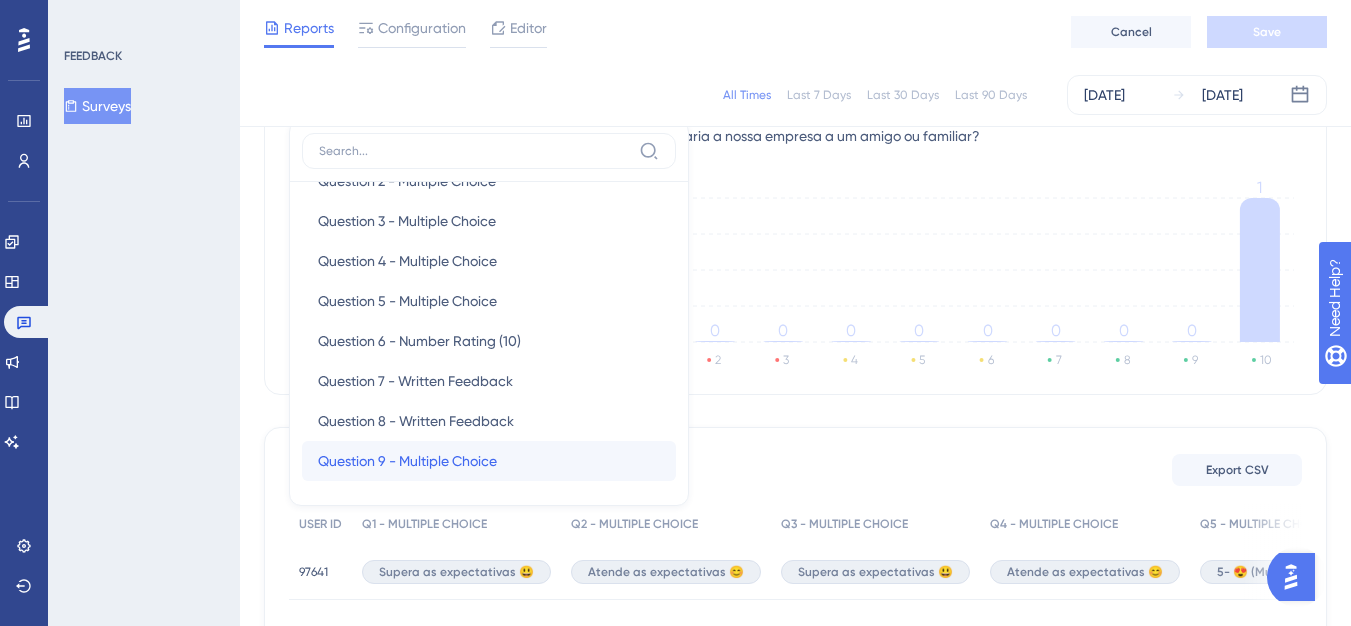 click on "Question 9 - Multiple Choice" at bounding box center (407, 461) 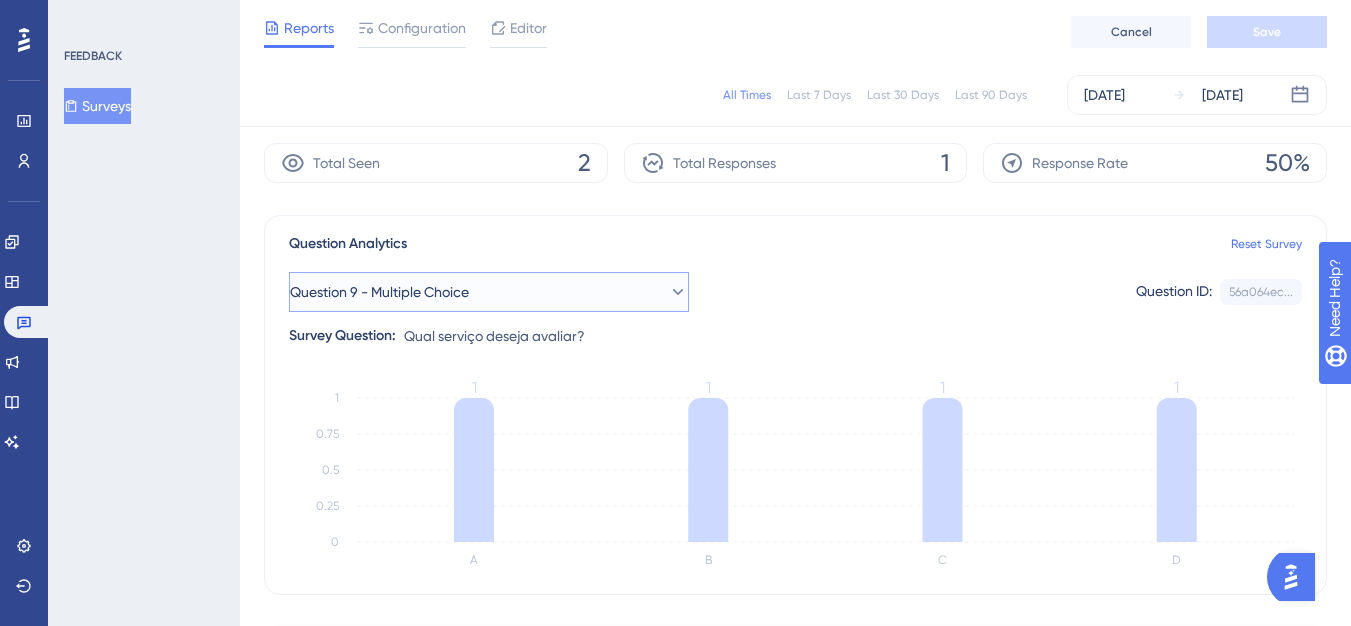 click on "Question 9 - Multiple Choice" at bounding box center (379, 292) 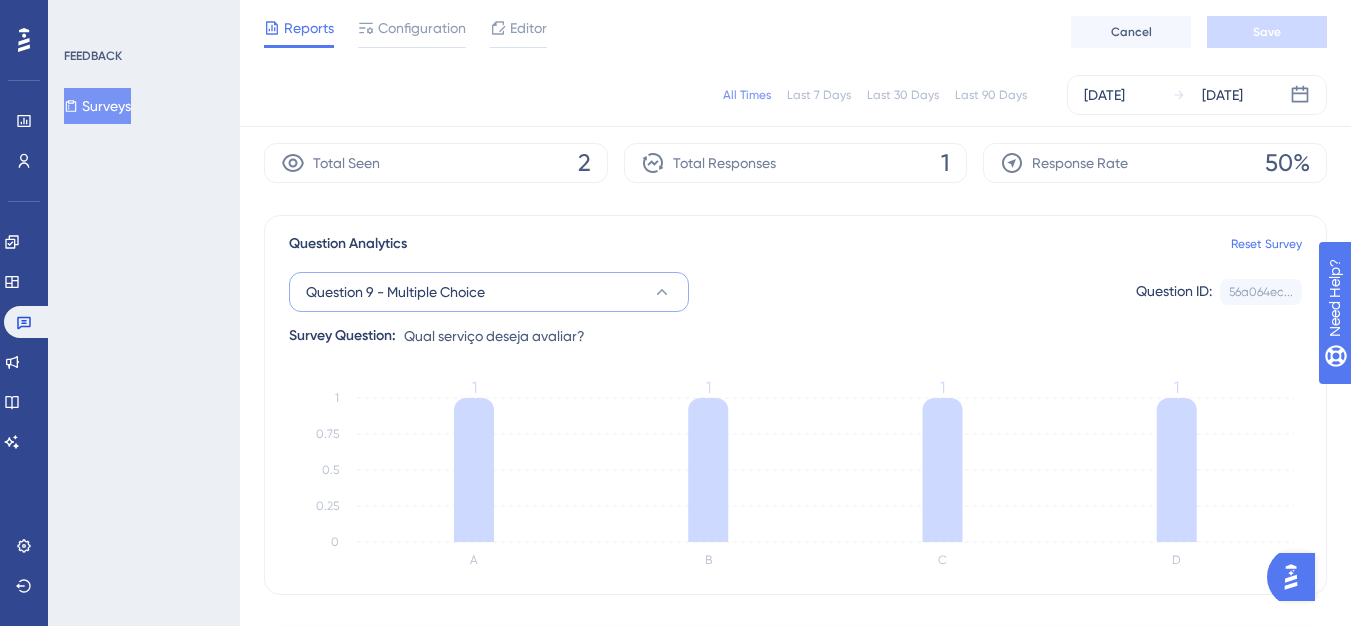scroll, scrollTop: 265, scrollLeft: 0, axis: vertical 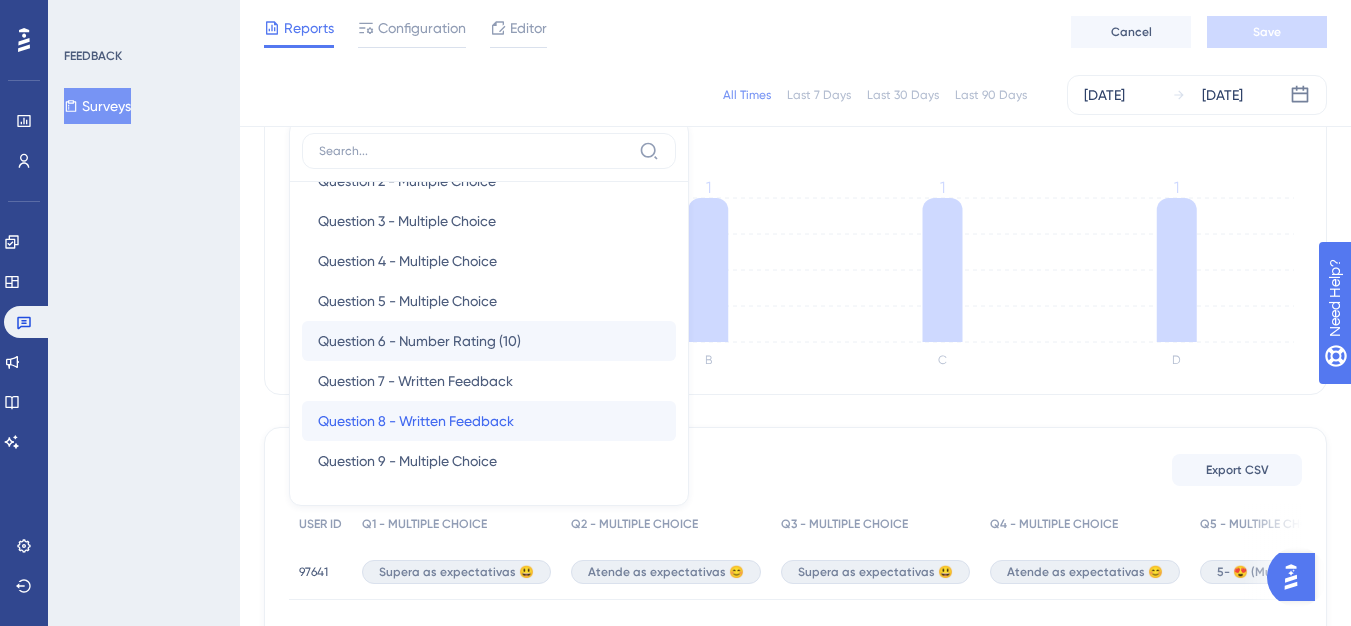 click on "Question 8 - Written Feedback" at bounding box center (416, 421) 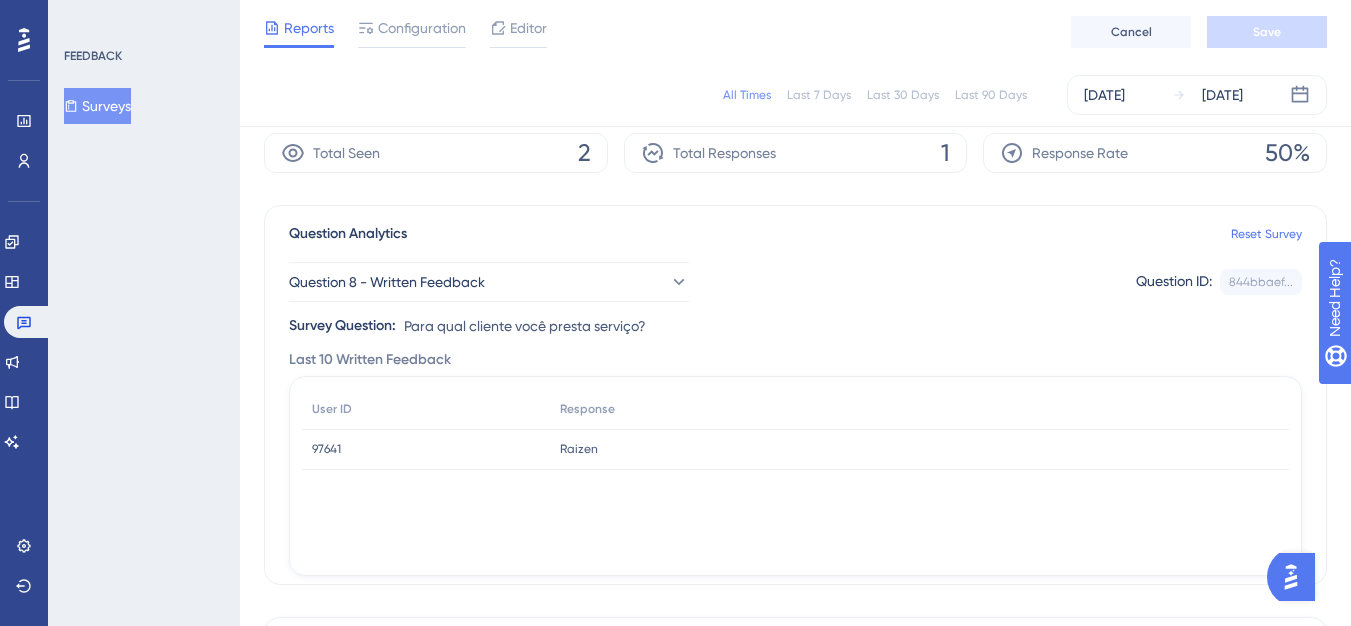 scroll, scrollTop: 72, scrollLeft: 0, axis: vertical 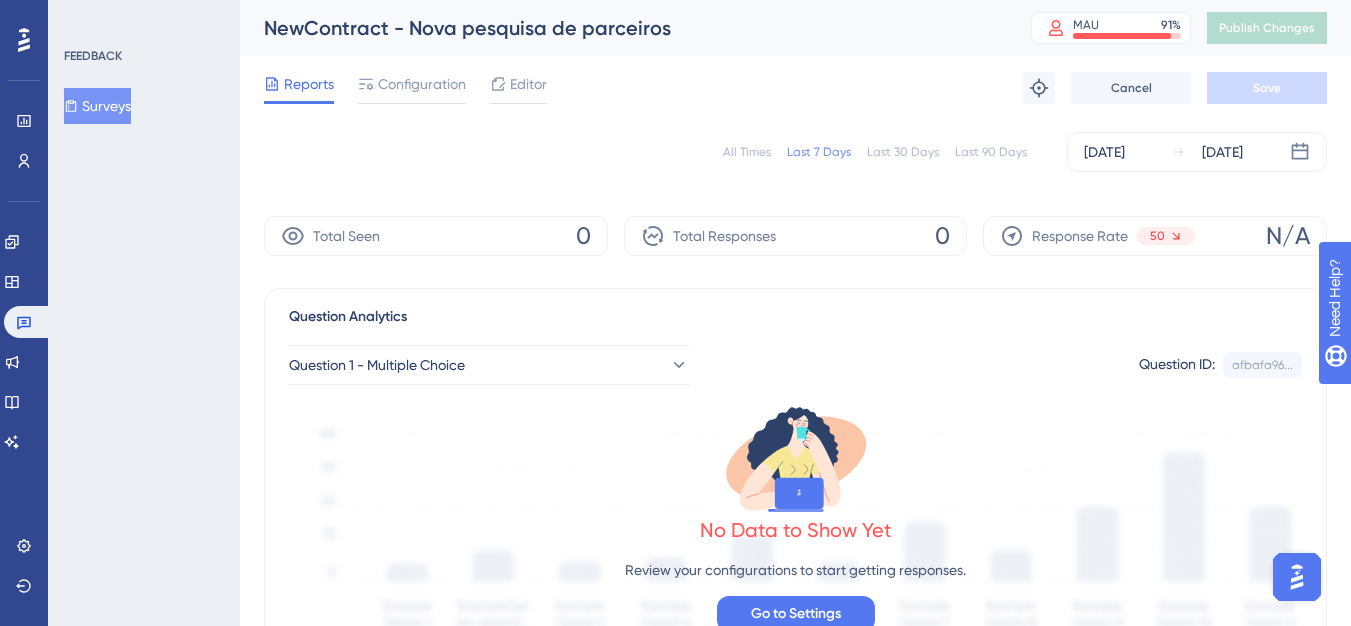 click on "All Times" at bounding box center [747, 152] 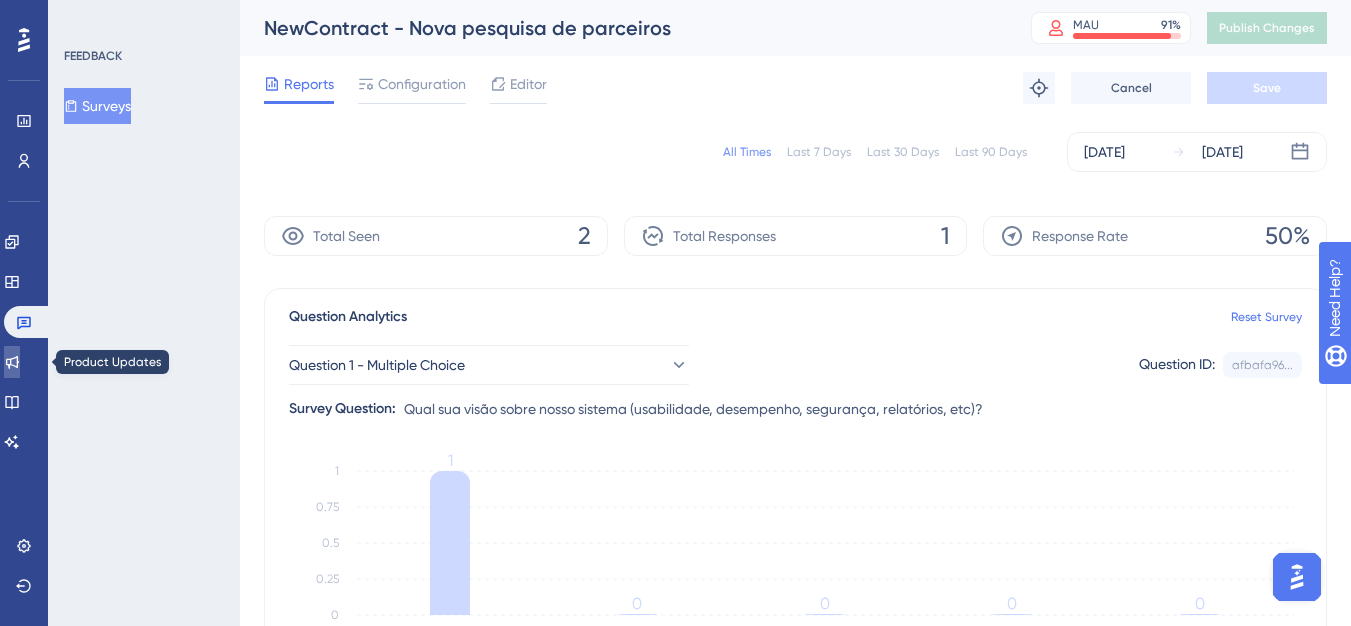 click 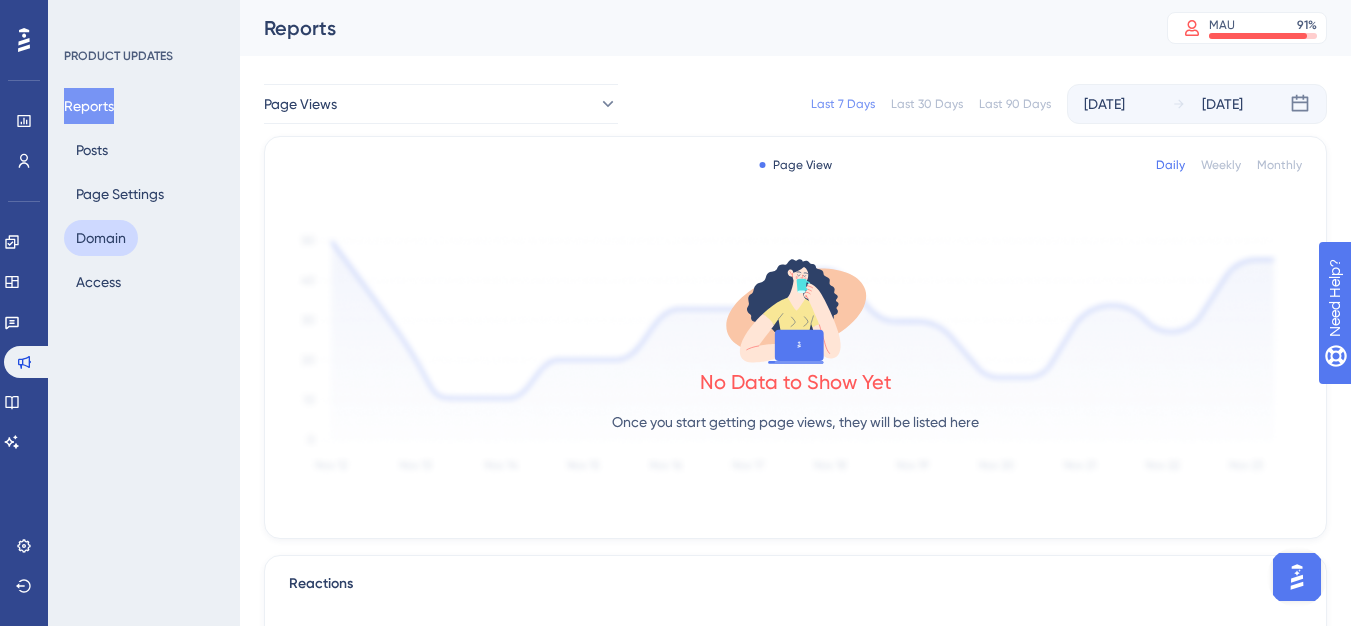 click on "Domain" at bounding box center (101, 238) 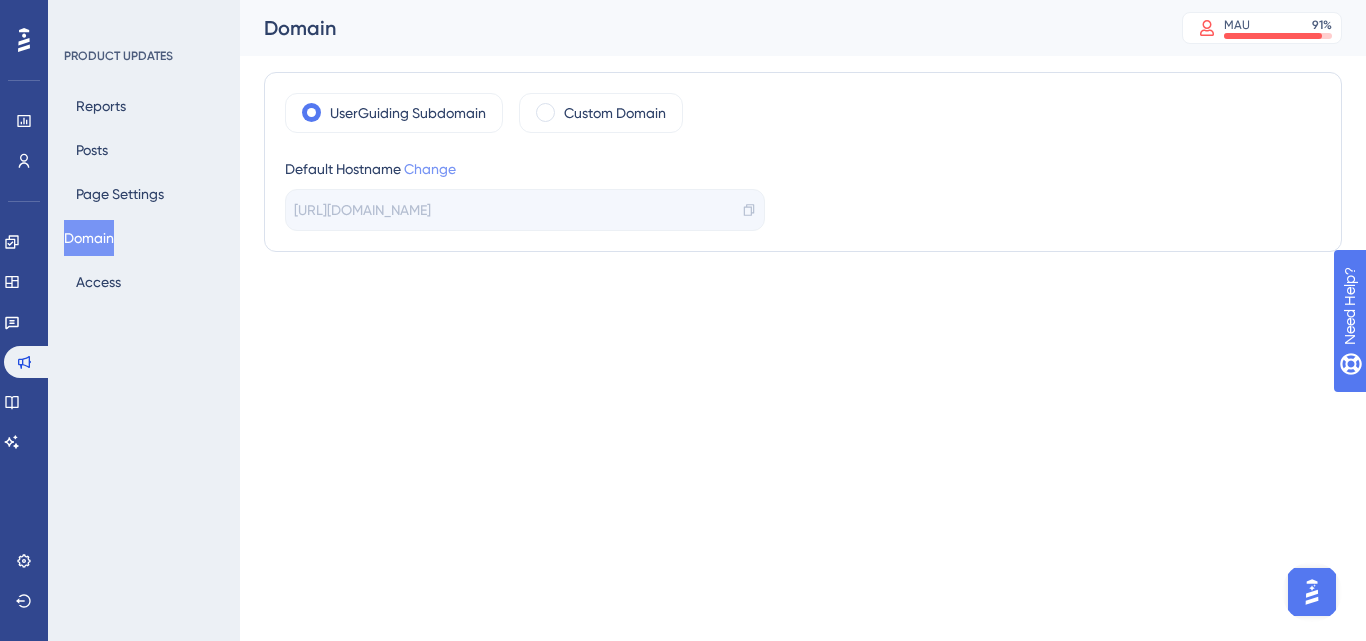 click on "Change" at bounding box center [430, 169] 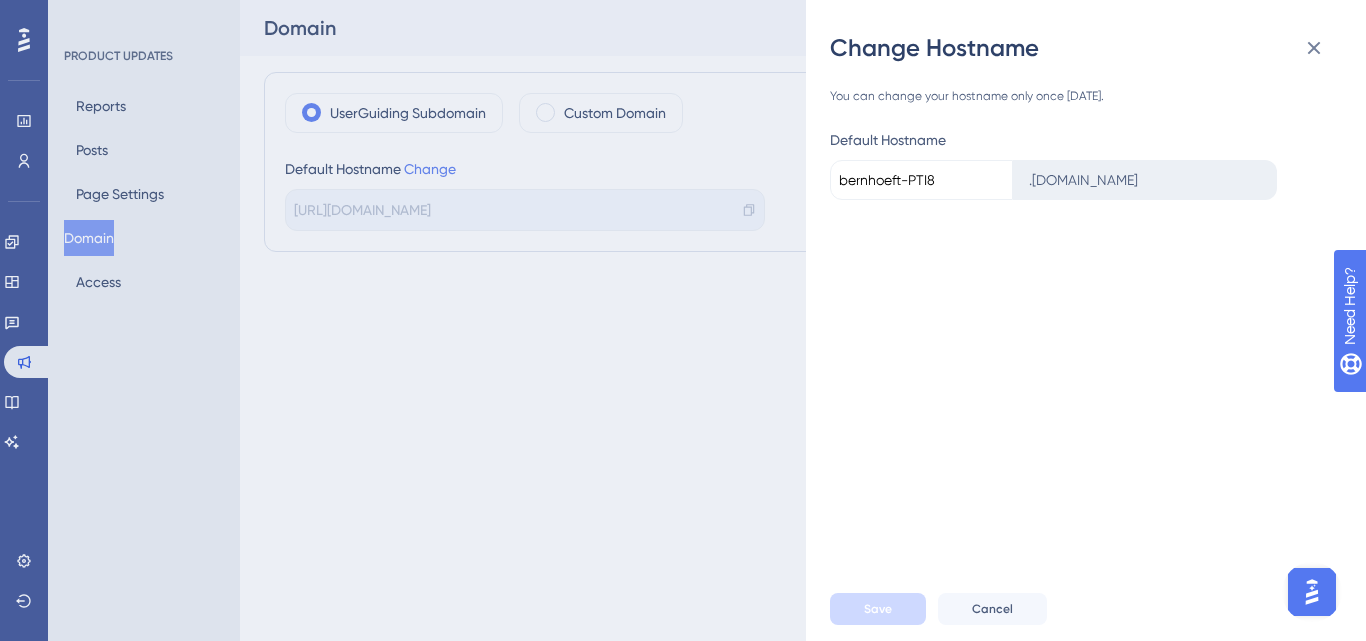 drag, startPoint x: 957, startPoint y: 184, endPoint x: 838, endPoint y: 178, distance: 119.15116 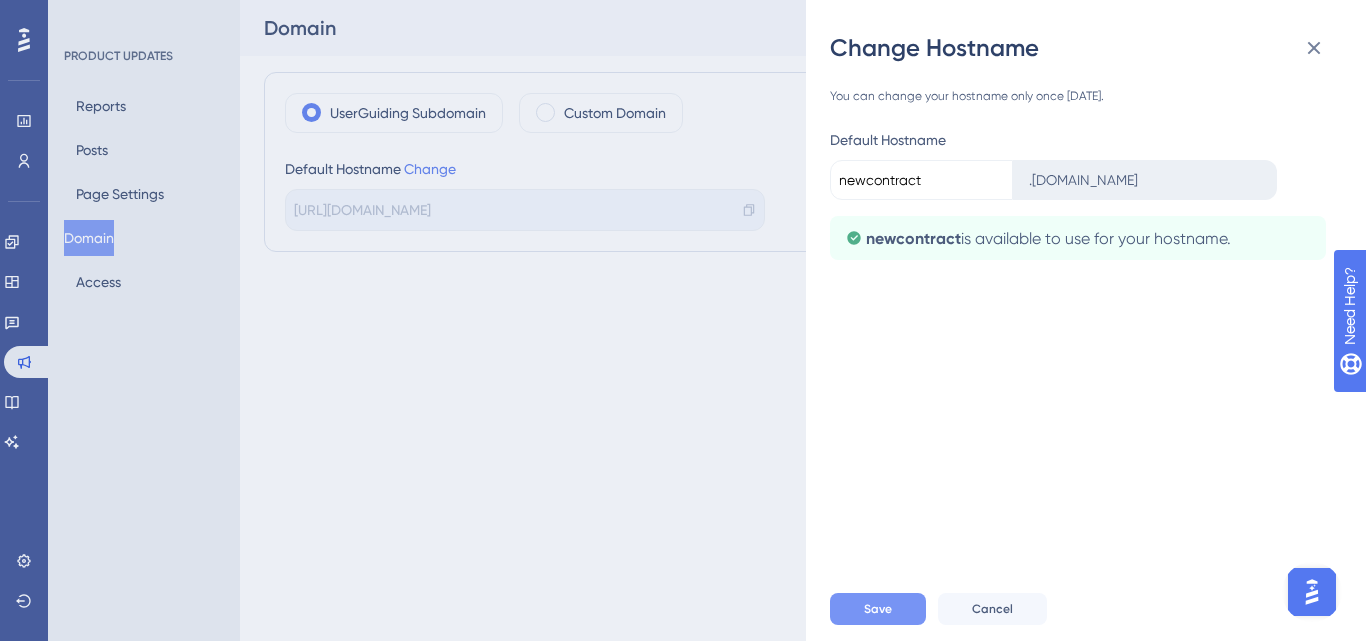 type on "newcontract" 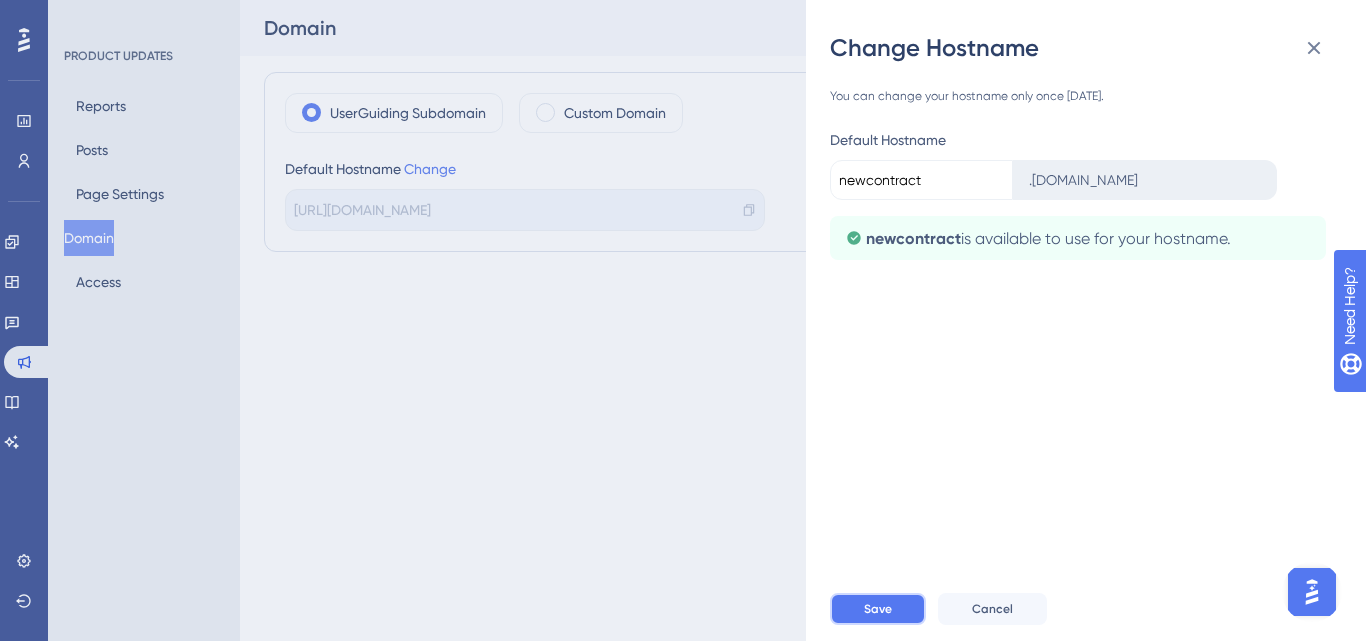 click on "Save" at bounding box center [878, 609] 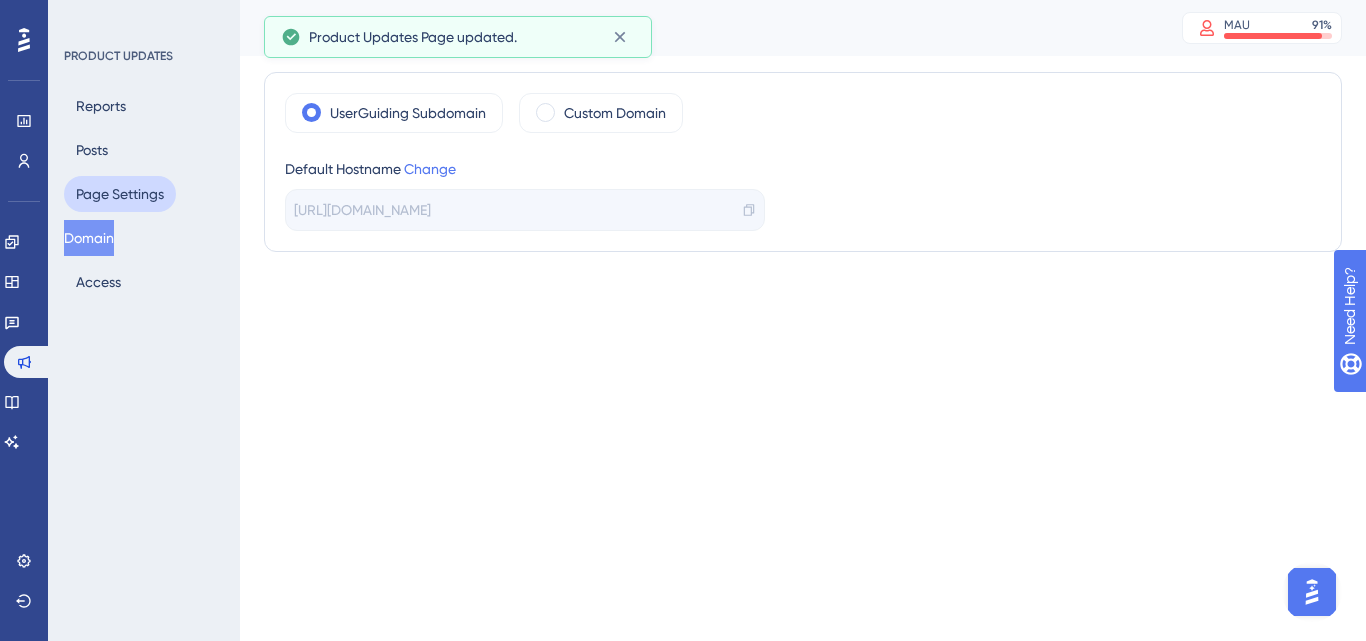 click on "Page Settings" at bounding box center (120, 194) 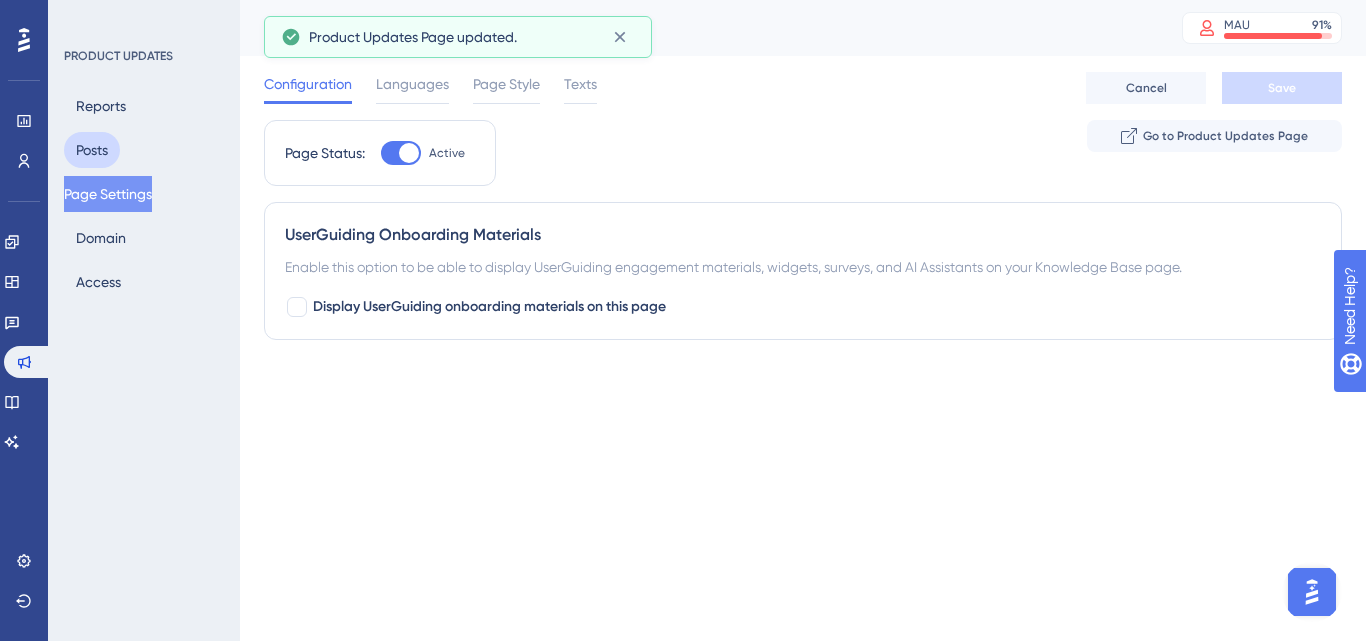 click on "Posts" at bounding box center (92, 150) 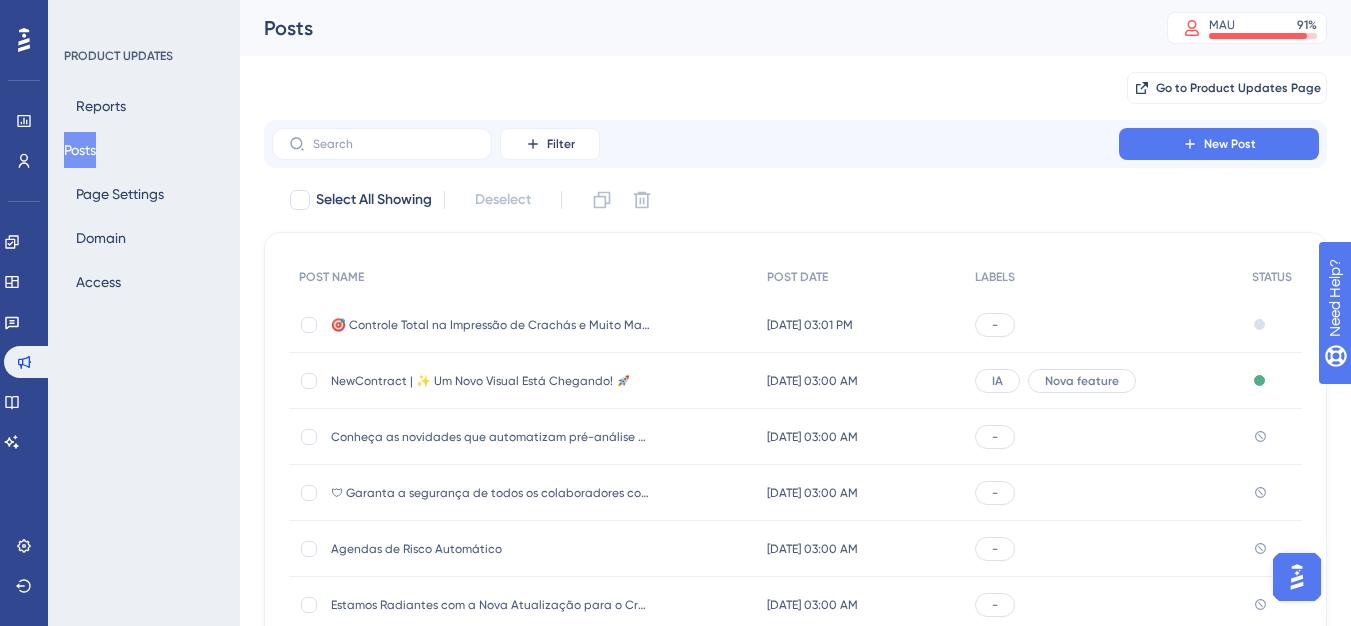 click on "Performance Users Engagement Widgets Feedback Product Updates Knowledge Base AI Assistant Settings Logout" at bounding box center (24, 313) 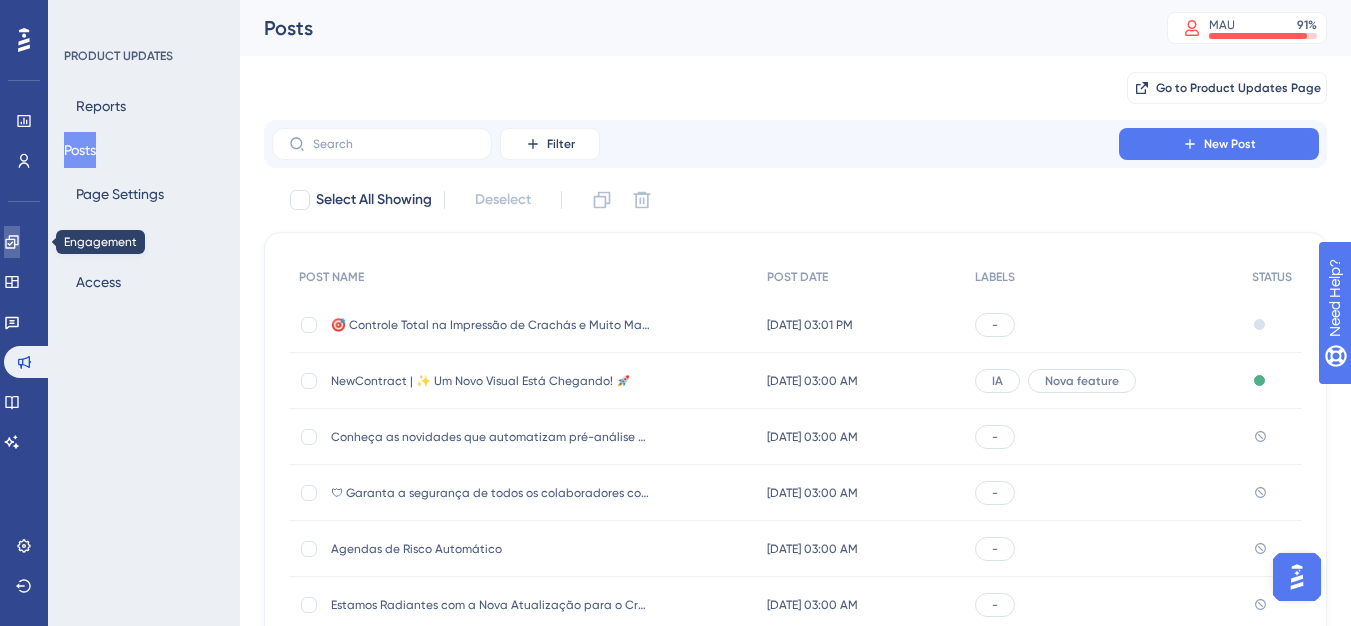 click at bounding box center [12, 242] 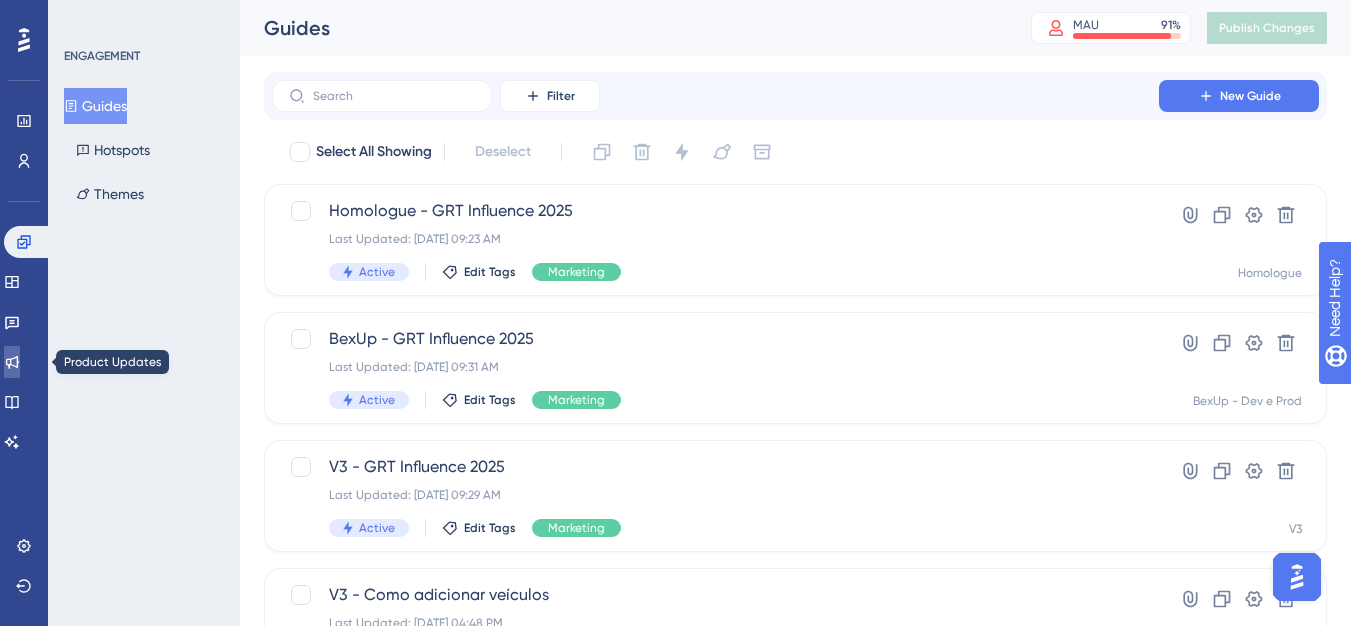 click 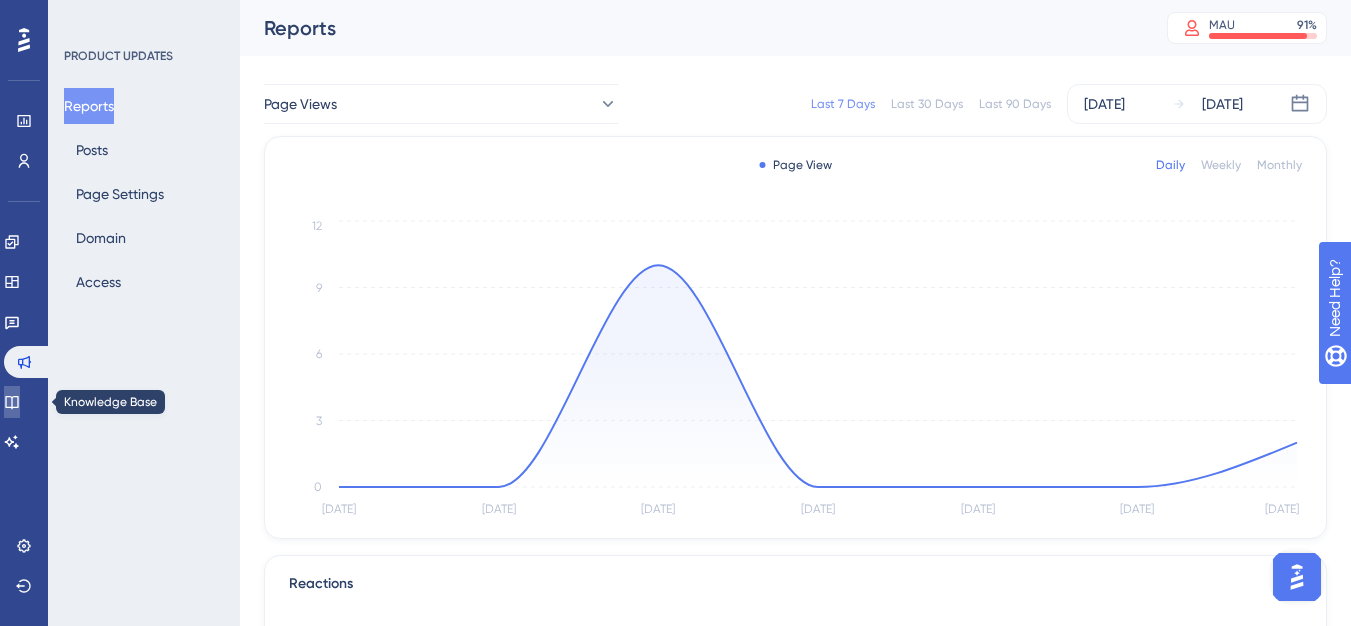 click 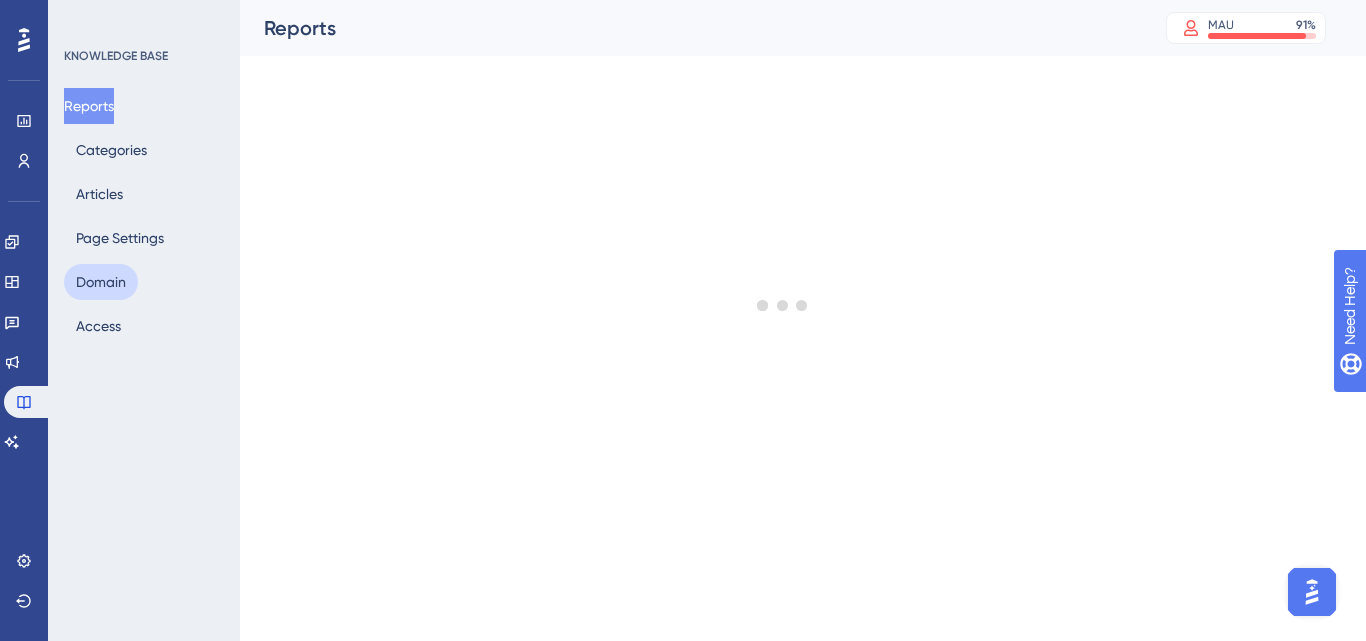 click on "Domain" at bounding box center (101, 282) 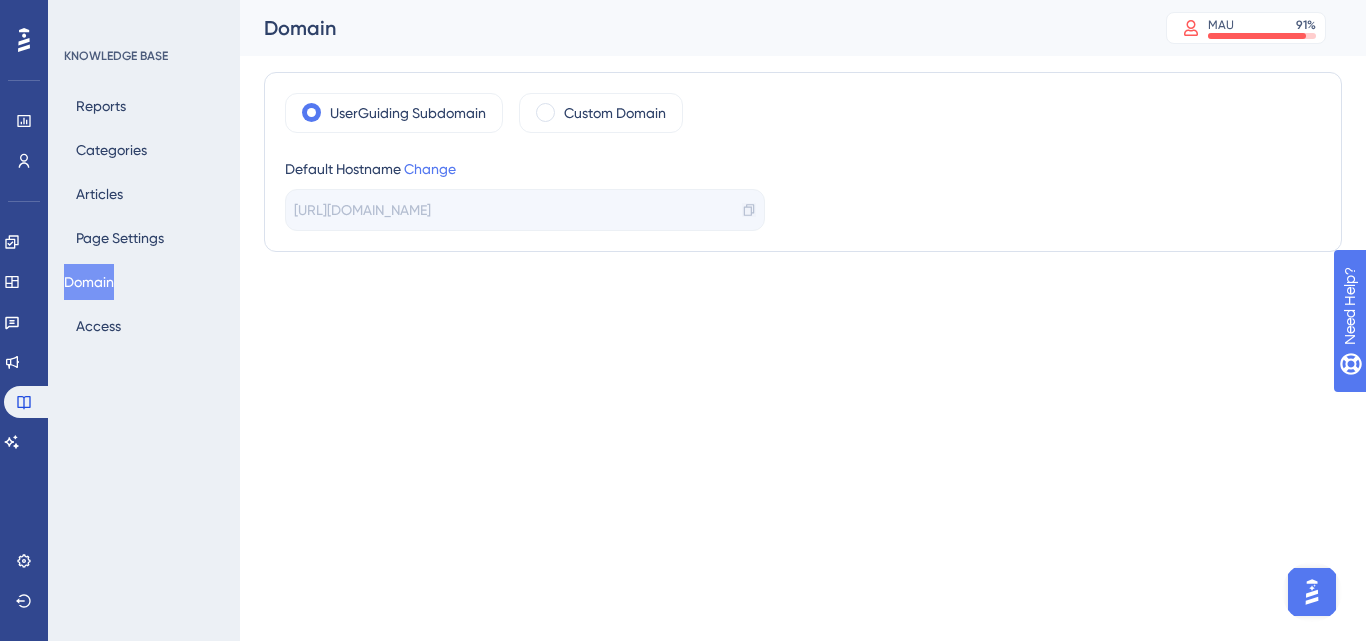 click 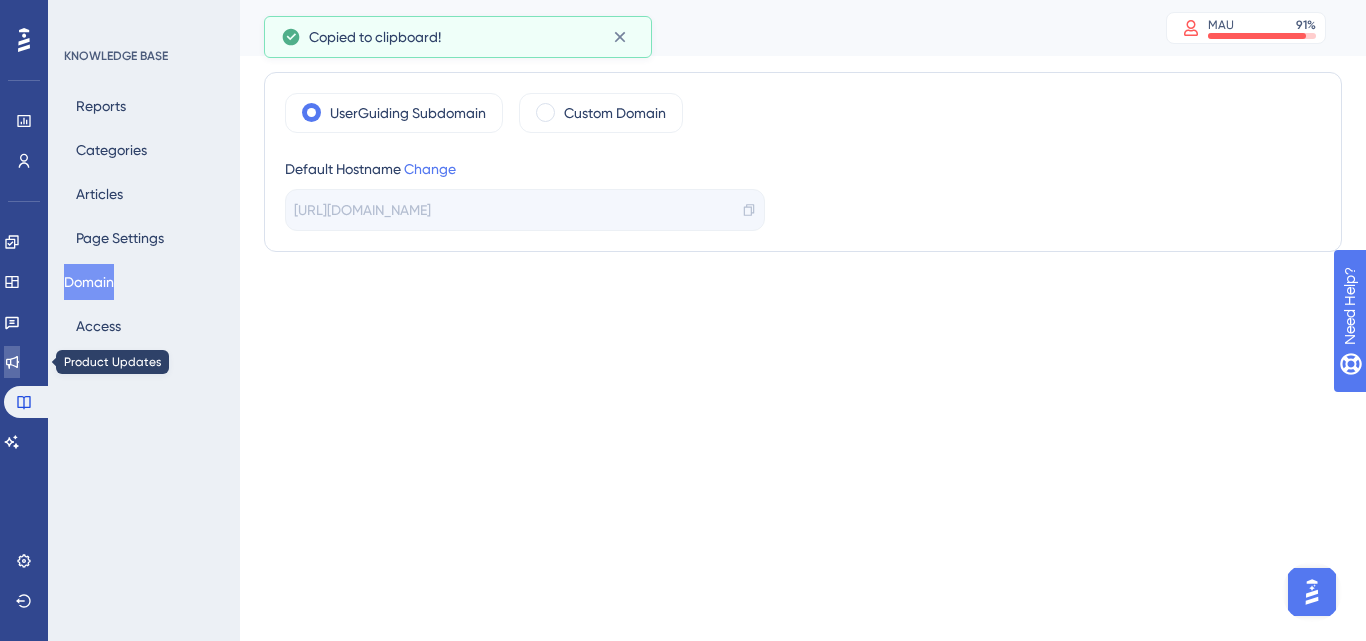 click 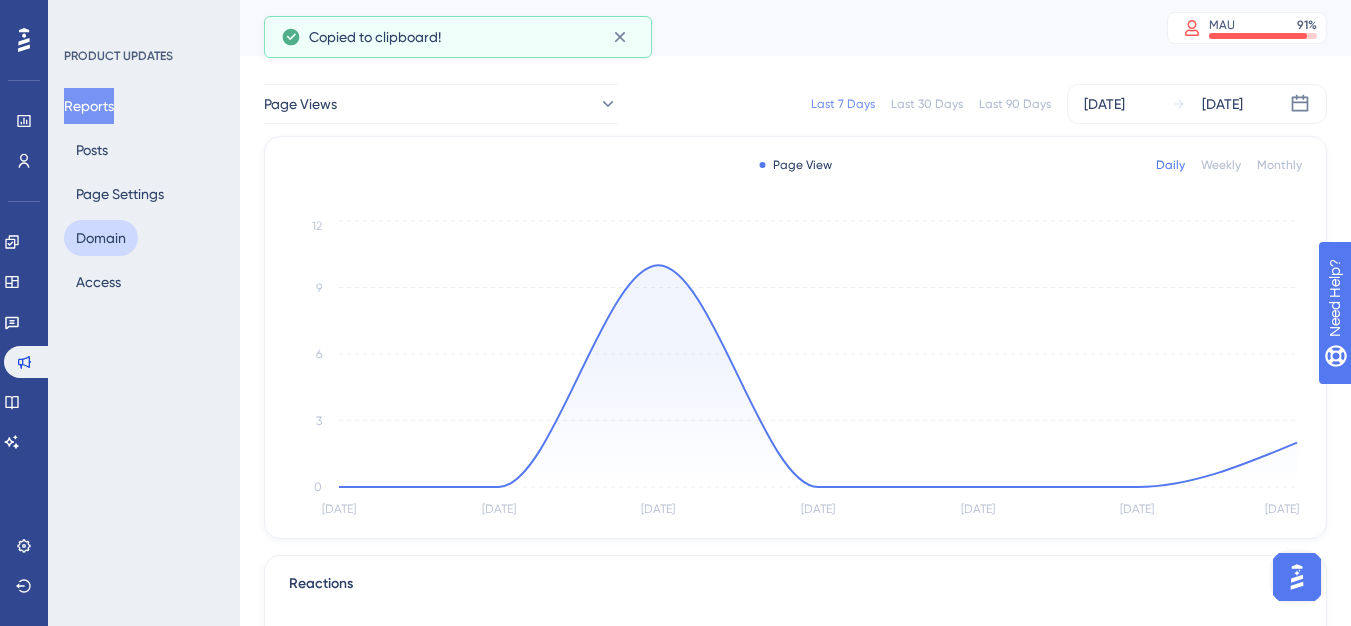 click on "Domain" at bounding box center (101, 238) 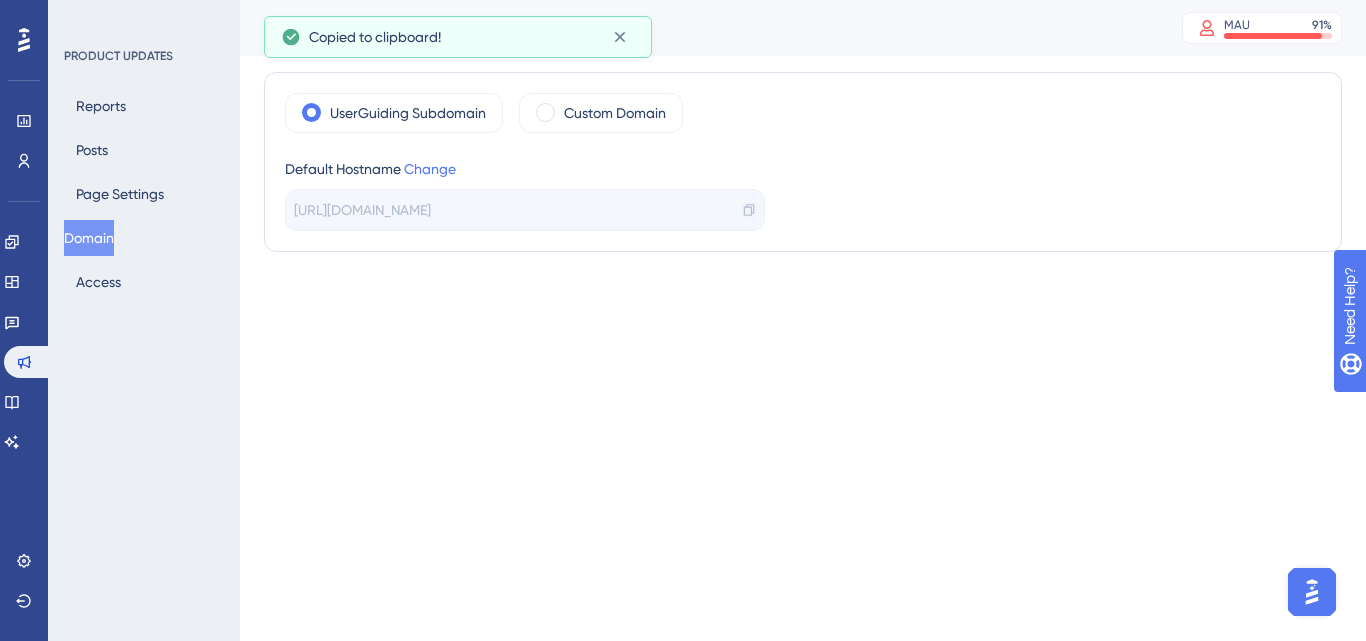 click 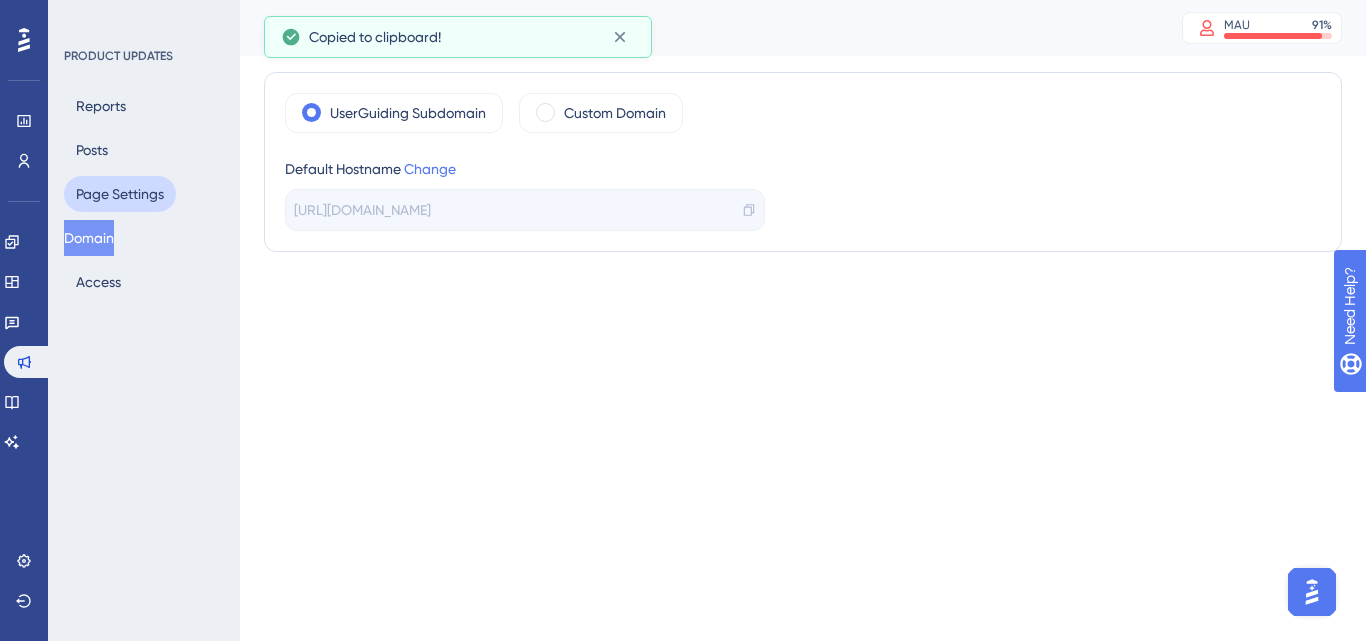 click on "Page Settings" at bounding box center [120, 194] 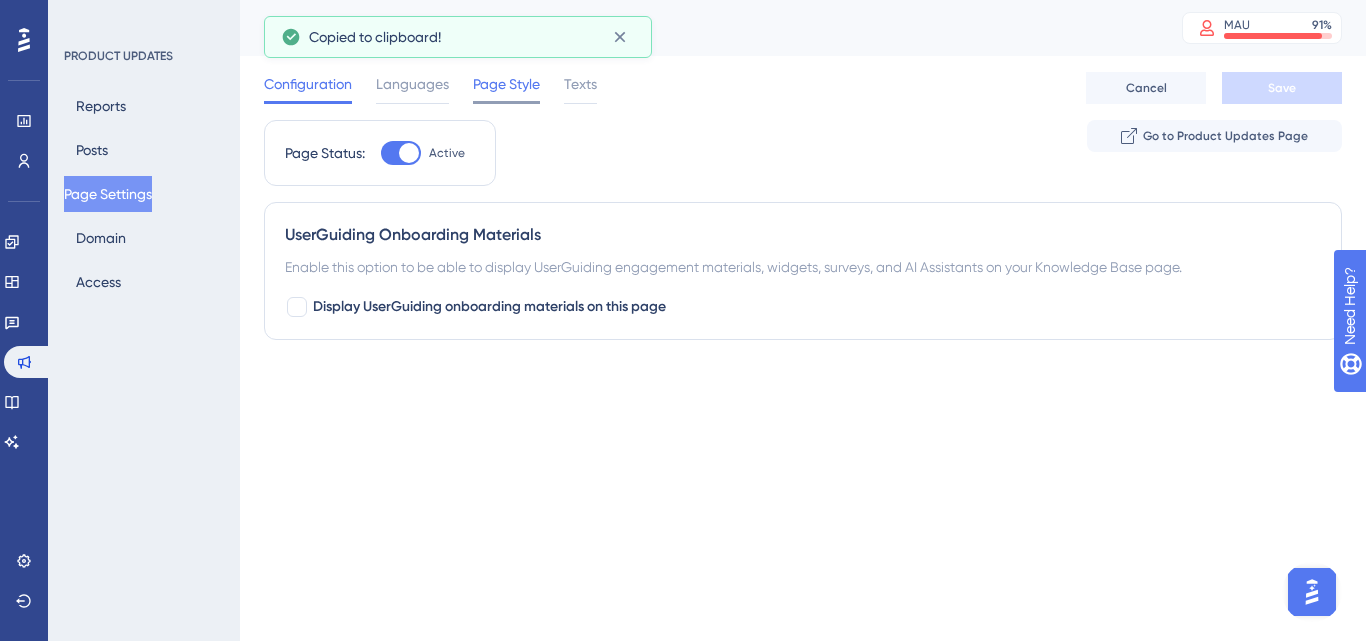 click on "Page Style" at bounding box center [506, 84] 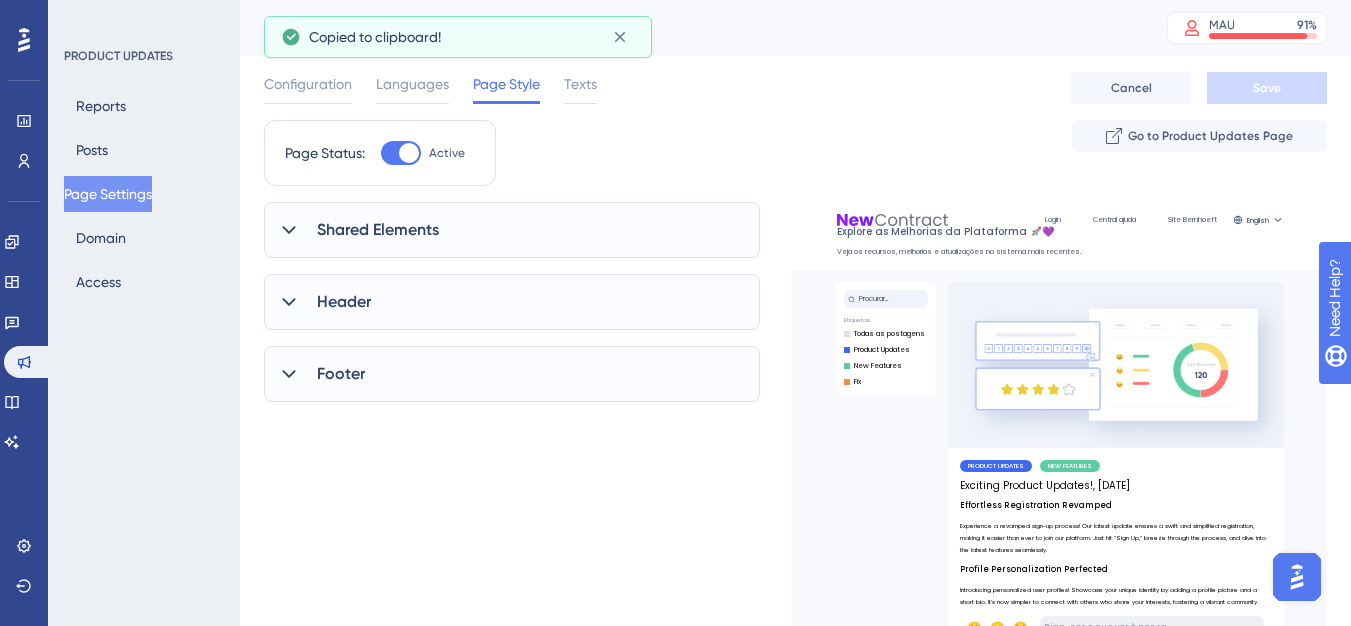 scroll, scrollTop: 0, scrollLeft: 0, axis: both 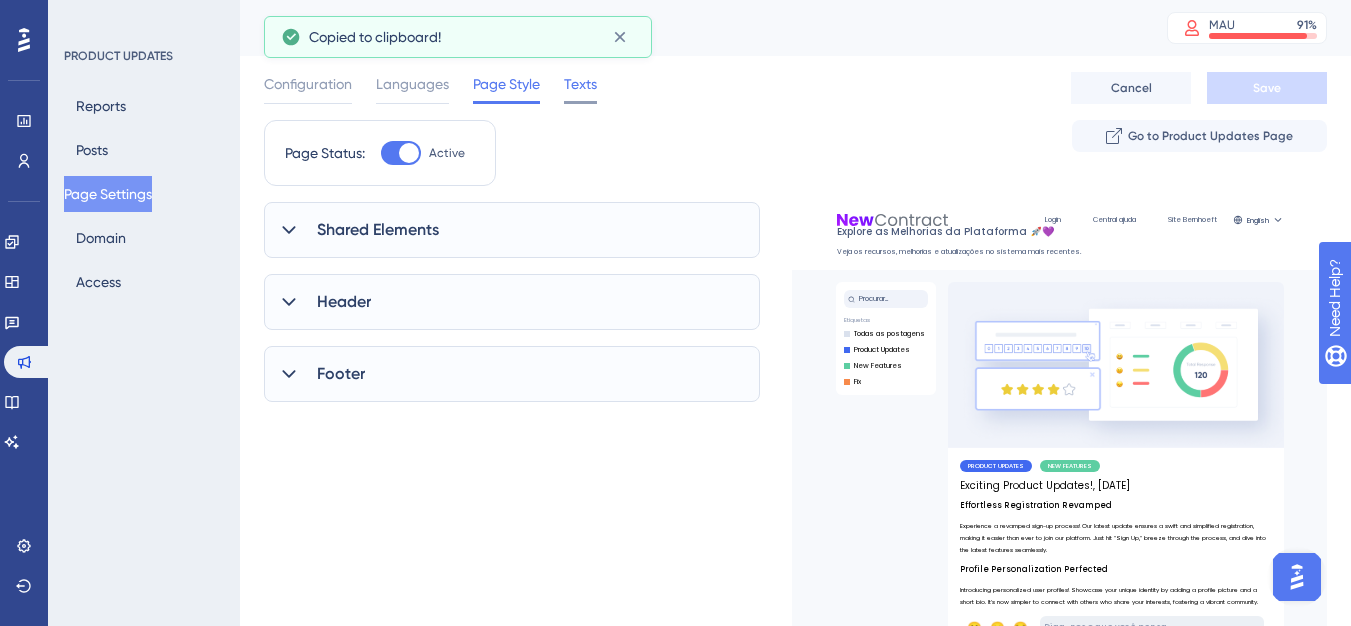 click on "Texts" at bounding box center [580, 88] 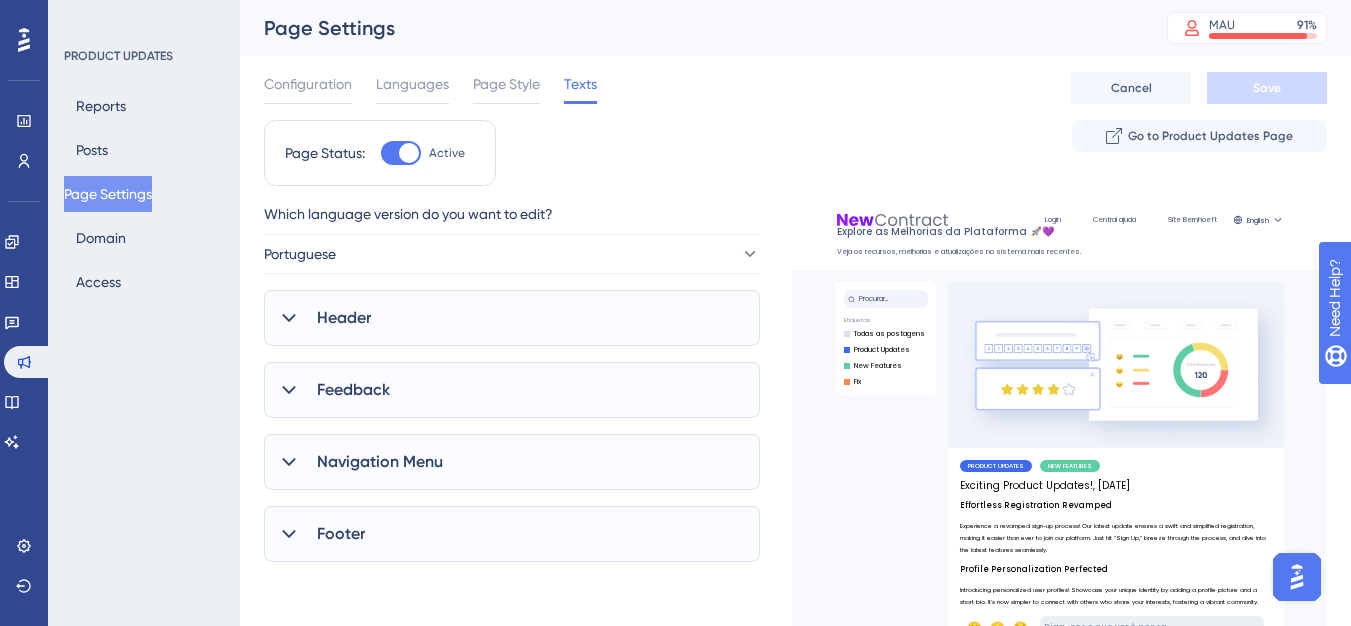 scroll, scrollTop: 0, scrollLeft: 0, axis: both 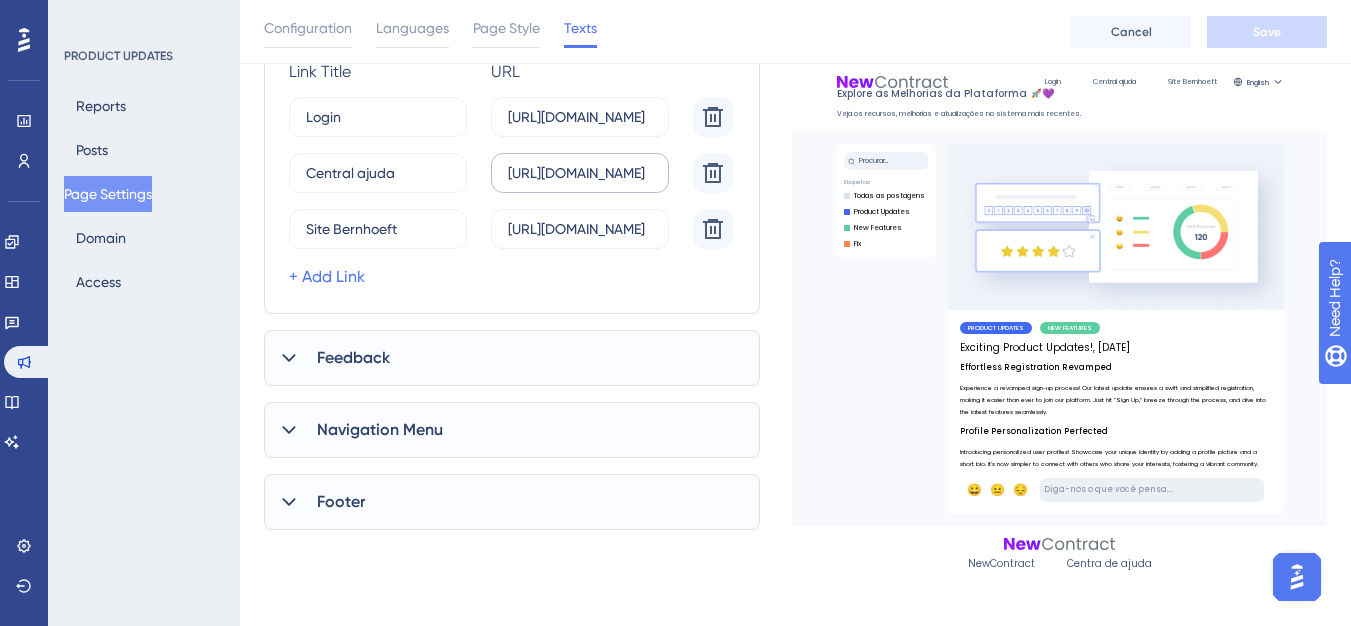 click on "https://bernhoeft.movidesk.com/kb/article/158286/copia-de-copia-de-bem-vindo-a-base-de-conhecimento-do-sistema-co" at bounding box center (580, 173) 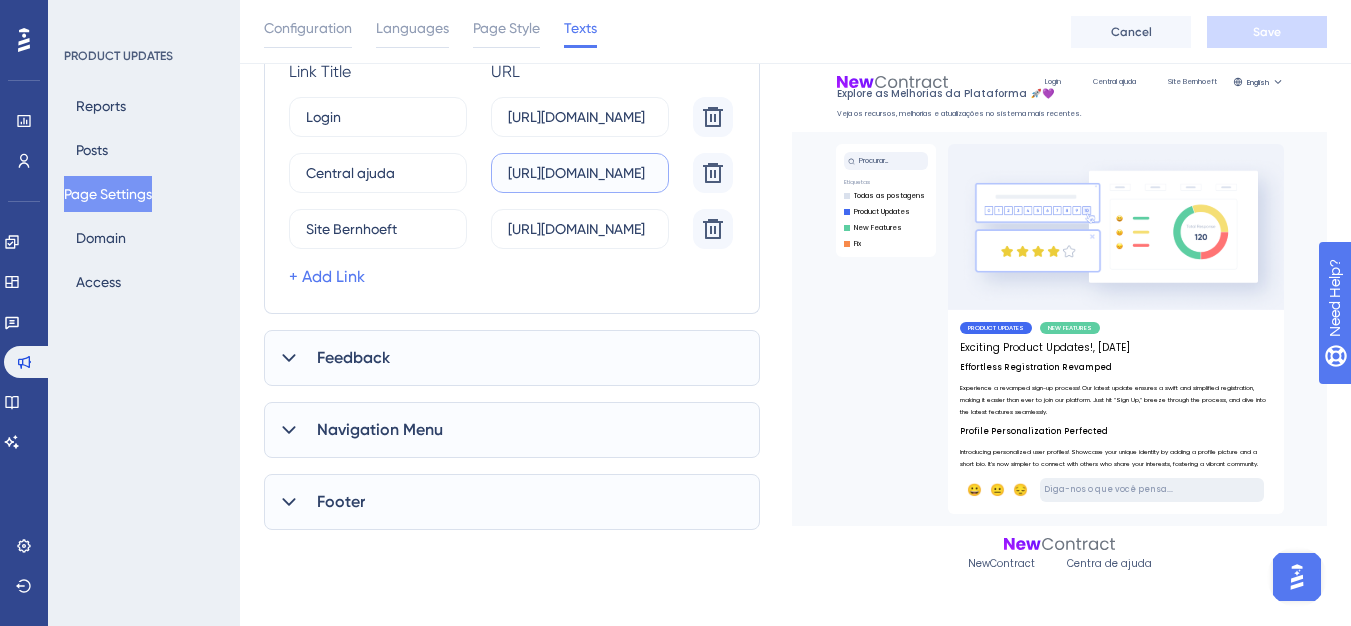 click on "https://bernhoeft.movidesk.com/kb/article/158286/copia-de-copia-de-bem-vindo-a-base-de-conhecimento-do-sistema-co" at bounding box center (580, 173) 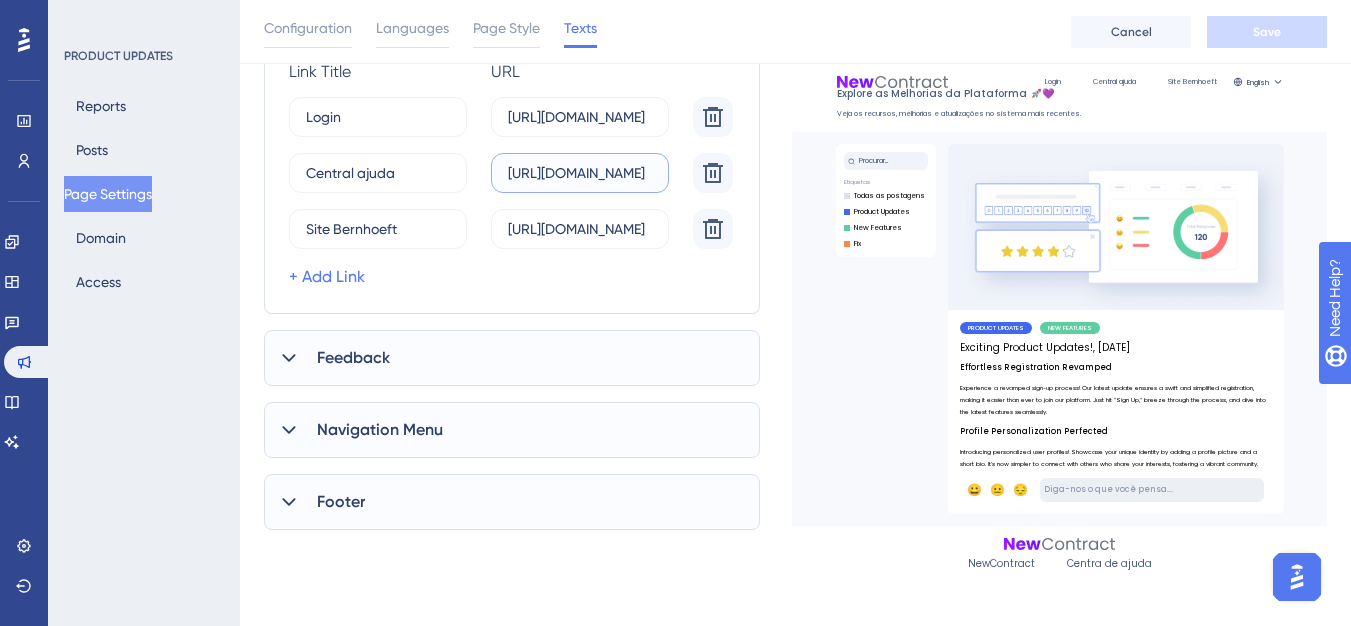 scroll, scrollTop: 0, scrollLeft: 0, axis: both 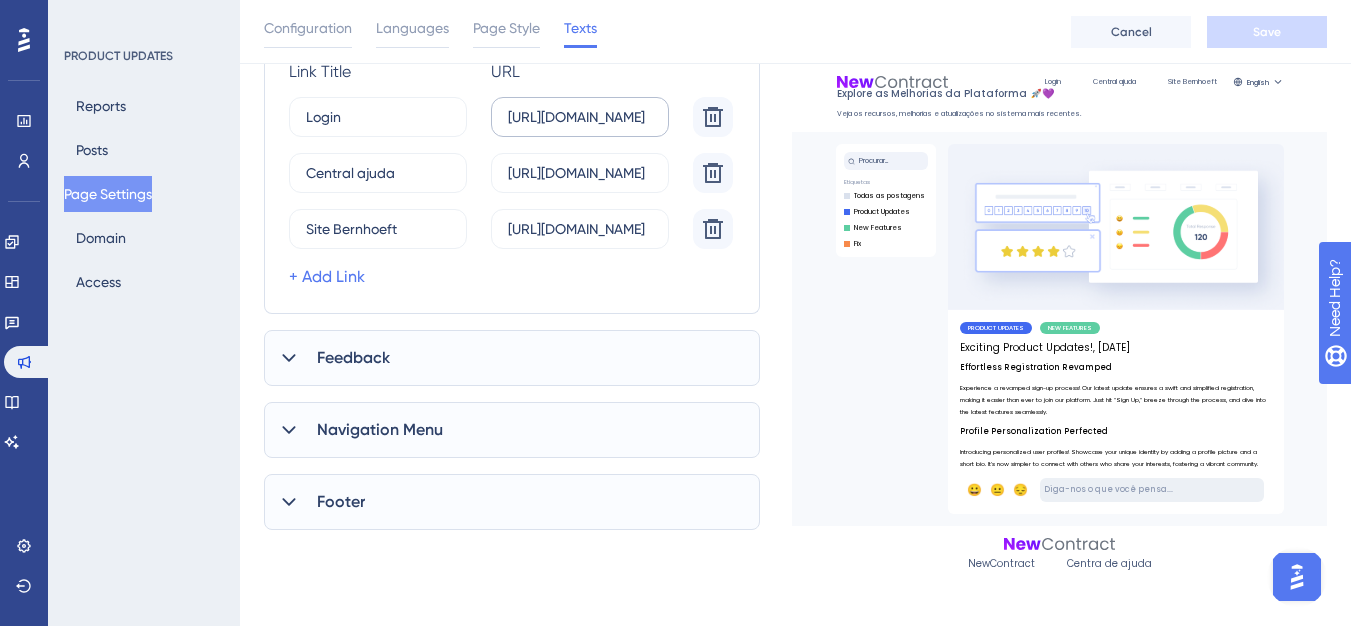 click on "https://newcontract.contractweb.com.br" at bounding box center [580, 117] 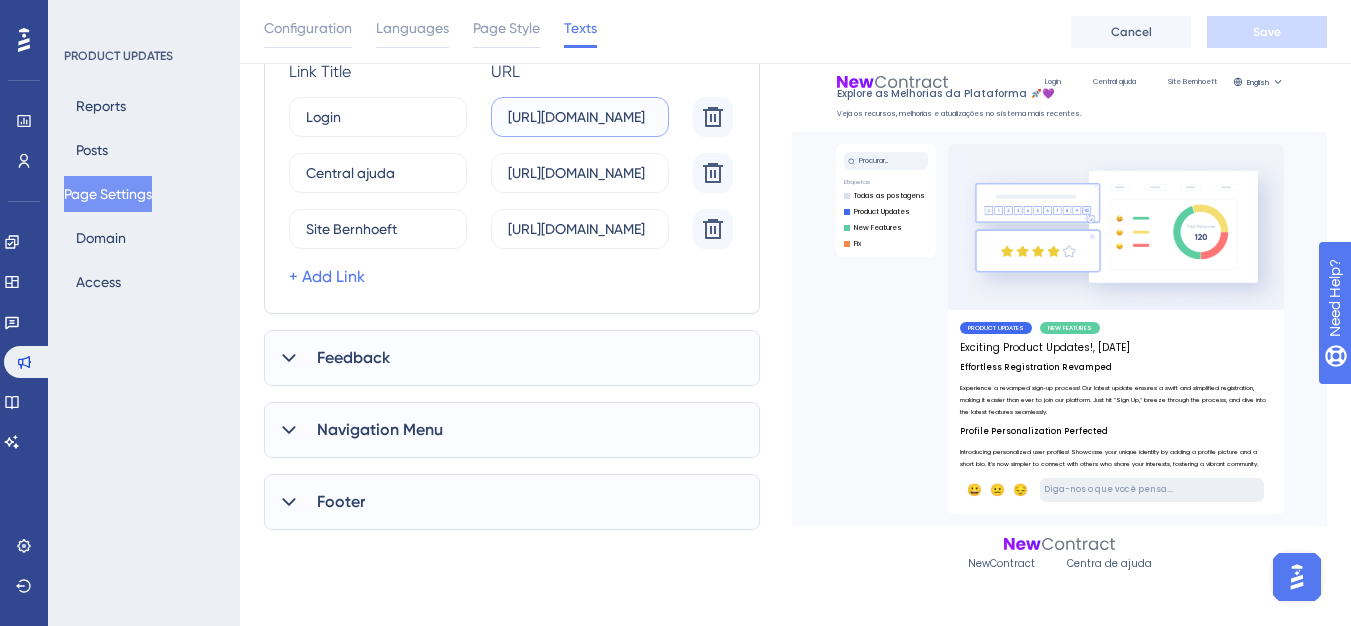 scroll, scrollTop: 0, scrollLeft: 121, axis: horizontal 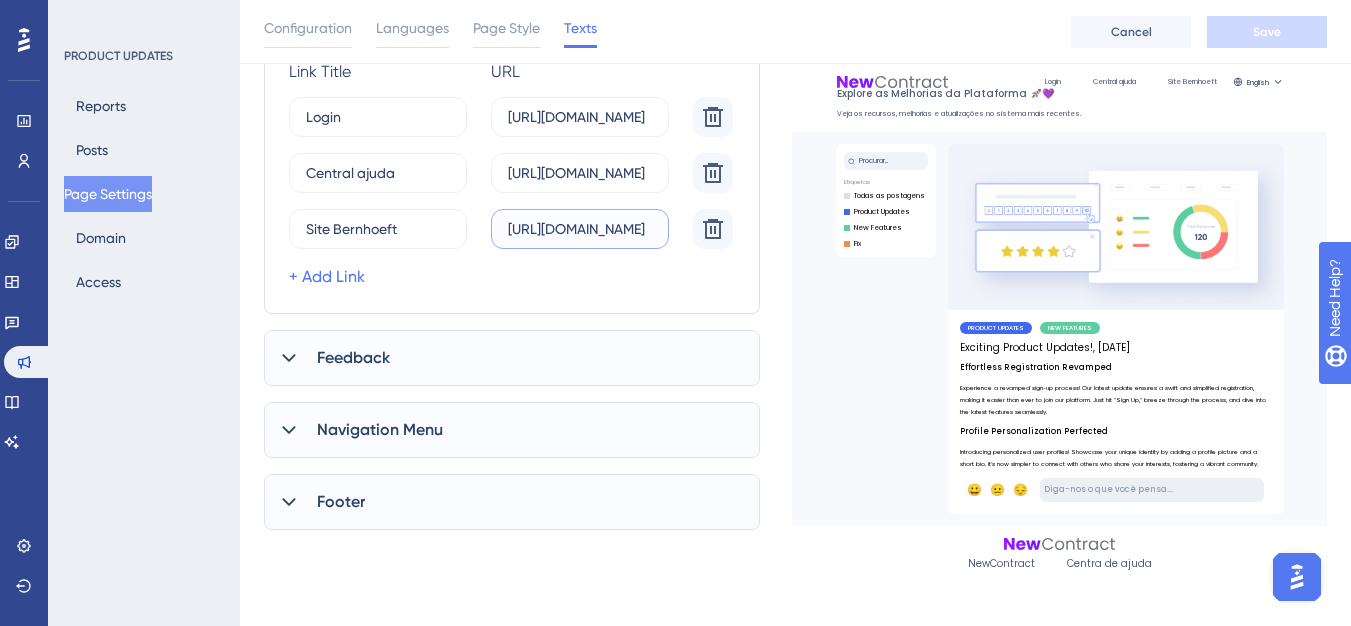 click on "https://www.bernhoeft.com.br/" at bounding box center (580, 229) 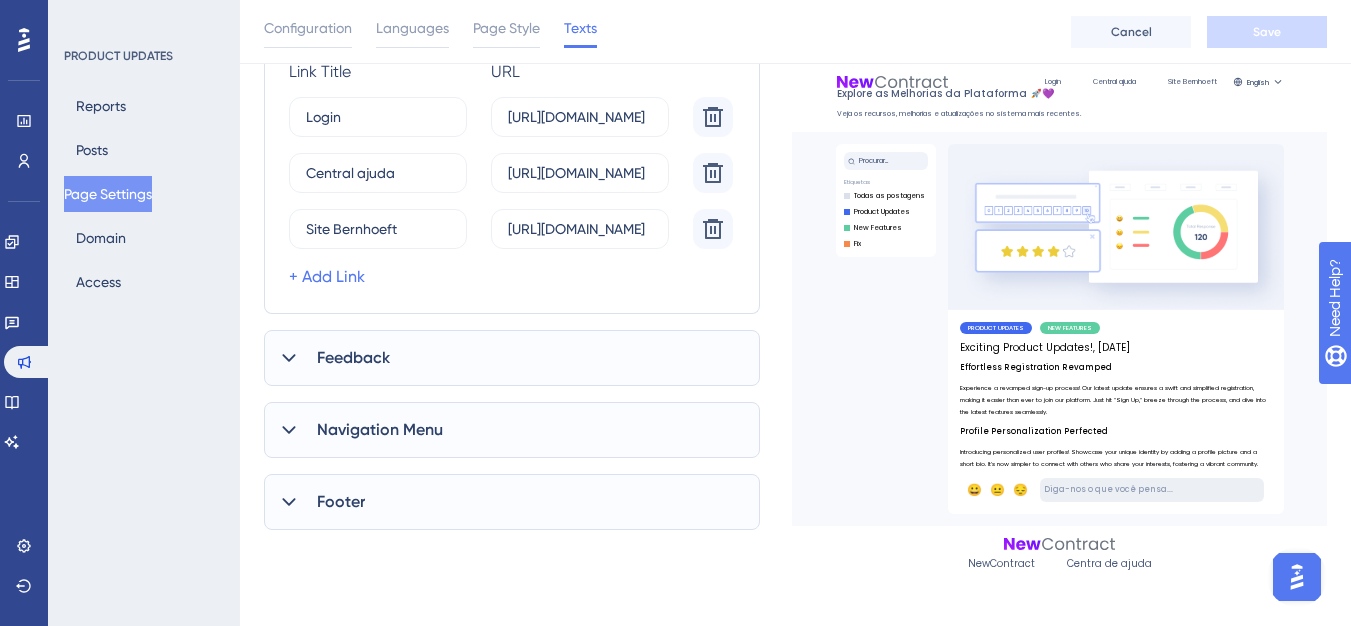 click on "Feedback" at bounding box center (512, 358) 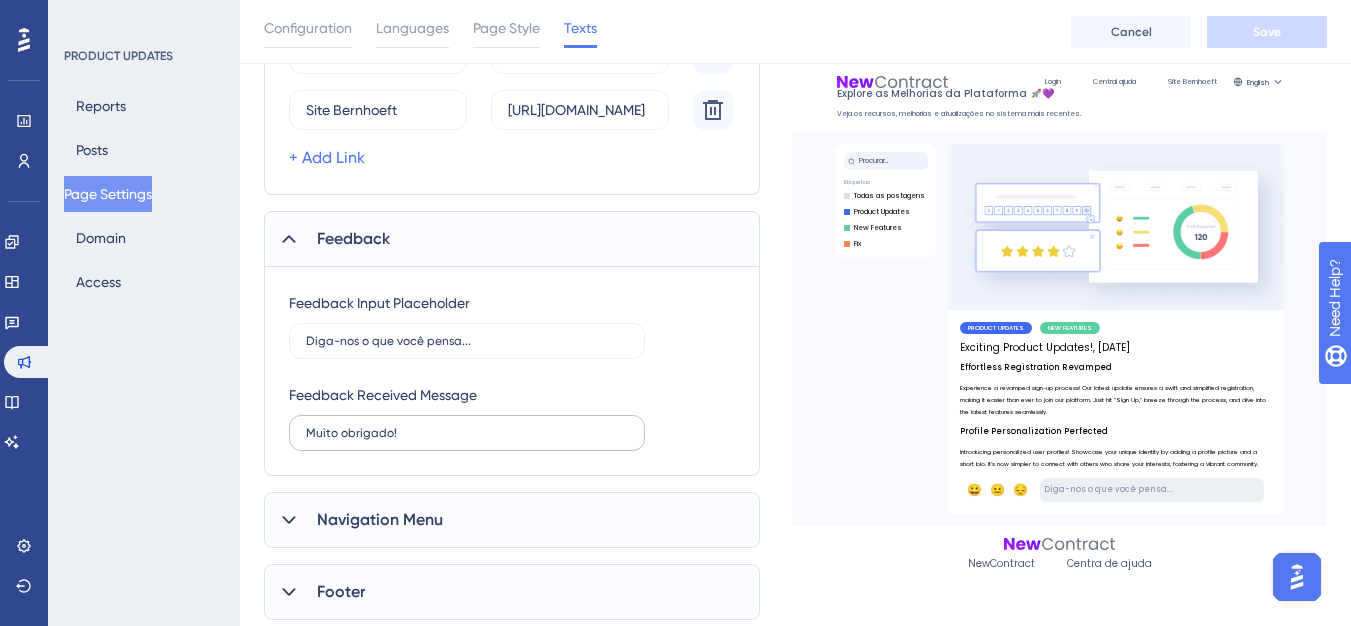 scroll, scrollTop: 677, scrollLeft: 0, axis: vertical 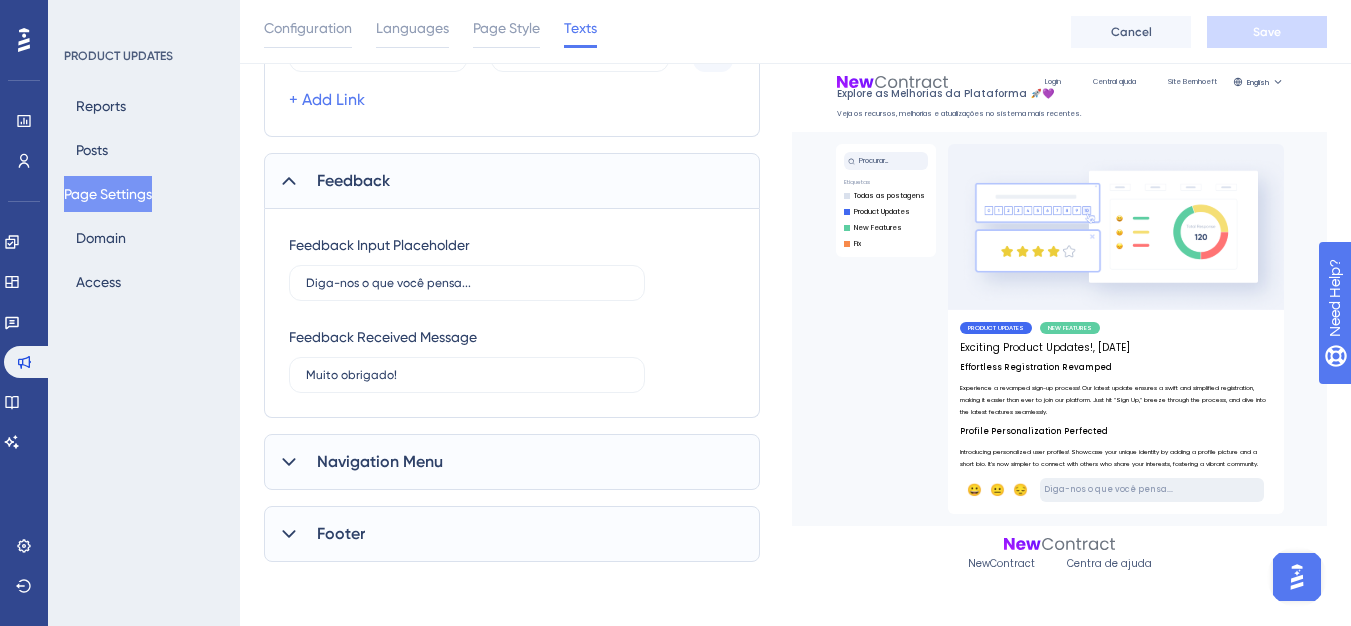 click on "Navigation Menu" at bounding box center (512, 462) 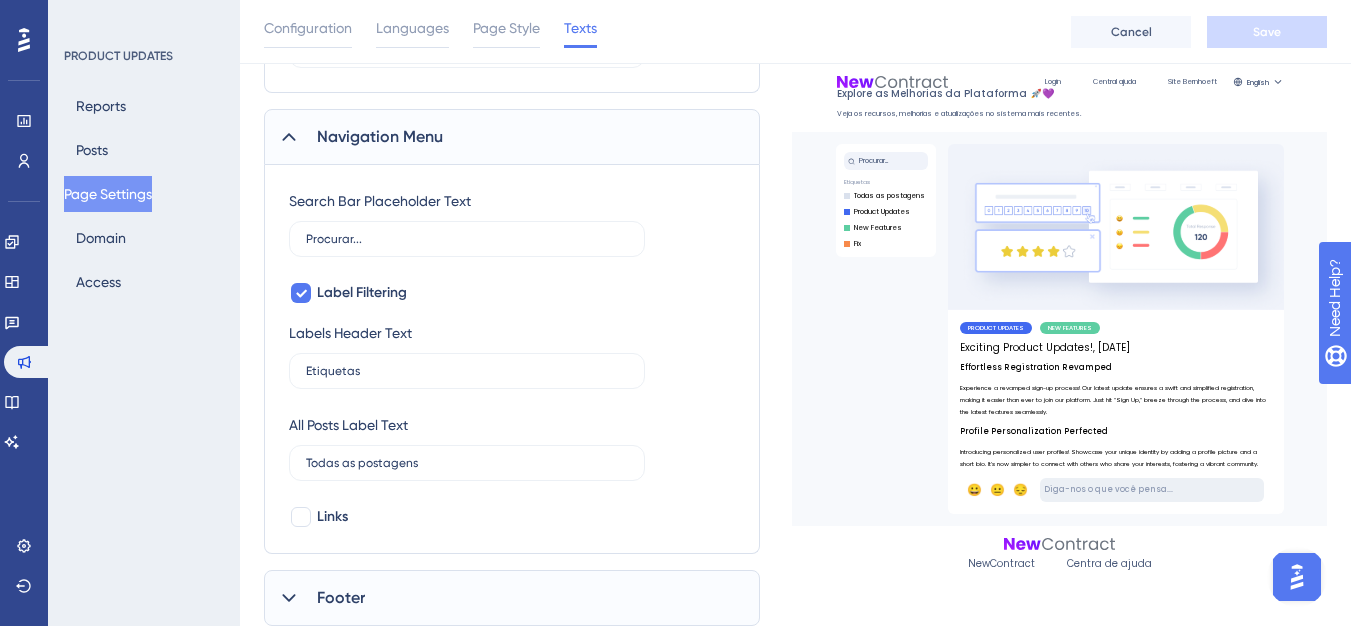 scroll, scrollTop: 1066, scrollLeft: 0, axis: vertical 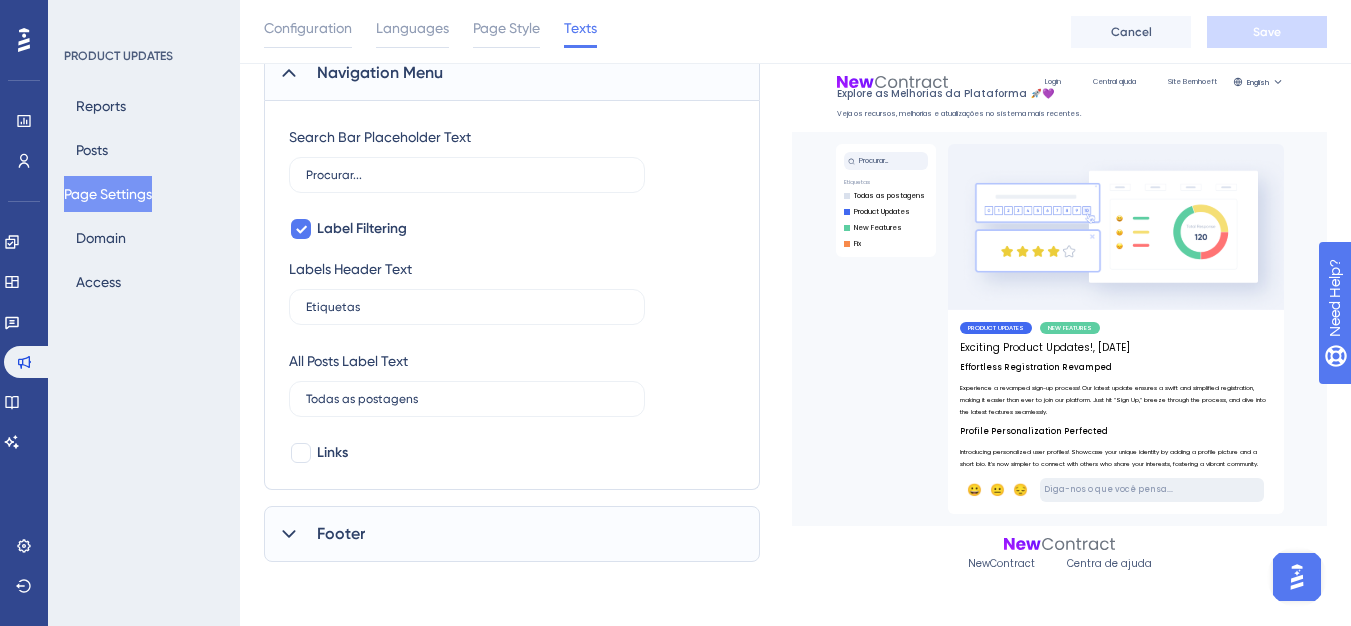 click on "Footer" at bounding box center (512, 534) 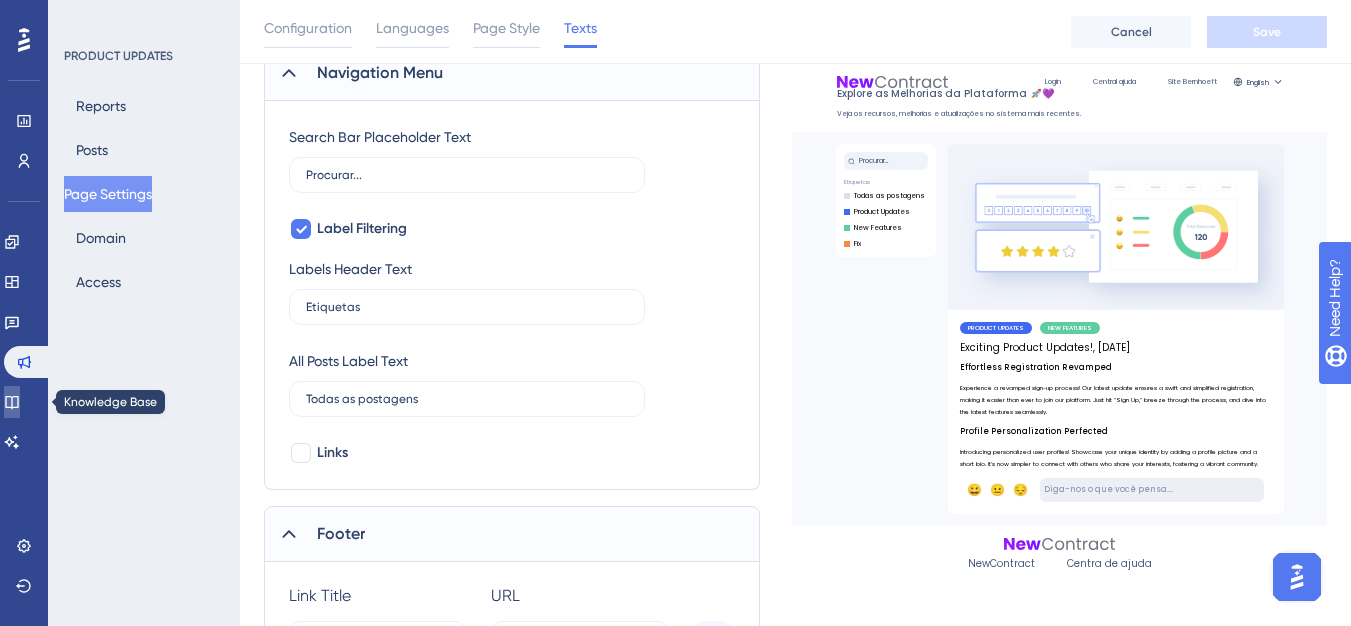 click at bounding box center (12, 402) 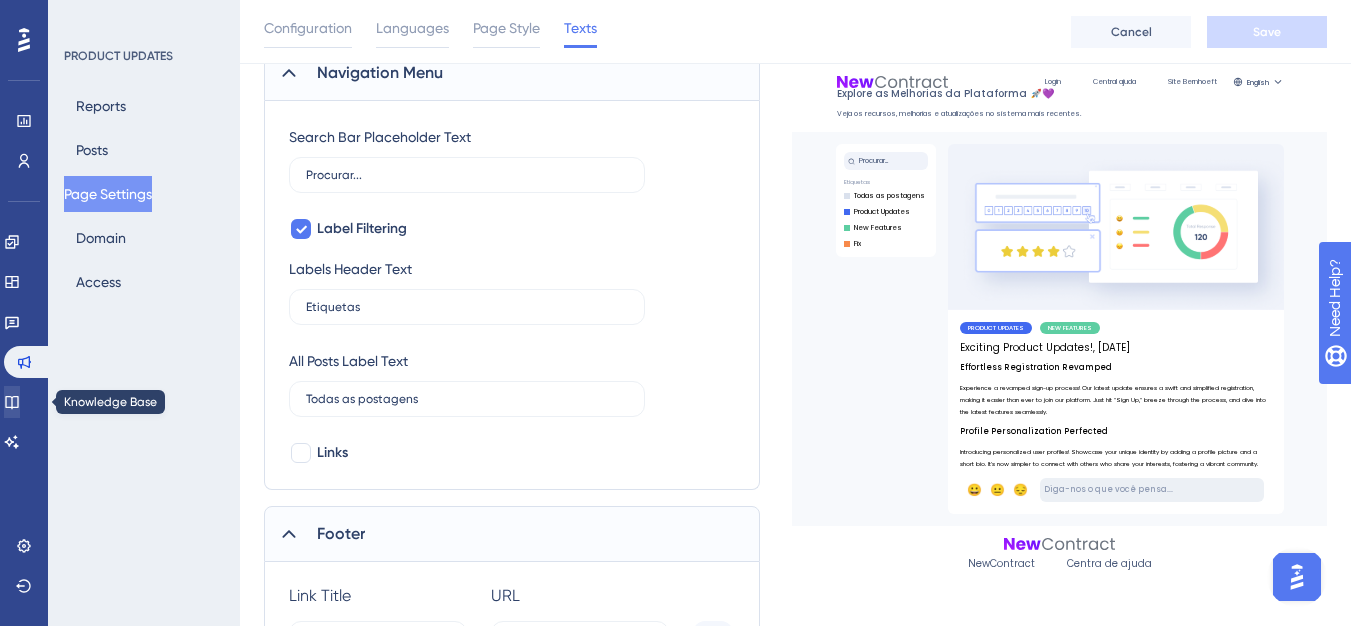 scroll, scrollTop: 0, scrollLeft: 0, axis: both 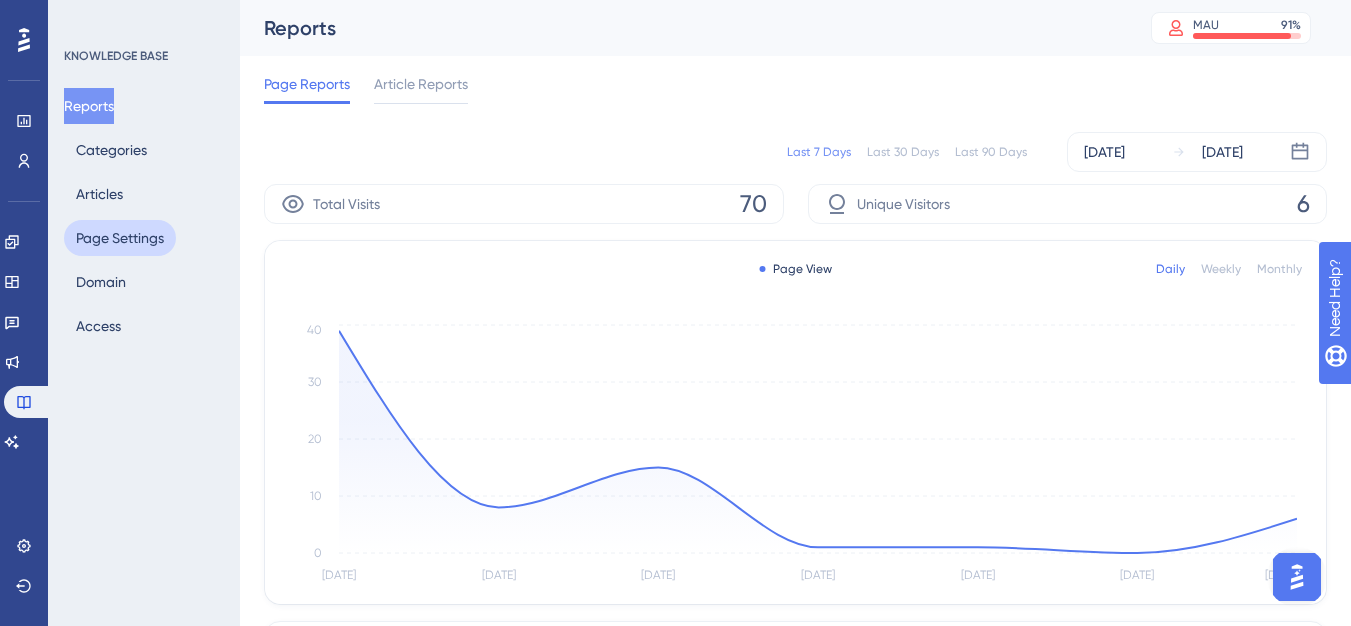 click on "Page Settings" at bounding box center [120, 238] 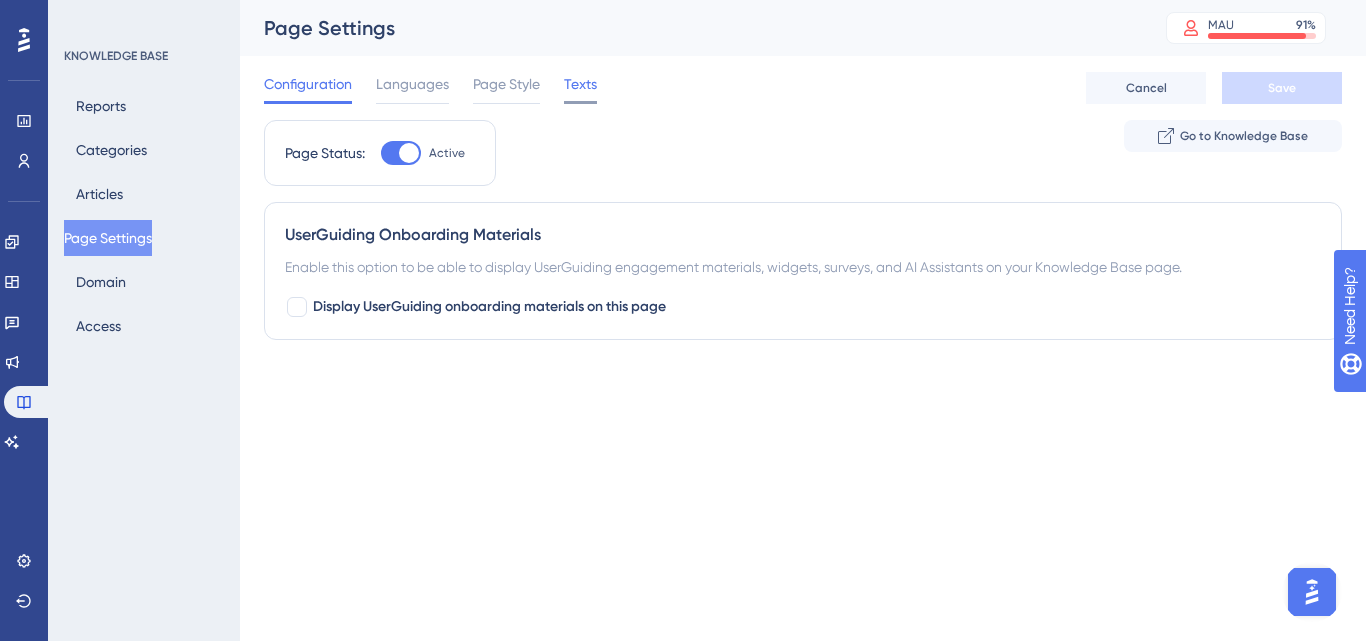 click on "Texts" at bounding box center (580, 84) 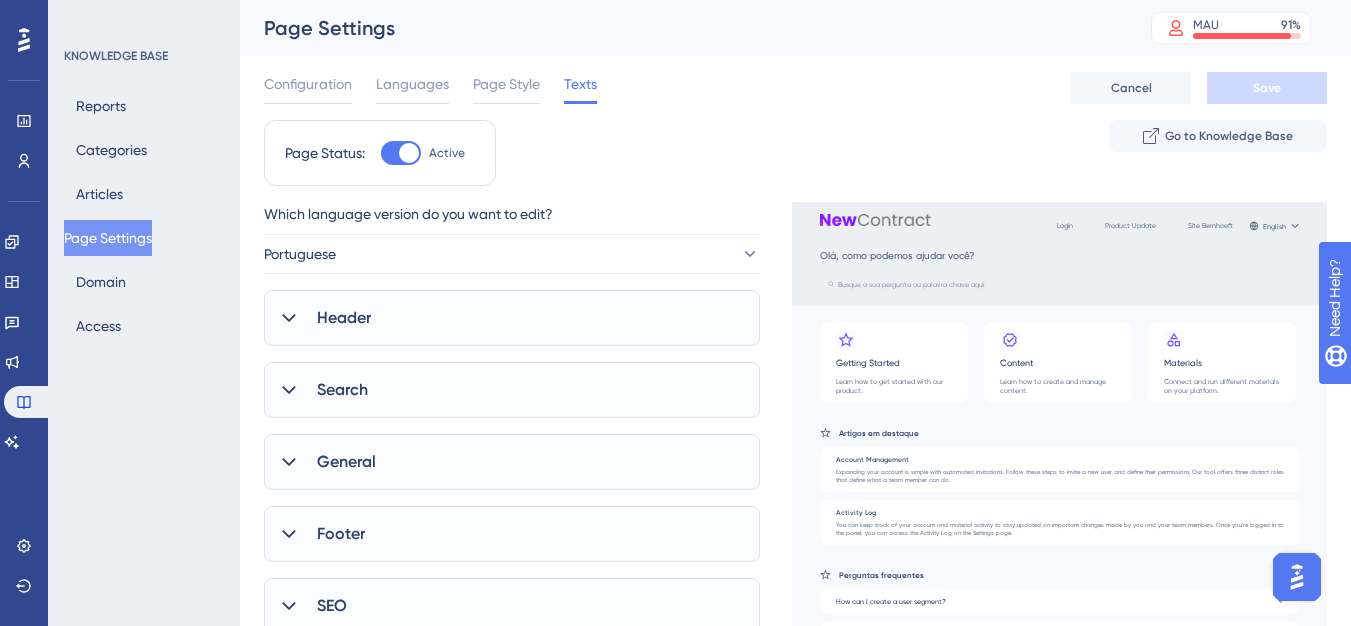 click on "Footer" at bounding box center (512, 534) 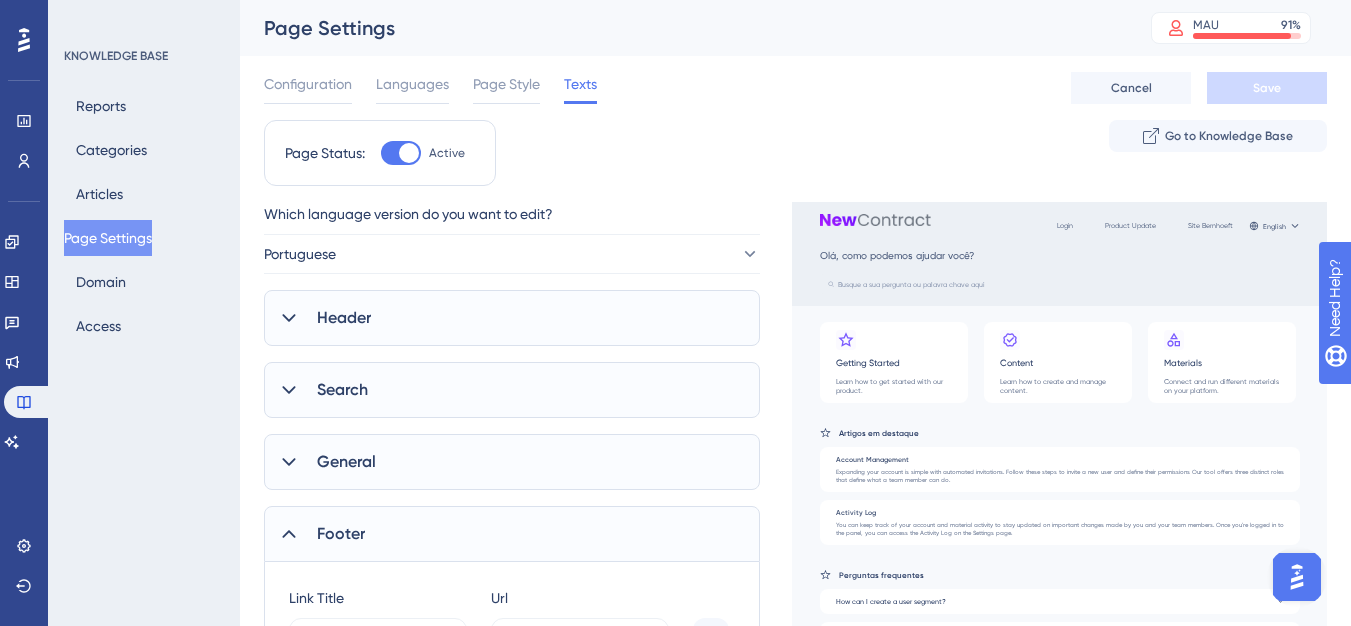 scroll, scrollTop: 397, scrollLeft: 0, axis: vertical 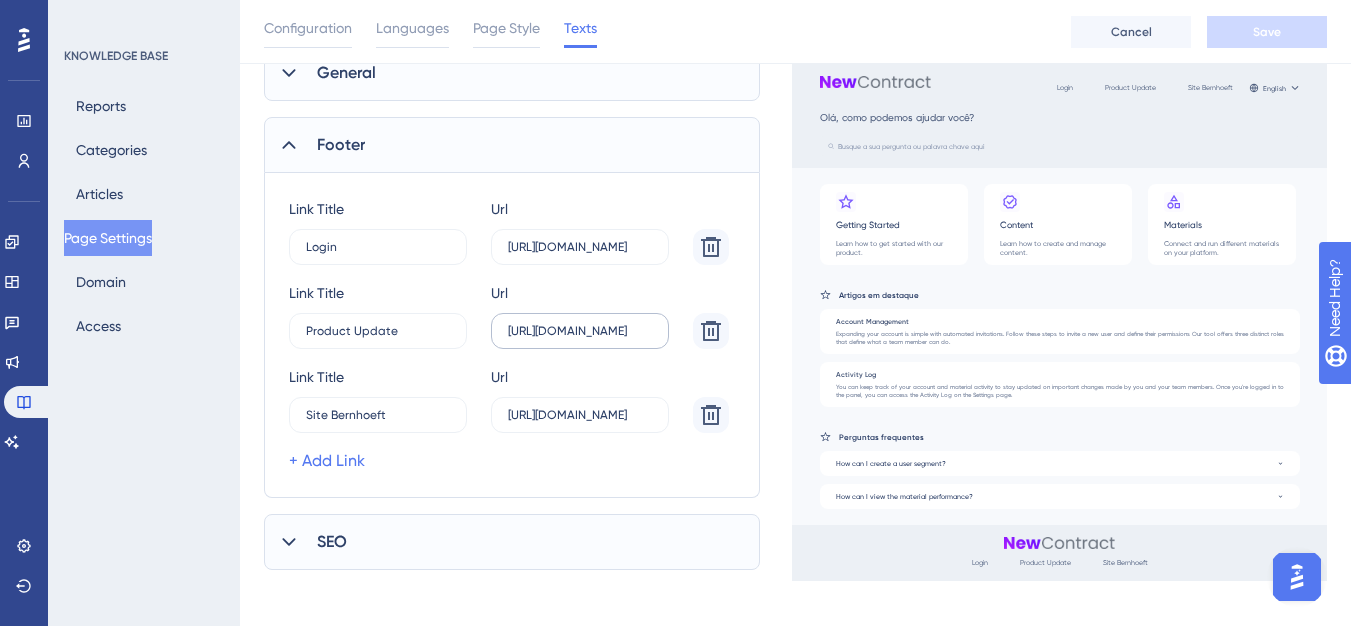 click on "https://bernhoeft-pti8.updates.userguiding.com/" at bounding box center (580, 247) 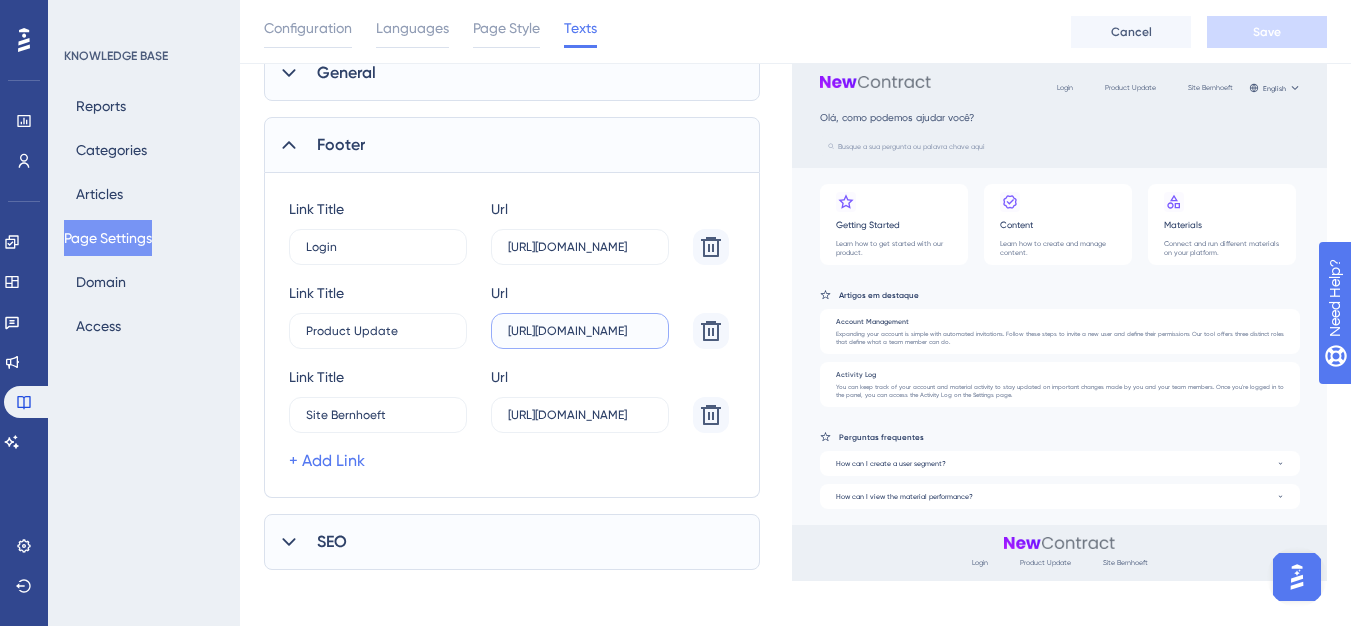 click on "https://bernhoeft-pti8.updates.userguiding.com/" at bounding box center [580, 247] 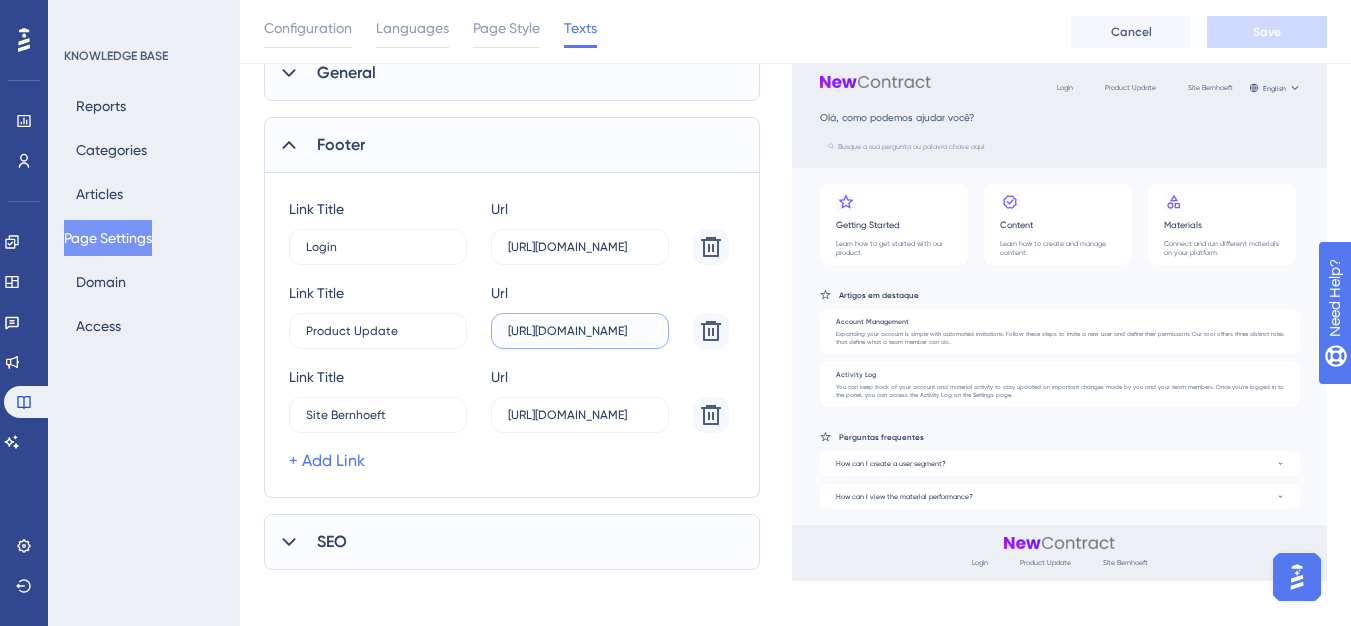 scroll, scrollTop: 0, scrollLeft: 131, axis: horizontal 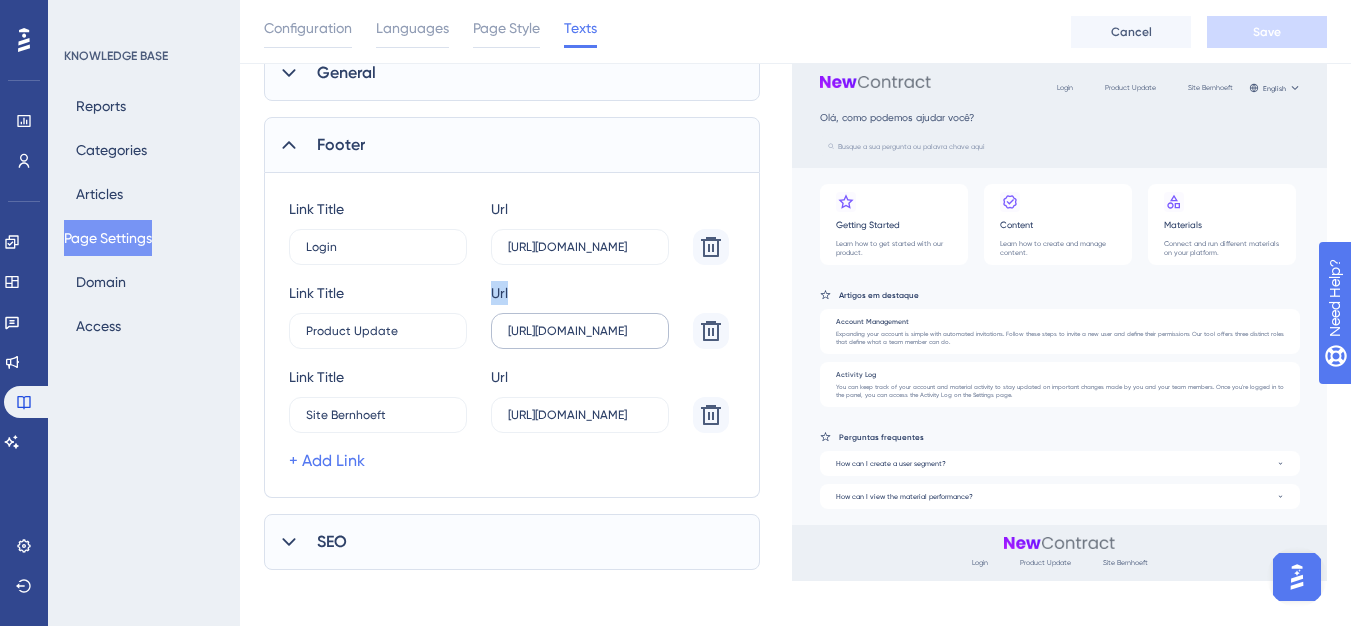 click on "https://bernhoeft-pti8.updates.userguiding.com/" at bounding box center [580, 247] 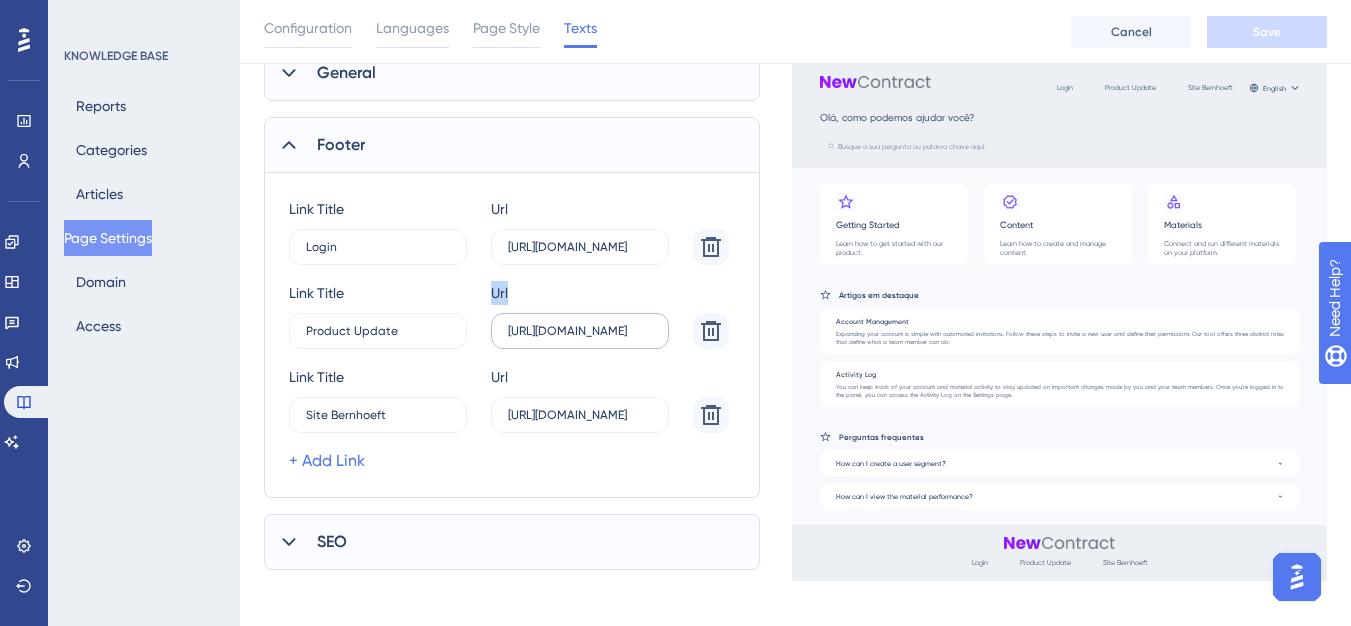 click on "https://bernhoeft-pti8.updates.userguiding.com/" at bounding box center [580, 247] 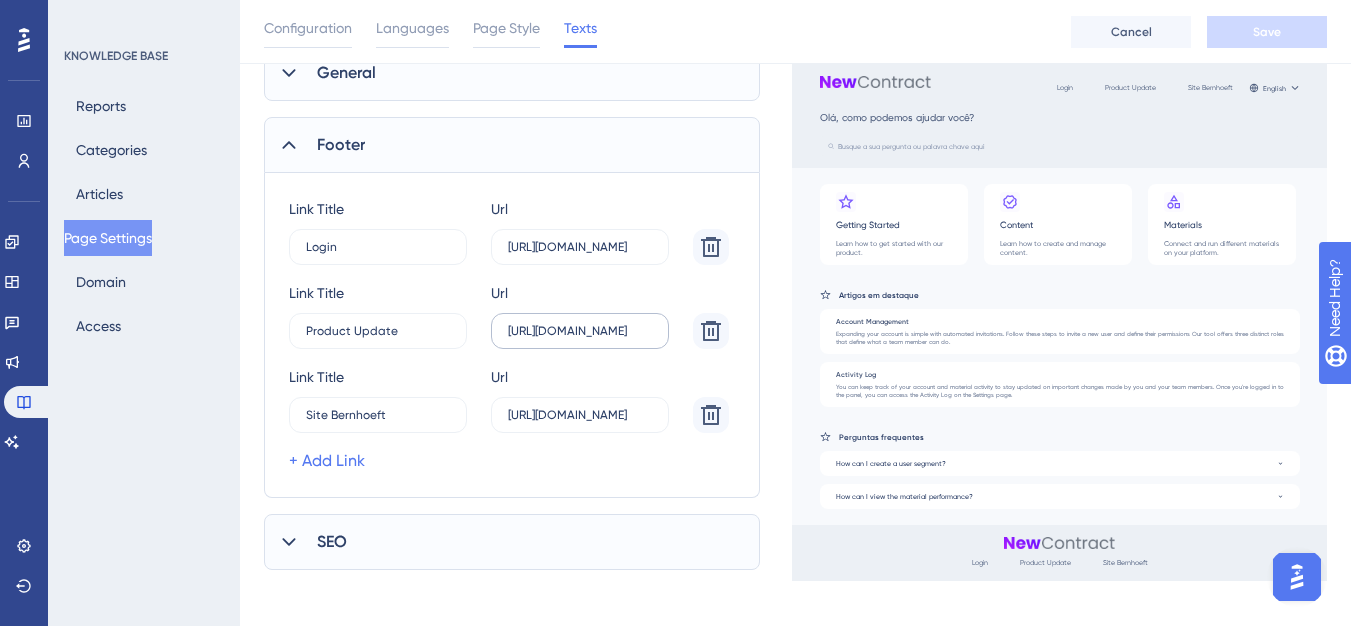 click on "https://bernhoeft-pti8.updates.userguiding.com/" at bounding box center [580, 247] 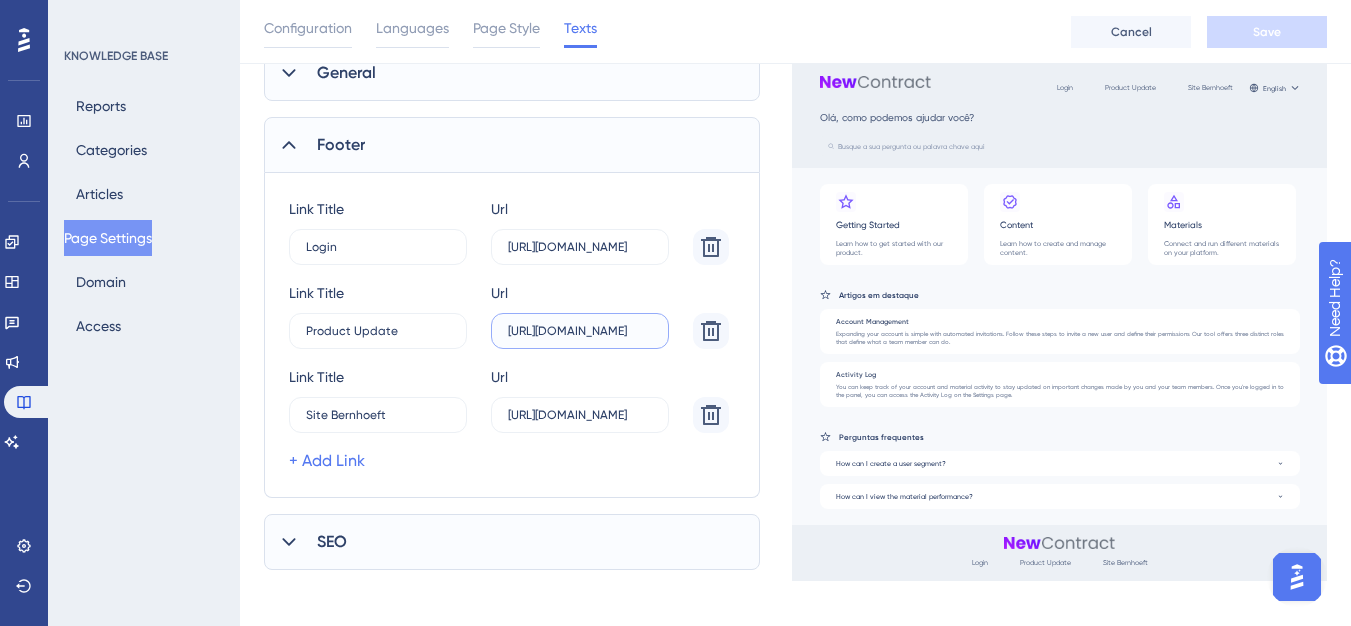 click on "https://bernhoeft-pti8.updates.userguiding.com/" at bounding box center [580, 247] 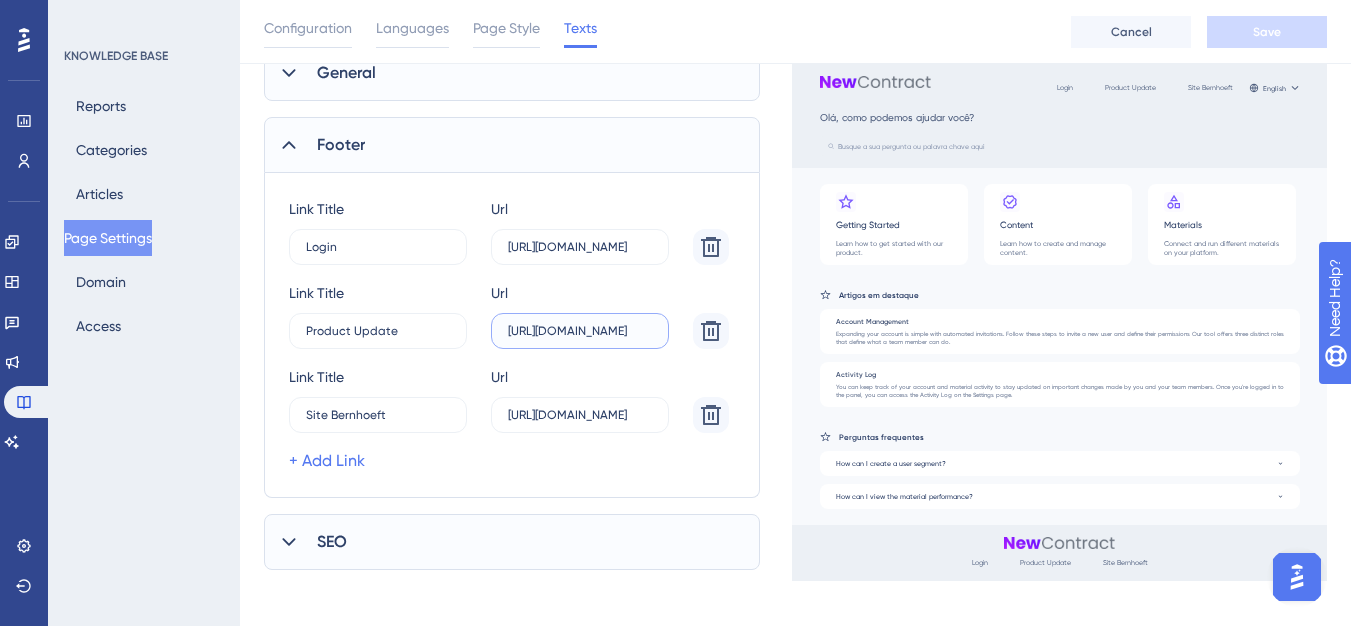 scroll, scrollTop: 0, scrollLeft: 131, axis: horizontal 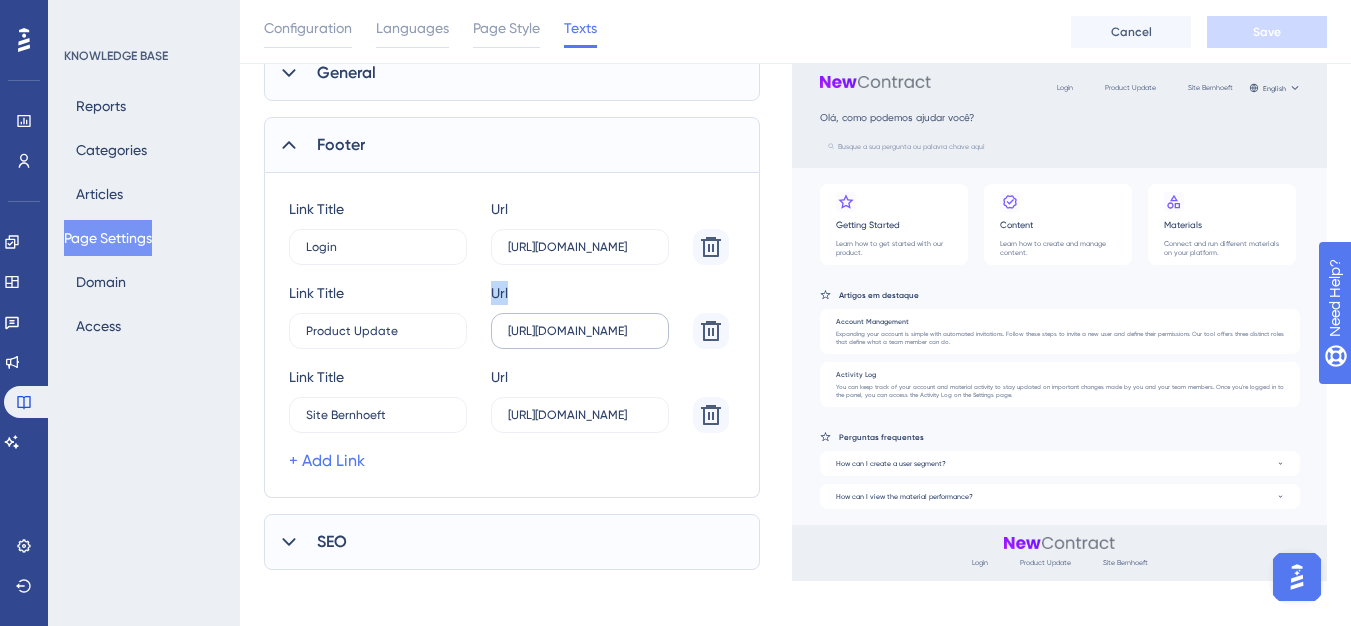 click on "https://bernhoeft-pti8.updates.userguiding.com/" at bounding box center (580, 247) 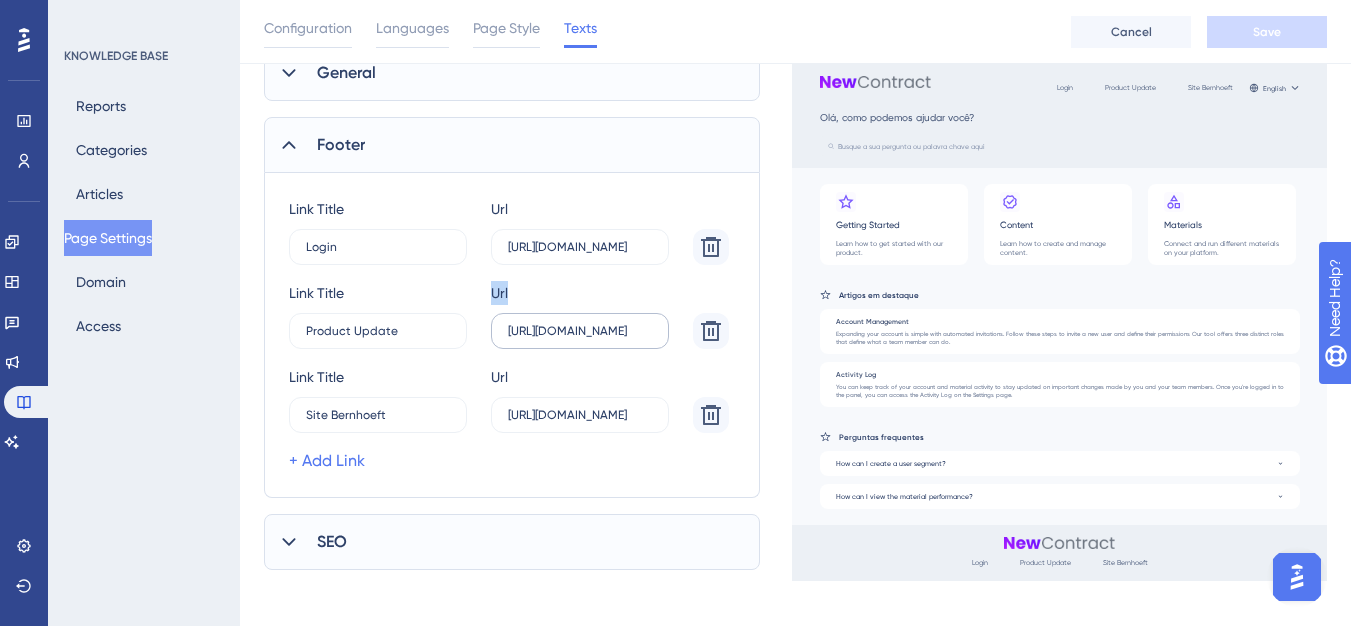click on "https://bernhoeft-pti8.updates.userguiding.com/" at bounding box center [580, 247] 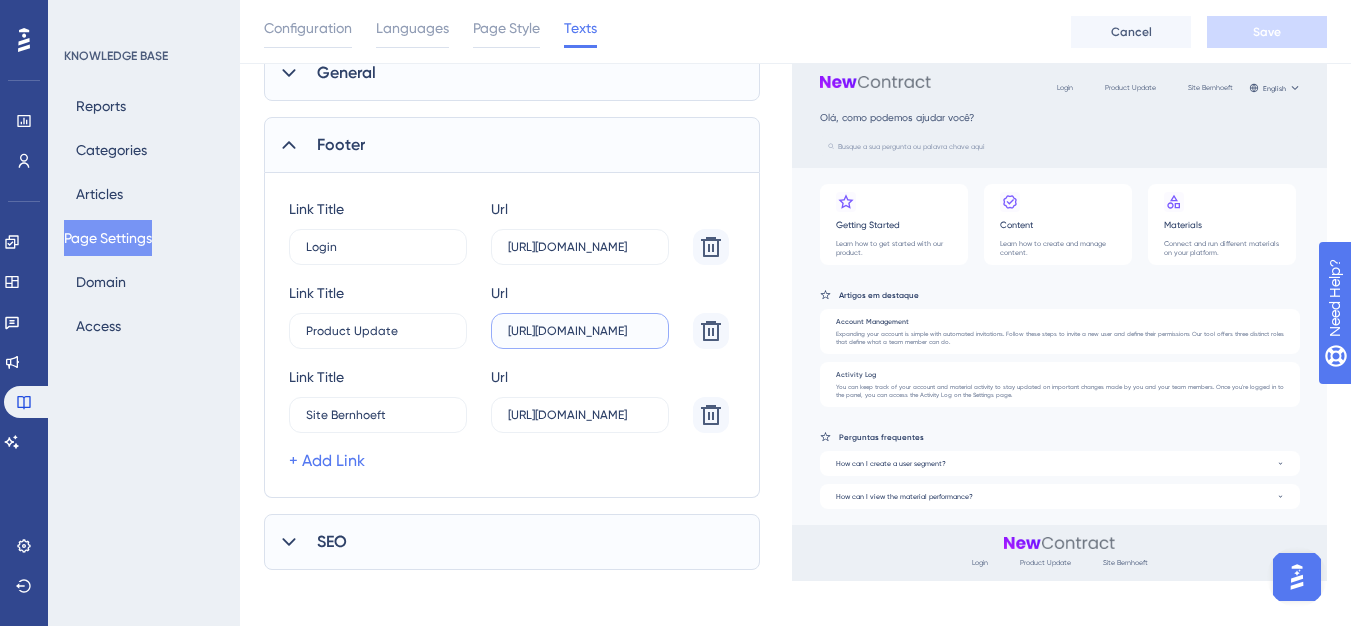 click on "https://bernhoeft-pti8.updates.userguiding.com/" at bounding box center [580, 247] 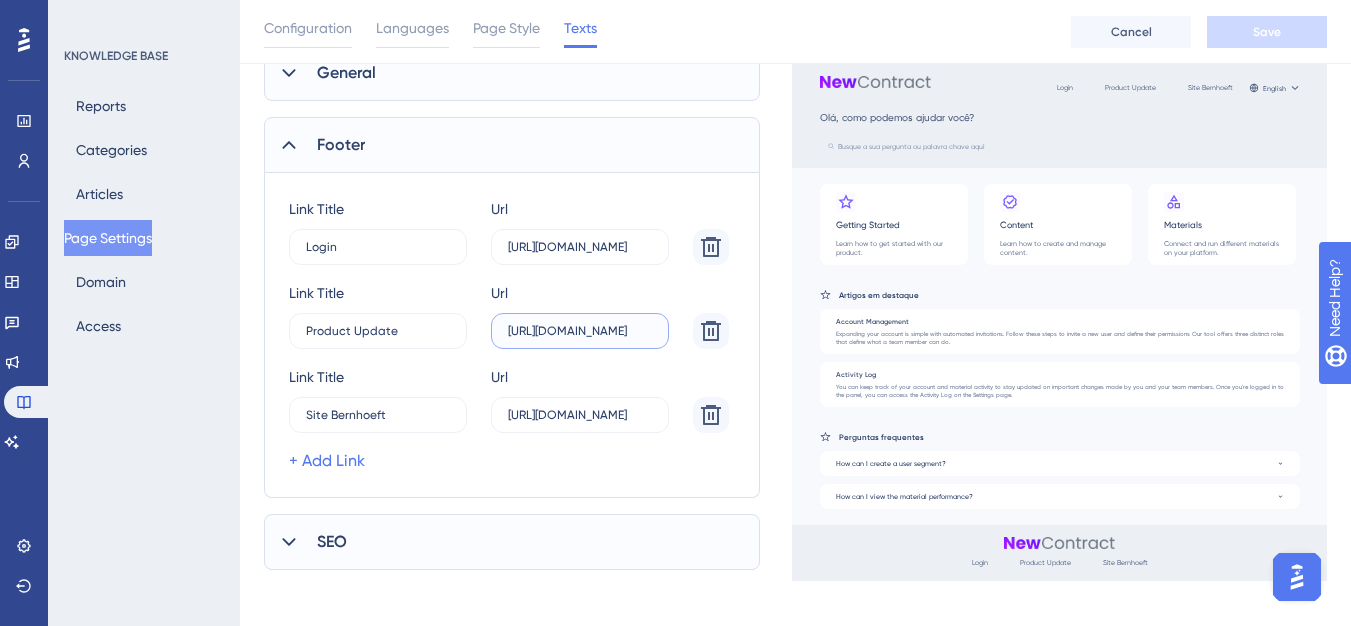 click on "https://bernhoeft-pti8.updates.userguiding.com/" at bounding box center (580, 247) 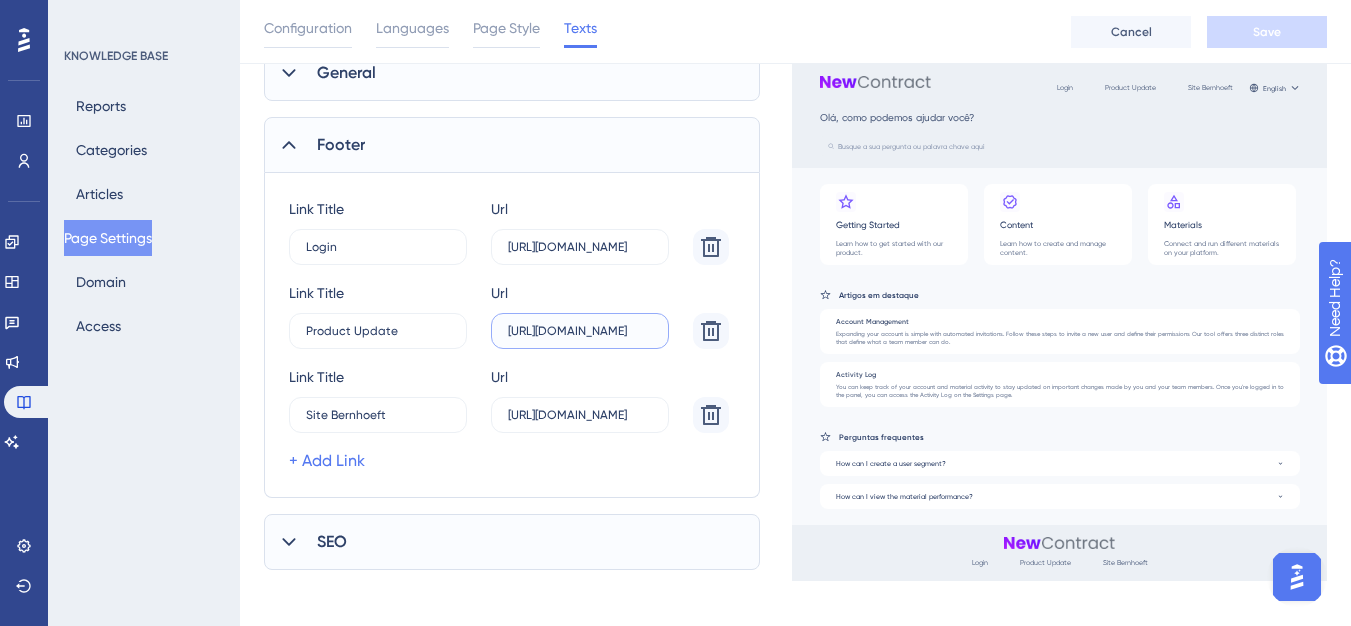 click on "https://bernhoeft-pti8.updates.userguiding.com/" at bounding box center (580, 247) 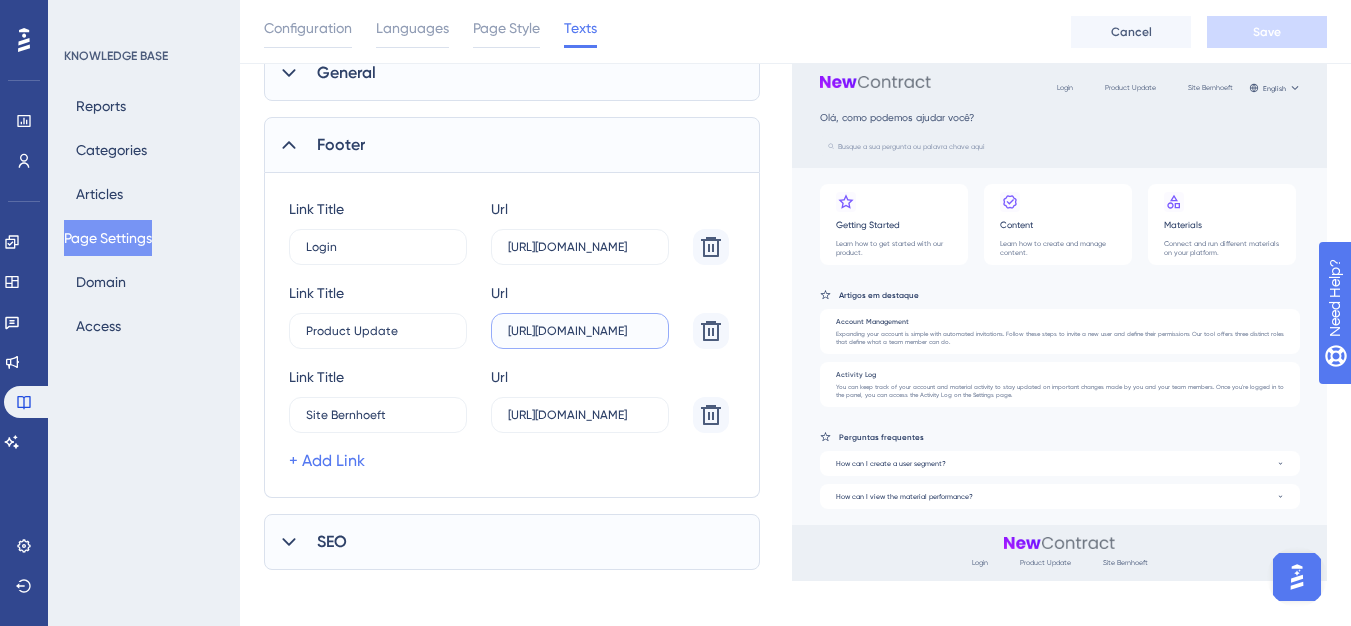 click on "https://bernhoeft-pti8.updates.userguiding.com/" at bounding box center [580, 247] 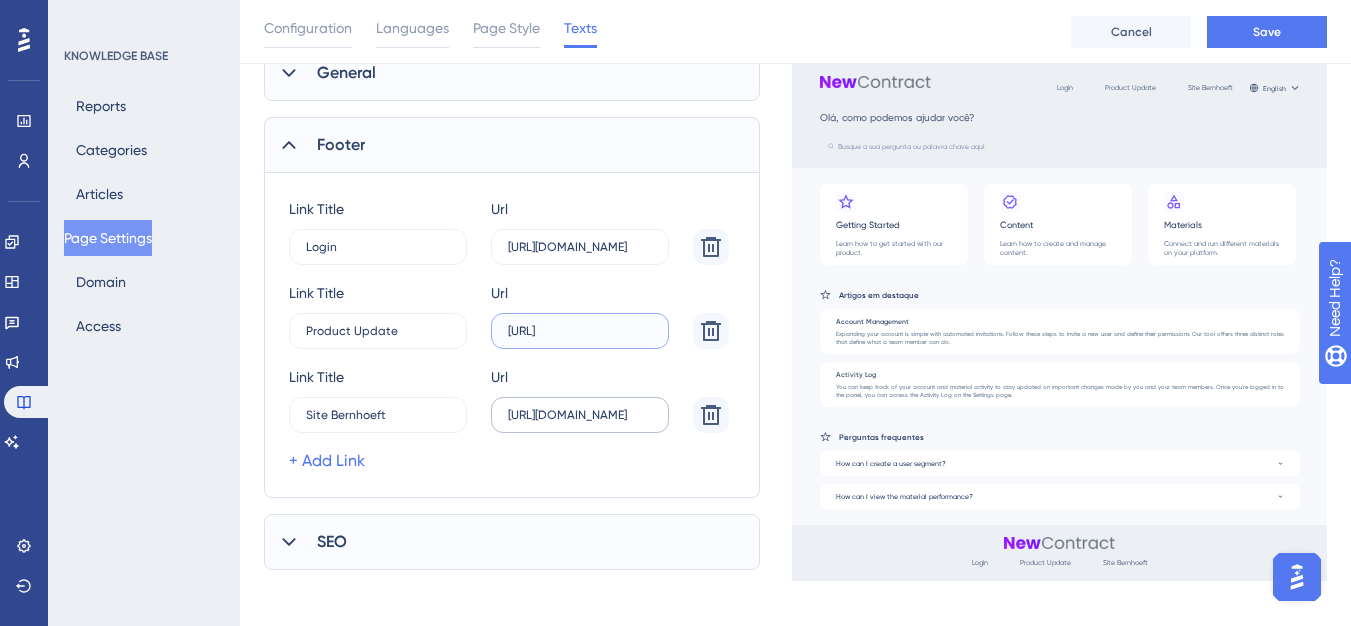 scroll, scrollTop: 0, scrollLeft: 0, axis: both 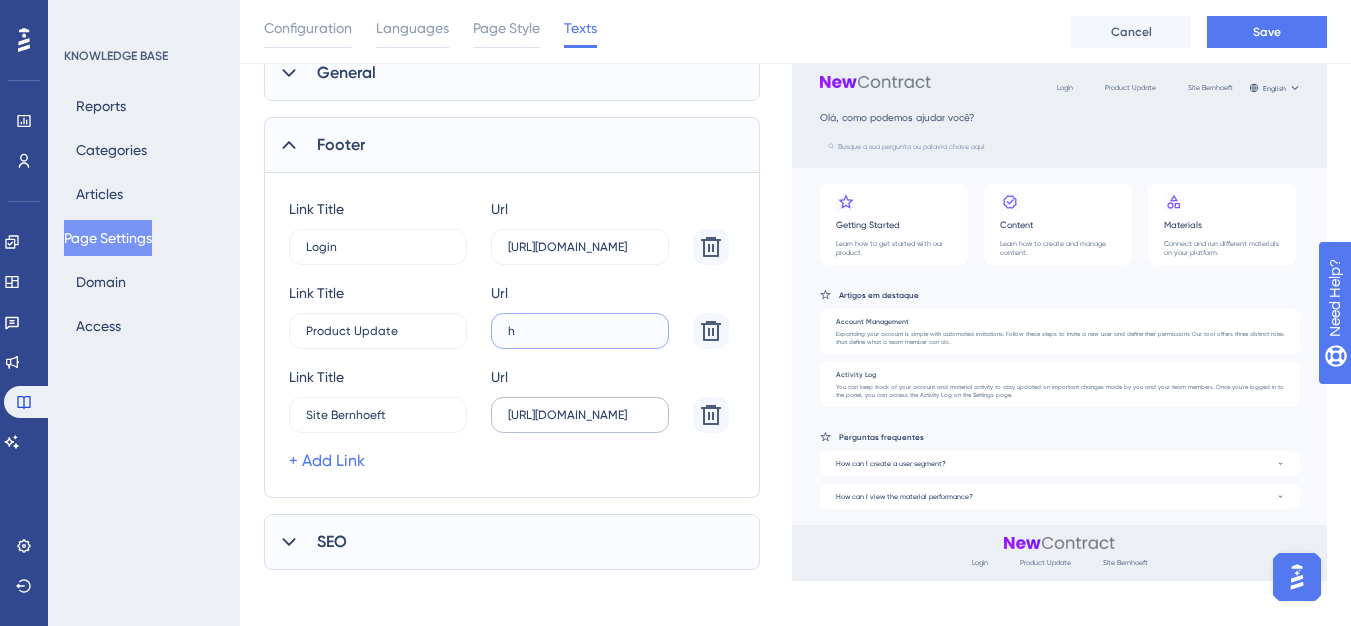 type on "h" 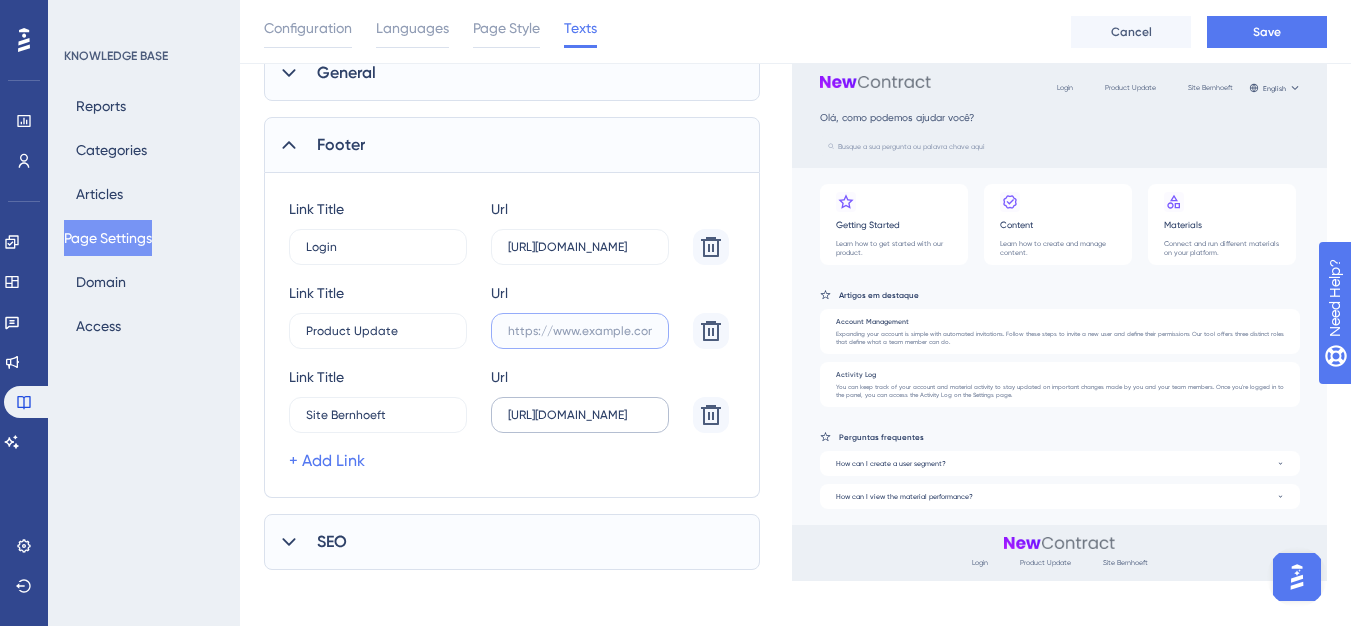 paste 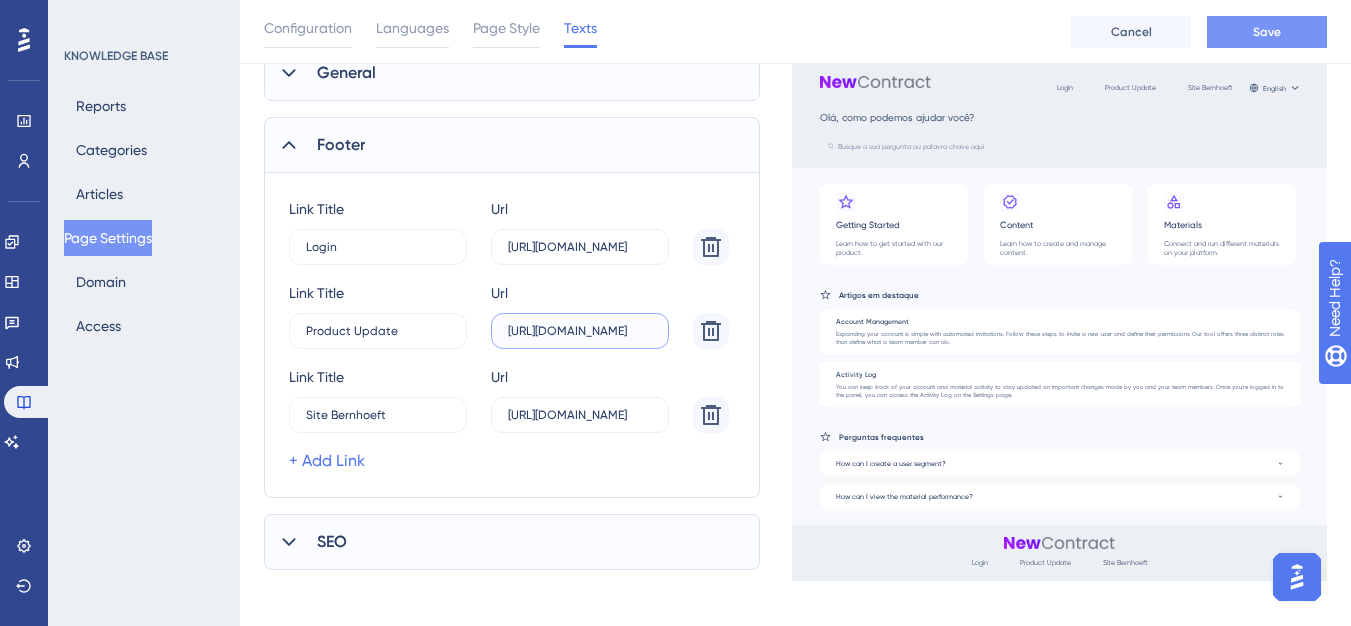 type on "https://newcontract.updates.userguiding.com/pt" 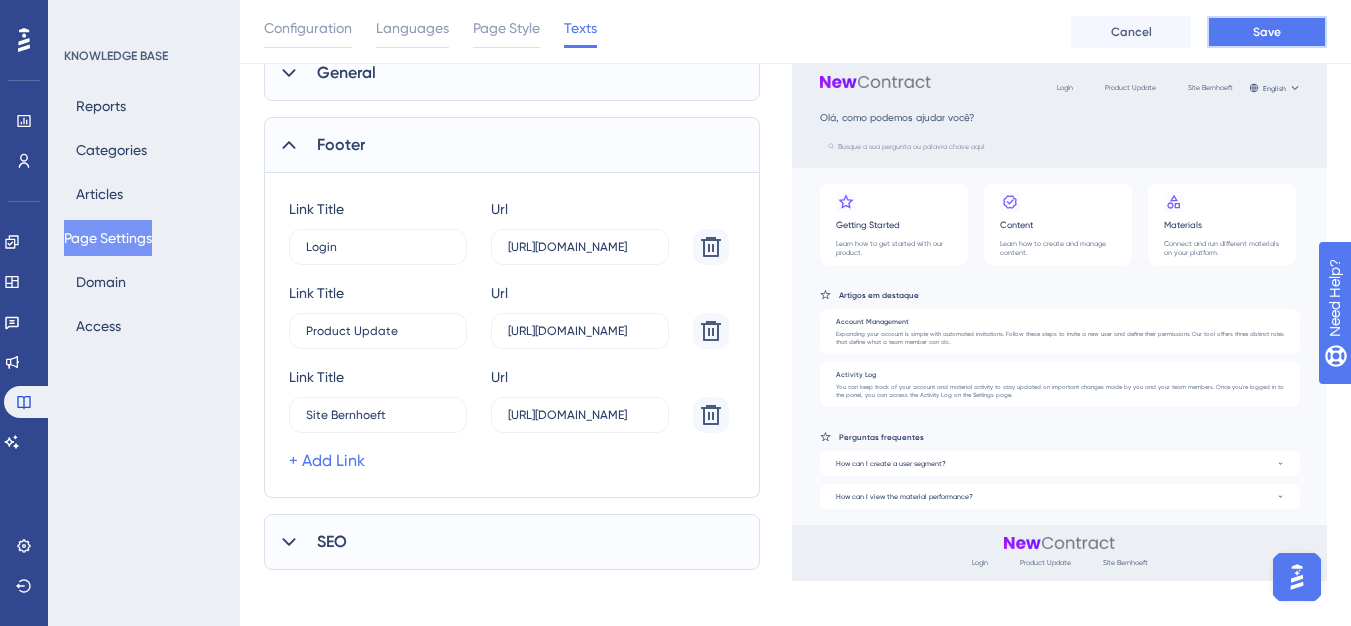 click on "Save" at bounding box center (1267, 32) 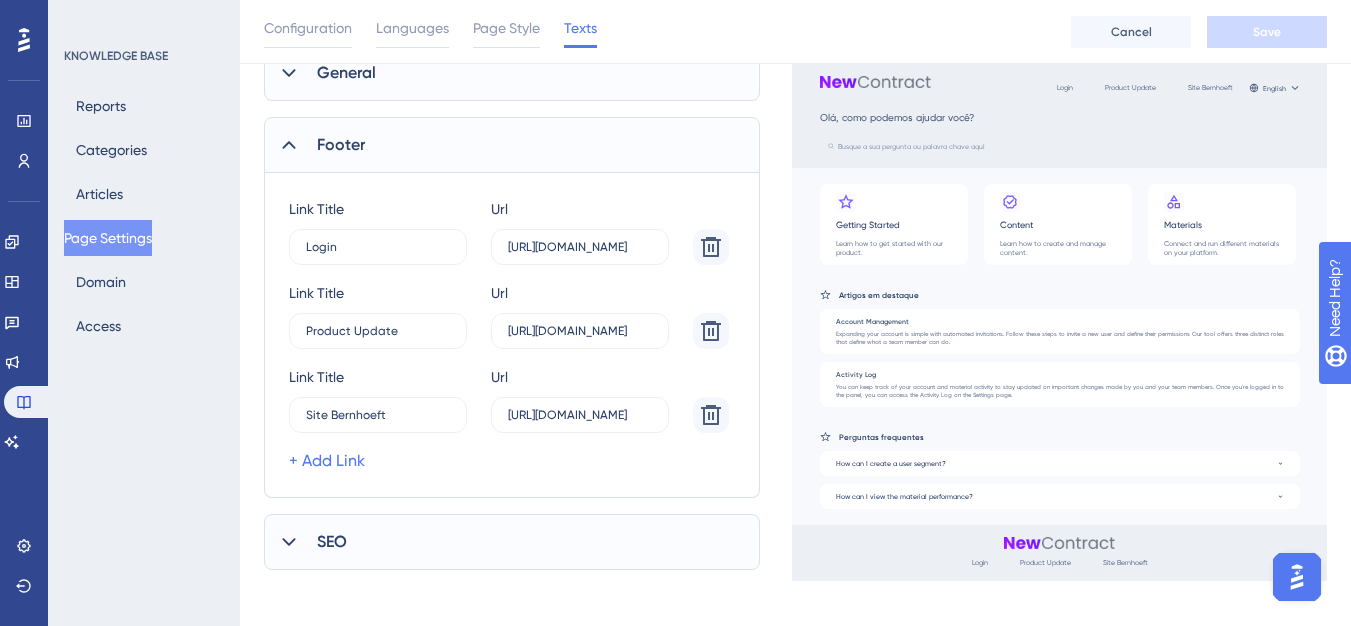 click on "SEO" at bounding box center (512, 542) 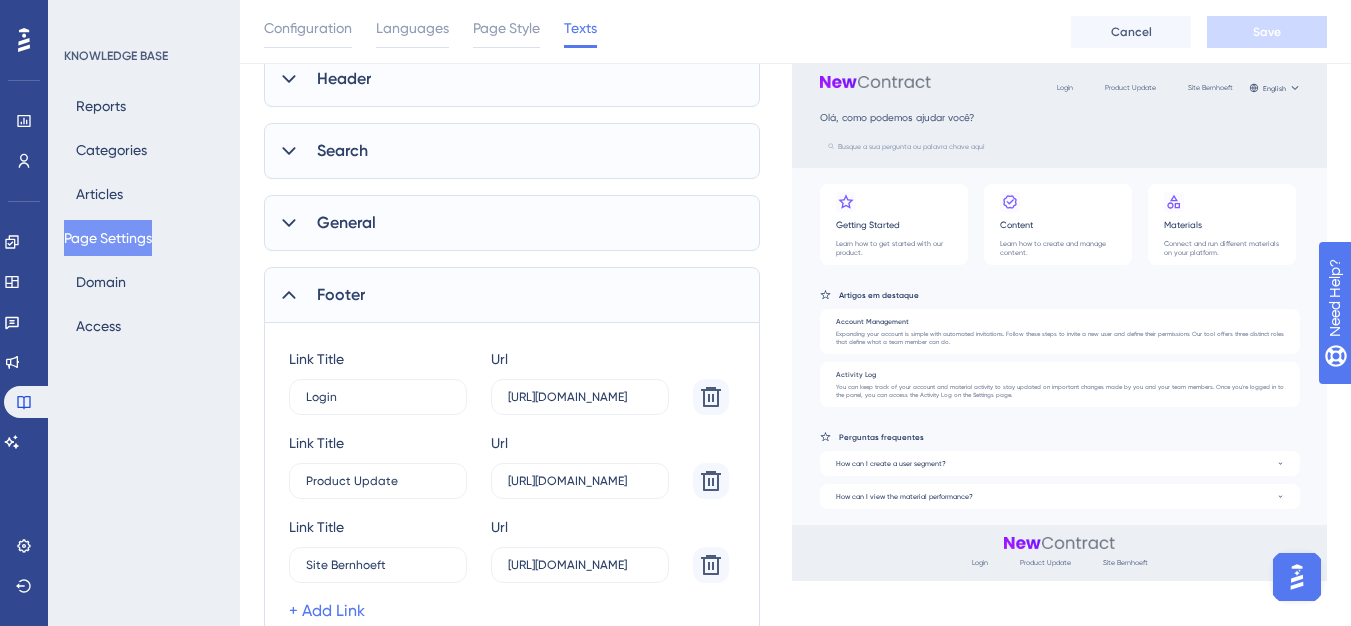 scroll, scrollTop: 206, scrollLeft: 0, axis: vertical 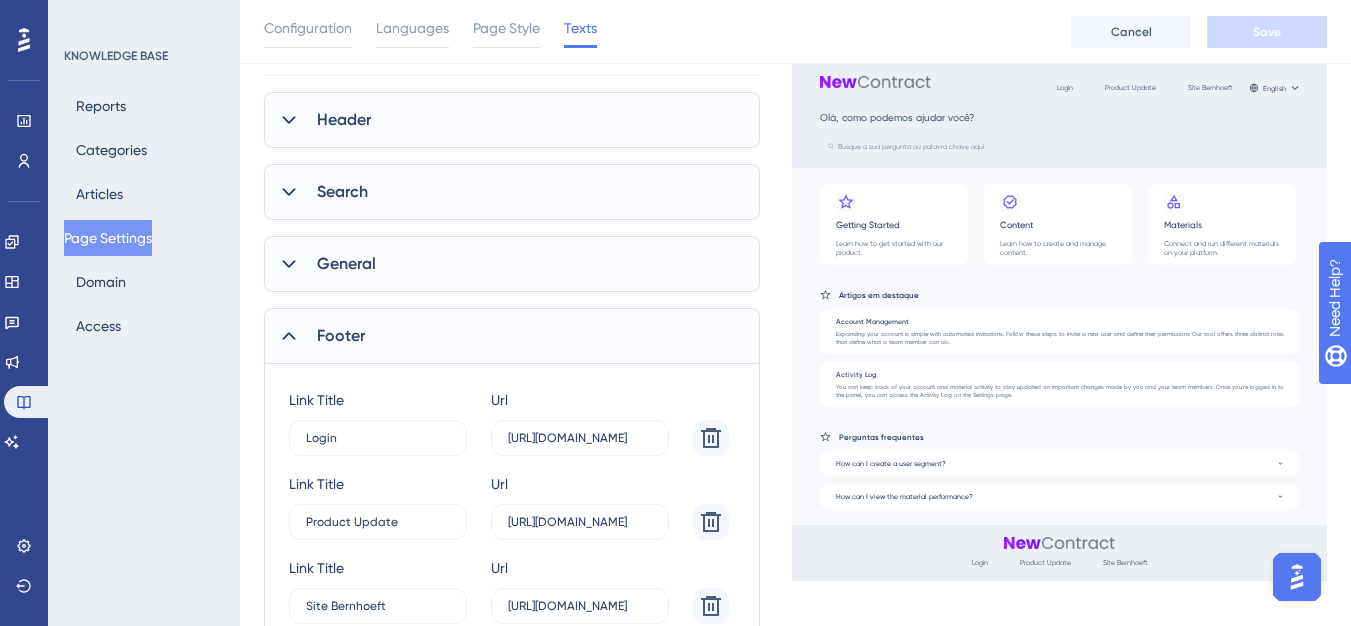 click on "Footer" at bounding box center (512, 336) 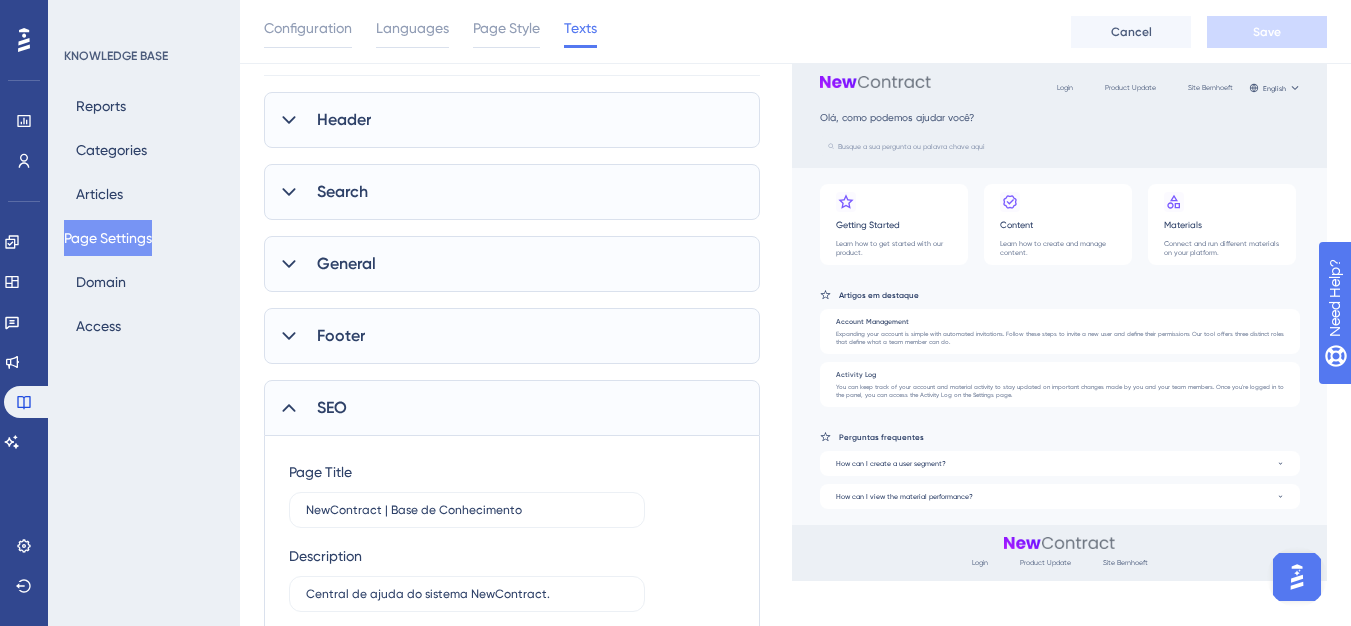 click on "General" at bounding box center [512, 264] 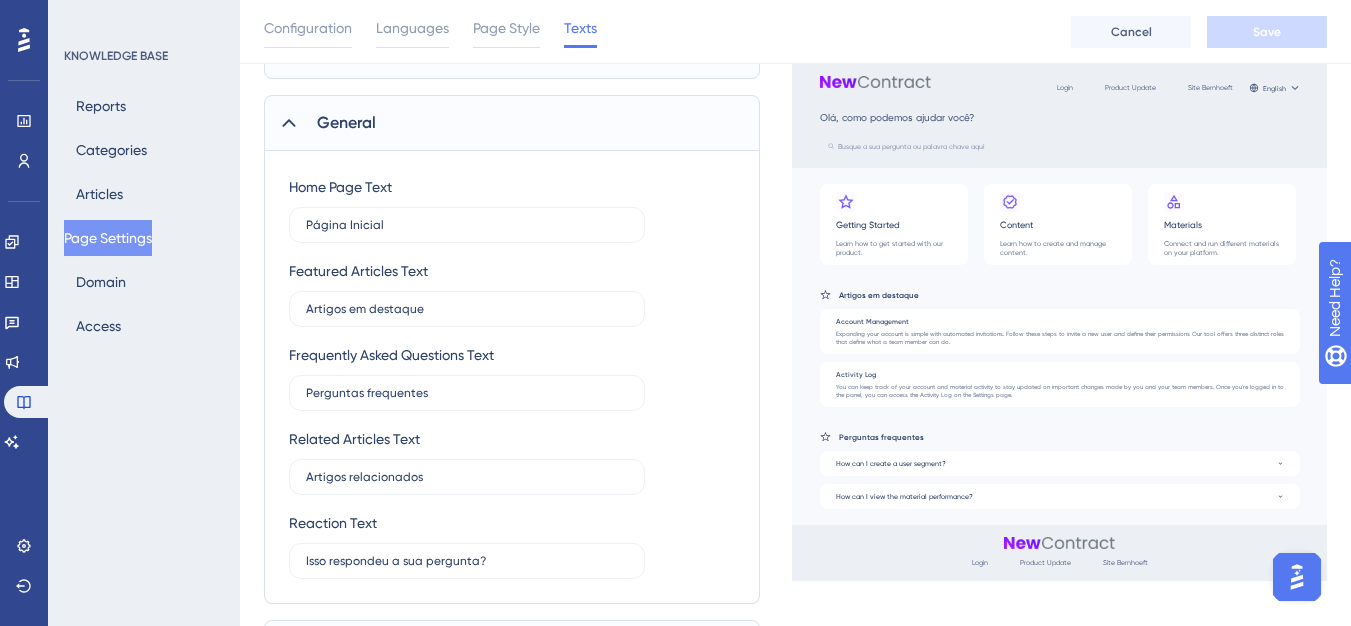 scroll, scrollTop: 106, scrollLeft: 0, axis: vertical 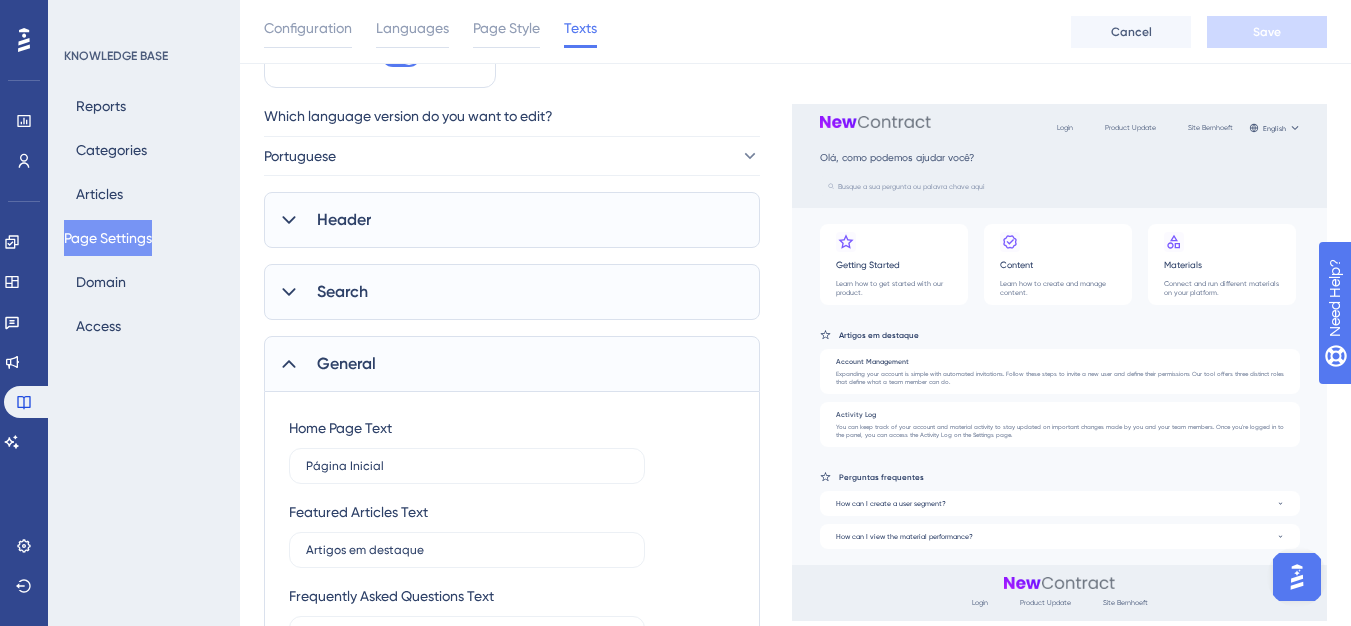 click on "Header" at bounding box center [512, 220] 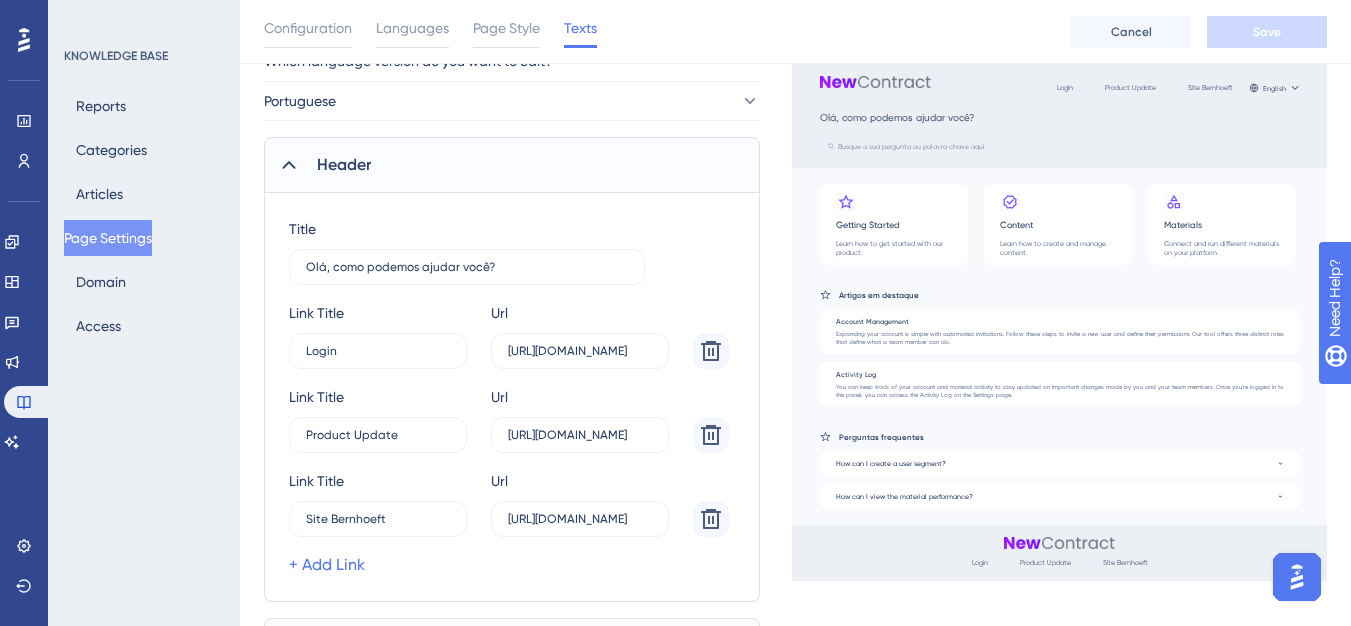 scroll, scrollTop: 200, scrollLeft: 0, axis: vertical 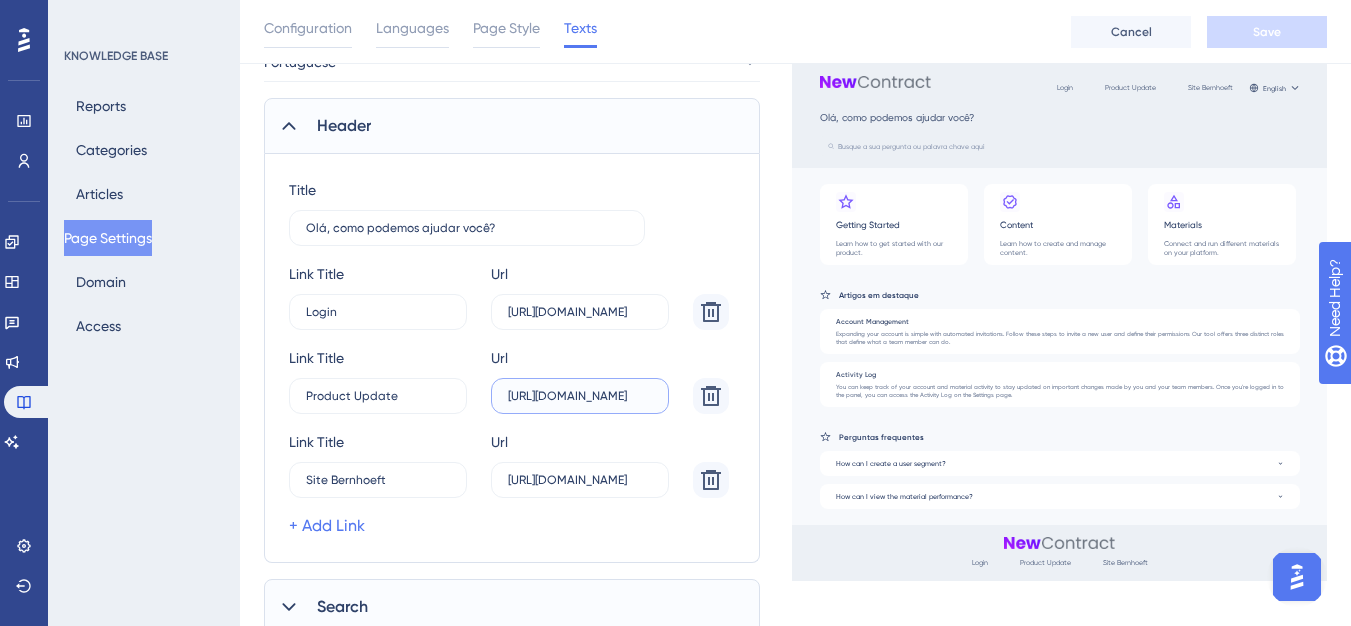 click on "https://bernhoeft-pti8.updates.userguiding.com/pt" at bounding box center (580, 312) 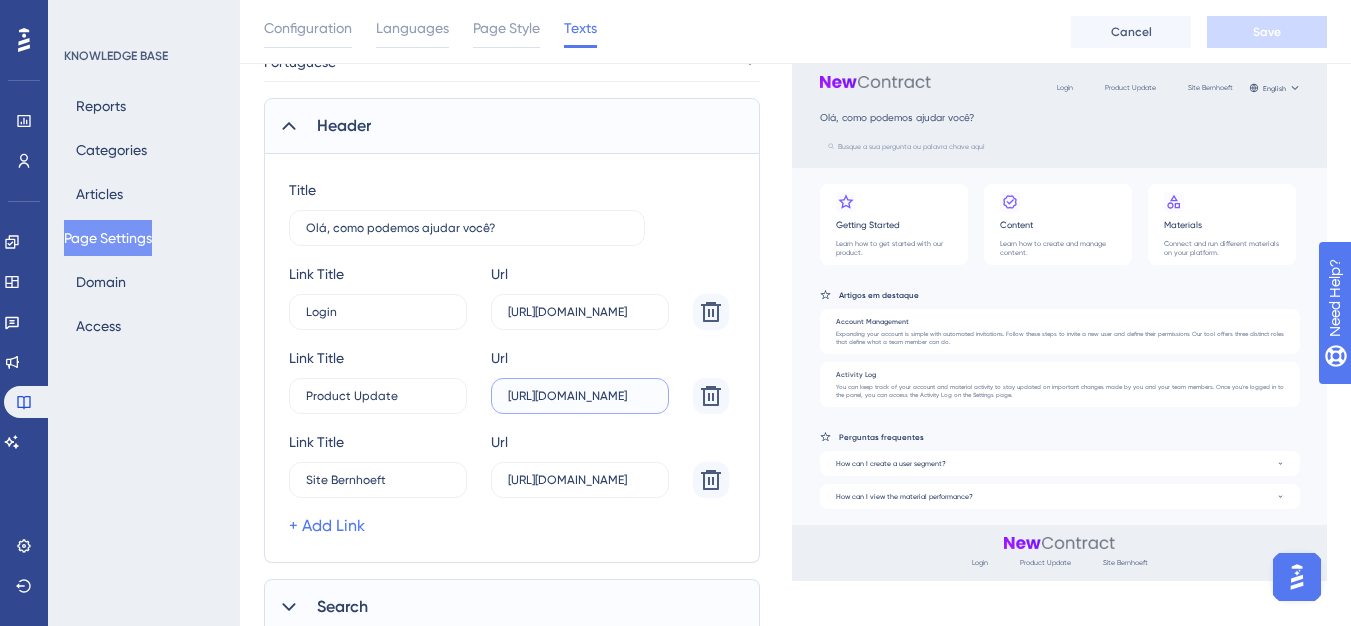 paste 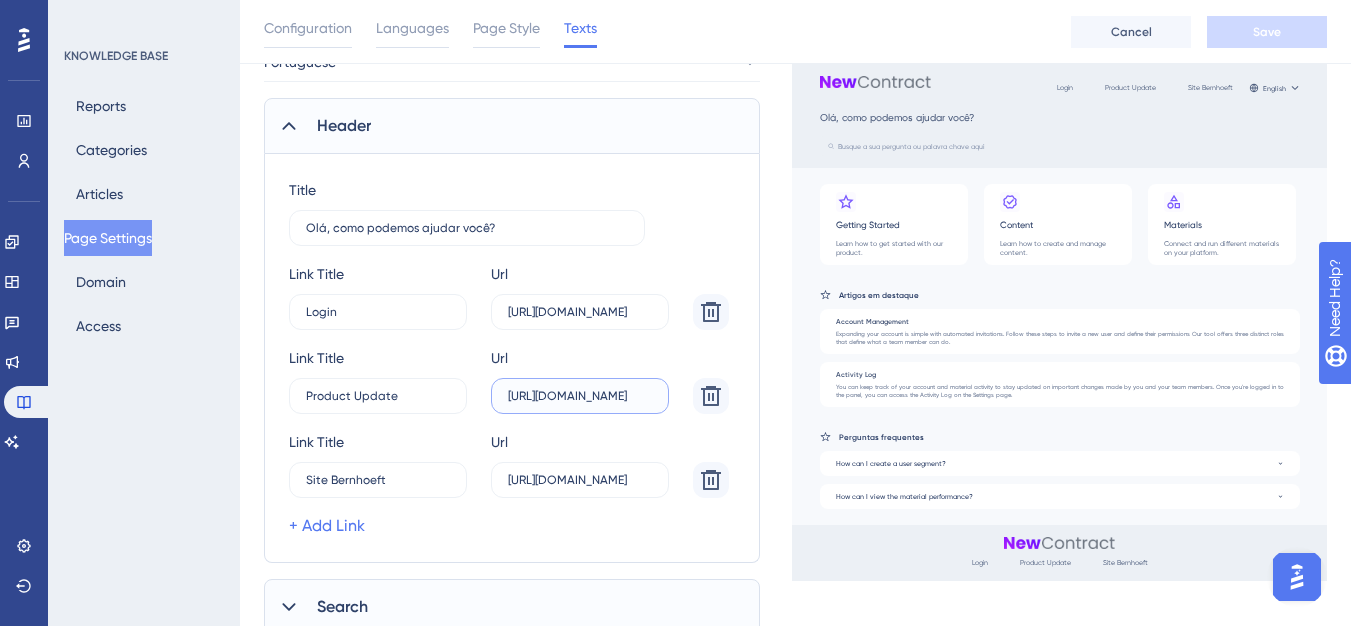 scroll, scrollTop: 0, scrollLeft: 130, axis: horizontal 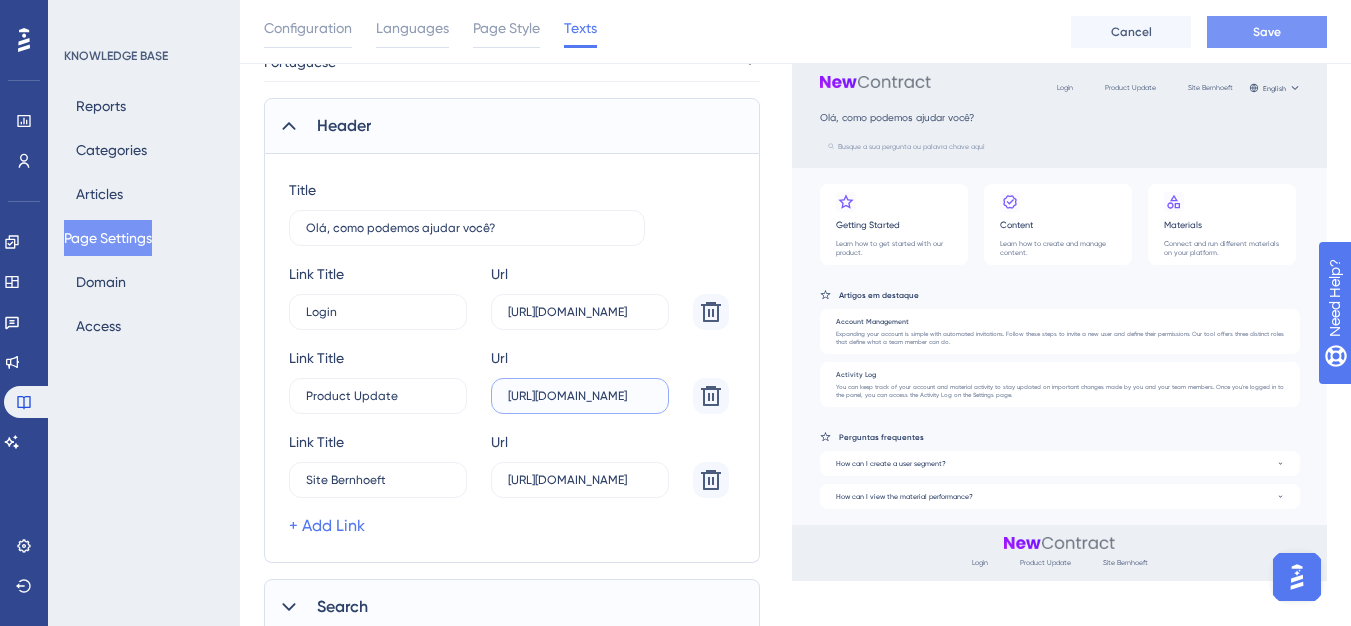 type on "https://newcontract.updates.userguiding.com/pt" 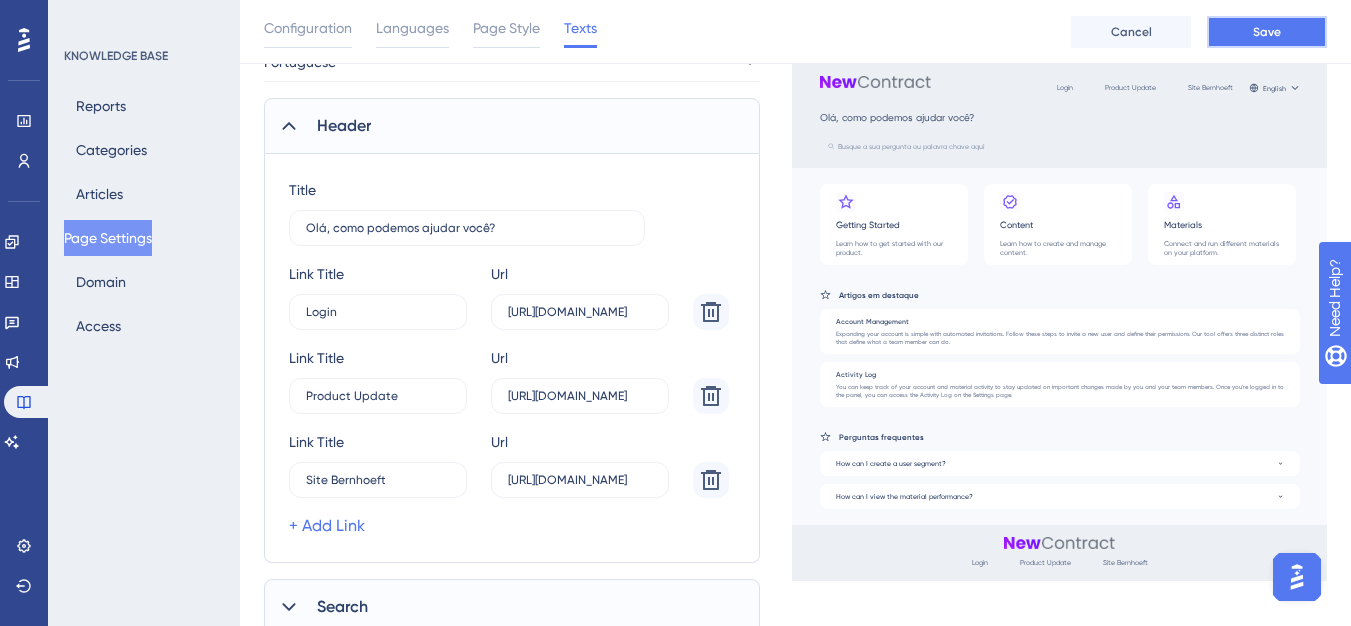 click on "Save" at bounding box center [1267, 32] 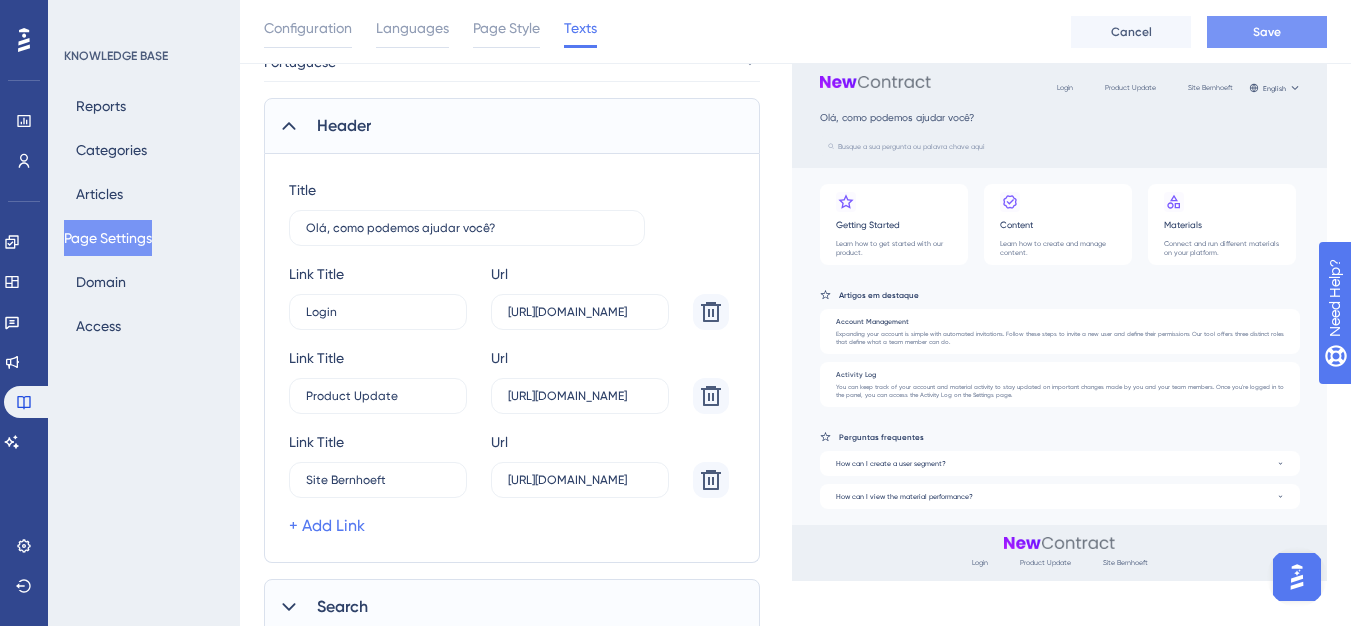 scroll, scrollTop: 0, scrollLeft: 0, axis: both 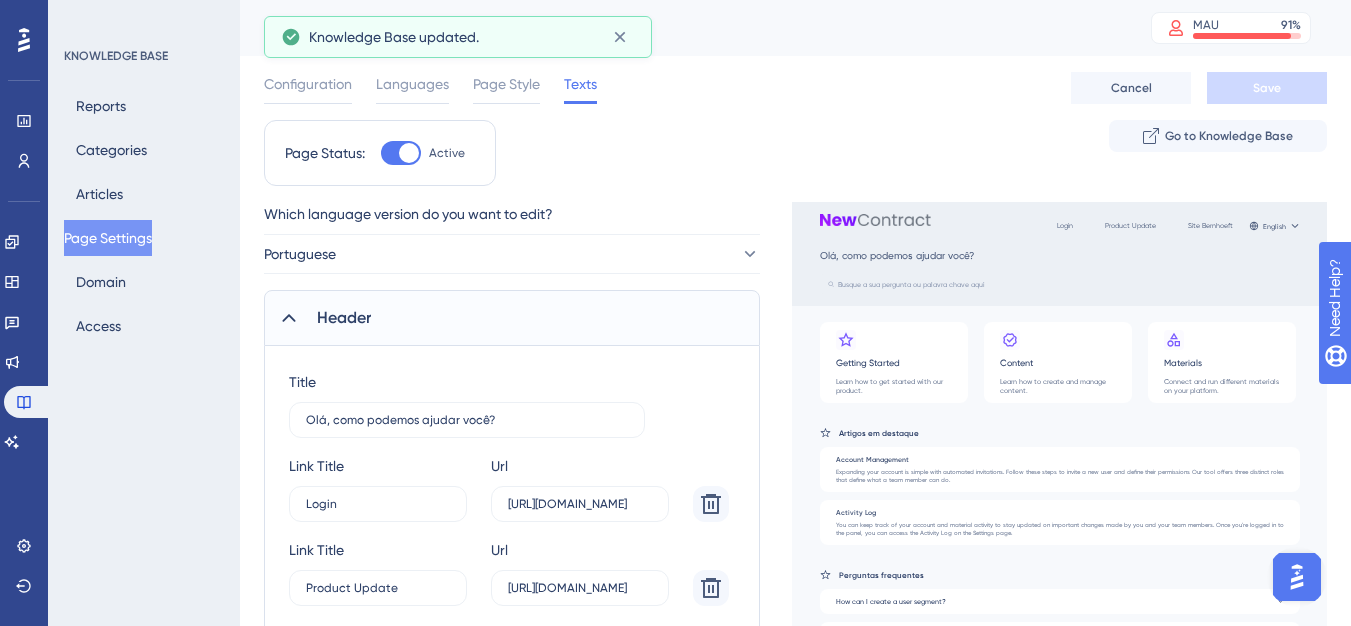 click on "Configuration Languages Page Style Texts Cancel Save" at bounding box center (795, 88) 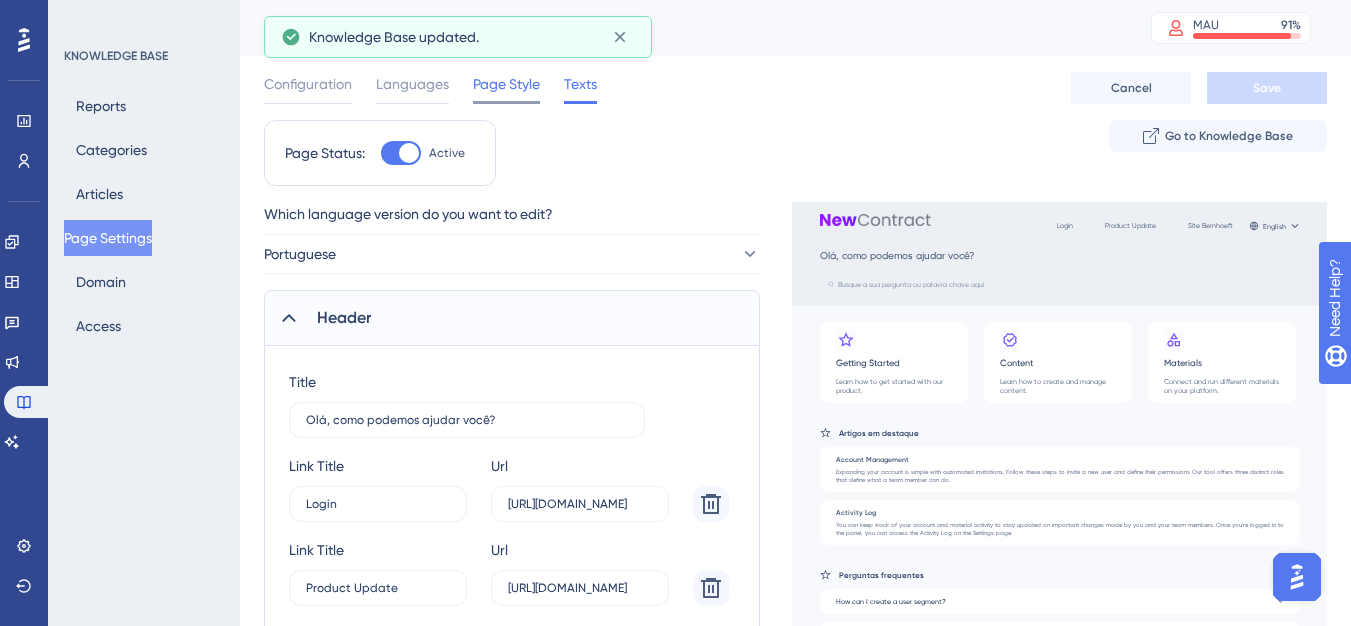 click on "Page Style" at bounding box center [506, 88] 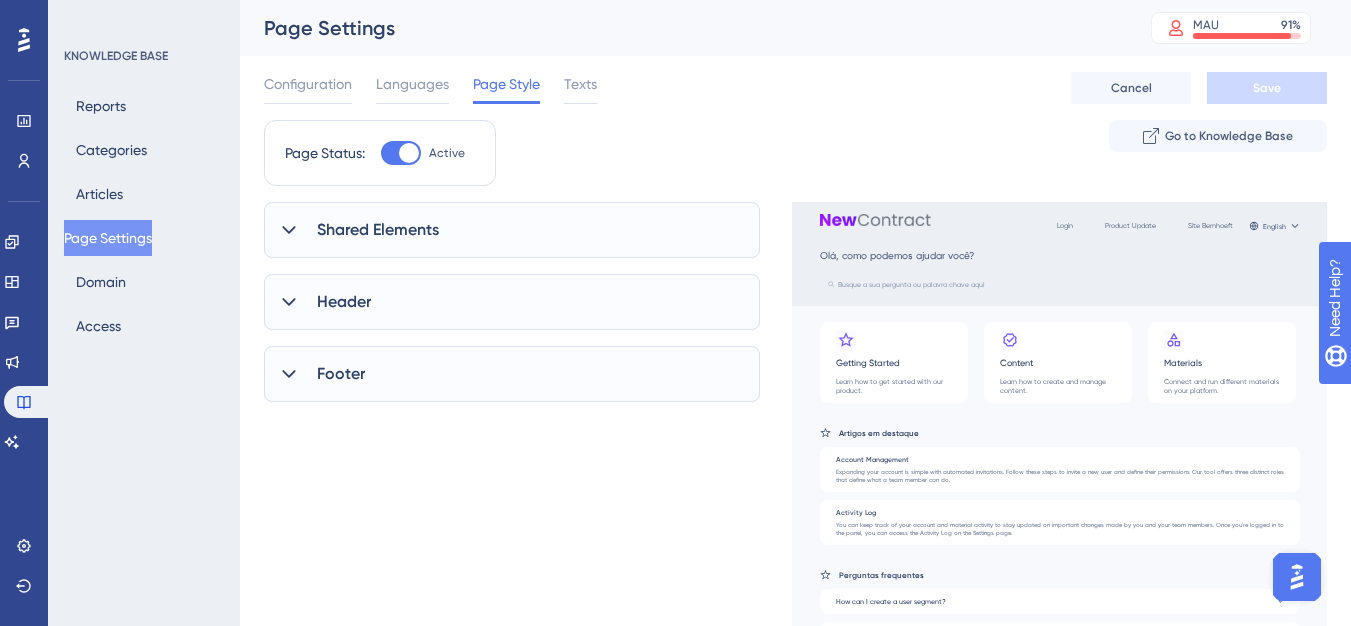 click on "Shared Elements" at bounding box center [378, 230] 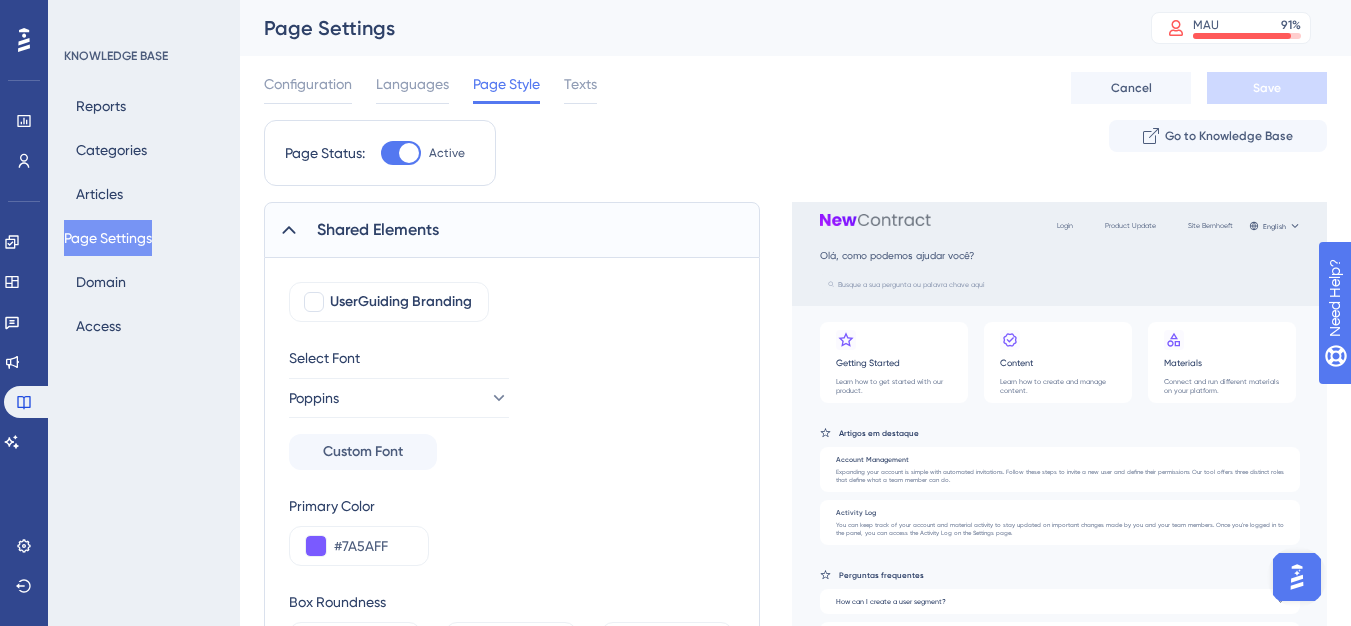 click on "Shared Elements" at bounding box center (378, 230) 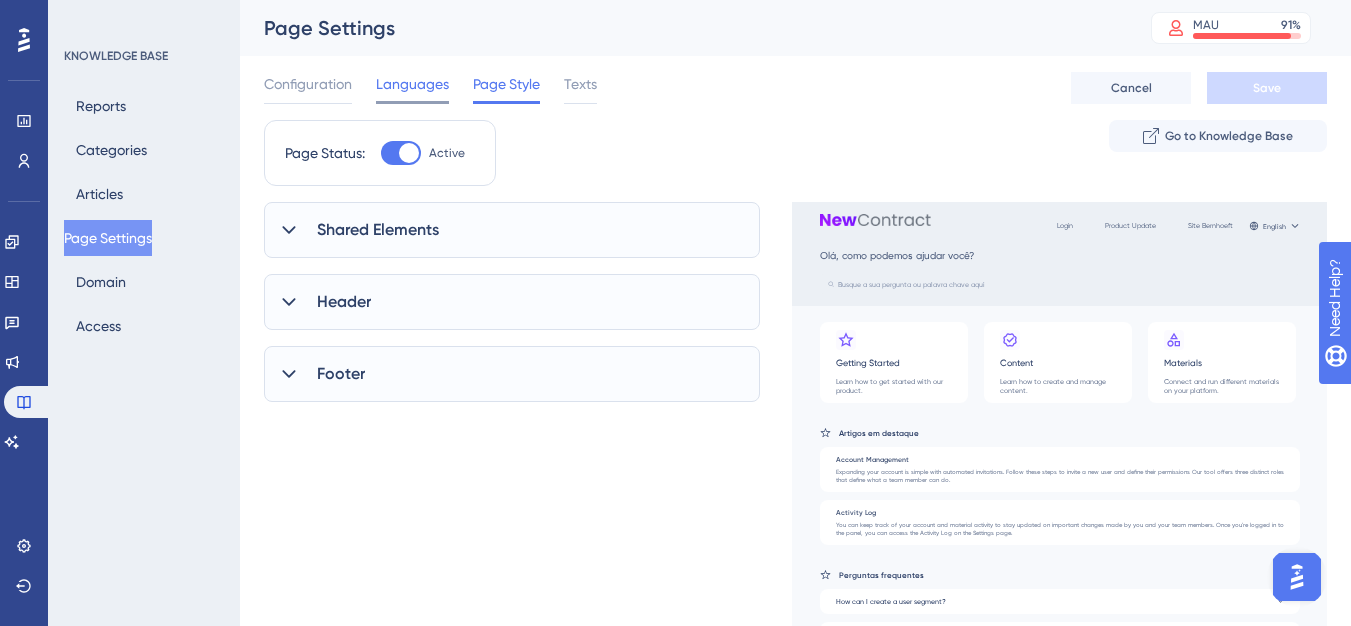click on "Languages" at bounding box center (412, 84) 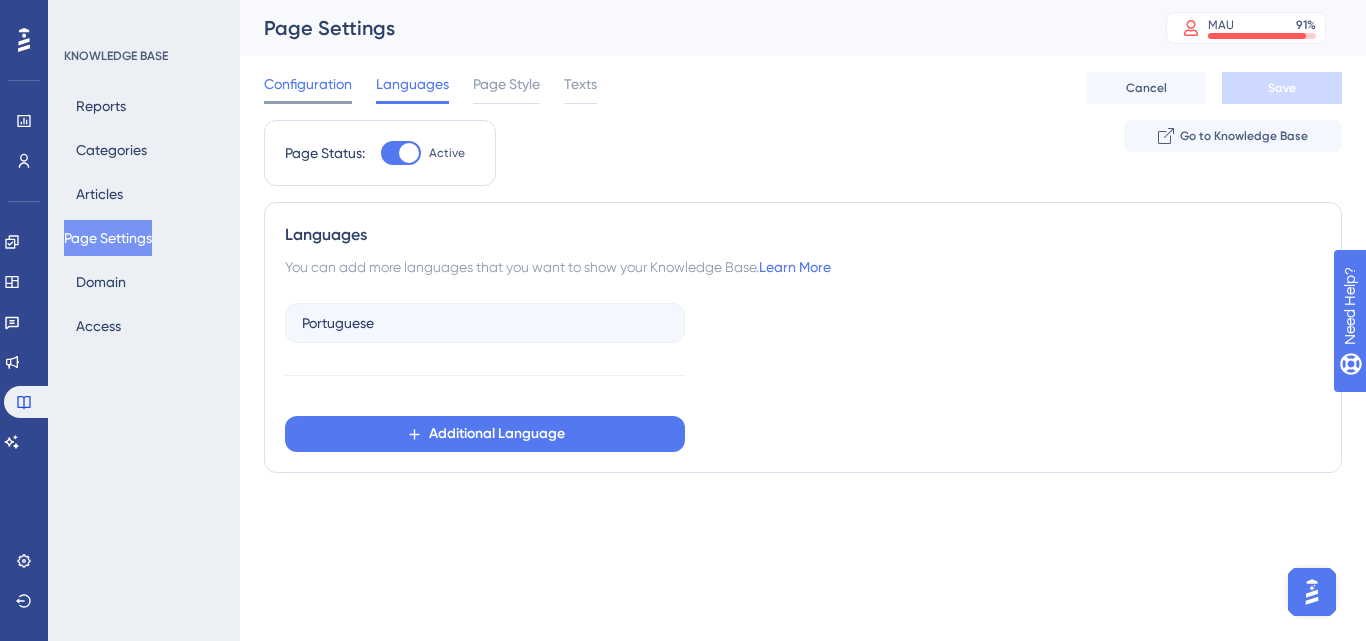 click on "Configuration" at bounding box center (308, 84) 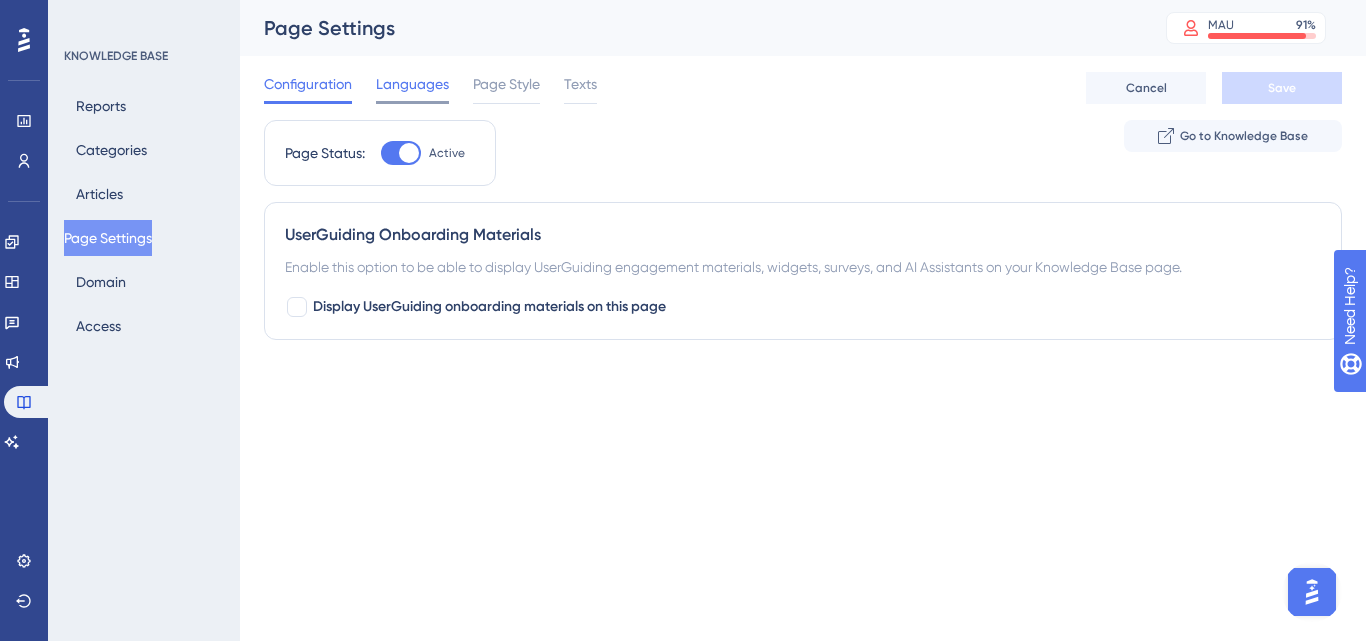 click on "Languages" at bounding box center [412, 84] 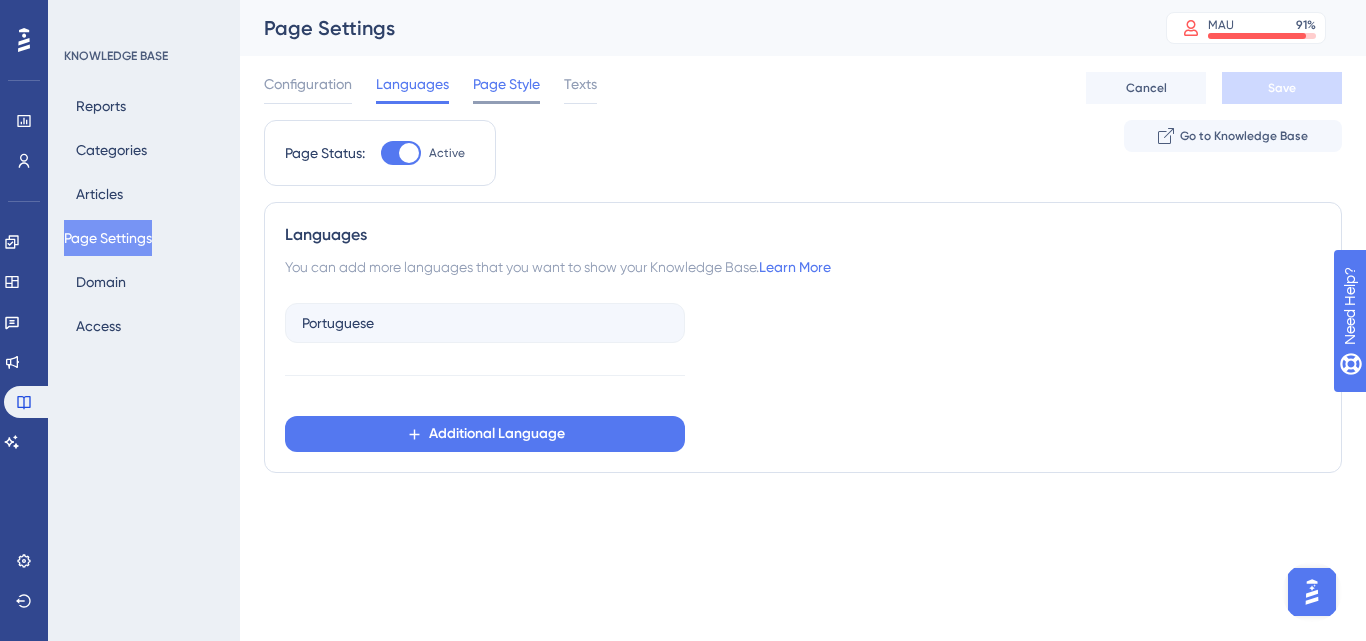 click on "Page Style" at bounding box center (506, 84) 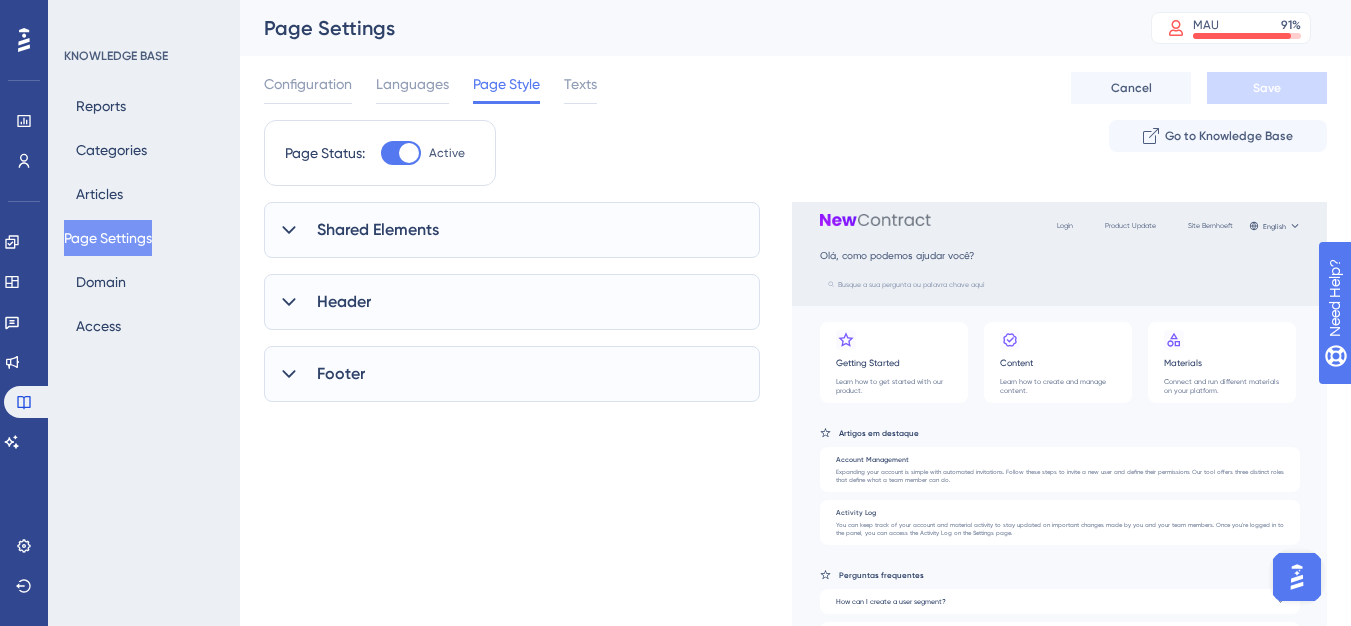 click on "Shared Elements" at bounding box center [378, 230] 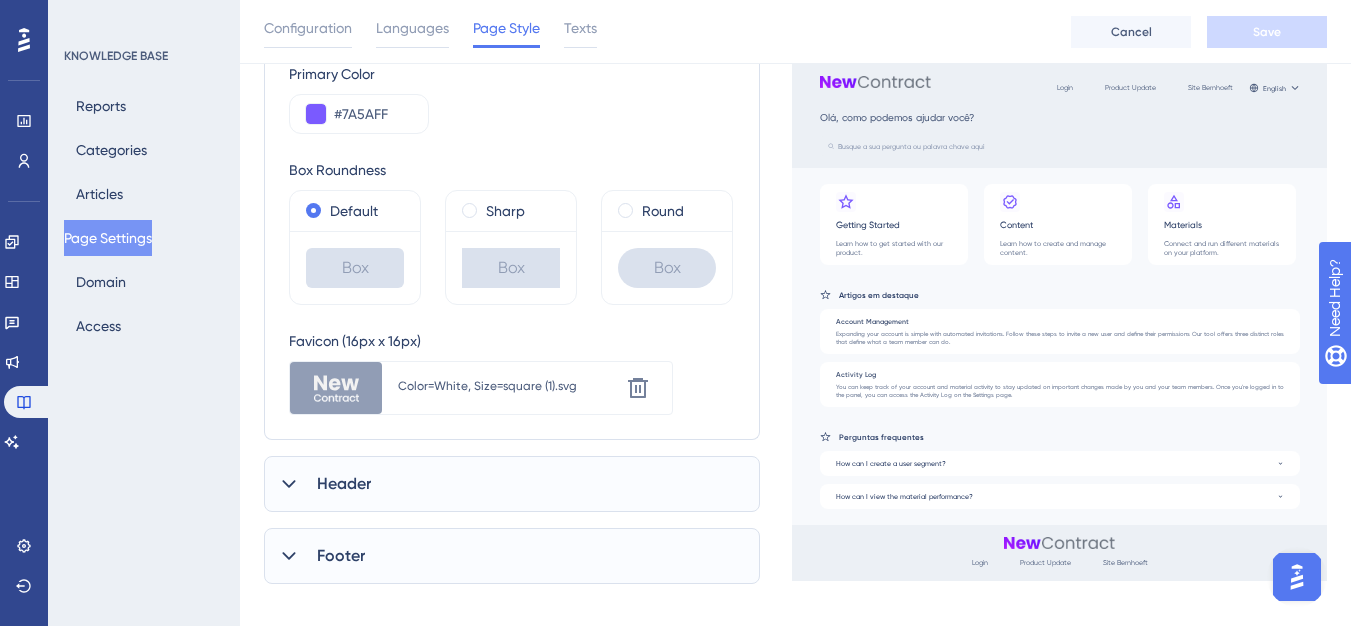 scroll, scrollTop: 462, scrollLeft: 0, axis: vertical 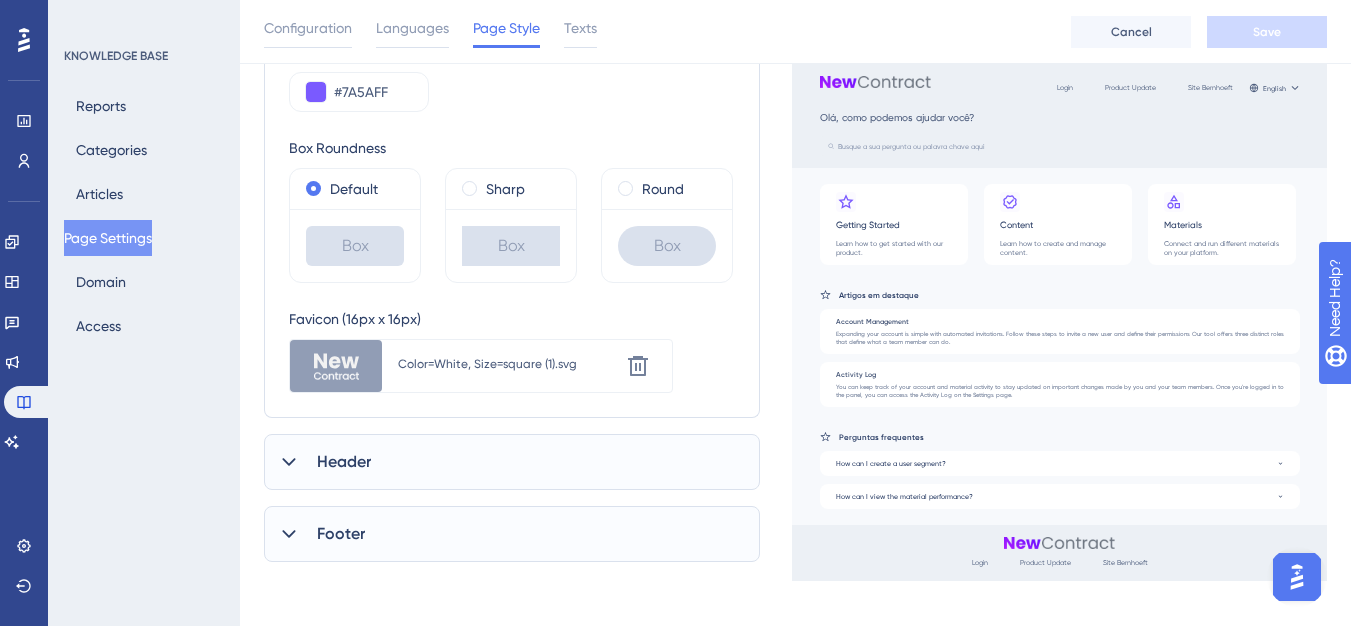 click on "Header" at bounding box center [344, 462] 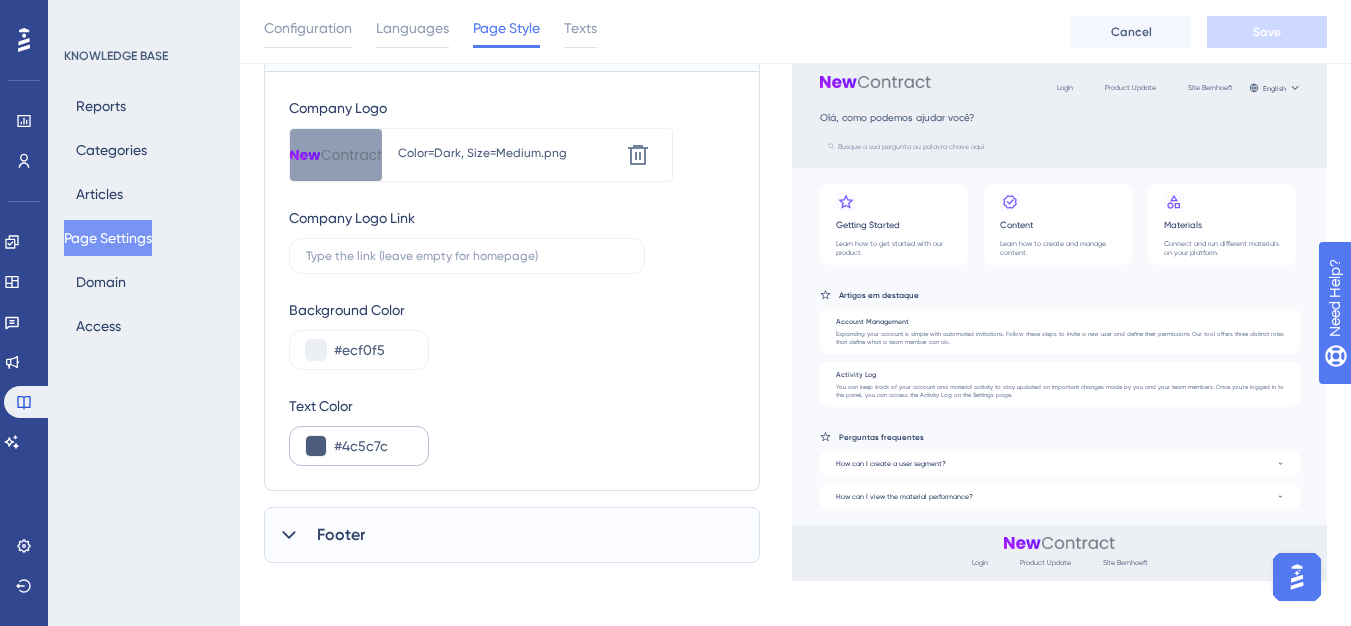 scroll, scrollTop: 881, scrollLeft: 0, axis: vertical 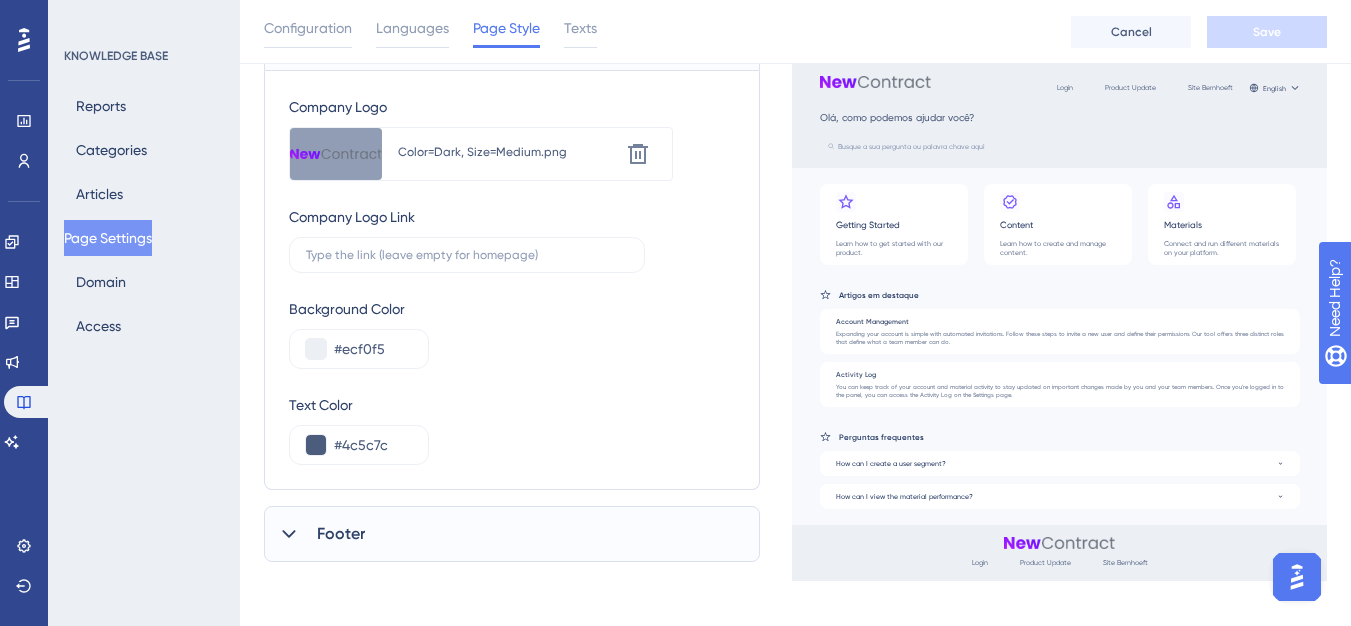 click on "Footer" at bounding box center (341, 534) 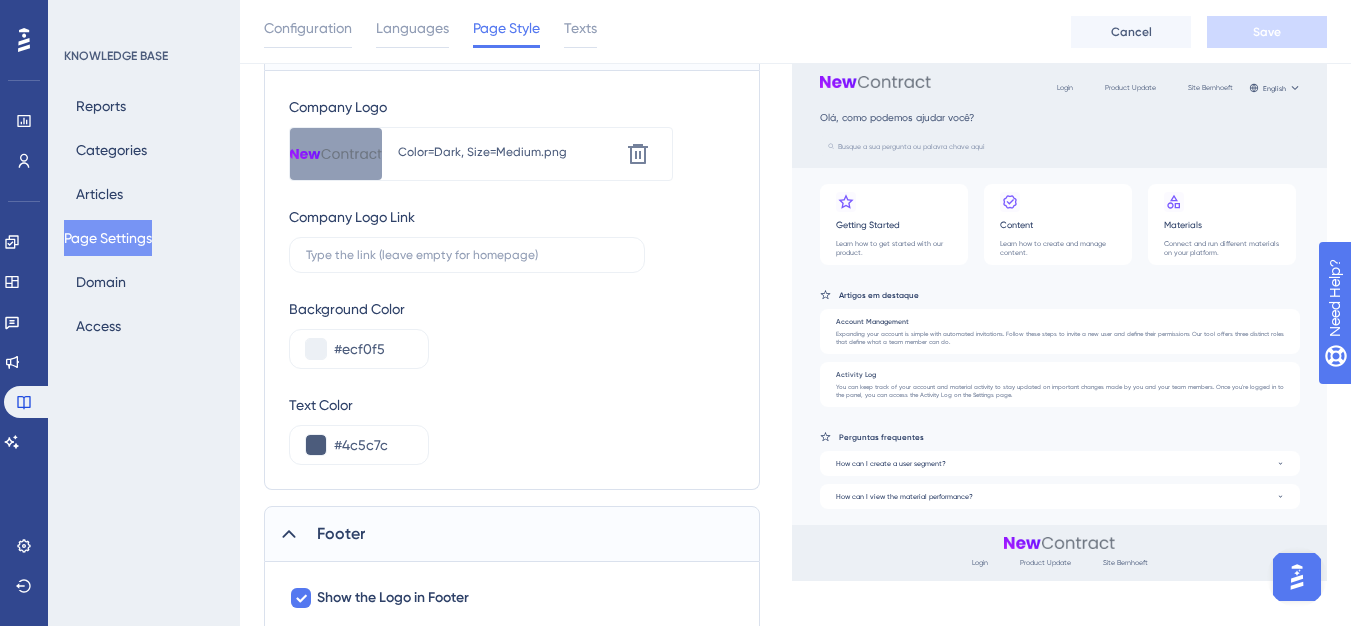 scroll, scrollTop: 954, scrollLeft: 0, axis: vertical 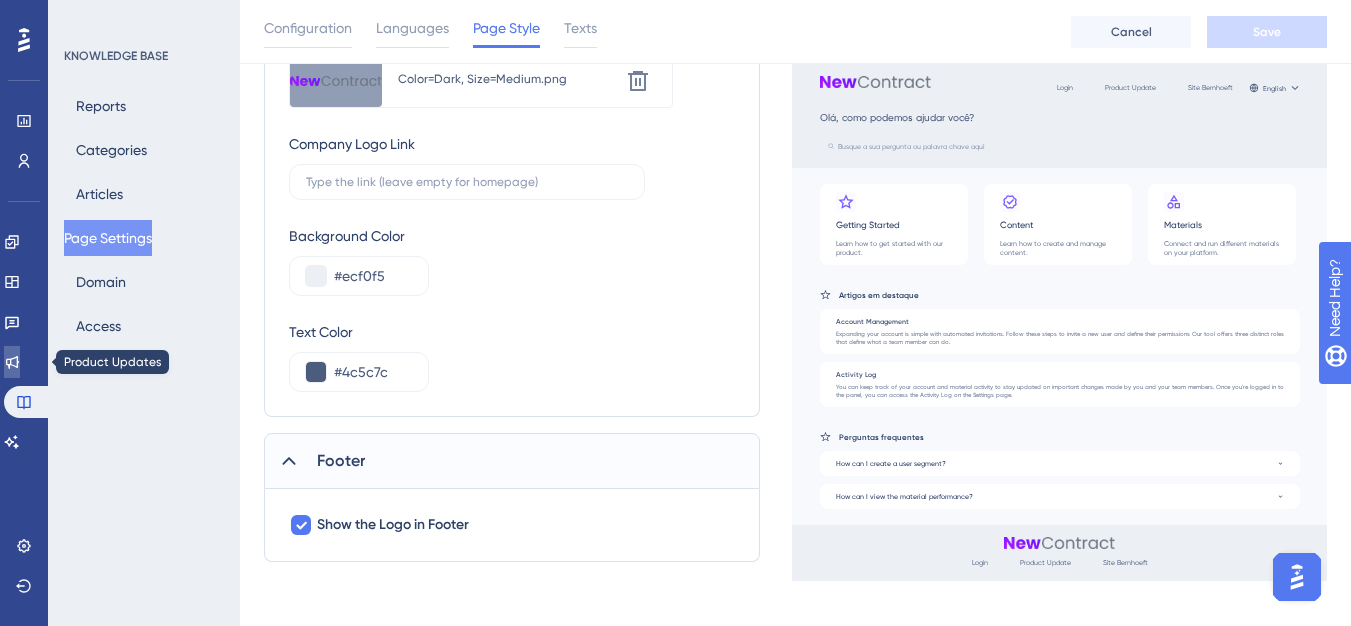 click 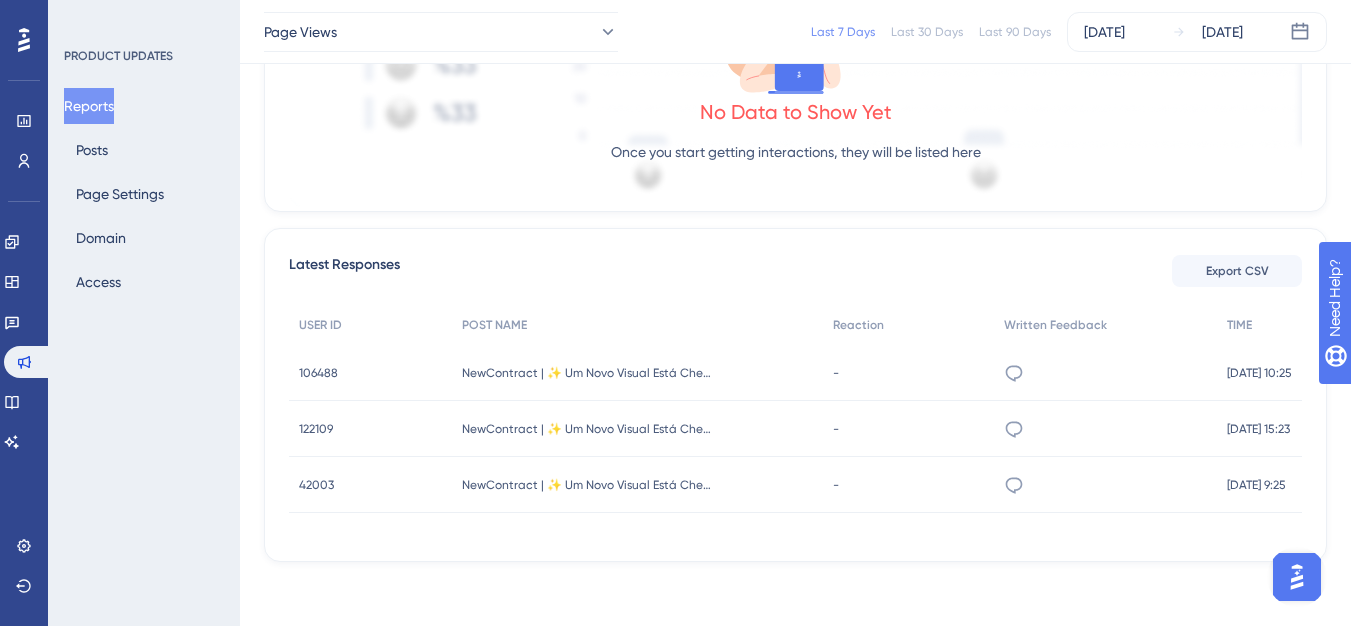 scroll, scrollTop: 0, scrollLeft: 0, axis: both 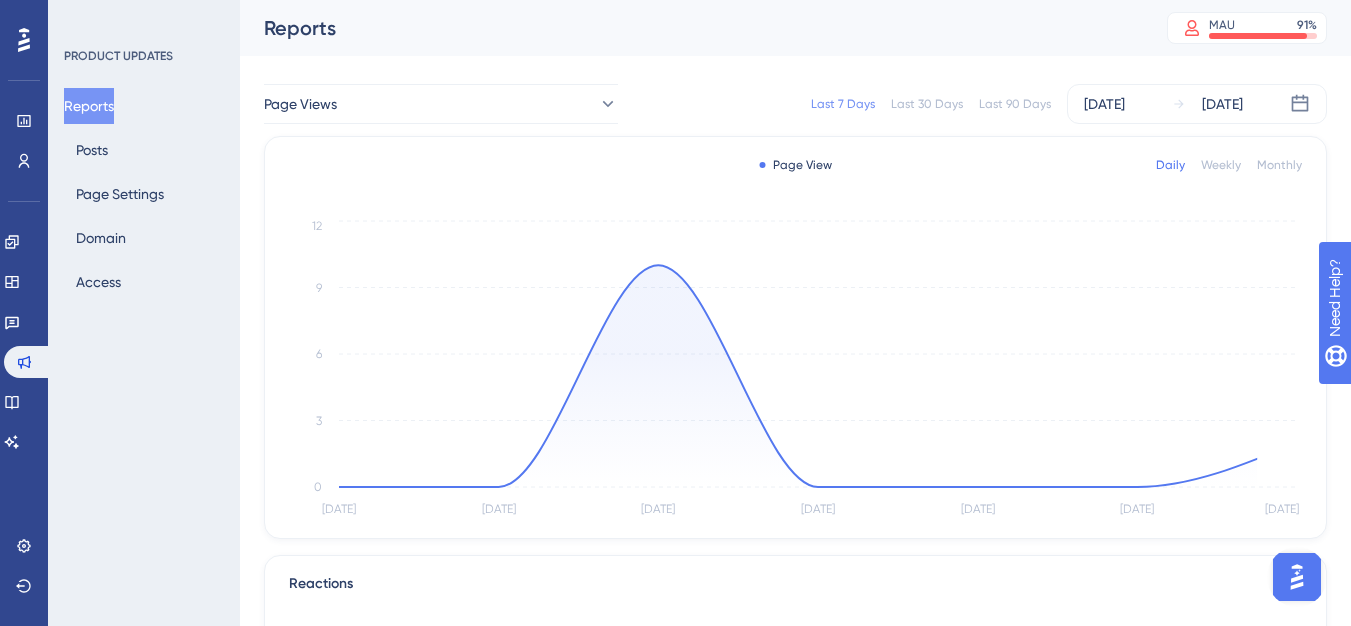 click on "Reports Posts Page Settings Domain Access" at bounding box center [145, 194] 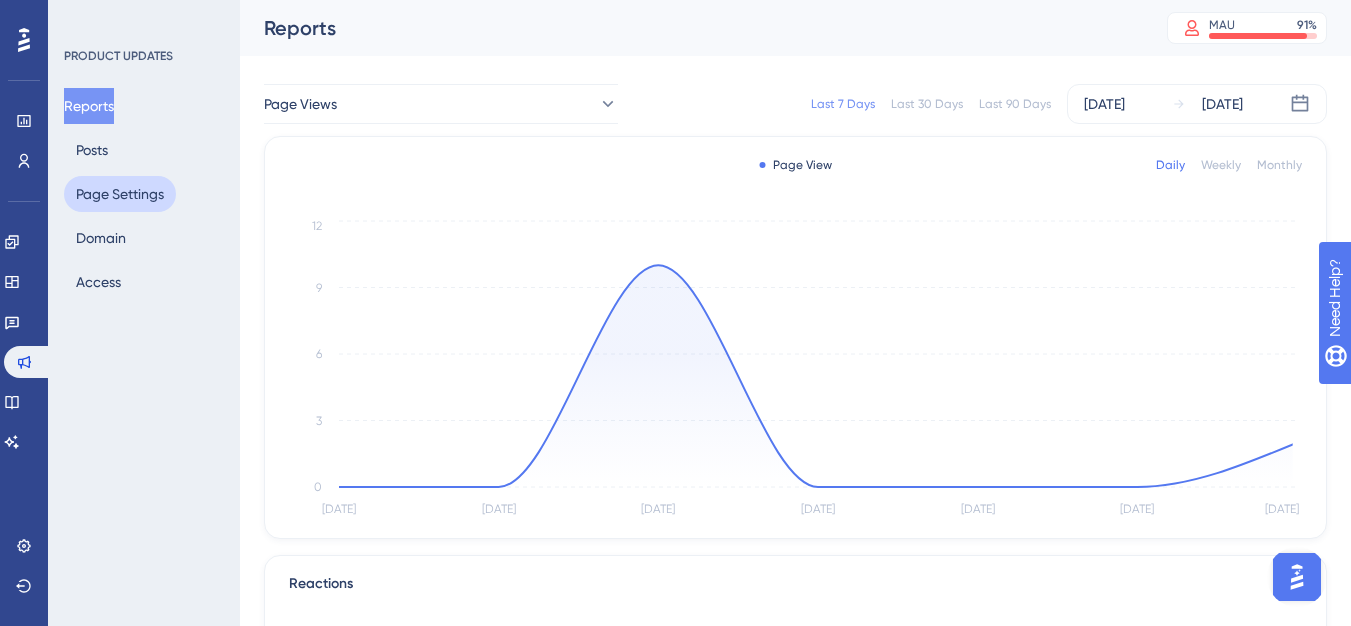 click on "Page Settings" at bounding box center [120, 194] 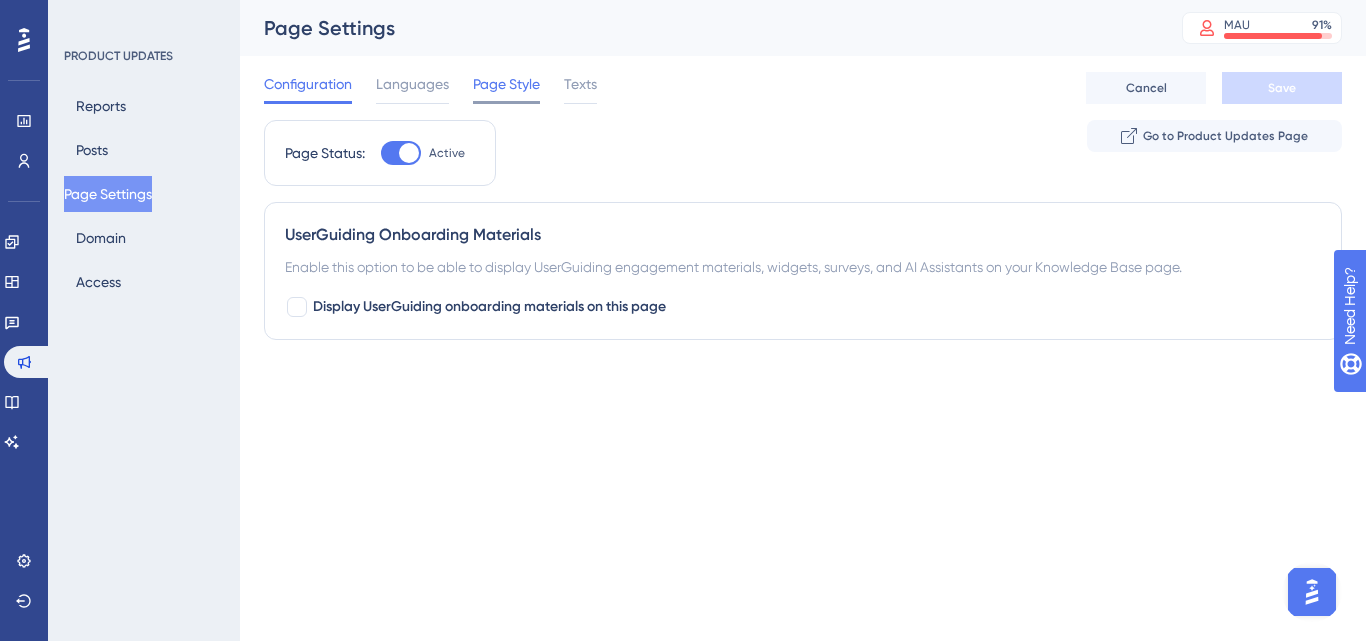 click on "Page Style" at bounding box center [506, 84] 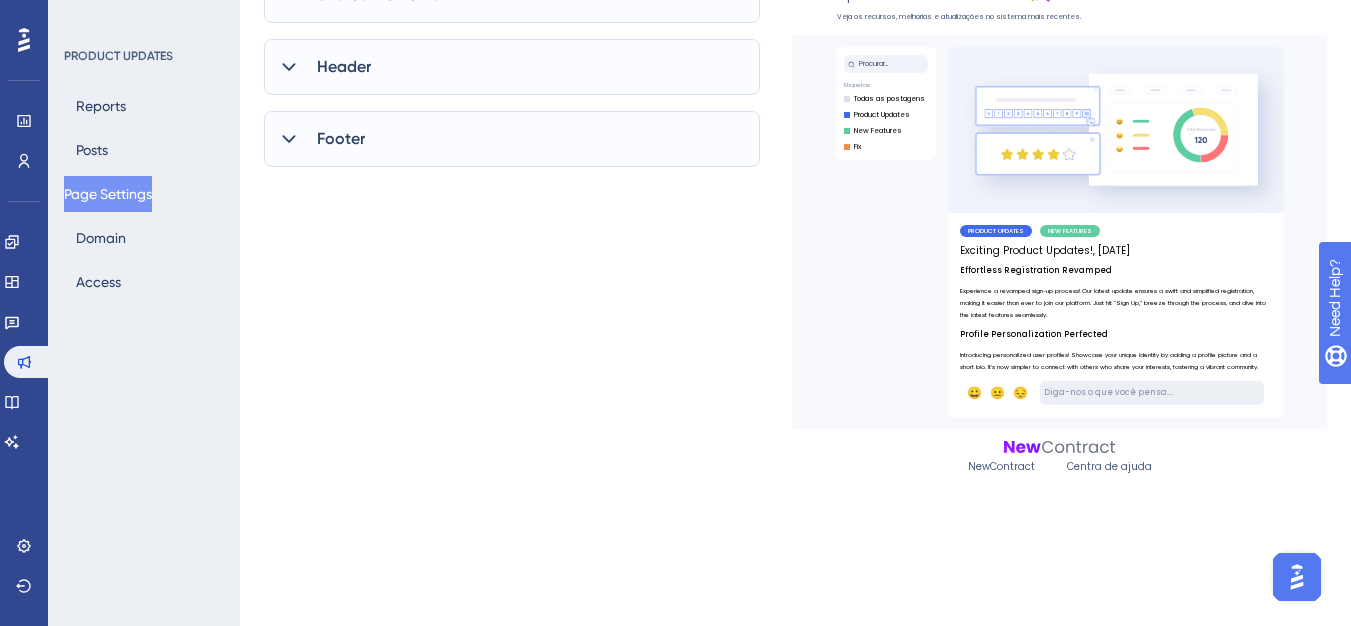 scroll, scrollTop: 0, scrollLeft: 0, axis: both 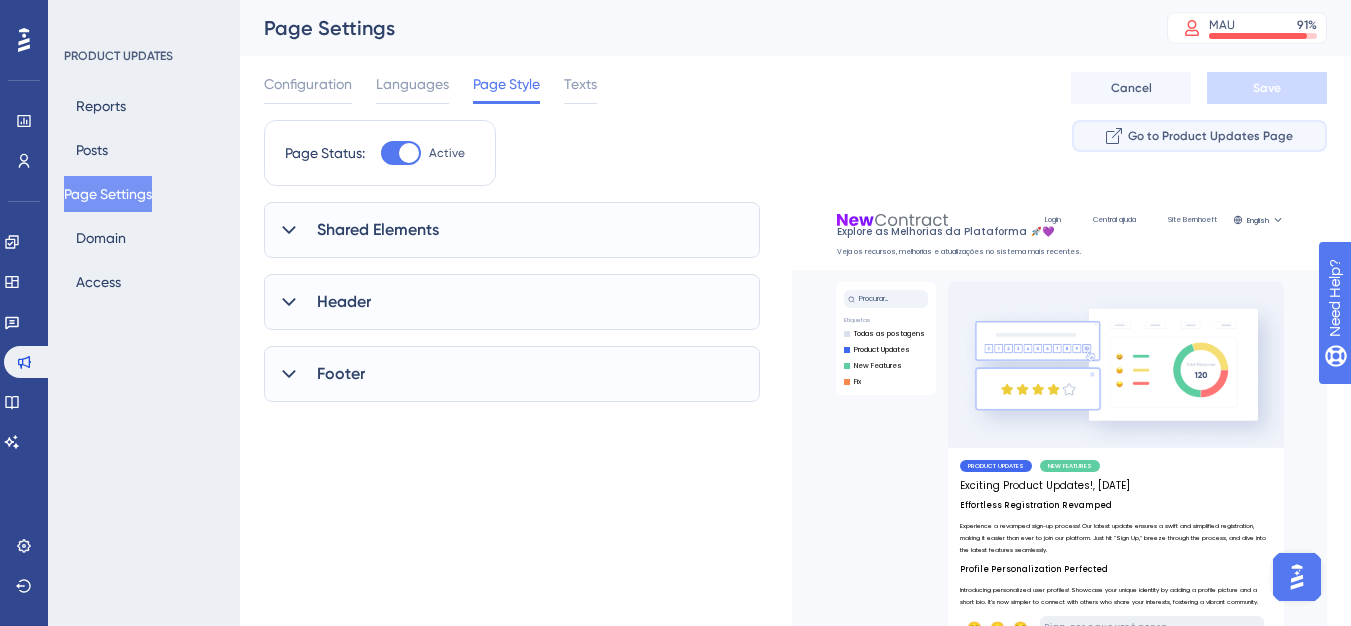 click on "Go to Product Updates Page" at bounding box center (1210, 136) 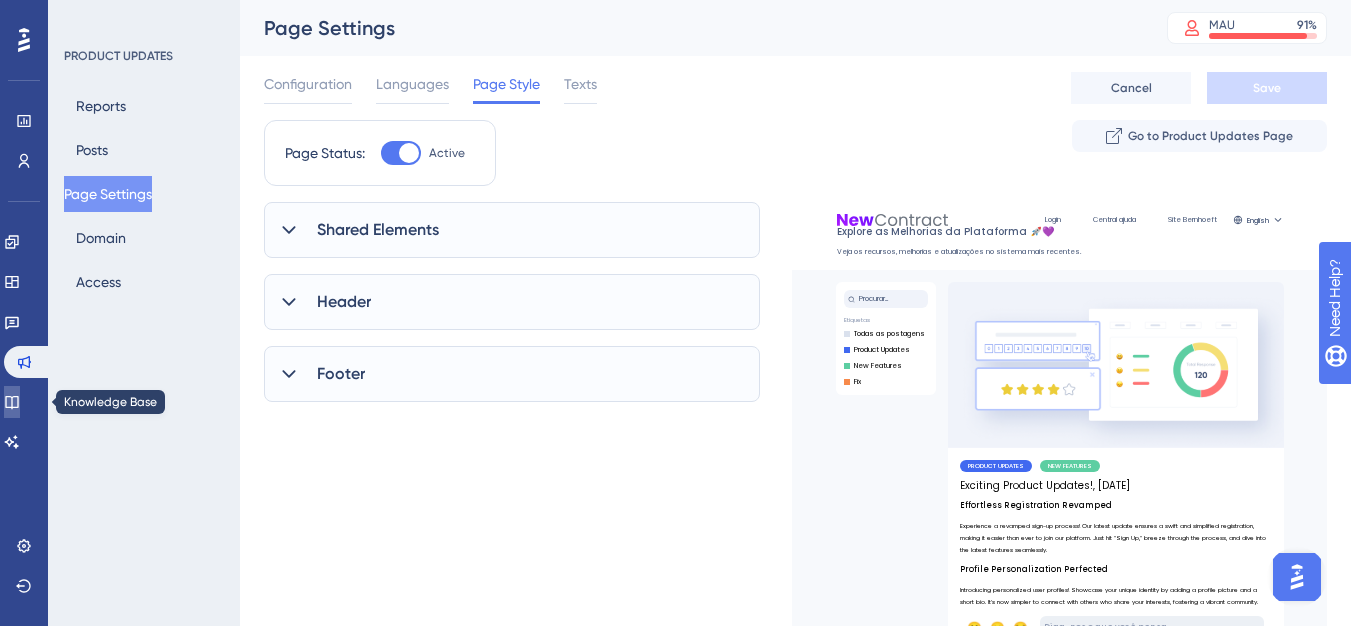 click at bounding box center (12, 402) 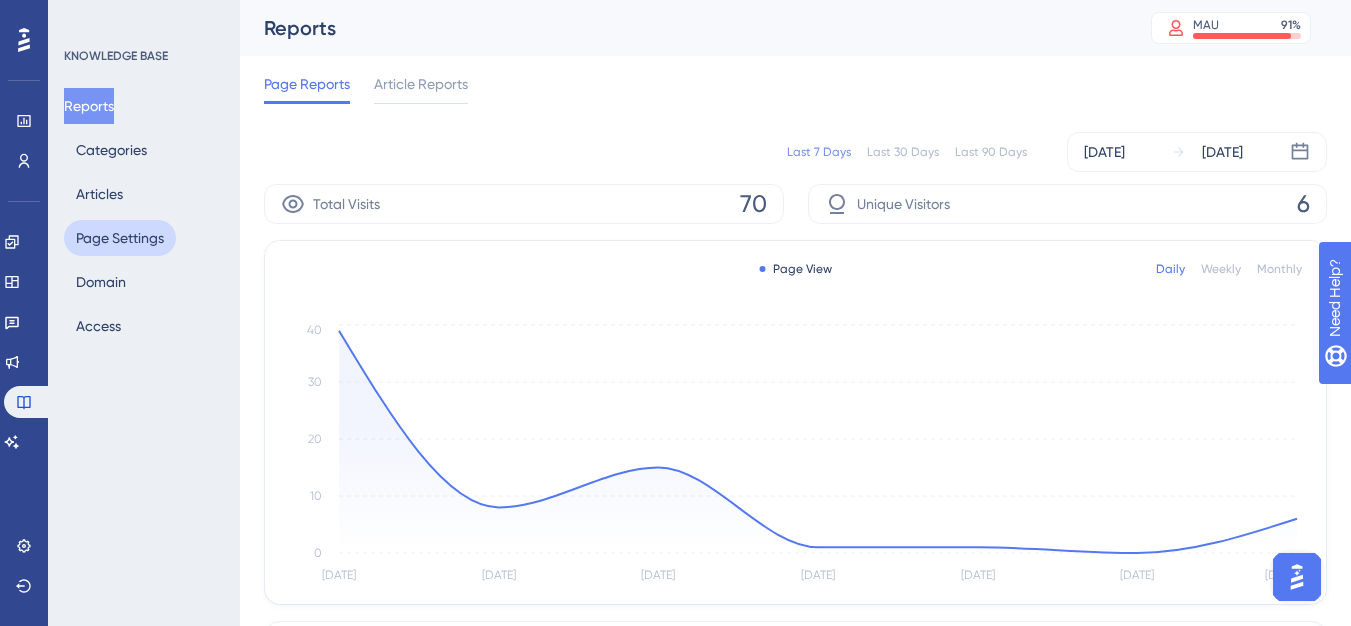 click on "Page Settings" at bounding box center (120, 238) 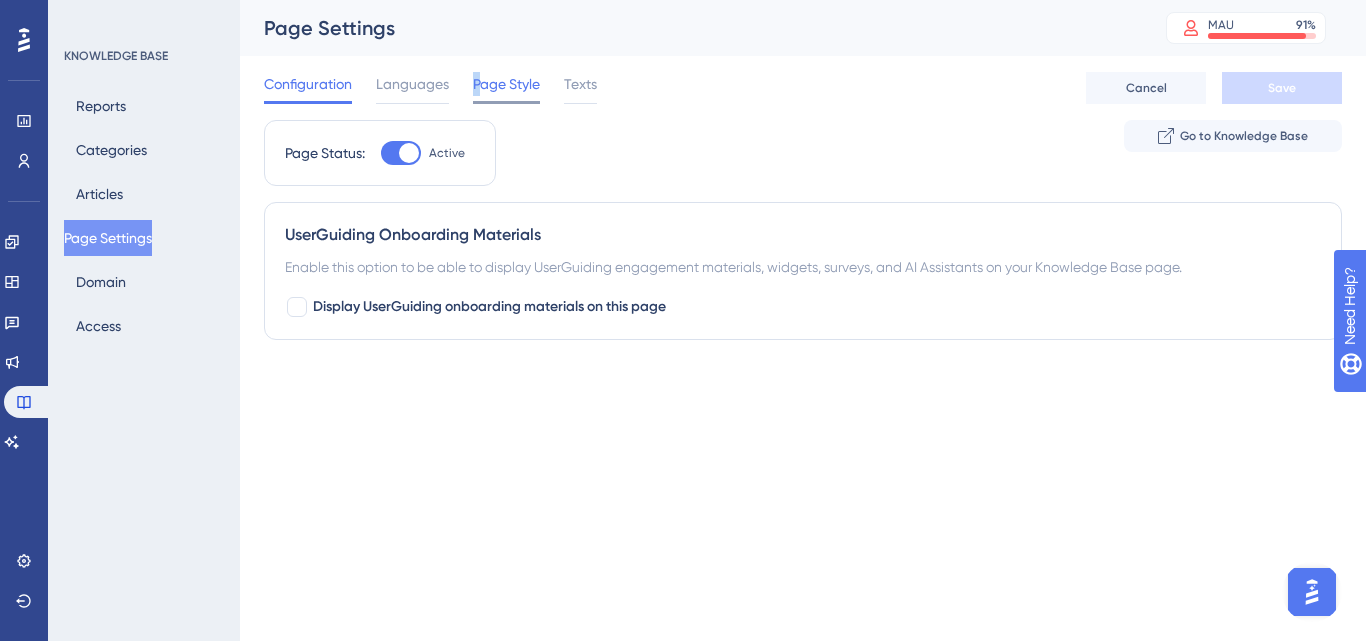 click on "Page Style" at bounding box center [506, 84] 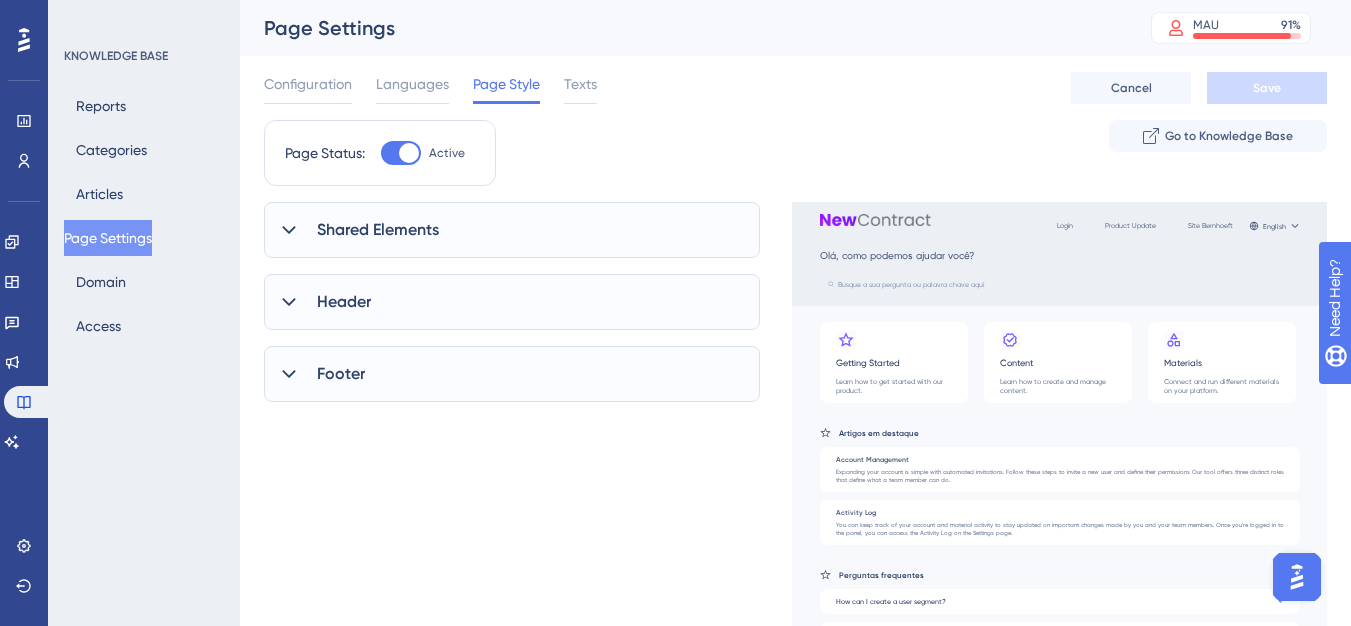 click on "Header" at bounding box center (512, 302) 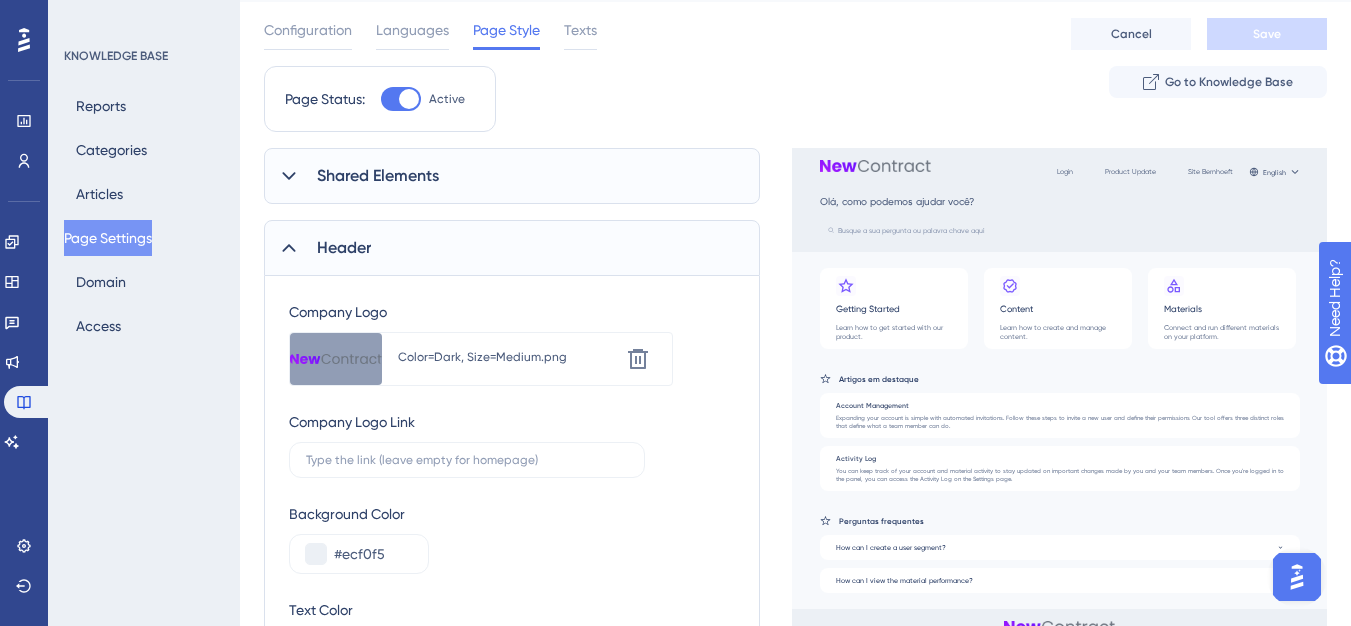 scroll, scrollTop: 0, scrollLeft: 0, axis: both 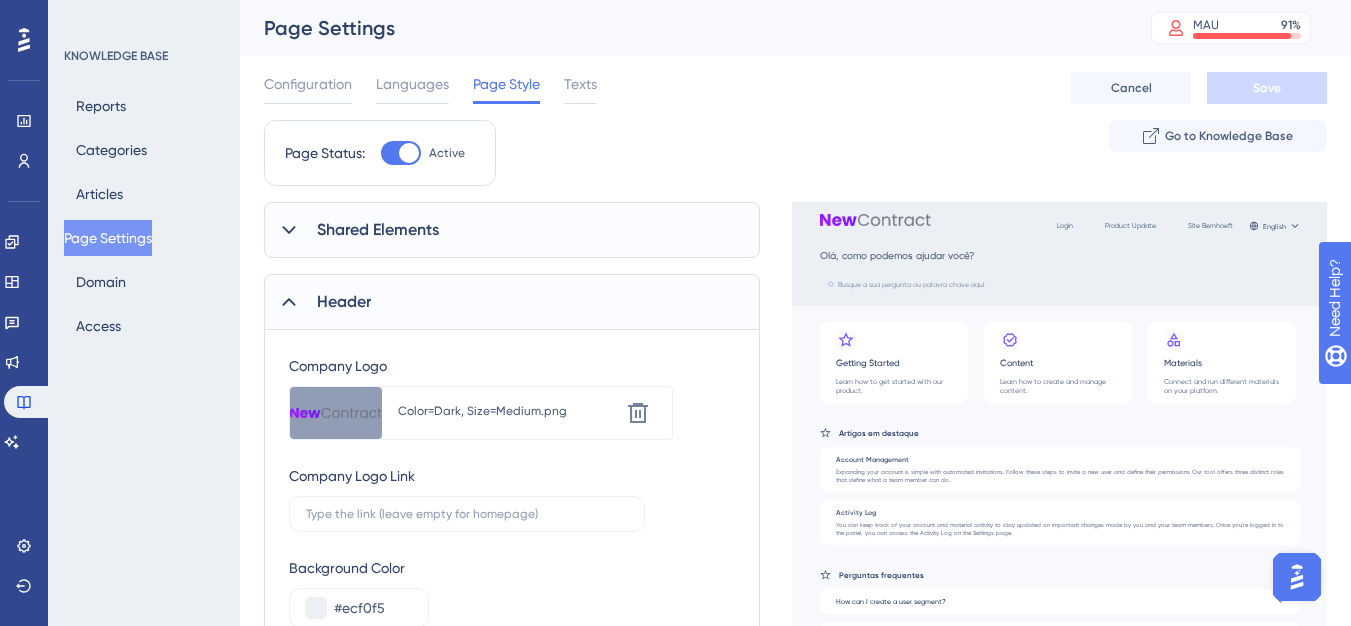 click on "Shared Elements" at bounding box center [378, 230] 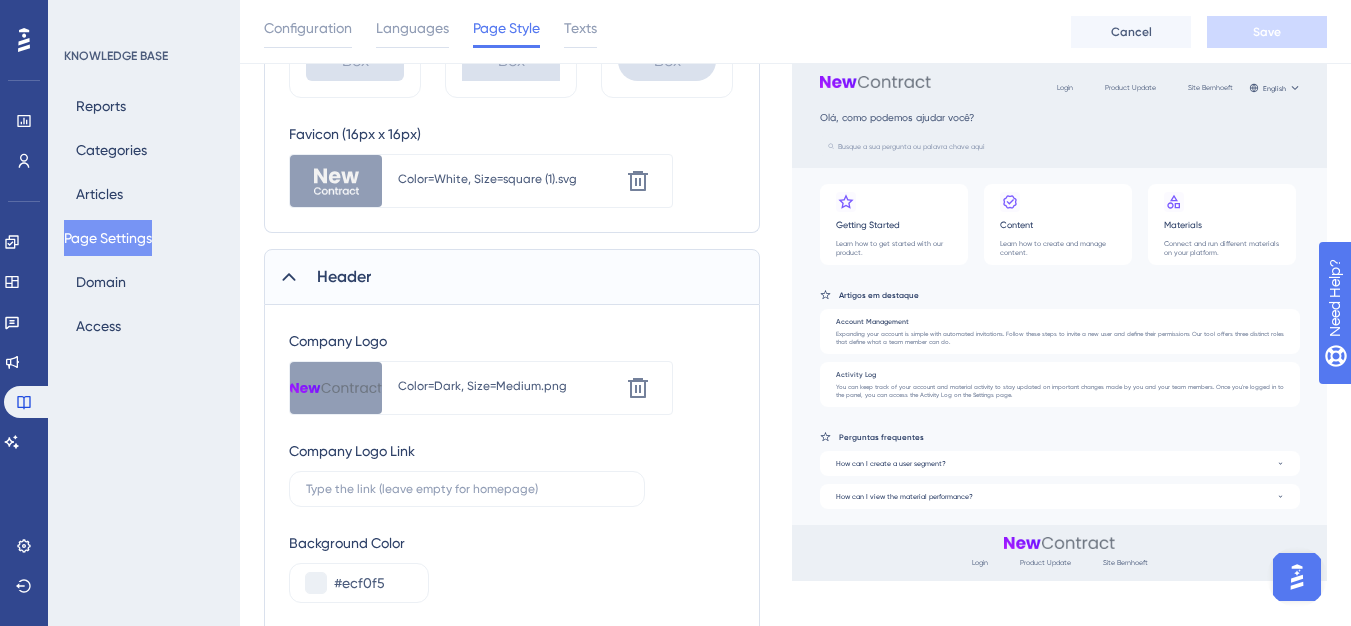scroll, scrollTop: 881, scrollLeft: 0, axis: vertical 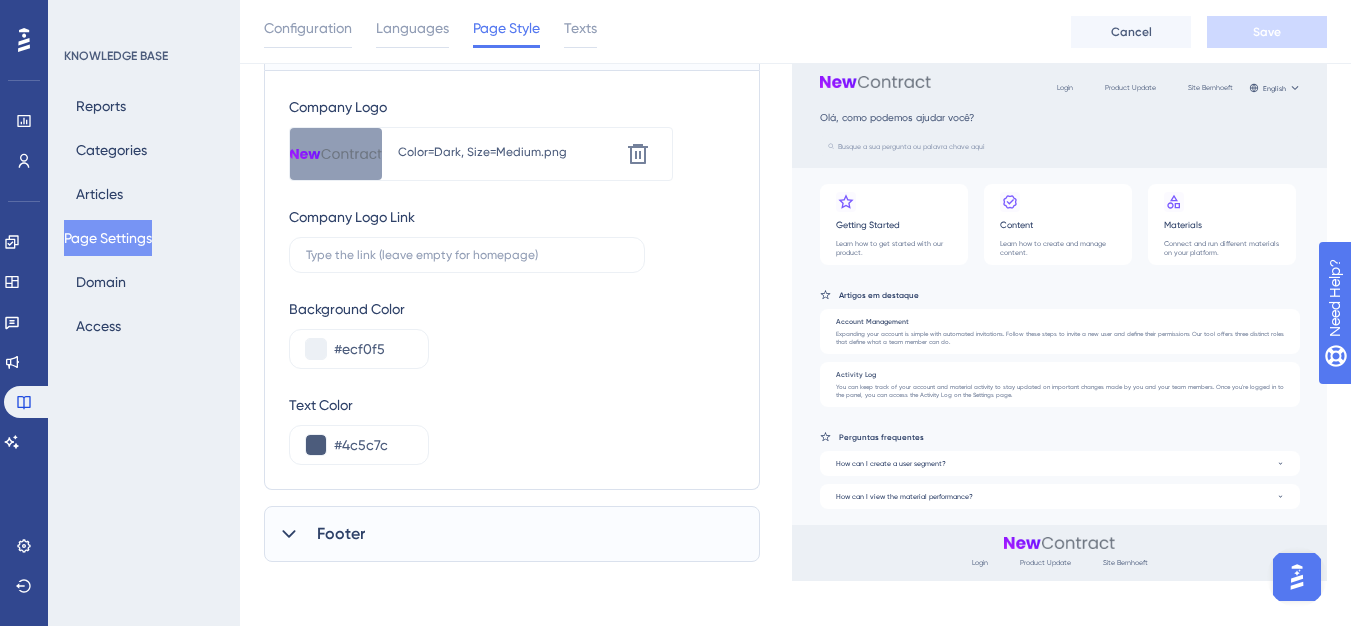 click on "Footer" at bounding box center [512, 534] 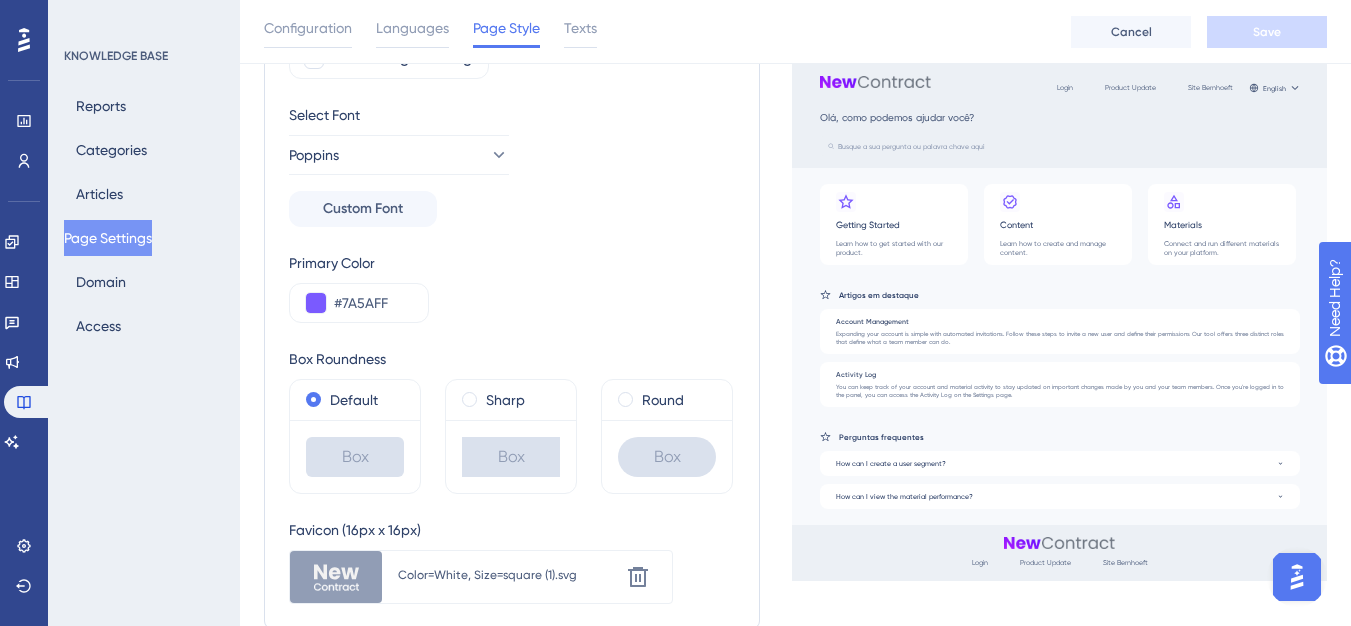 scroll, scrollTop: 54, scrollLeft: 0, axis: vertical 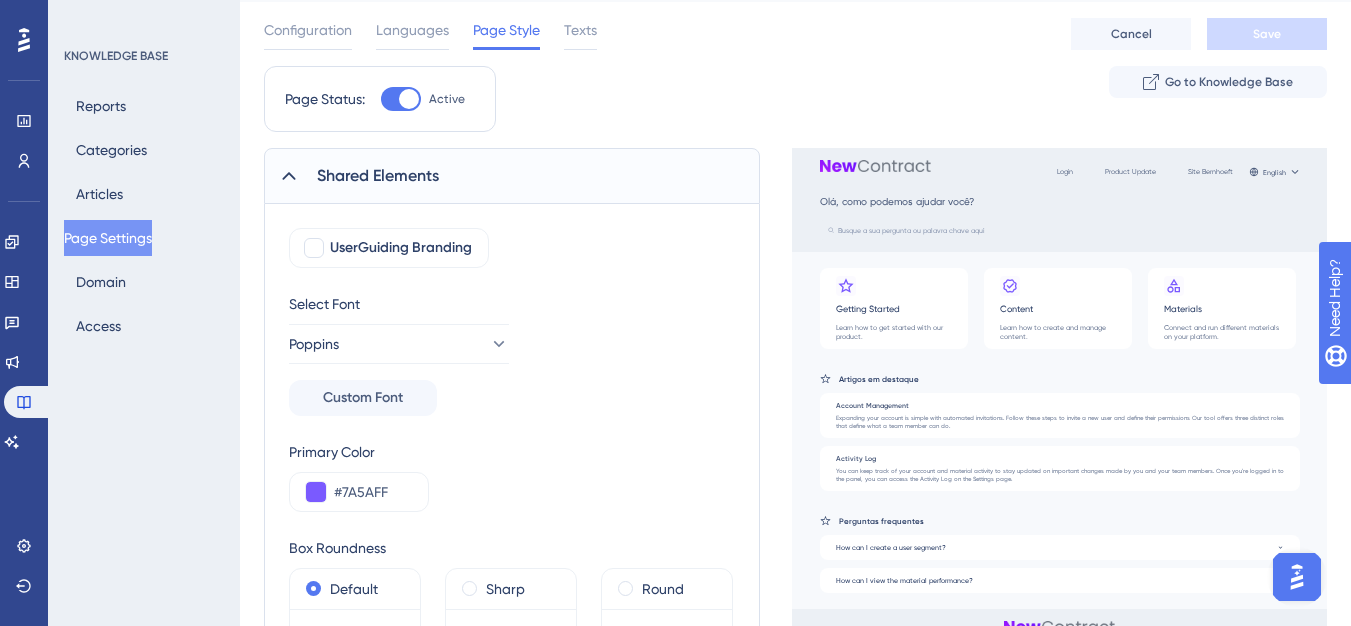 click on "Configuration Languages Page Style Texts Cancel Save" at bounding box center (795, 34) 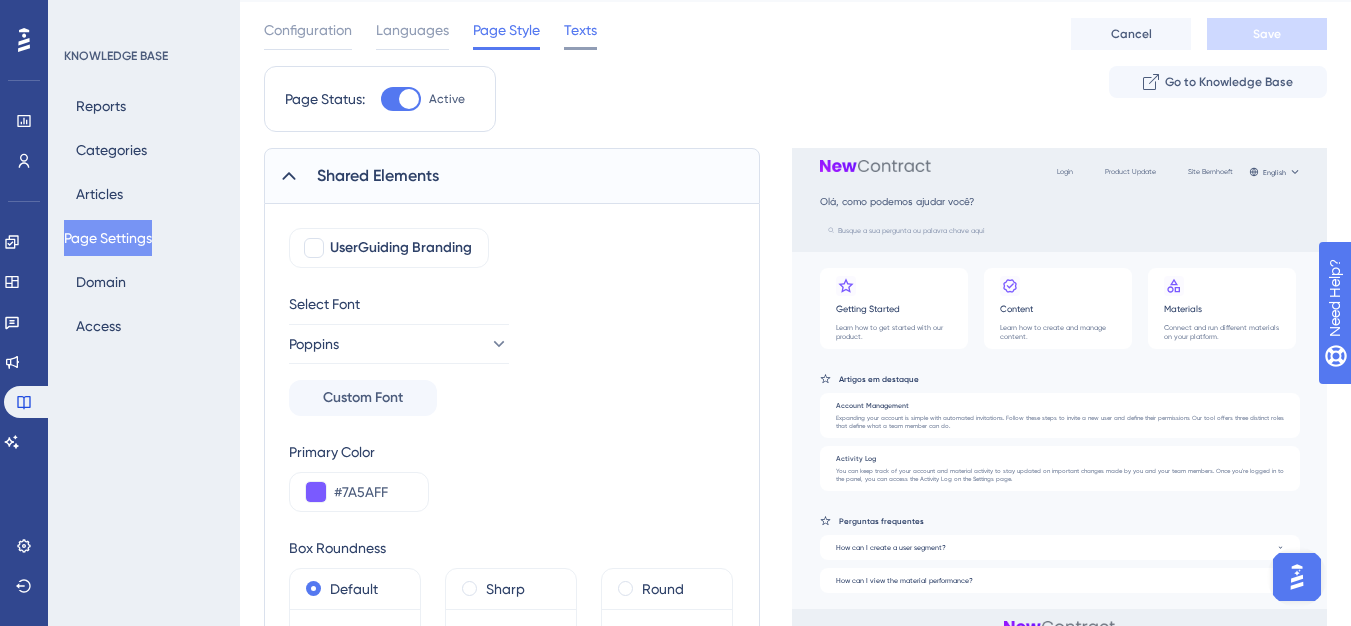 click on "Texts" at bounding box center [580, 30] 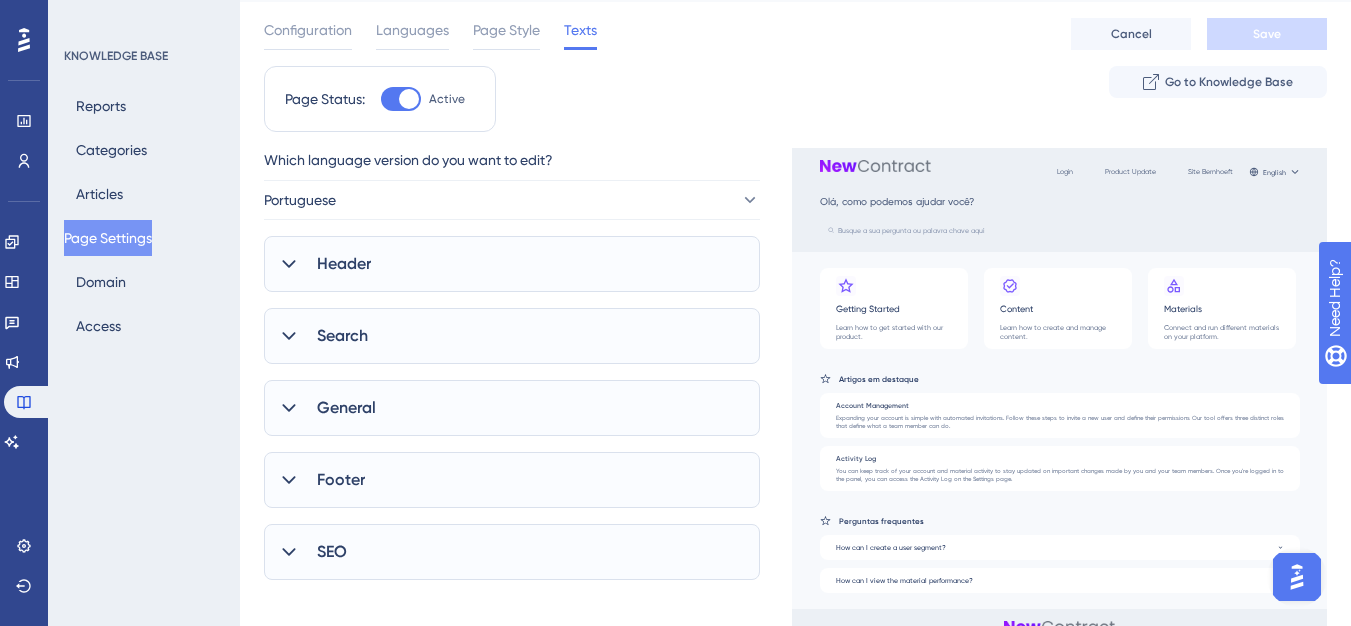 scroll, scrollTop: 0, scrollLeft: 0, axis: both 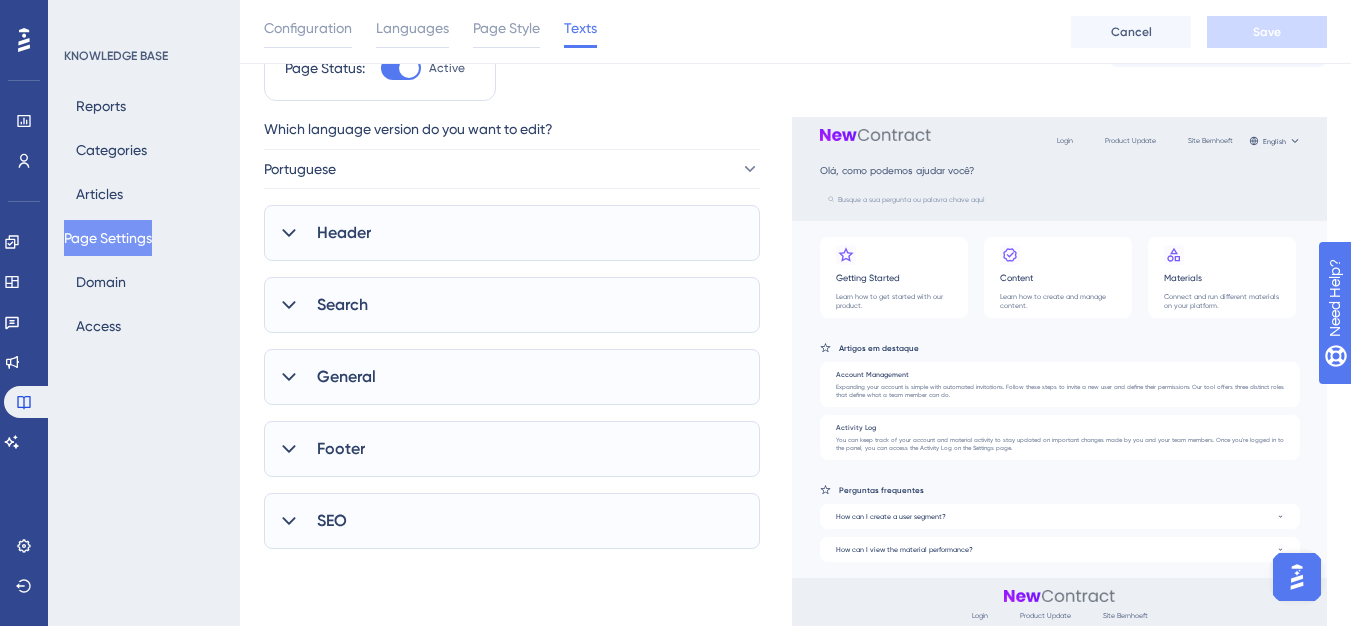 click on "Header" at bounding box center [512, 233] 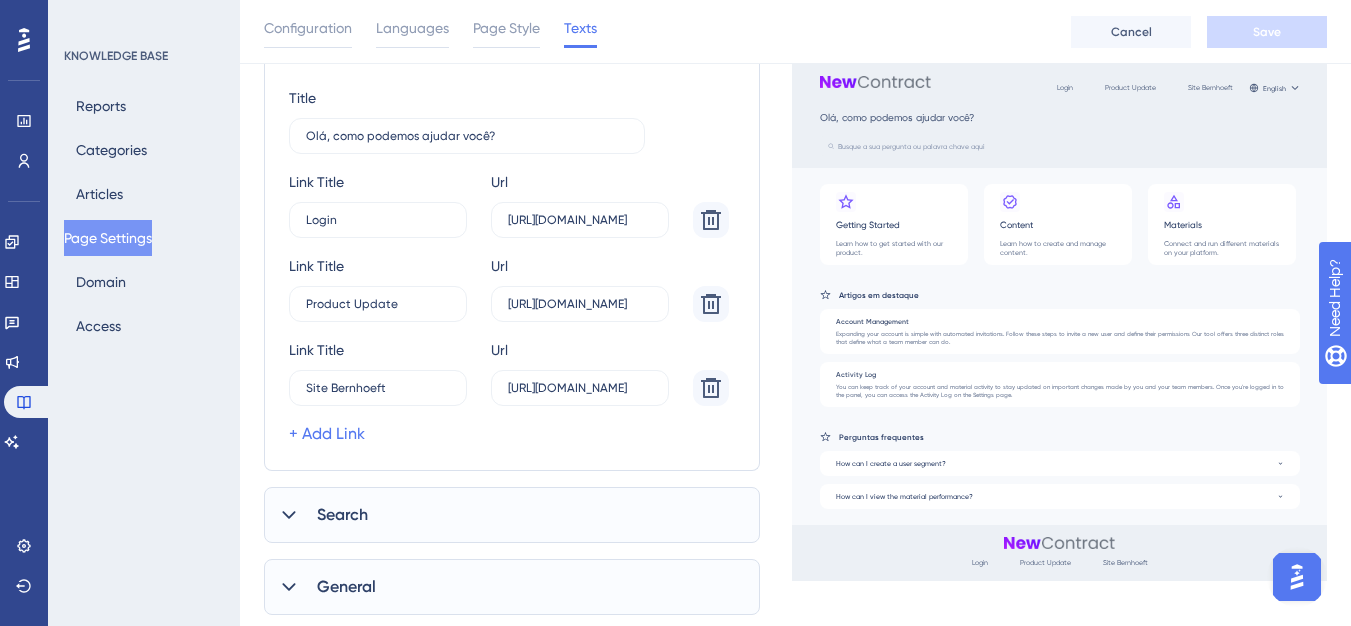 scroll, scrollTop: 293, scrollLeft: 0, axis: vertical 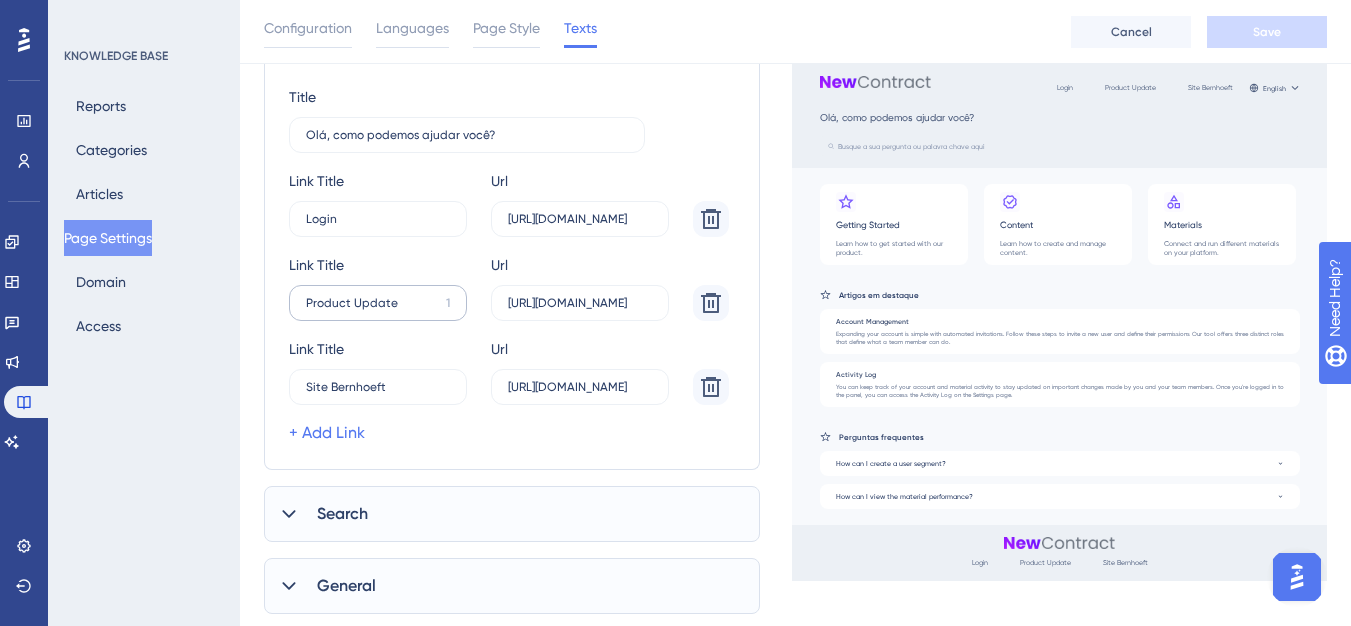 drag, startPoint x: 449, startPoint y: 305, endPoint x: 306, endPoint y: 305, distance: 143 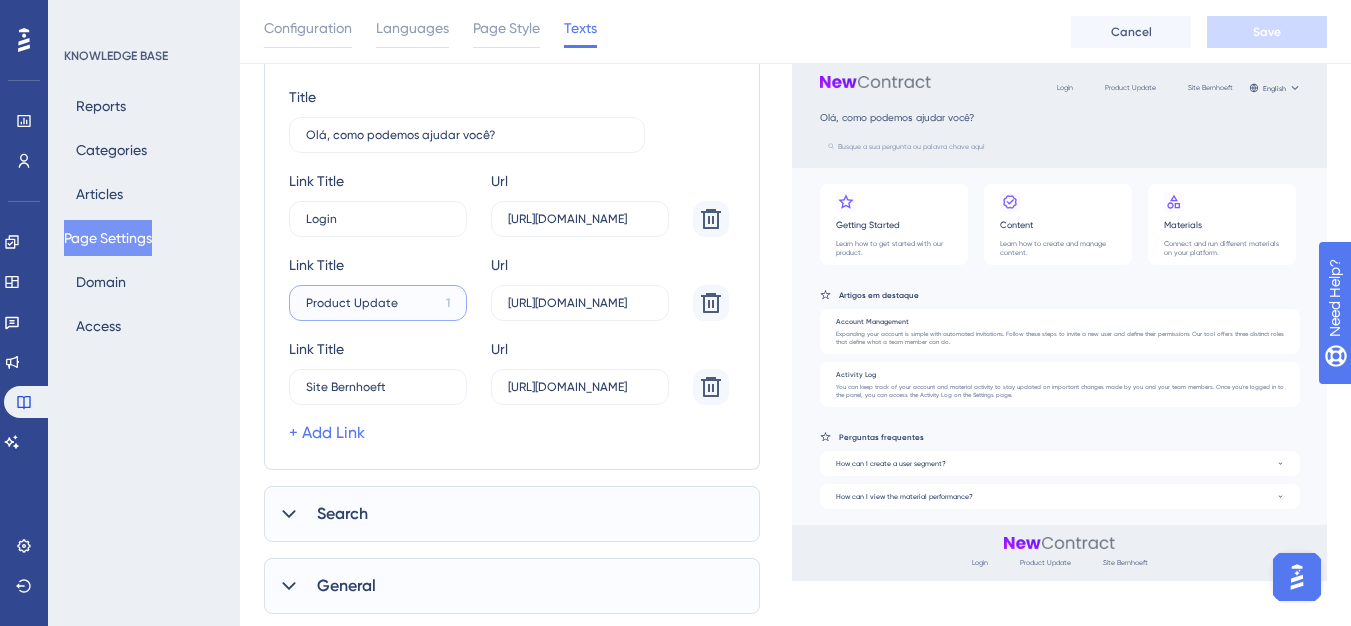 click on "Product Update" at bounding box center [378, 219] 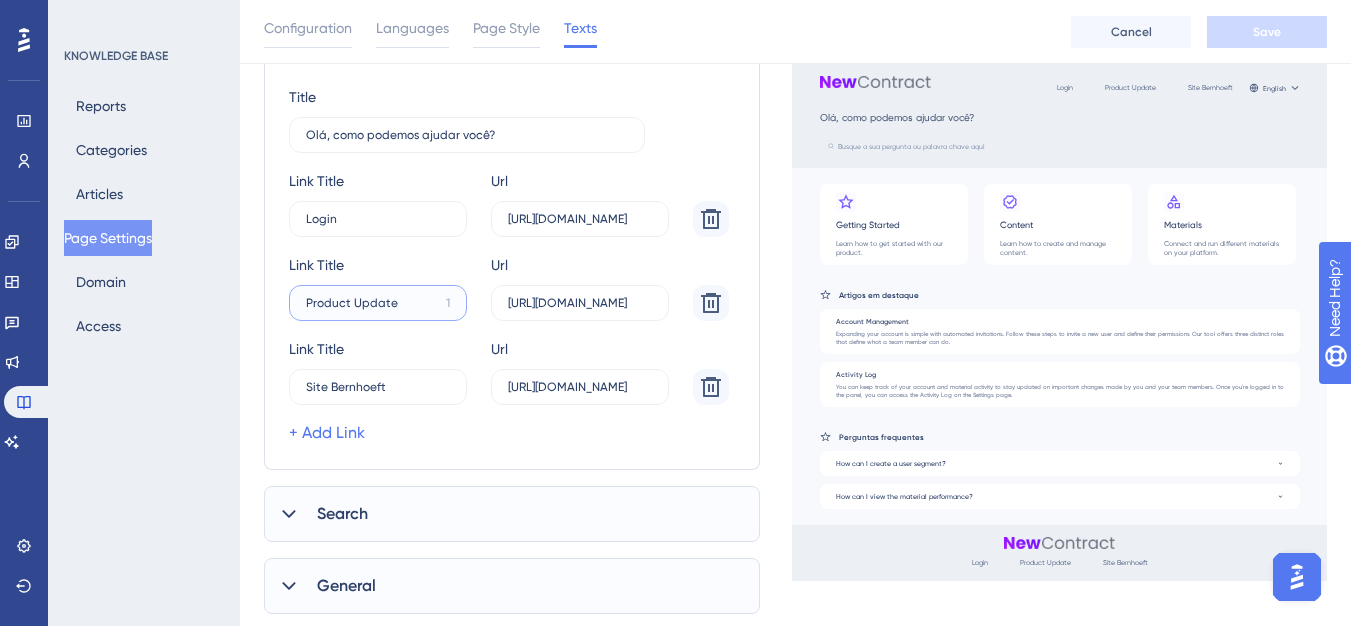 click on "Product Update" at bounding box center [378, 219] 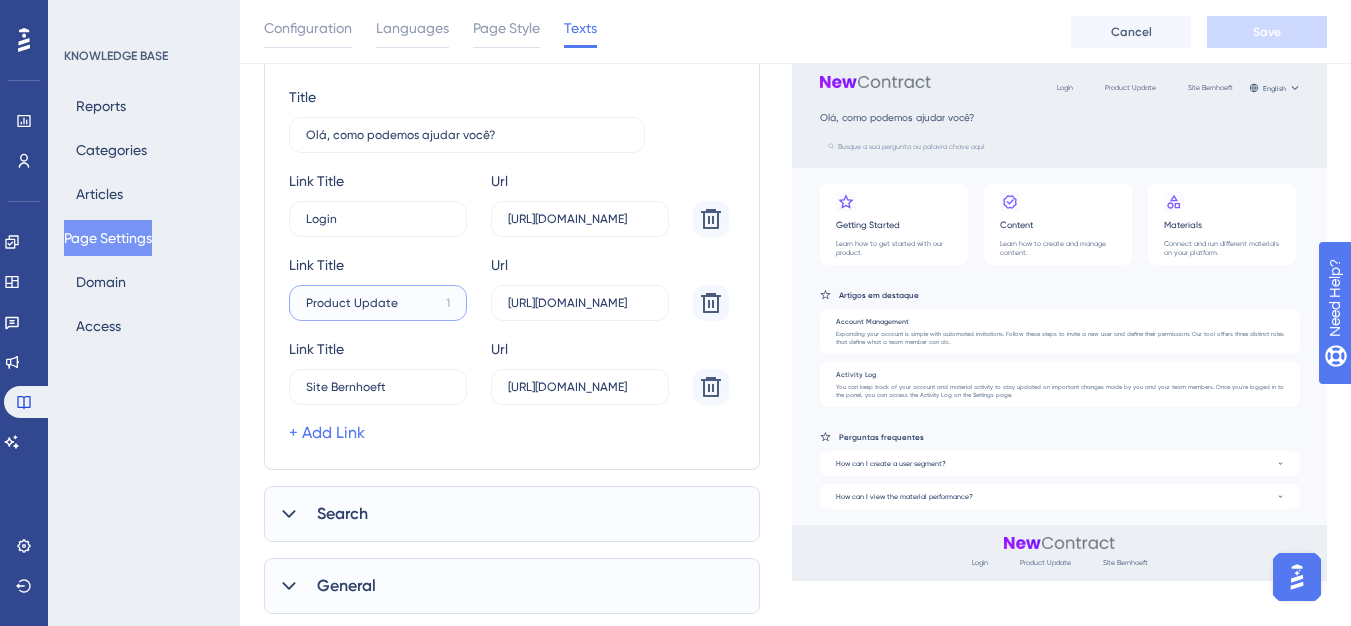 type on "Product Update" 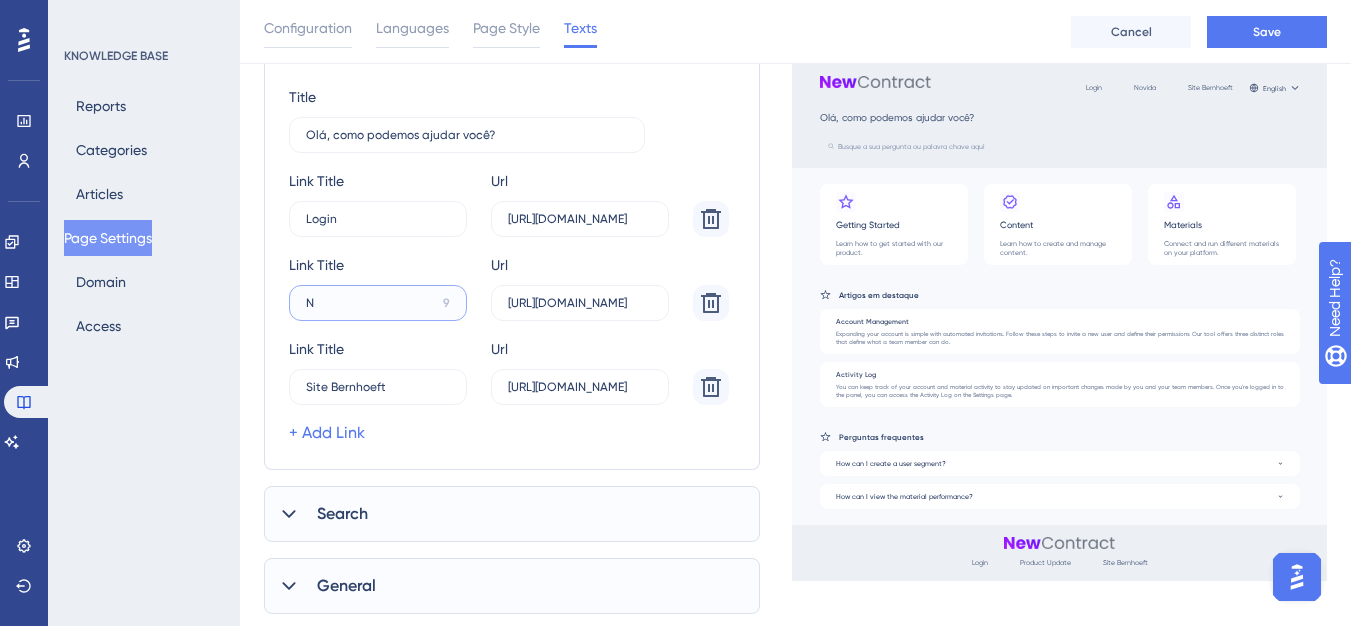 type on "N" 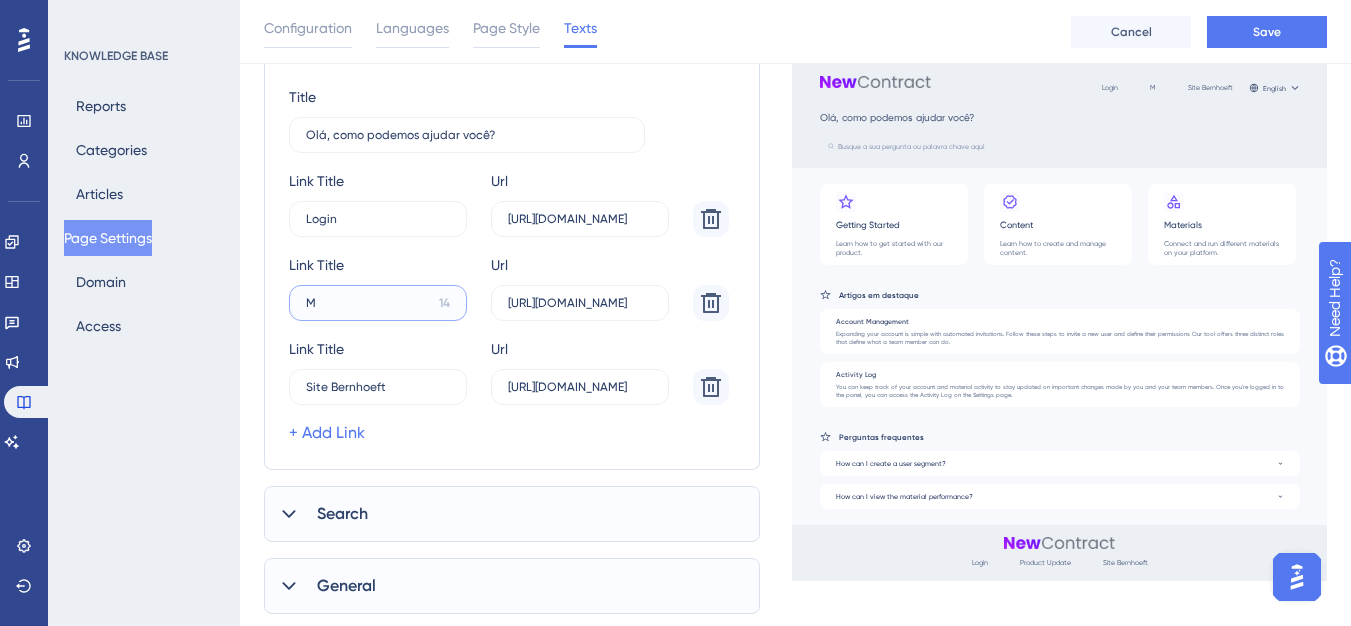 type on "M" 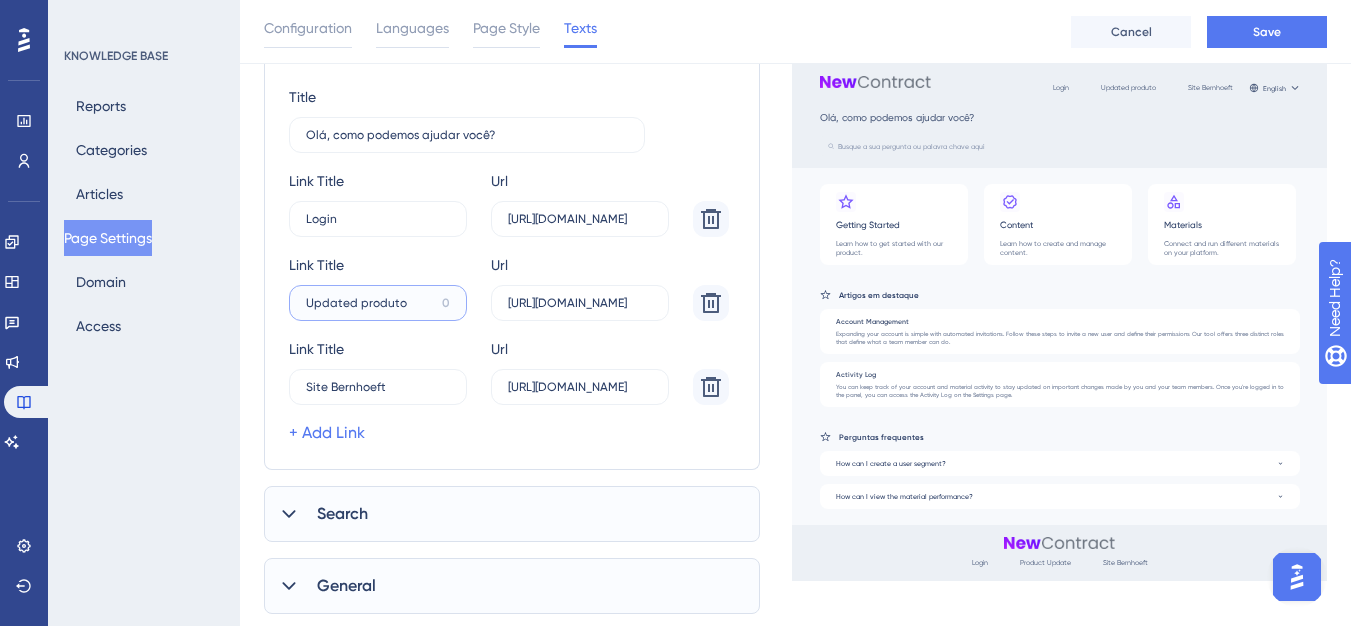 click on "Updated produto" at bounding box center (378, 219) 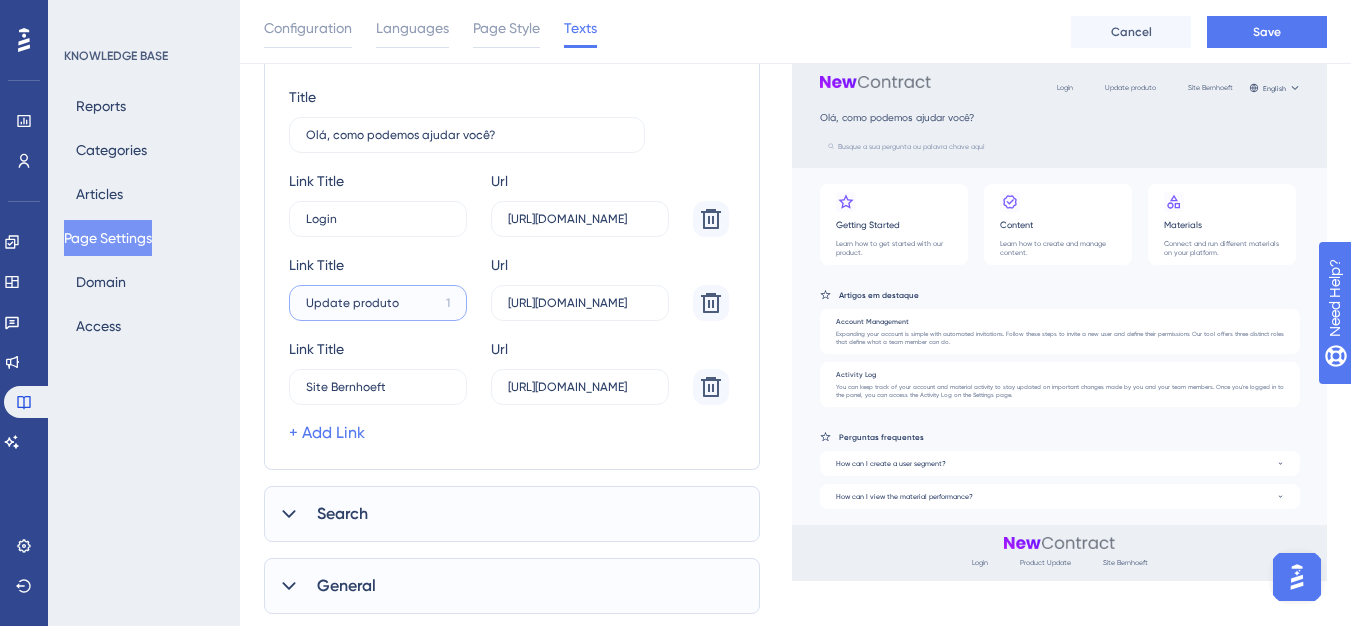 type on "Update produto" 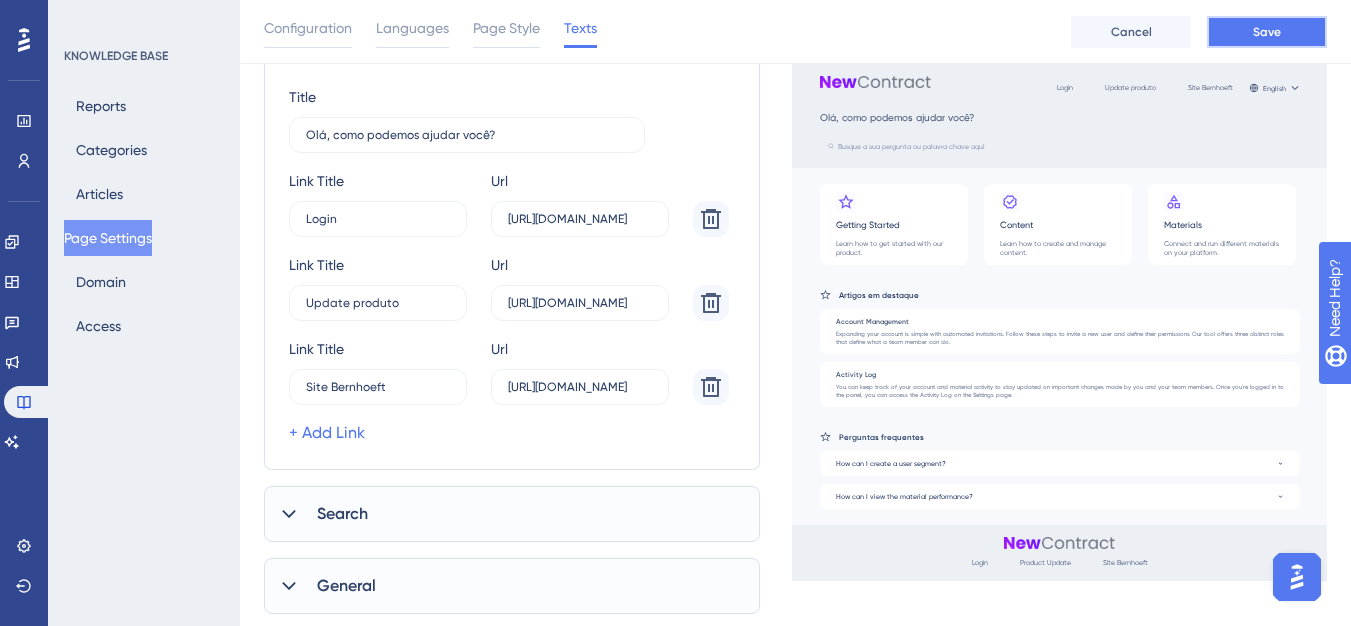 click on "Save" at bounding box center [1267, 32] 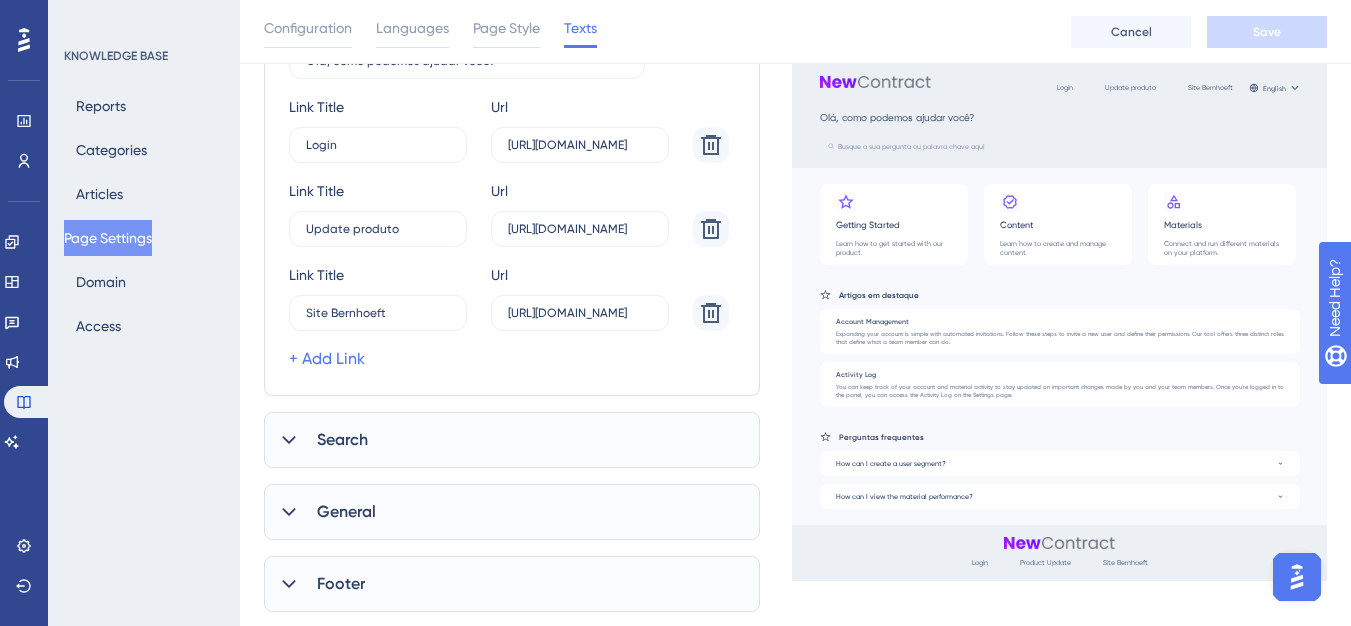 scroll, scrollTop: 489, scrollLeft: 0, axis: vertical 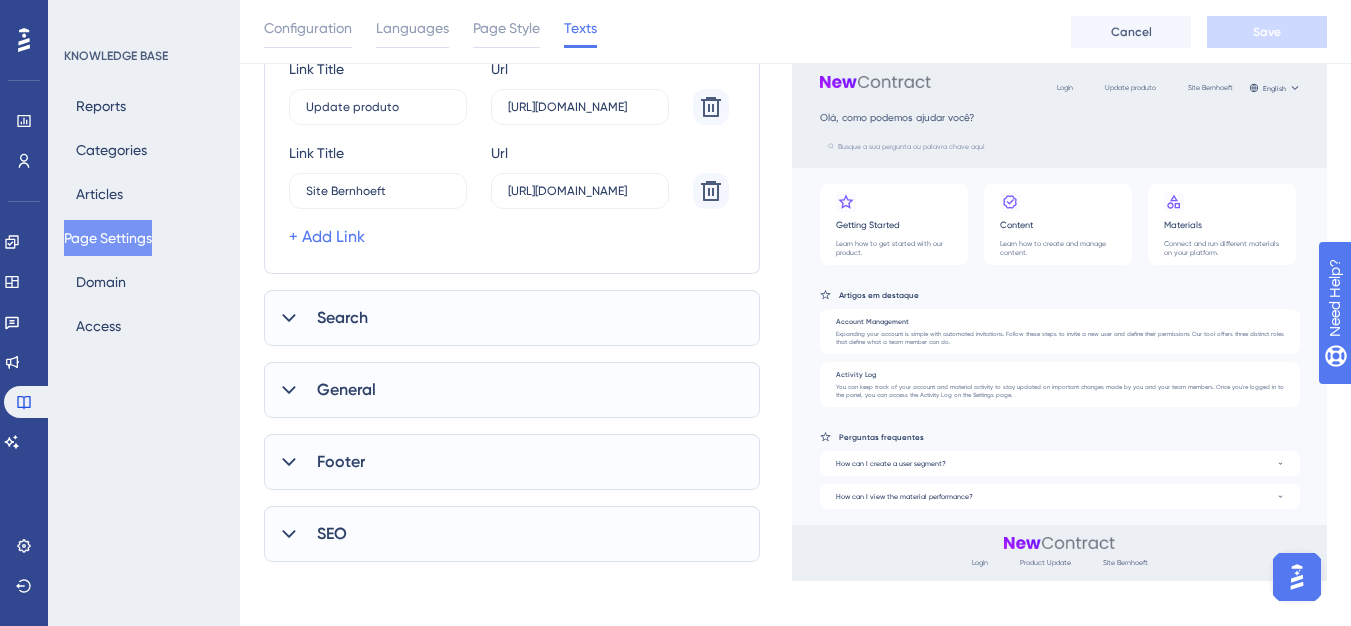 click on "Search" at bounding box center (512, 318) 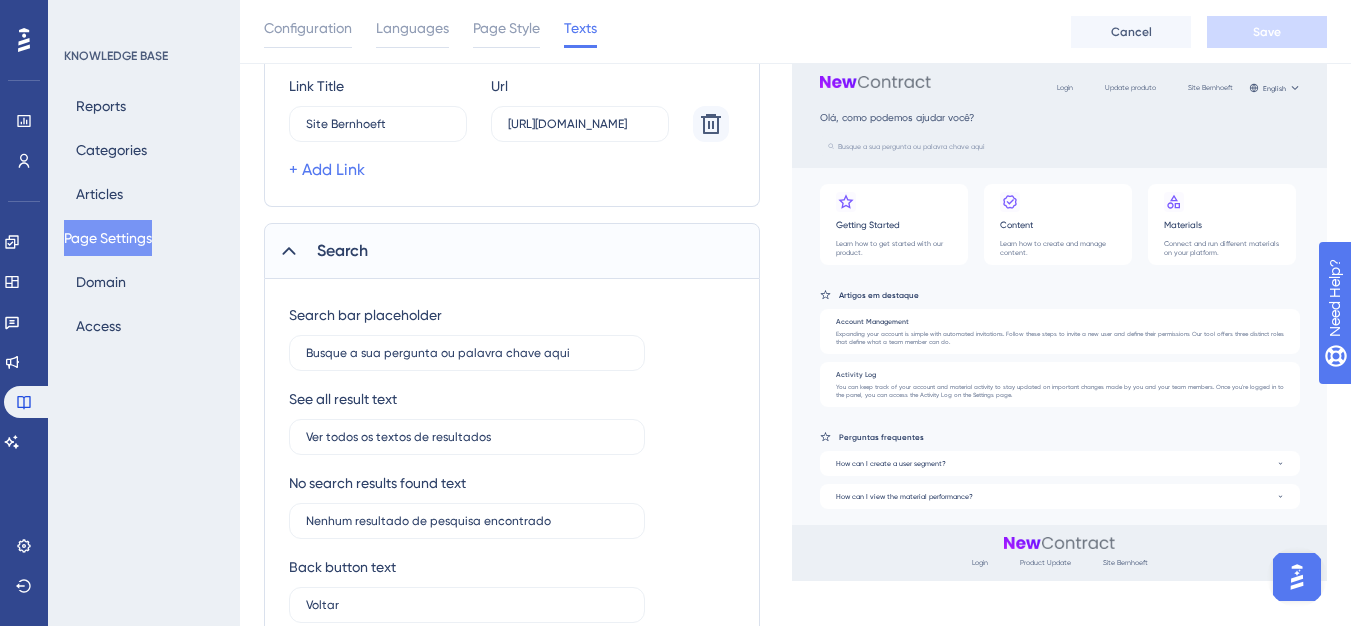 scroll, scrollTop: 789, scrollLeft: 0, axis: vertical 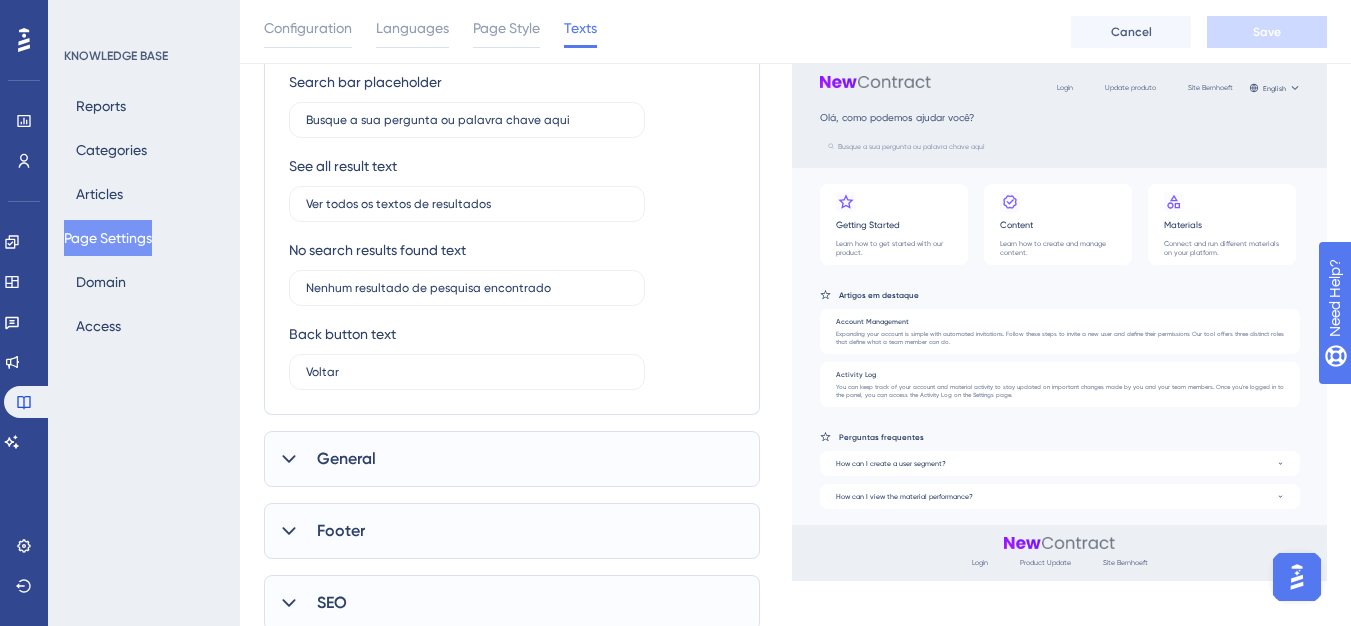 click on "General" at bounding box center [512, 459] 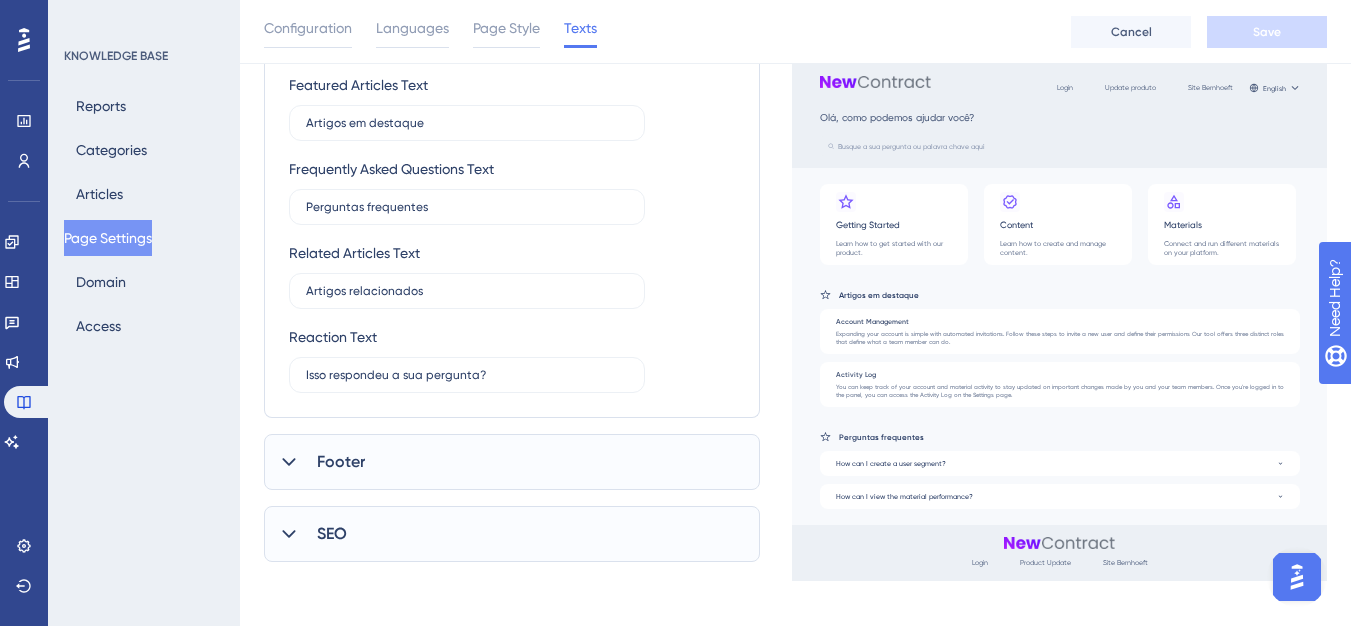 click on "Footer" at bounding box center (512, 462) 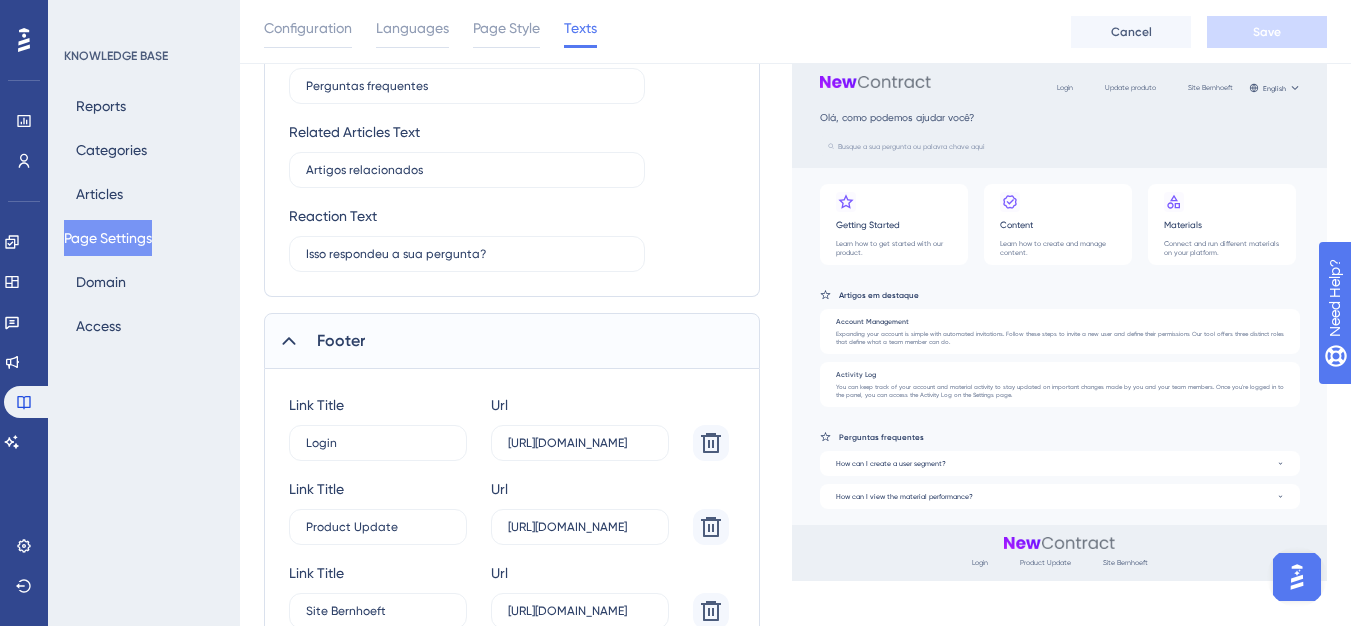 scroll, scrollTop: 1611, scrollLeft: 0, axis: vertical 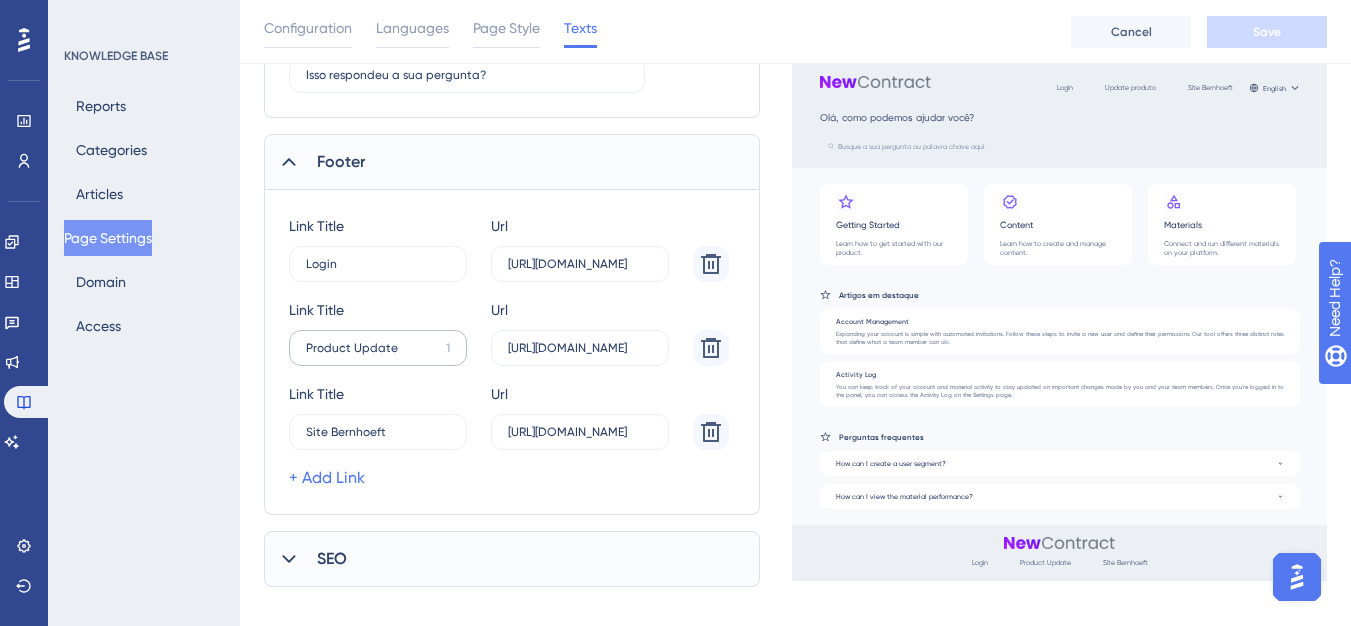 click on "Product Update 1" at bounding box center [378, -1099] 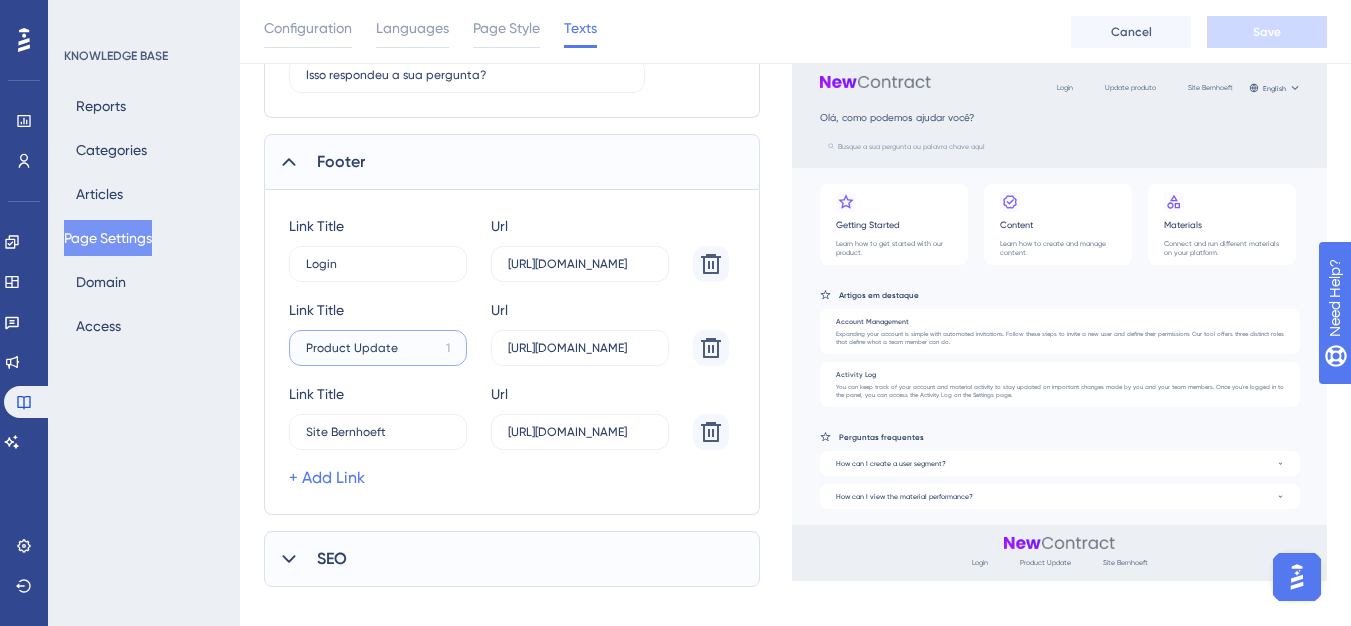 click on "Product Update" at bounding box center (378, -1099) 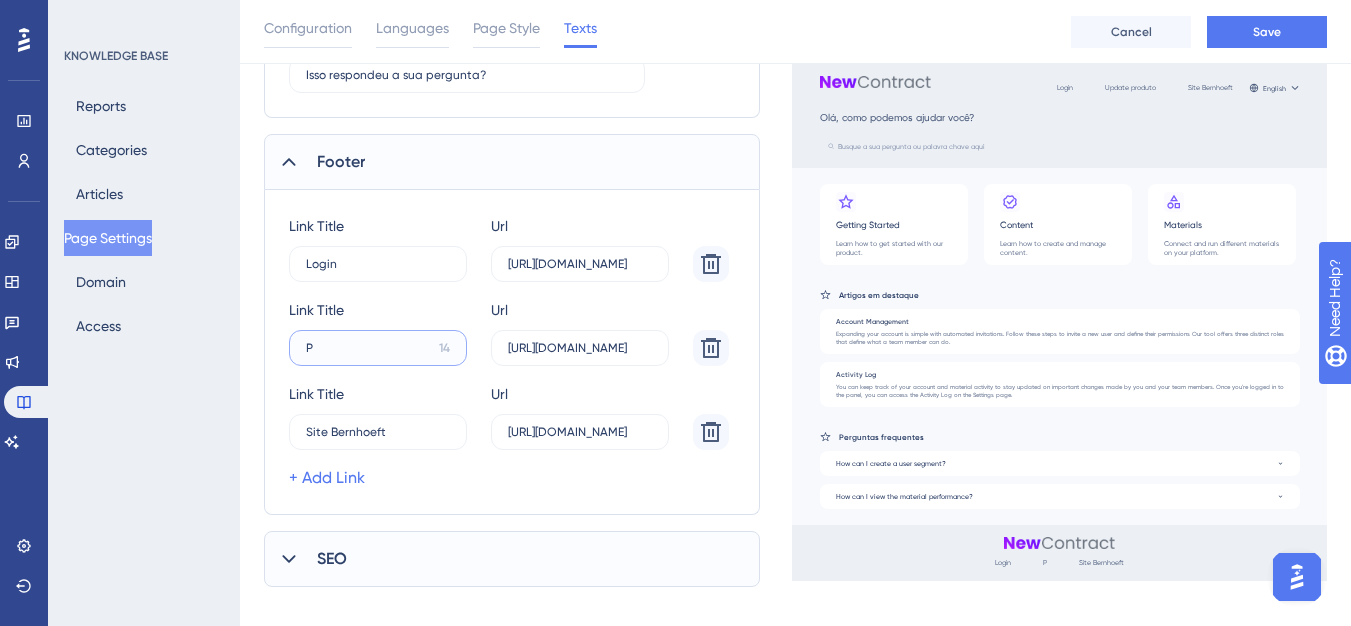 type on "P" 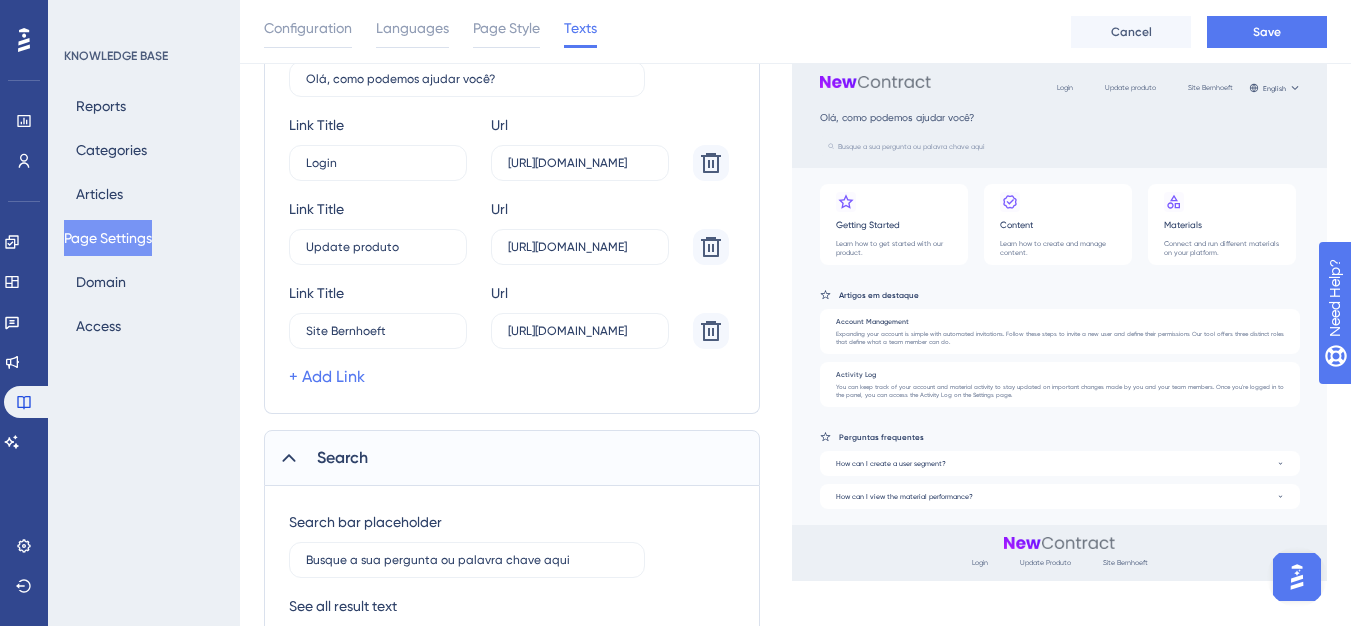 scroll, scrollTop: 311, scrollLeft: 0, axis: vertical 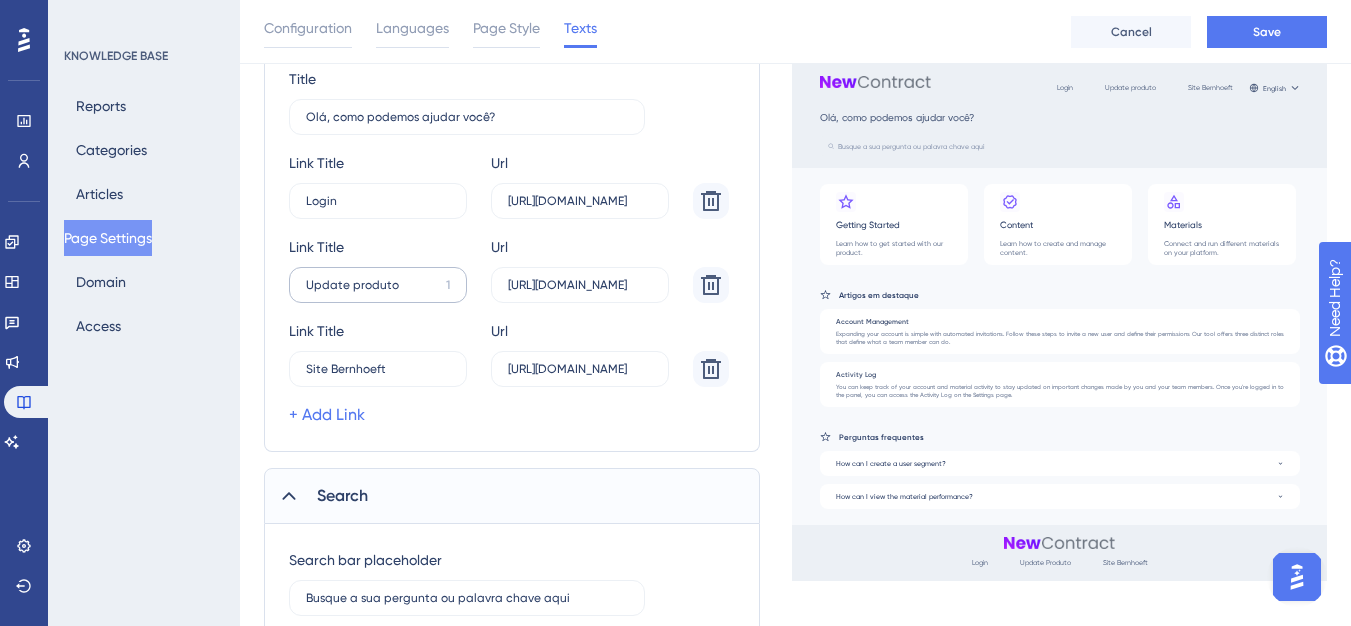 type on "Update Produto" 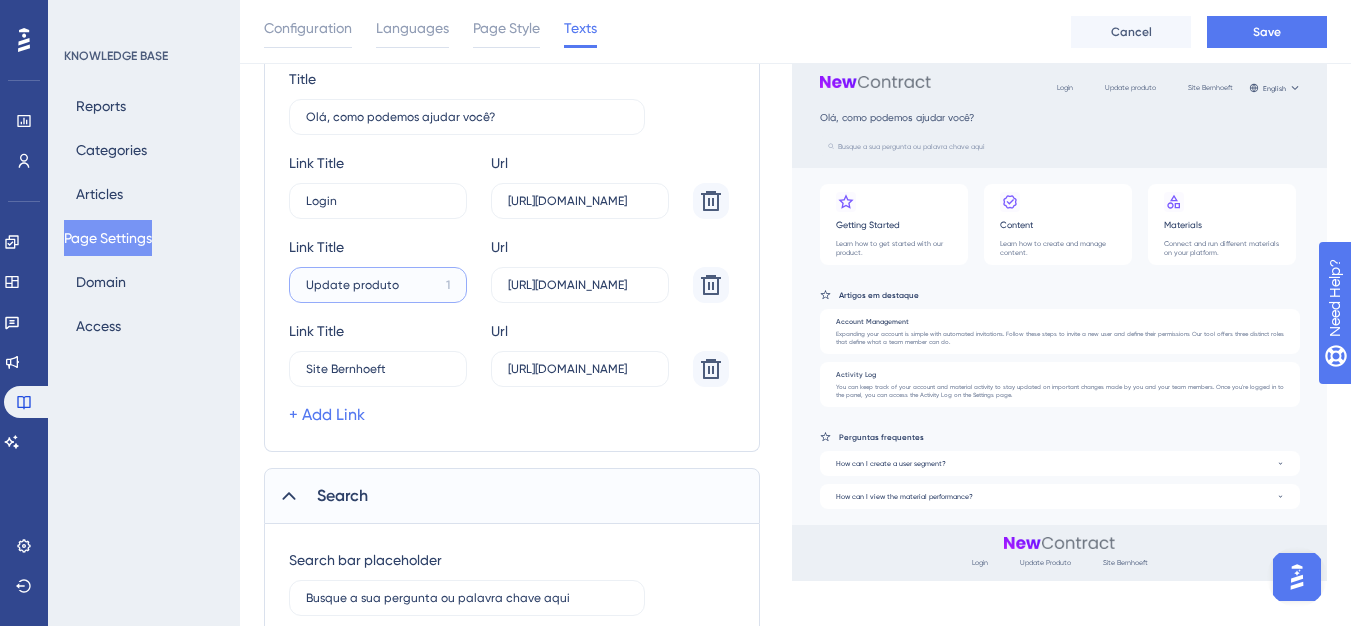 click on "Update produto" at bounding box center [378, 201] 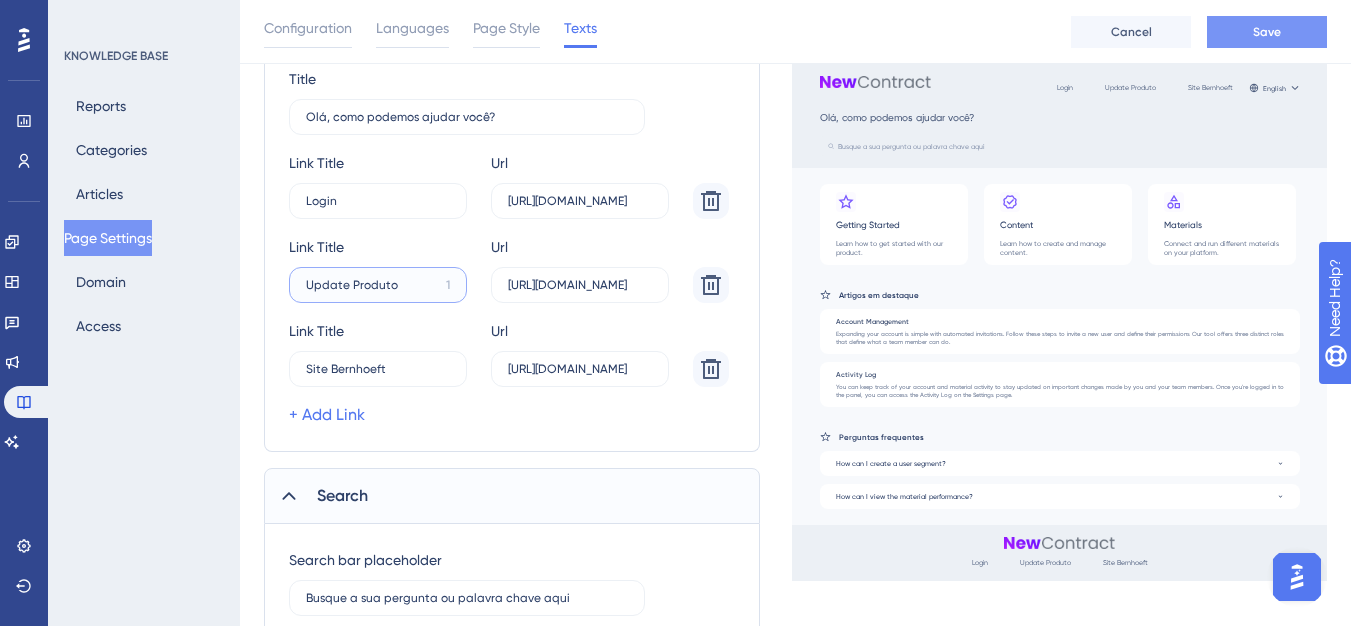 type on "Update Produto" 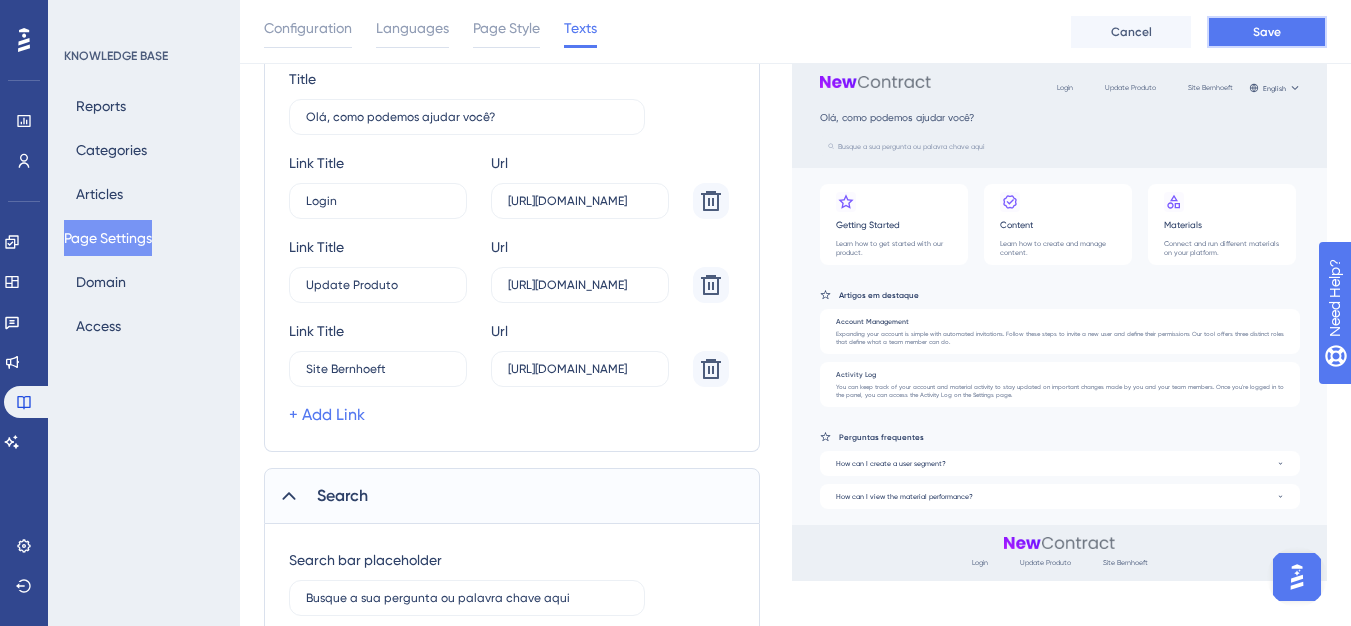 click on "Save" at bounding box center [1267, 32] 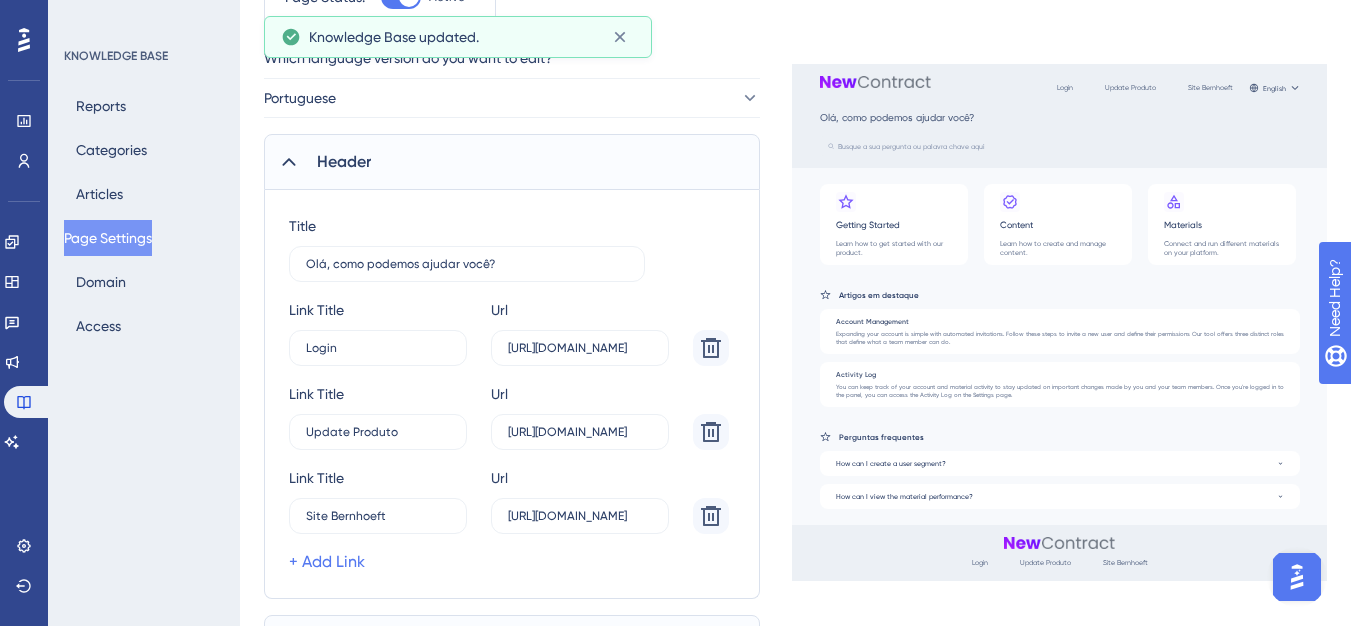 scroll, scrollTop: 0, scrollLeft: 0, axis: both 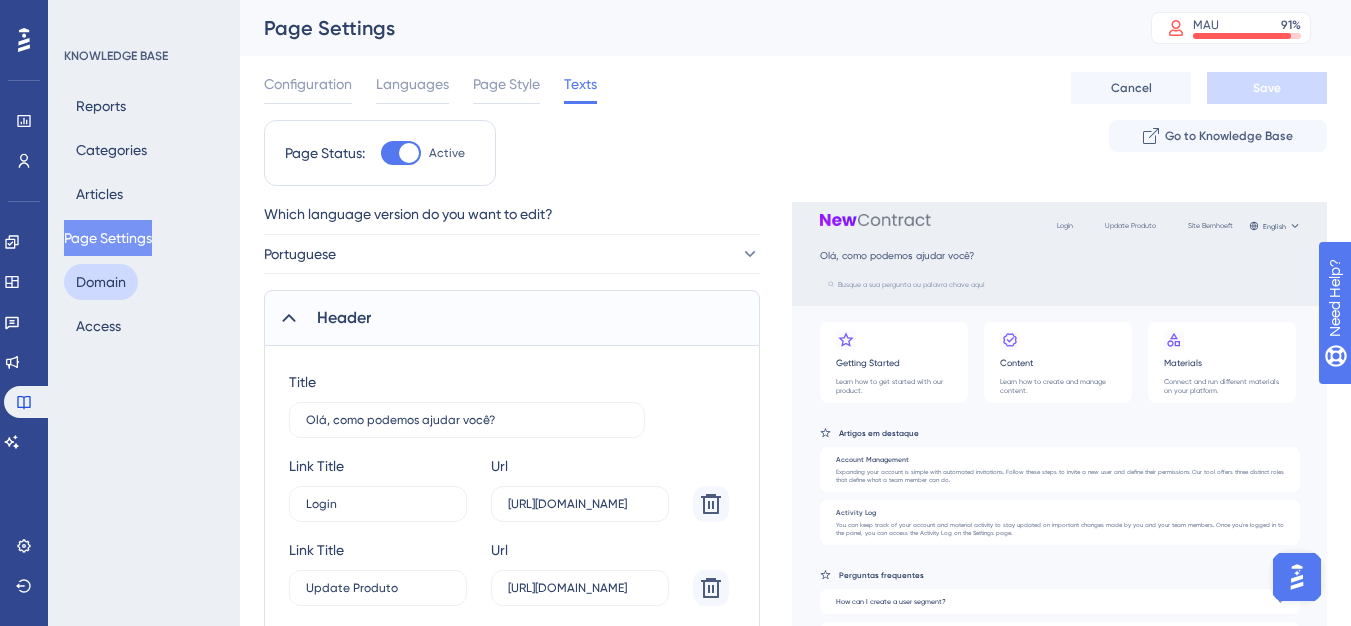 click on "Domain" at bounding box center [101, 282] 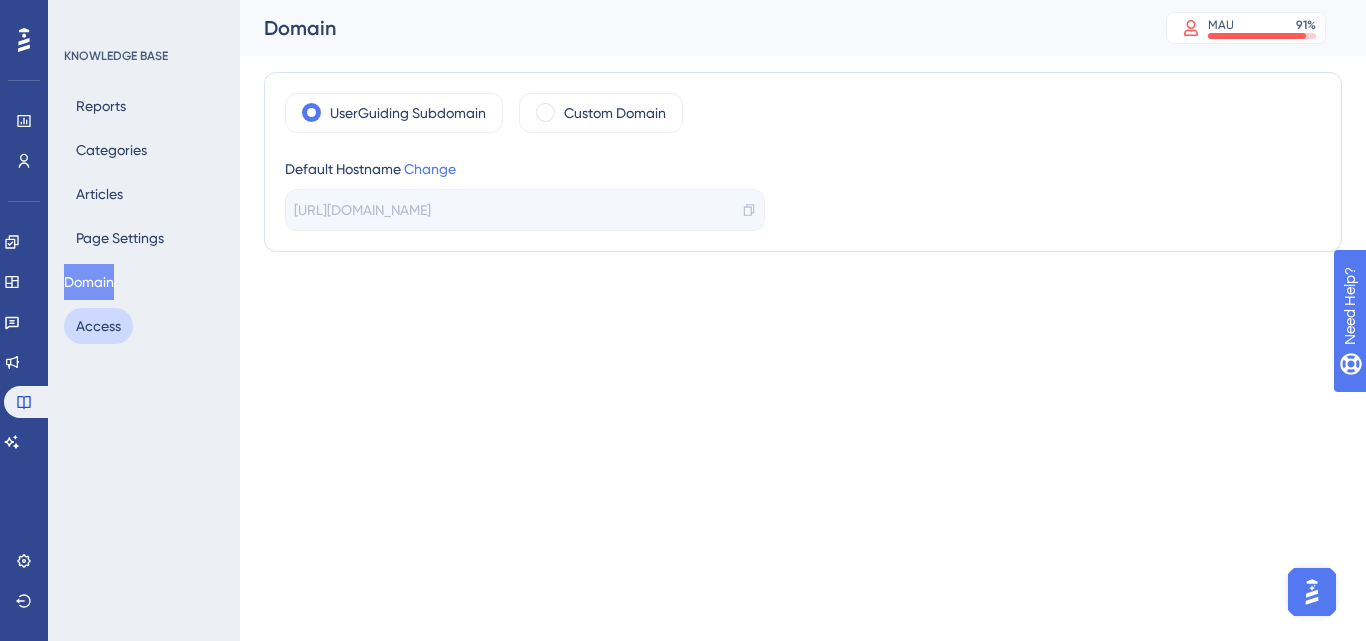 click on "Access" at bounding box center [98, 326] 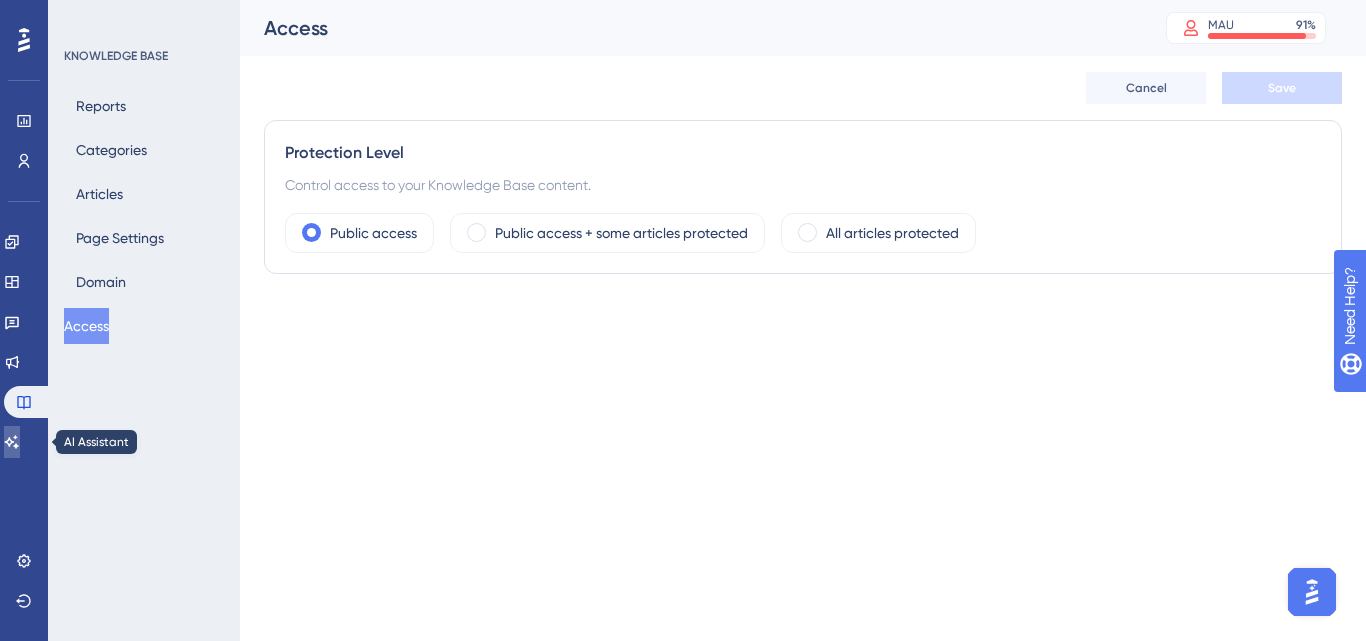 click at bounding box center [12, 442] 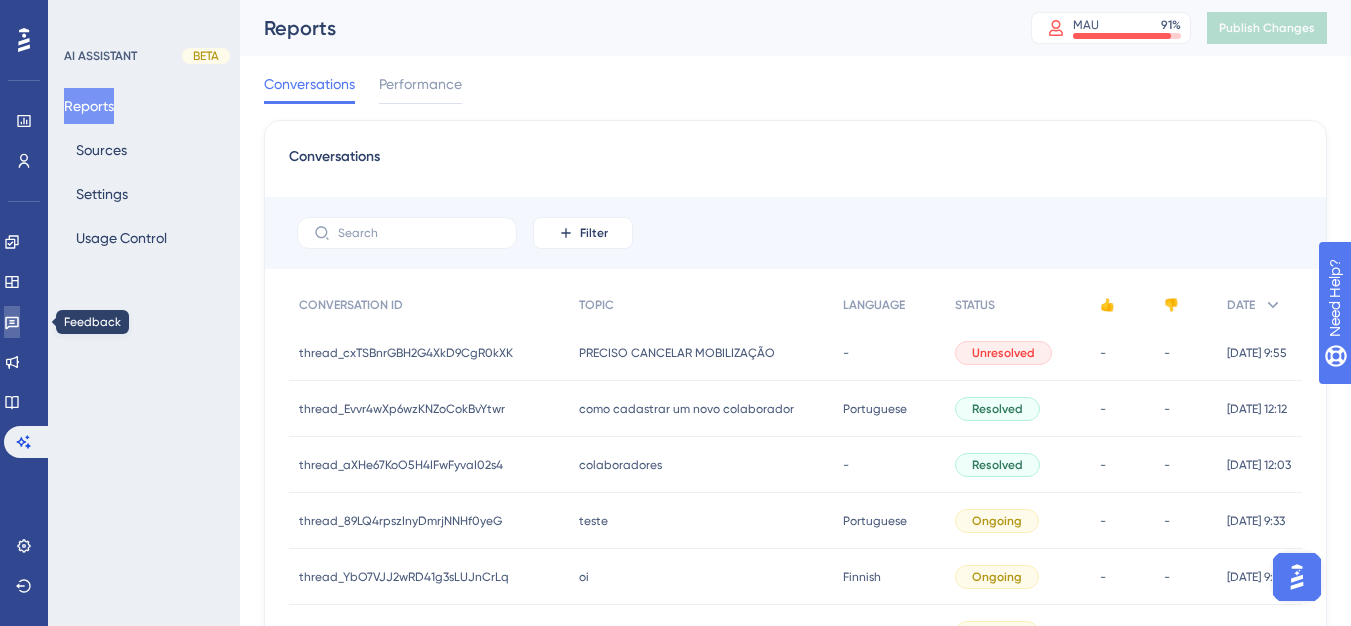 click at bounding box center [12, 322] 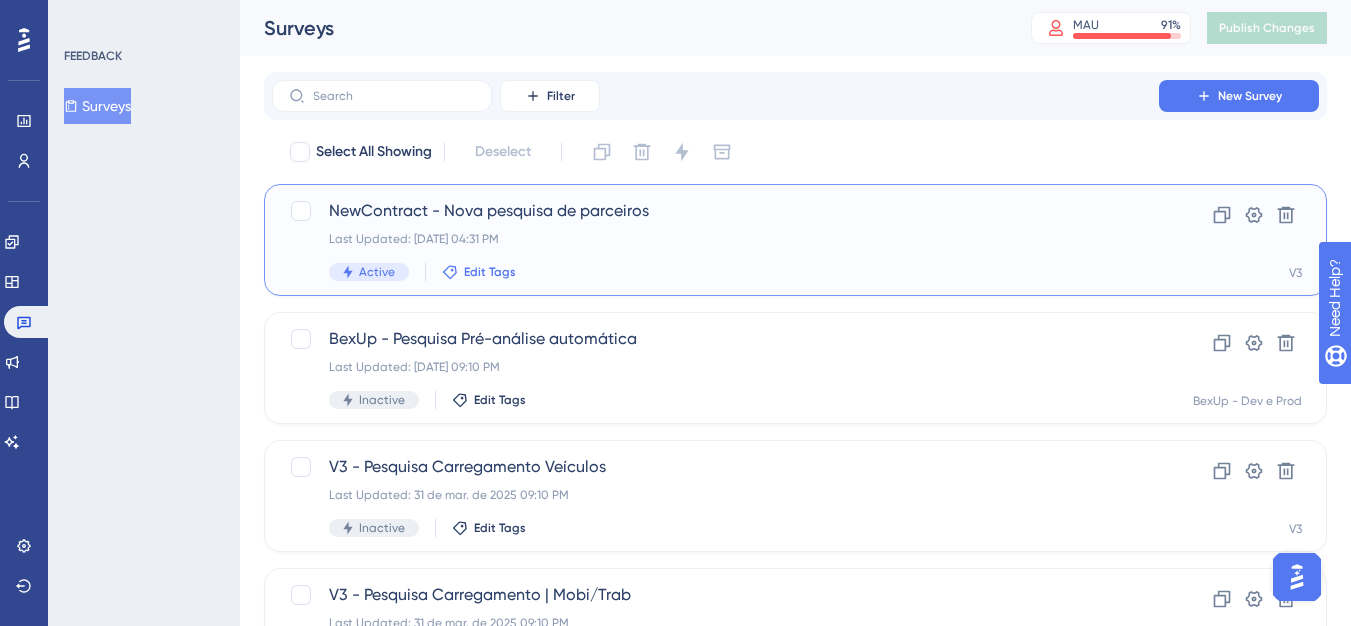 click on "Edit Tags" at bounding box center [490, 272] 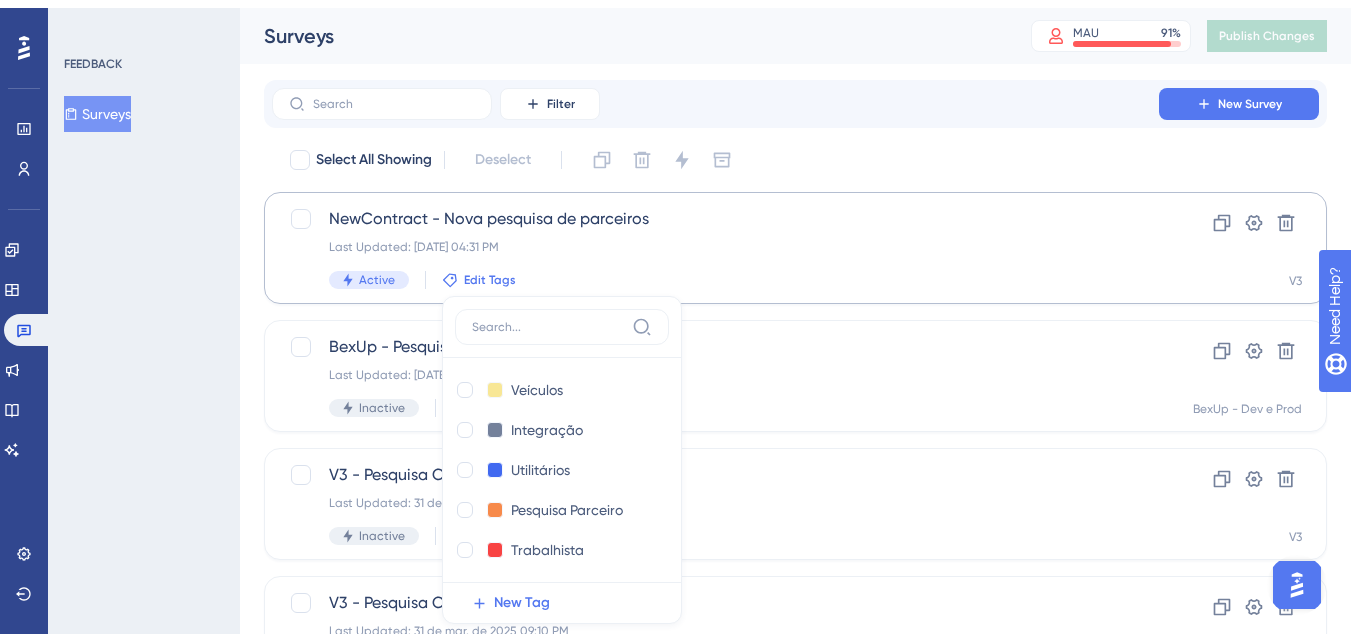 scroll, scrollTop: 139, scrollLeft: 0, axis: vertical 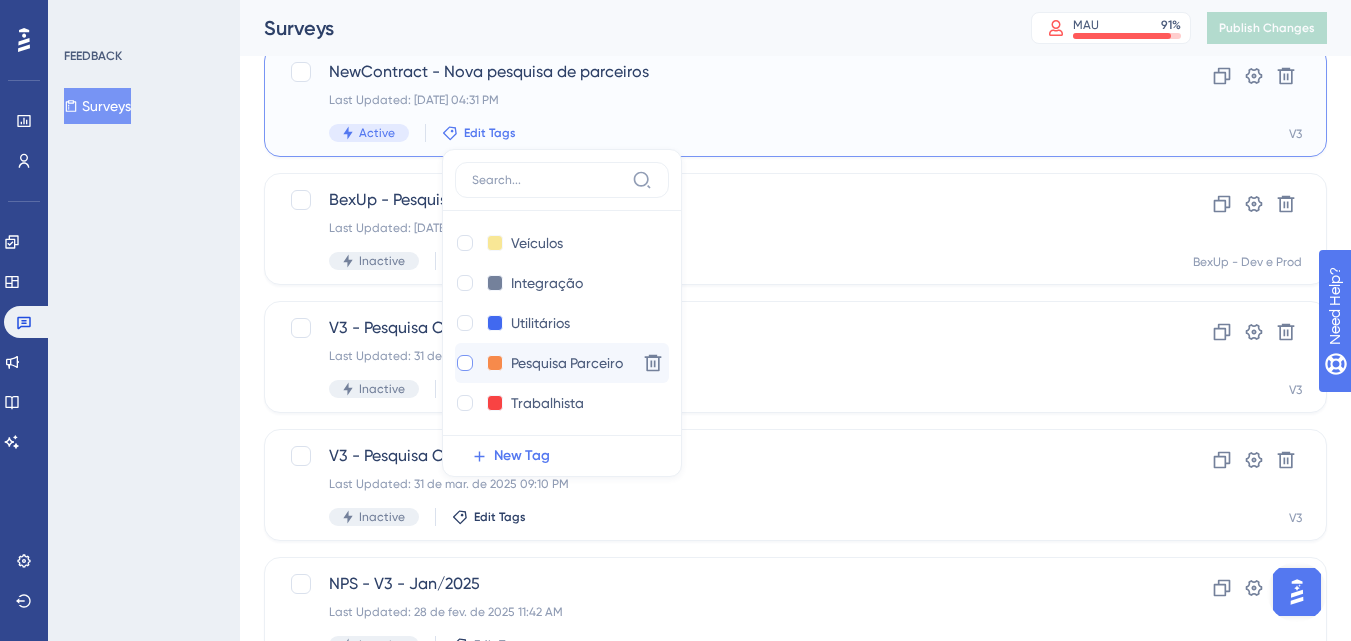click at bounding box center [465, 363] 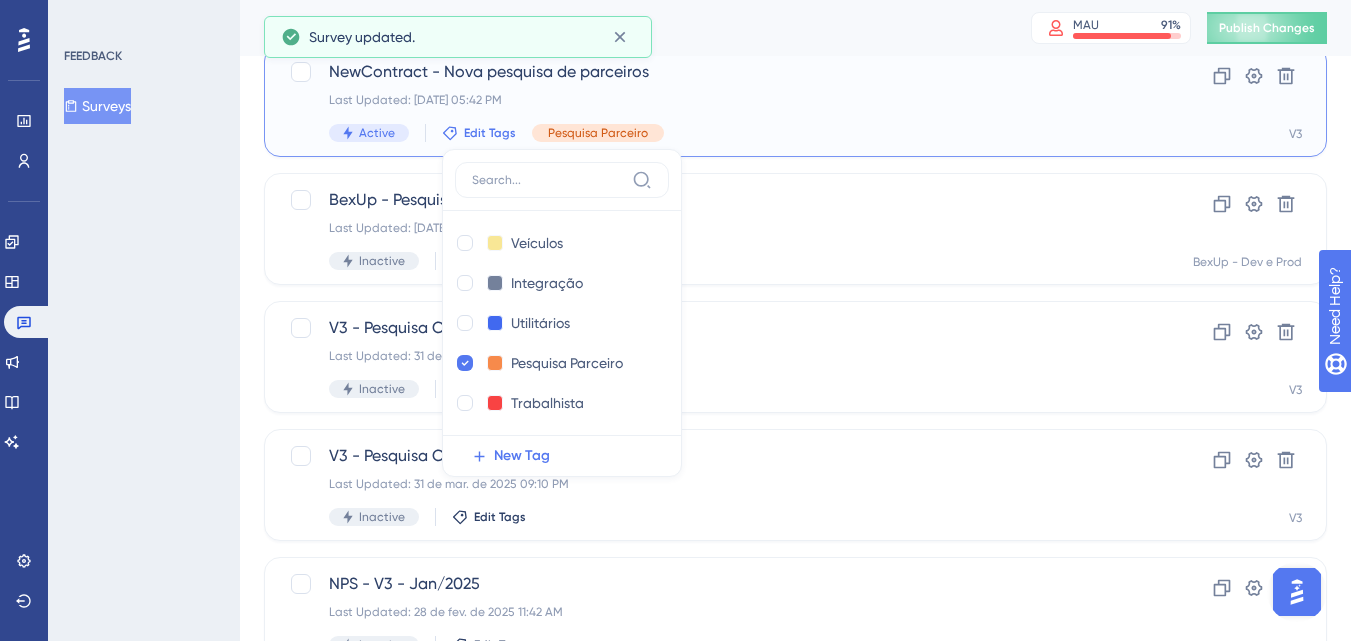 checkbox on "true" 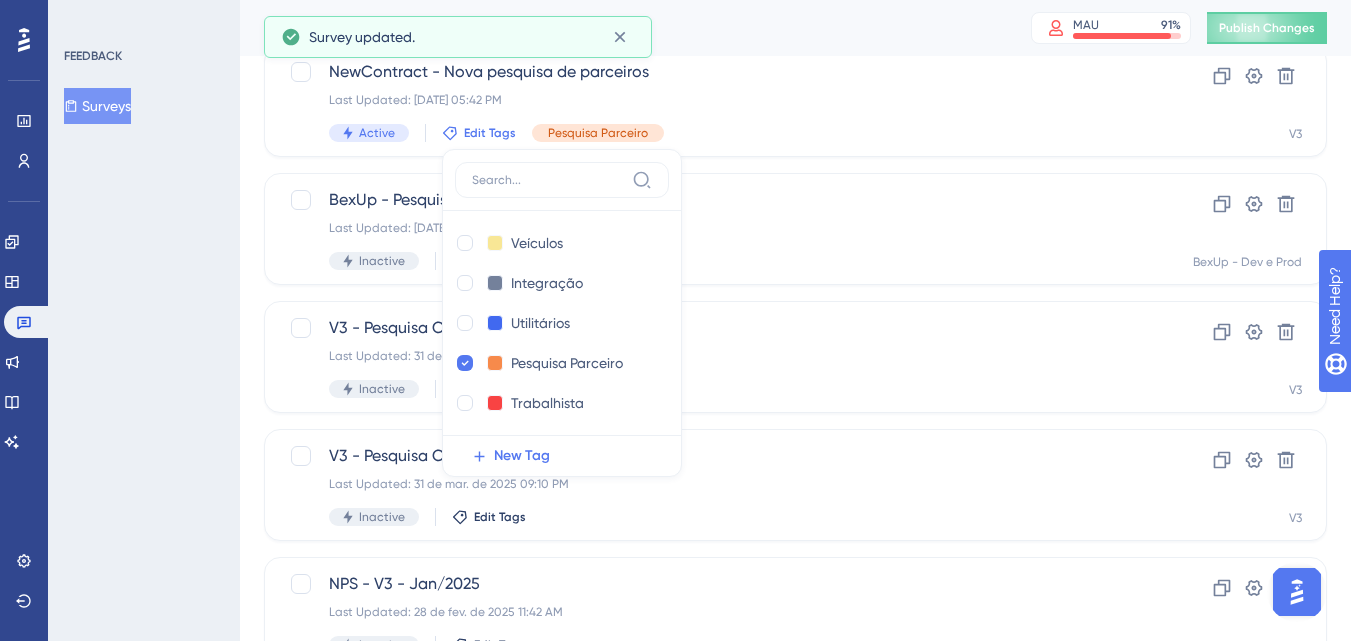 click on "FEEDBACK Surveys" at bounding box center [144, 320] 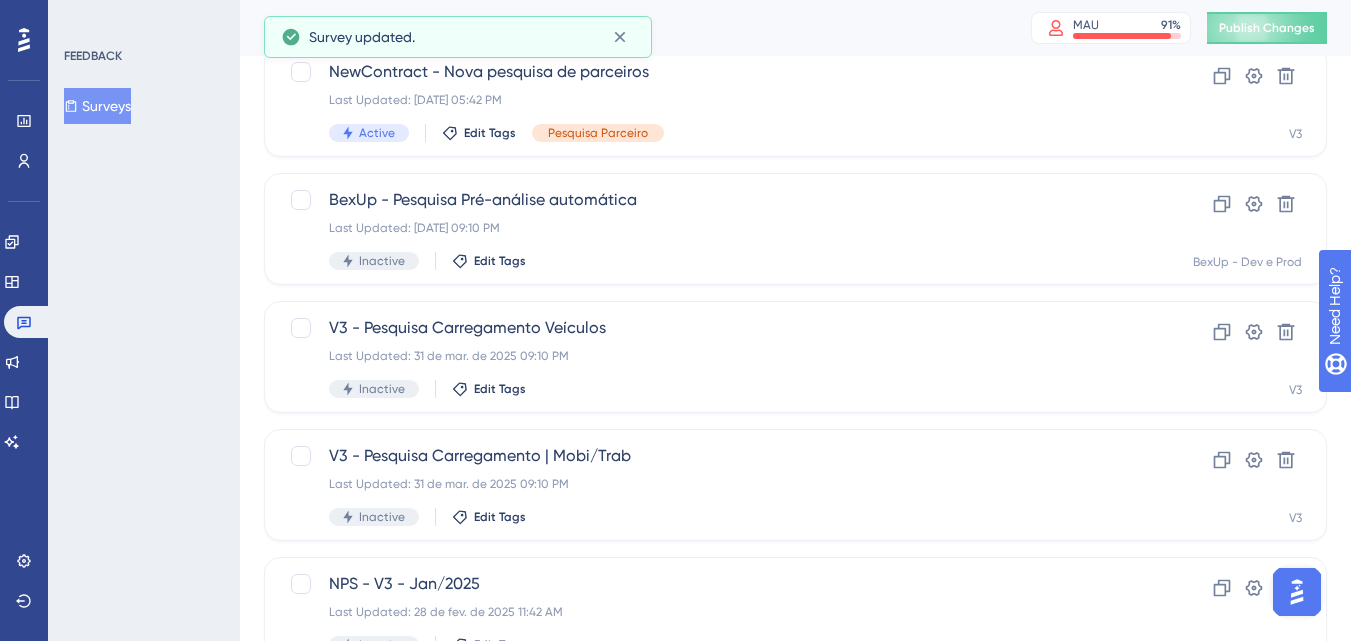 scroll, scrollTop: 0, scrollLeft: 0, axis: both 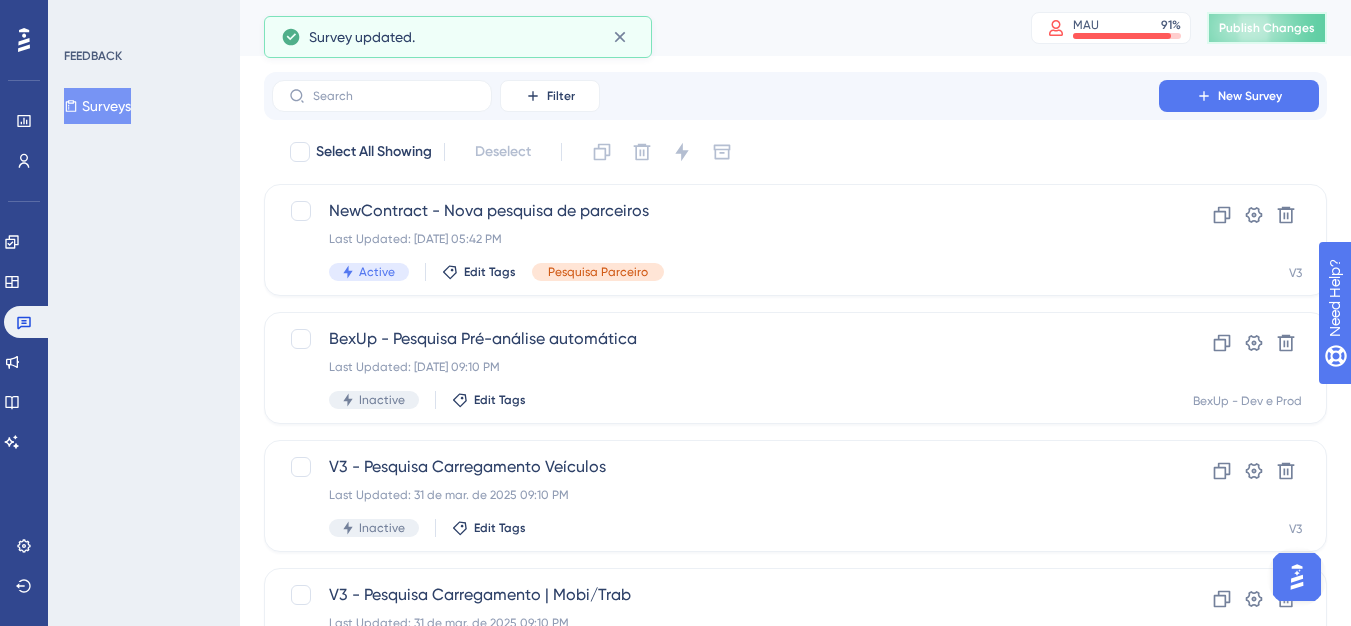 click on "Publish Changes" at bounding box center [1267, 28] 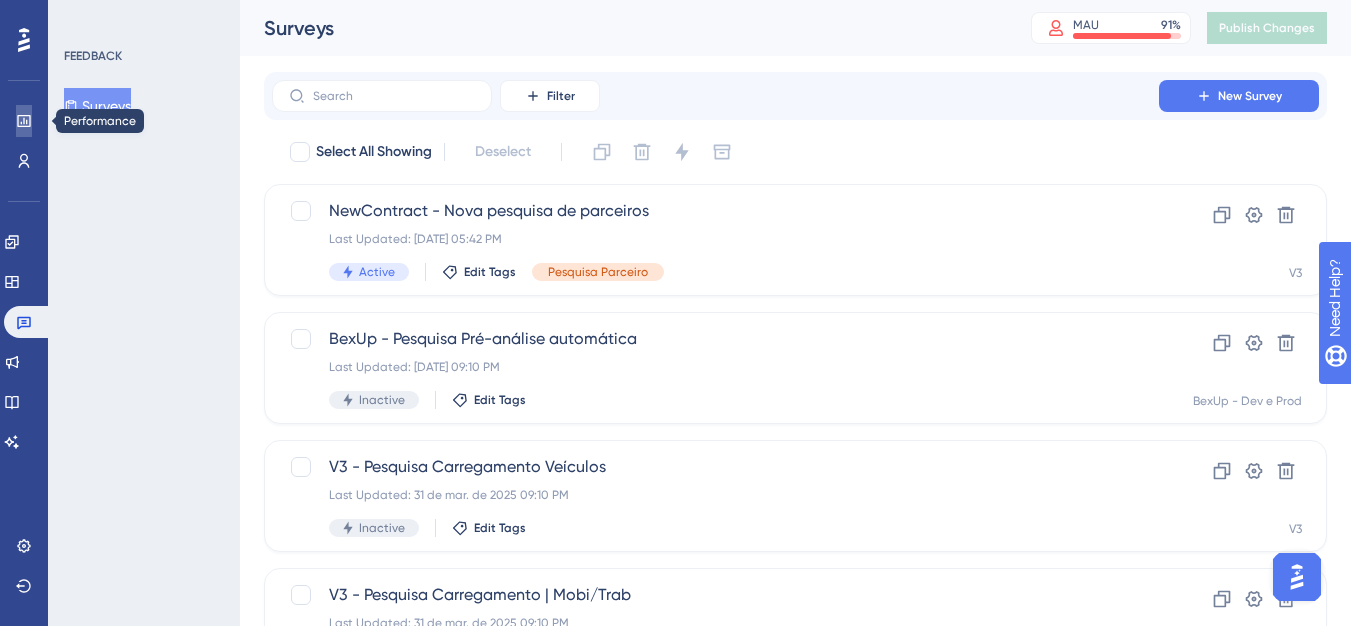 click 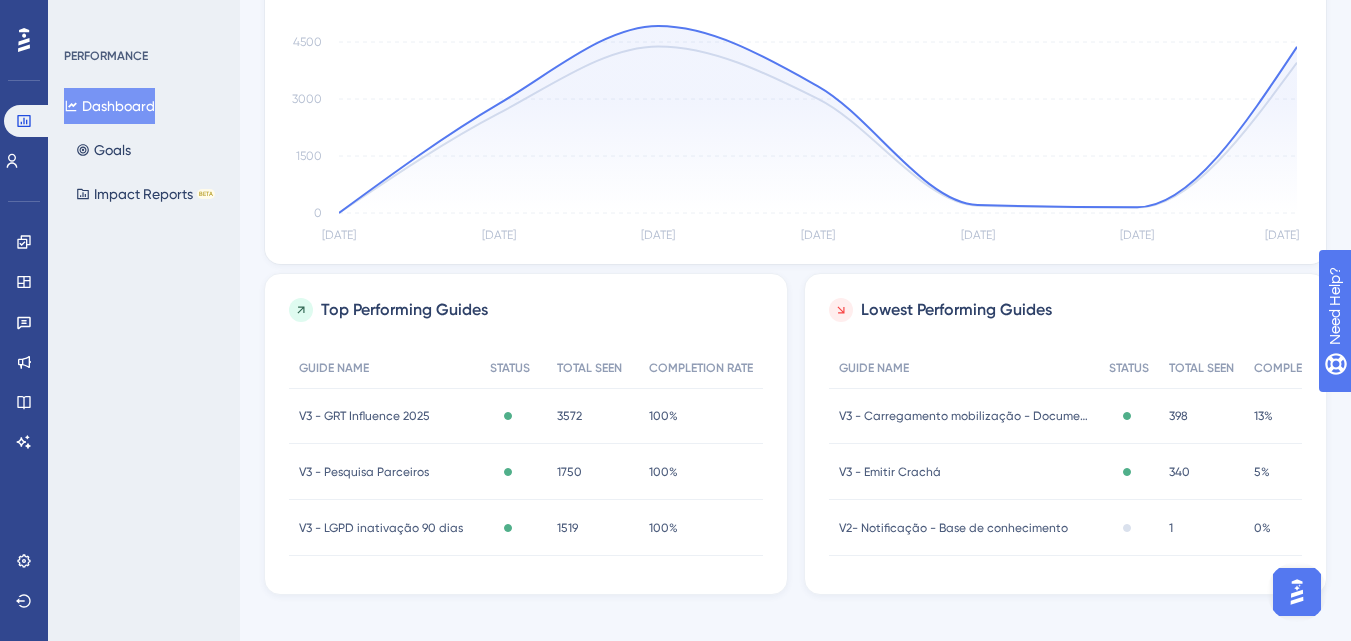 scroll, scrollTop: 100, scrollLeft: 0, axis: vertical 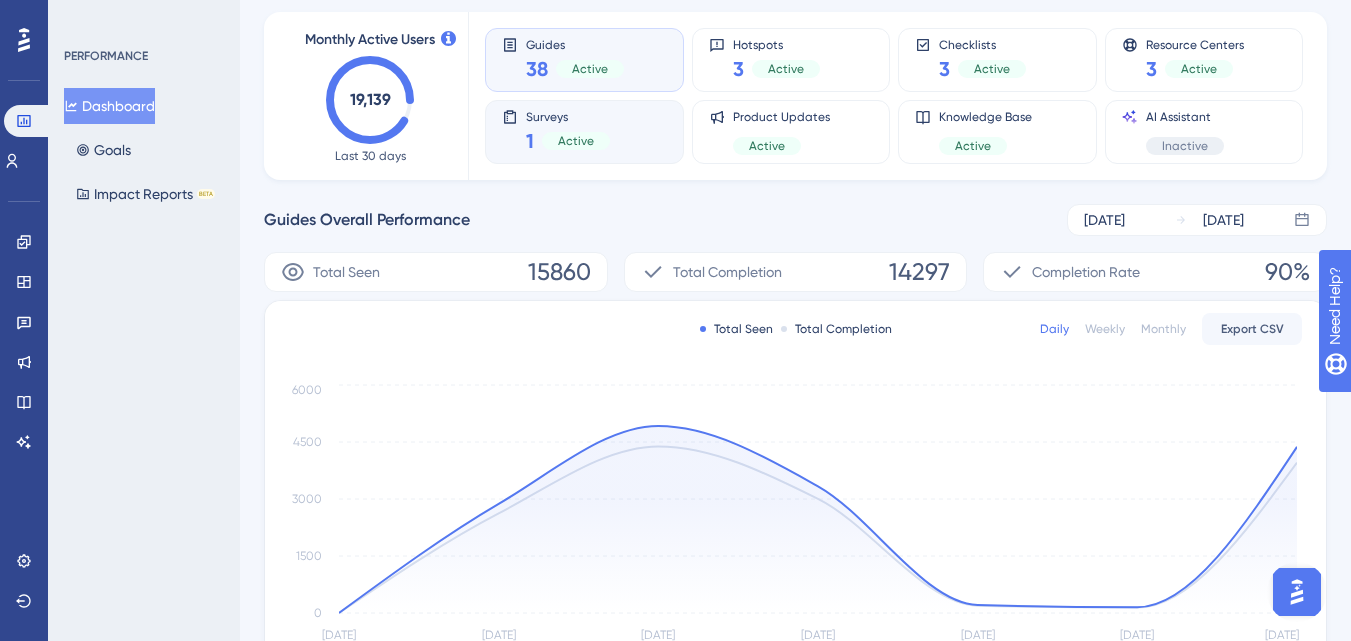click on "Active" at bounding box center (576, 141) 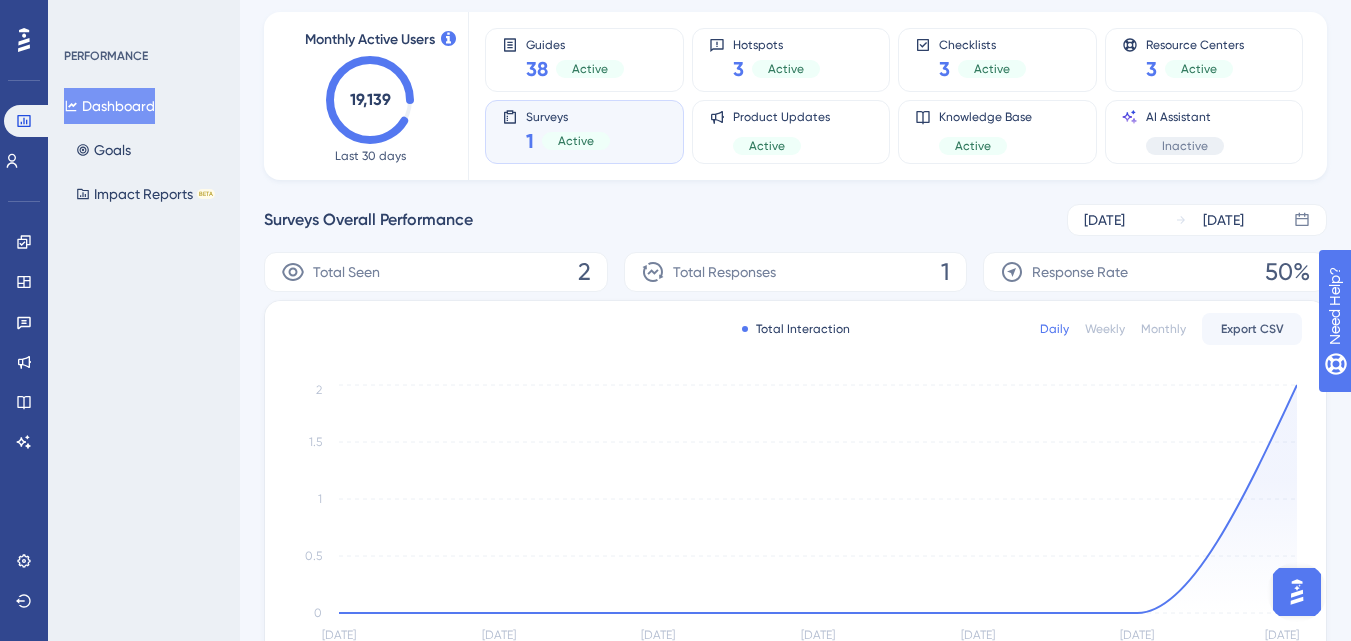 click on "Performance Users Engagement Widgets Feedback Product Updates Knowledge Base AI Assistant Settings Logout" at bounding box center (24, 320) 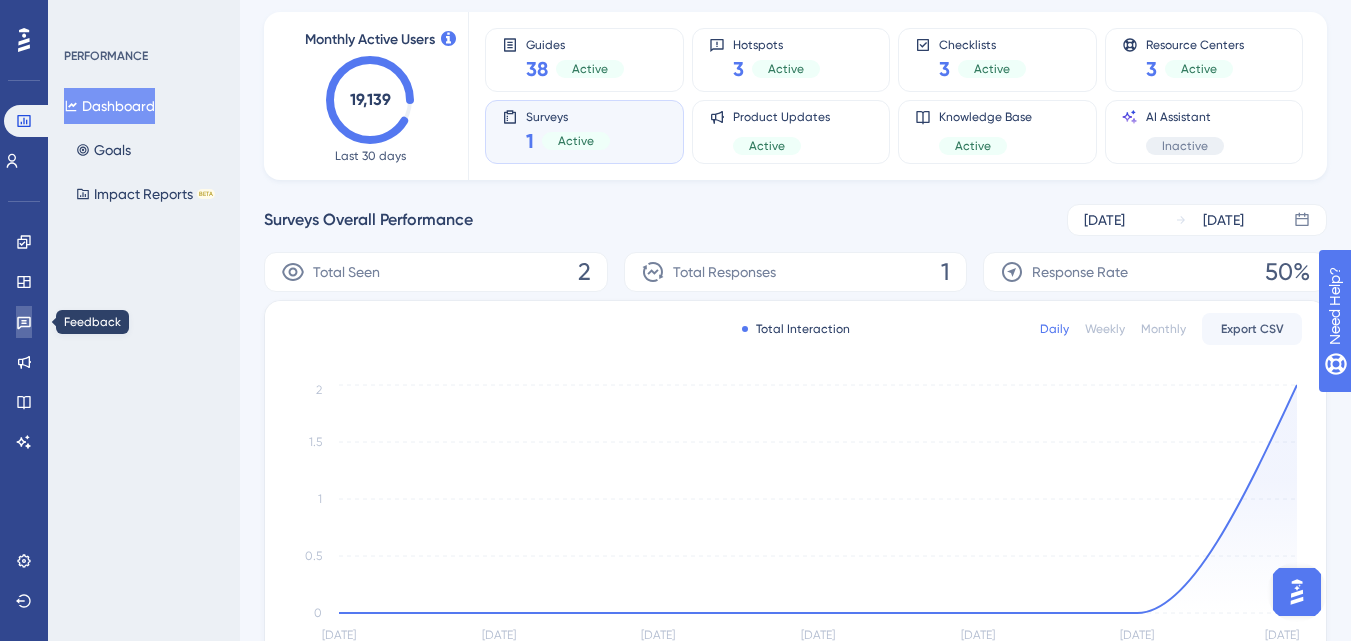 click at bounding box center [24, 322] 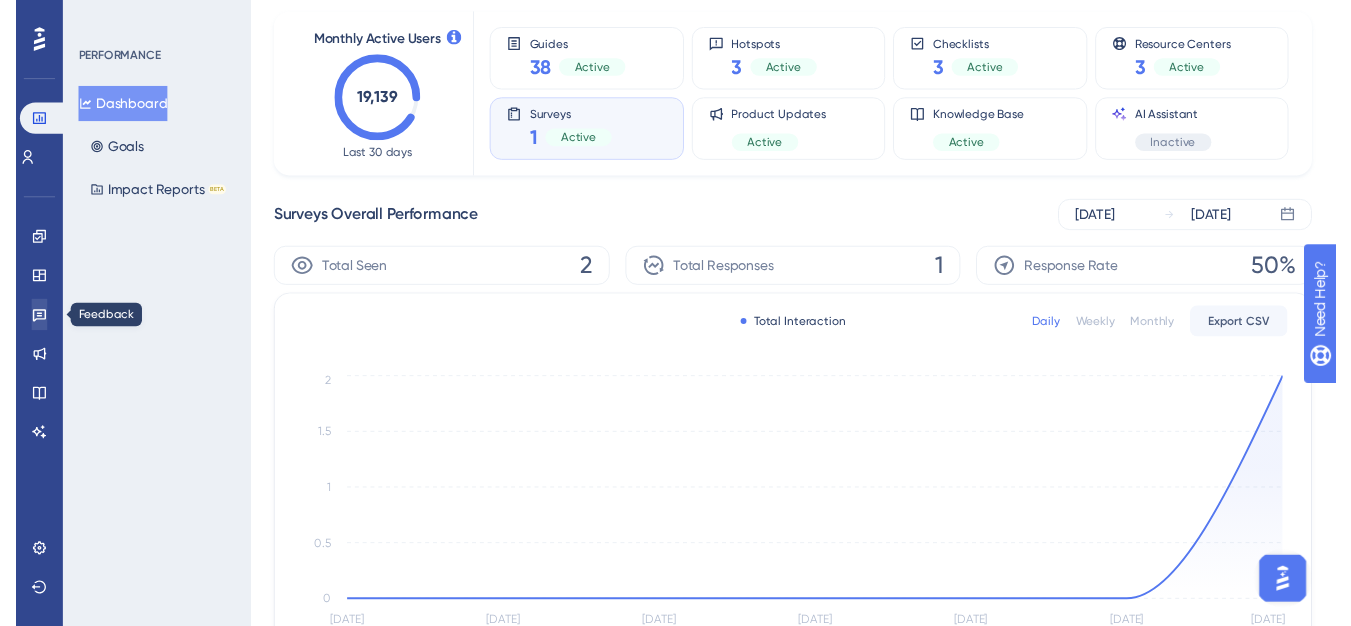 scroll, scrollTop: 0, scrollLeft: 0, axis: both 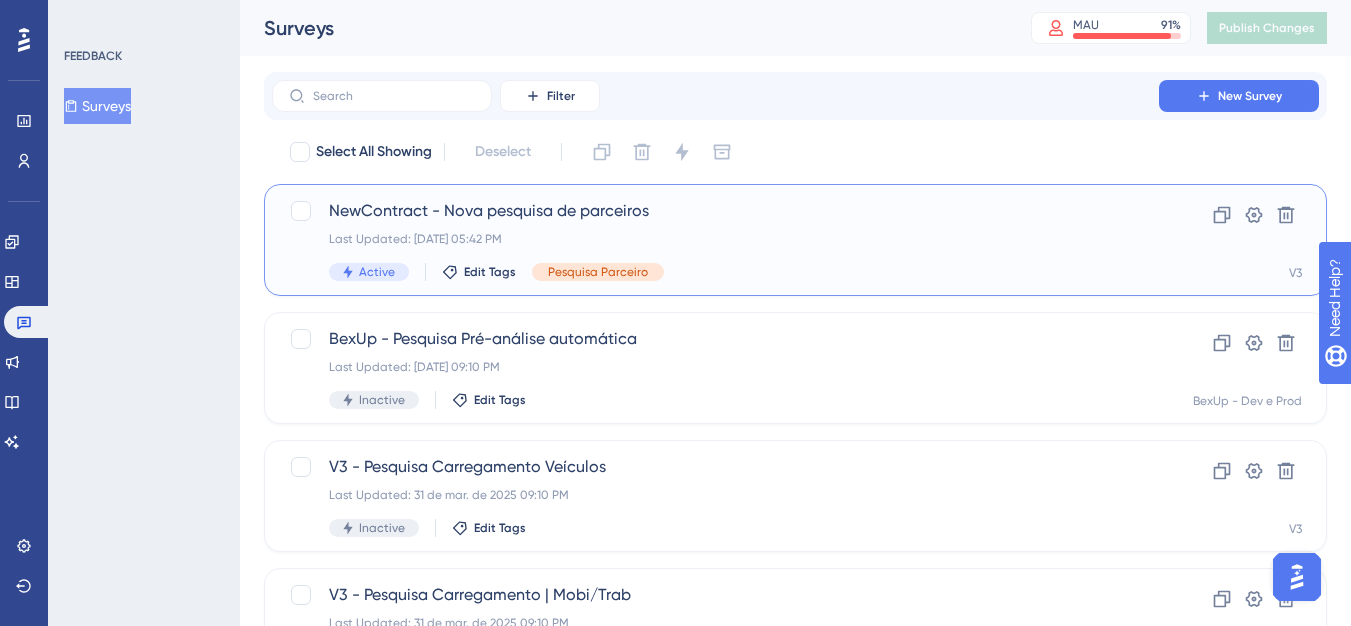 click on "NewContract - Nova pesquisa de parceiros" at bounding box center [715, 211] 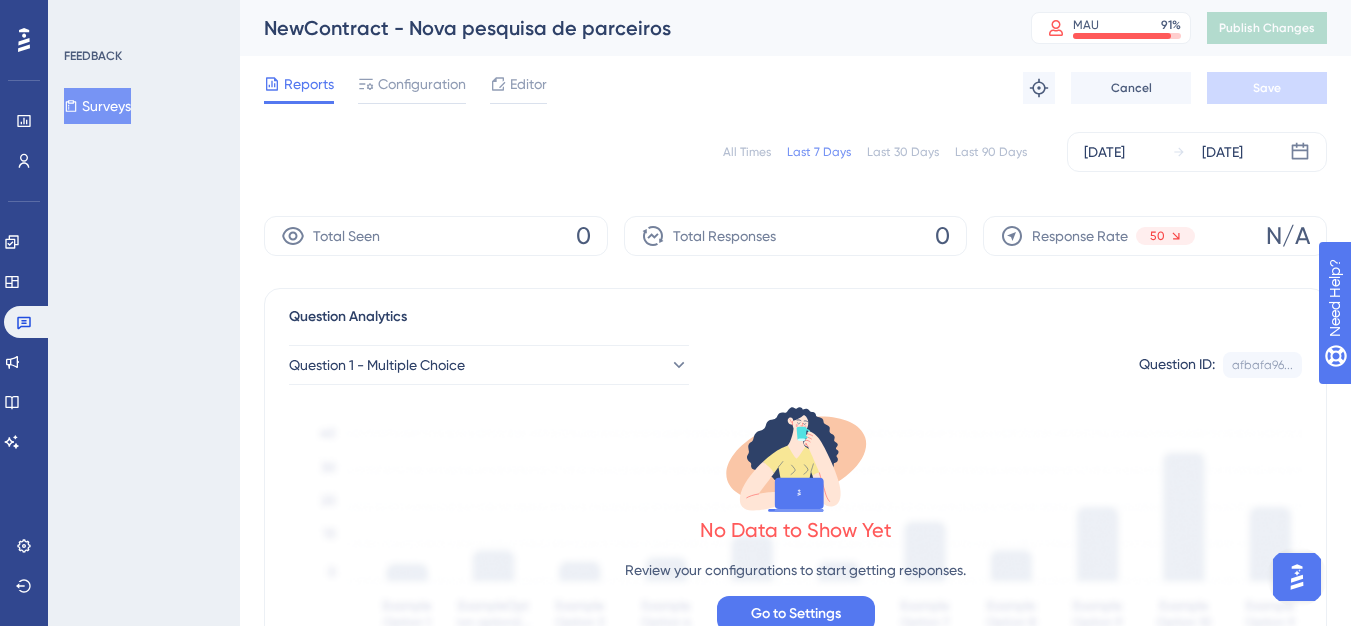 click on "All Times" at bounding box center [747, 152] 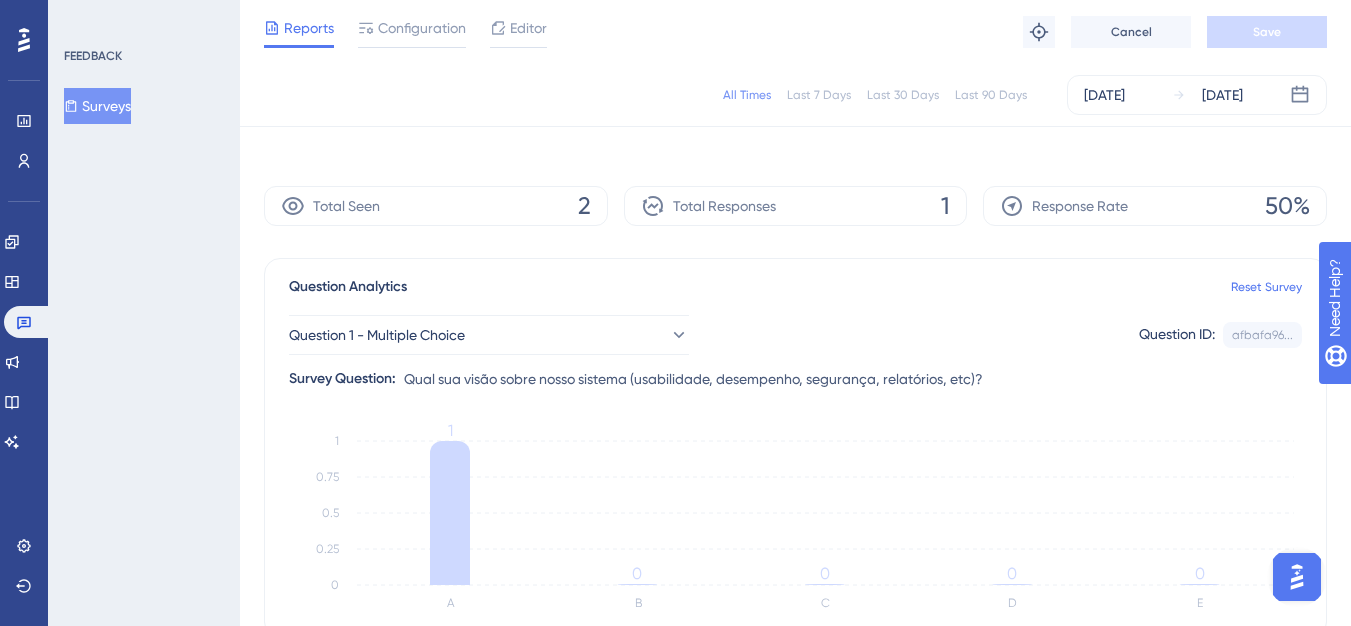 scroll, scrollTop: 0, scrollLeft: 0, axis: both 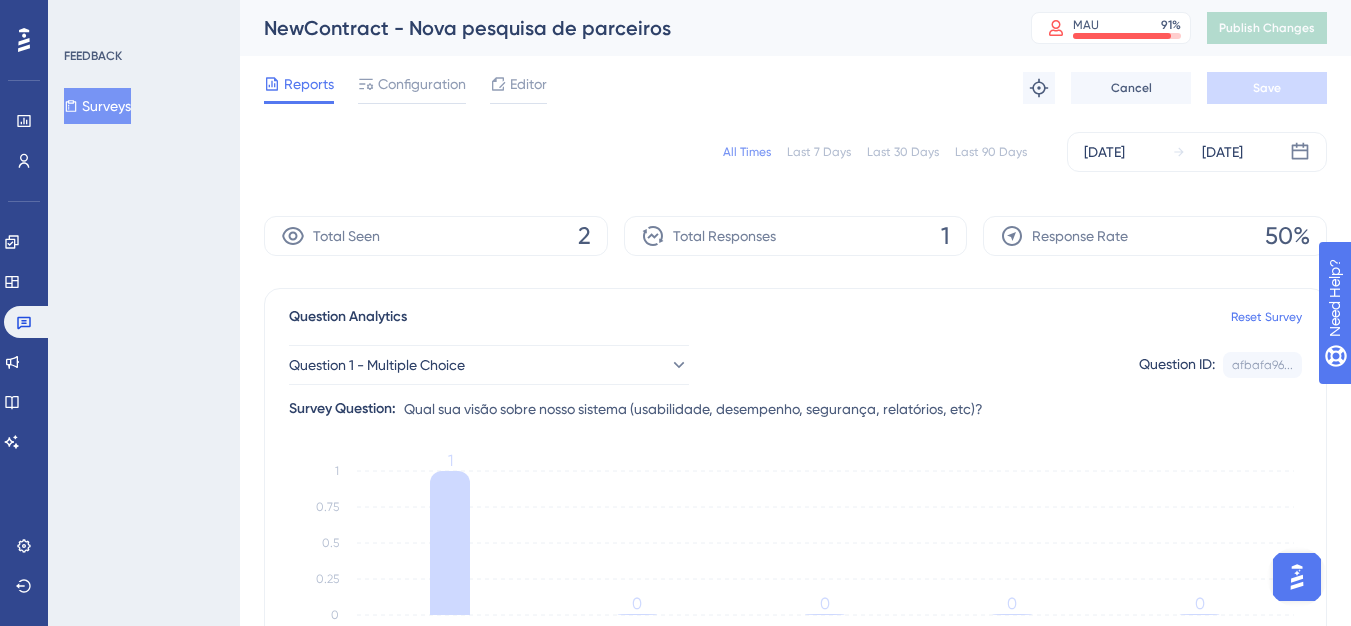 click on "Engagement Widgets Feedback Product Updates Knowledge Base AI Assistant" at bounding box center (24, 342) 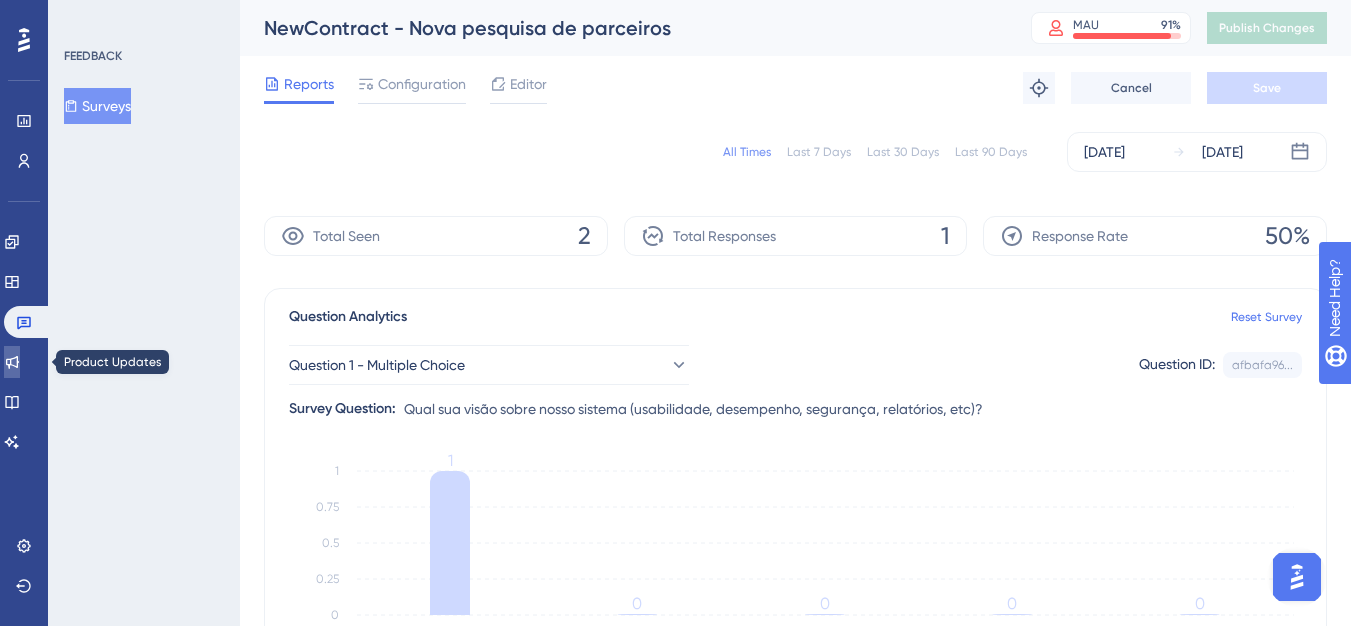 click at bounding box center (12, 362) 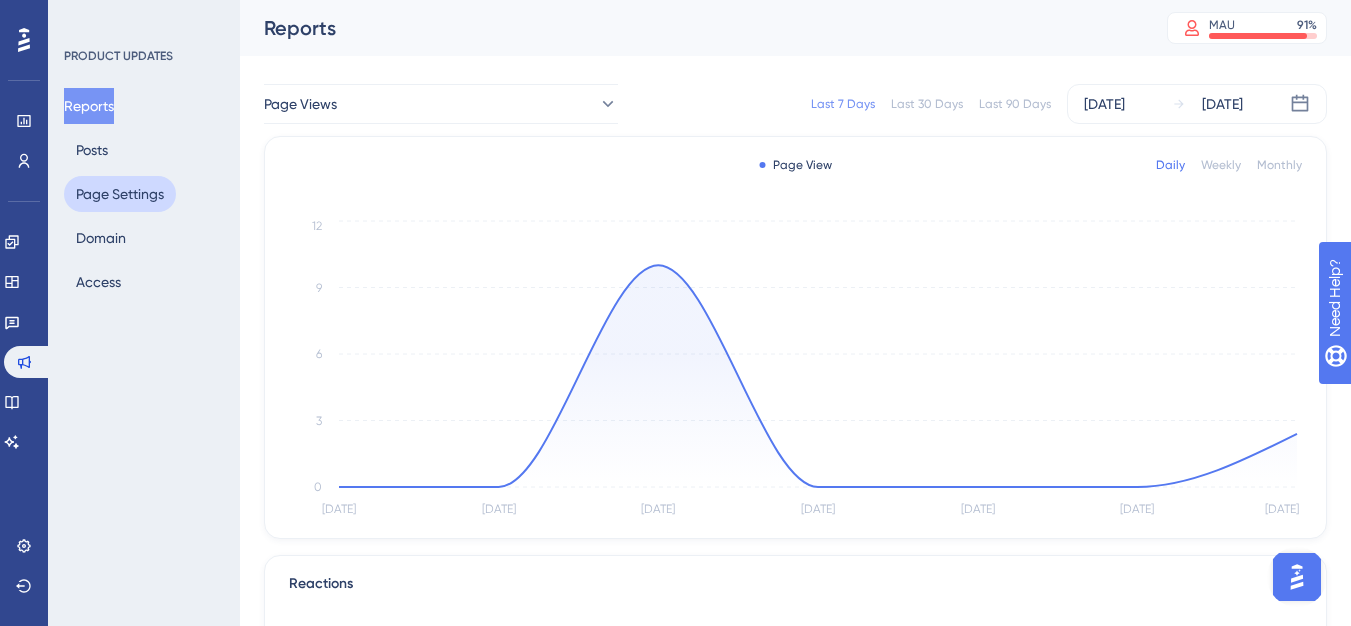click on "Page Settings" at bounding box center [120, 194] 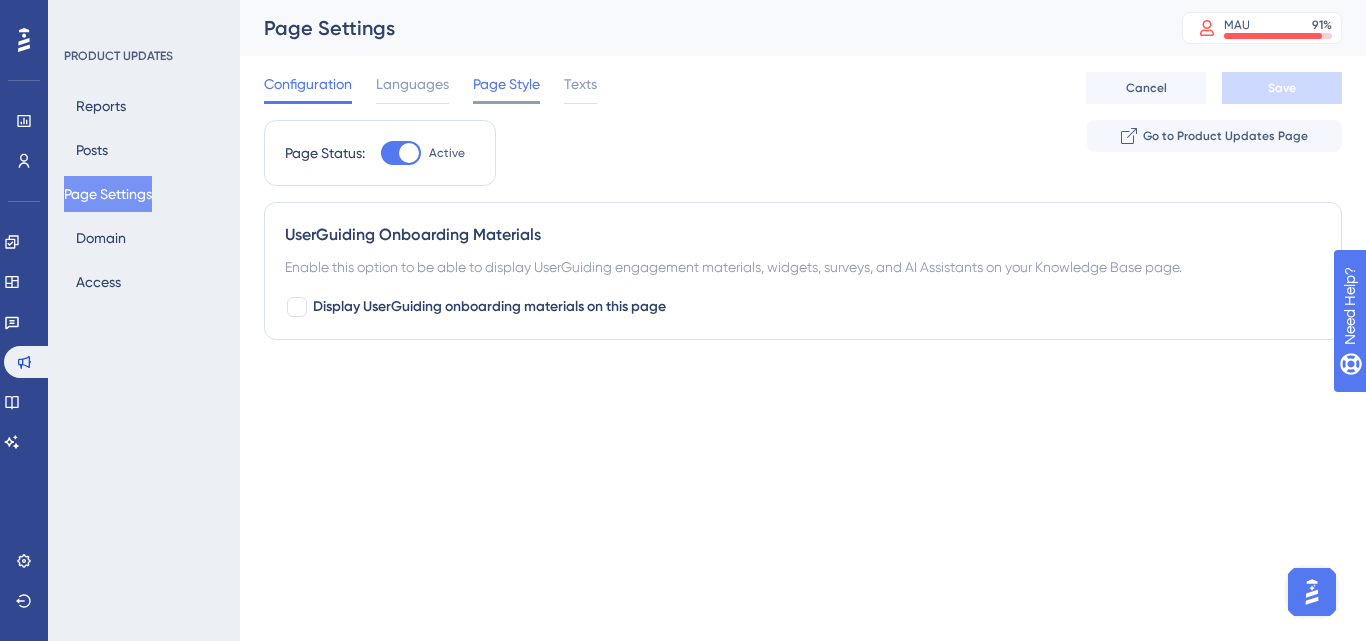 click on "Page Style" at bounding box center [506, 84] 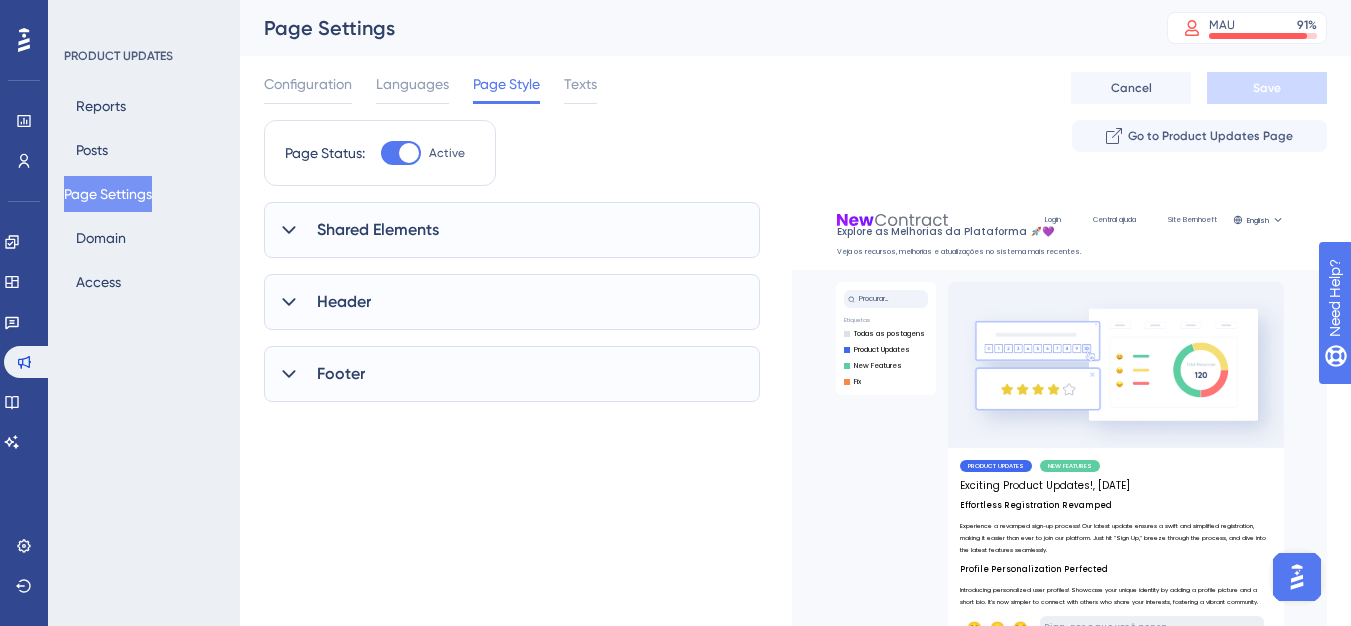 scroll, scrollTop: 0, scrollLeft: 0, axis: both 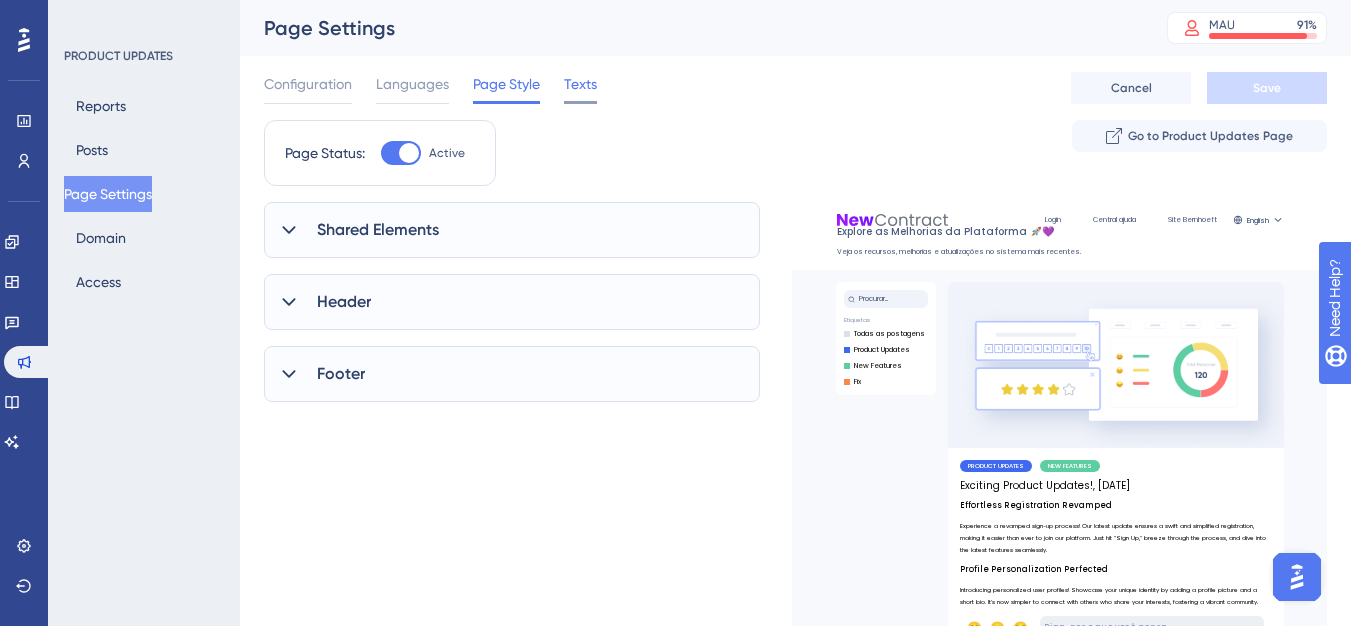 click on "Texts" at bounding box center (580, 84) 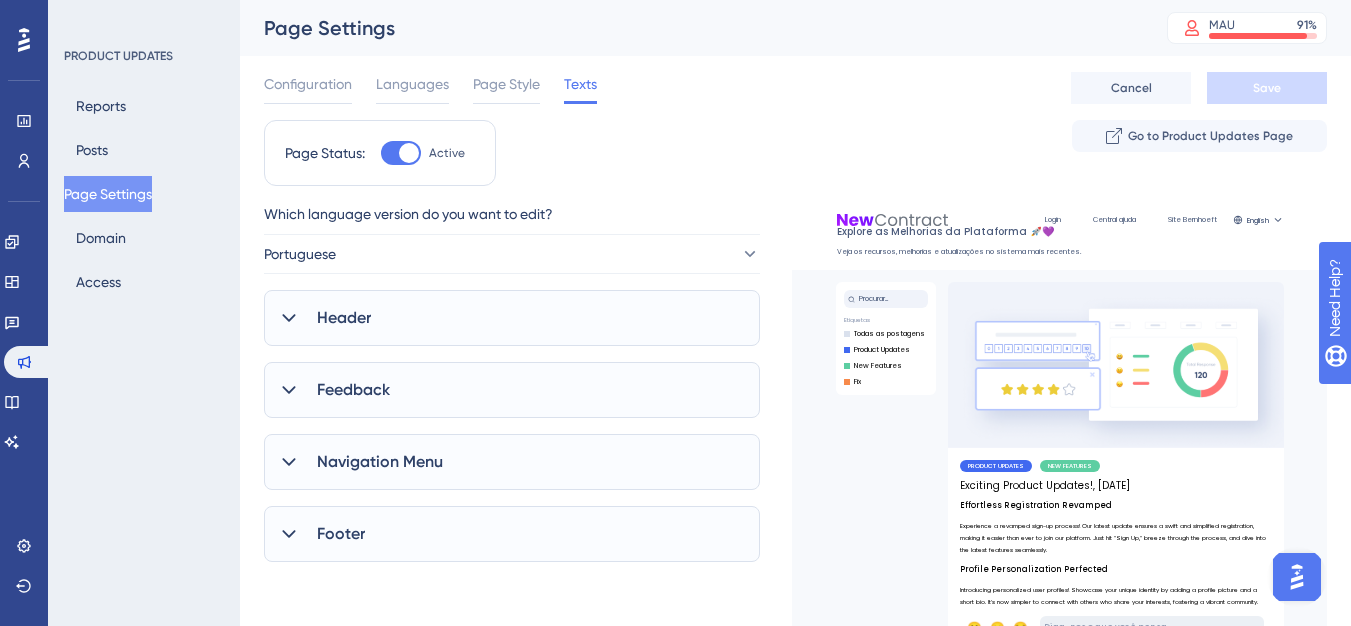 scroll, scrollTop: 0, scrollLeft: 0, axis: both 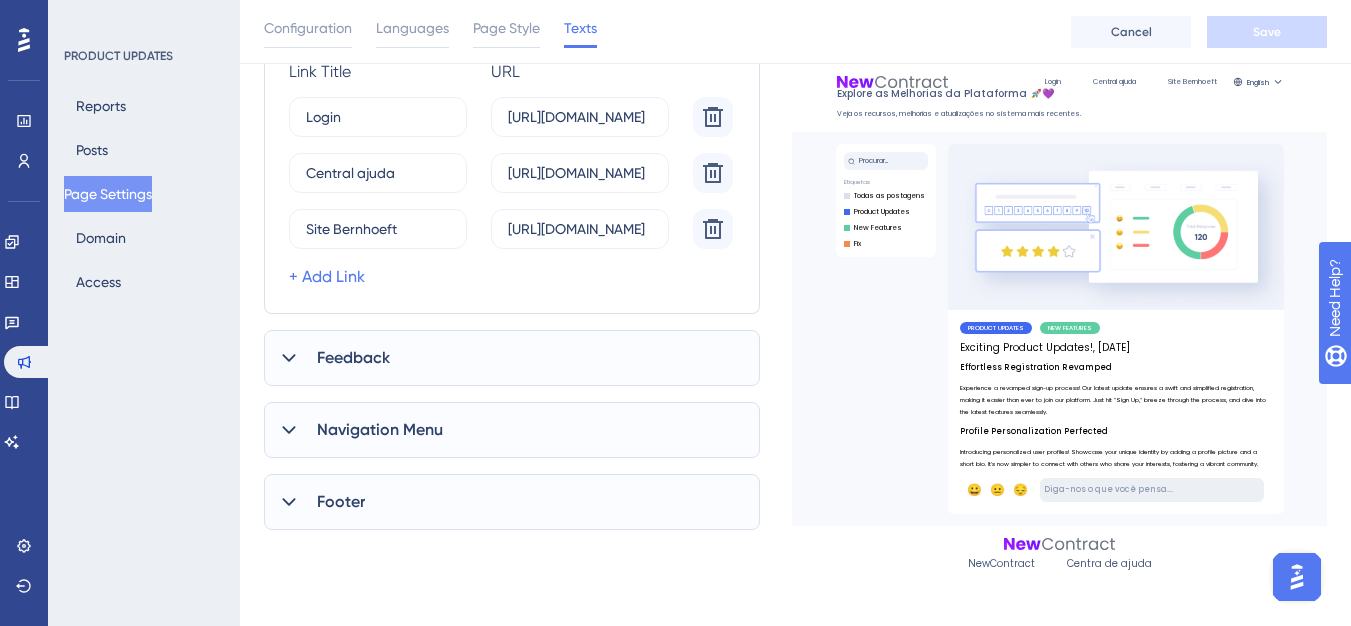 click on "Feedback" at bounding box center [512, 358] 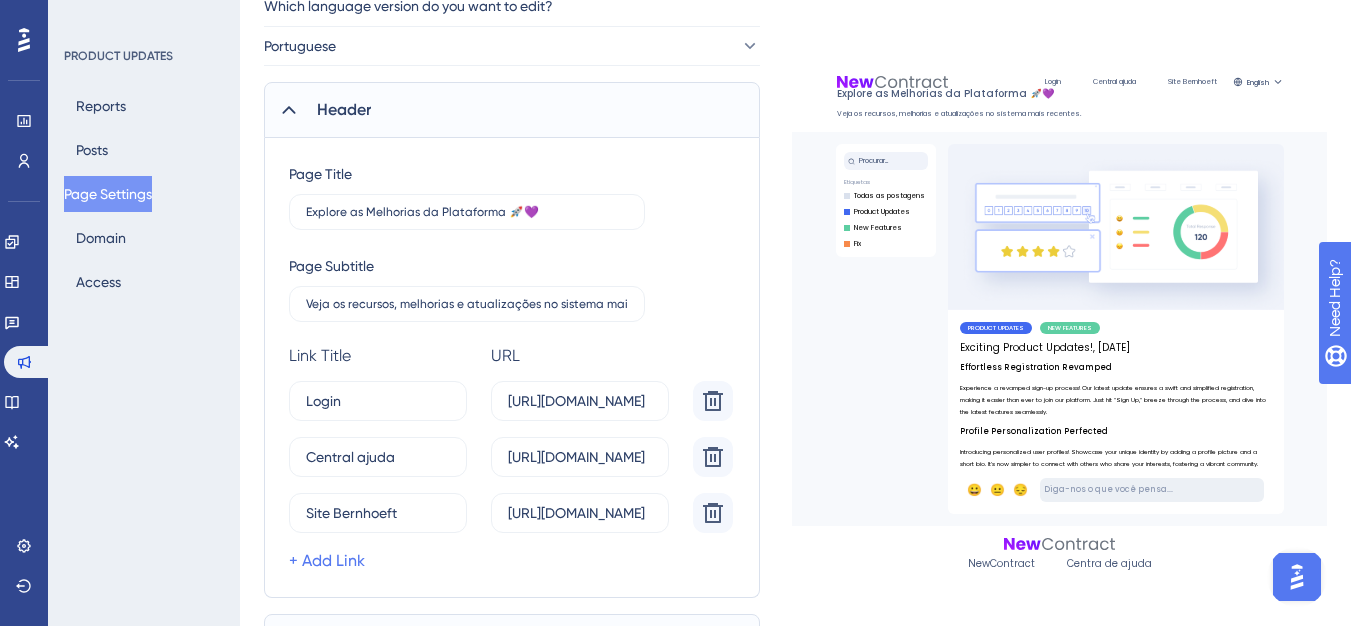 scroll, scrollTop: 0, scrollLeft: 0, axis: both 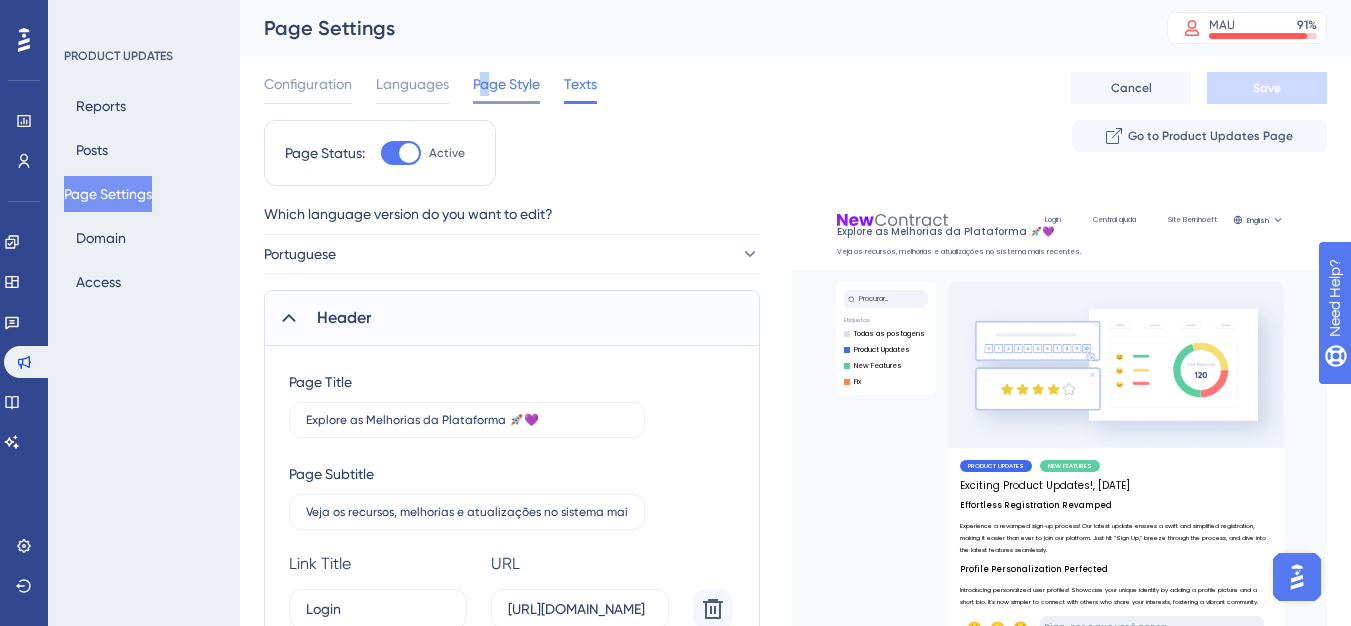 click on "Page Style" at bounding box center [506, 84] 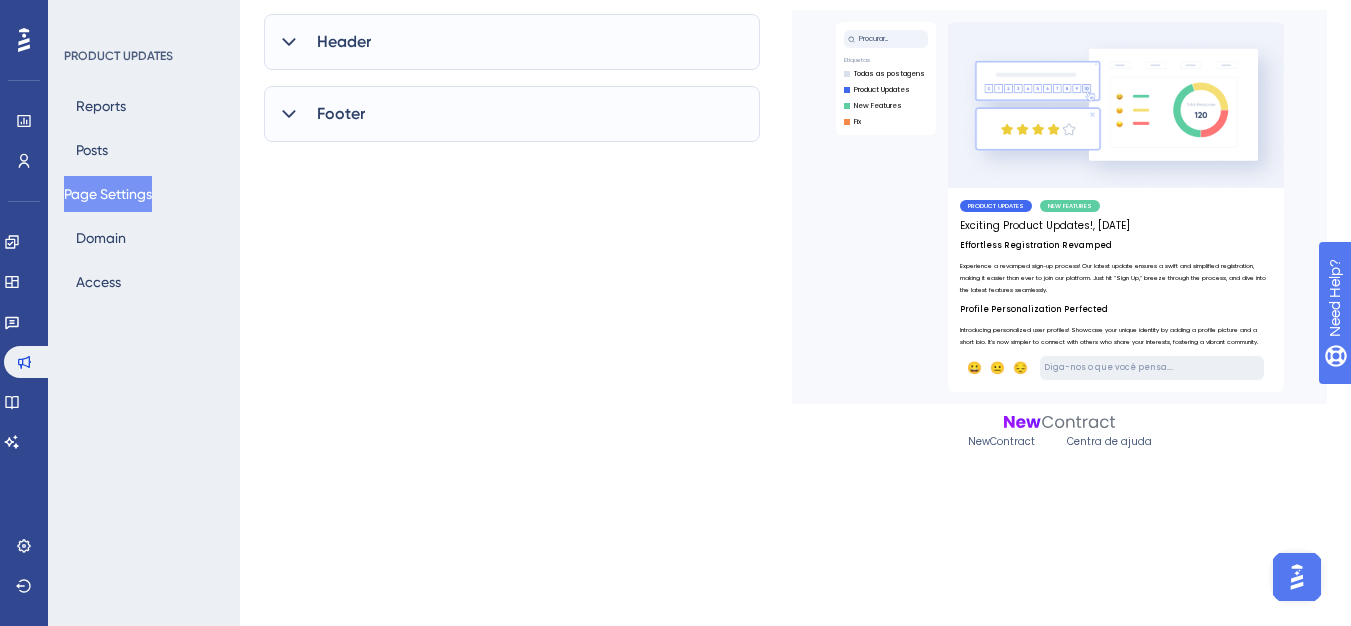 scroll, scrollTop: 100, scrollLeft: 0, axis: vertical 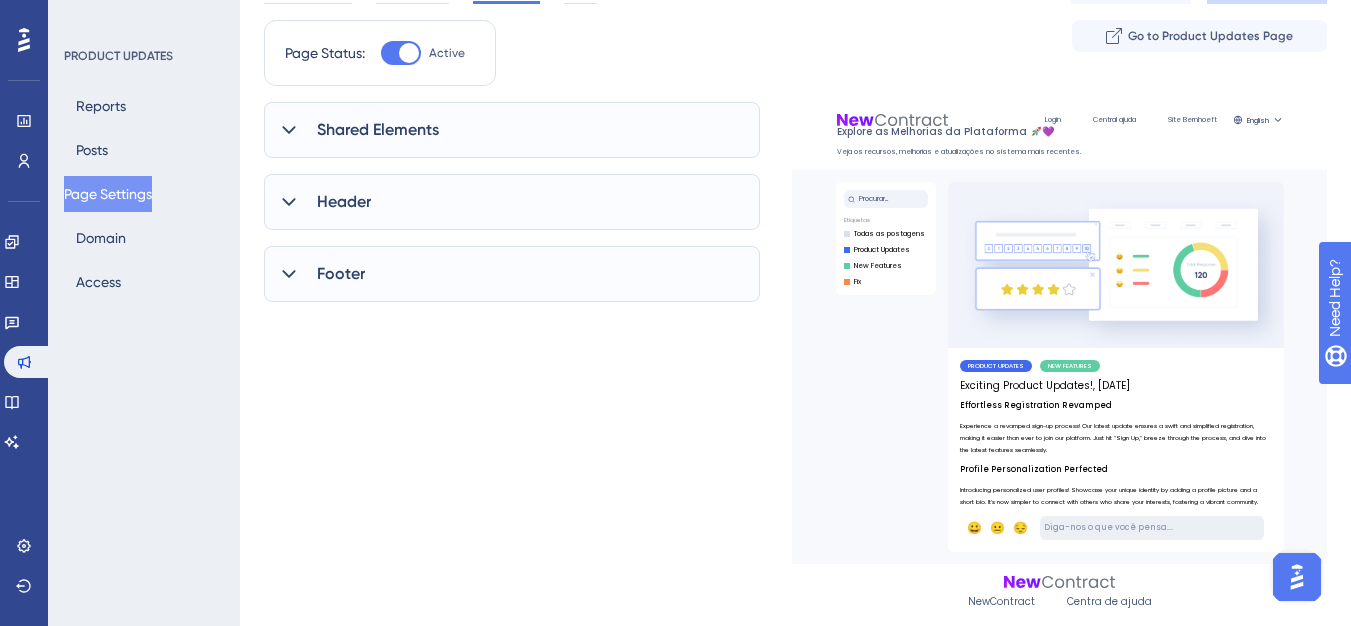 click on "Shared Elements" at bounding box center (378, 130) 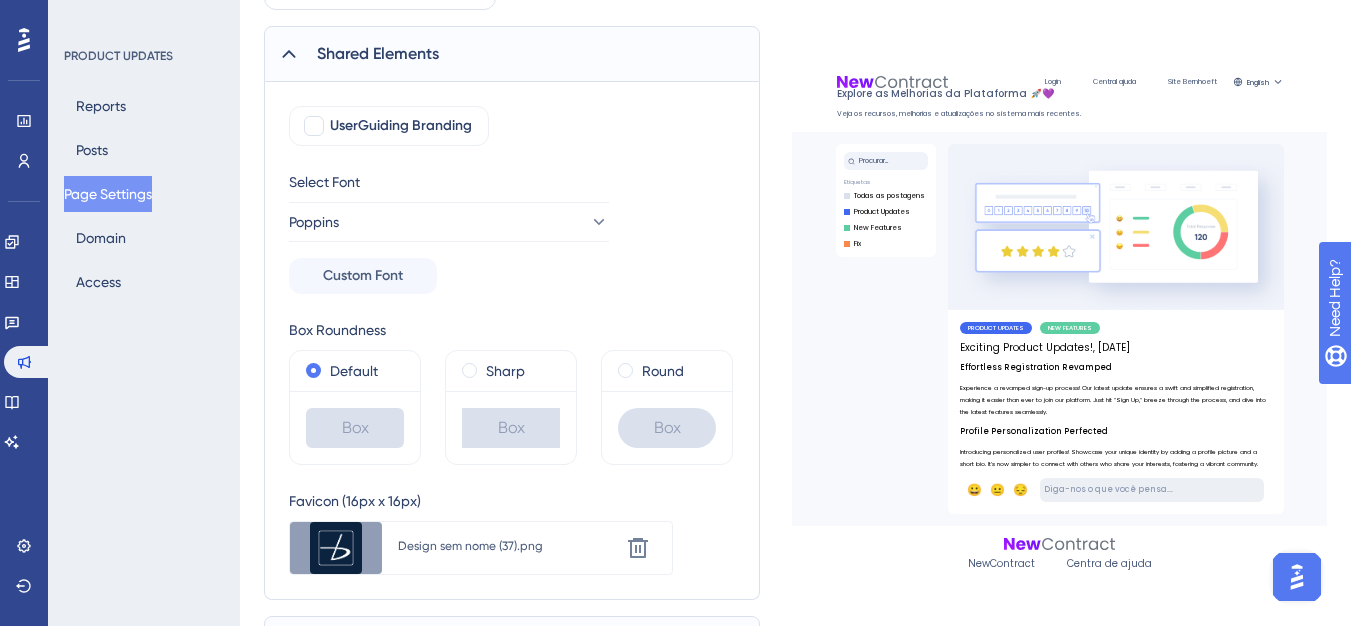 scroll, scrollTop: 300, scrollLeft: 0, axis: vertical 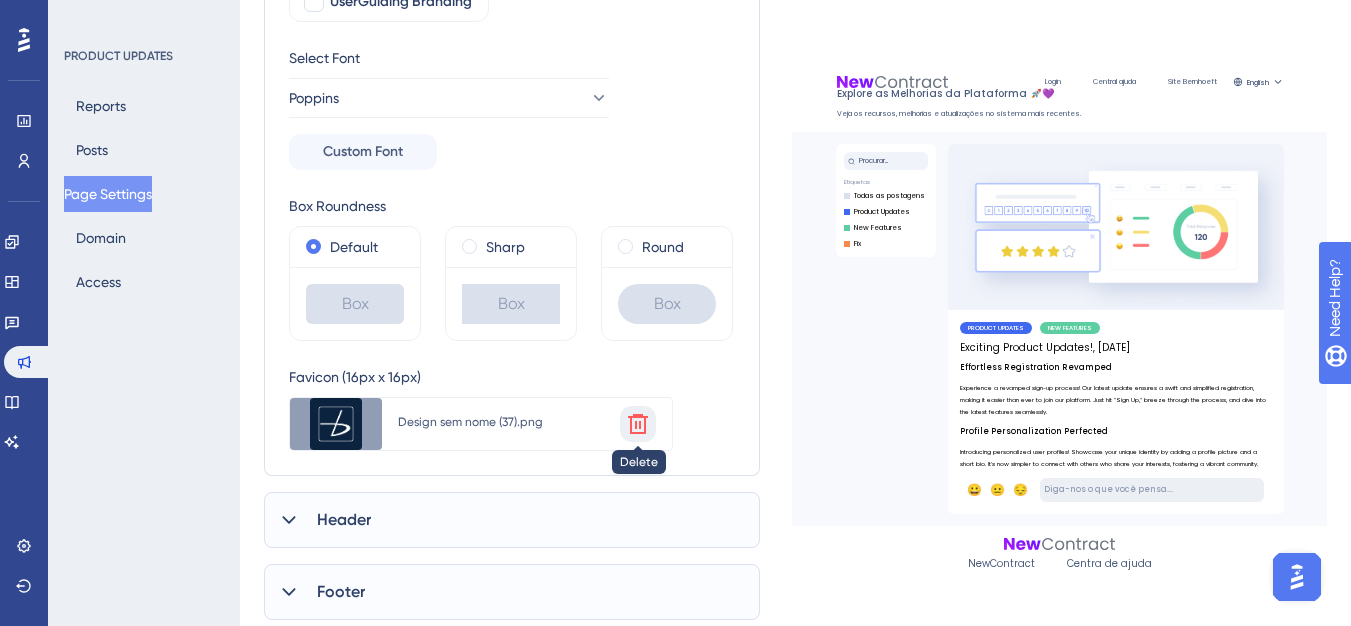 click 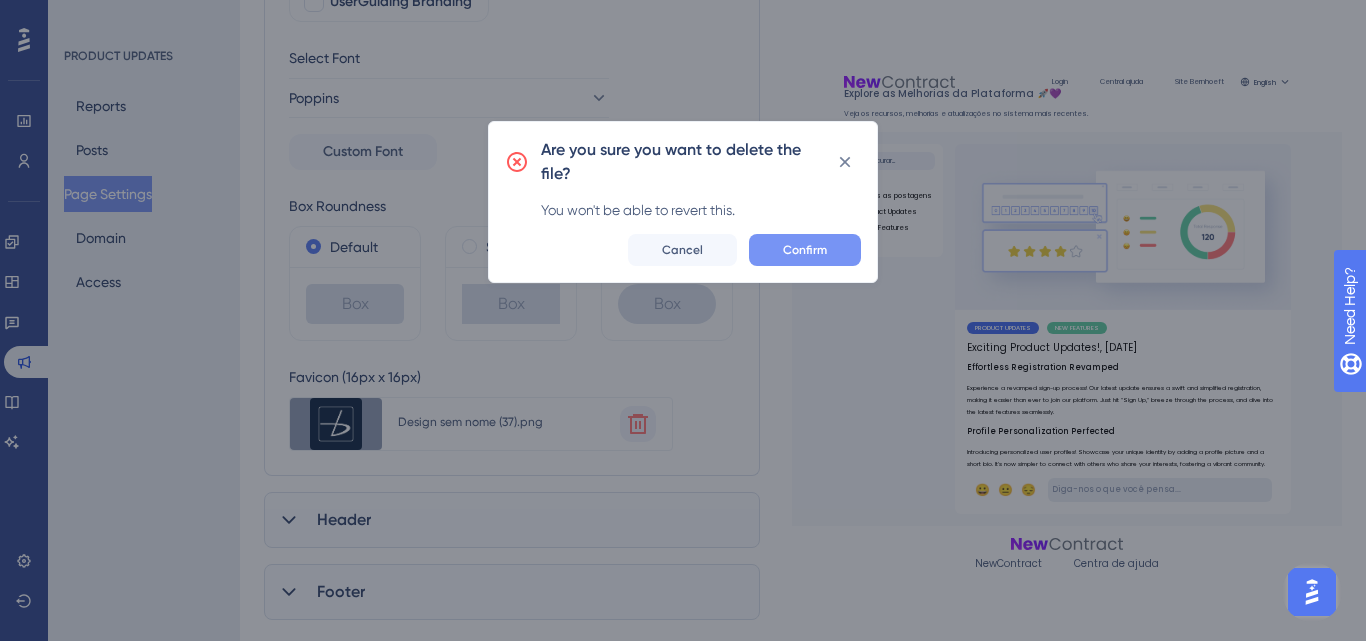 click on "Confirm" at bounding box center (805, 250) 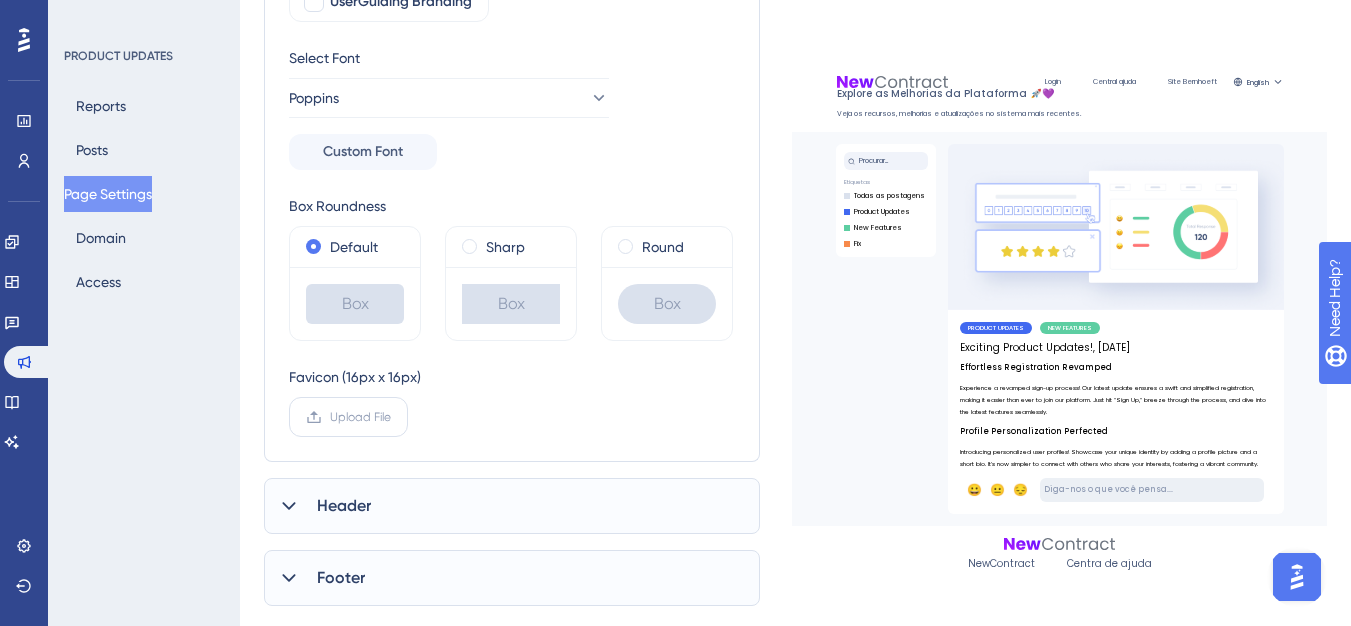 click on "Upload File" at bounding box center (360, 417) 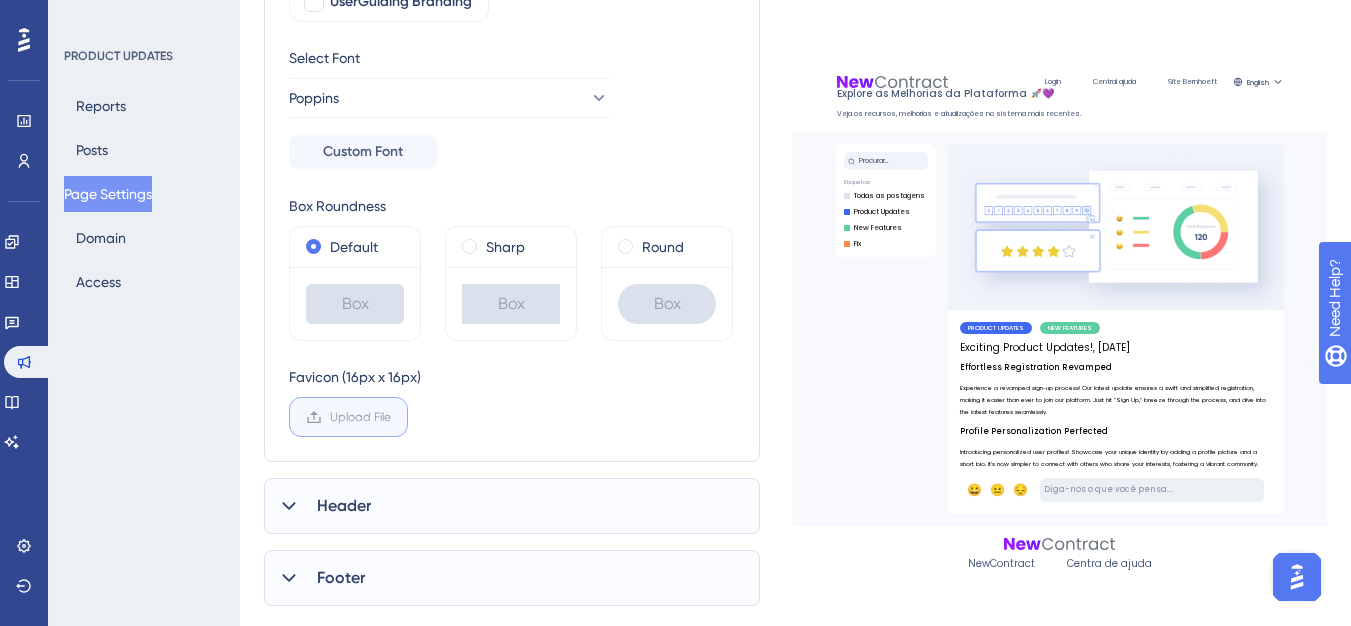click on "Upload File" at bounding box center (391, 417) 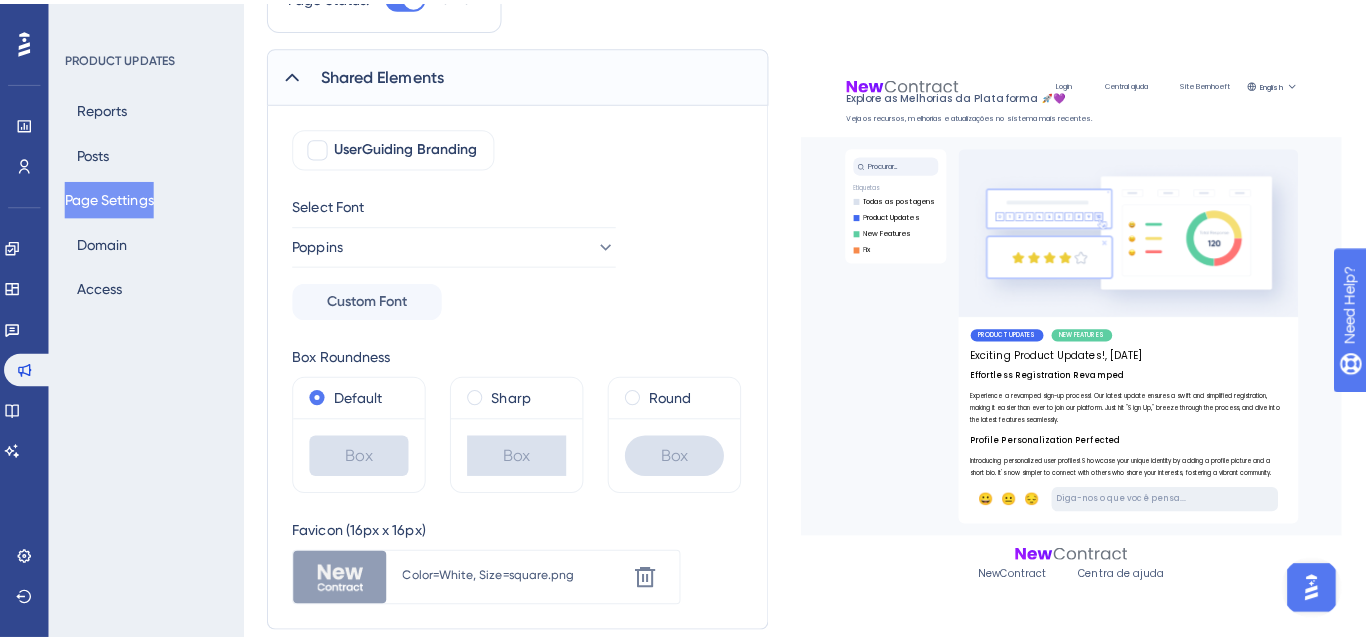 scroll, scrollTop: 0, scrollLeft: 0, axis: both 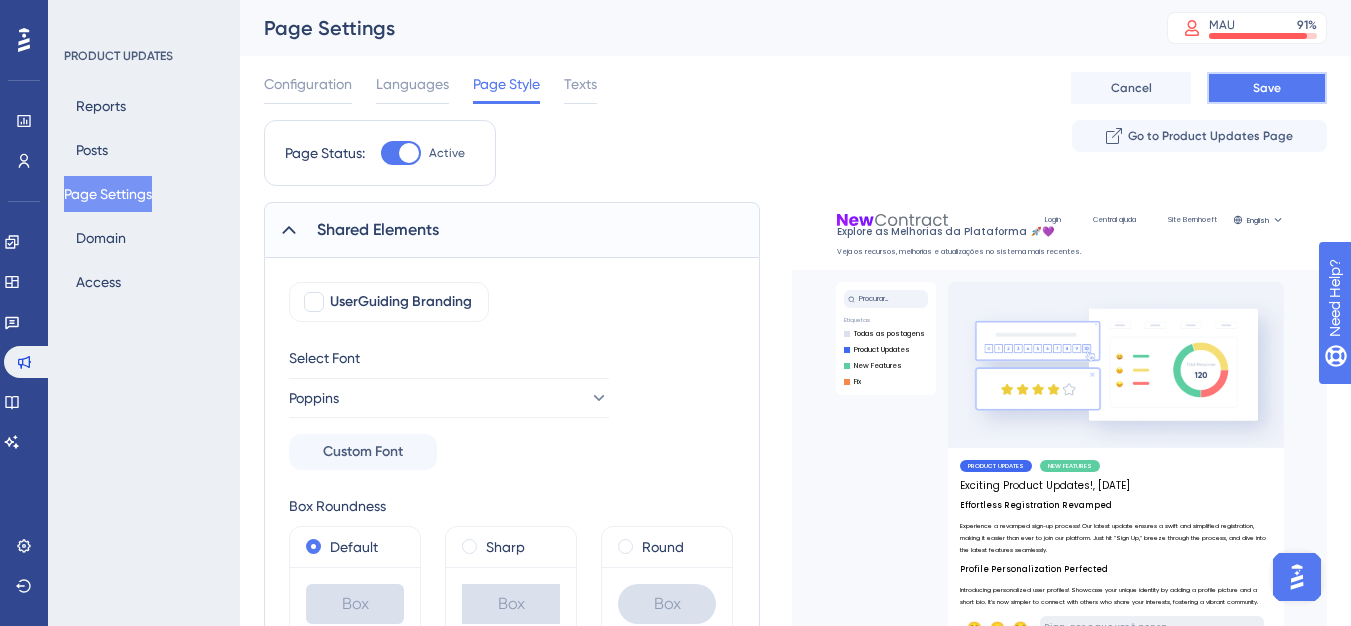 click on "Save" at bounding box center [1267, 88] 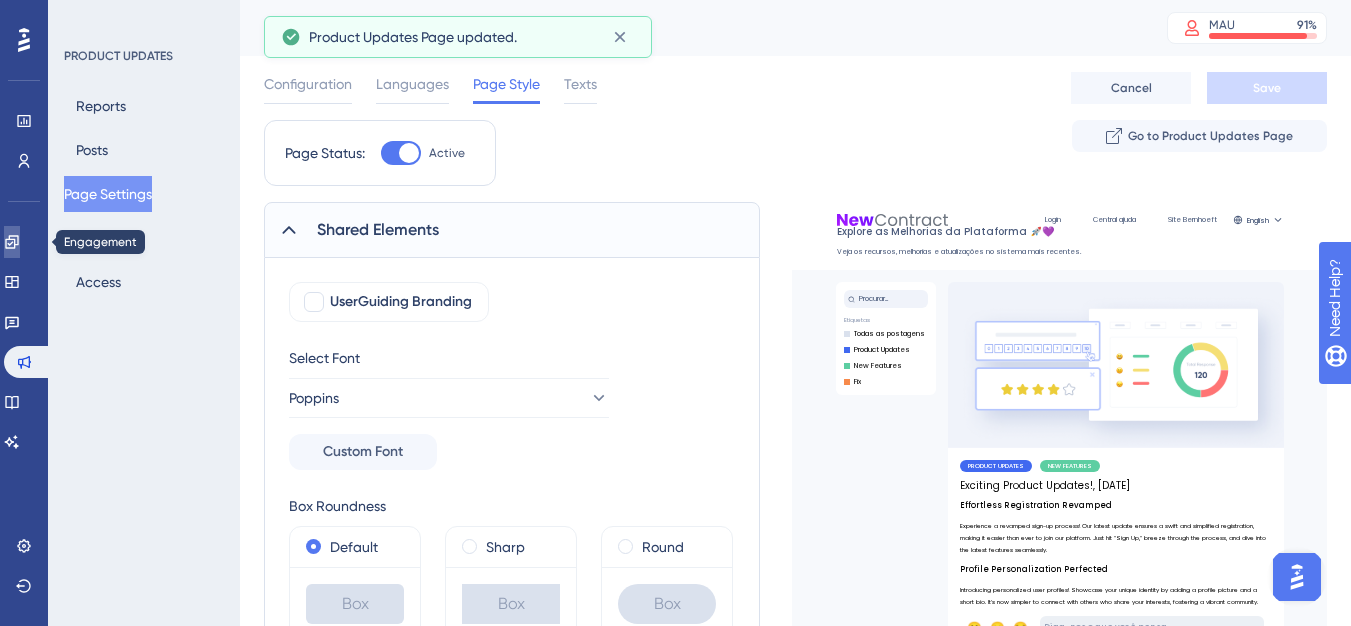 click 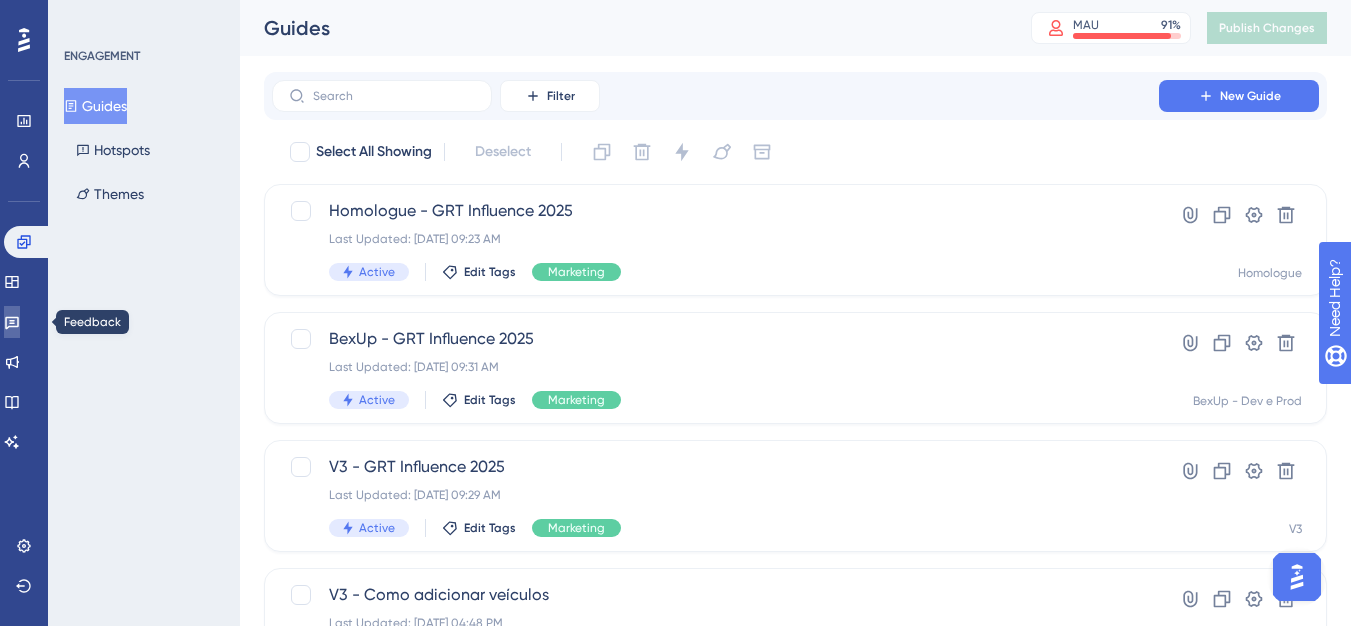click 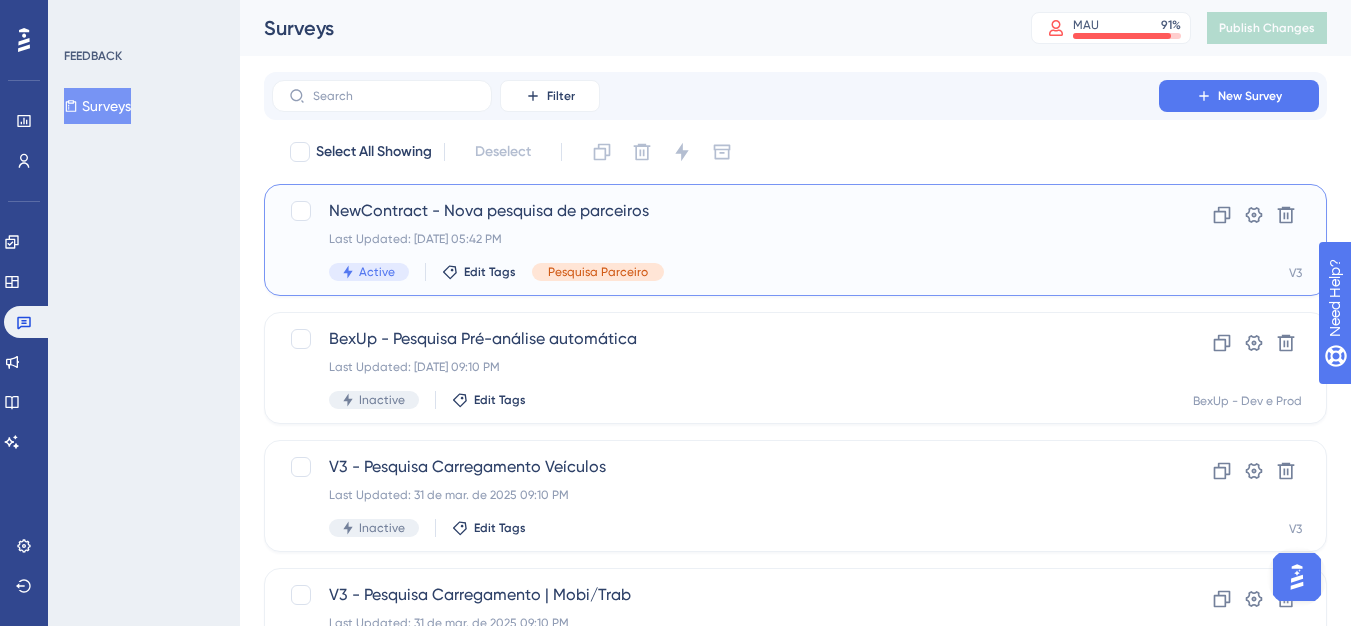 click on "Last Updated: 14 de jul. de 2025 05:42 PM" at bounding box center (715, 239) 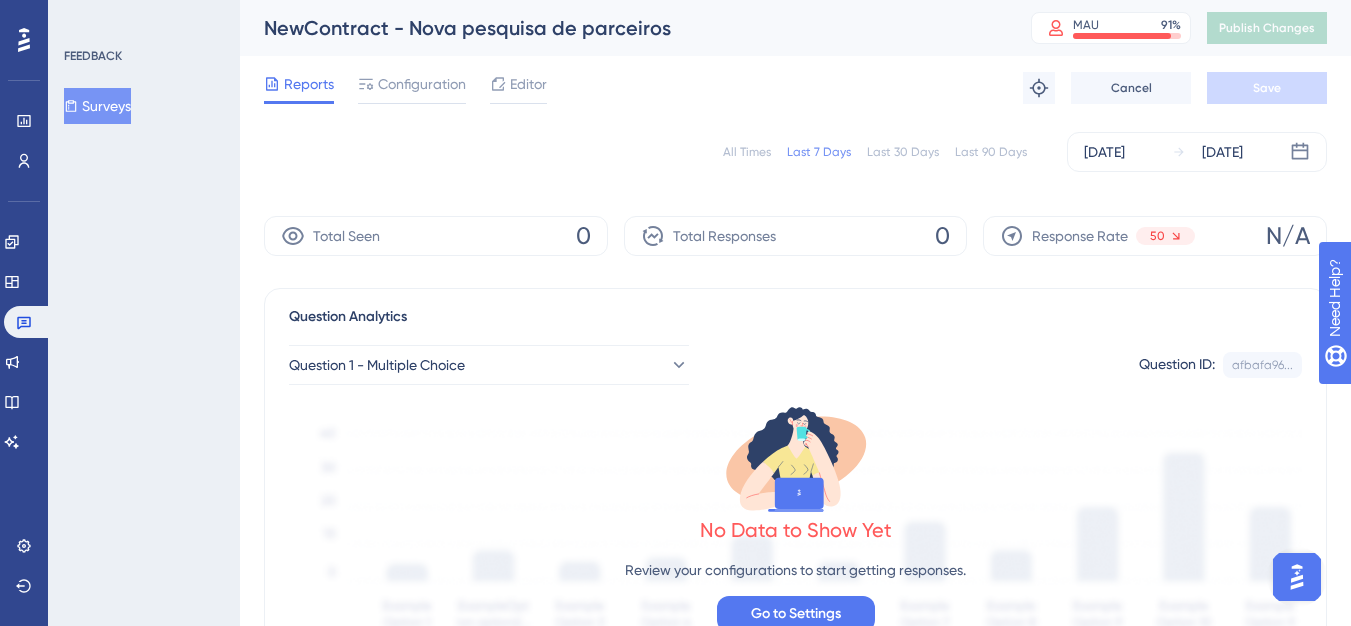 click on "All Times" at bounding box center [747, 152] 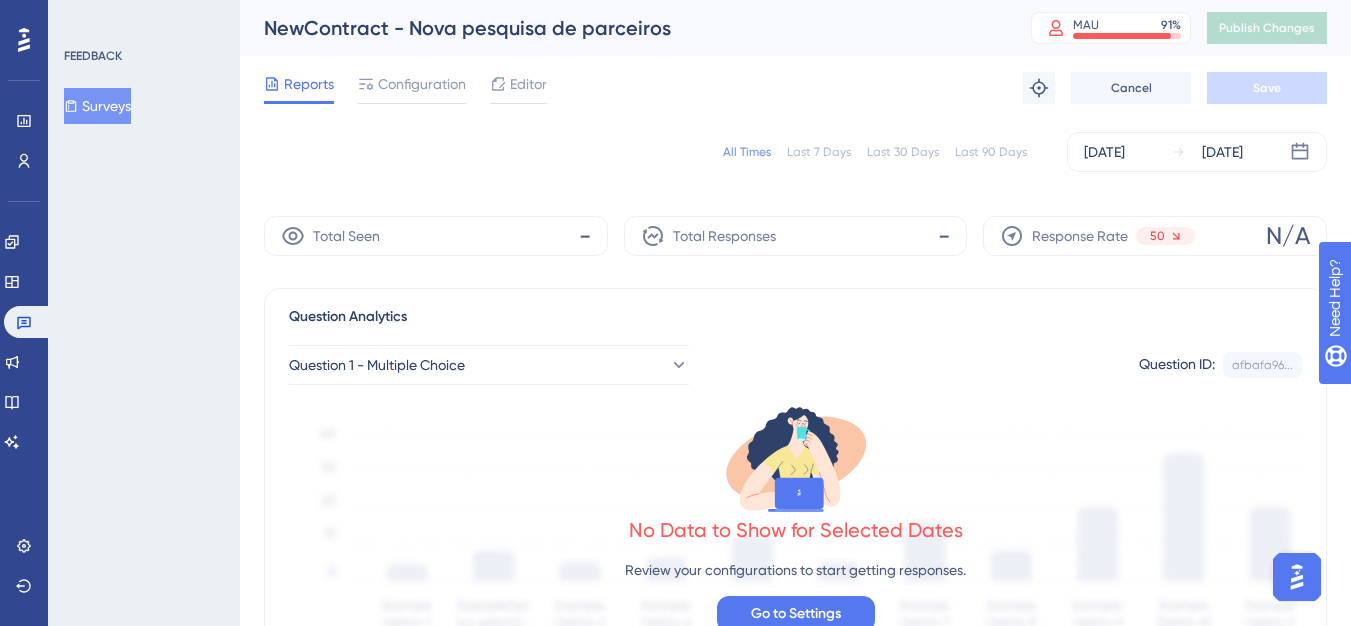 click on "All Times" at bounding box center (747, 152) 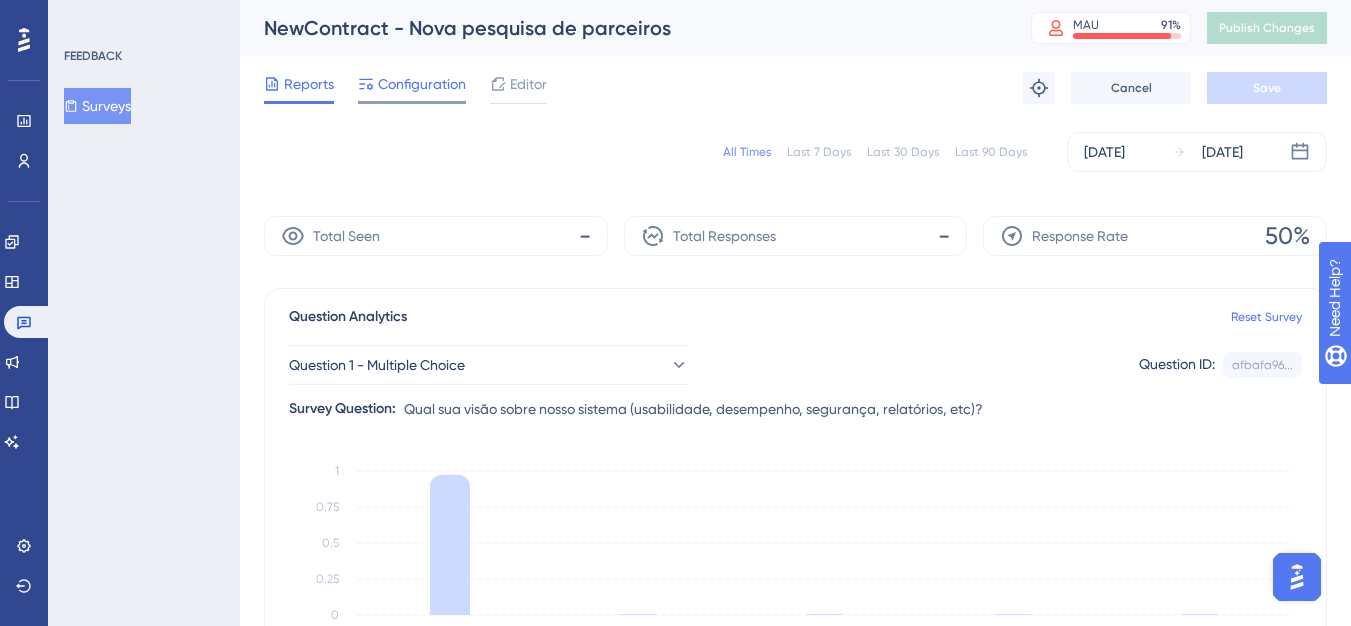 click on "Configuration" at bounding box center [422, 84] 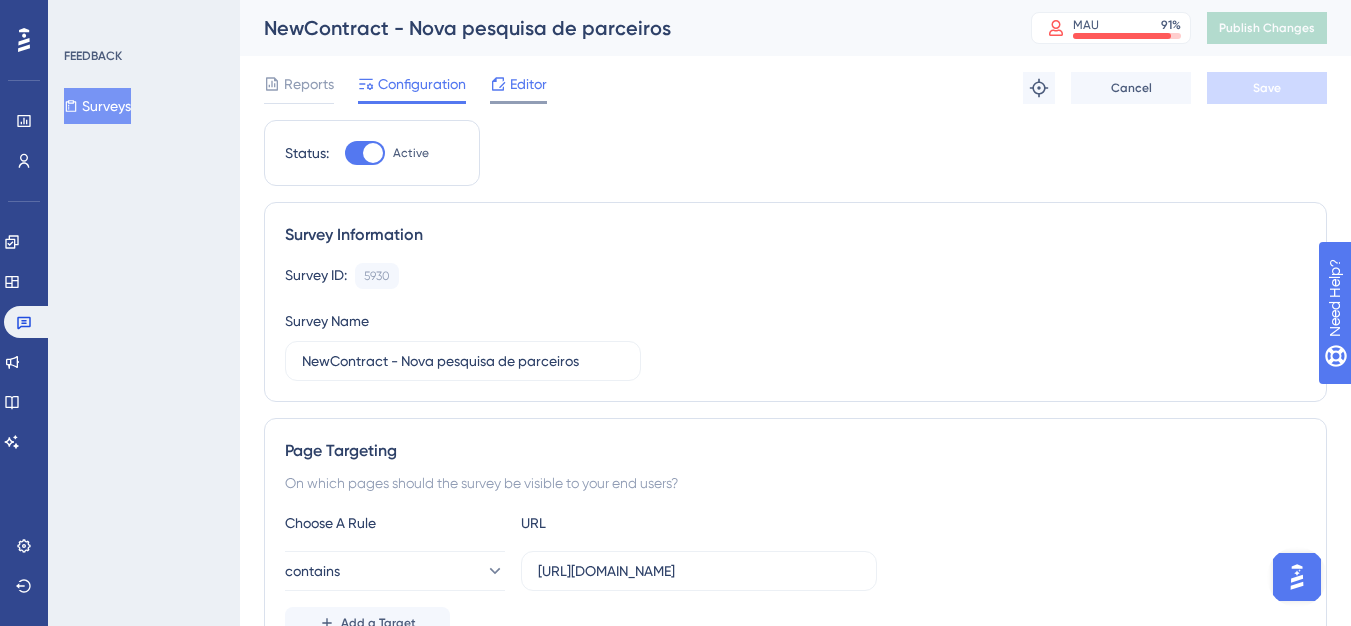 click at bounding box center [498, 84] 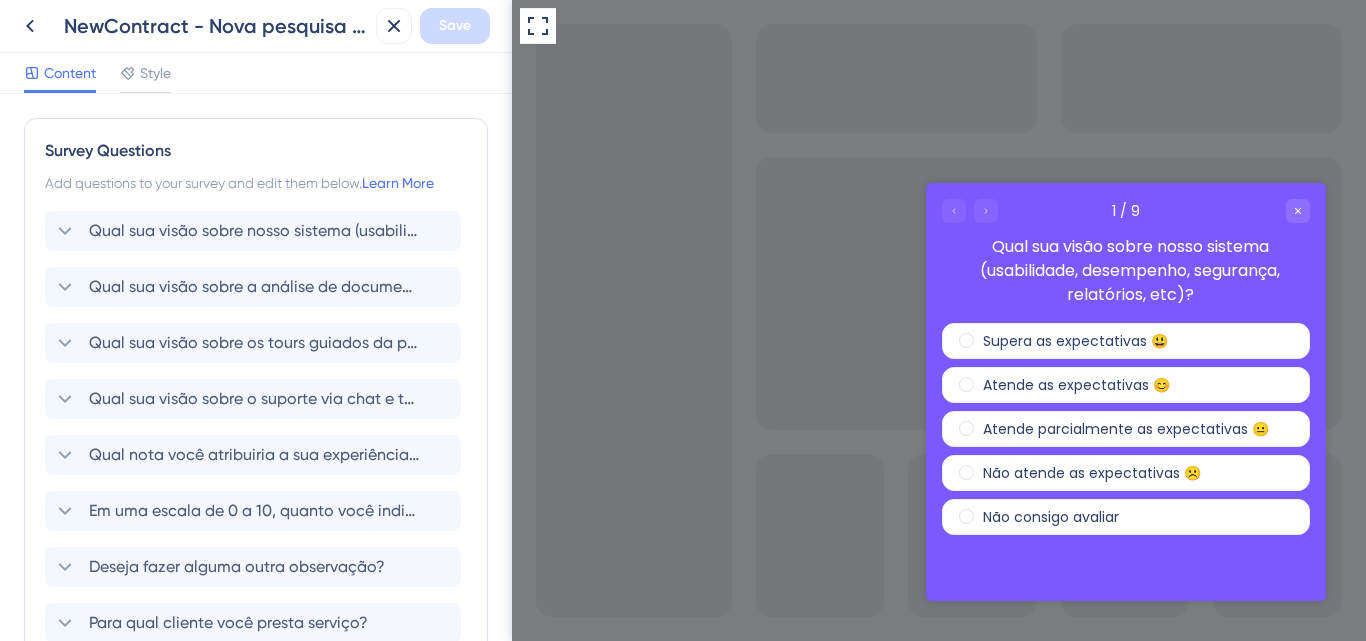 scroll, scrollTop: 0, scrollLeft: 0, axis: both 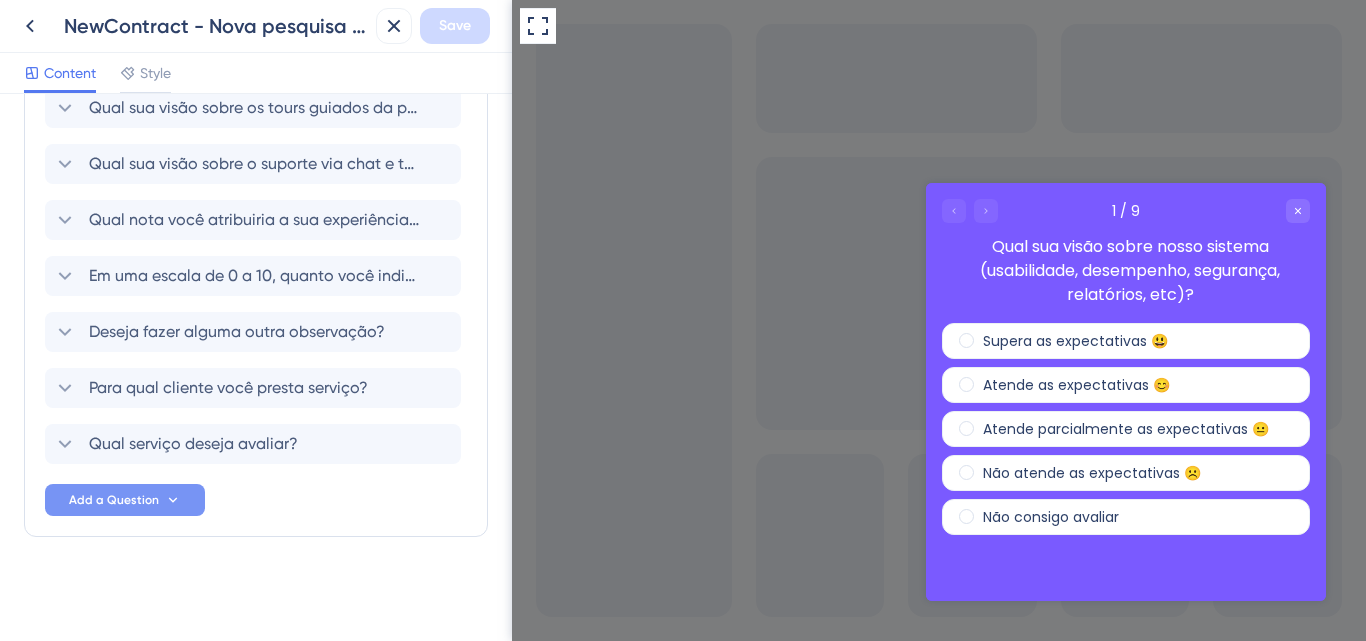 click on "Add a Question" at bounding box center [125, 500] 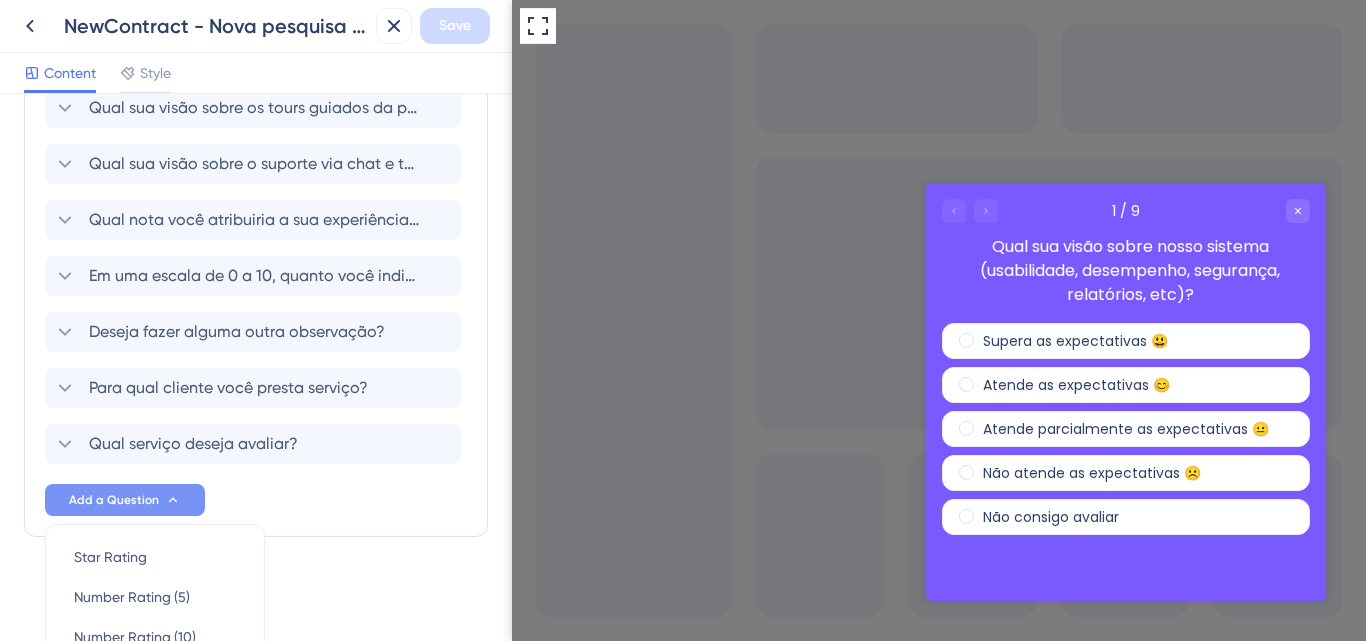 scroll, scrollTop: 544, scrollLeft: 0, axis: vertical 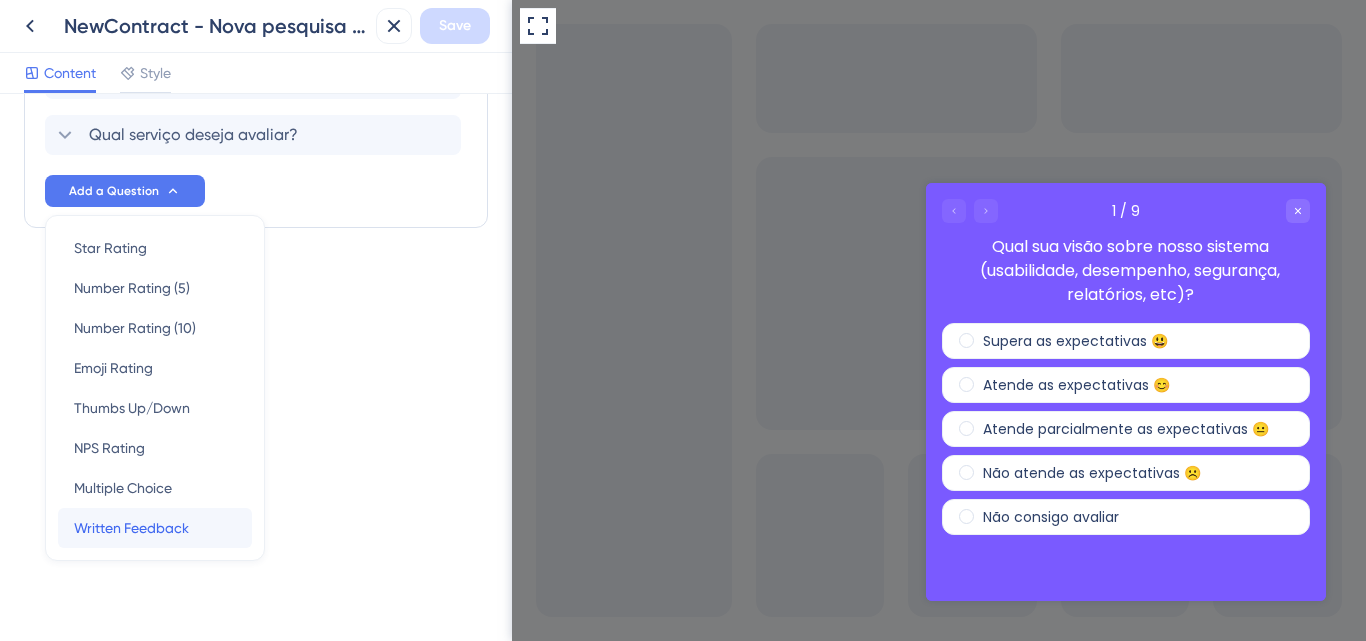 click on "Written Feedback" at bounding box center [131, 528] 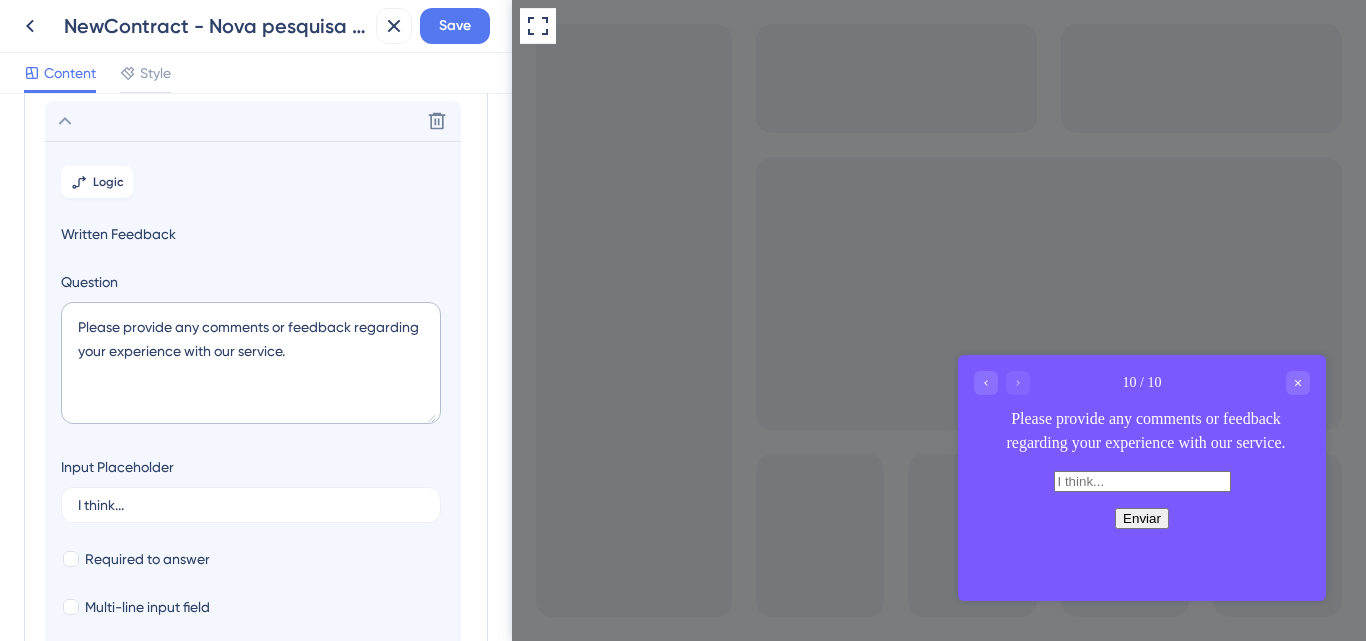 scroll, scrollTop: 621, scrollLeft: 0, axis: vertical 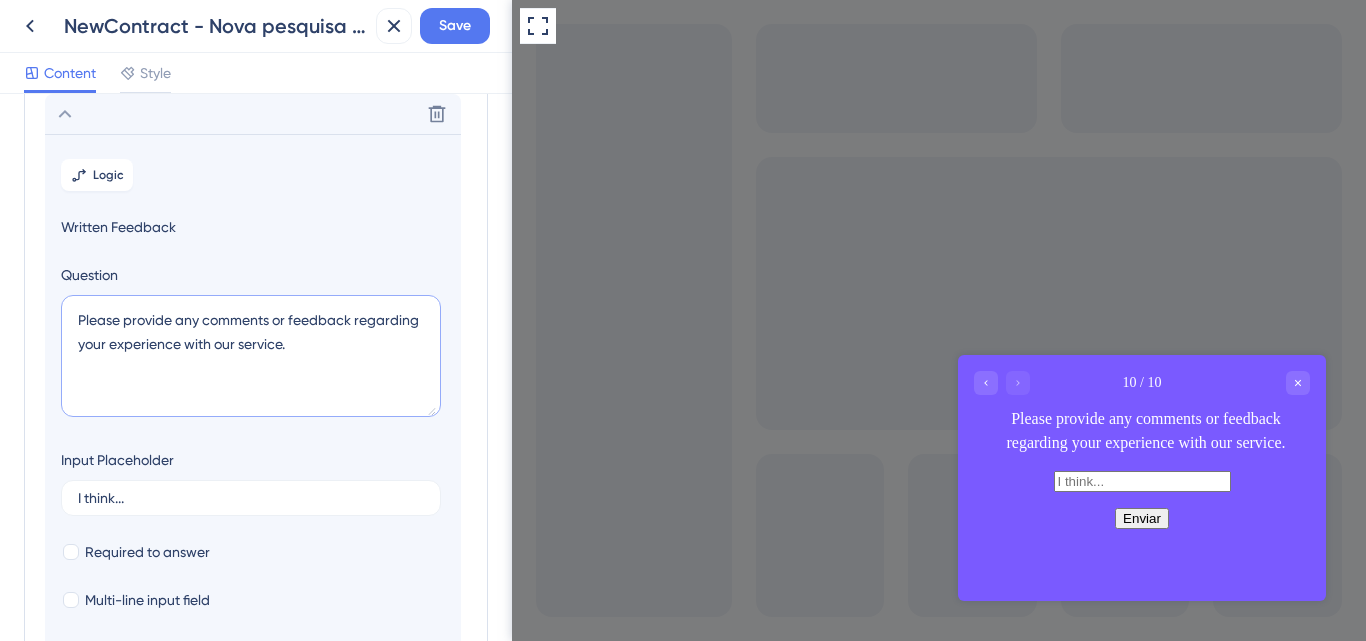drag, startPoint x: 306, startPoint y: 344, endPoint x: 22, endPoint y: 321, distance: 284.9298 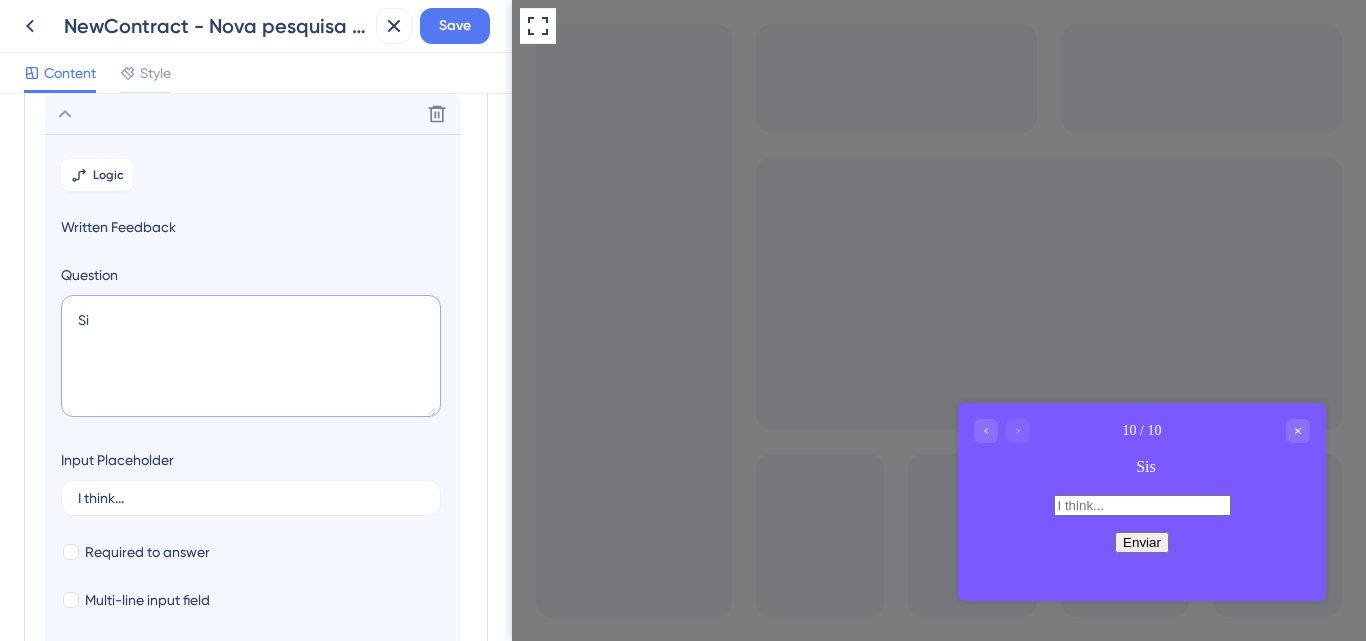 type on "S" 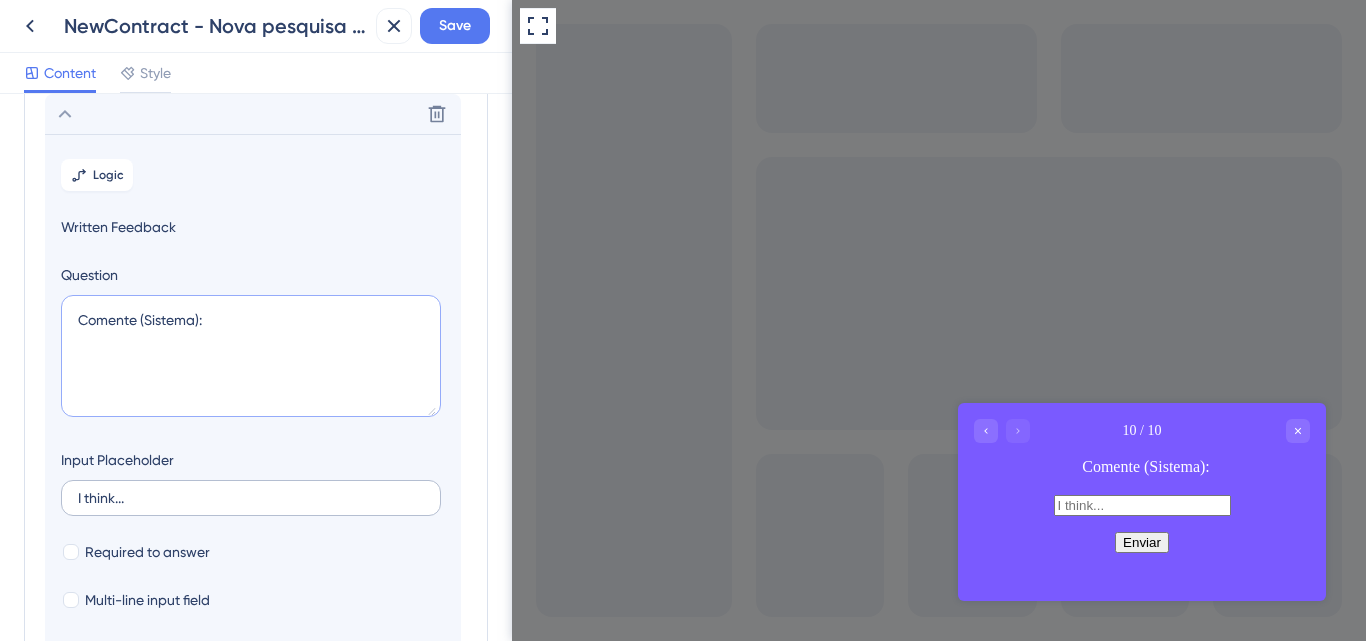 type on "Comente (Sistema):" 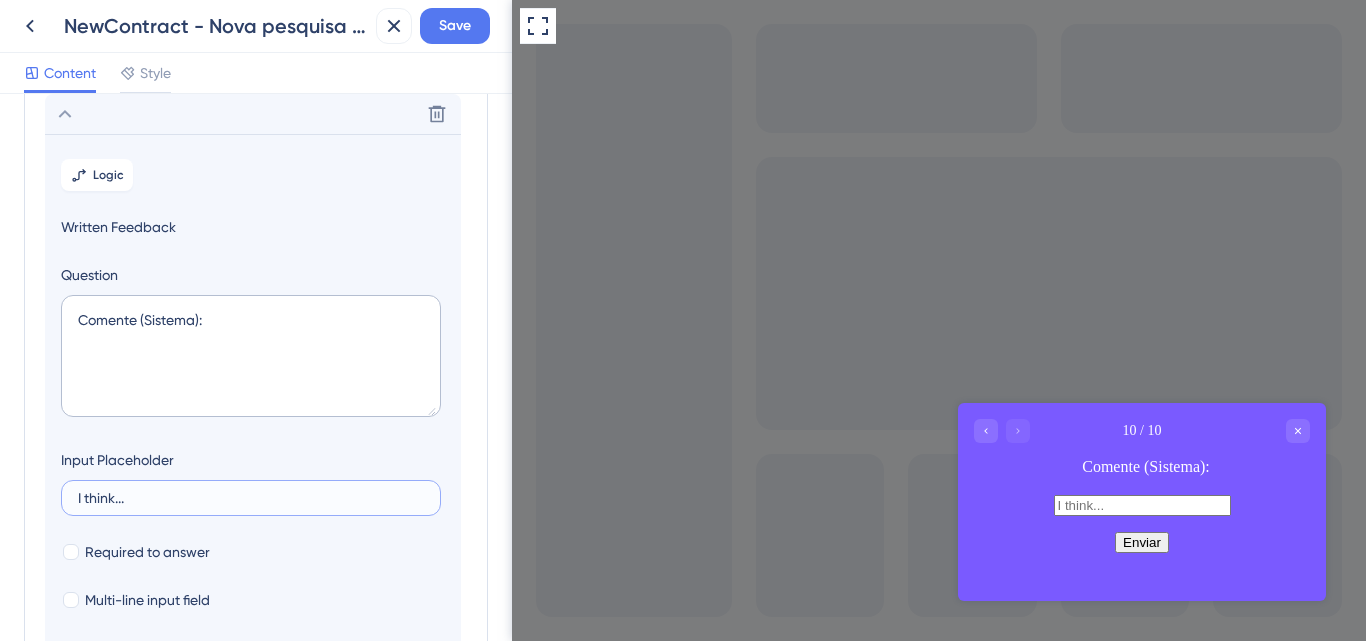 click on "I think..." at bounding box center (251, 498) 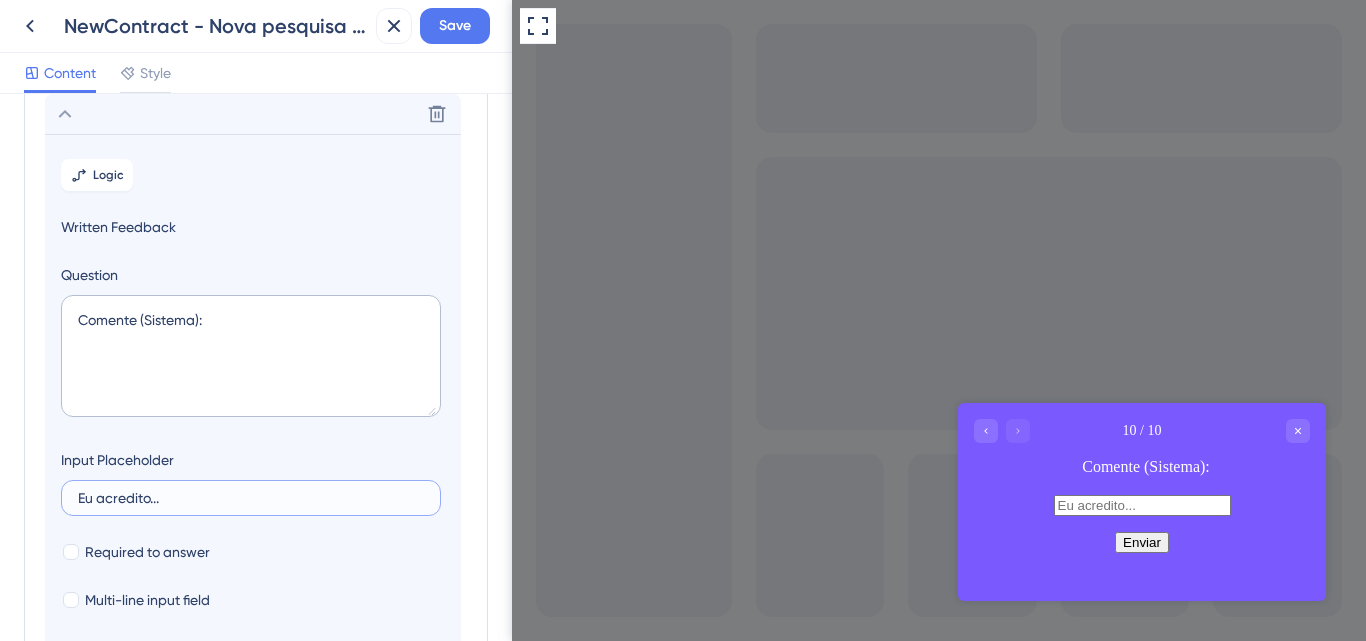 click on "Eu acredito..." at bounding box center [251, 498] 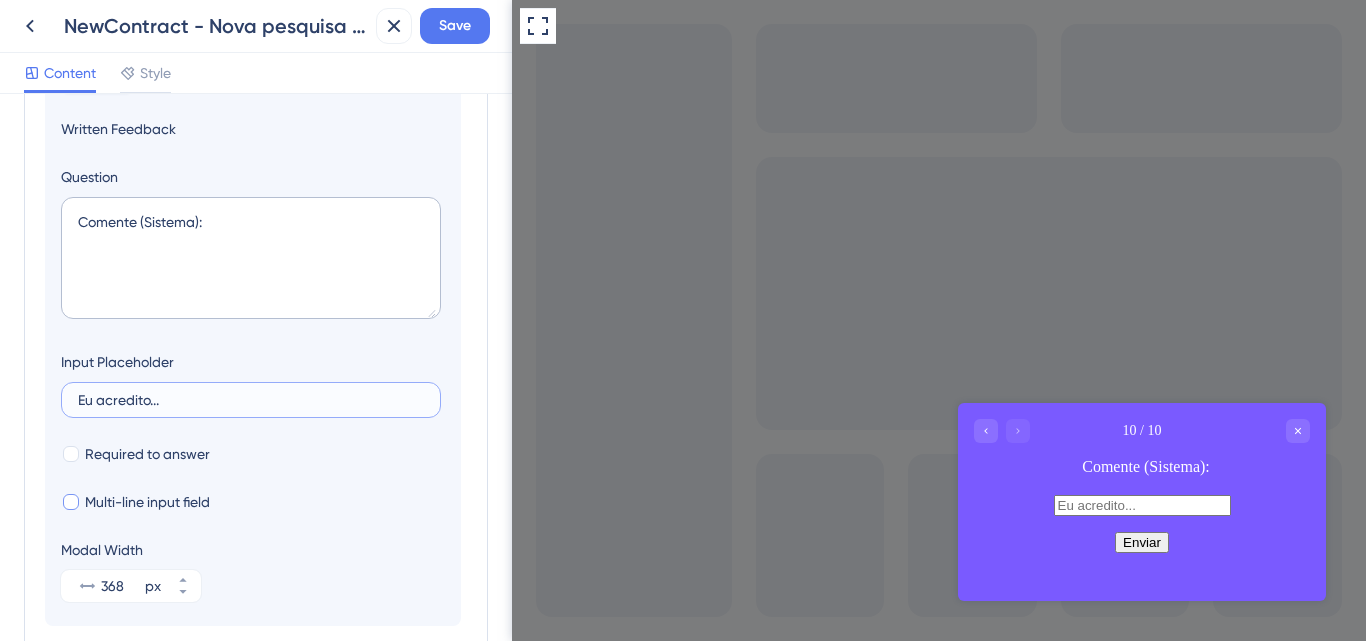 scroll, scrollTop: 881, scrollLeft: 0, axis: vertical 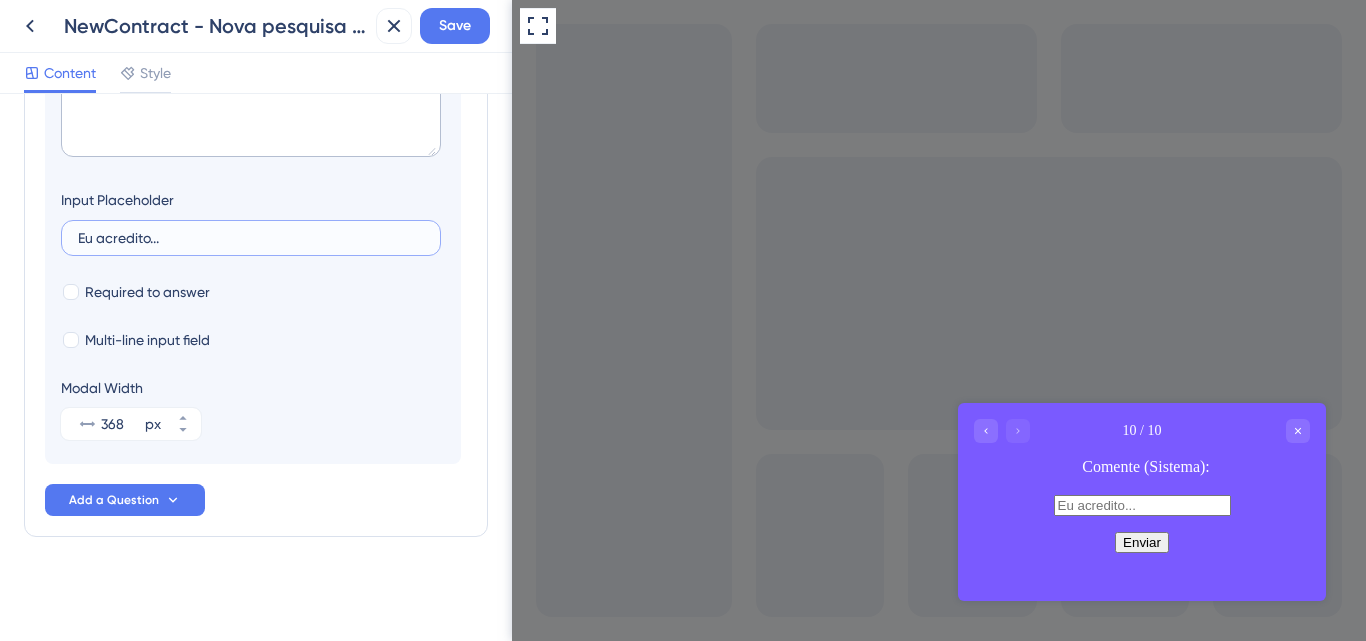 type on "Eu acredito..." 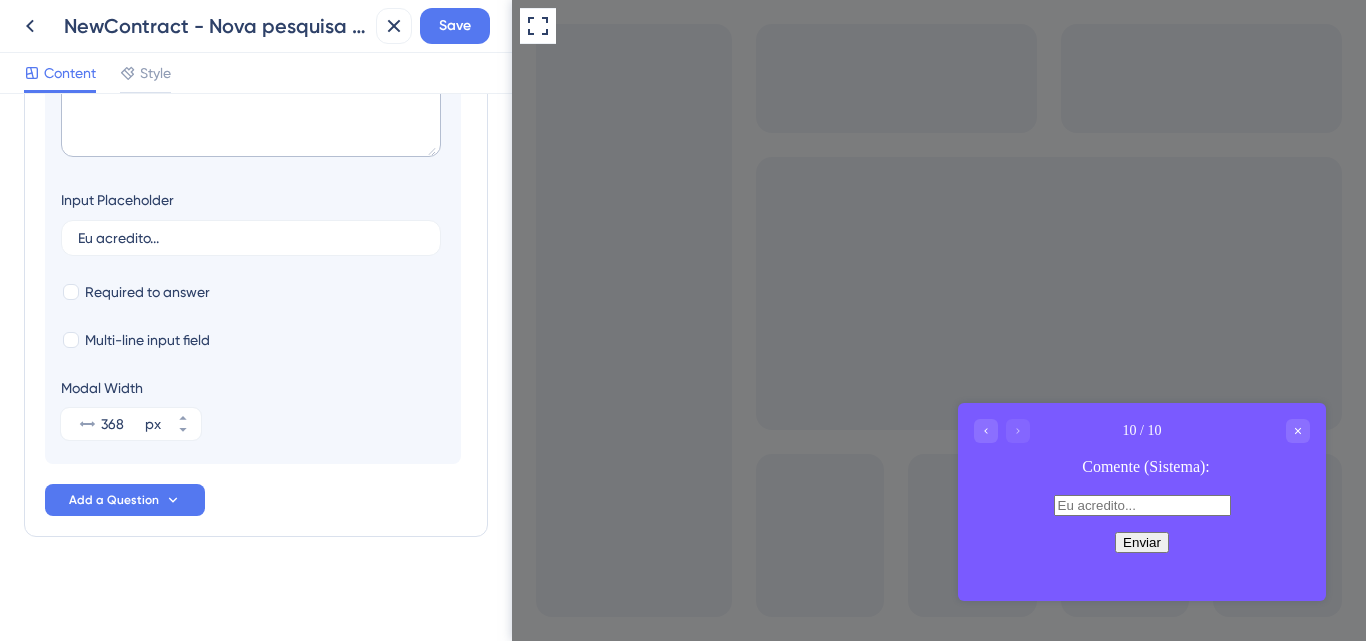 click on "Logic Written Feedback Question Comente (Sistema): Input Placeholder Eu acredito... Required to answer Multi-line input field Modal Width 368 px" at bounding box center [253, 169] 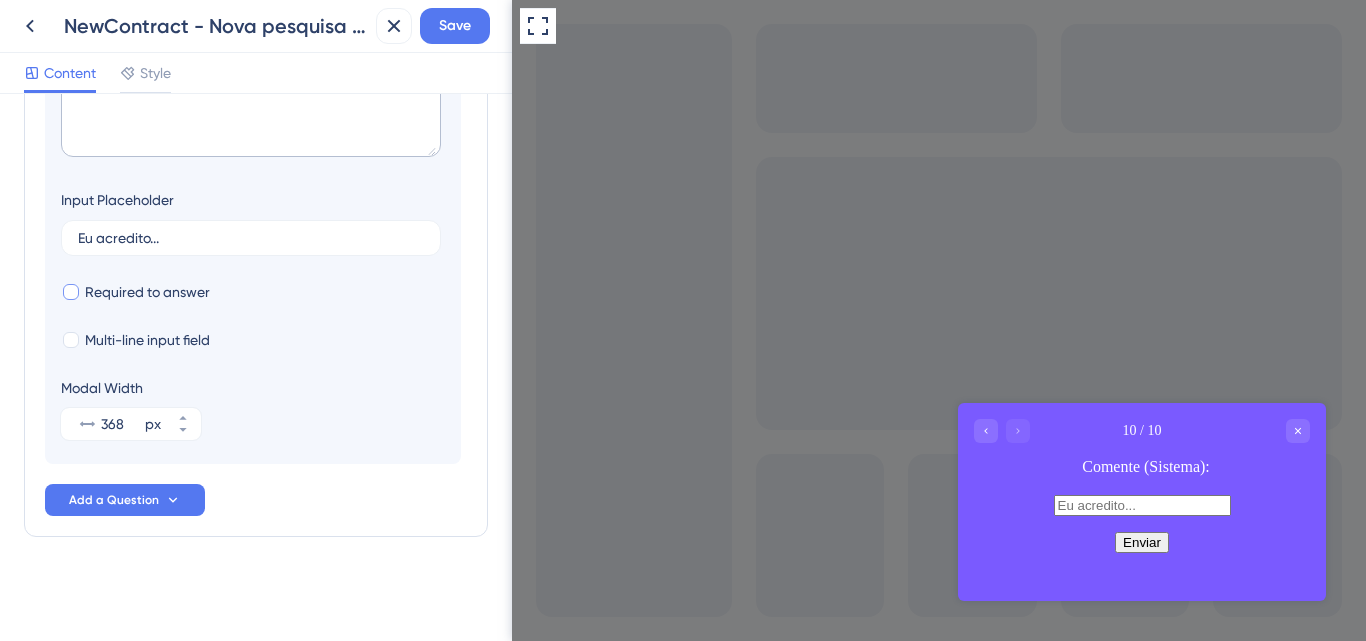 click on "Required to answer" at bounding box center [147, 292] 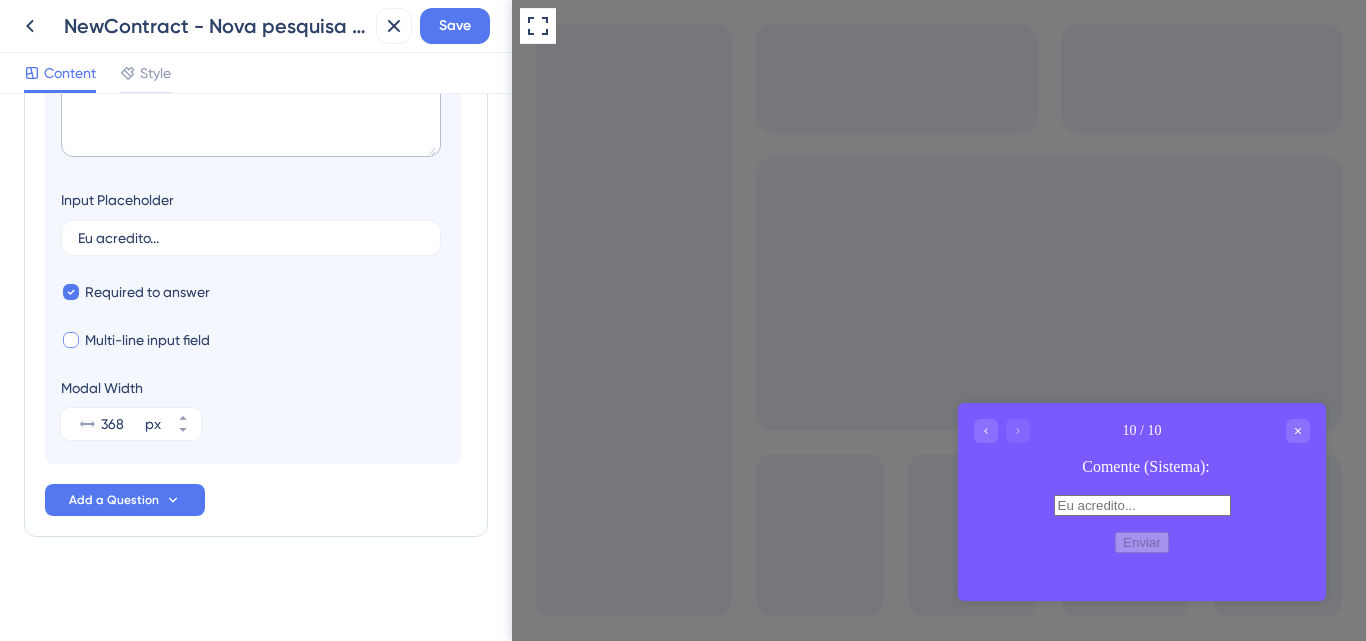 click on "Multi-line input field" at bounding box center (147, 340) 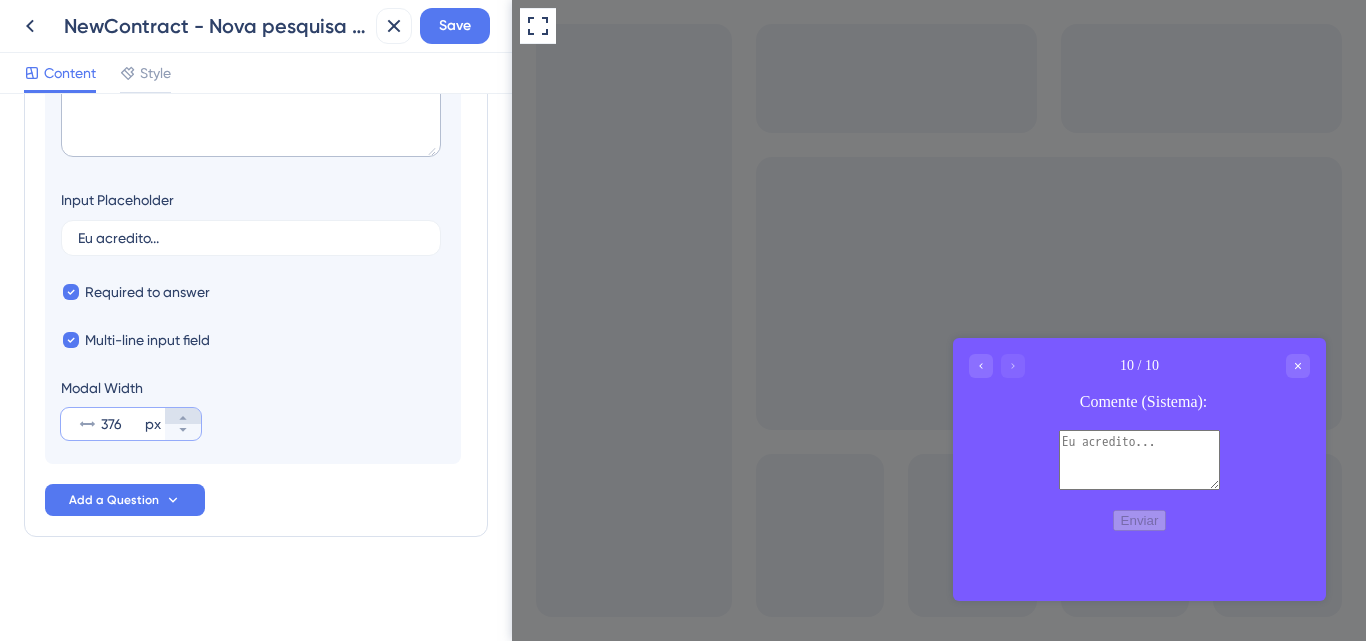 click 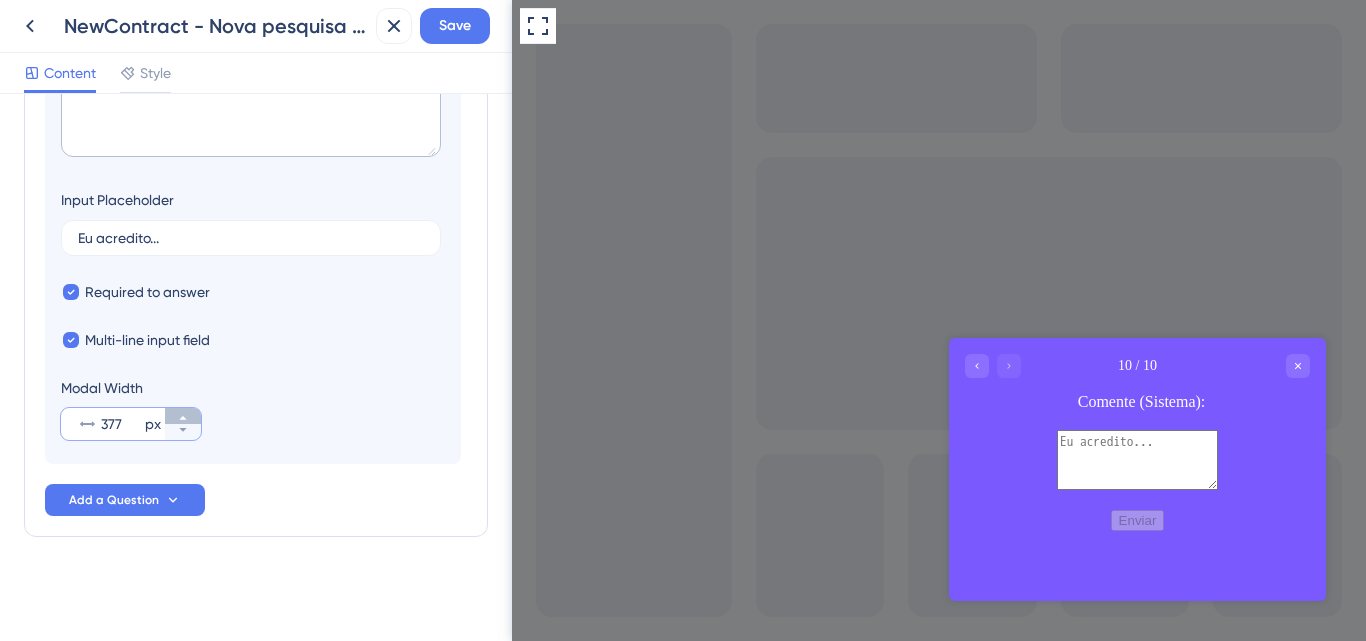 click 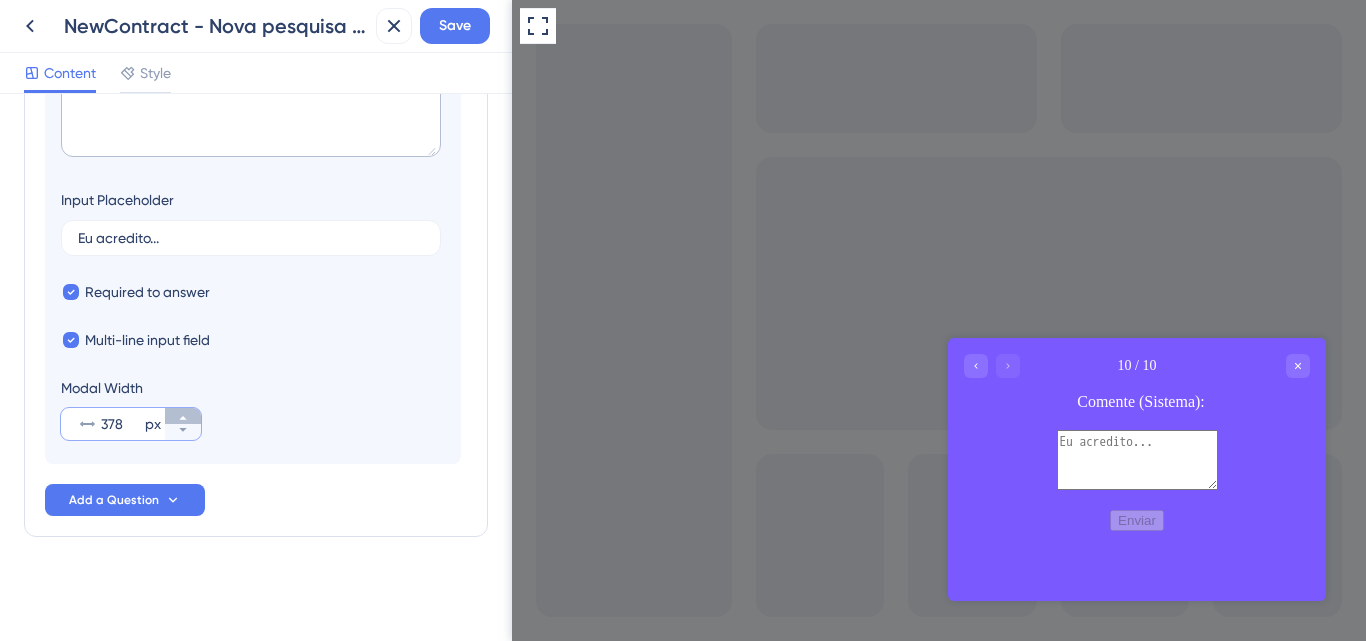 click 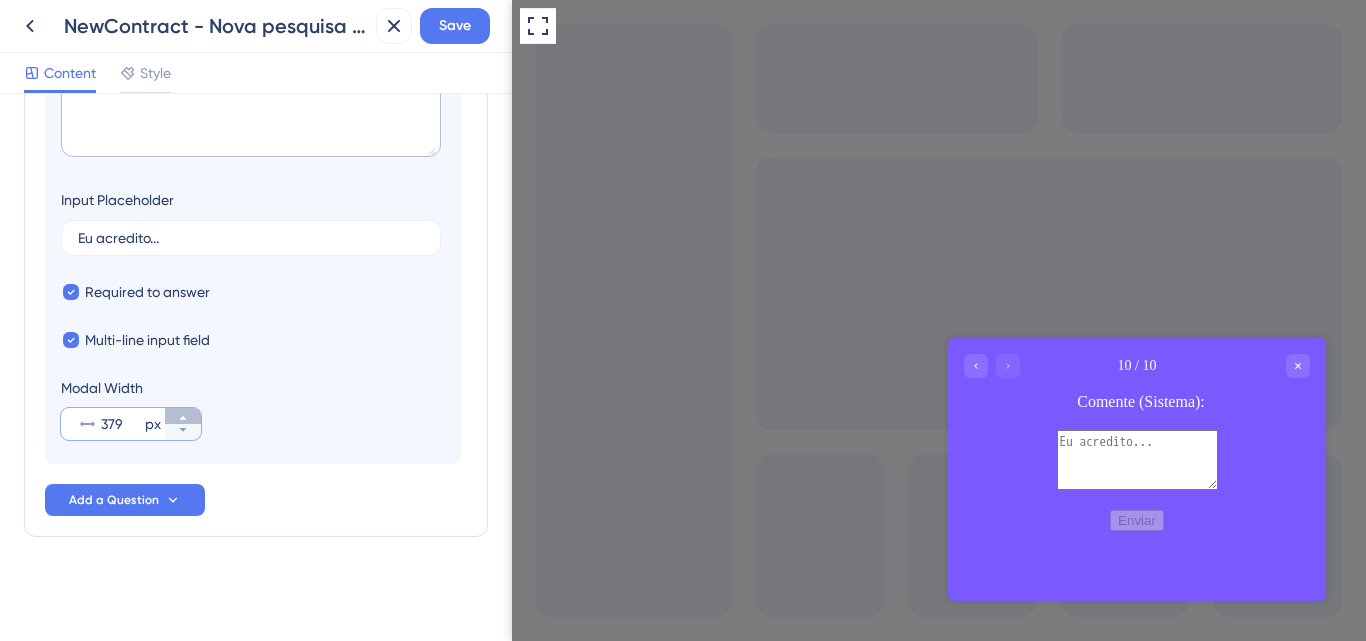 click 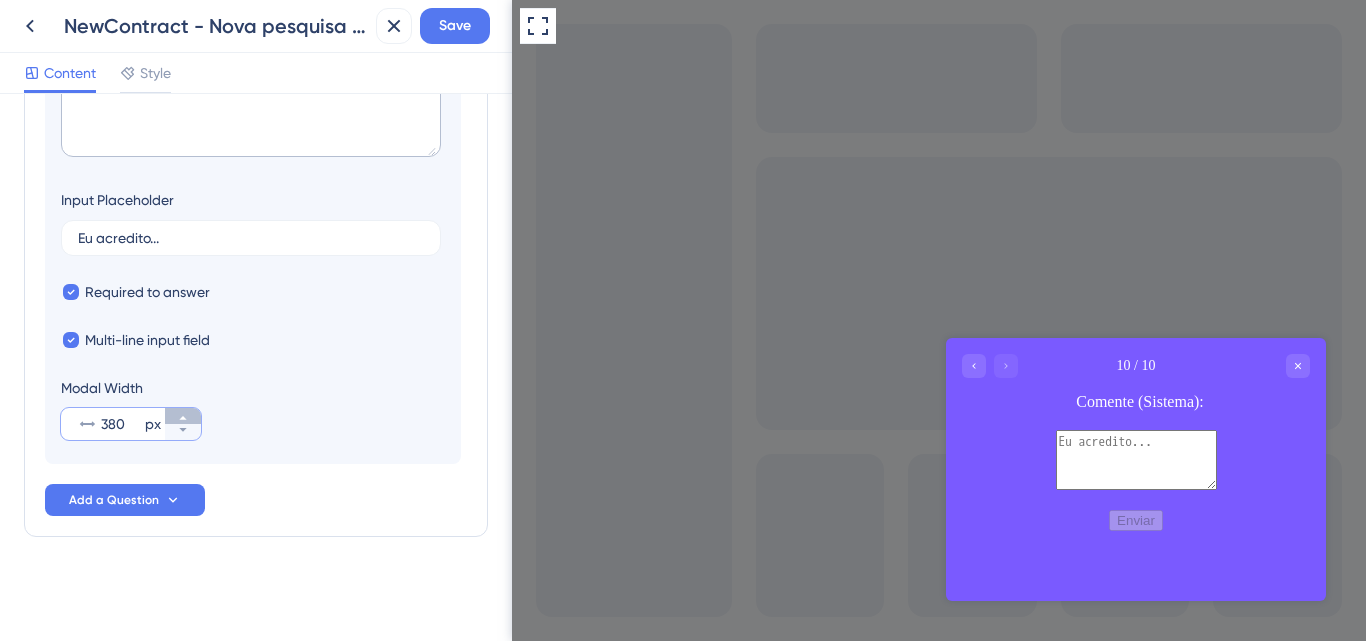 click 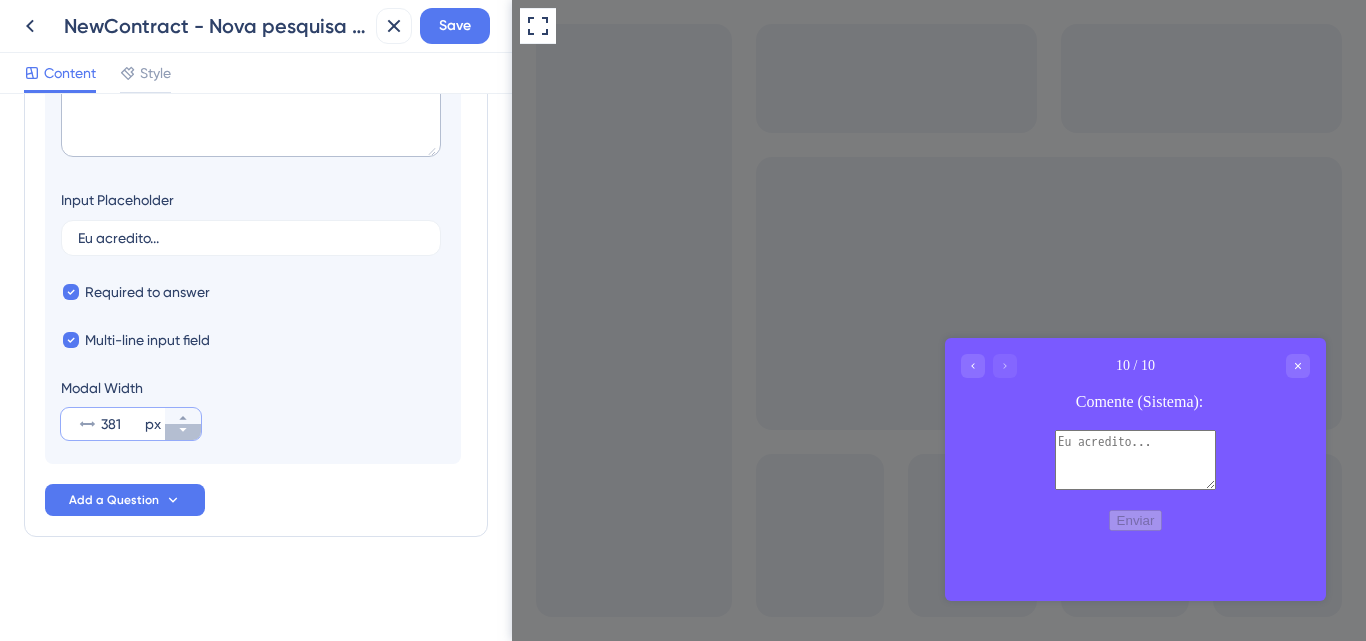 click on "381 px" at bounding box center [183, 432] 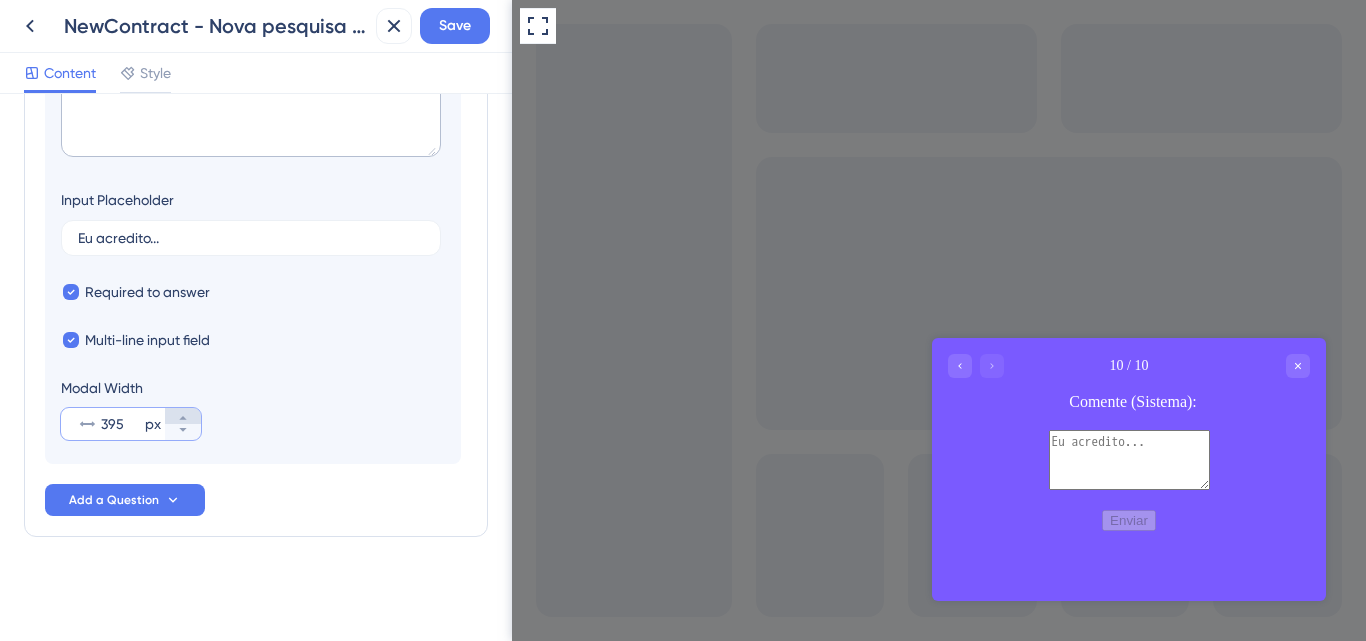 click on "395 px" at bounding box center [183, 416] 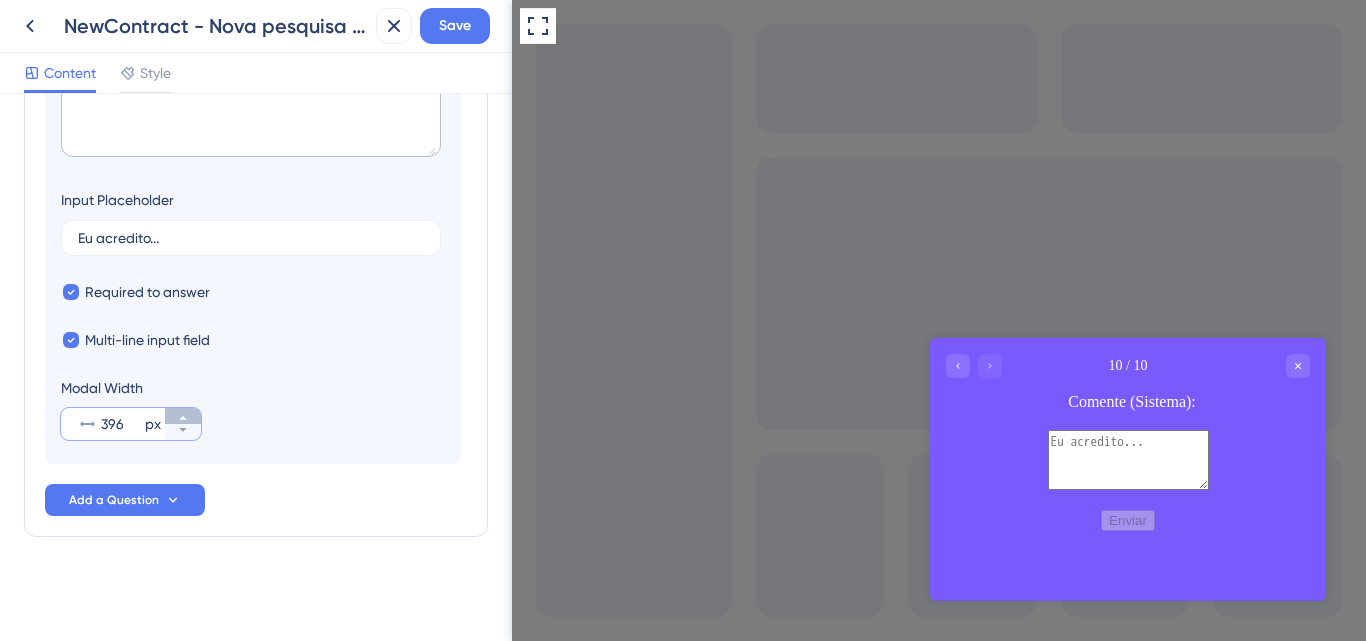 click on "396 px" at bounding box center [183, 416] 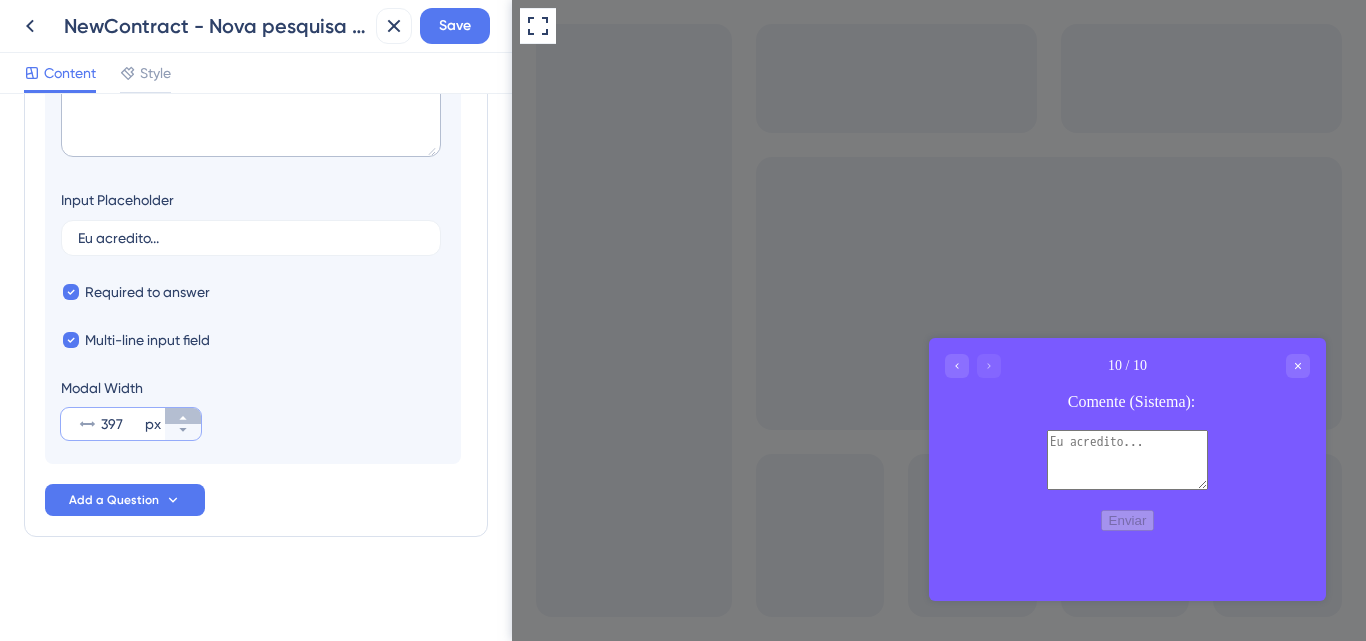 click on "397 px" at bounding box center [183, 416] 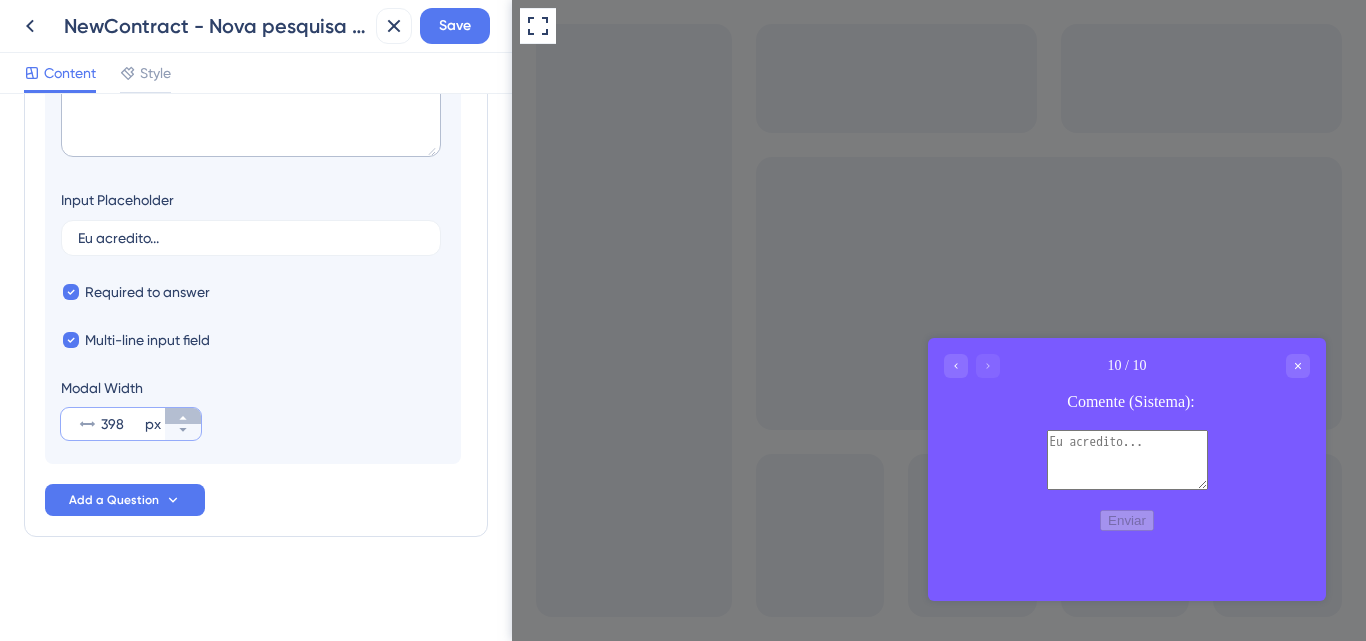 click on "398 px" at bounding box center [183, 416] 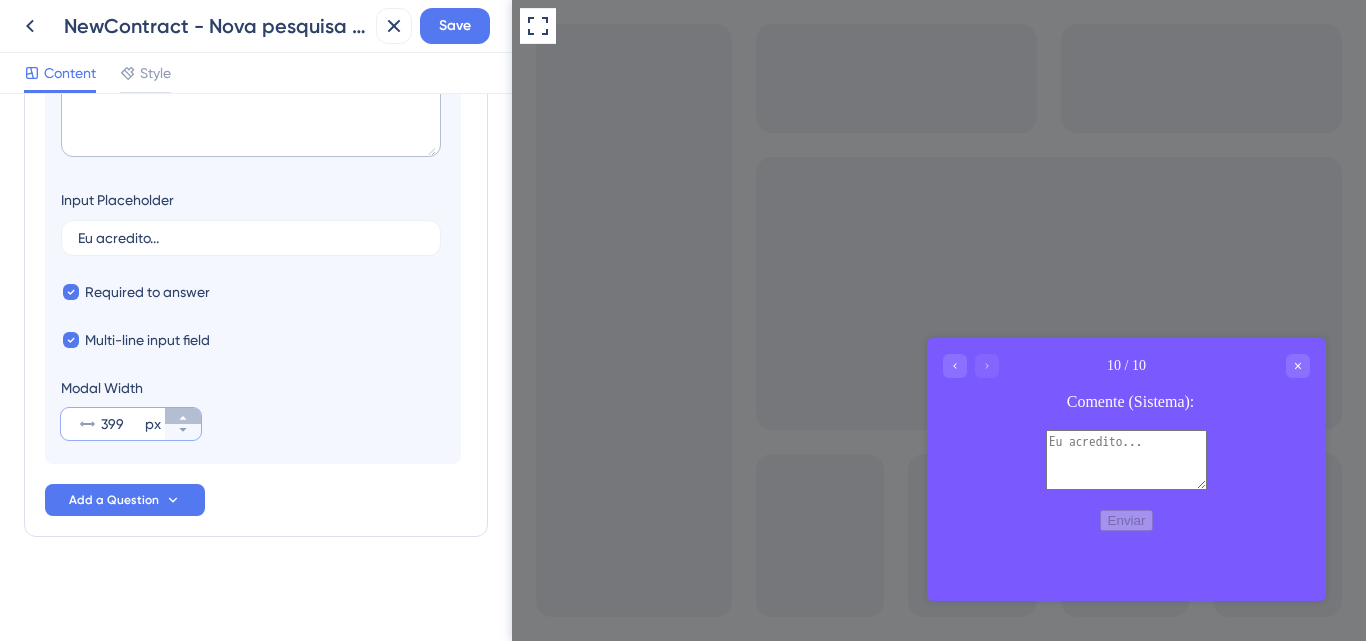 click on "399 px" at bounding box center [183, 416] 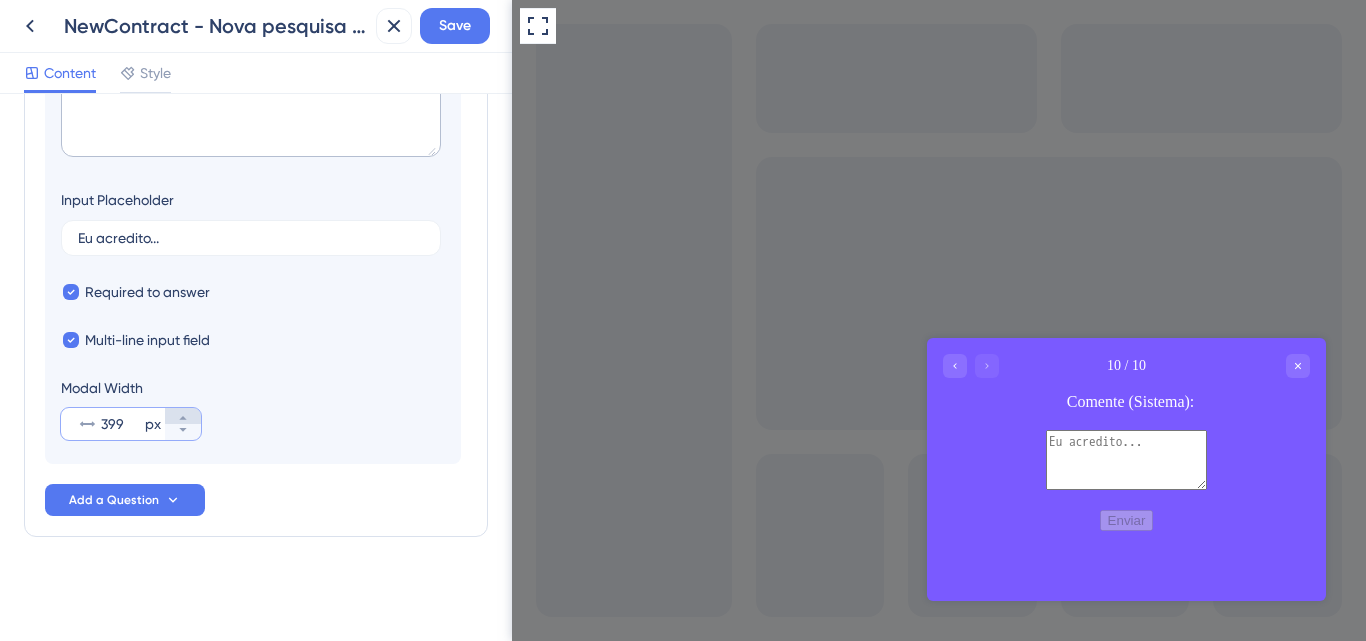 type on "400" 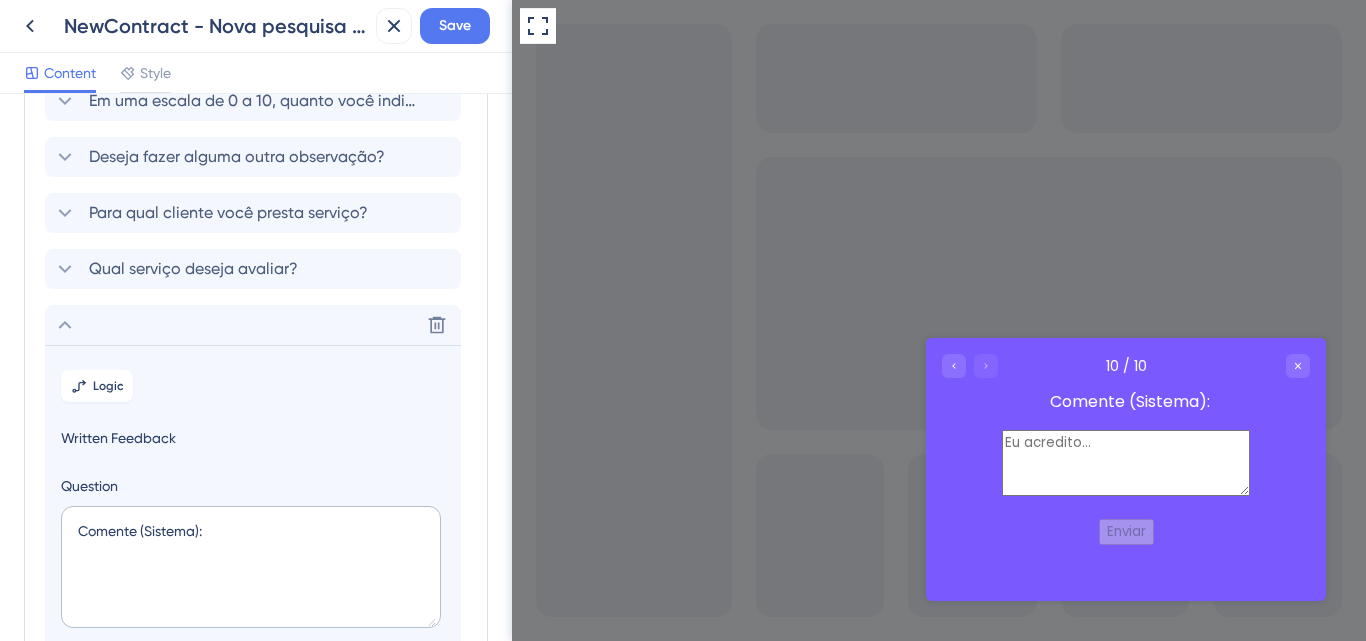 scroll, scrollTop: 381, scrollLeft: 0, axis: vertical 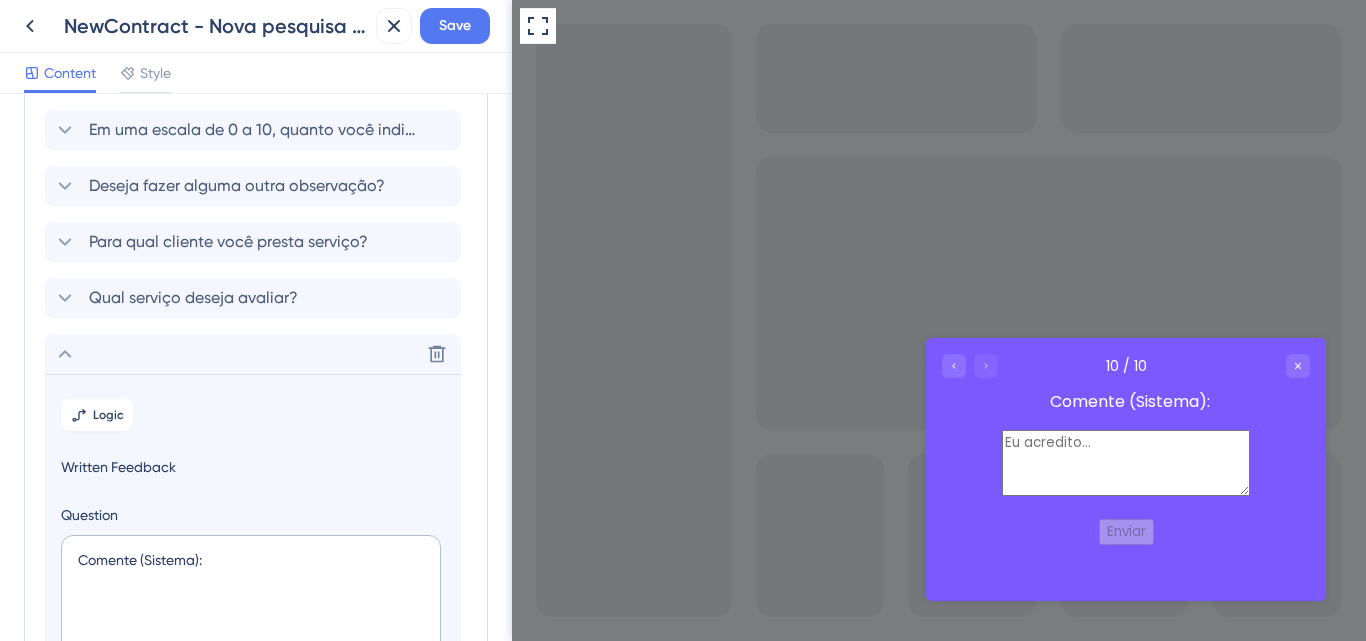 click on "Logic Written Feedback Question Comente (Sistema): Input Placeholder Eu acredito... Required to answer Multi-line input field Modal Width 400 px" at bounding box center (253, 669) 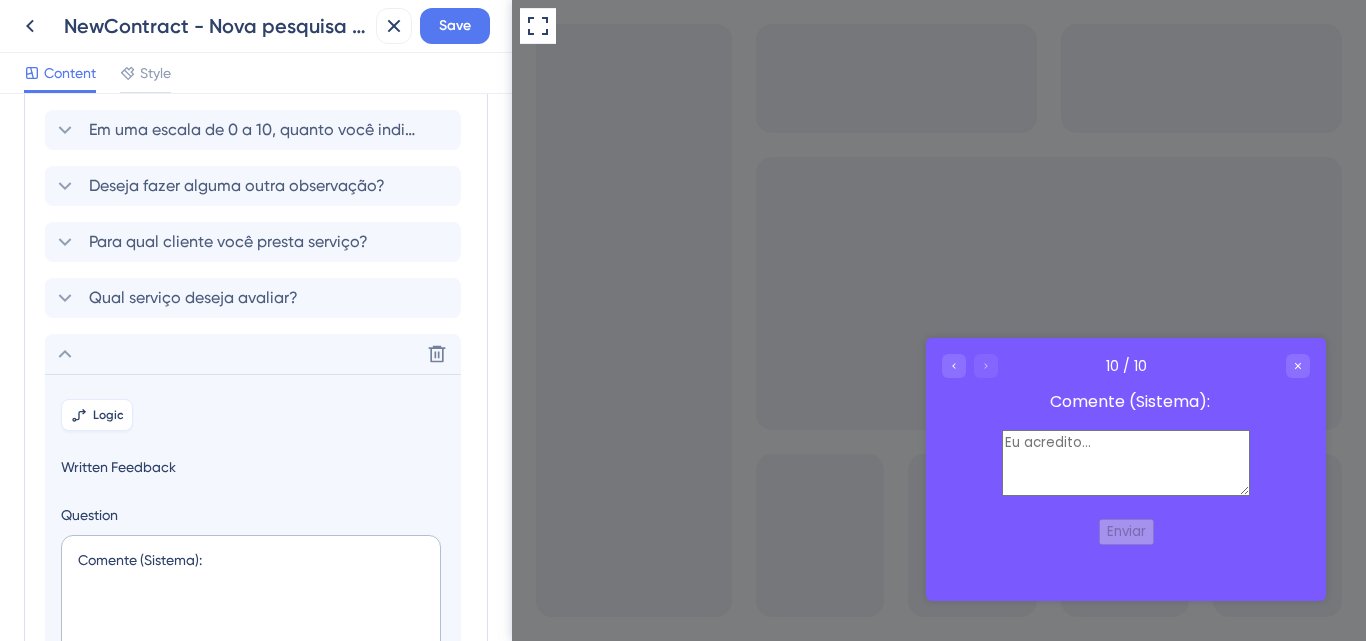click on "Logic" at bounding box center (108, 415) 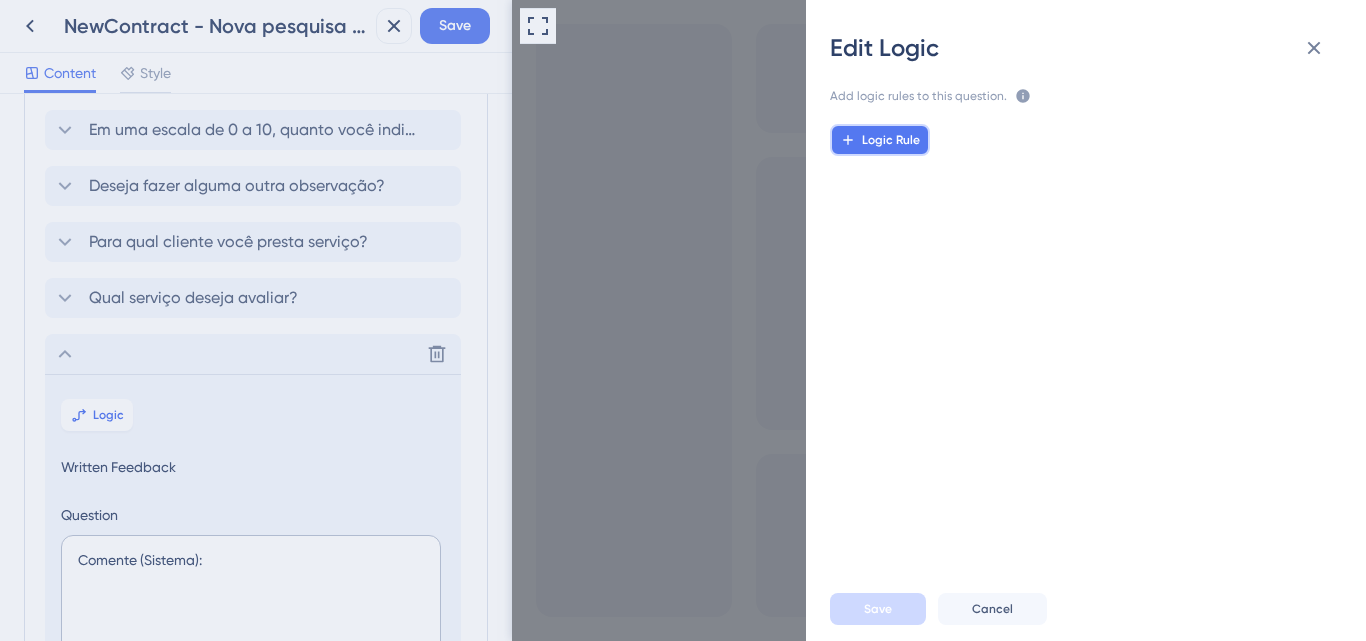 click on "Logic Rule" at bounding box center [891, 140] 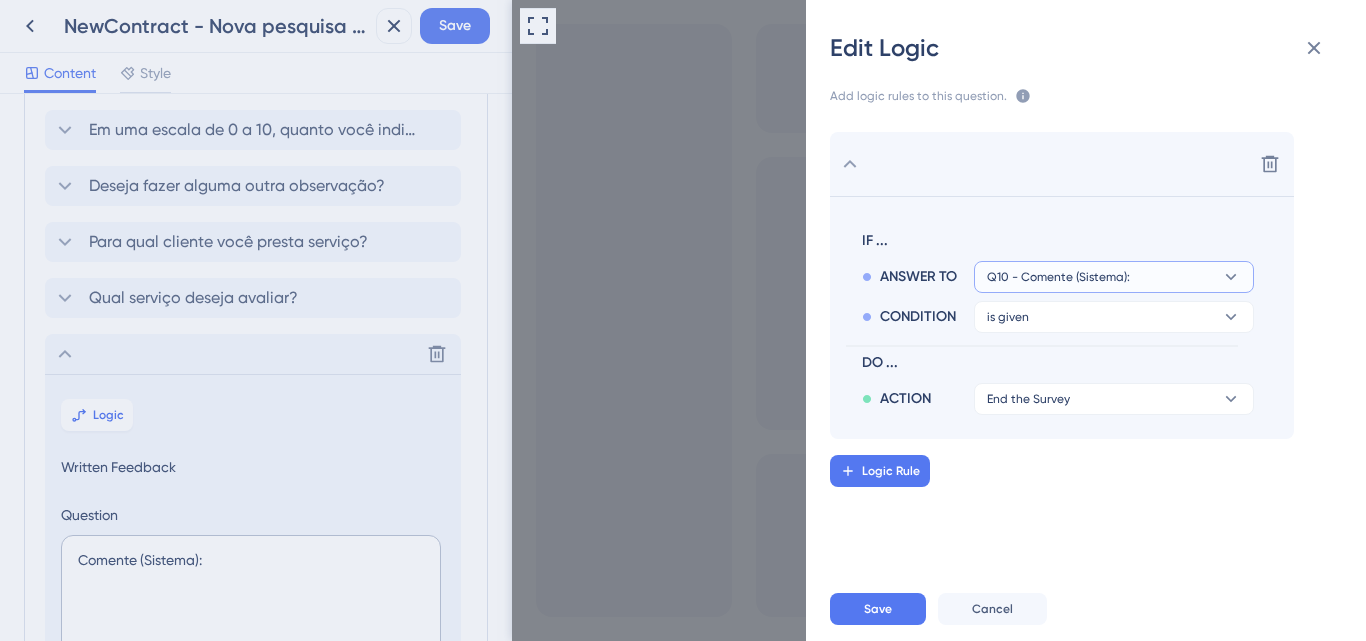 click on "Q10 - Comente (Sistema):" at bounding box center [1058, 277] 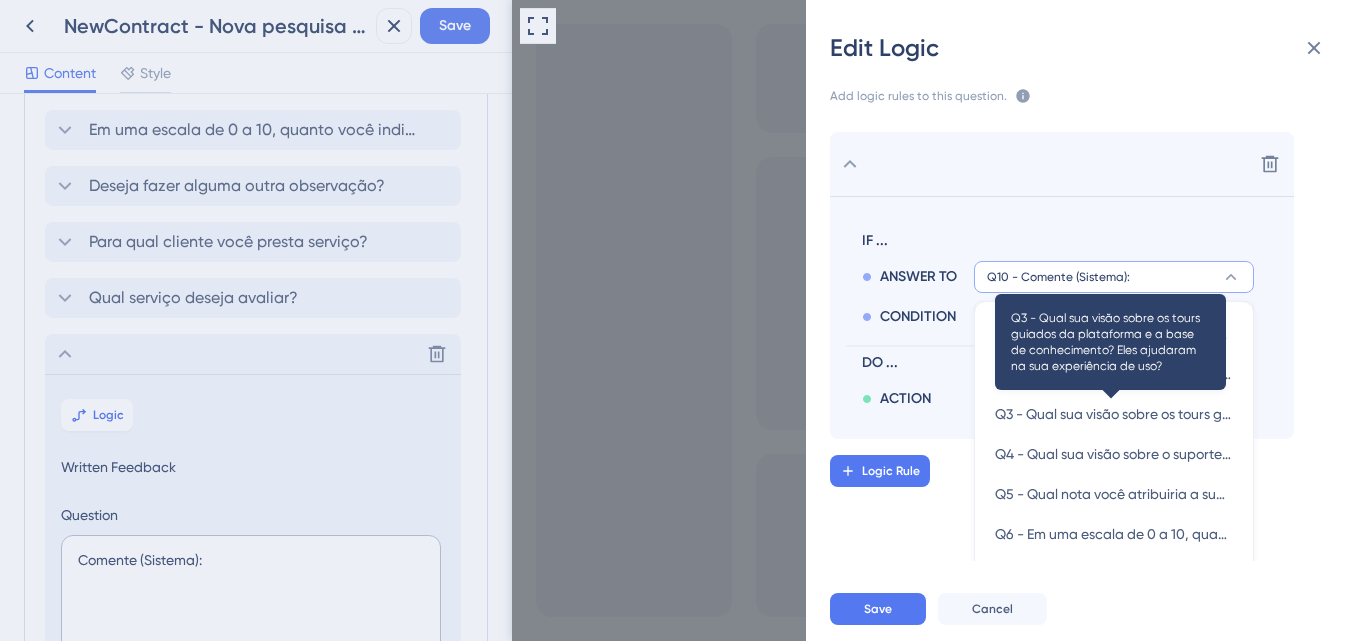 scroll, scrollTop: 142, scrollLeft: 0, axis: vertical 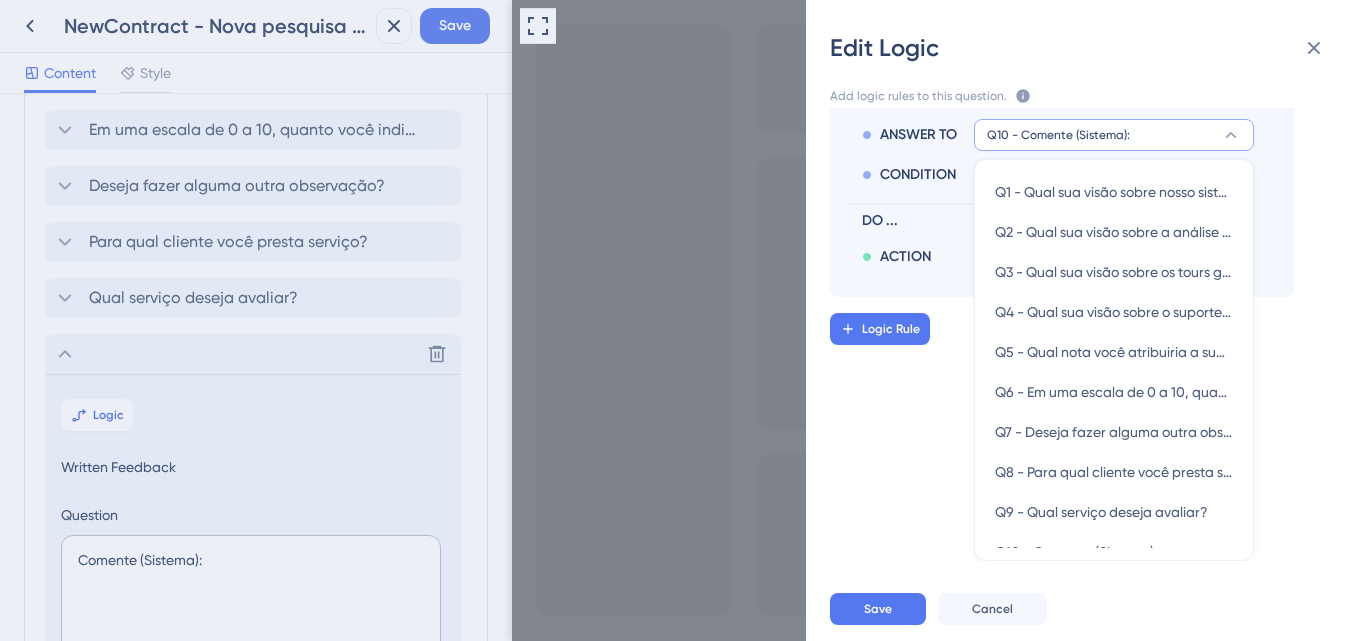 click on "Delete IF ... ANSWER TO Q10 - Comente (Sistema): Q1 - Qual sua visão sobre nosso sistema (usabilidade, desempenho, segurança, relatórios, etc)? Q1 - Qual sua visão sobre nosso sistema (usabilidade, desempenho, segurança, relatórios, etc)? Q2 - Qual sua visão sobre a análise de documentos realizada pelo time da Bernhoeft? Q2 - Qual sua visão sobre a análise de documentos realizada pelo time da Bernhoeft? Q3 - Qual sua visão sobre os tours guiados da plataforma e a base de conhecimento? Eles ajudaram na sua experiência de uso? Q3 - Qual sua visão sobre os tours guiados da plataforma e a base de conhecimento? Eles ajudaram na sua experiência de uso? Q4 - Qual sua visão sobre o suporte via chat e telefone? Q4 - Qual sua visão sobre o suporte via chat e telefone? Q5 - Qual nota você atribuiria a sua experiência com a Bernhoeft? Q5 - Qual nota você atribuiria a sua experiência com a Bernhoeft? Q6 - Em uma escala de 0 a 10, quanto você indicaria a nossa empresa a um amigo ou familiar? CONDITION" at bounding box center (1094, 334) 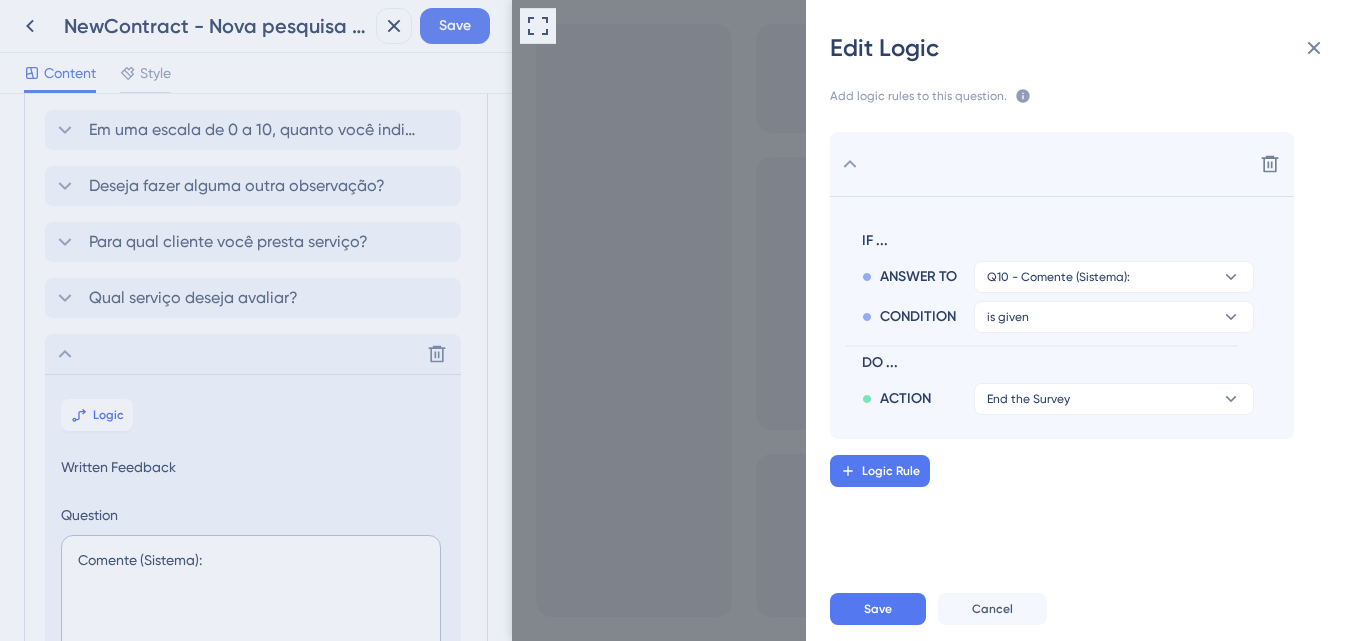 scroll, scrollTop: 0, scrollLeft: 0, axis: both 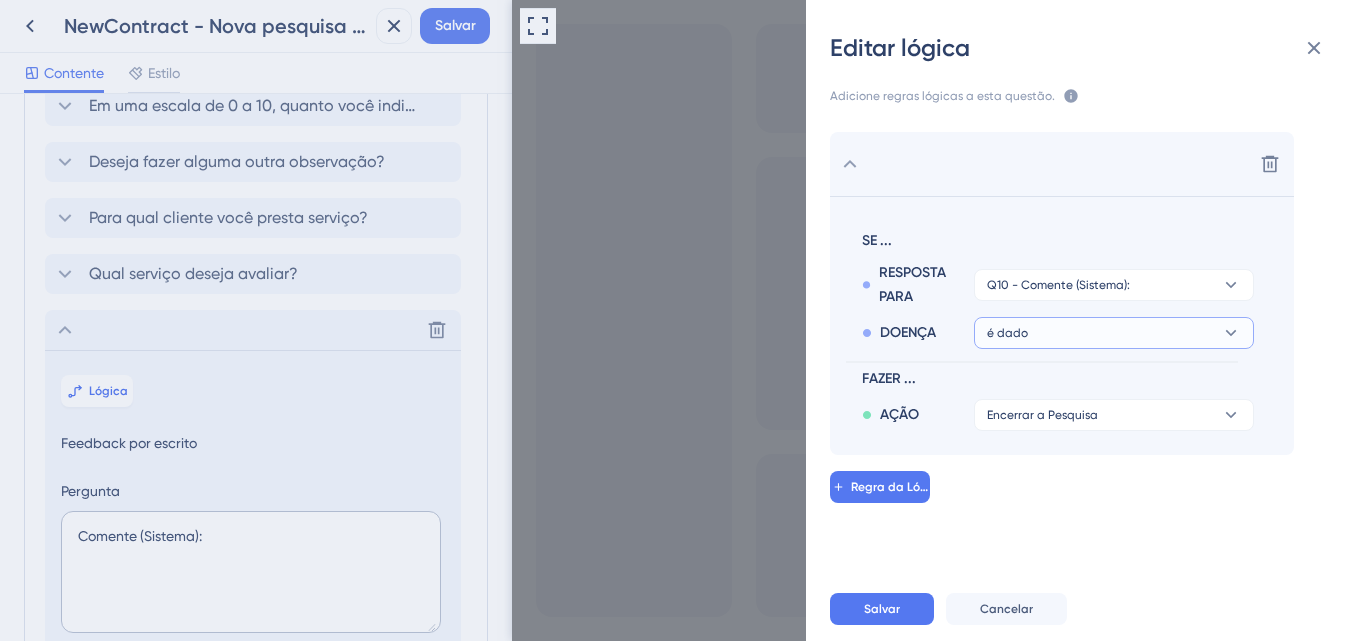 click on "é dado" at bounding box center (1114, 285) 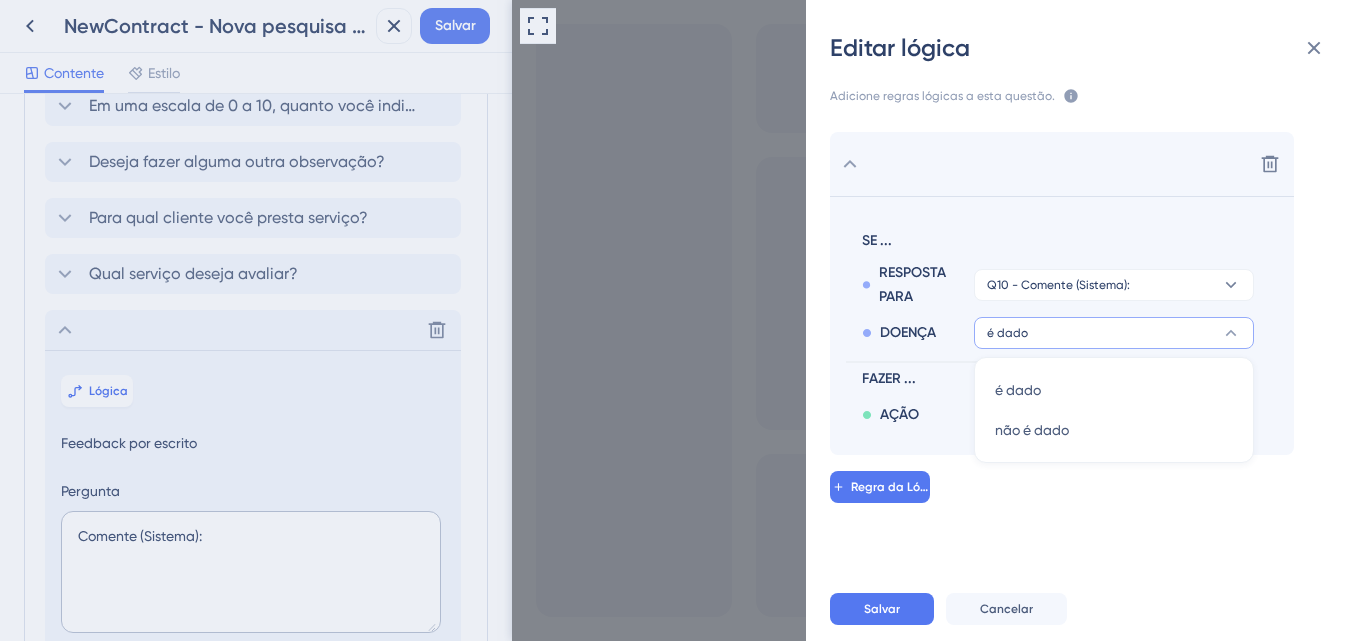 click on "AÇÃO Encerrar a Pesquisa" at bounding box center (1058, 411) 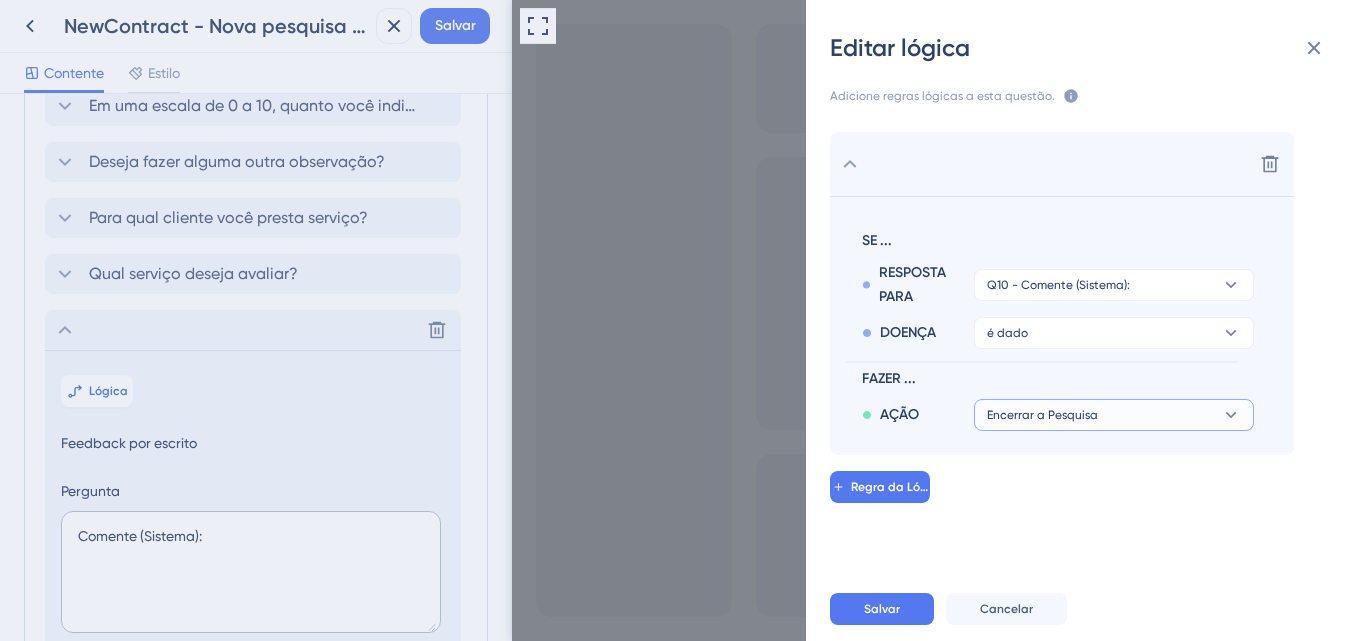 click on "Encerrar a Pesquisa" at bounding box center (1042, 415) 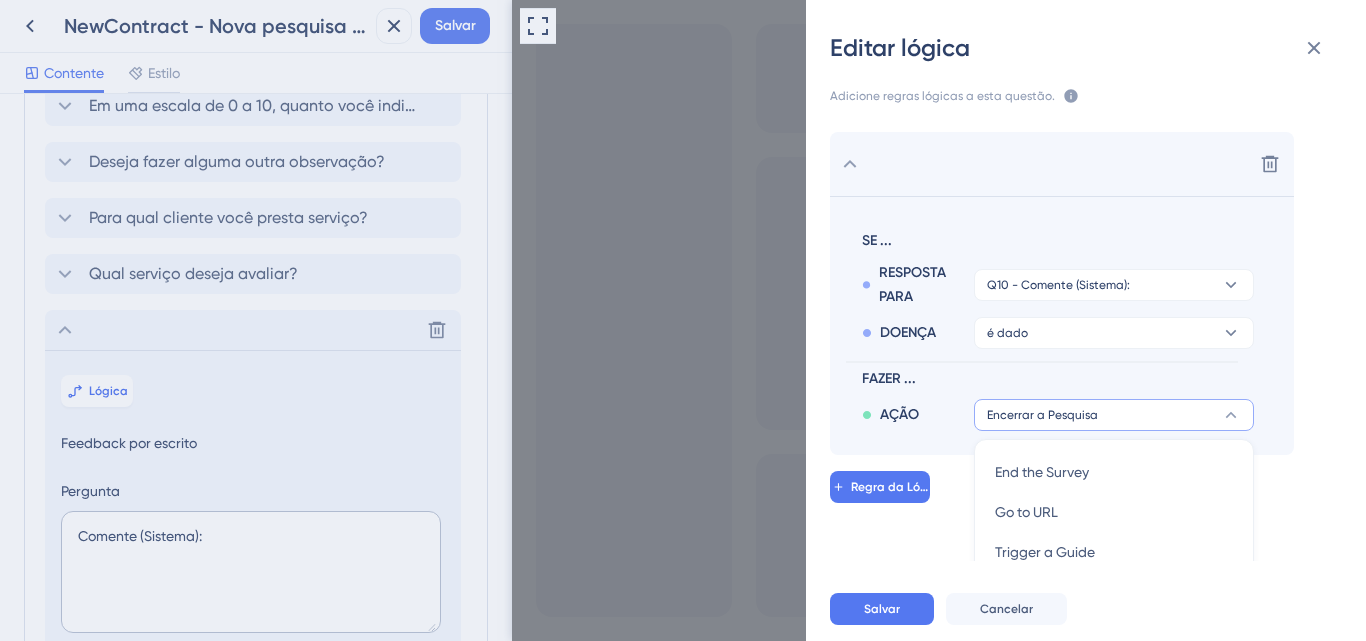 scroll, scrollTop: 184, scrollLeft: 0, axis: vertical 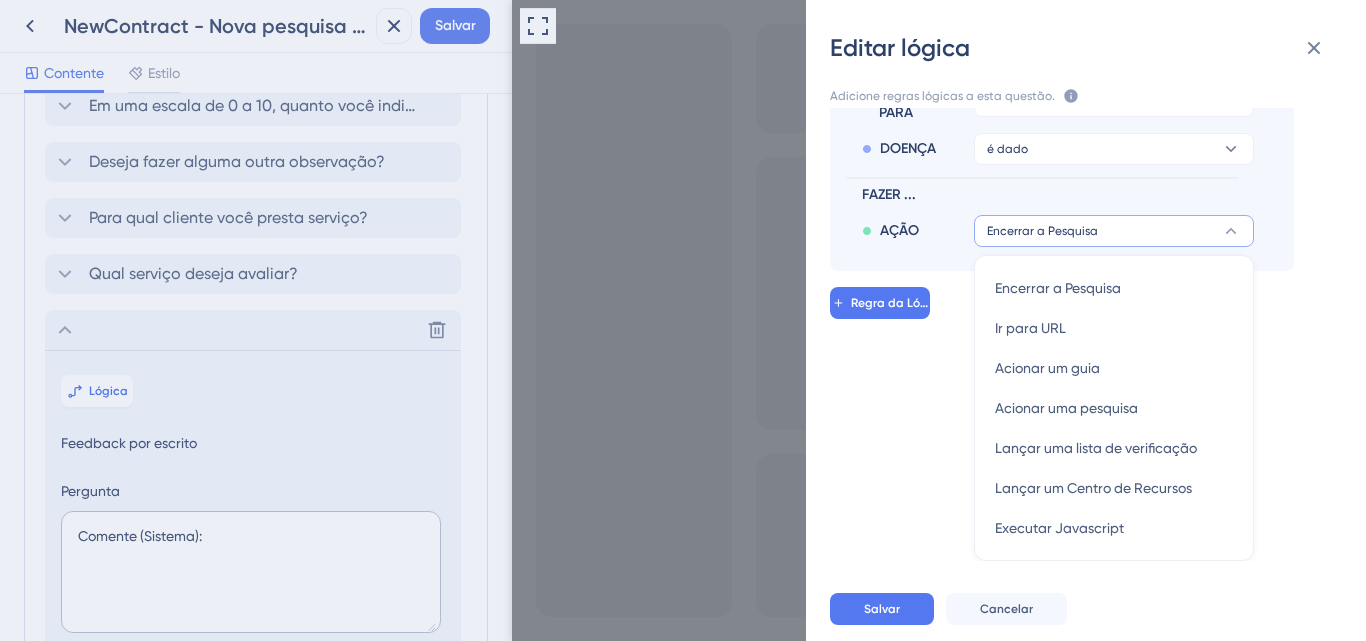 click on "Excluir SE ... RESPOSTA PARA Q10 - Comente (Sistema): DOENÇA é dado FAZER ... AÇÃO Encerrar a Pesquisa Encerrar a Pesquisa Encerrar a Pesquisa Ir para URL Ir para URL Acionar um guia Acionar um guia Acionar uma pesquisa Acionar uma pesquisa Lançar uma lista de verificação Lançar uma lista de verificação Lançar um Centro de Recursos Lançar um Centro de Recursos Executar Javascript Executar Javascript Regra da Lógica" at bounding box center [1094, 334] 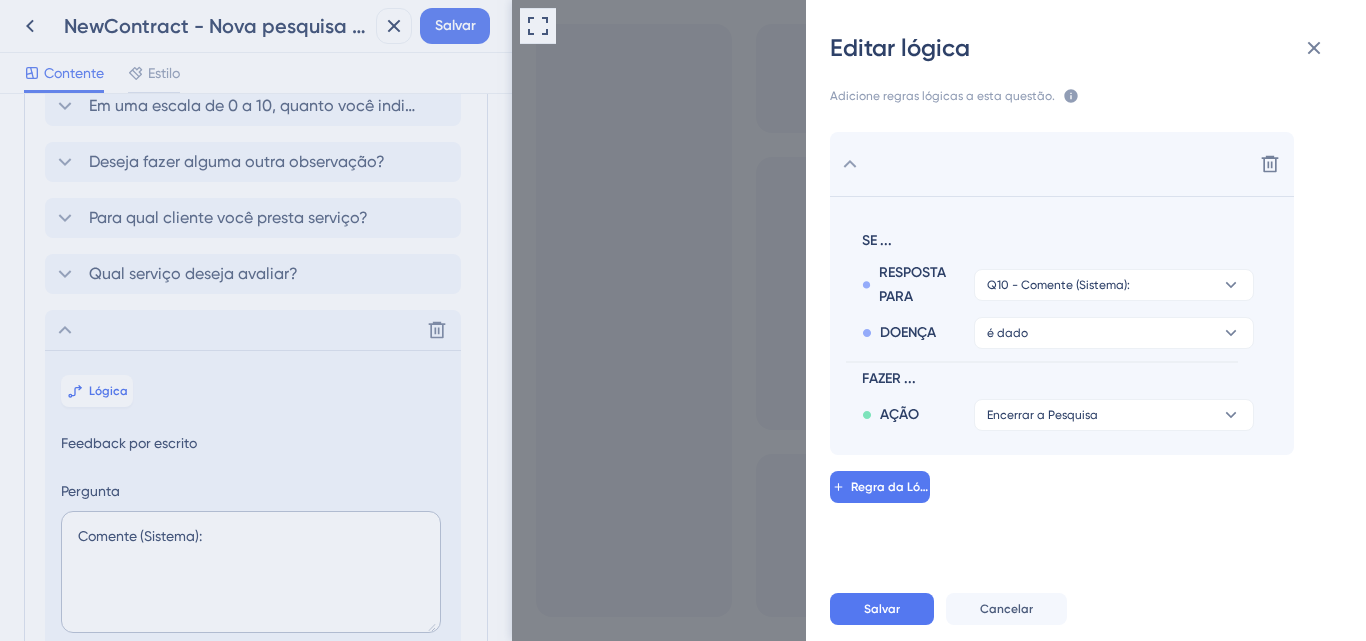 scroll, scrollTop: 0, scrollLeft: 0, axis: both 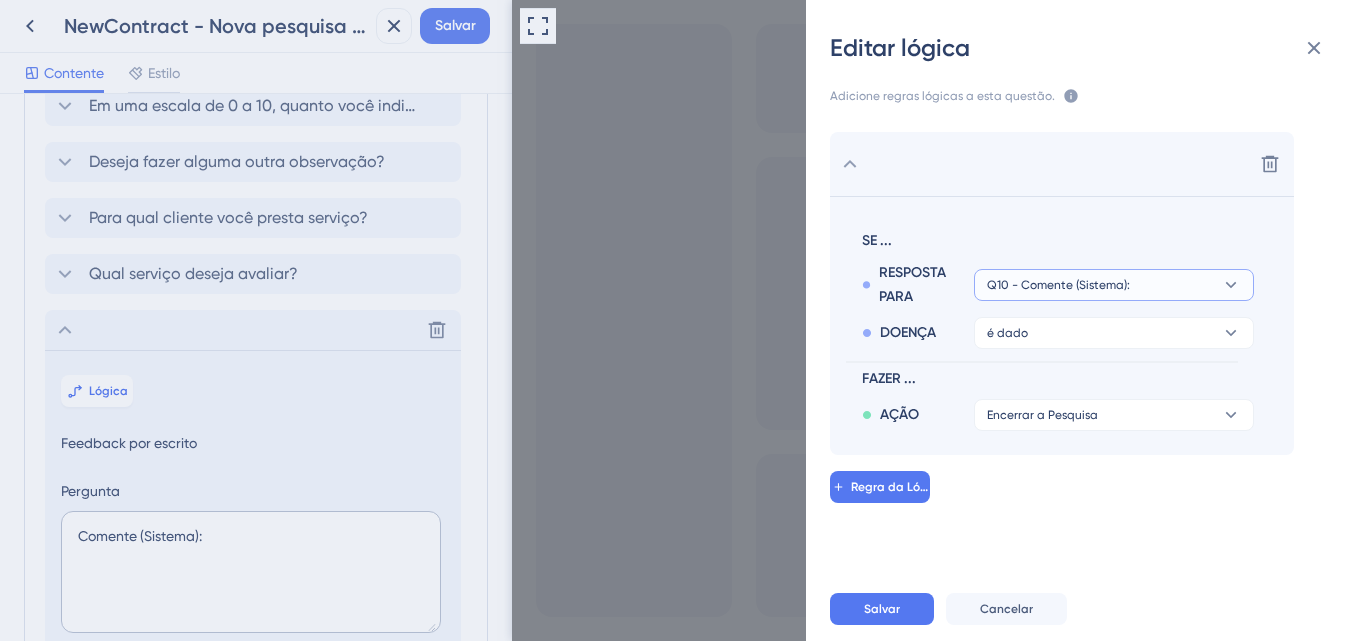 click on "Q10 - Comente (Sistema):" at bounding box center (1058, 285) 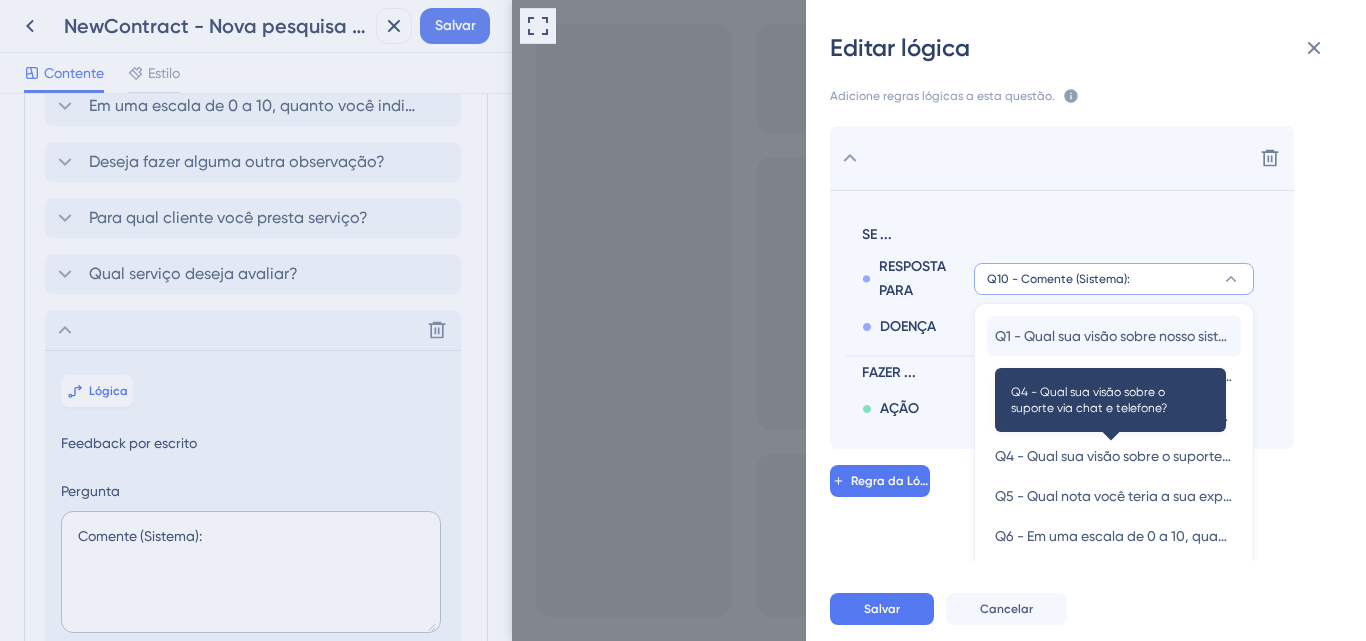 scroll, scrollTop: 0, scrollLeft: 0, axis: both 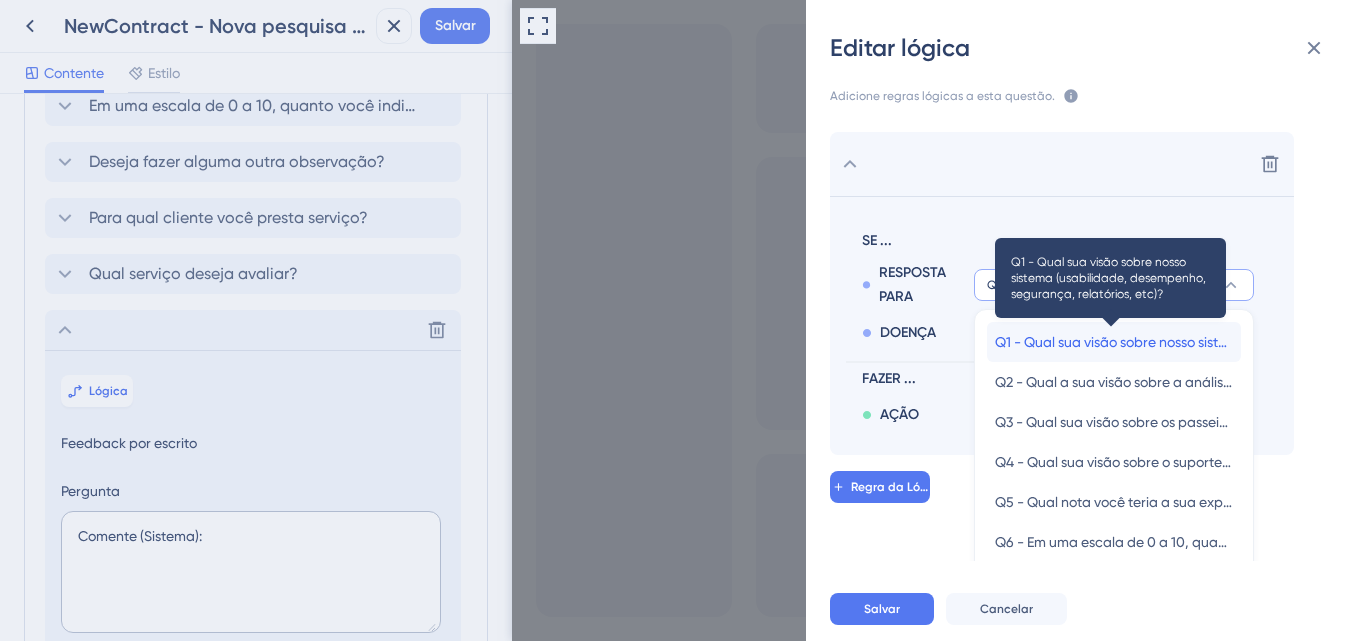 click on "Q1 - Qual sua visão sobre nosso sistema (usabilidade, desempenho, segurança, relatórios, etc)?" at bounding box center [1114, 342] 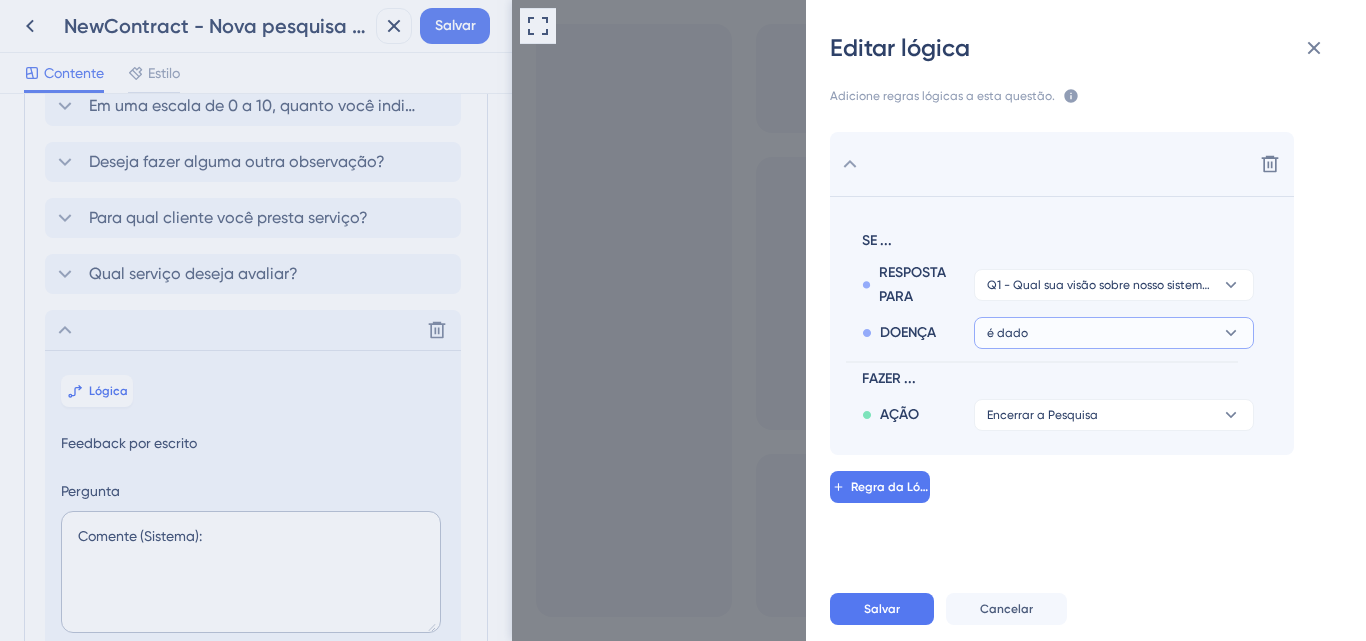 click on "é dado" at bounding box center [1114, 285] 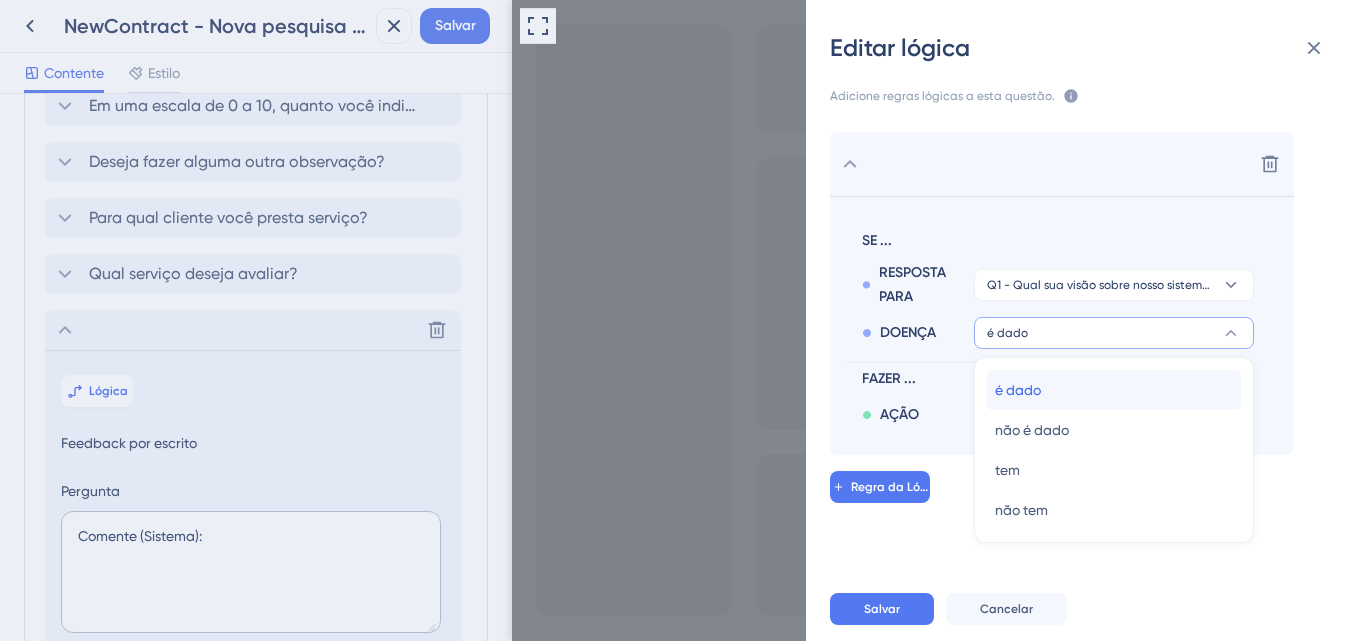 click on "é dado" at bounding box center [1018, 390] 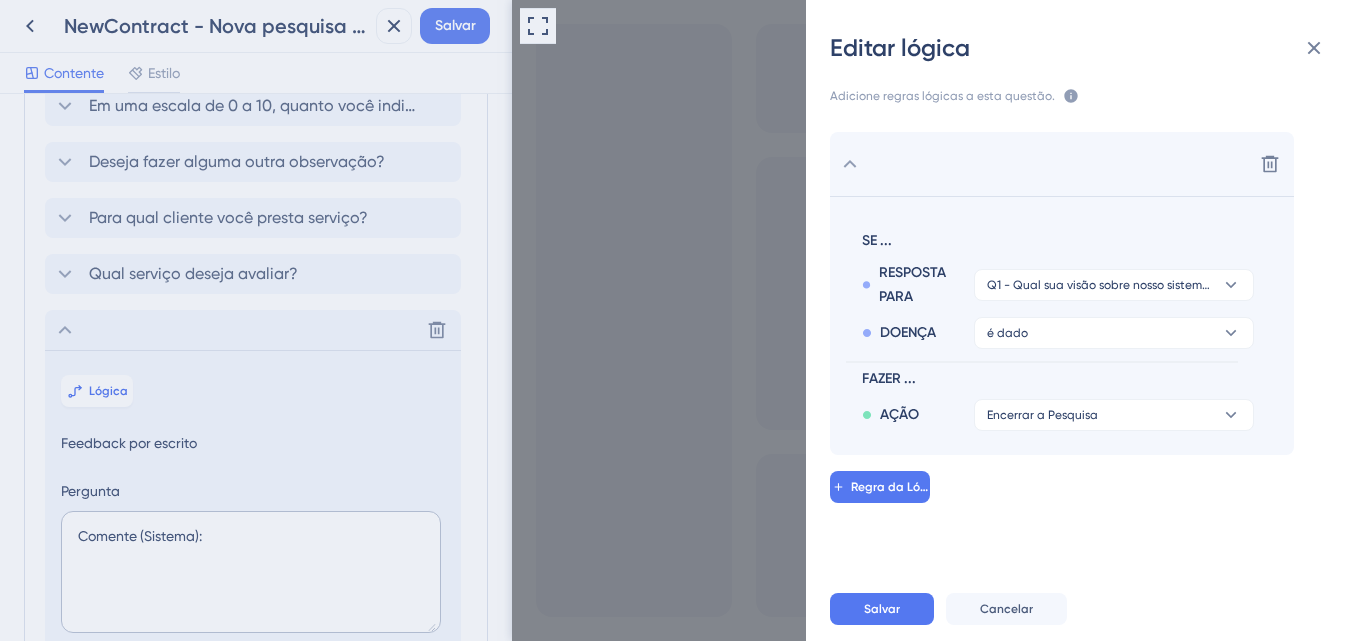 scroll, scrollTop: 381, scrollLeft: 0, axis: vertical 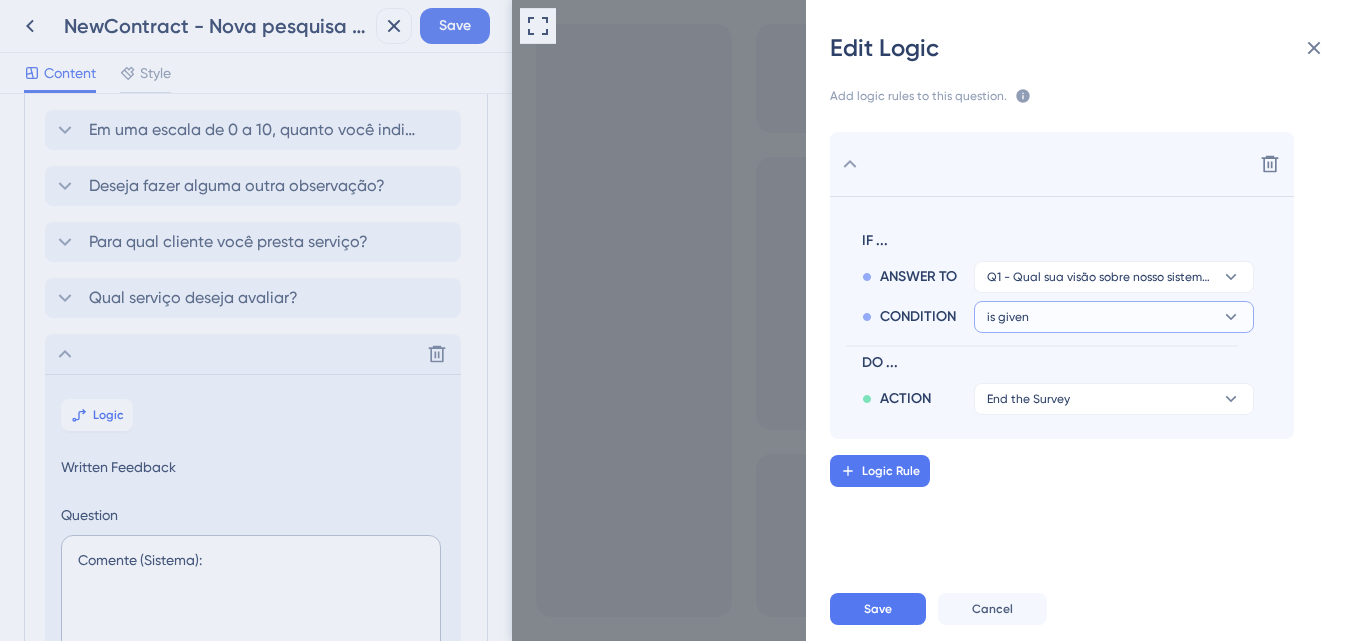 click on "is given" at bounding box center [1114, 277] 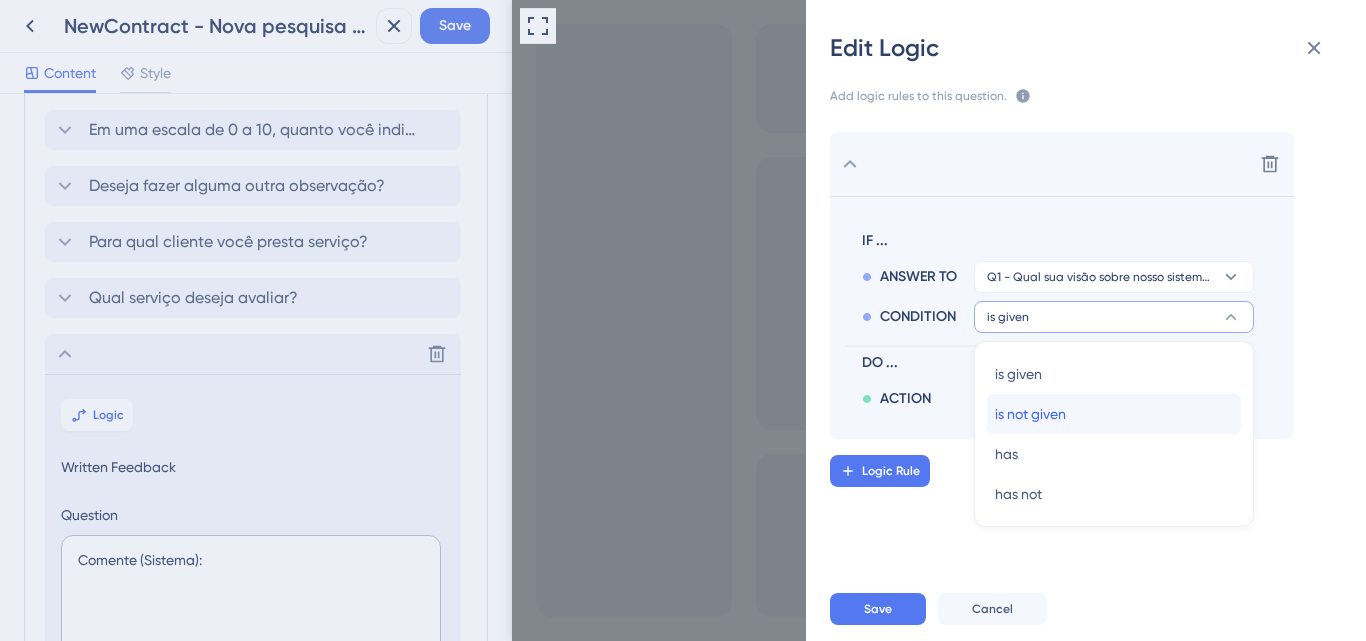click on "is not given" at bounding box center [1030, 414] 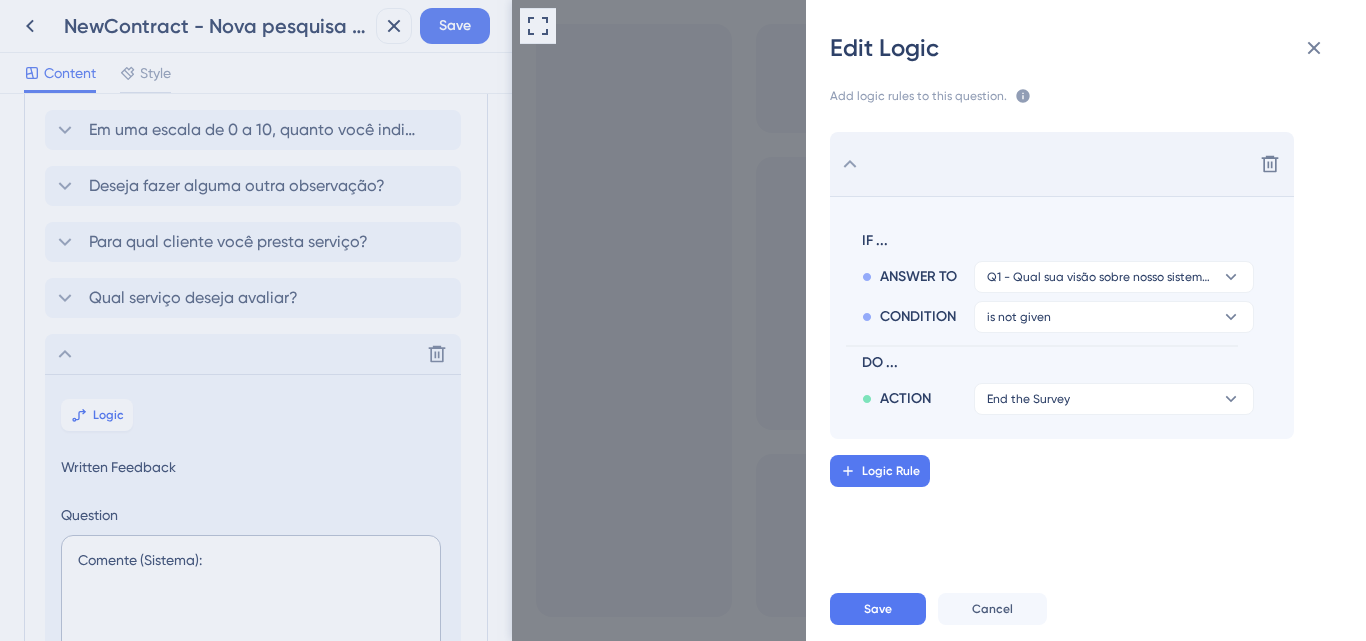 click on "Delete" at bounding box center (1062, 164) 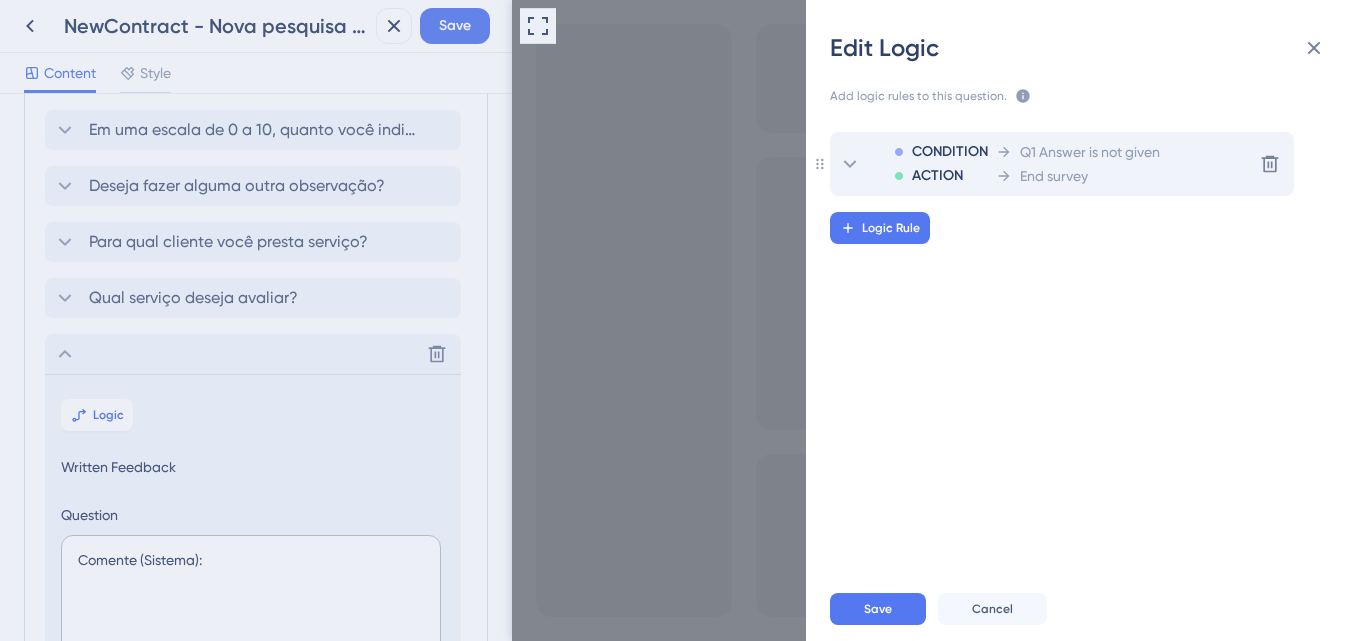click on "CONDITION ACTION Q1 Answer is not given  End survey Delete" at bounding box center (1062, 164) 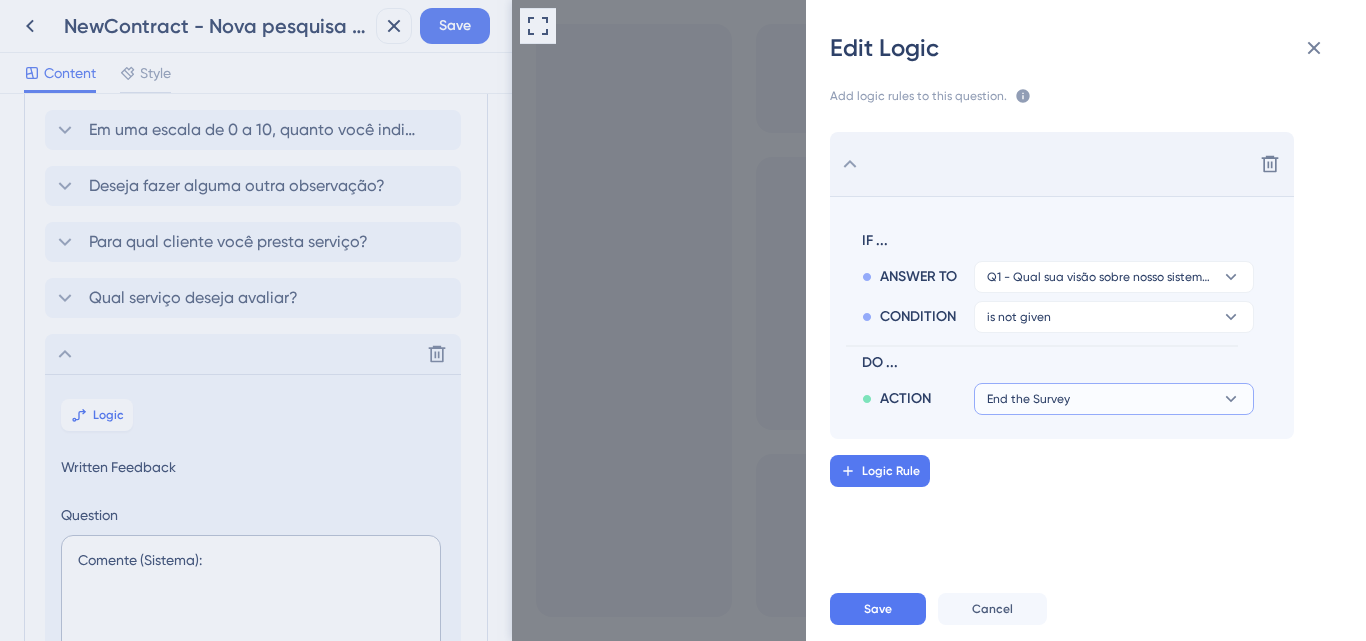 click on "End the Survey" at bounding box center (1028, 399) 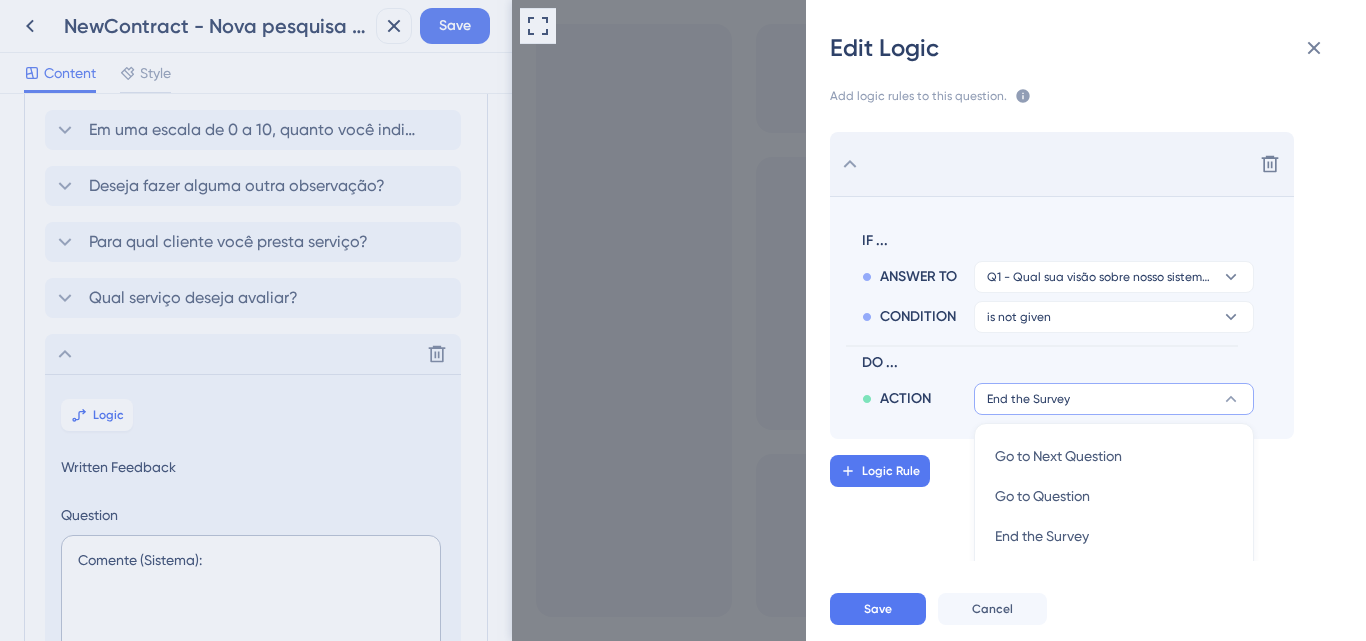 scroll, scrollTop: 248, scrollLeft: 0, axis: vertical 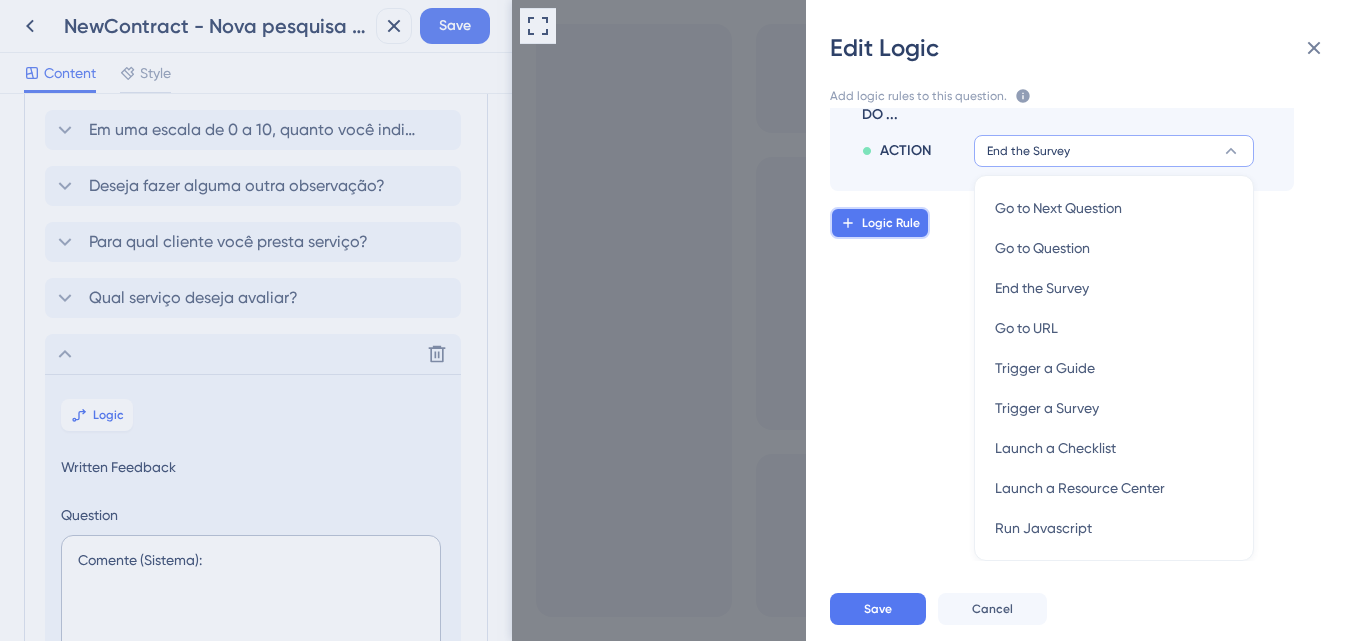 click on "Logic Rule" at bounding box center (880, 223) 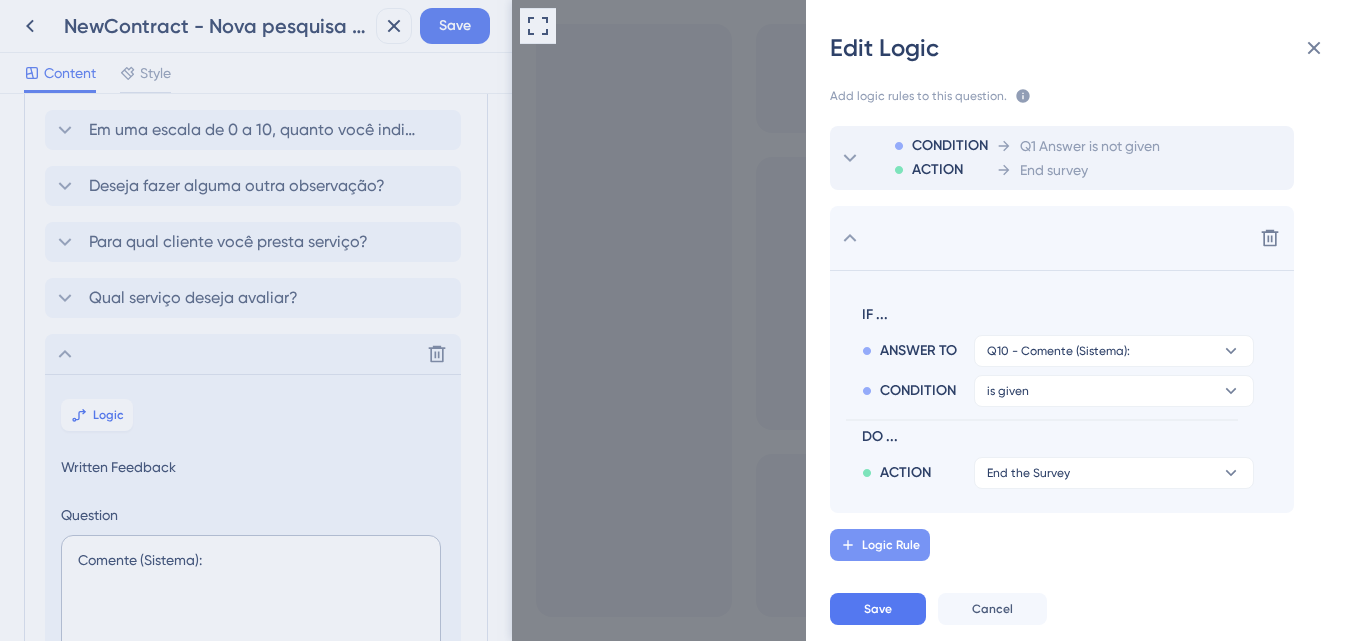 scroll, scrollTop: 6, scrollLeft: 0, axis: vertical 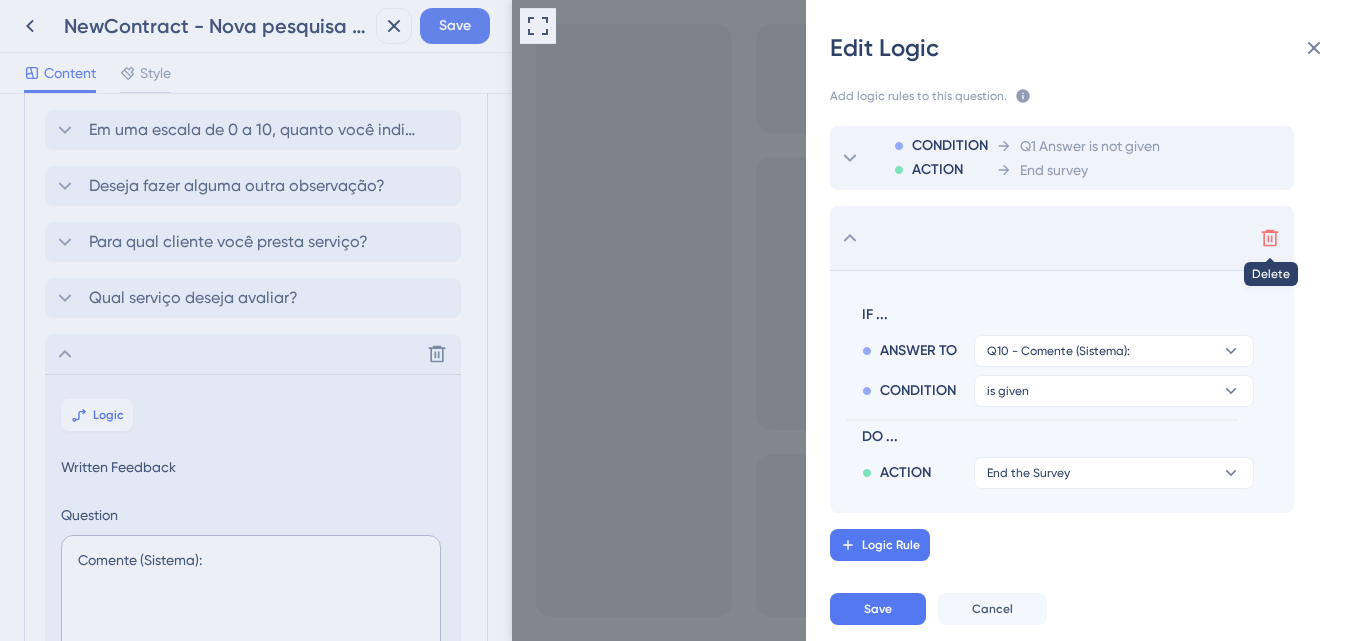 click at bounding box center (1270, 238) 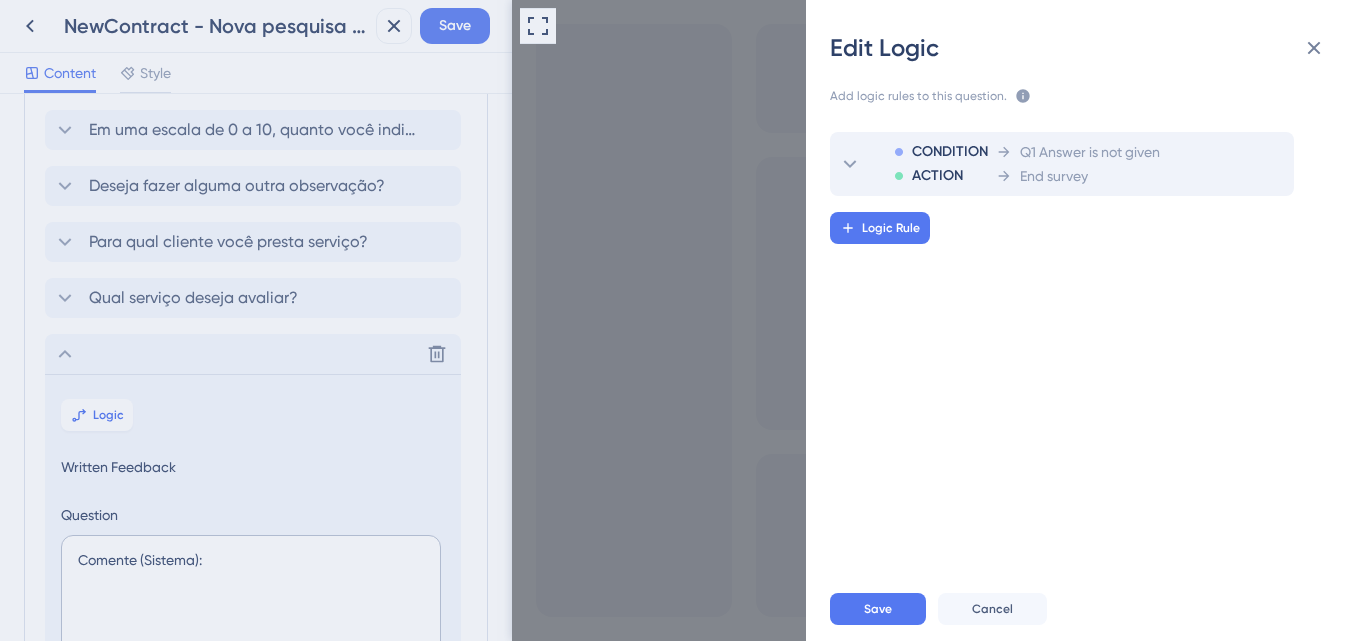 scroll, scrollTop: 0, scrollLeft: 0, axis: both 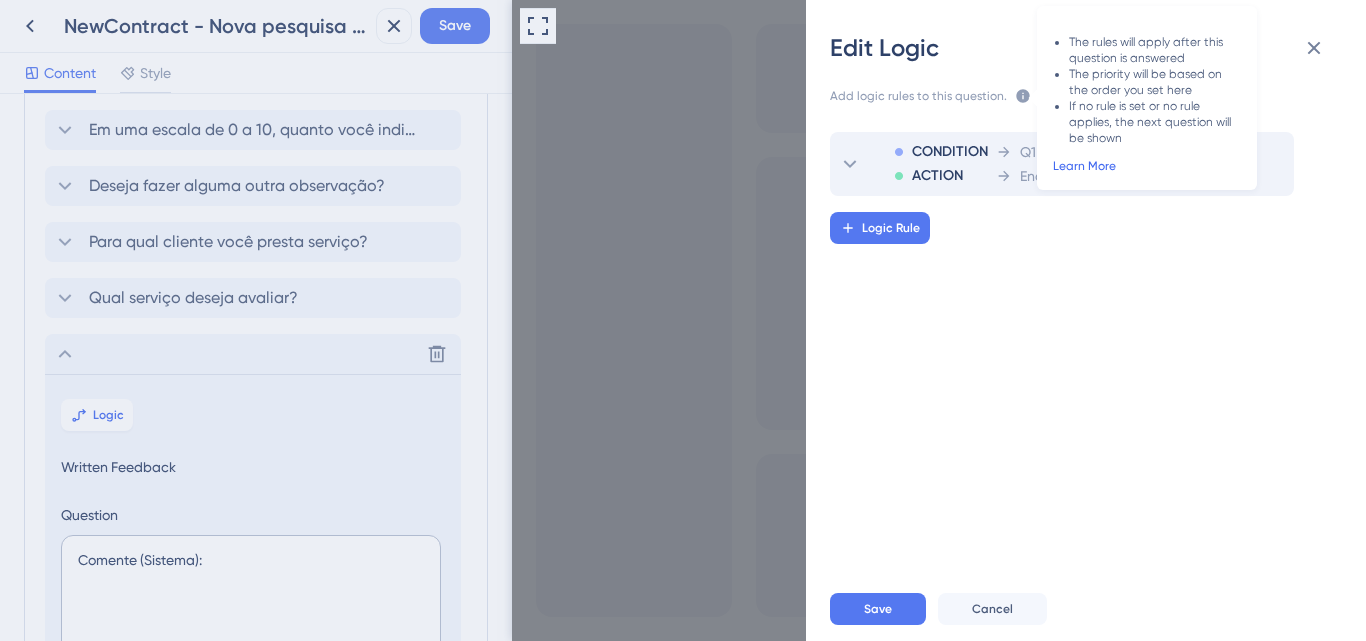 click on "Learn More" at bounding box center (1084, 166) 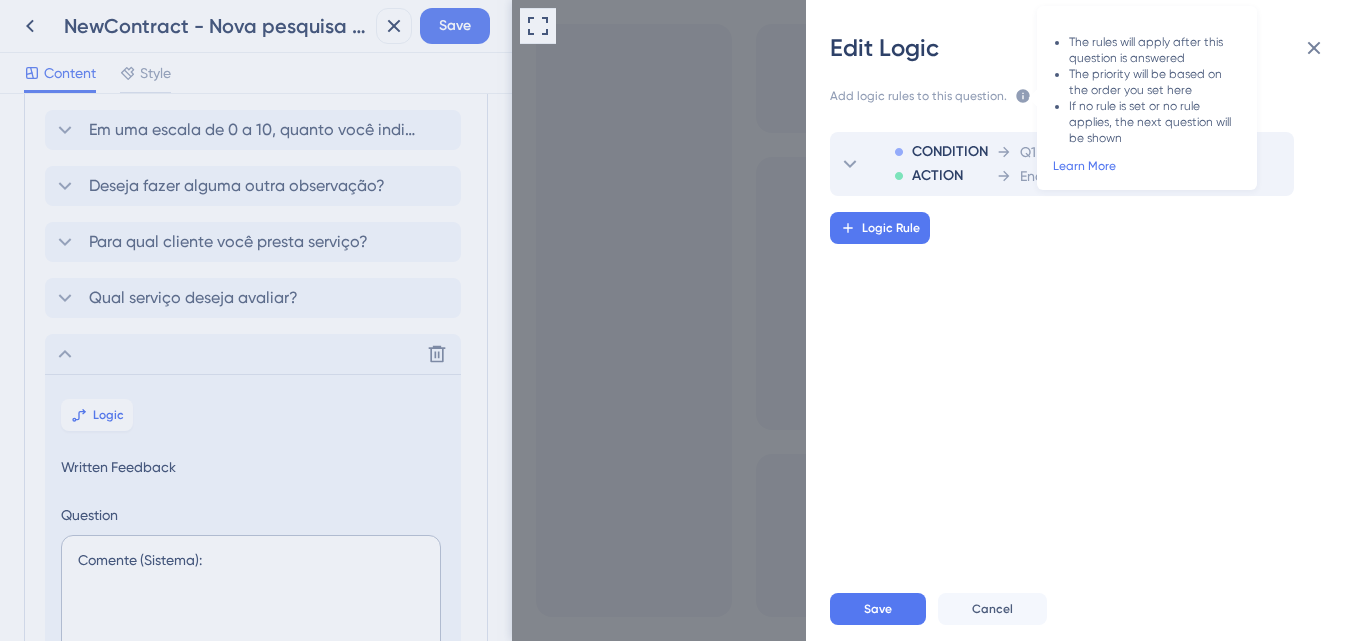 click on "Logic Rule" at bounding box center (1110, 228) 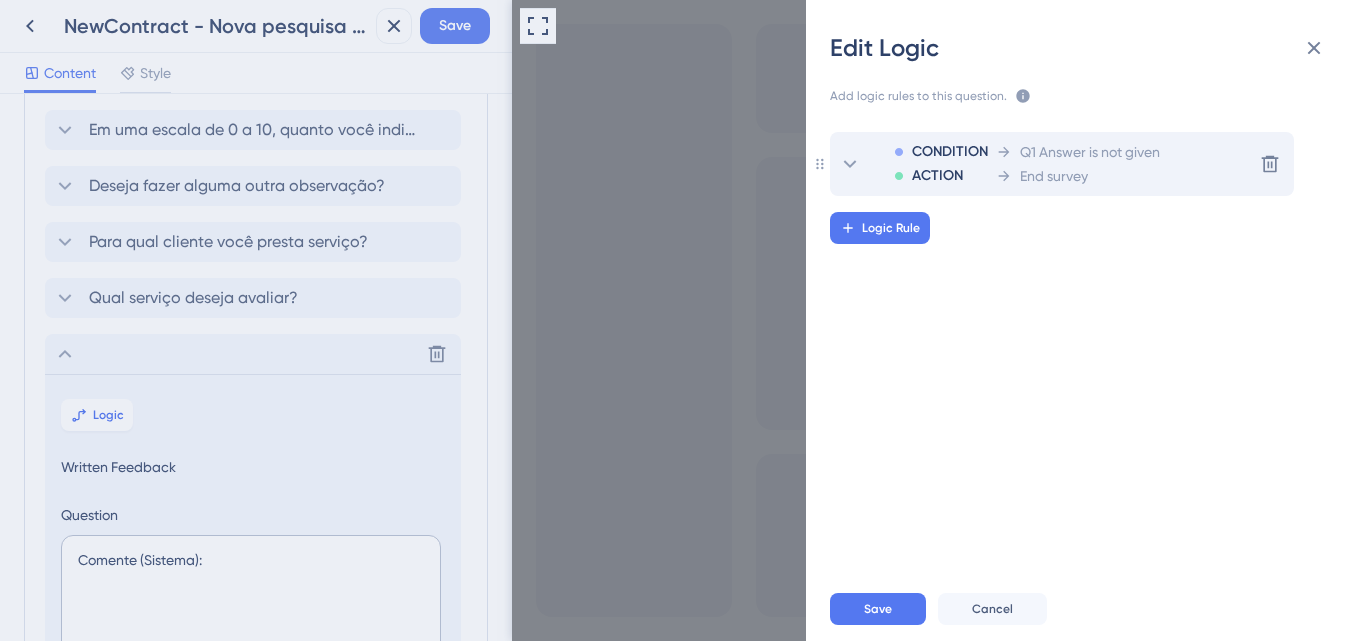 click on "End survey" at bounding box center (1078, 176) 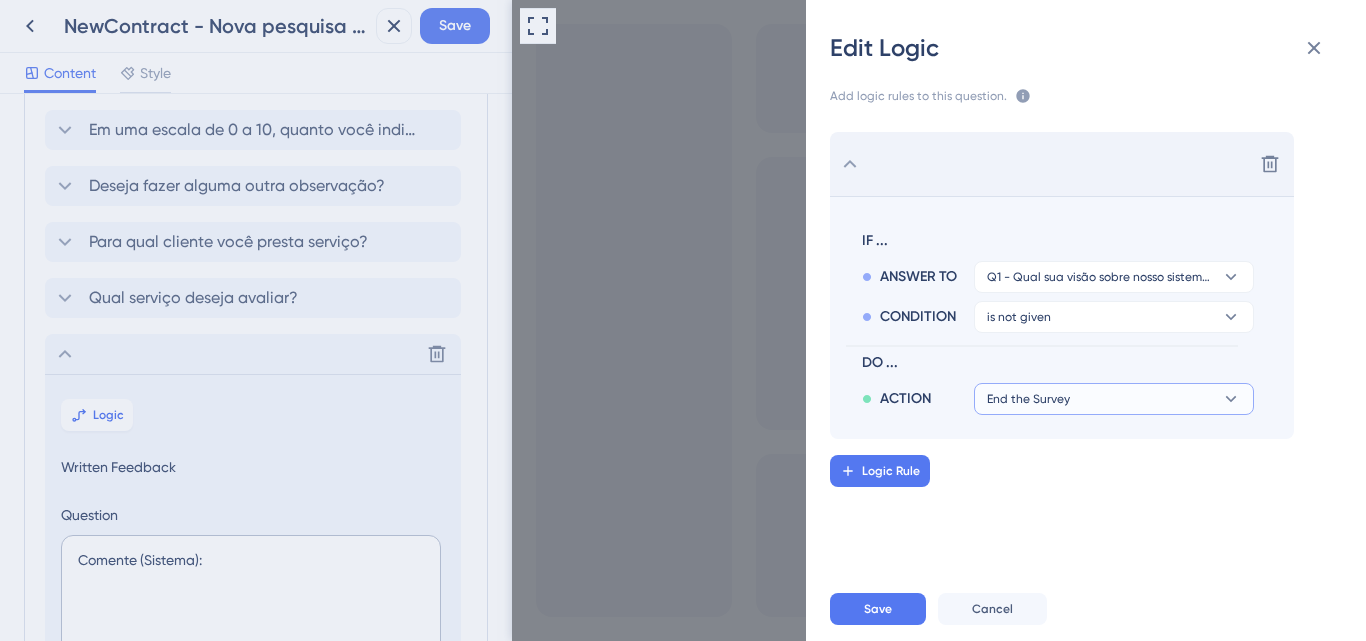 click on "End the Survey" at bounding box center (1114, 399) 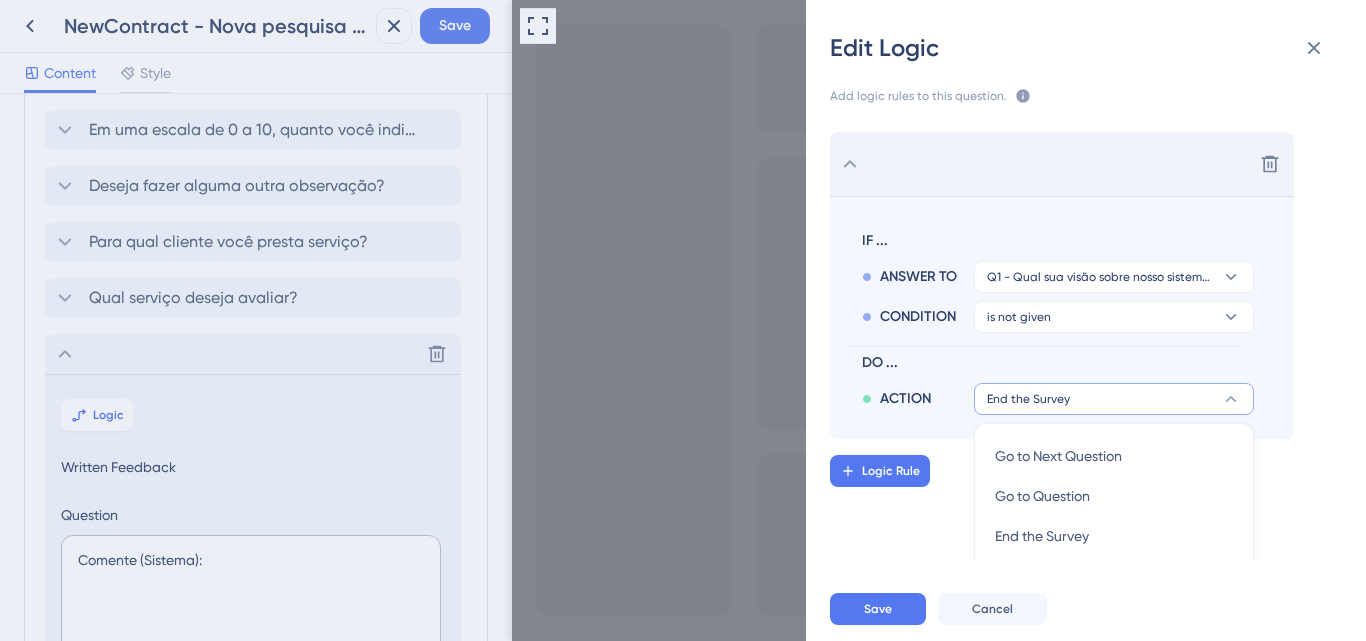 scroll, scrollTop: 248, scrollLeft: 0, axis: vertical 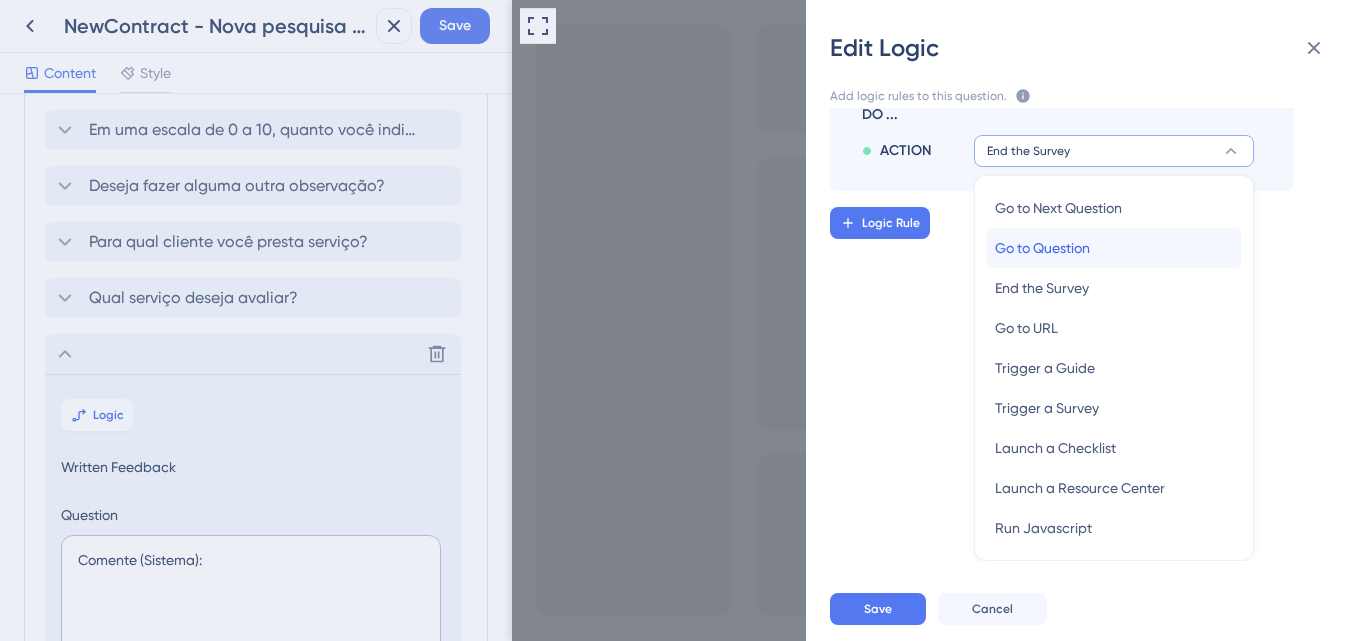 click on "Go to Question" at bounding box center (1042, 248) 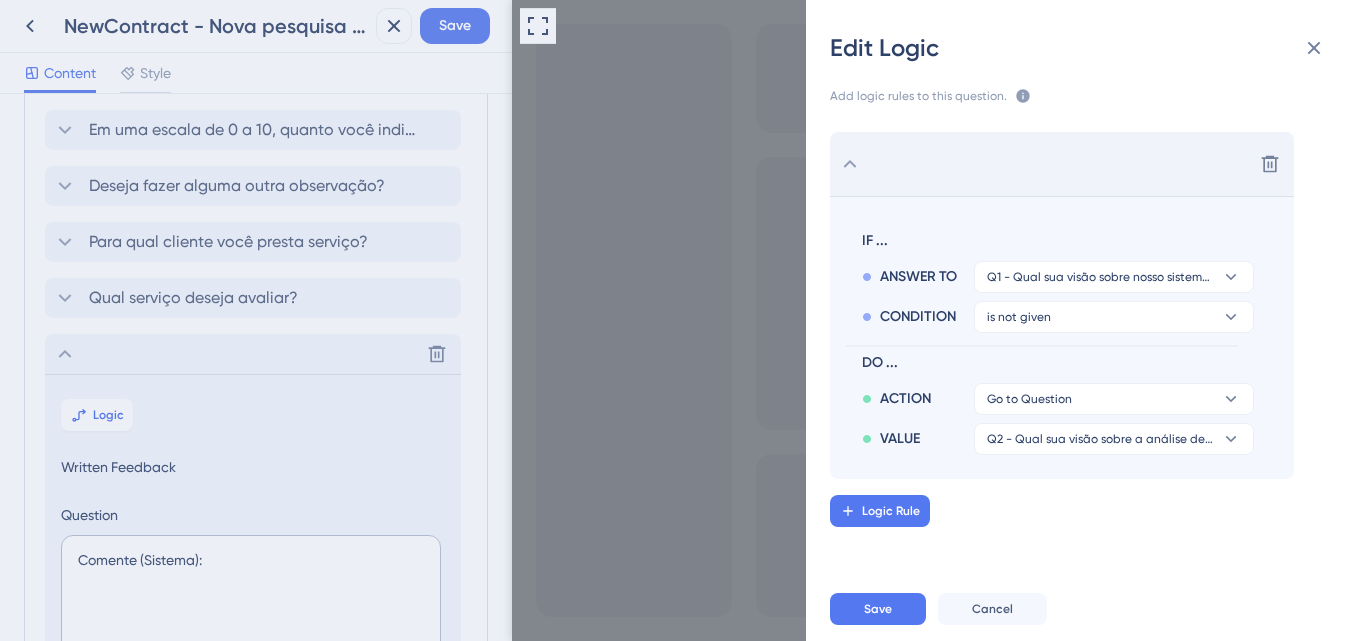 scroll, scrollTop: 0, scrollLeft: 0, axis: both 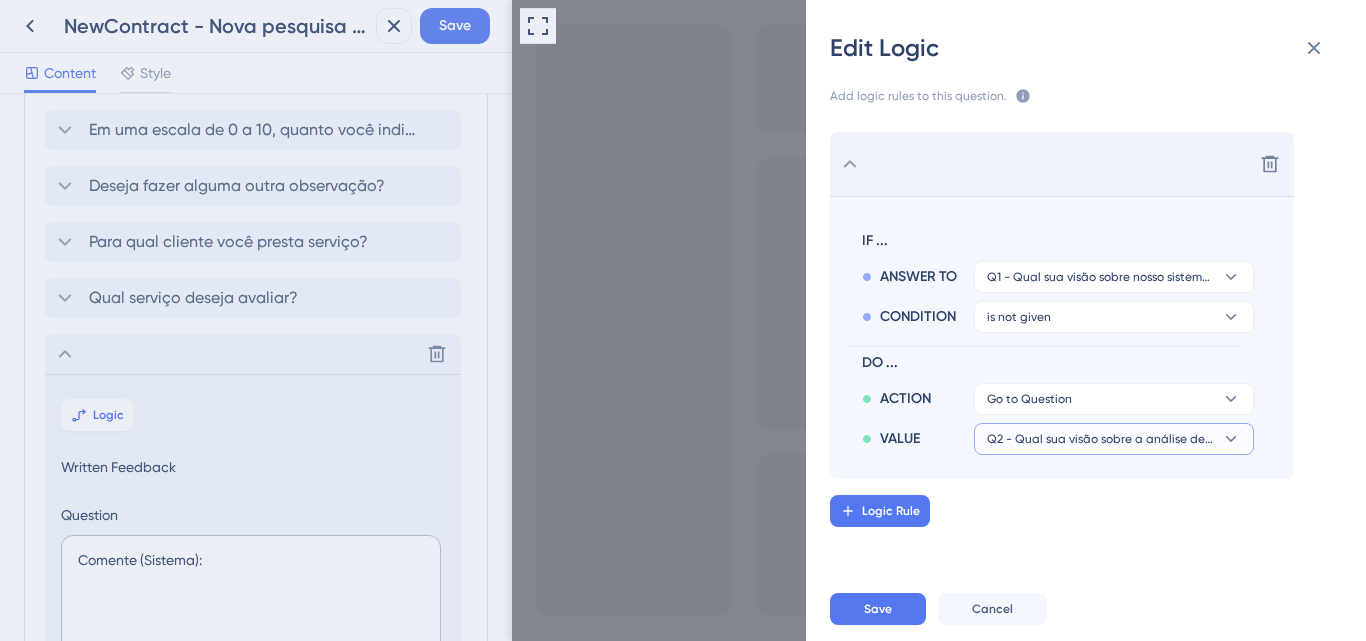 click on "Q2 - Qual sua visão sobre a análise de documentos realizada pelo time da Bernhoeft?" at bounding box center (1029, 399) 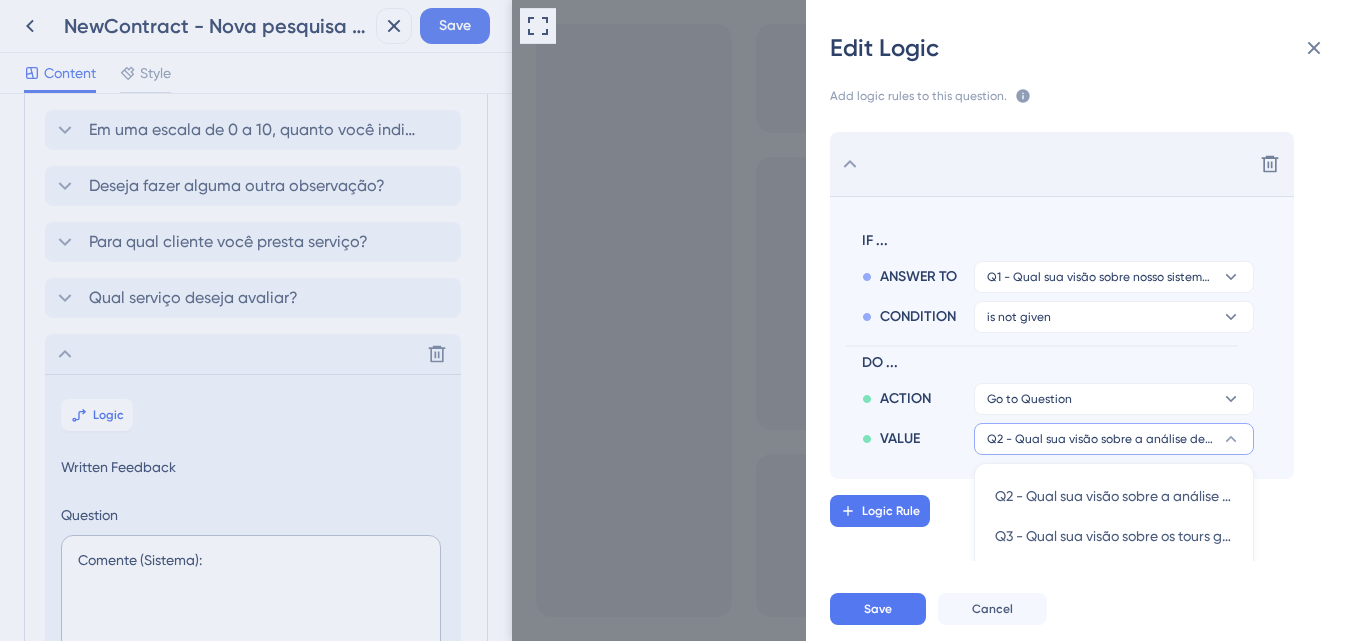 scroll, scrollTop: 288, scrollLeft: 0, axis: vertical 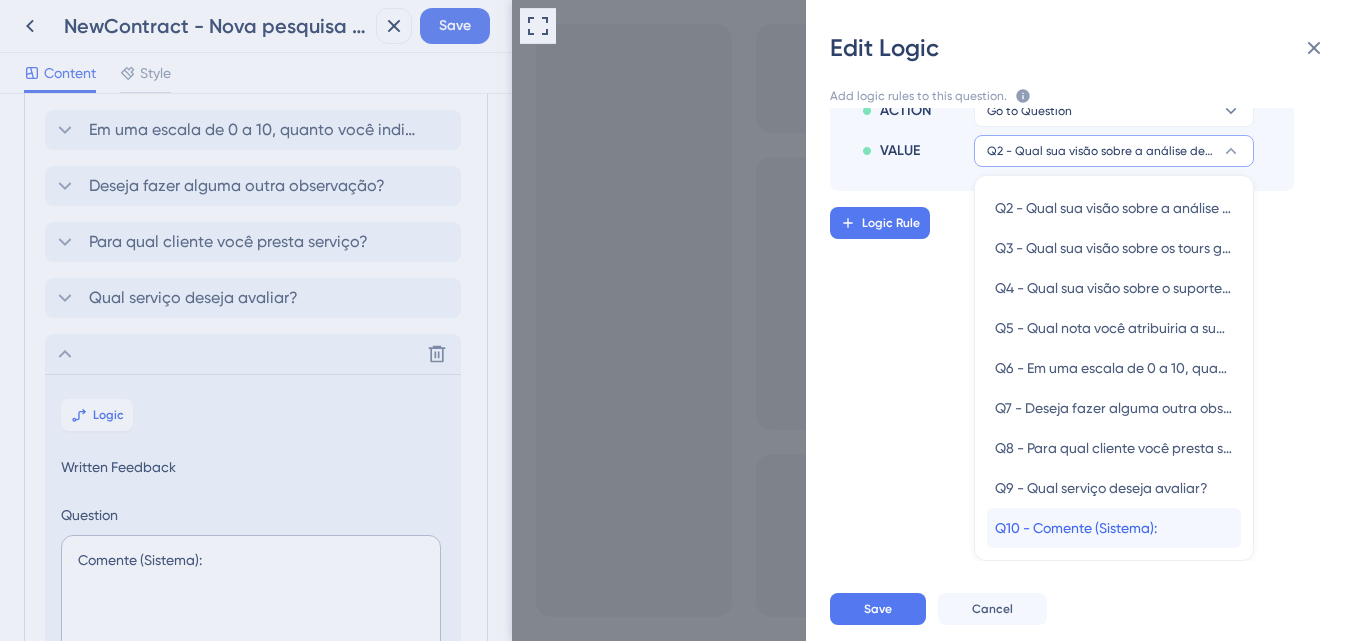 click on "Q10 - Comente (Sistema):" at bounding box center [1076, 528] 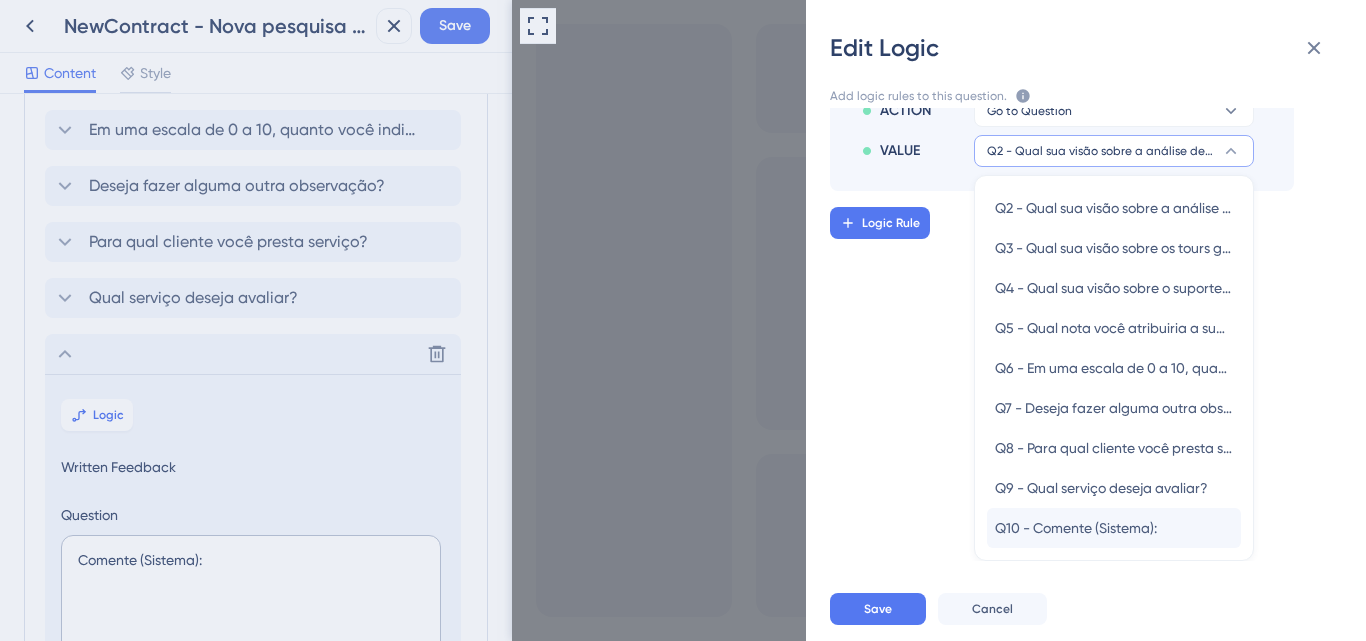 scroll, scrollTop: 0, scrollLeft: 0, axis: both 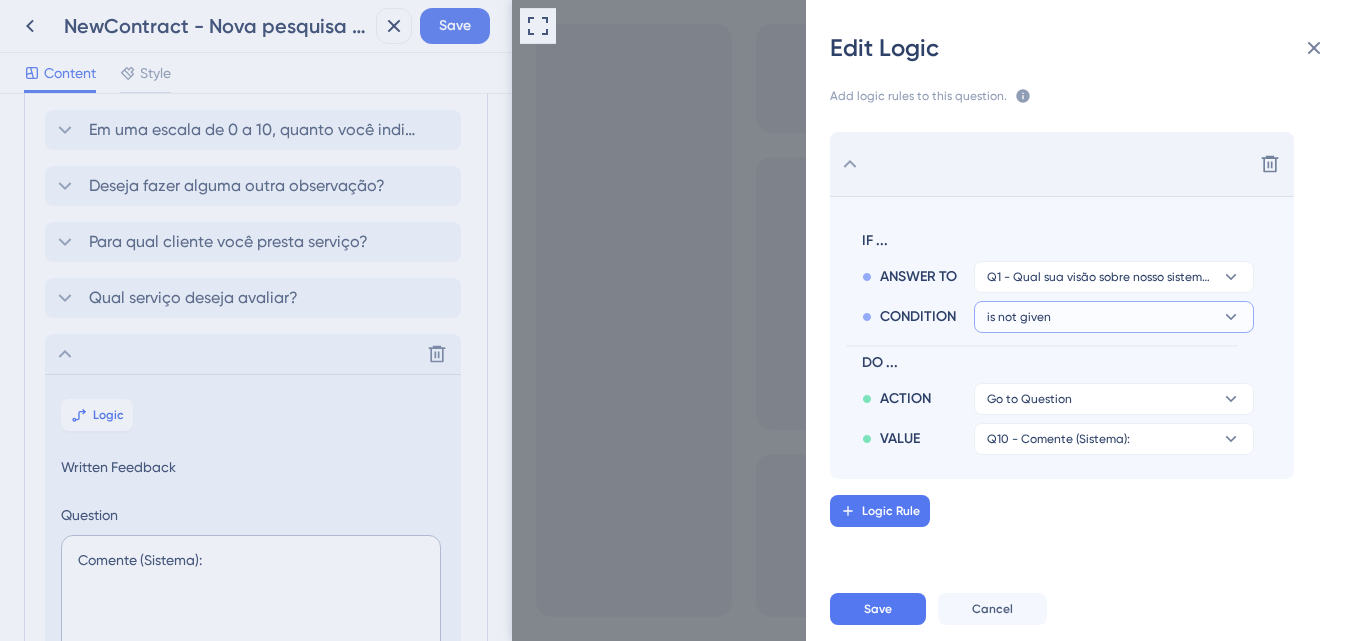 click on "is not given" at bounding box center (1100, 277) 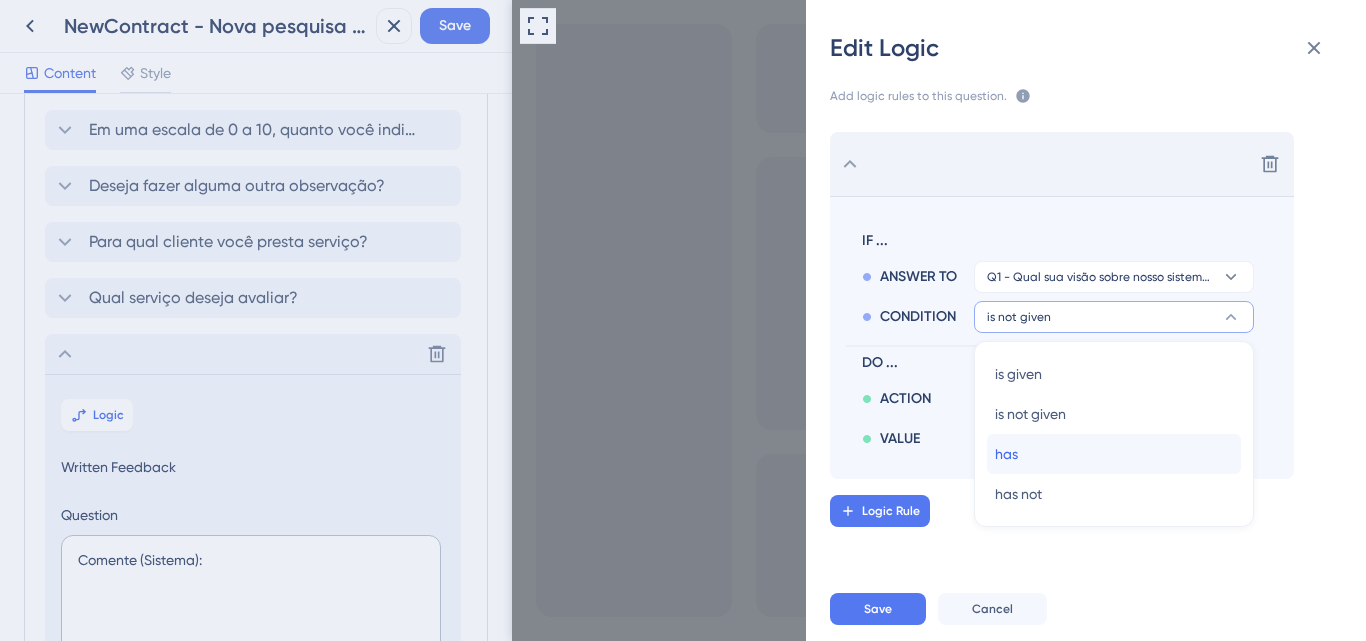 click on "has has" at bounding box center [1114, 454] 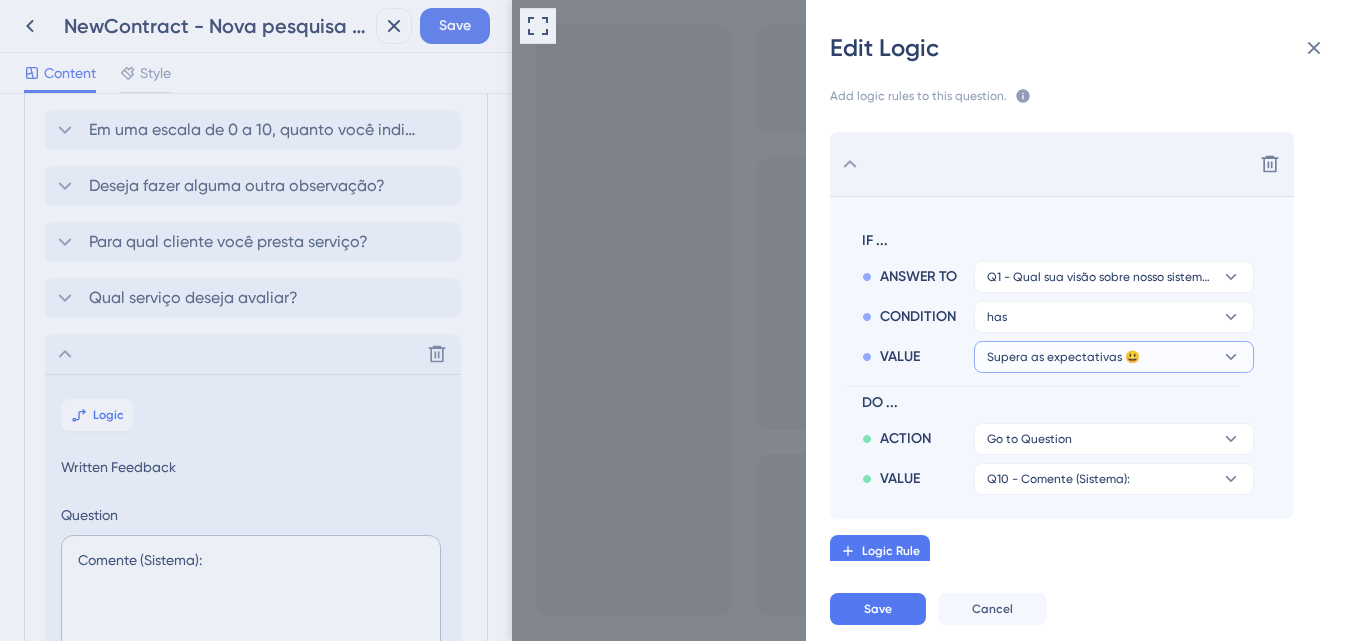click on "Supera as expectativas 😃" at bounding box center (1114, 277) 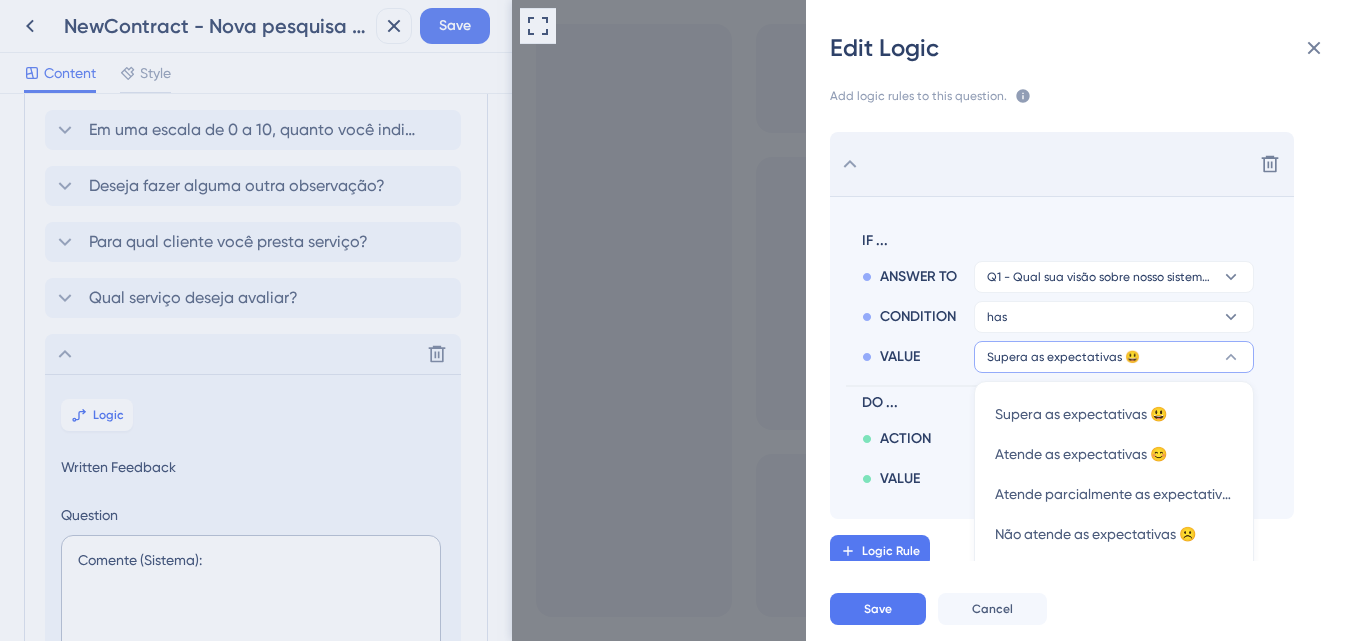 scroll, scrollTop: 46, scrollLeft: 0, axis: vertical 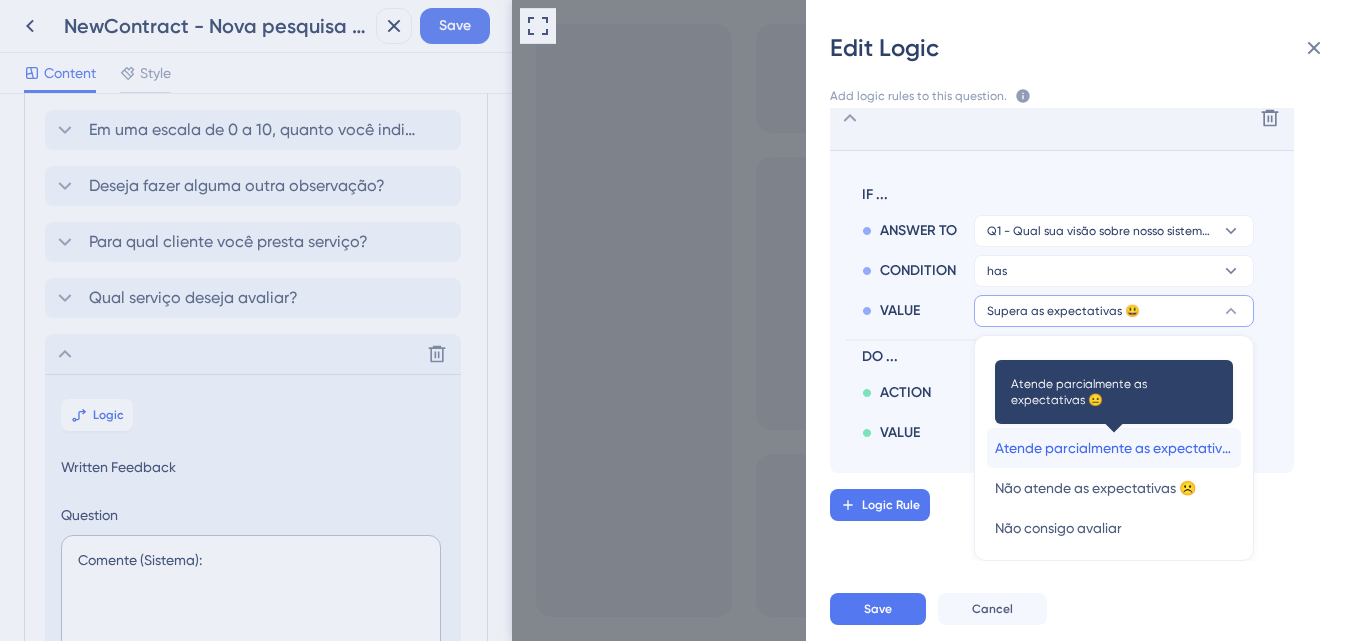 click on "Atende parcialmente as expectativas 😐" at bounding box center [1114, 448] 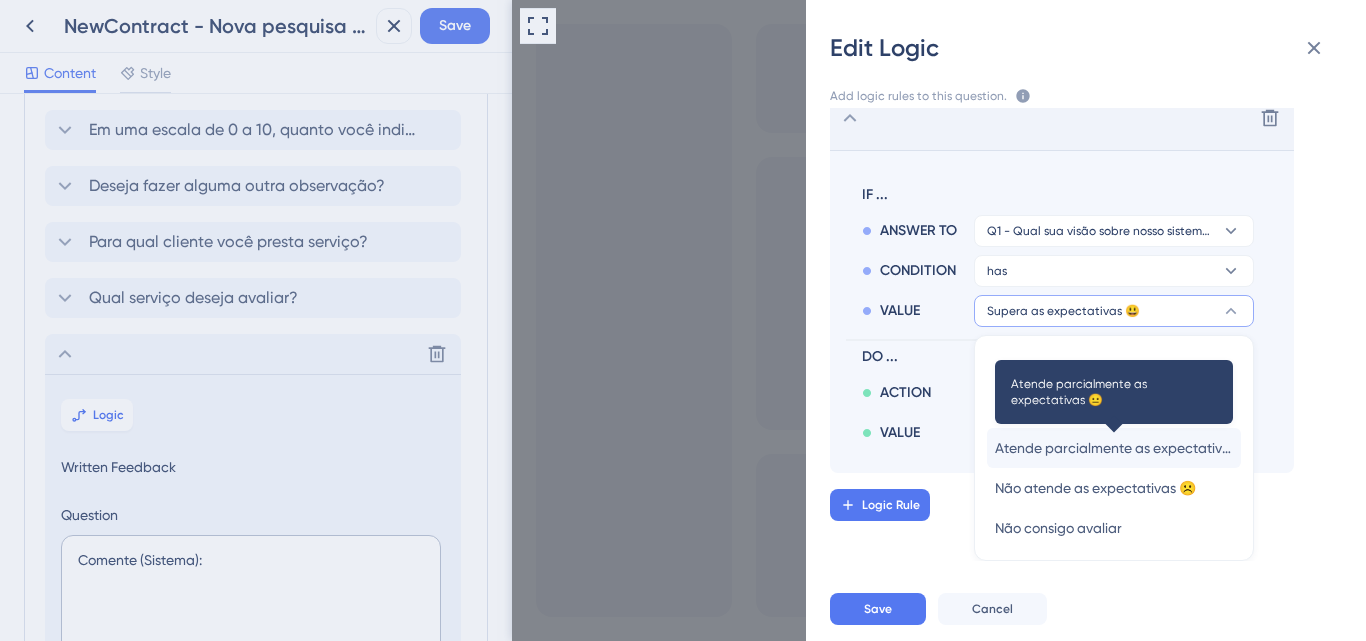 scroll, scrollTop: 6, scrollLeft: 0, axis: vertical 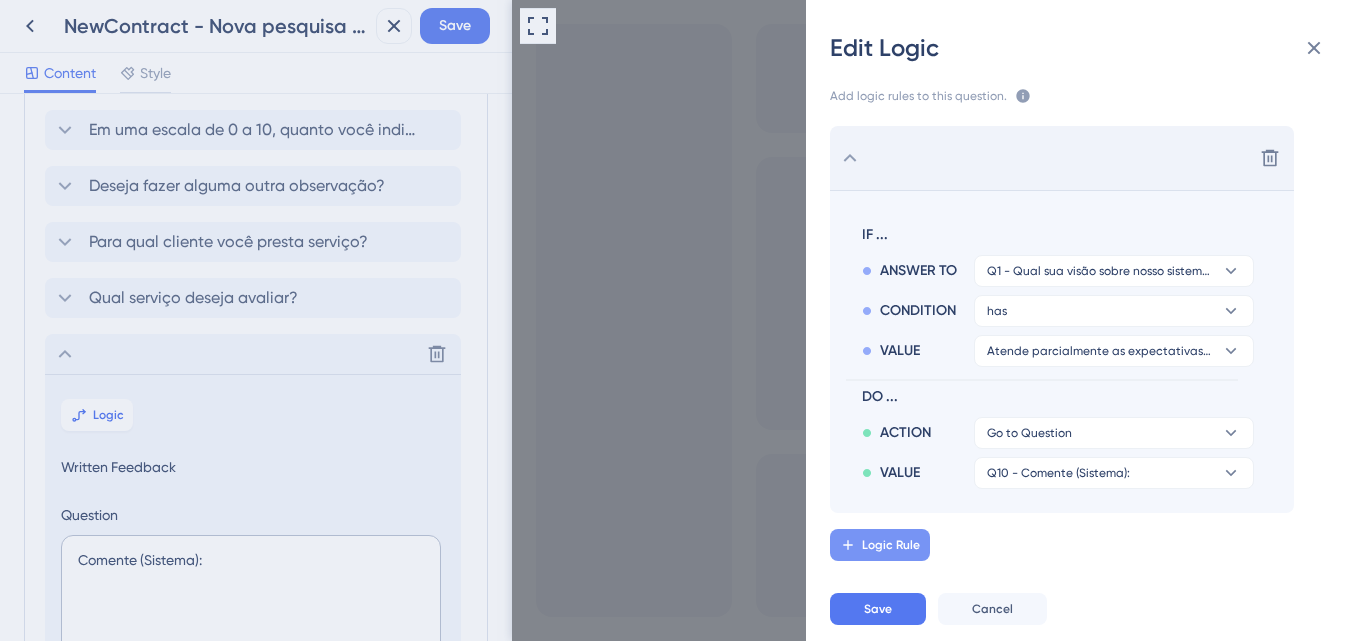 click on "Logic Rule" at bounding box center [891, 545] 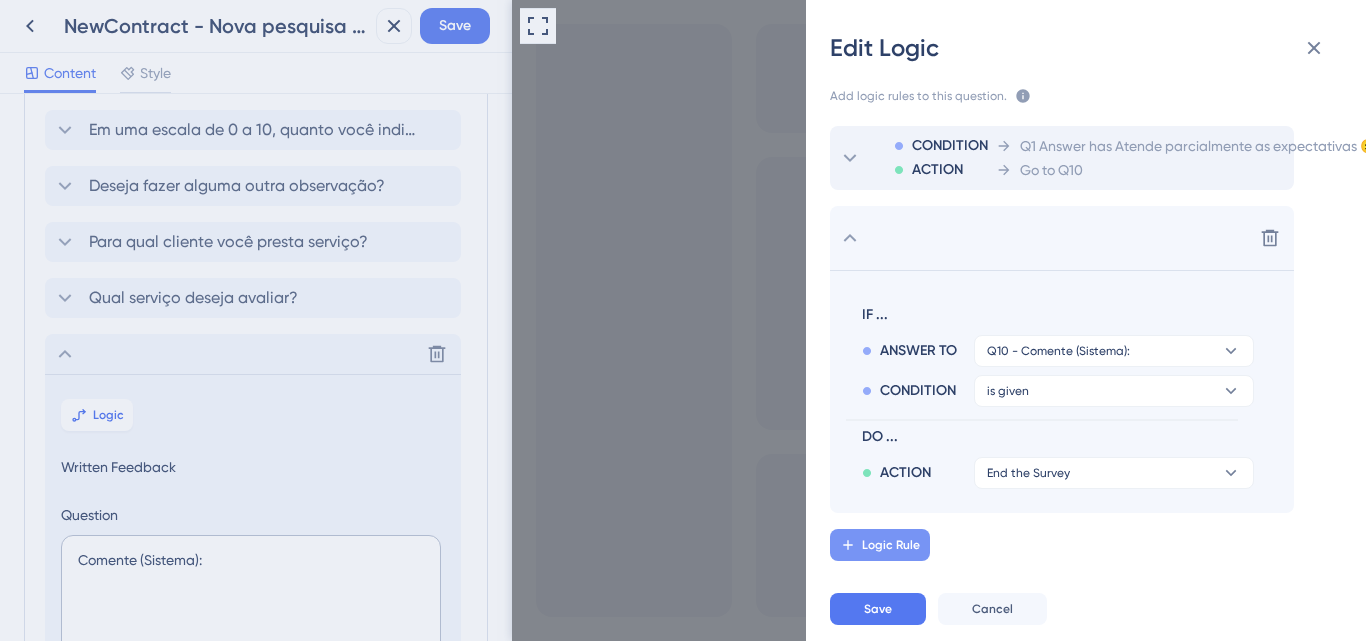 scroll, scrollTop: 21, scrollLeft: 0, axis: vertical 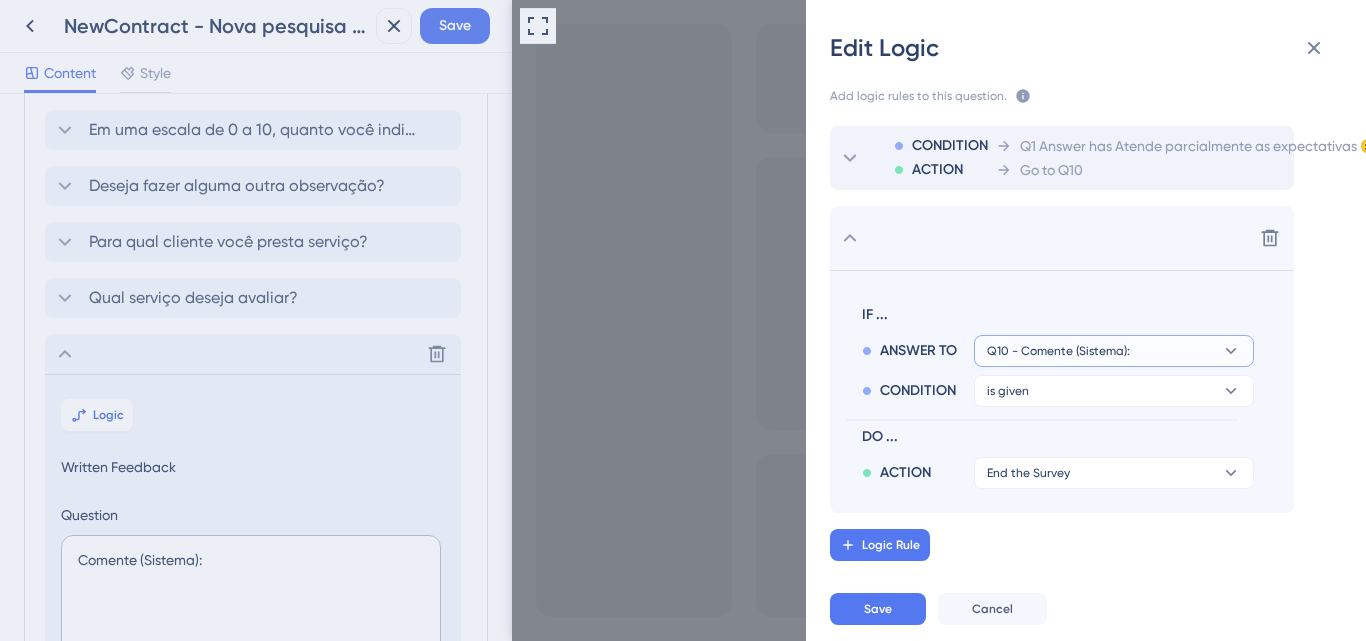 click on "Q10 - Comente (Sistema):" at bounding box center (1058, 351) 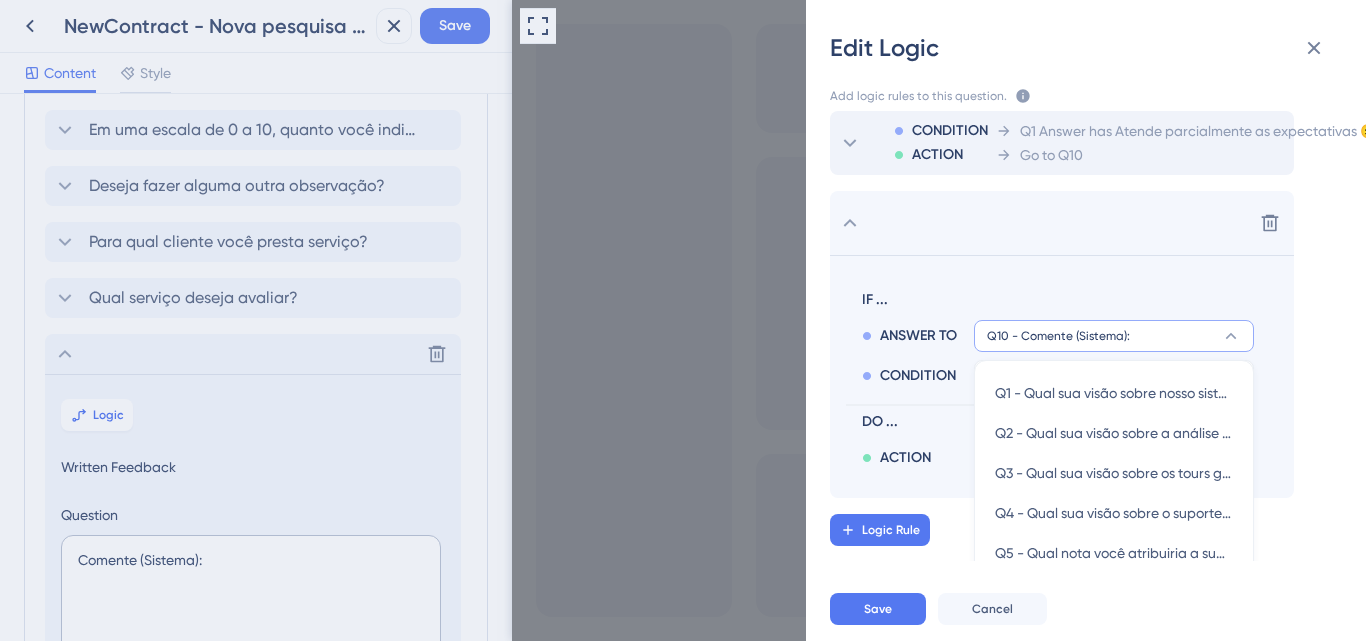 scroll, scrollTop: 237, scrollLeft: 0, axis: vertical 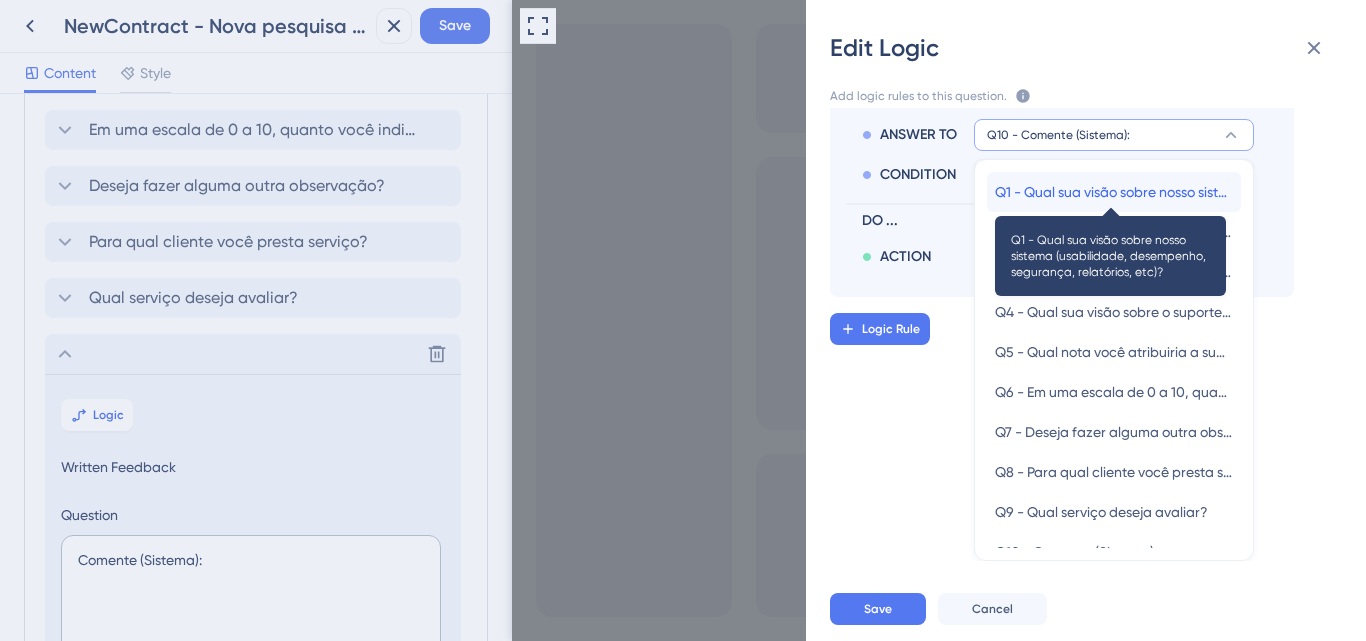 click on "Q1 - Qual sua visão sobre nosso sistema (usabilidade, desempenho, segurança, relatórios, etc)?" at bounding box center (1114, 192) 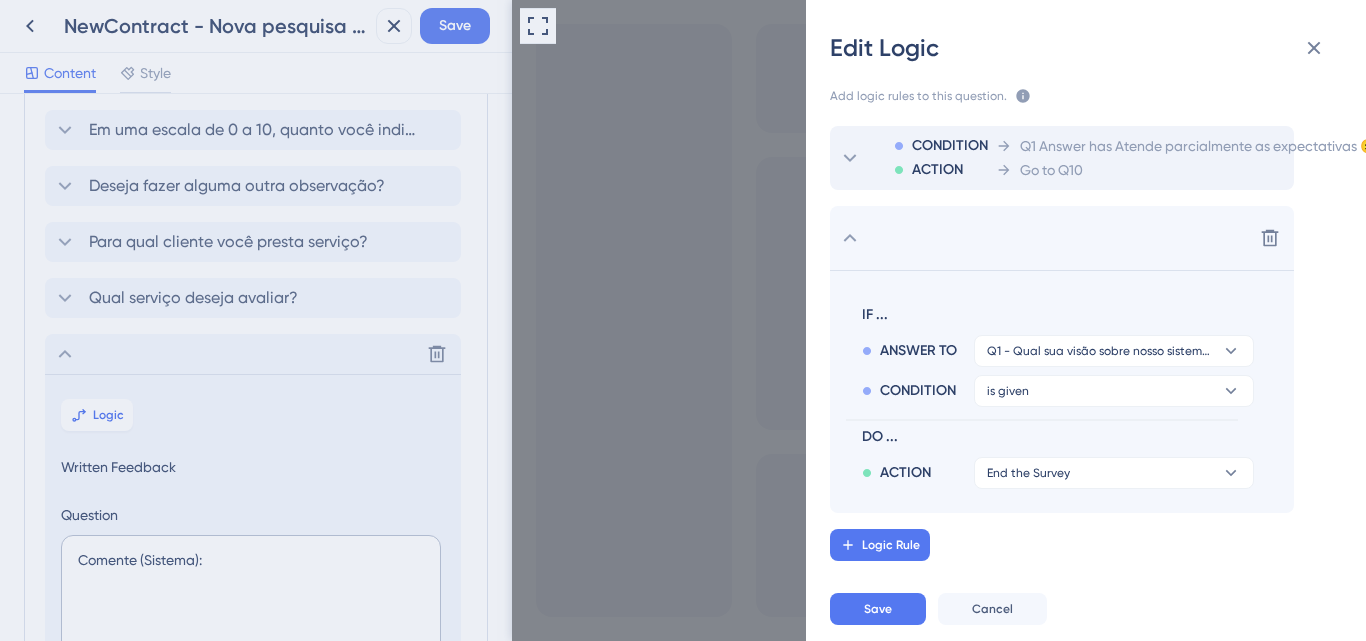 scroll, scrollTop: 21, scrollLeft: 0, axis: vertical 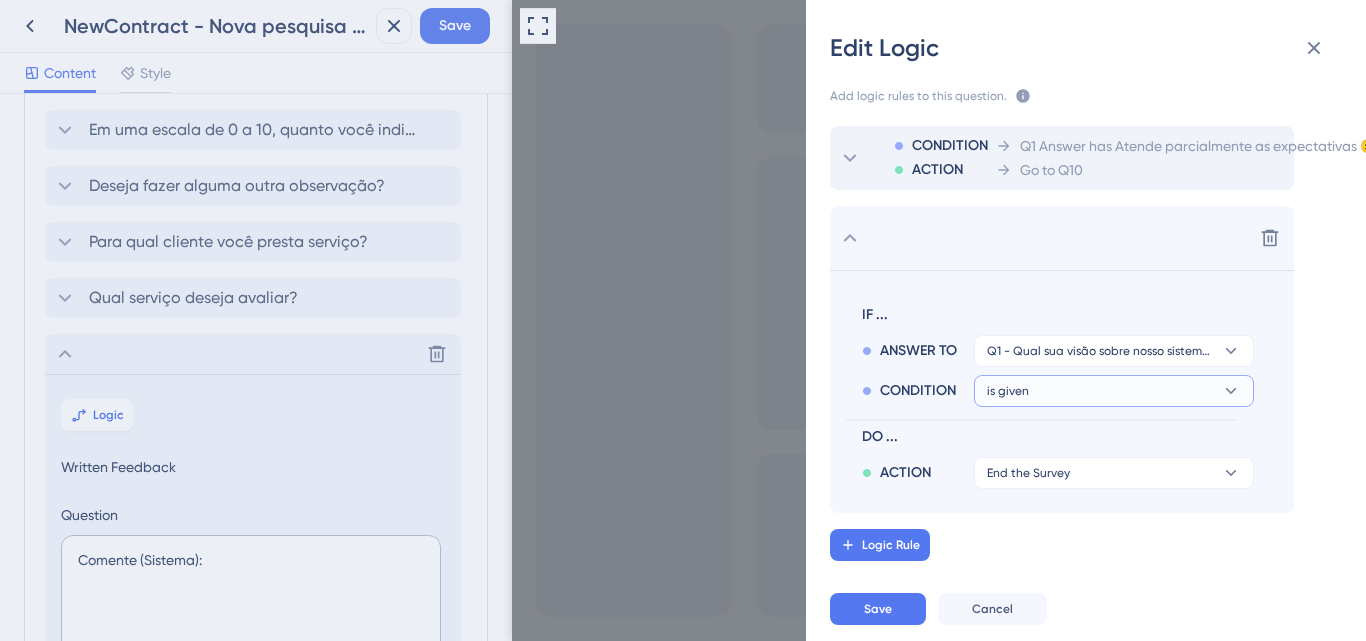 click on "is given" at bounding box center (1114, 351) 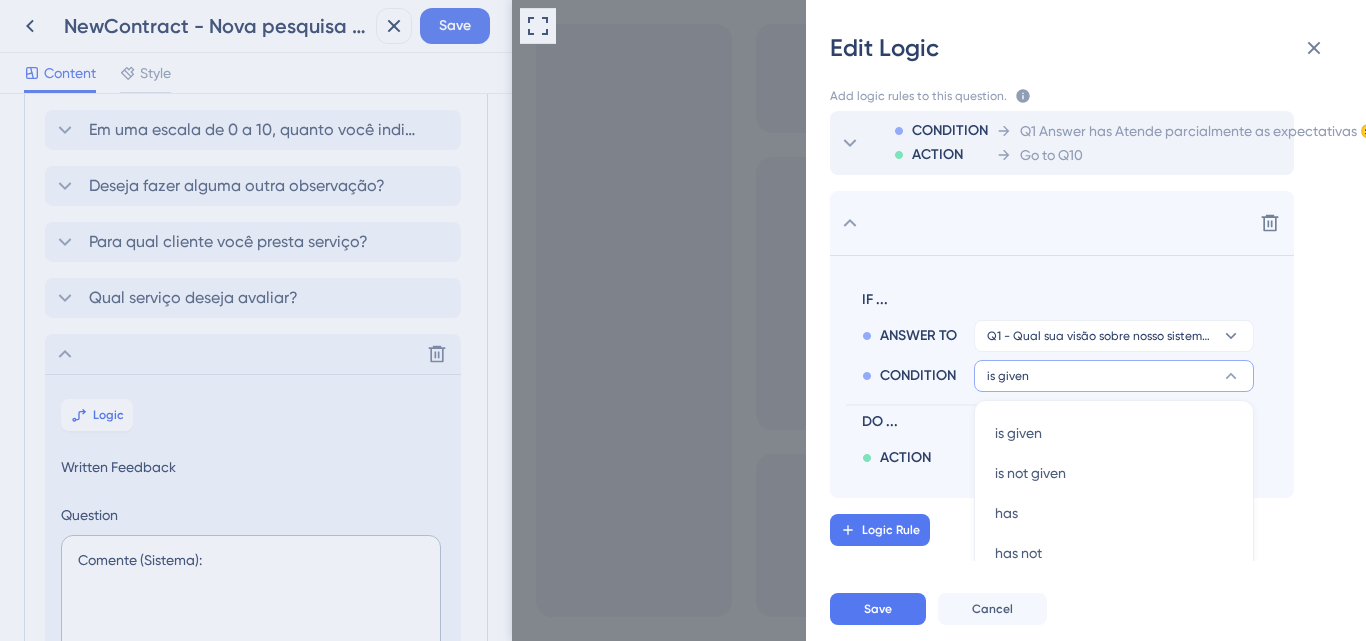 scroll, scrollTop: 61, scrollLeft: 0, axis: vertical 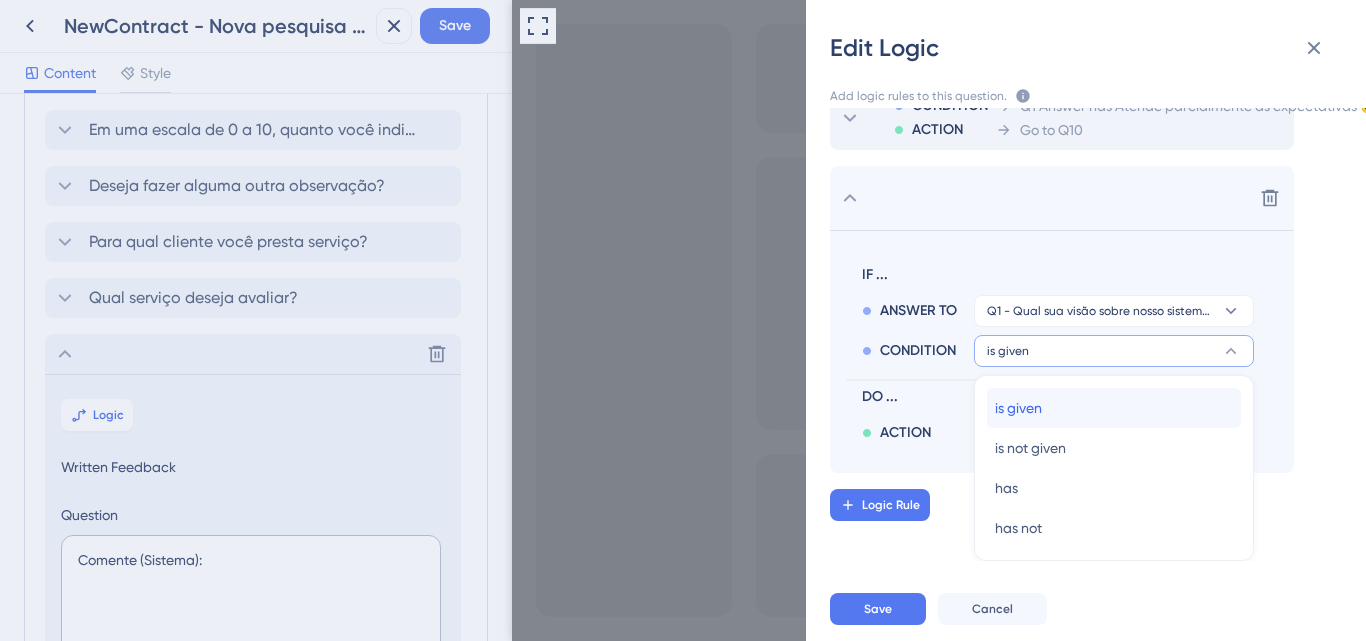 click on "is given" at bounding box center (1018, 408) 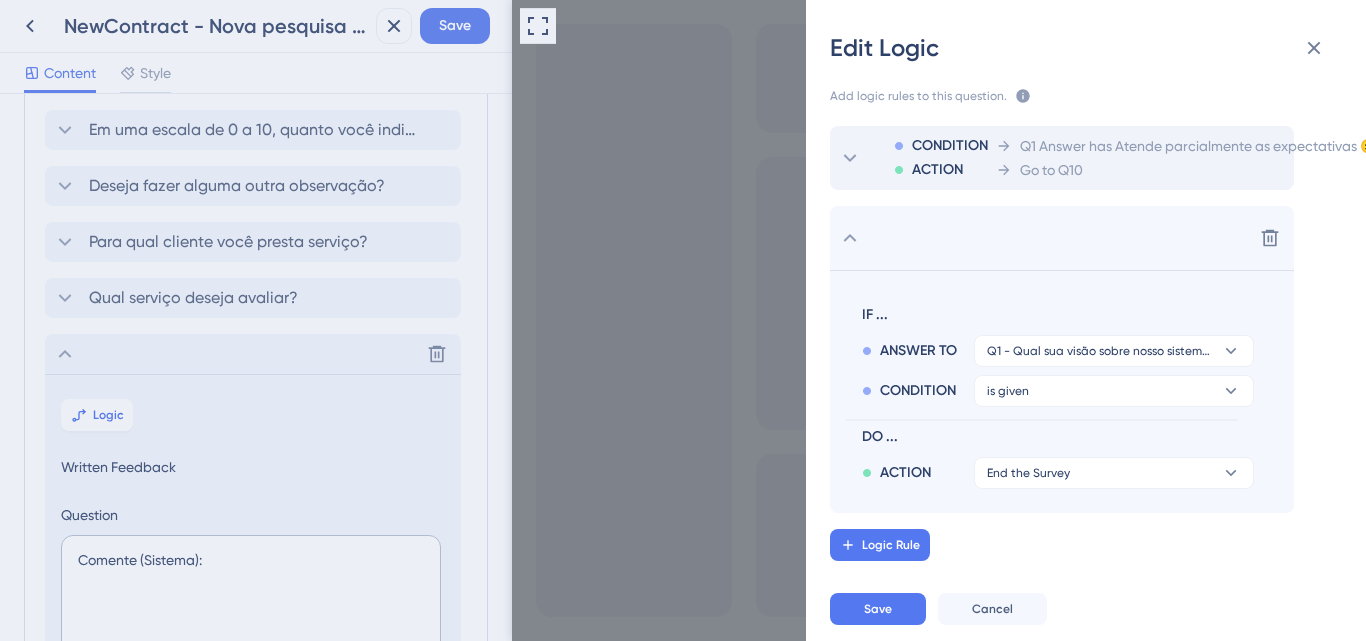 scroll, scrollTop: 21, scrollLeft: 0, axis: vertical 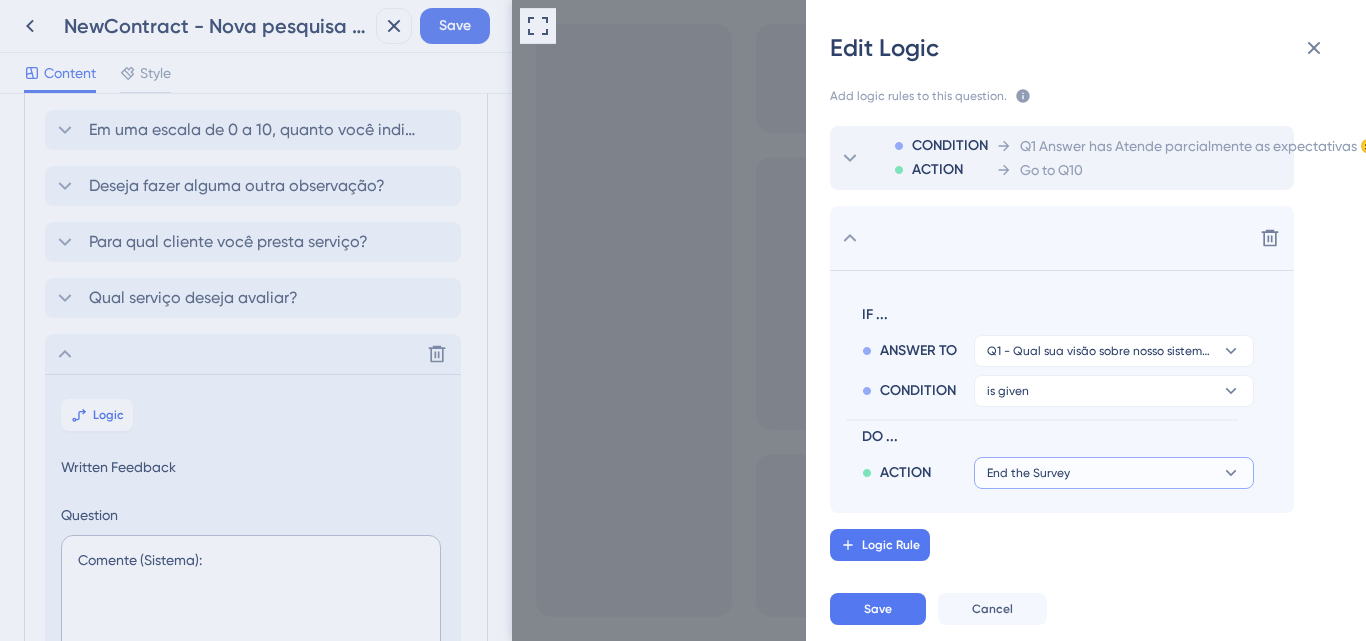 click on "End the Survey" at bounding box center (1114, 473) 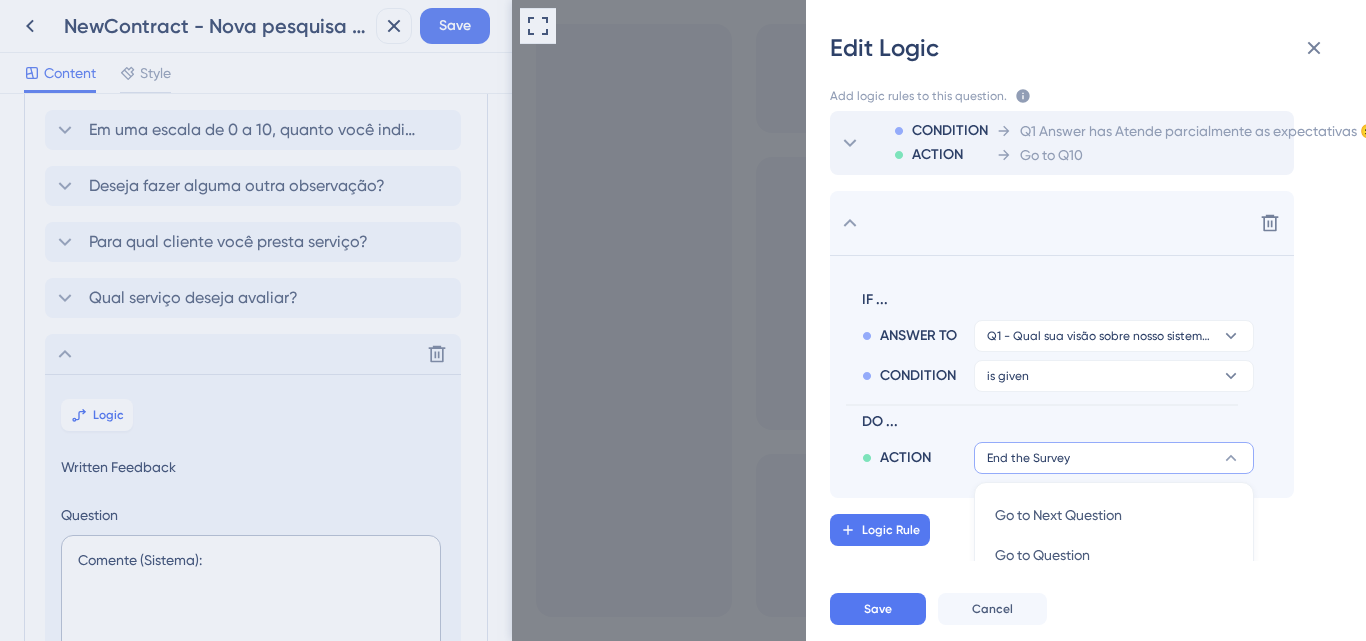 scroll, scrollTop: 343, scrollLeft: 0, axis: vertical 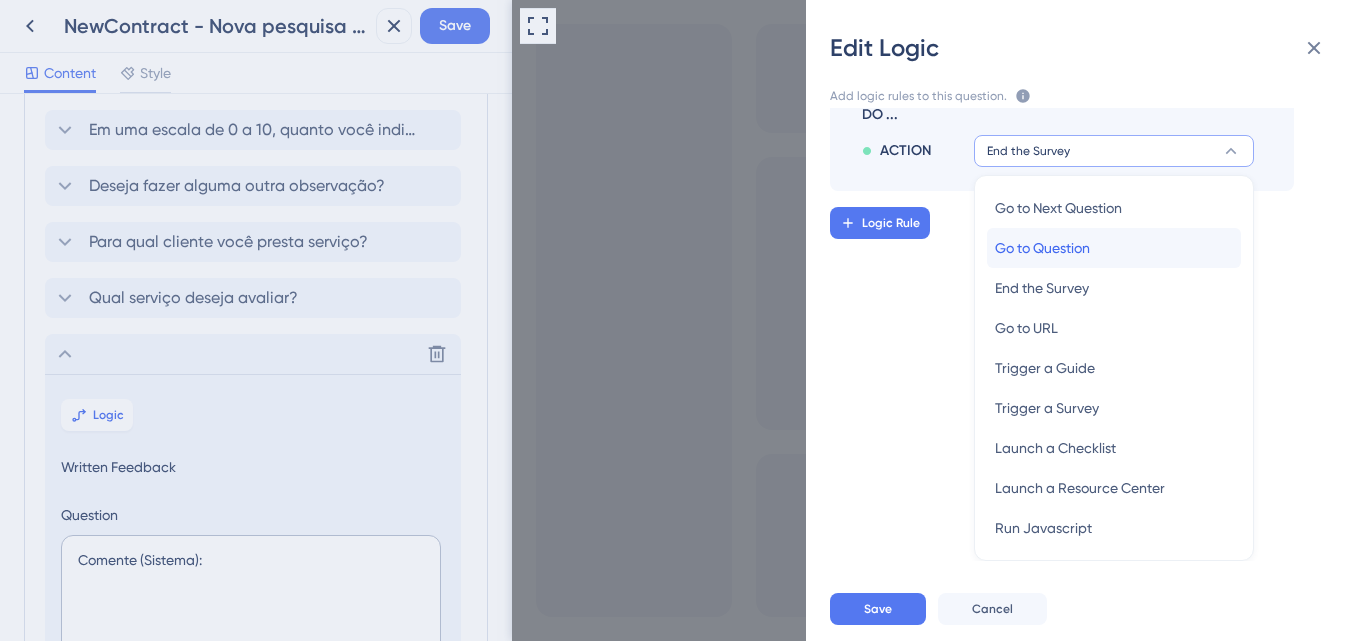click on "Go to Question" at bounding box center [1042, 248] 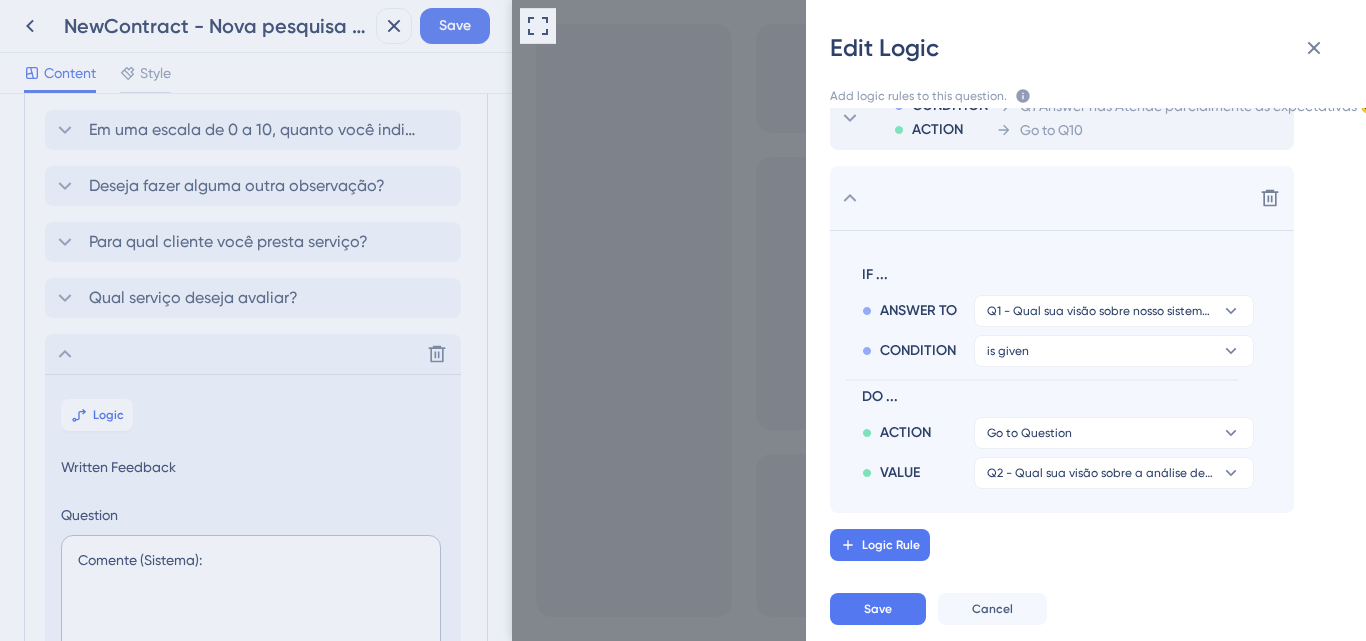 scroll, scrollTop: 61, scrollLeft: 0, axis: vertical 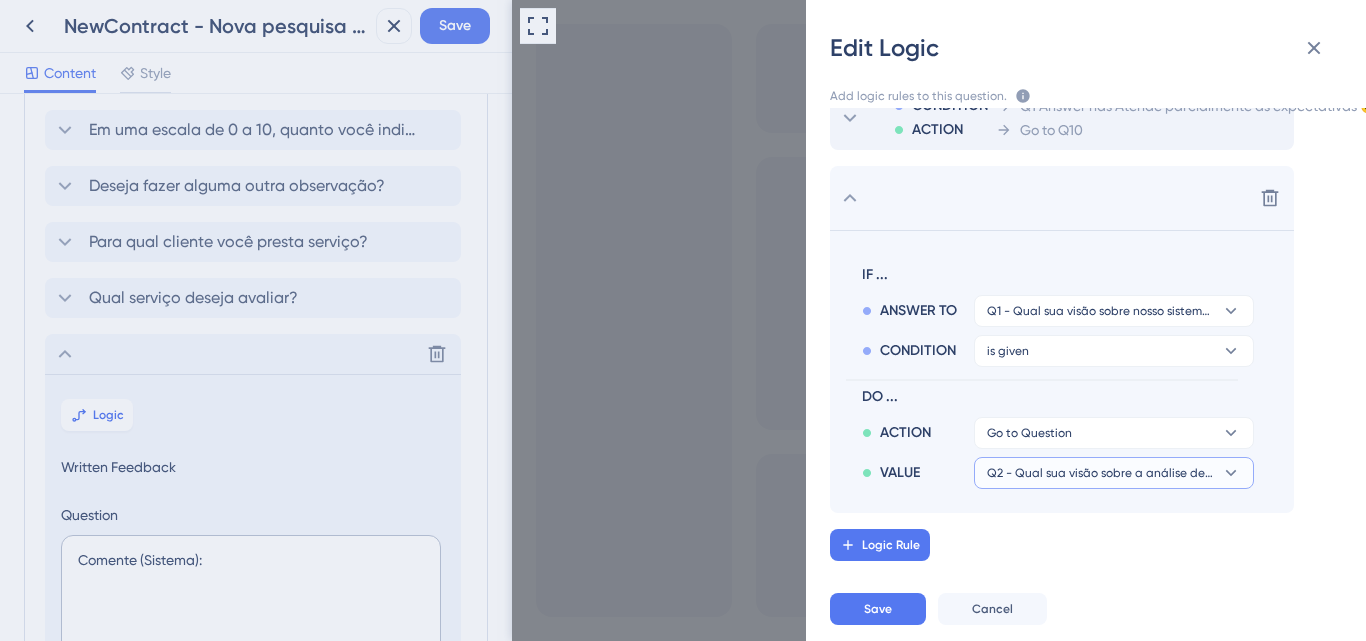 click on "Q2 - Qual sua visão sobre a análise de documentos realizada pelo time da Bernhoeft?" at bounding box center [1114, 433] 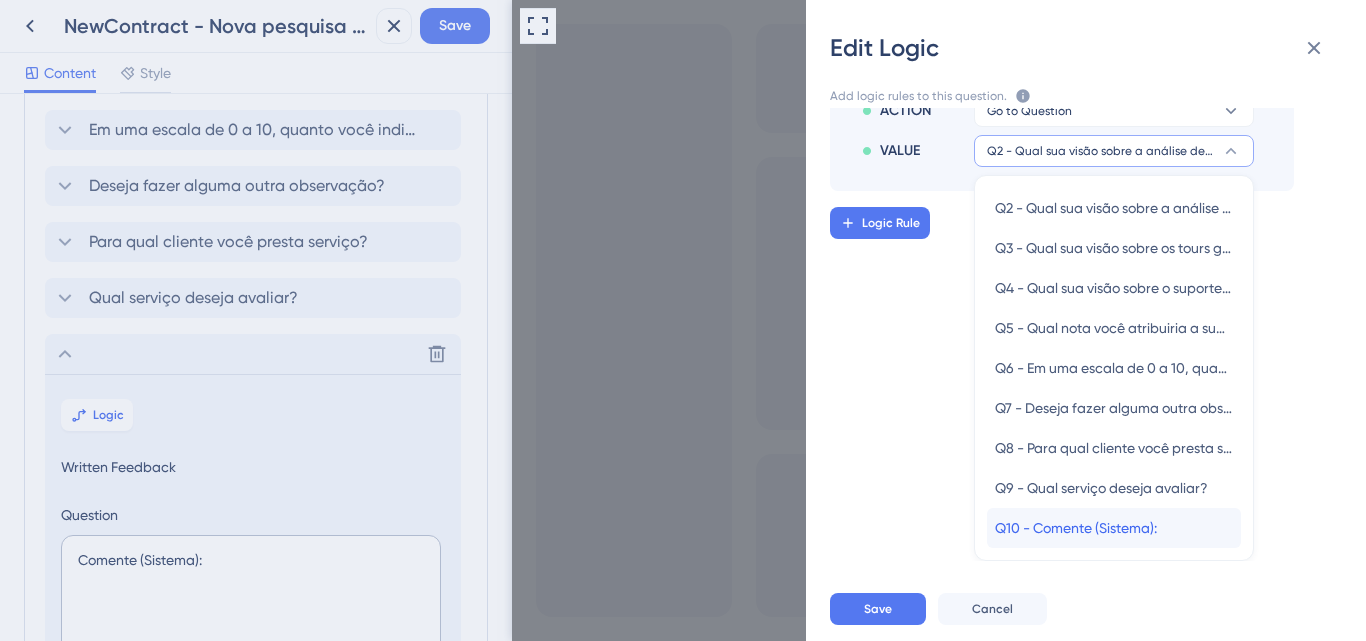 click on "Q10 - Comente (Sistema):" at bounding box center [1076, 528] 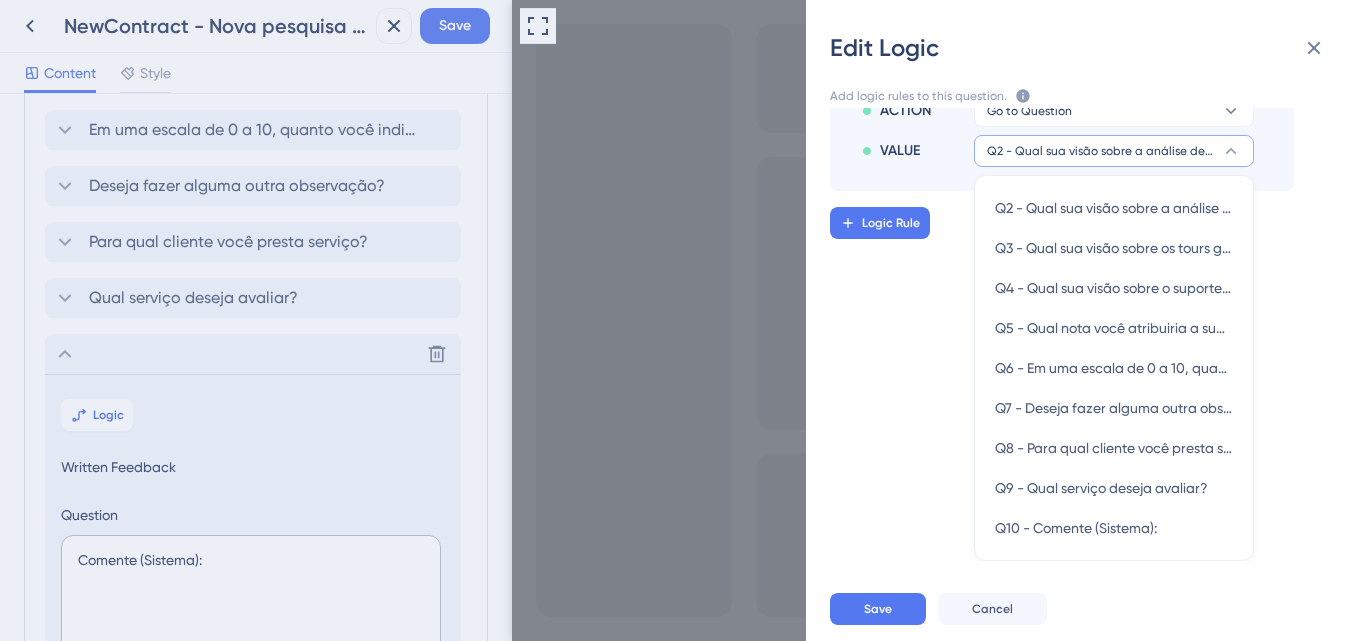 scroll, scrollTop: 61, scrollLeft: 0, axis: vertical 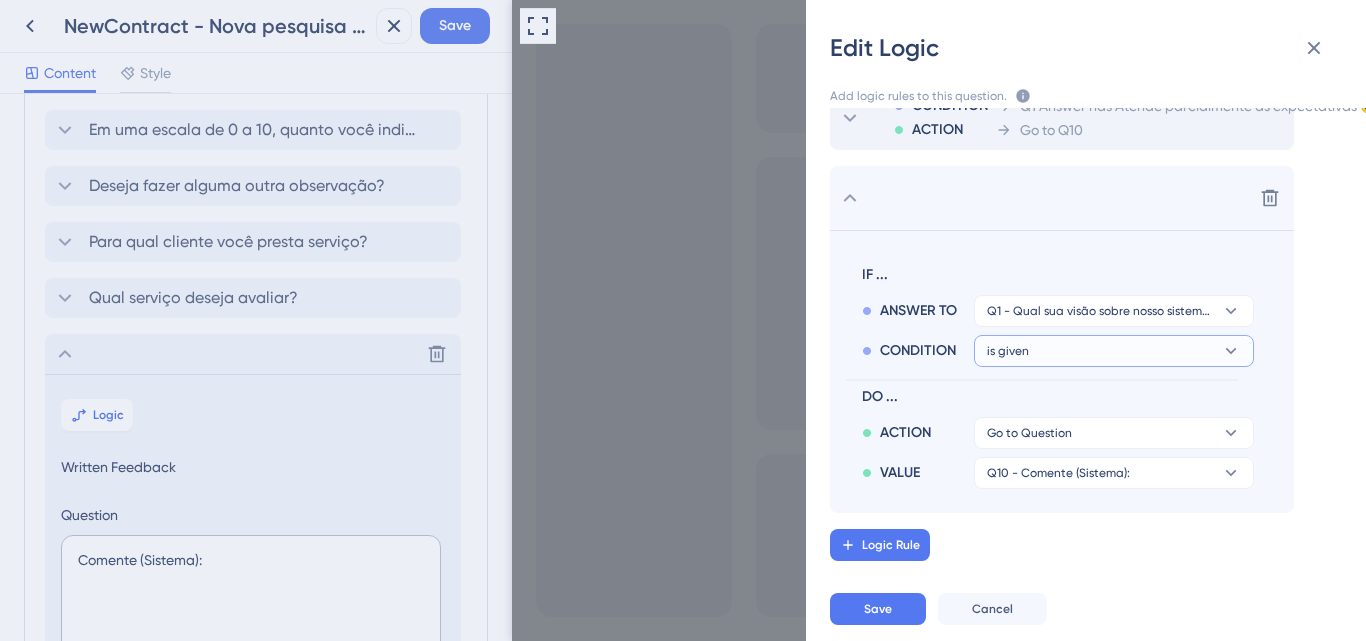 click on "is given" at bounding box center [1114, 311] 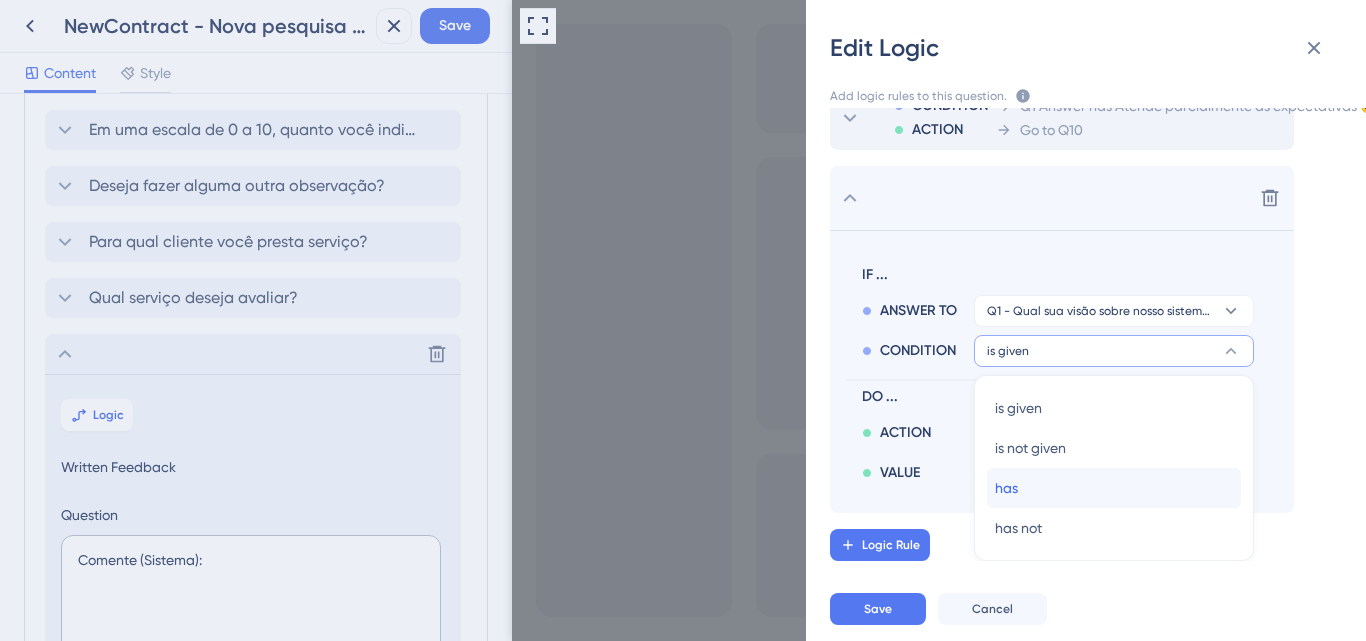 click on "has has" at bounding box center (1114, 488) 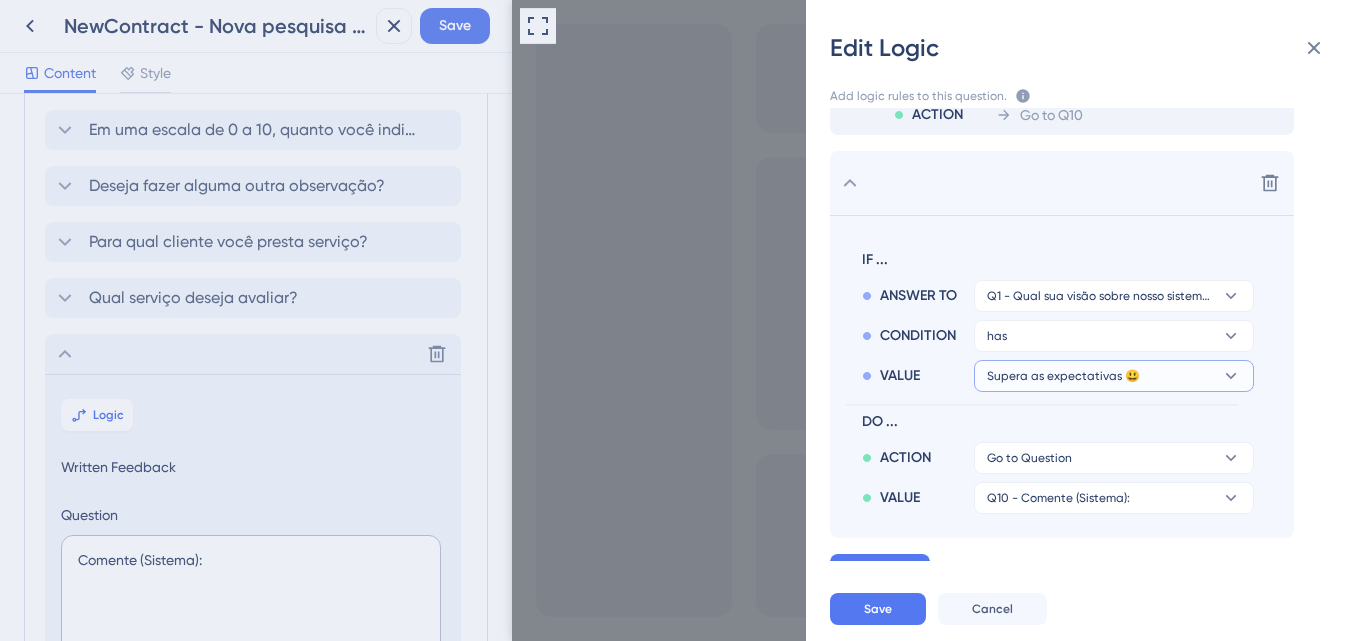 click on "Supera as expectativas 😃" at bounding box center [1100, 296] 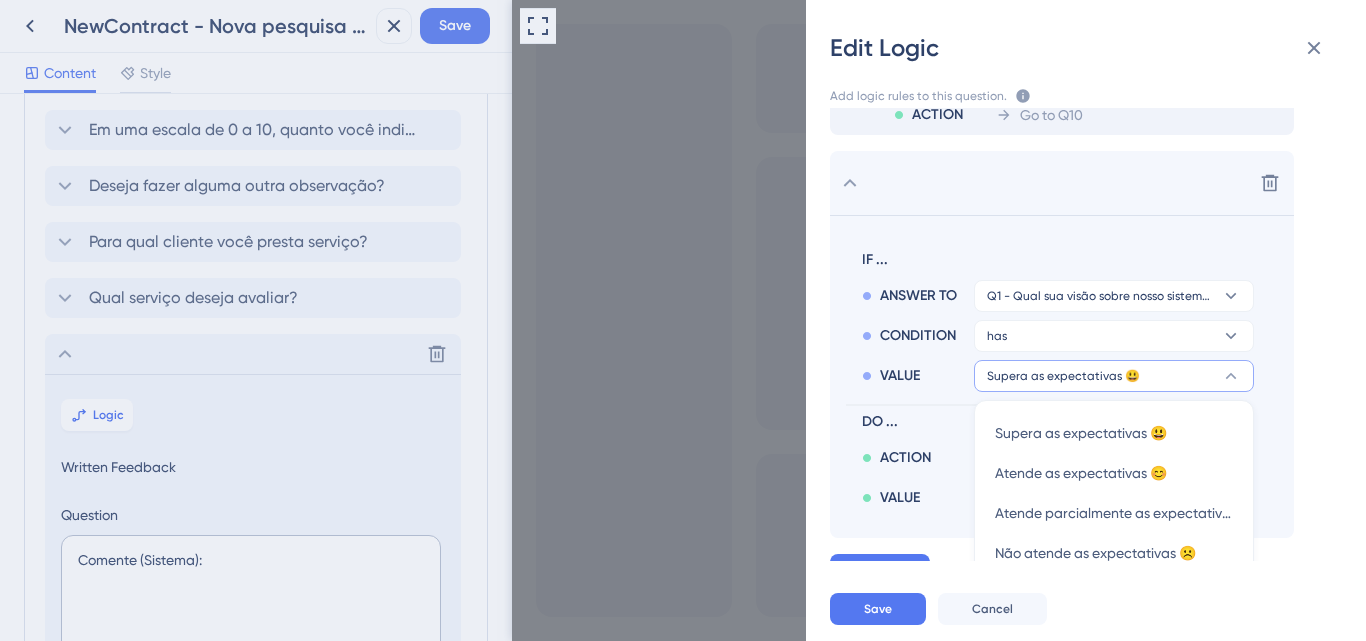 scroll, scrollTop: 141, scrollLeft: 0, axis: vertical 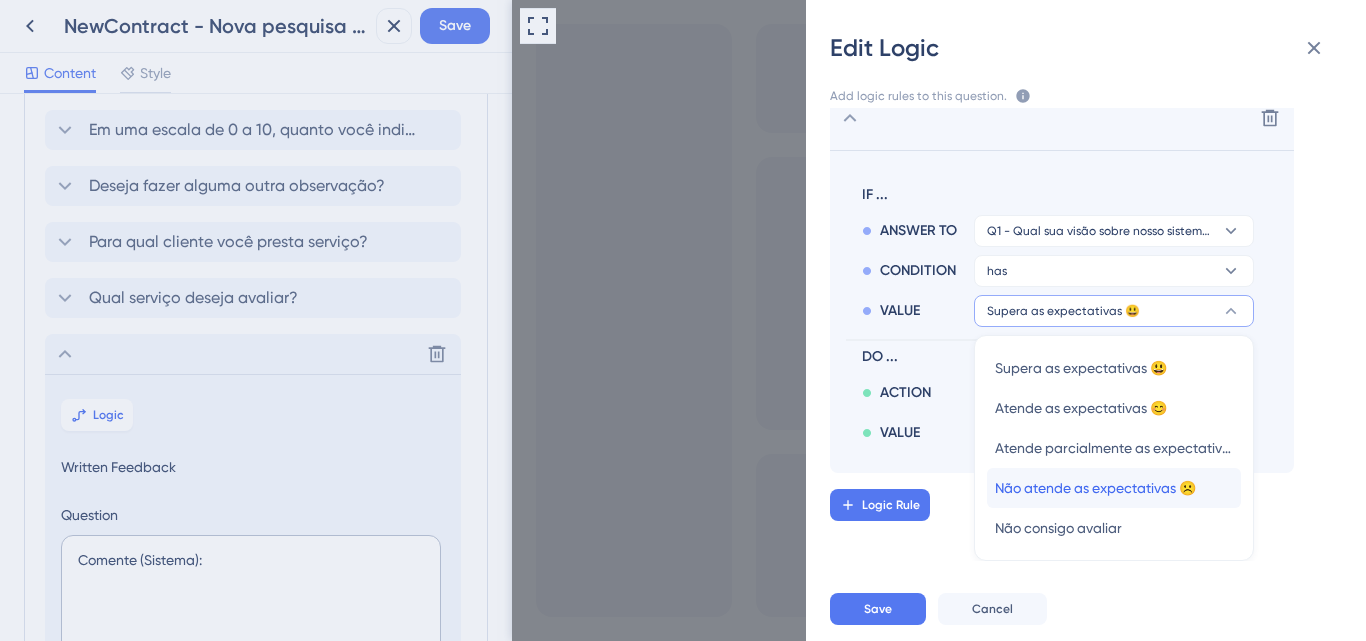 click on "Não atende as expectativas ☹️" at bounding box center [1095, 488] 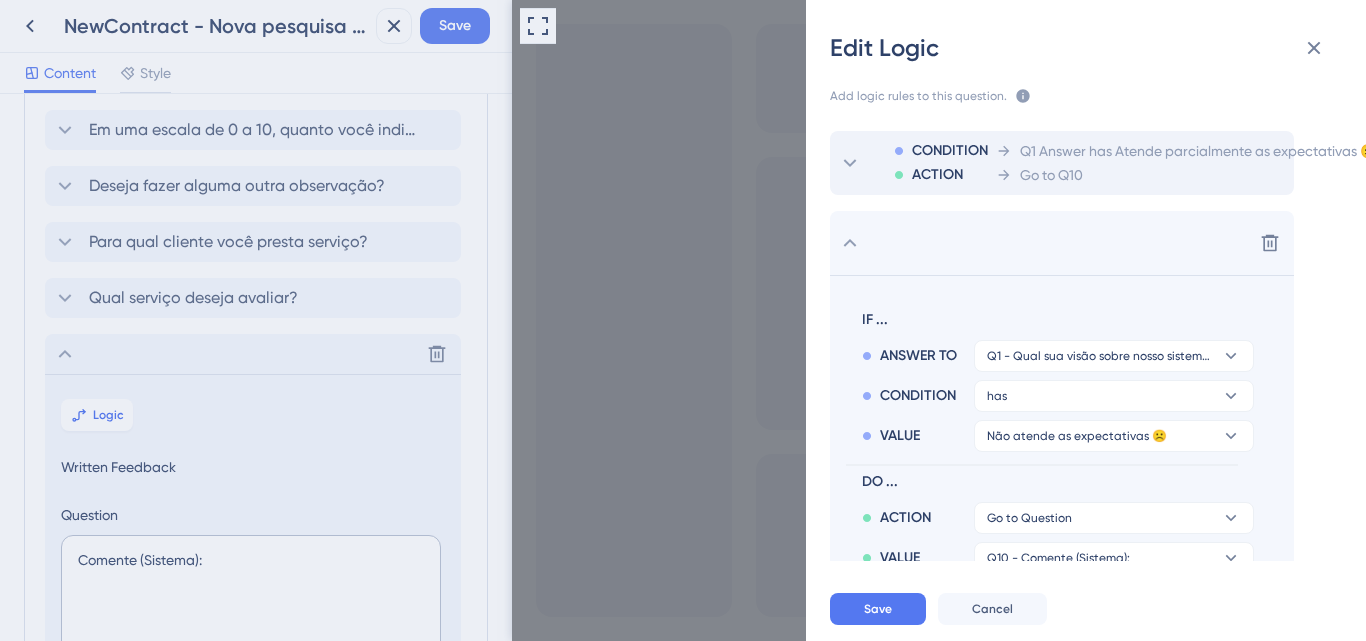 scroll, scrollTop: 0, scrollLeft: 0, axis: both 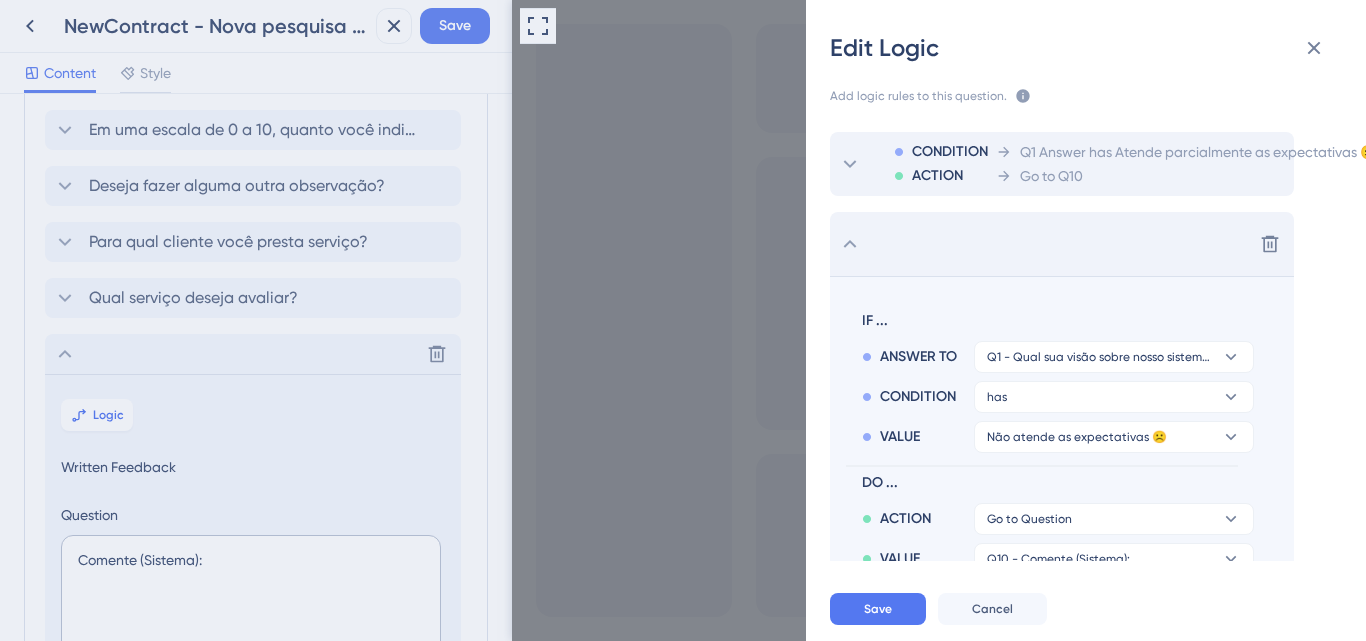 click 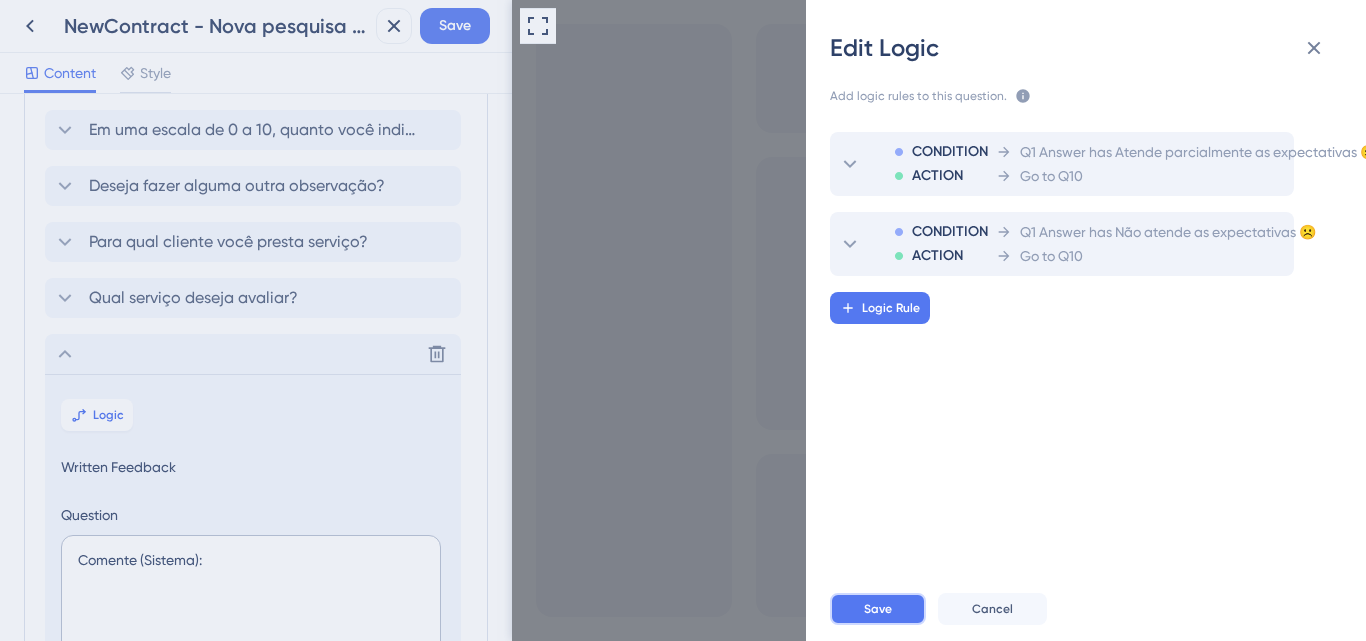 click on "Save" at bounding box center (878, 609) 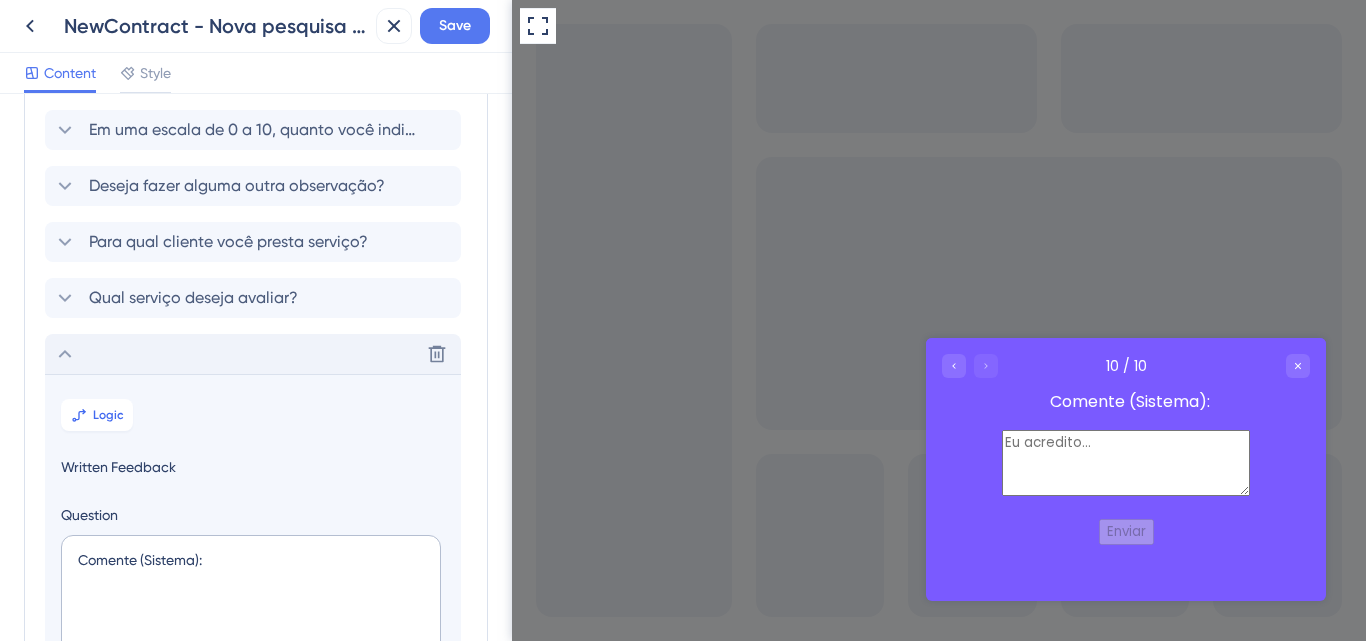 click on "Delete" at bounding box center (253, 354) 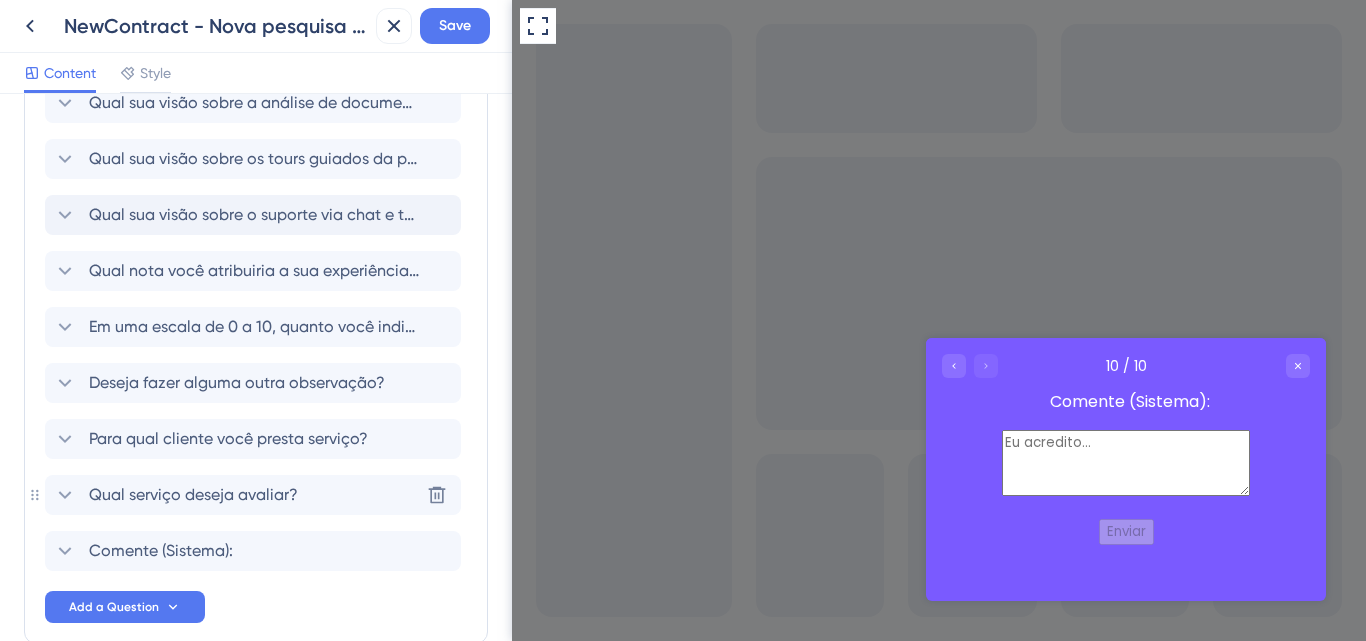 scroll, scrollTop: 0, scrollLeft: 0, axis: both 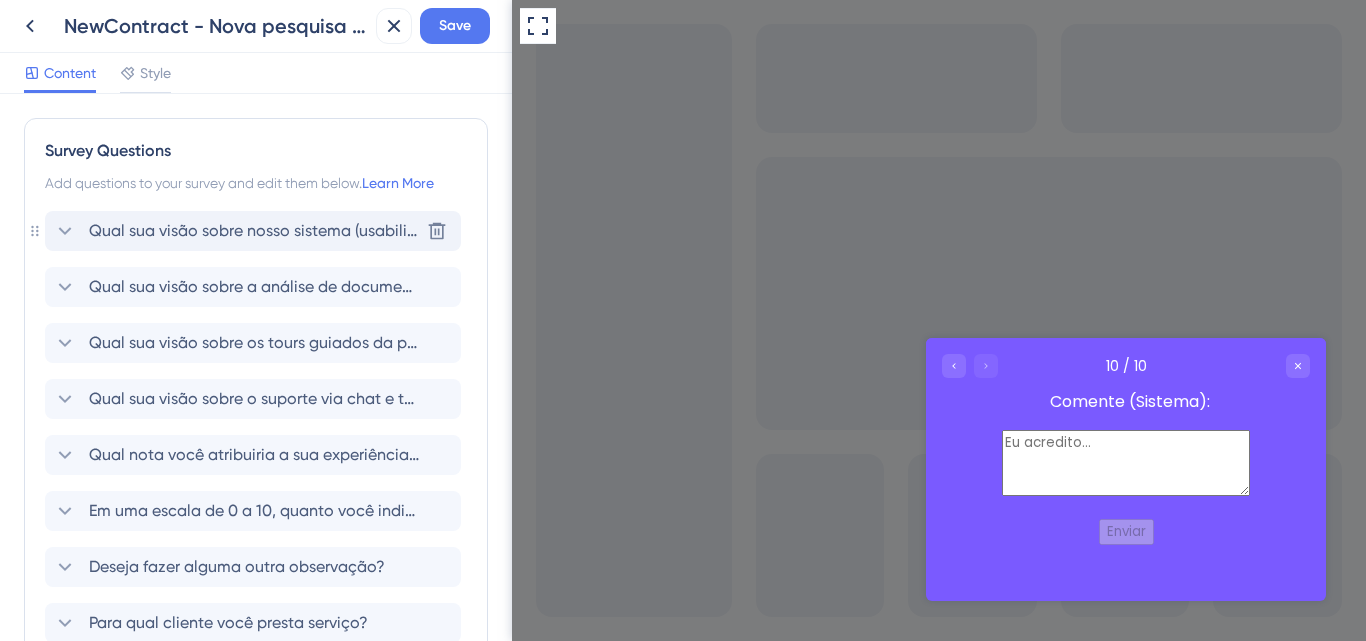 click on "Qual sua visão sobre nosso sistema (usabilidade, desempenho, segurança, relatórios, etc)?" at bounding box center (254, 231) 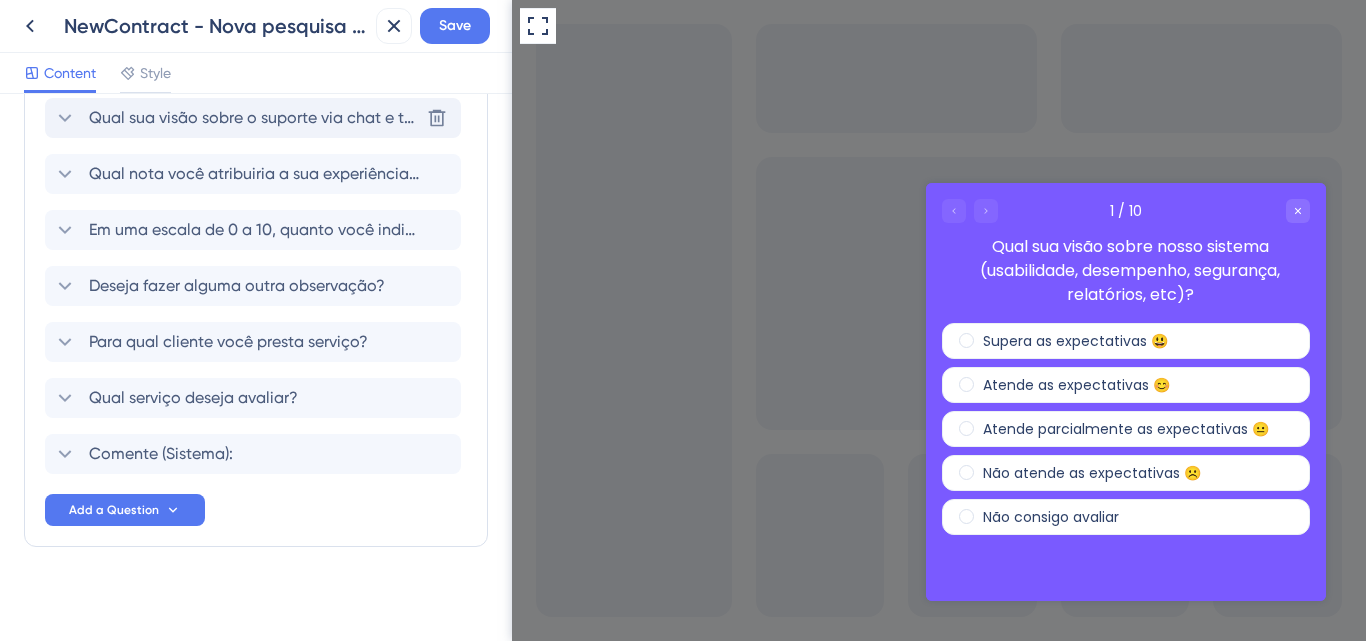 scroll, scrollTop: 1022, scrollLeft: 0, axis: vertical 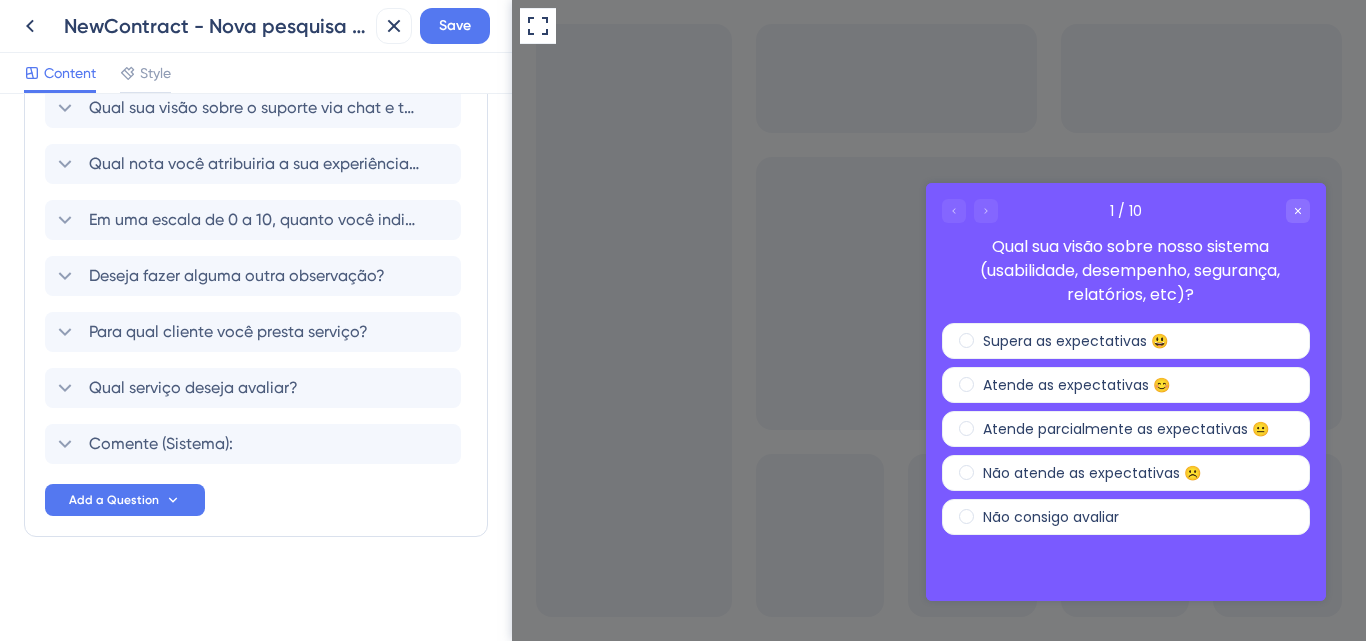 drag, startPoint x: 67, startPoint y: 436, endPoint x: 25, endPoint y: 443, distance: 42.579338 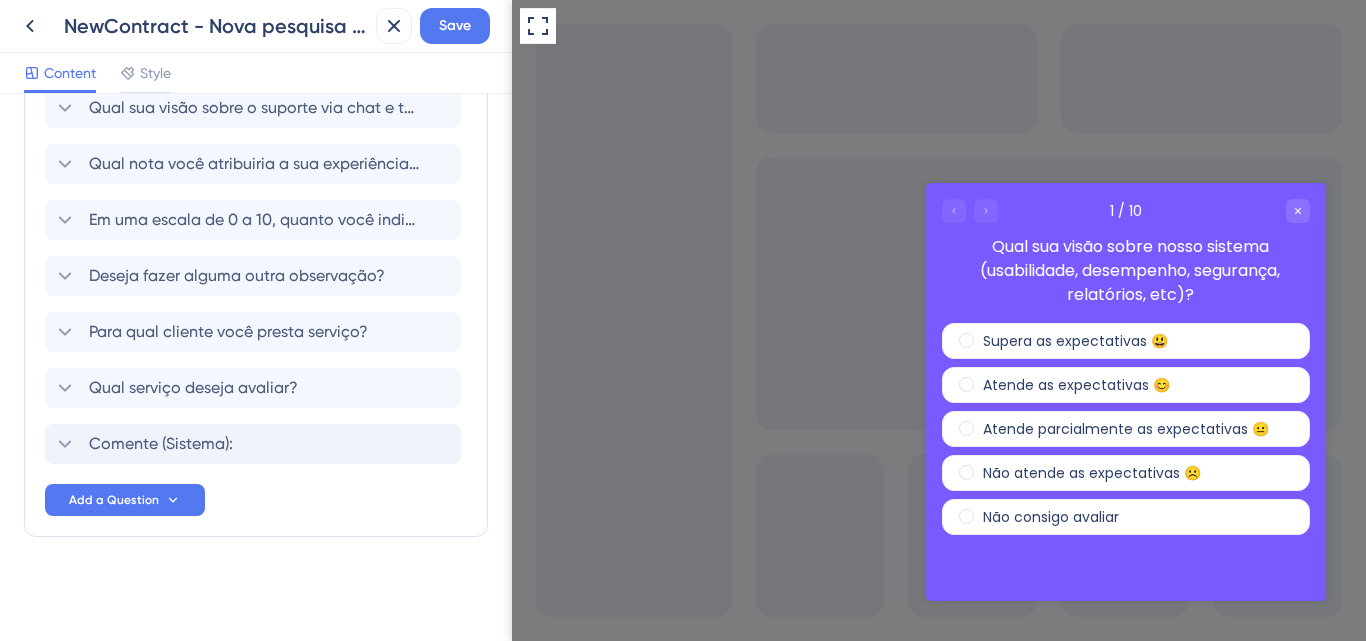 drag, startPoint x: 72, startPoint y: 447, endPoint x: 75, endPoint y: 427, distance: 20.22375 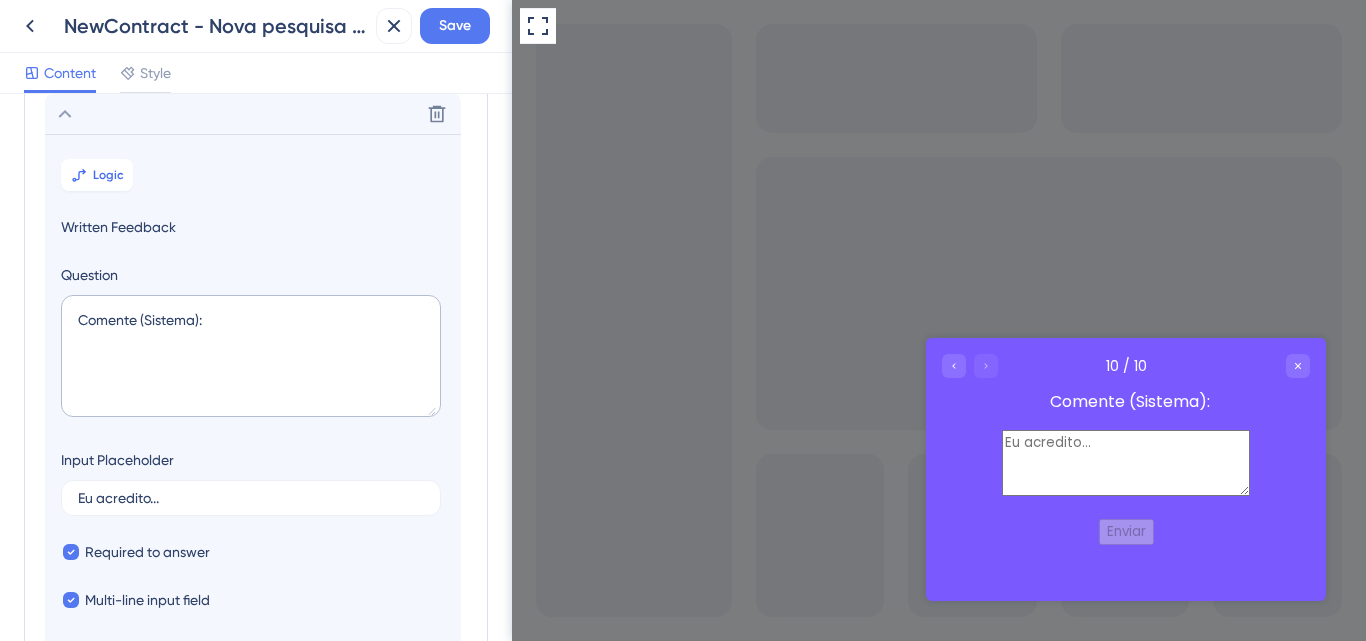 drag, startPoint x: 42, startPoint y: 420, endPoint x: 42, endPoint y: 397, distance: 23 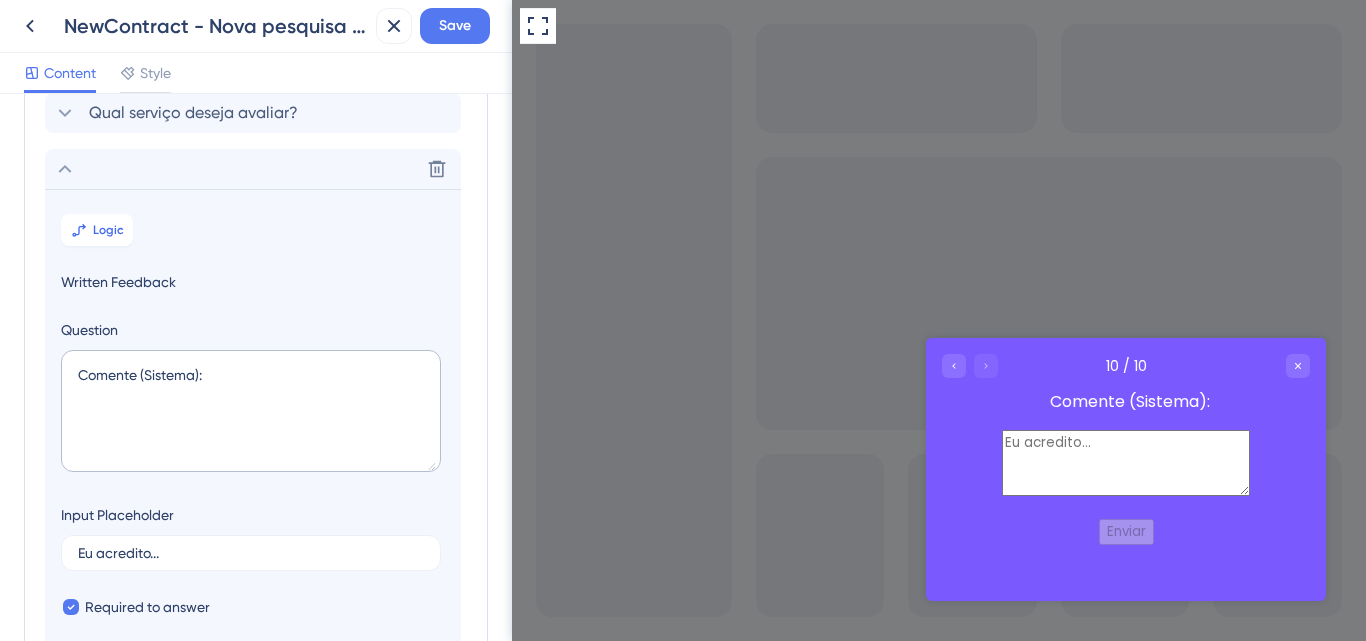 scroll, scrollTop: 521, scrollLeft: 0, axis: vertical 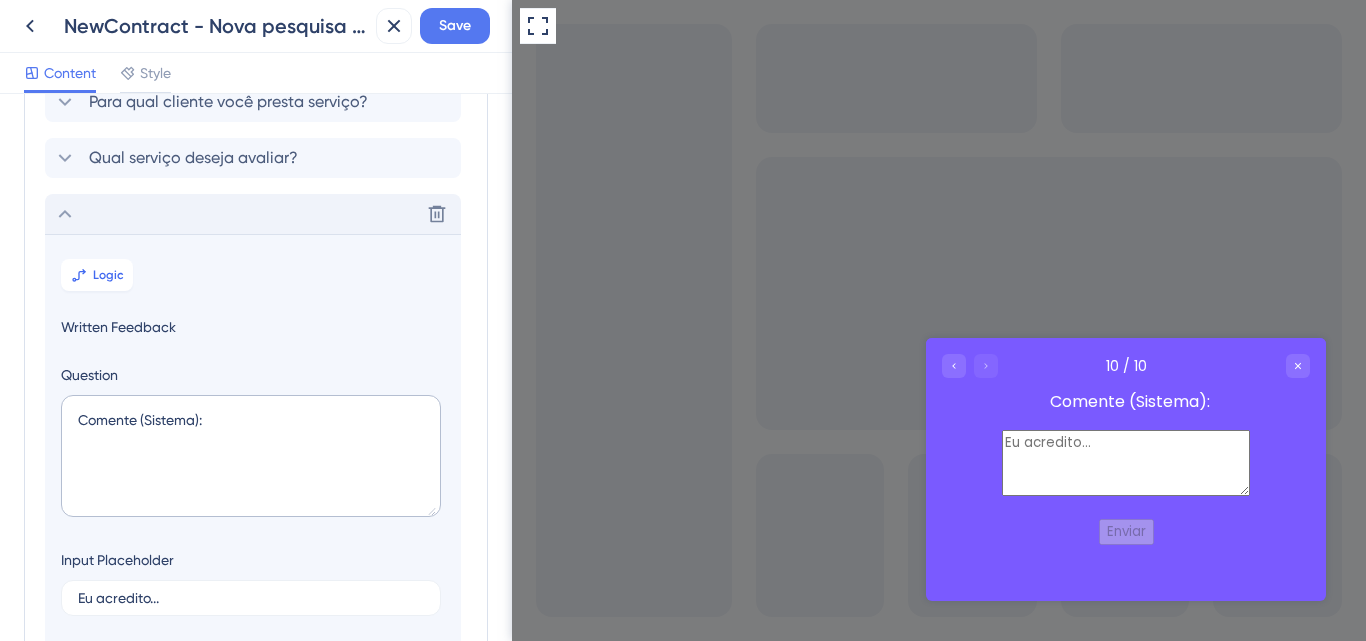 click 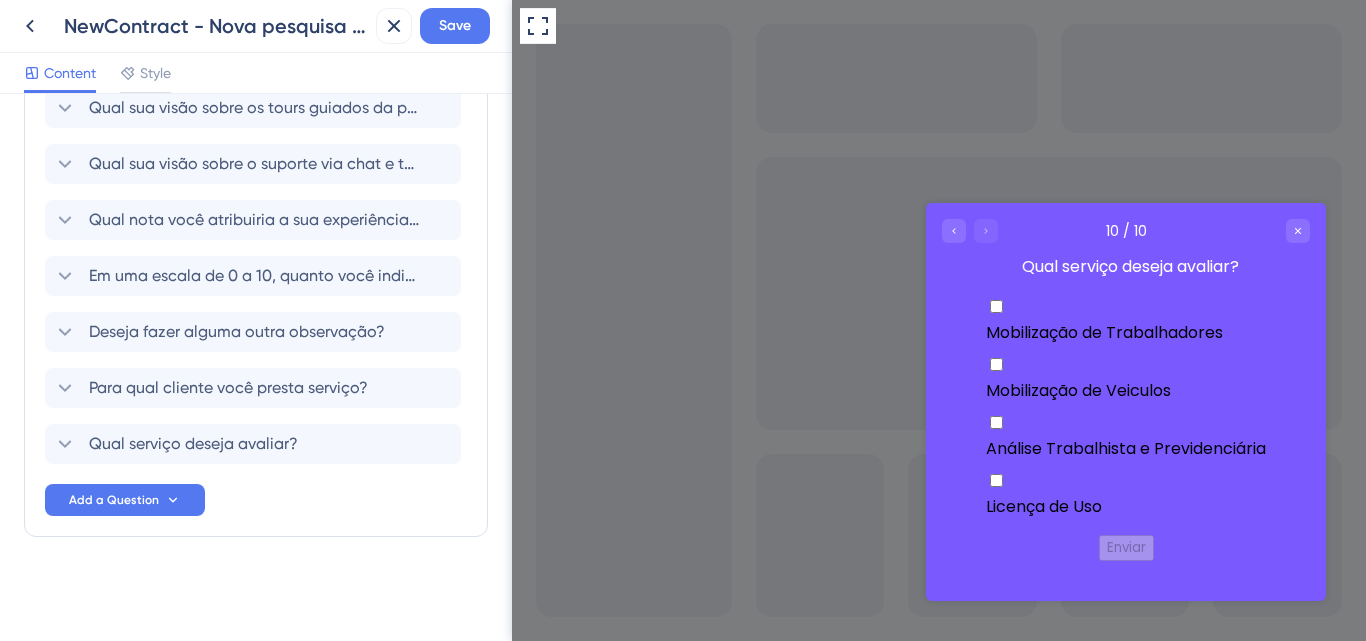 scroll, scrollTop: 16, scrollLeft: 0, axis: vertical 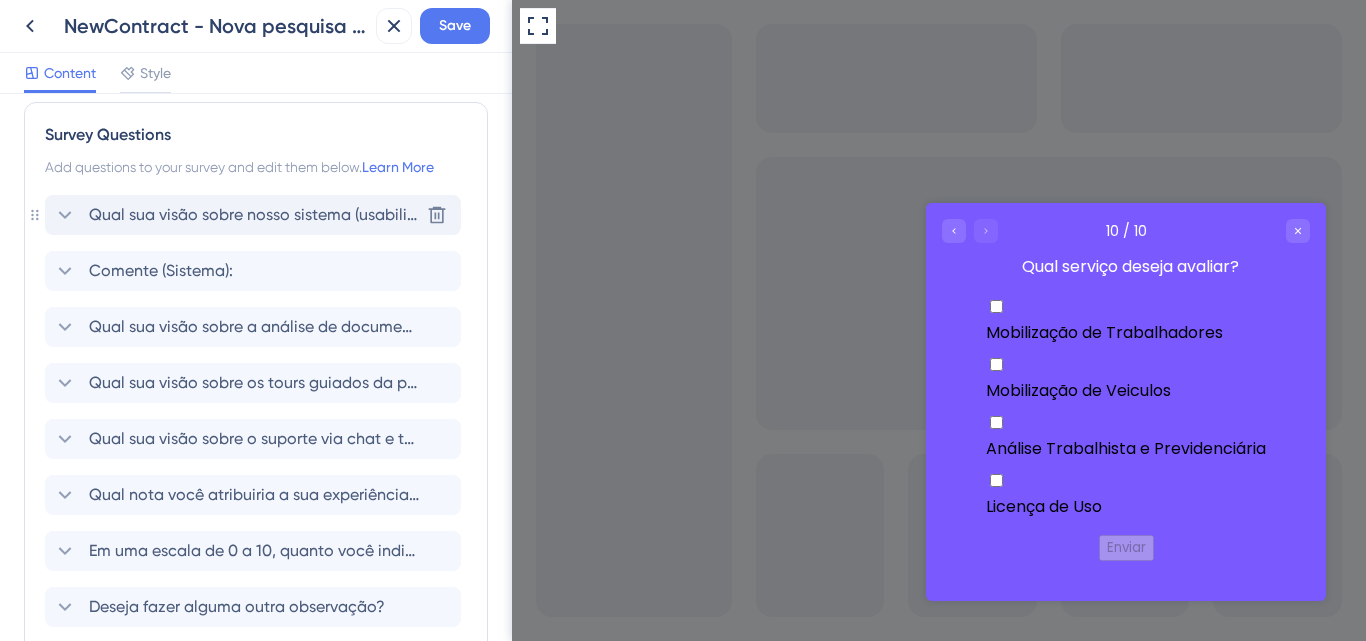 click on "Qual sua visão sobre nosso sistema (usabilidade, desempenho, segurança, relatórios, etc)? Delete" at bounding box center (253, 215) 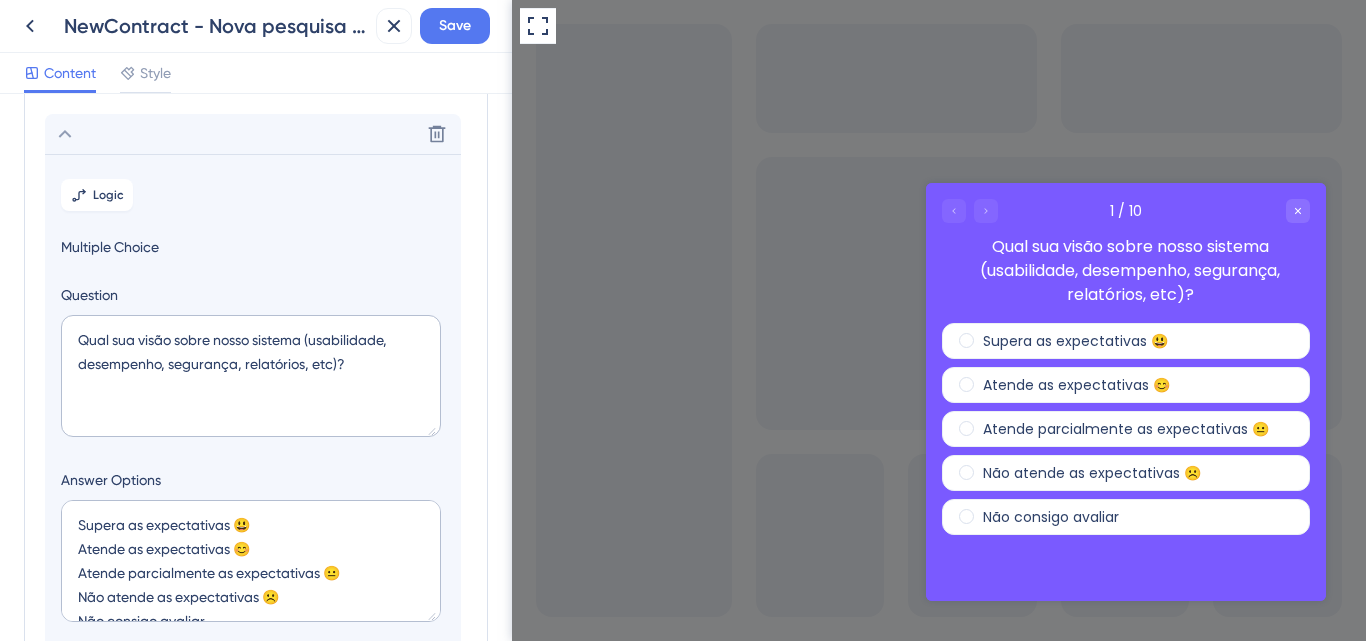 scroll, scrollTop: 117, scrollLeft: 0, axis: vertical 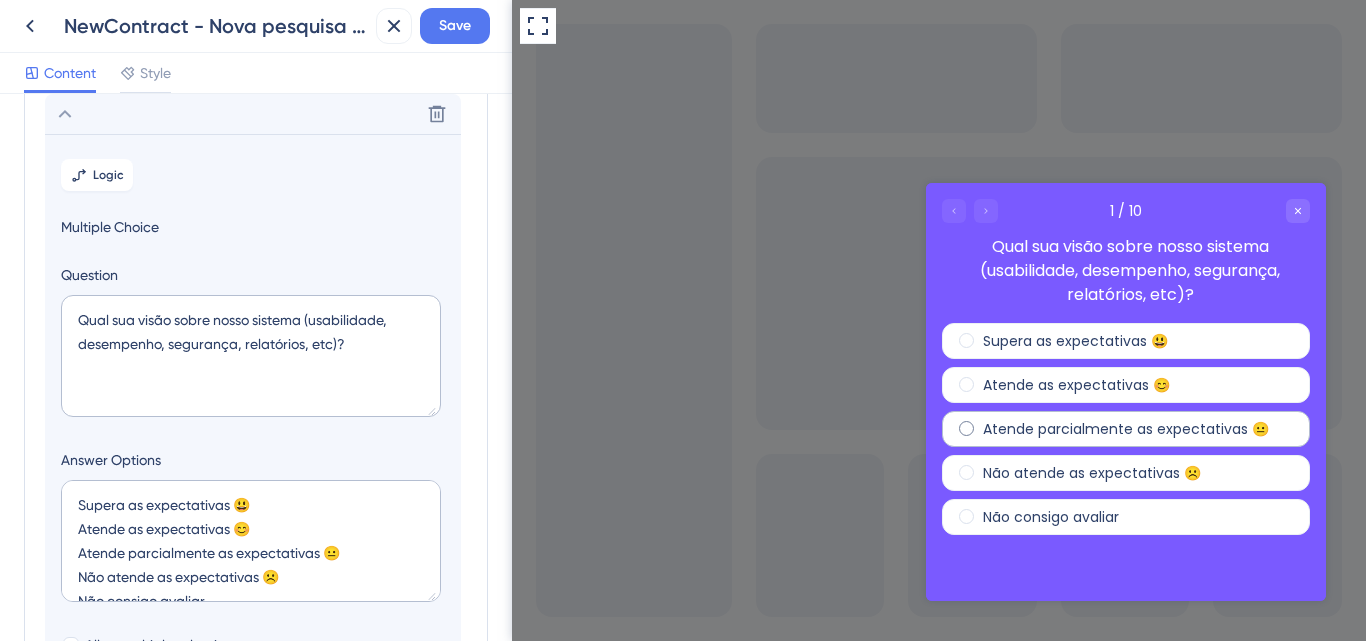 click on "Atende parcialmente as expectativas 😐" at bounding box center (1126, 429) 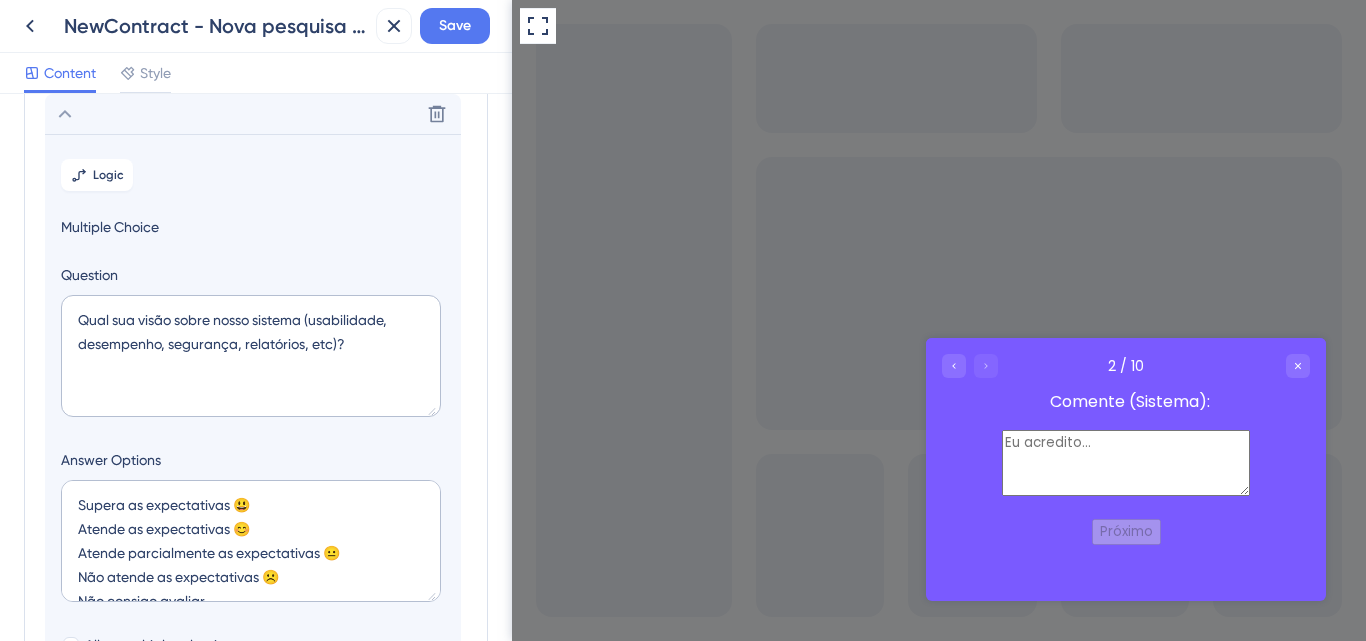 click at bounding box center [1126, 463] 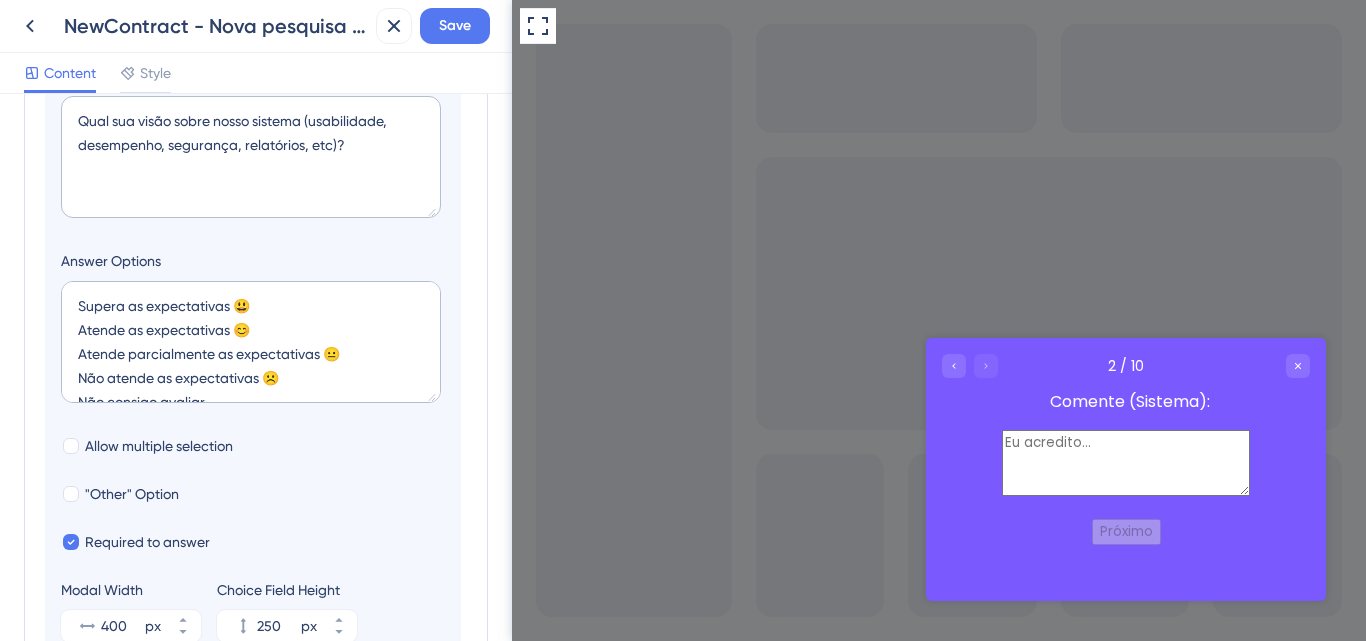 scroll, scrollTop: 317, scrollLeft: 0, axis: vertical 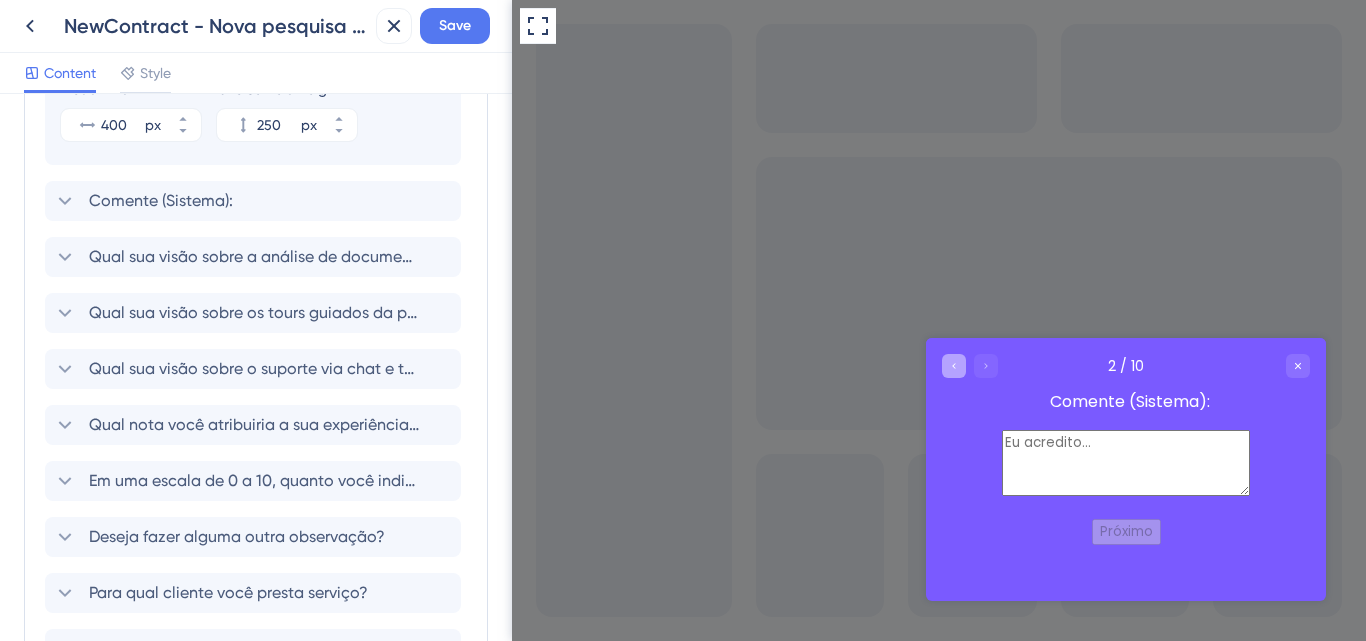 click at bounding box center [954, 366] 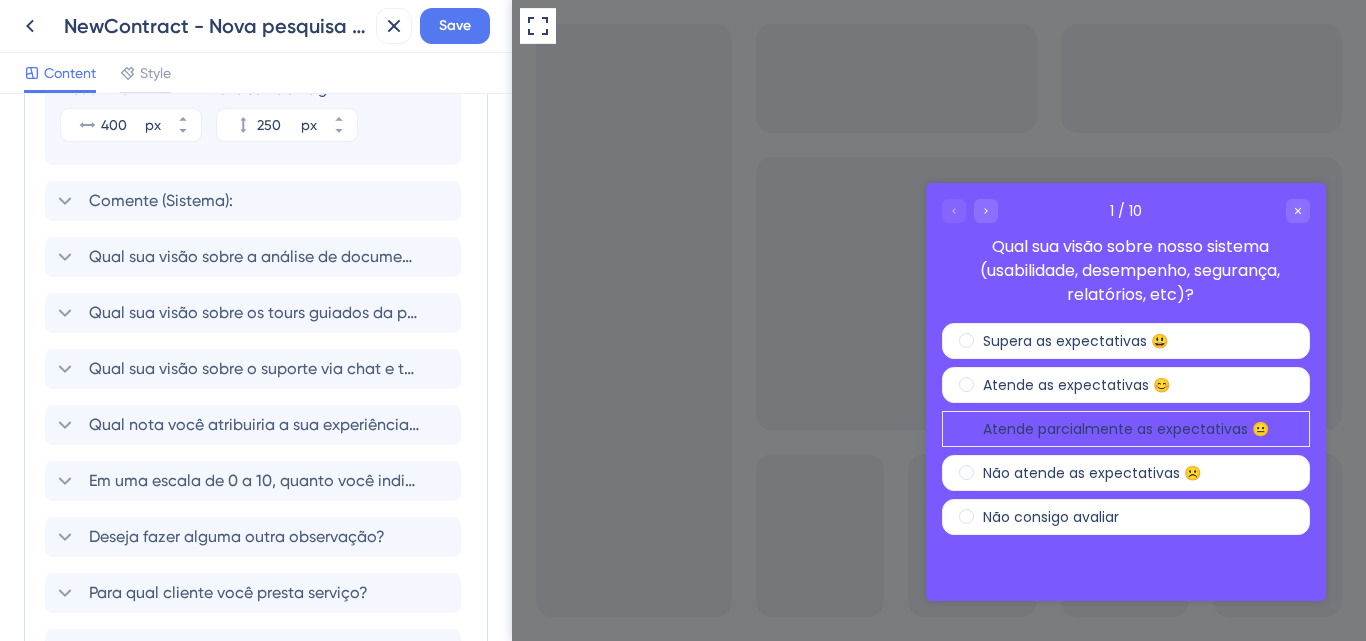 click on "Supera as expectativas 😃 Atende as expectativas 😊 Atende parcialmente as expectativas 😐 Não atende as expectativas ☹️ Não consigo avaliar" at bounding box center (1126, 429) 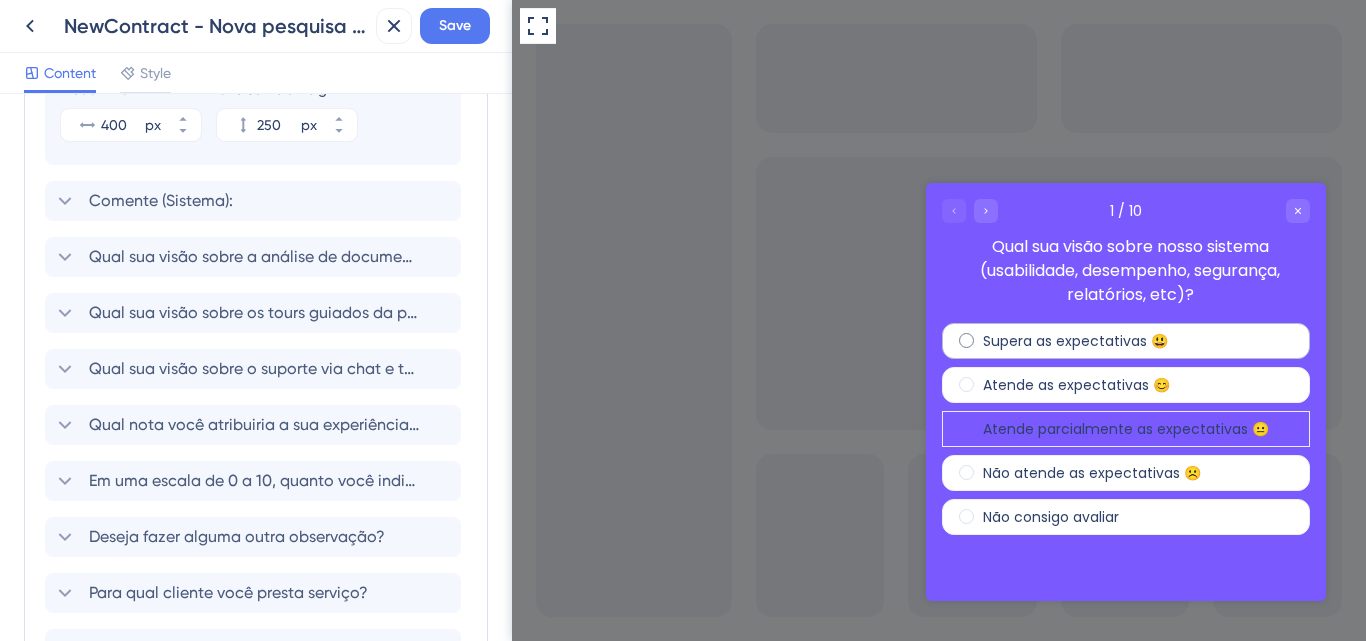 click on "Supera as expectativas 😃" at bounding box center (1126, 341) 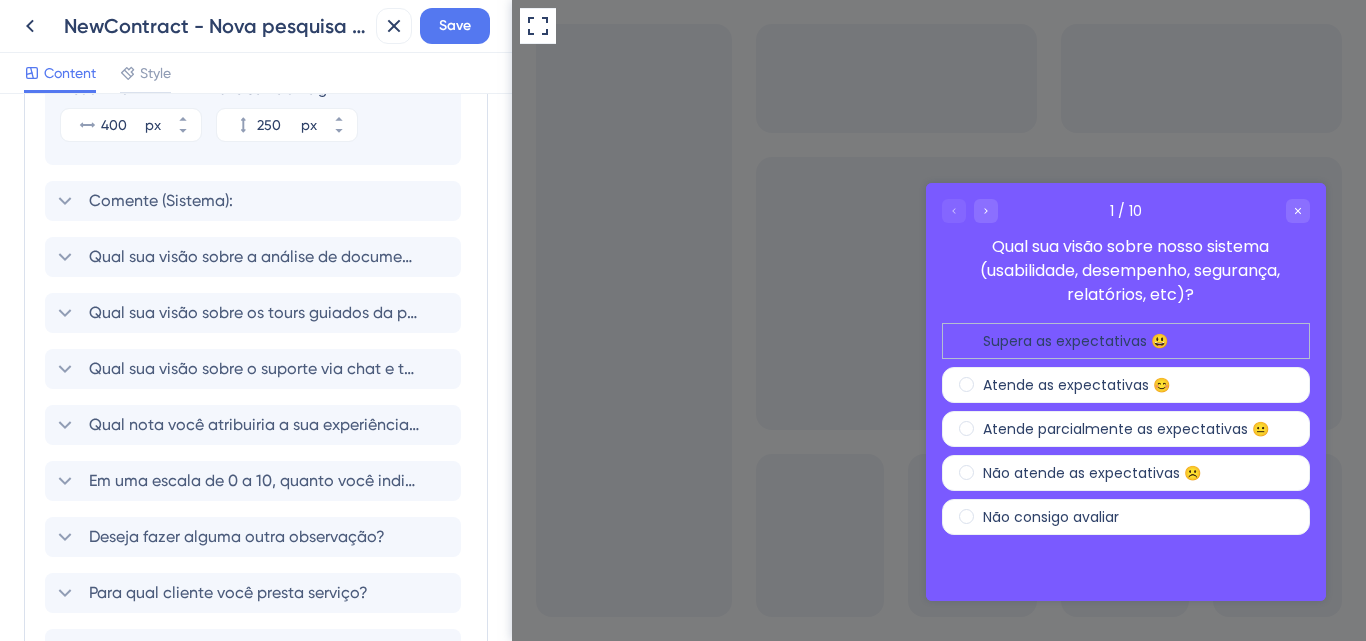 click on "Supera as expectativas 😃" at bounding box center (1126, 341) 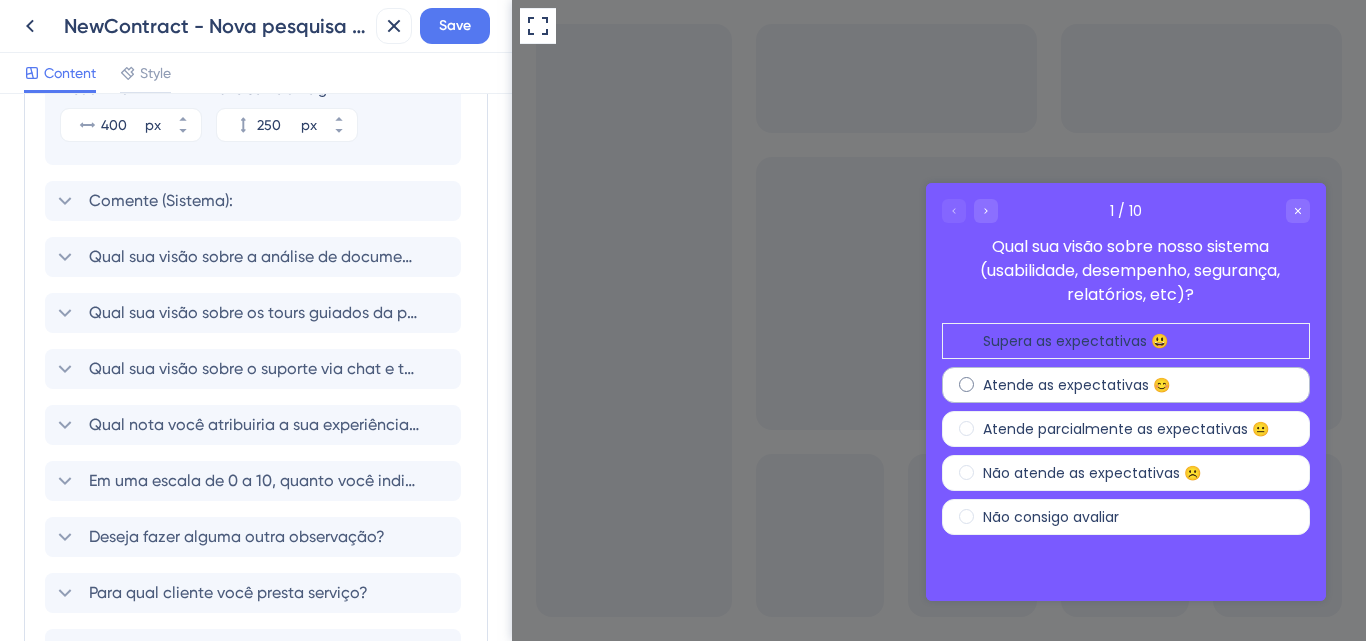 click on "Atende as expectativas 😊" at bounding box center (1076, 385) 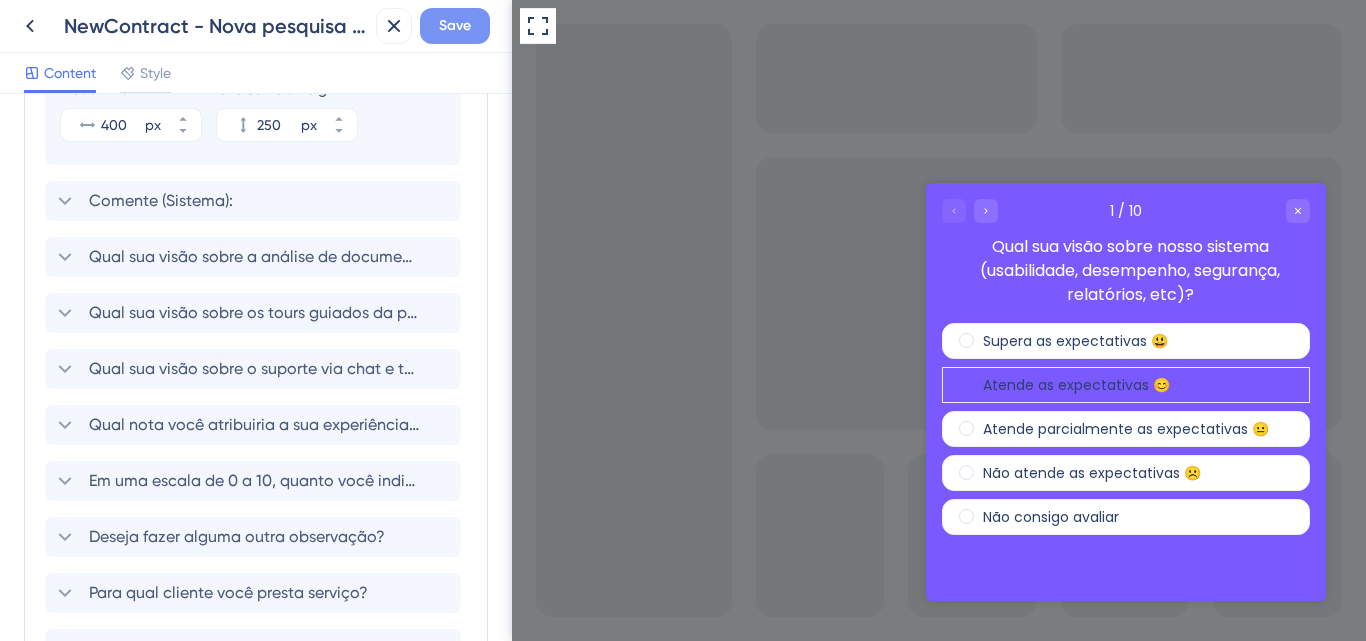 click on "Save" at bounding box center [455, 26] 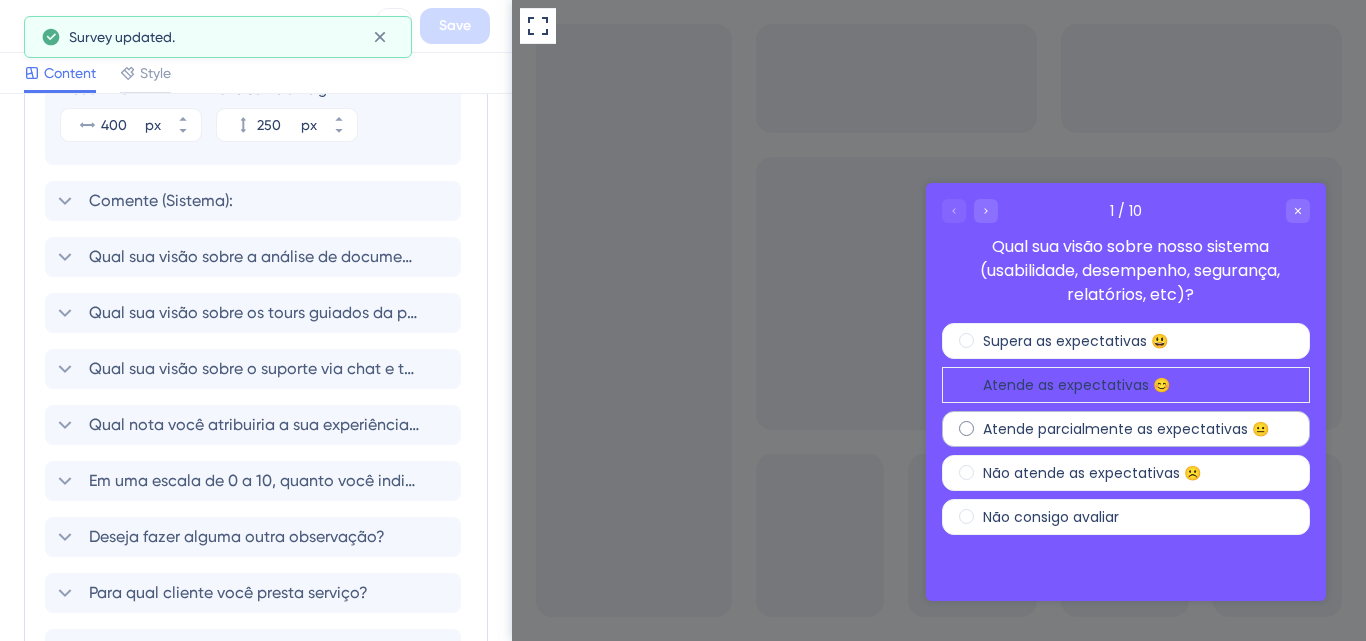 click on "Atende parcialmente as expectativas 😐" at bounding box center [1126, 429] 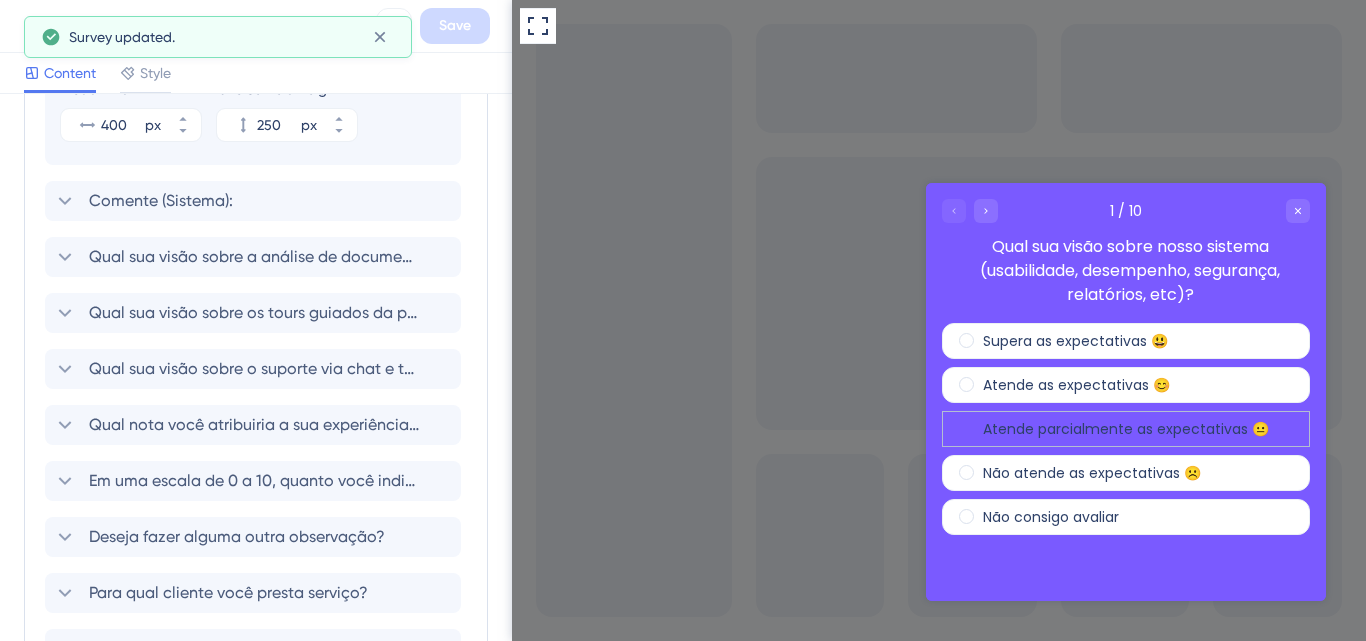 click on "Atende parcialmente as expectativas 😐" at bounding box center [1126, 429] 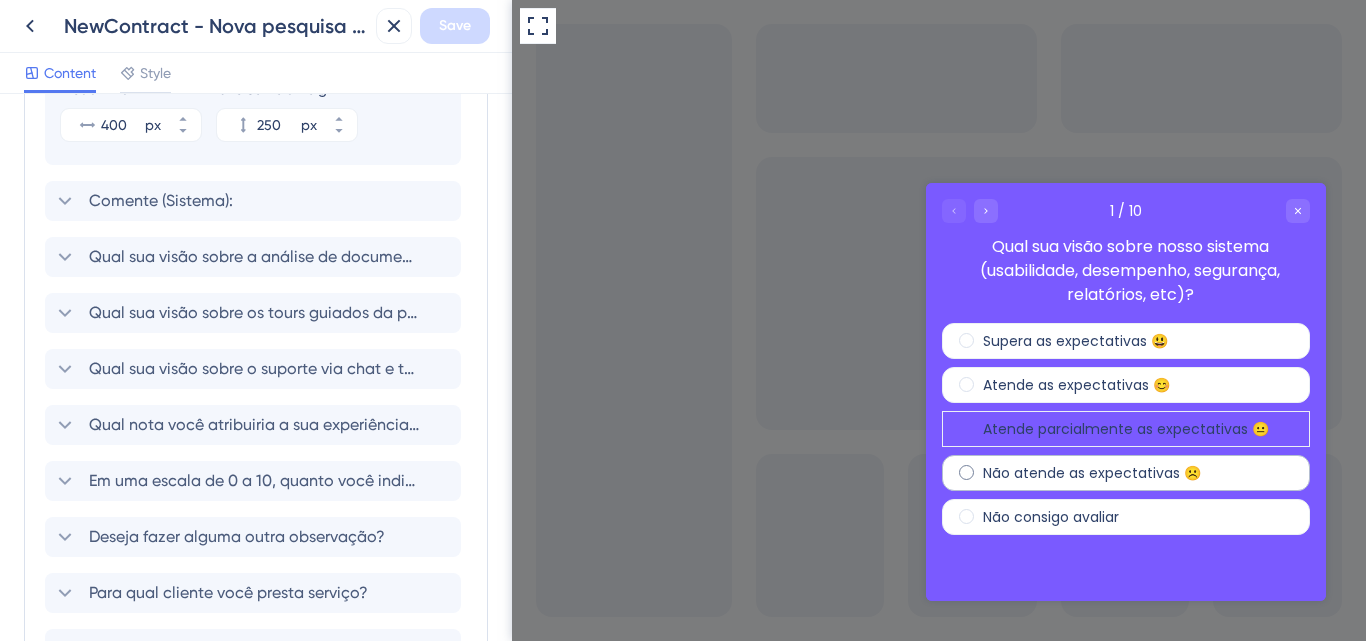 click on "Não atende as expectativas ☹️" at bounding box center (1126, 473) 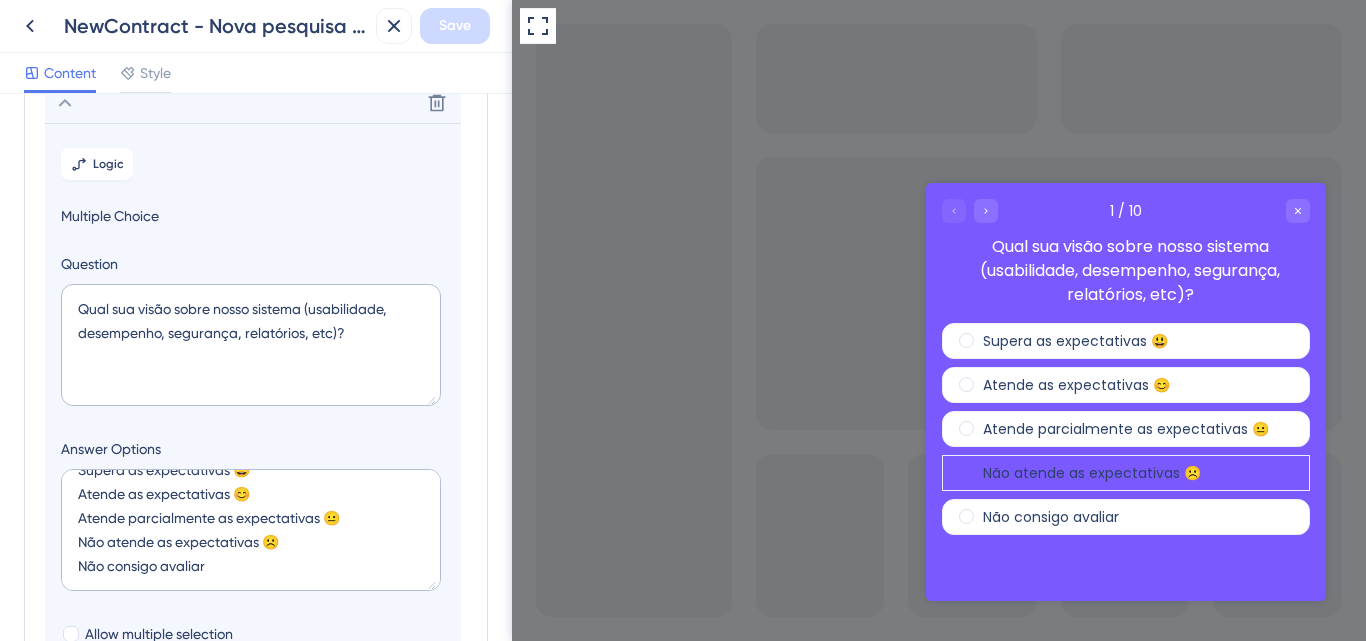 scroll, scrollTop: 117, scrollLeft: 0, axis: vertical 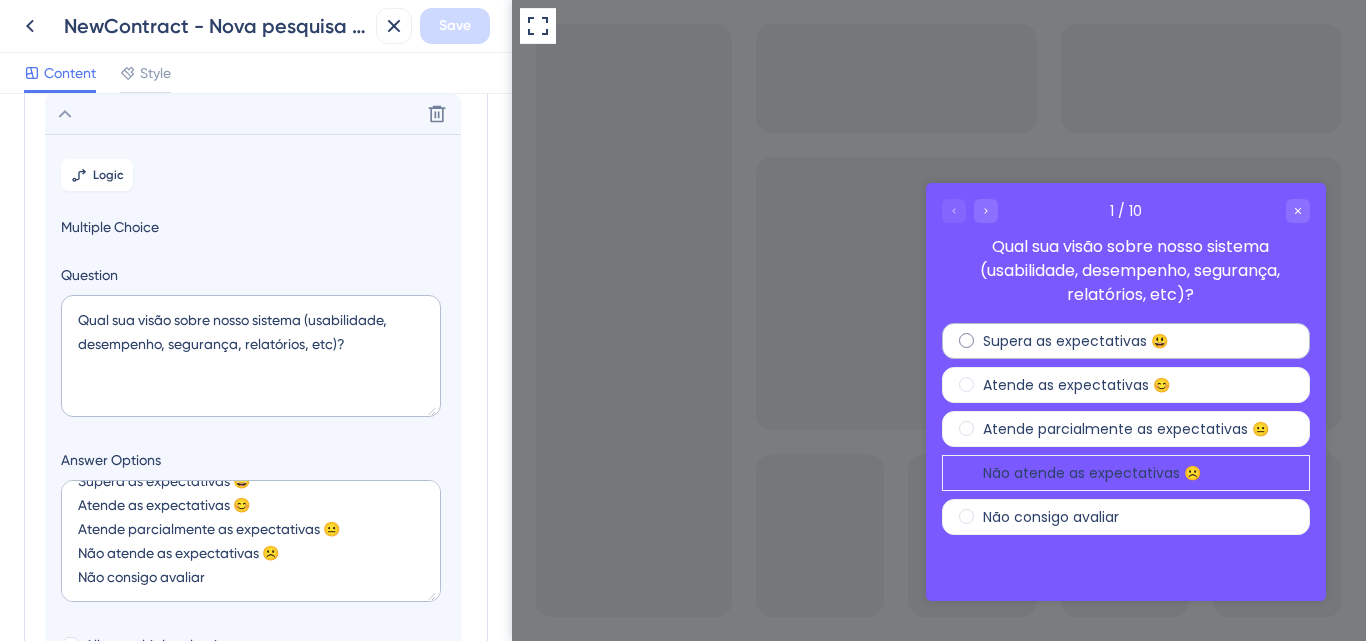 click on "Supera as expectativas 😃" at bounding box center (1126, 341) 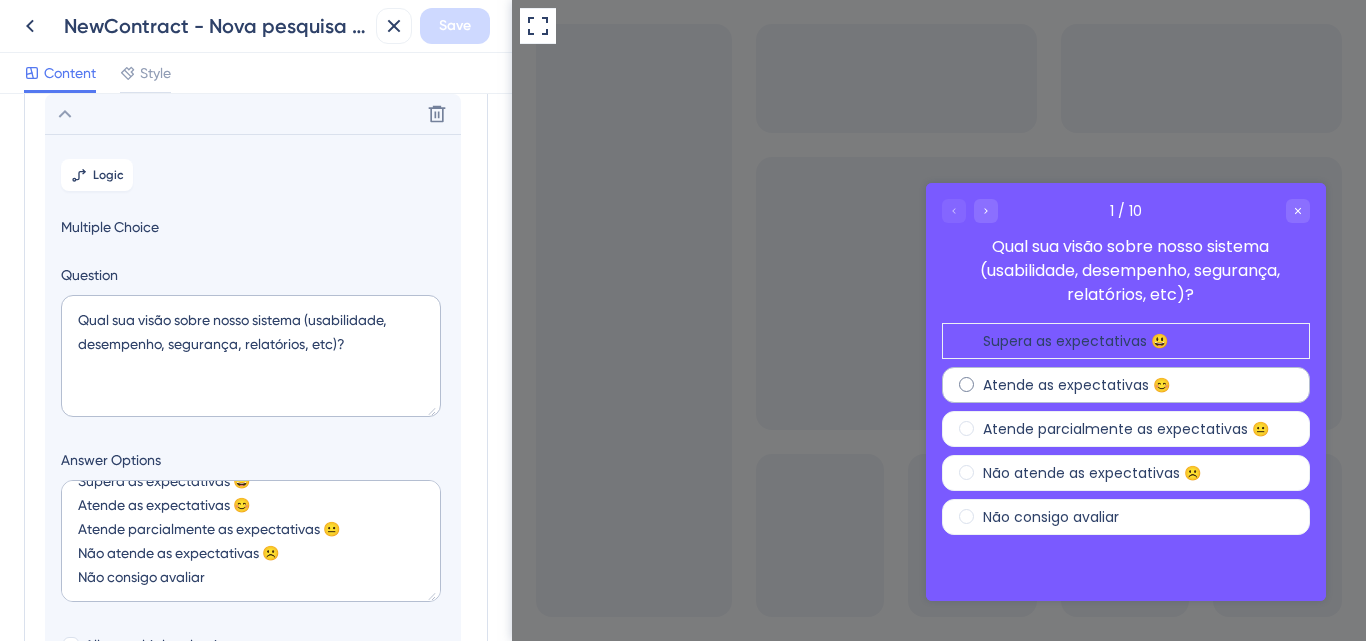 click on "Atende as expectativas 😊" at bounding box center (1126, 385) 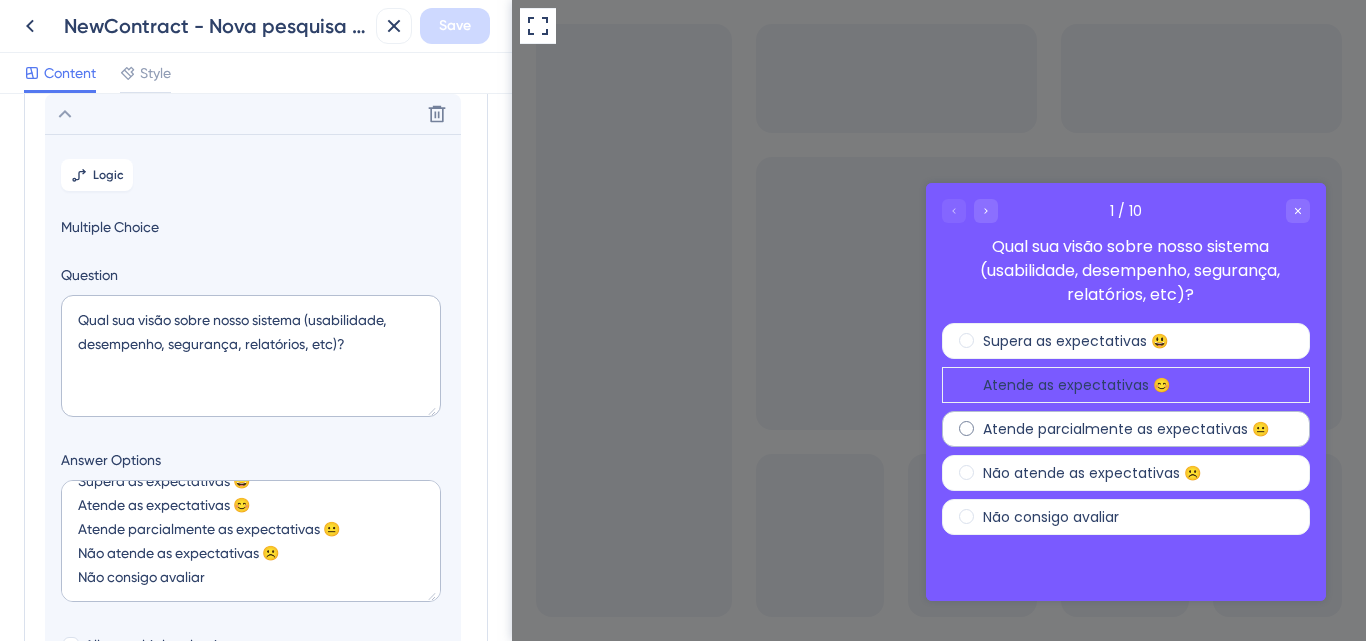 click on "Atende parcialmente as expectativas 😐" at bounding box center [1126, 429] 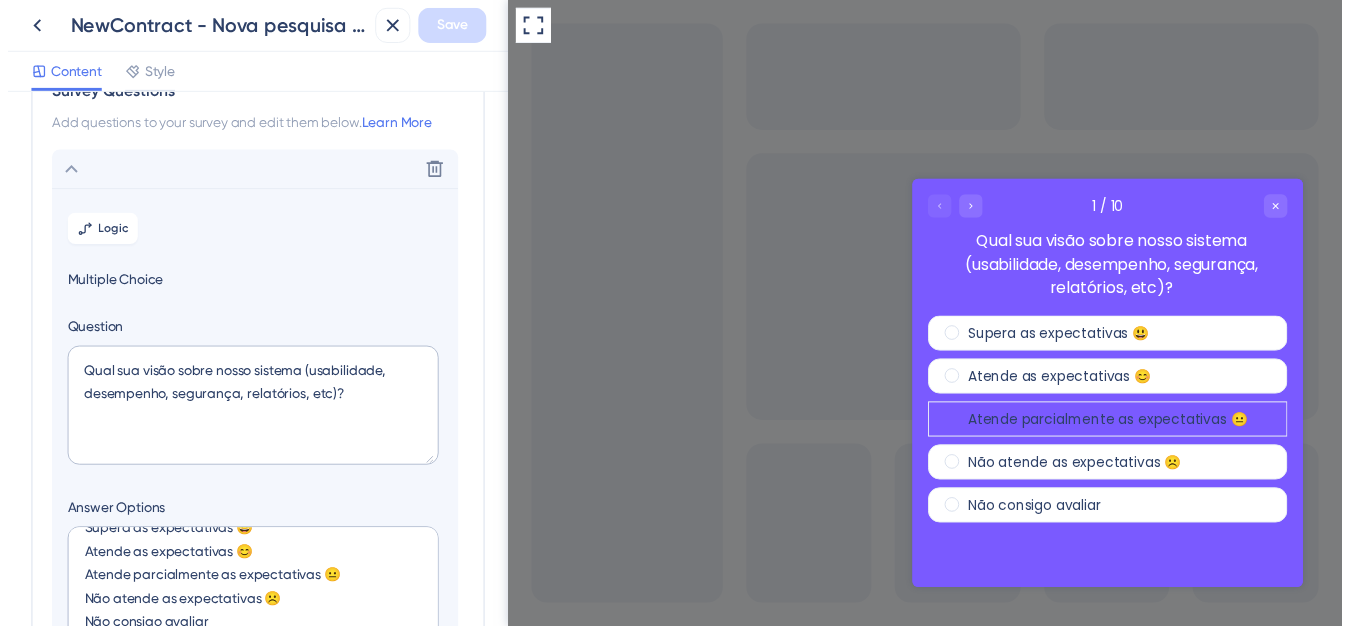 scroll, scrollTop: 0, scrollLeft: 0, axis: both 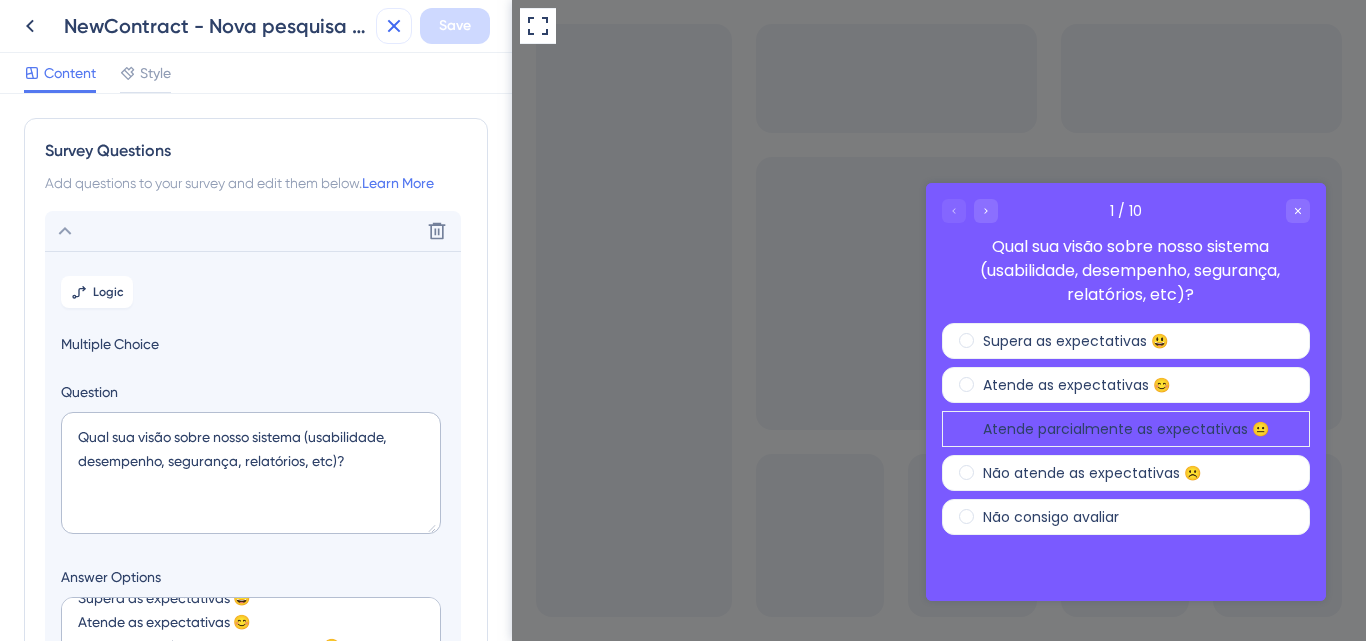 click 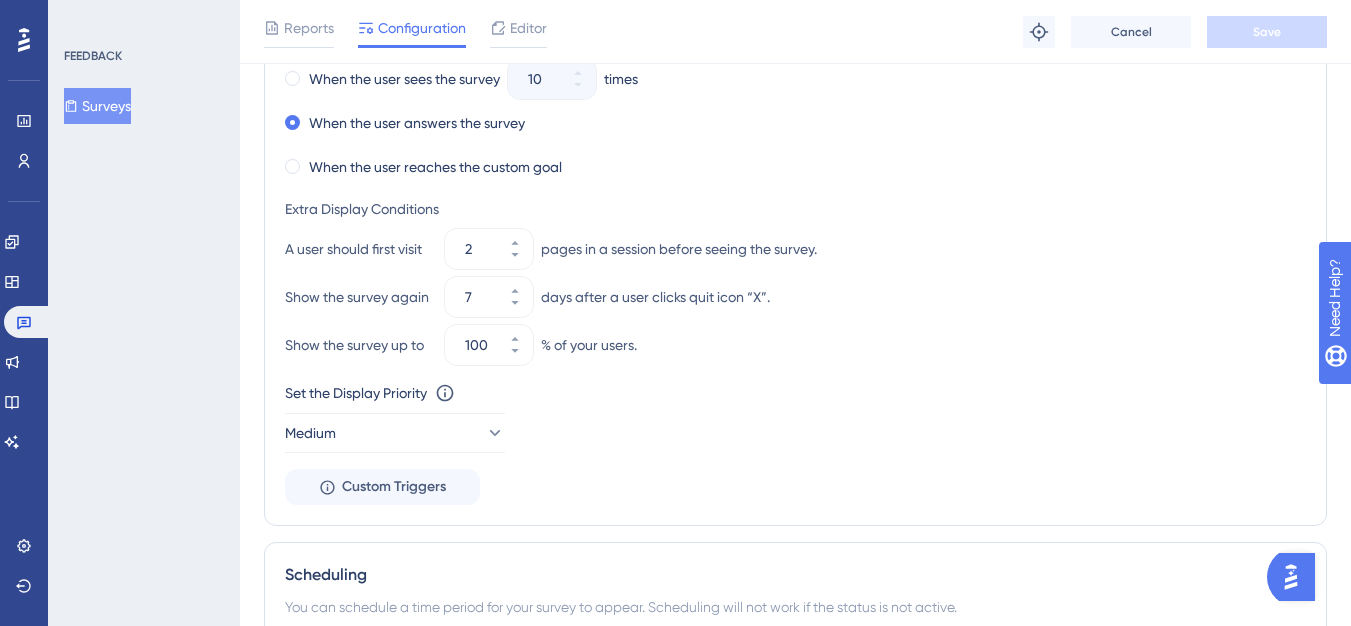 scroll, scrollTop: 1200, scrollLeft: 0, axis: vertical 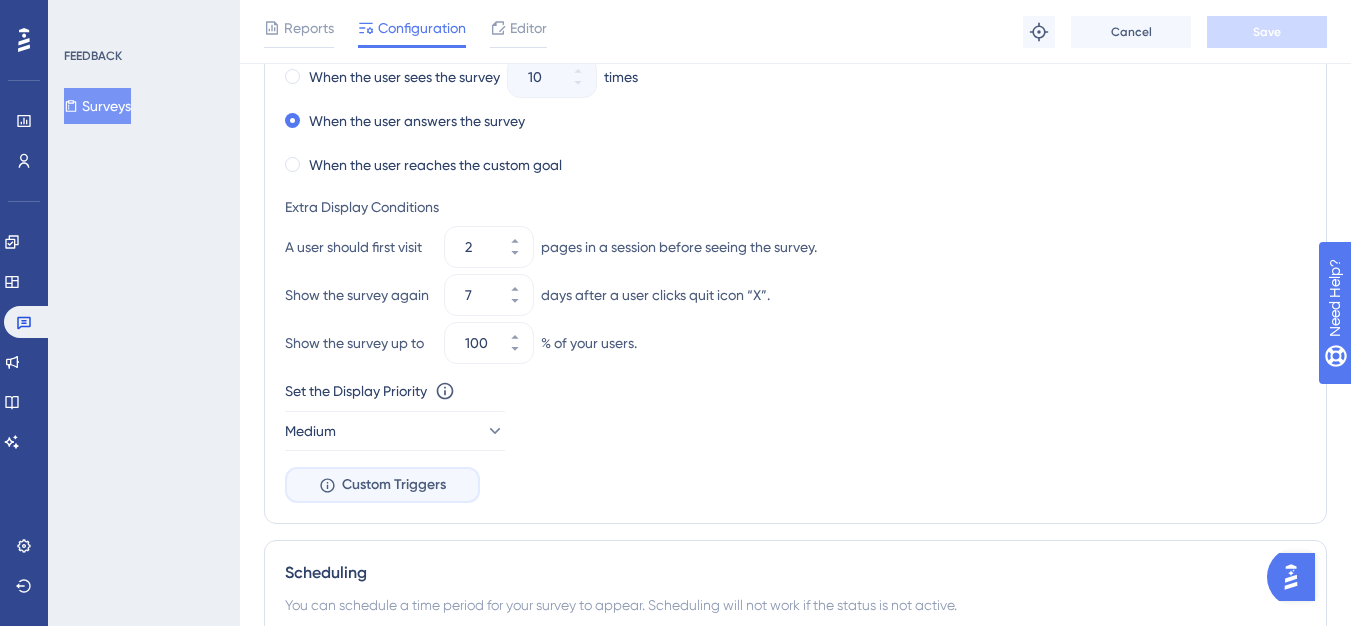 click on "Custom Triggers" at bounding box center [382, 485] 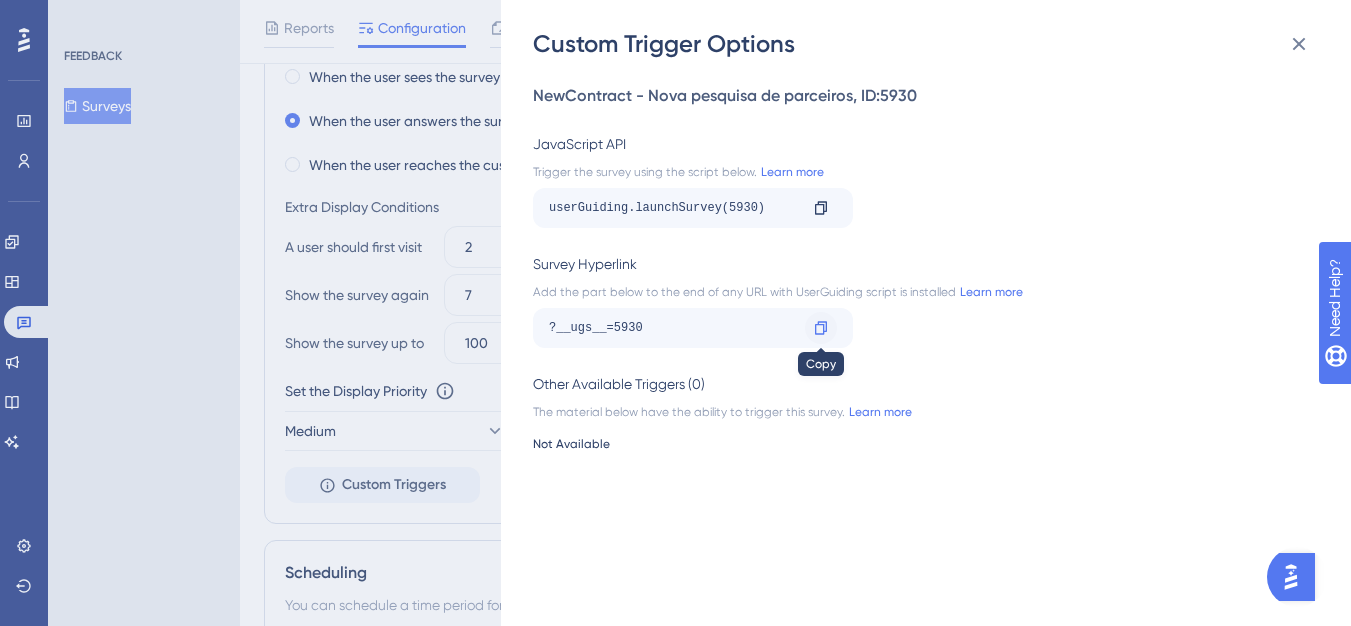 click at bounding box center (821, 328) 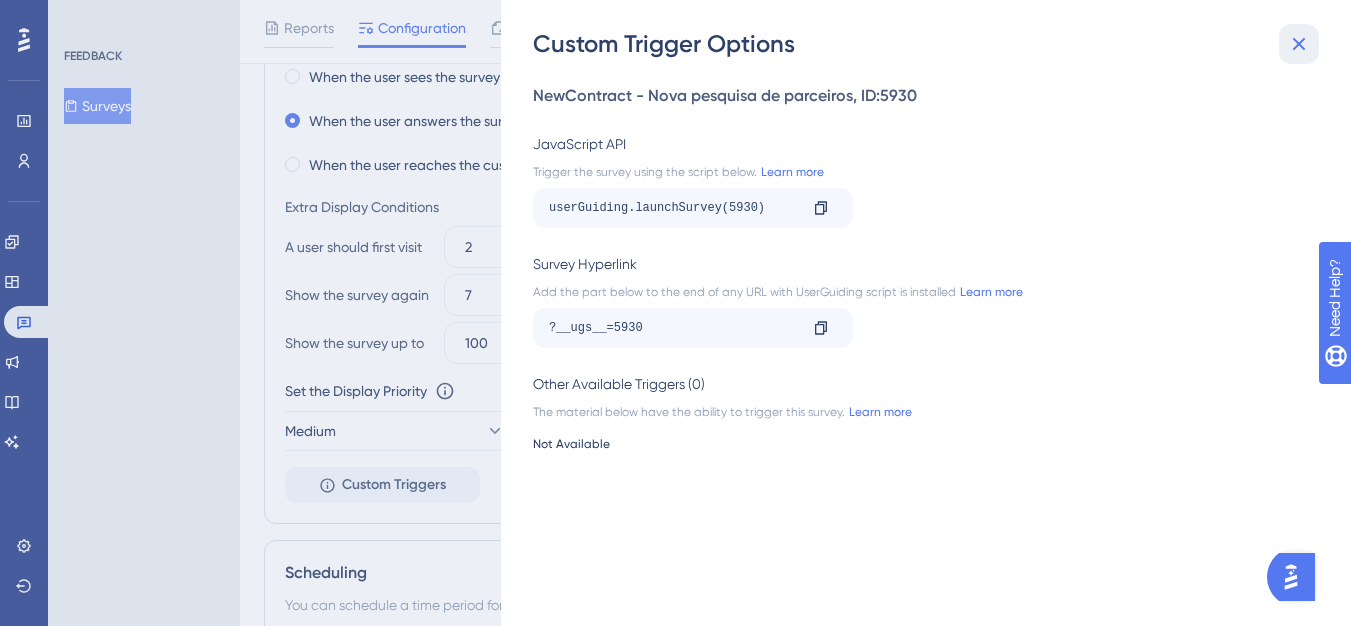 click at bounding box center (1299, 44) 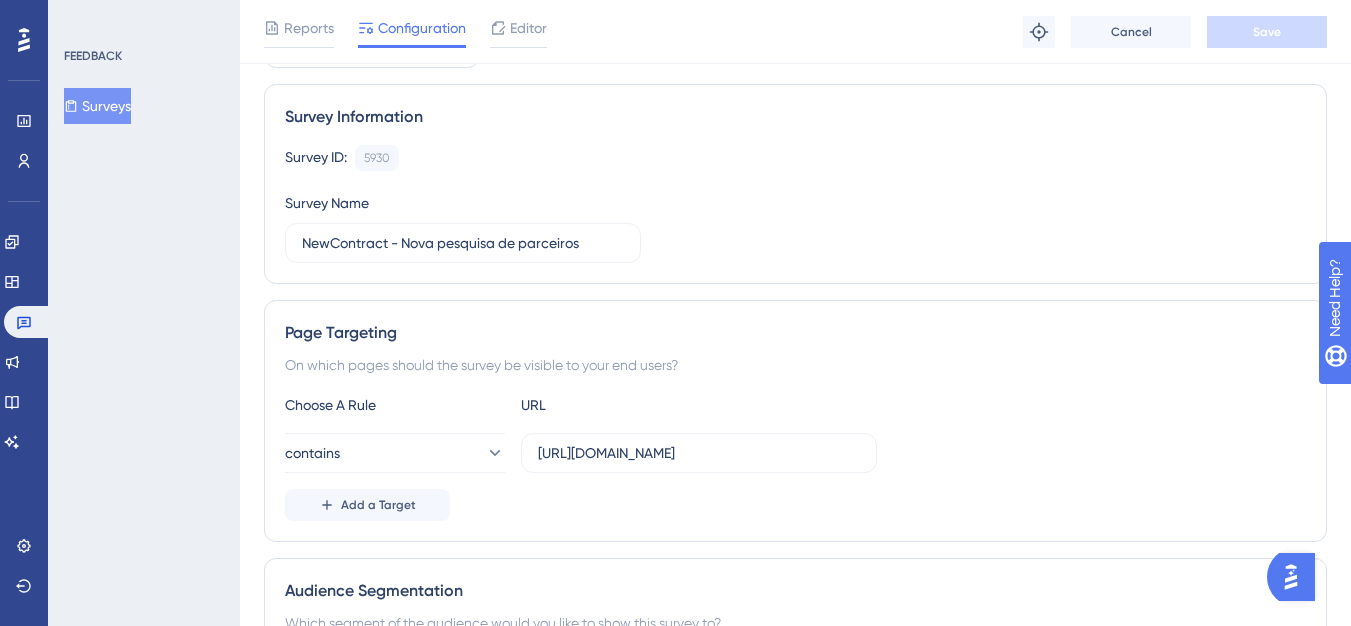 scroll, scrollTop: 0, scrollLeft: 0, axis: both 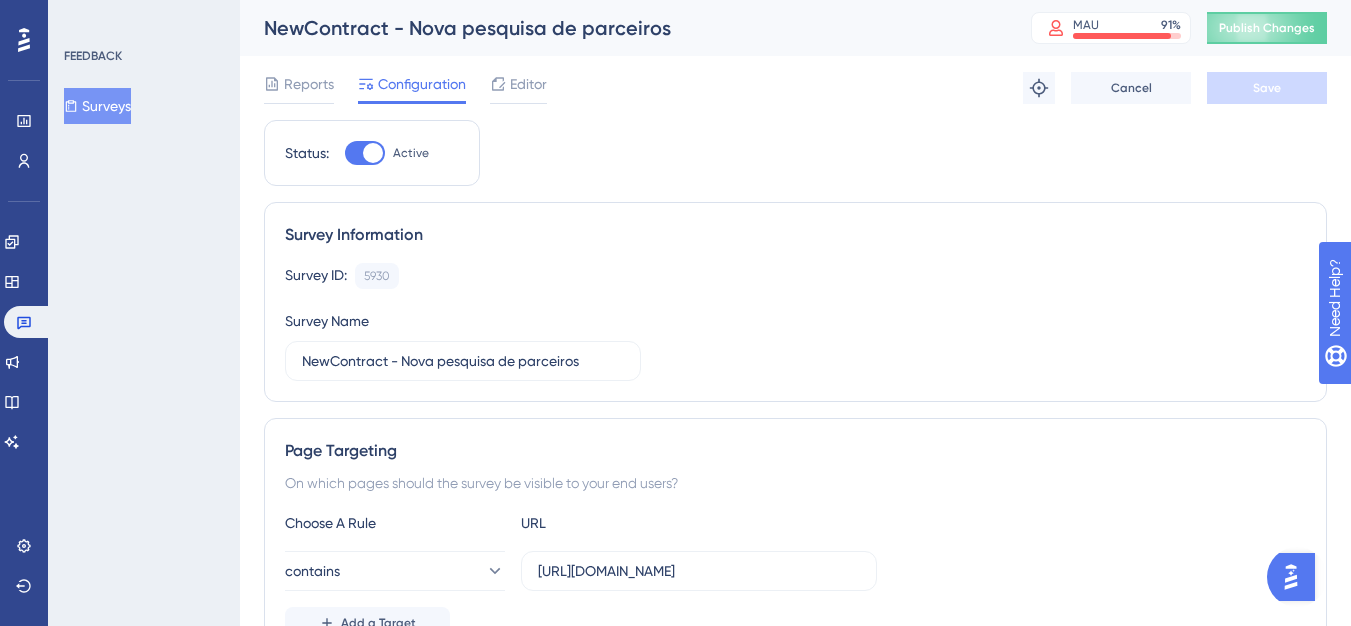 click on "NewContract - Nova pesquisa de parceiros MAU 91 % Click to see add-on and upgrade options Publish Changes" at bounding box center (795, 28) 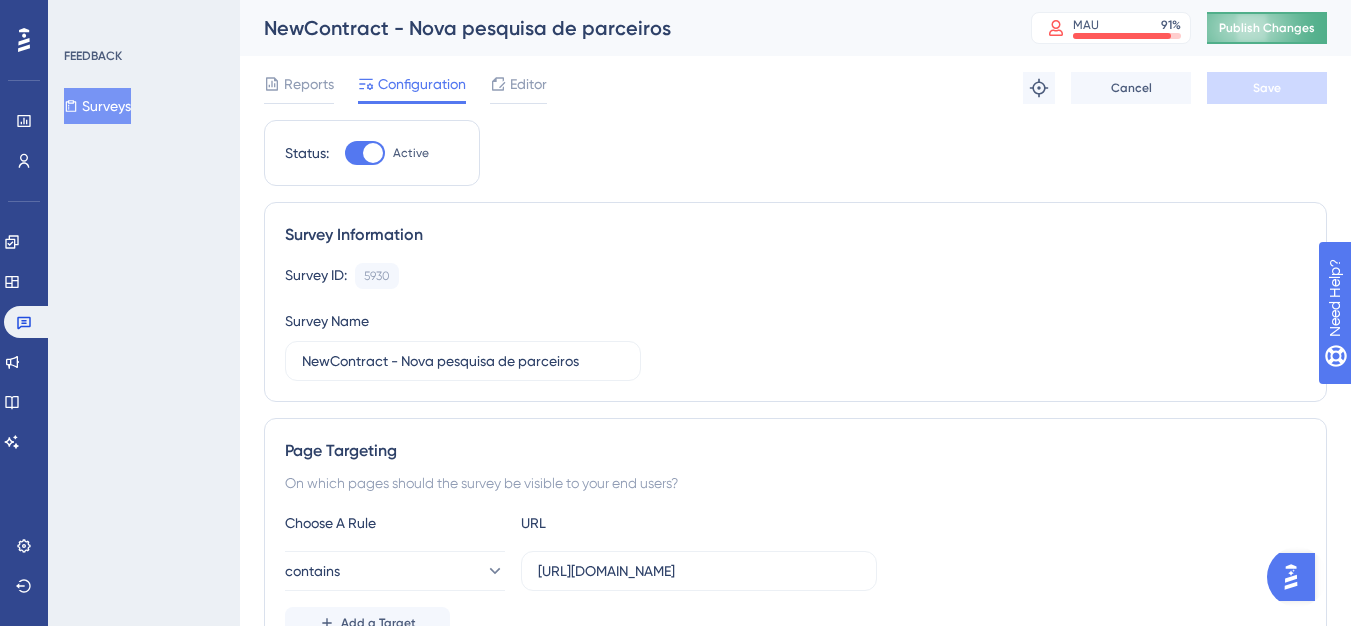 click on "Publish Changes" at bounding box center [1267, 28] 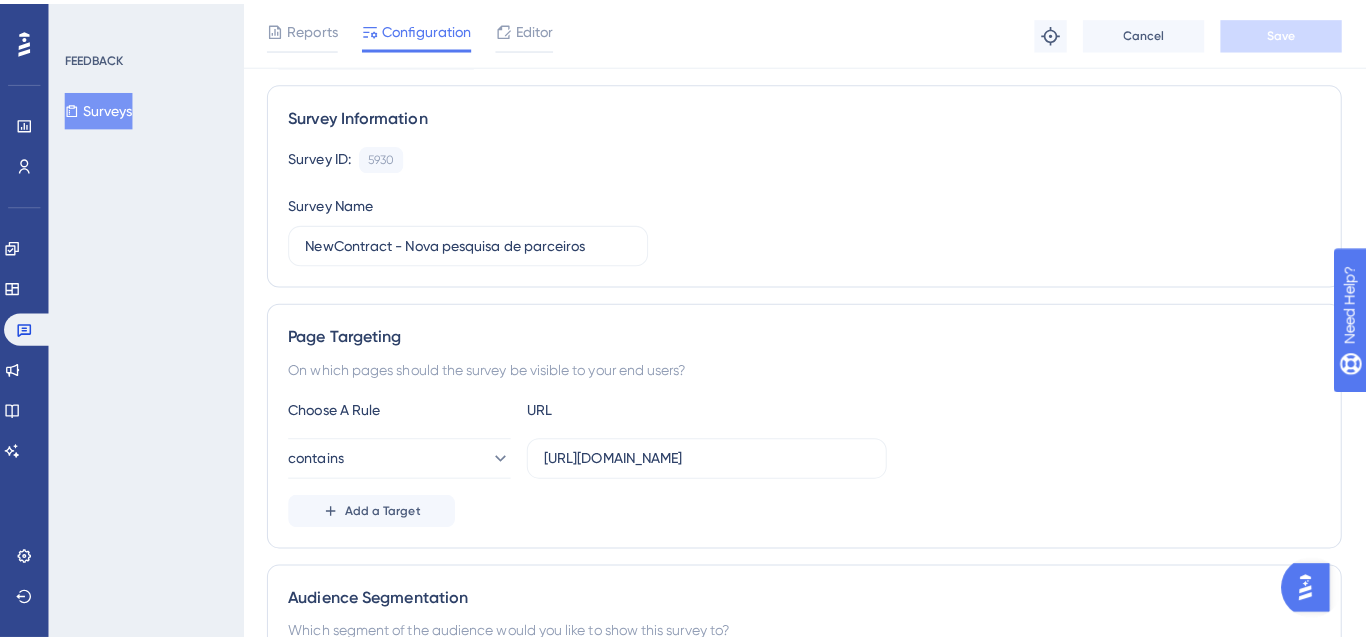 scroll, scrollTop: 0, scrollLeft: 0, axis: both 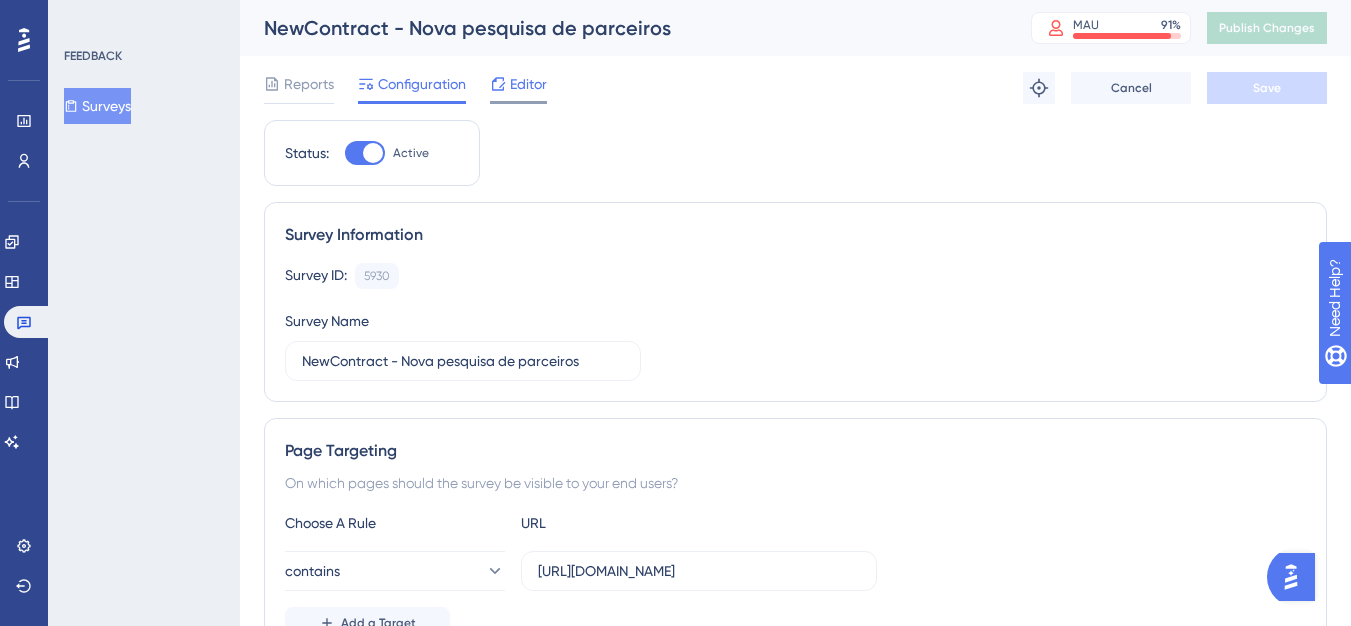 click 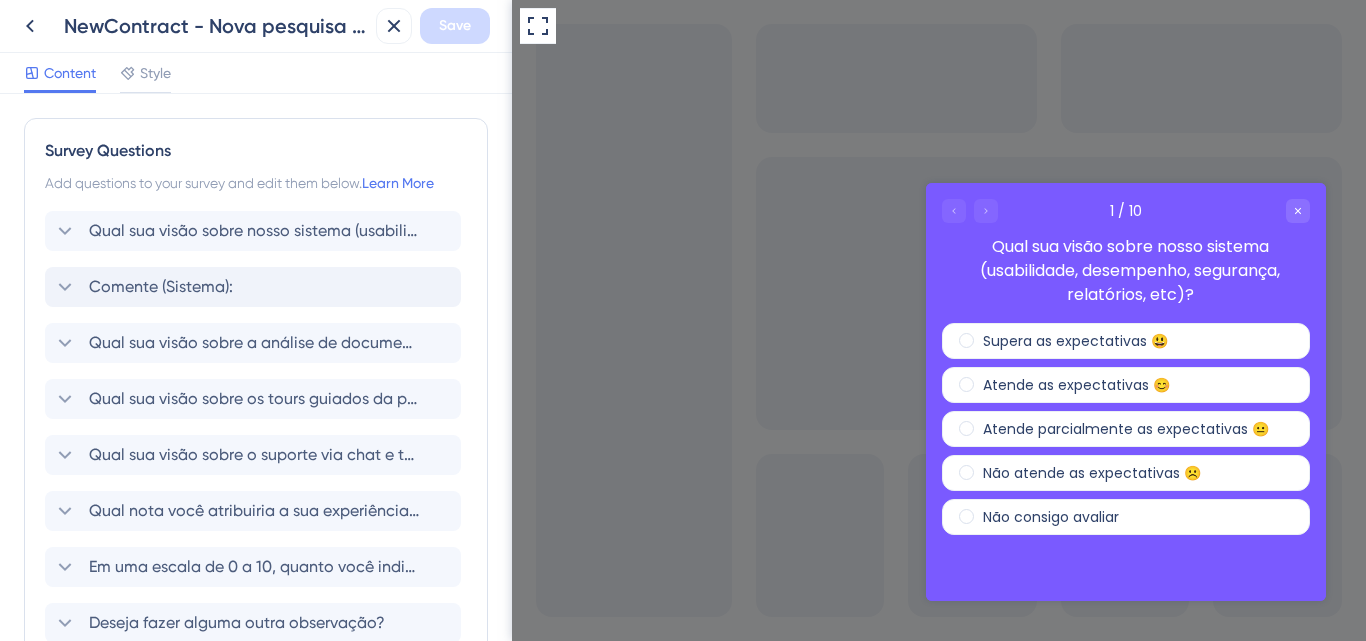 scroll, scrollTop: 0, scrollLeft: 0, axis: both 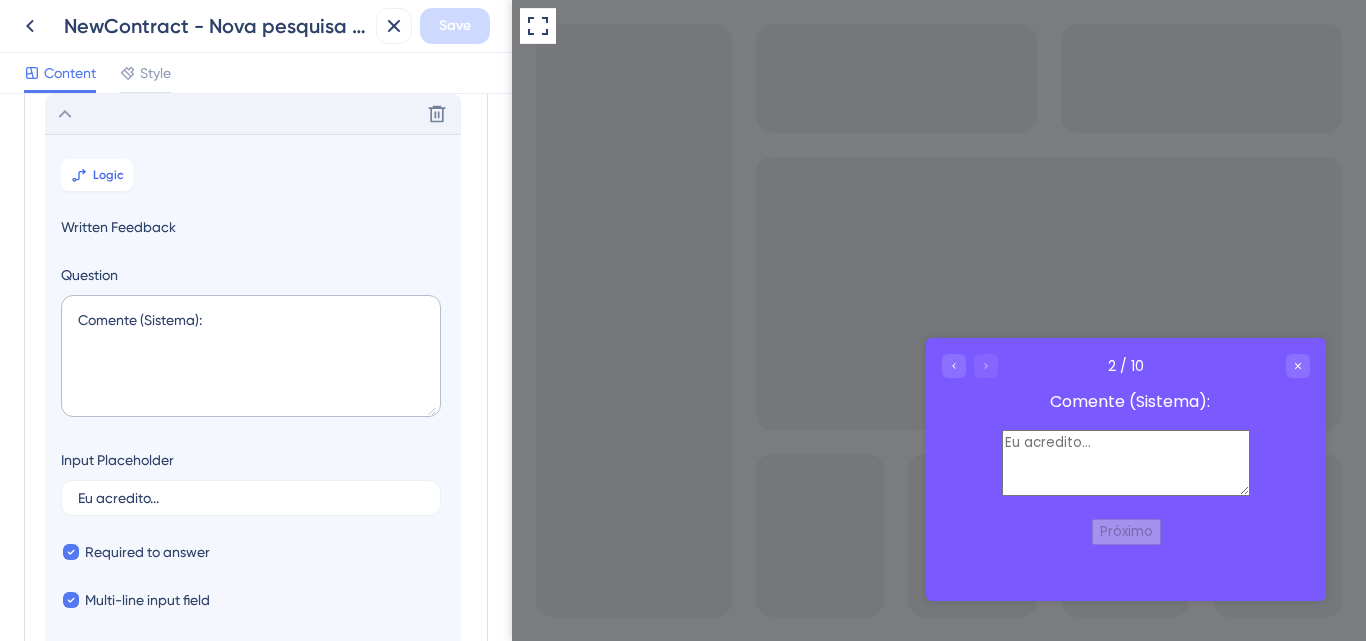 click on "Logic" at bounding box center [108, 175] 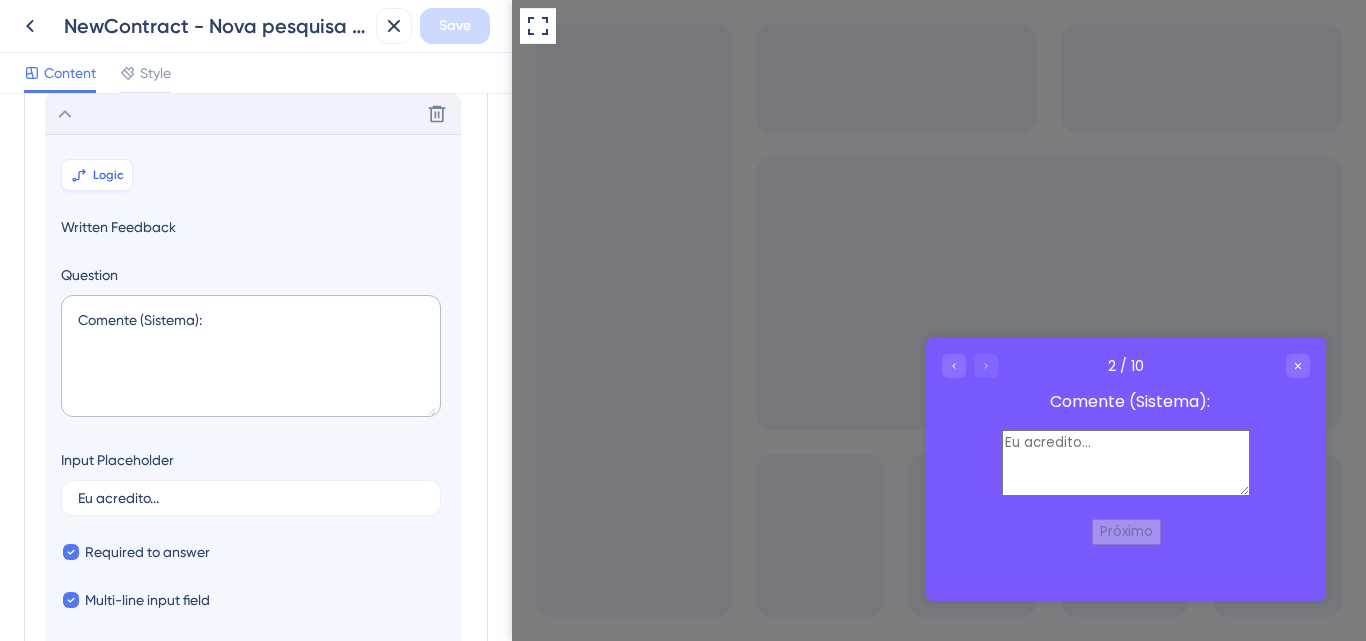 click on "Logic" at bounding box center (108, 175) 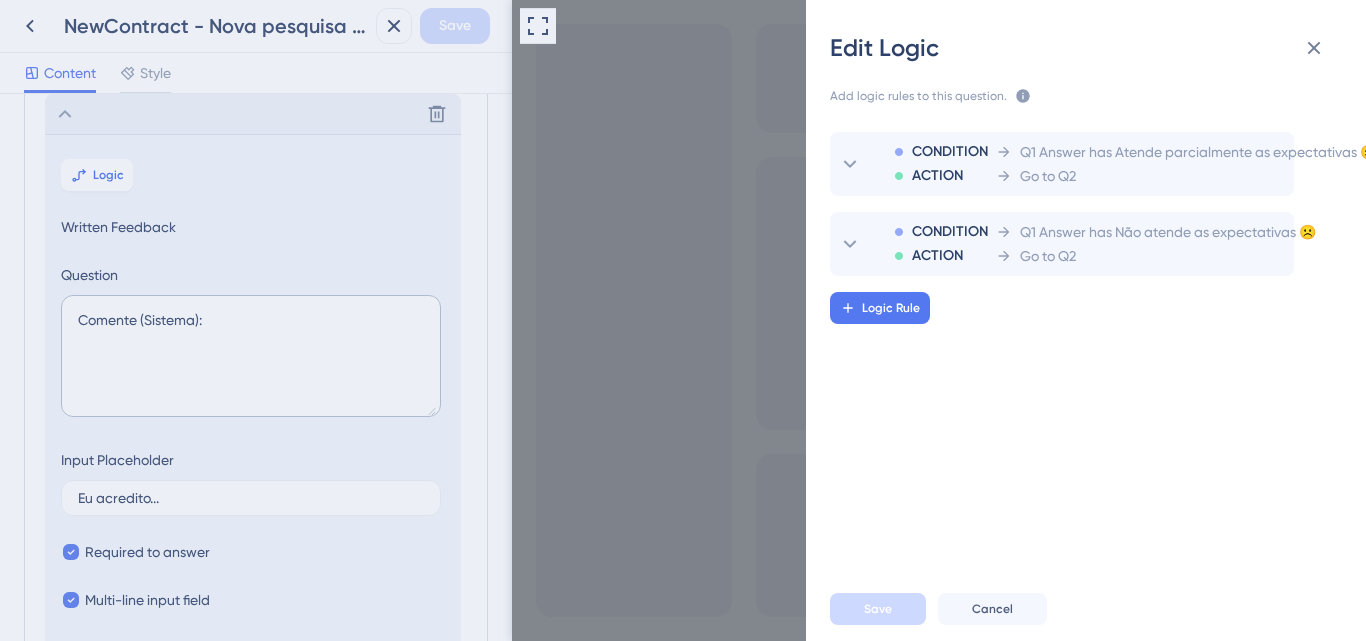 scroll, scrollTop: 73, scrollLeft: 0, axis: vertical 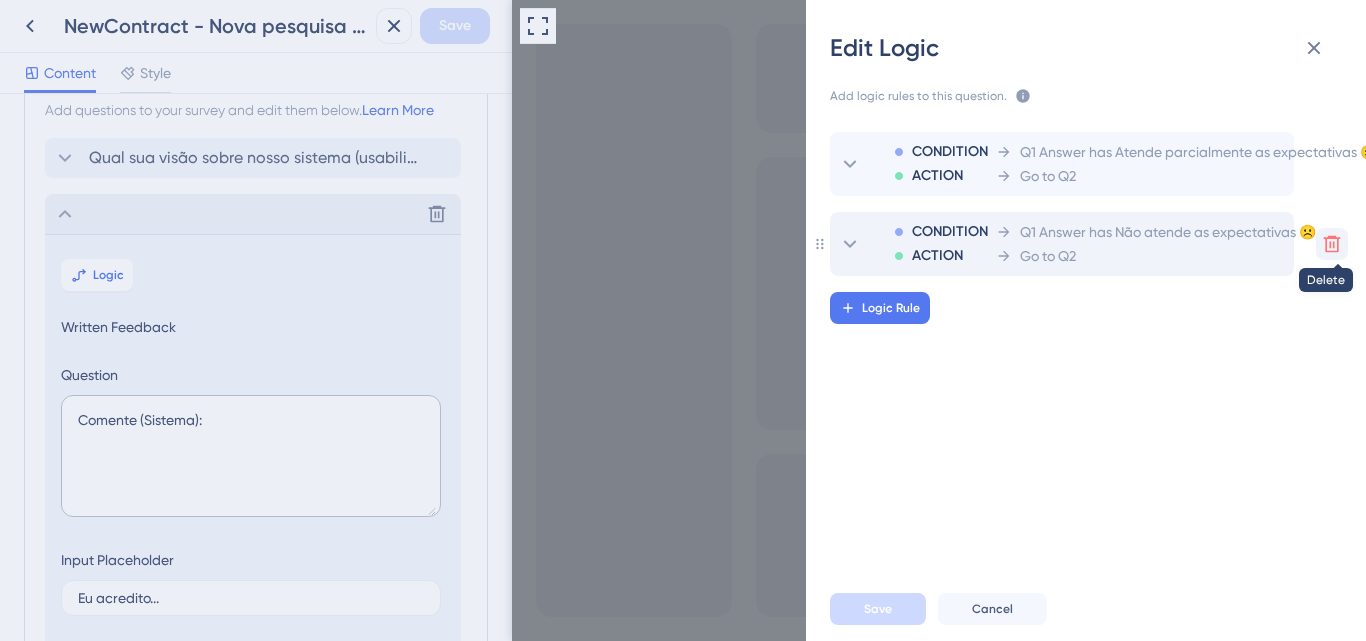 click 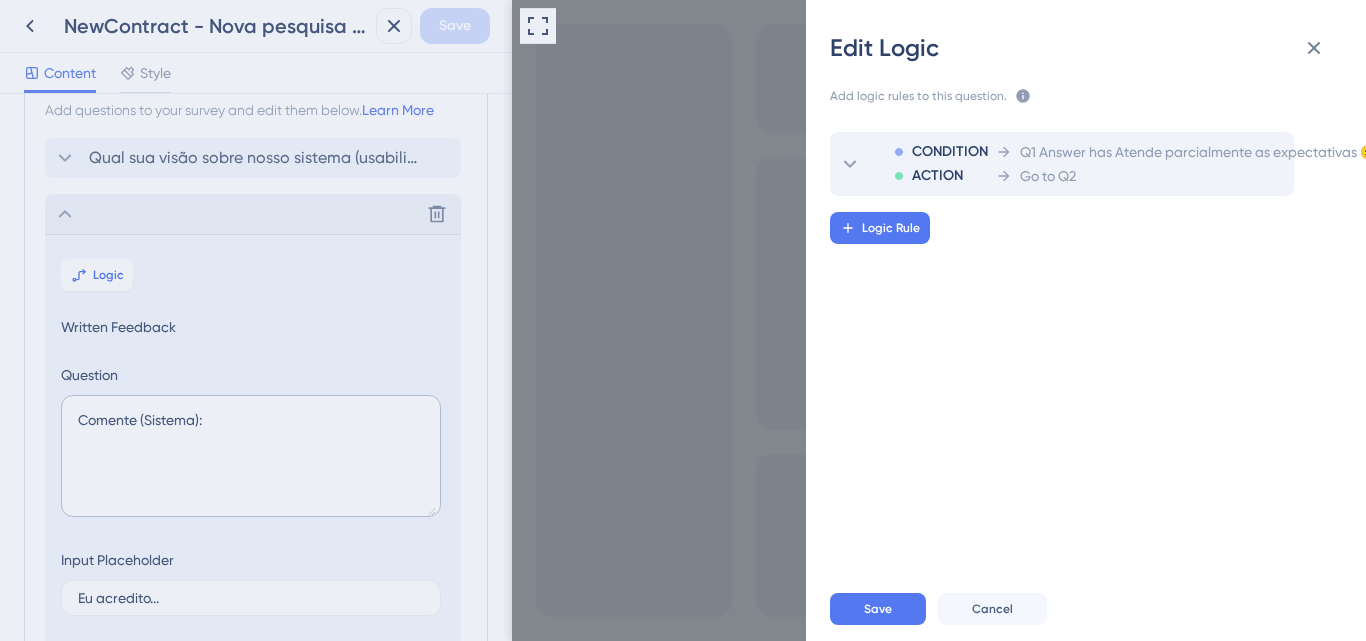 click on "Q1 Answer has Atende parcialmente as expectativas 😐" at bounding box center [1198, 152] 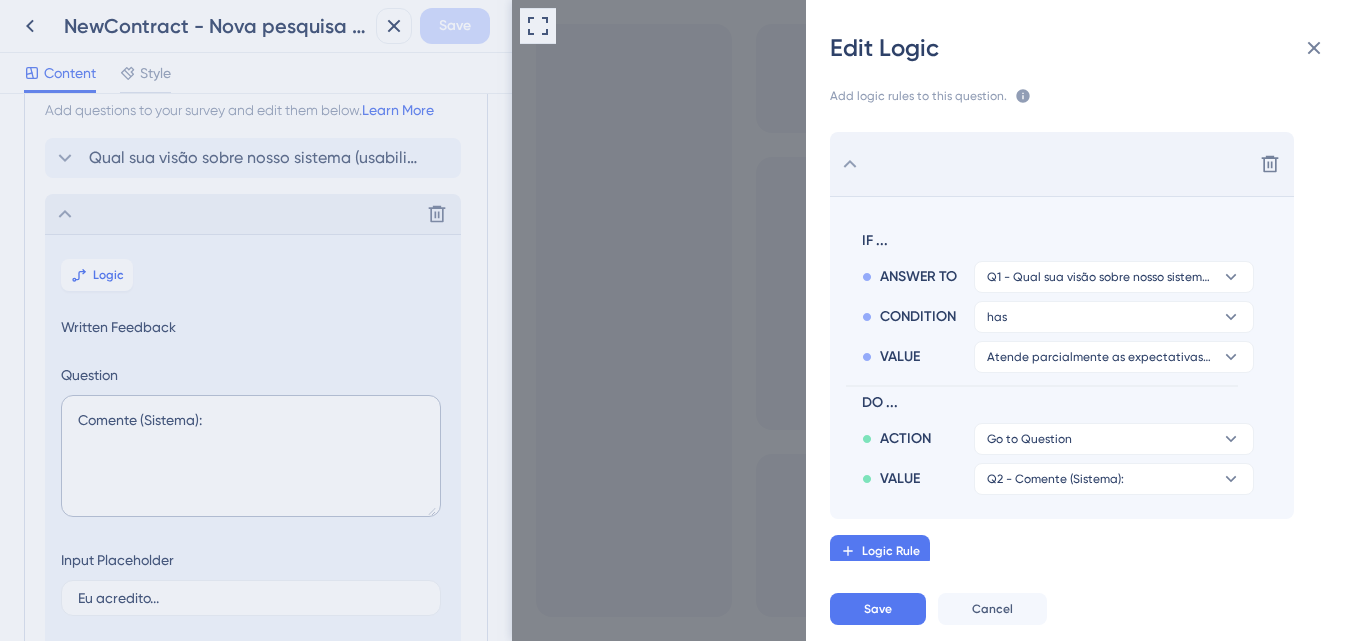 scroll, scrollTop: 6, scrollLeft: 0, axis: vertical 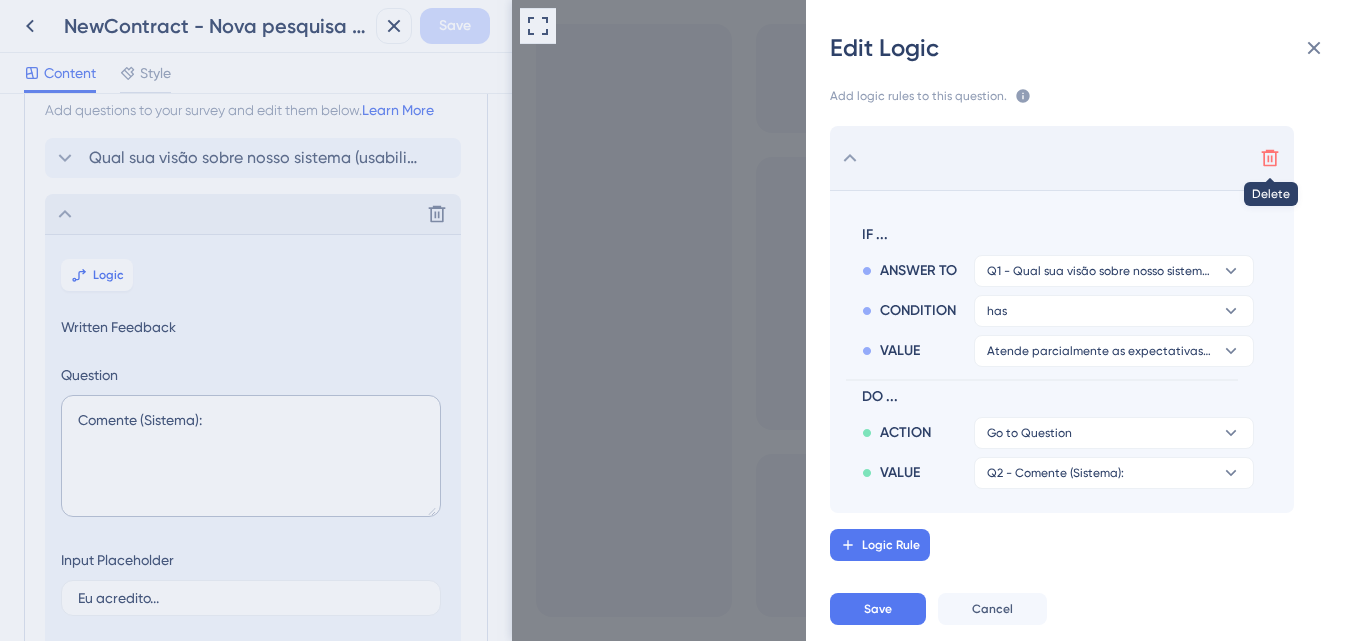 click 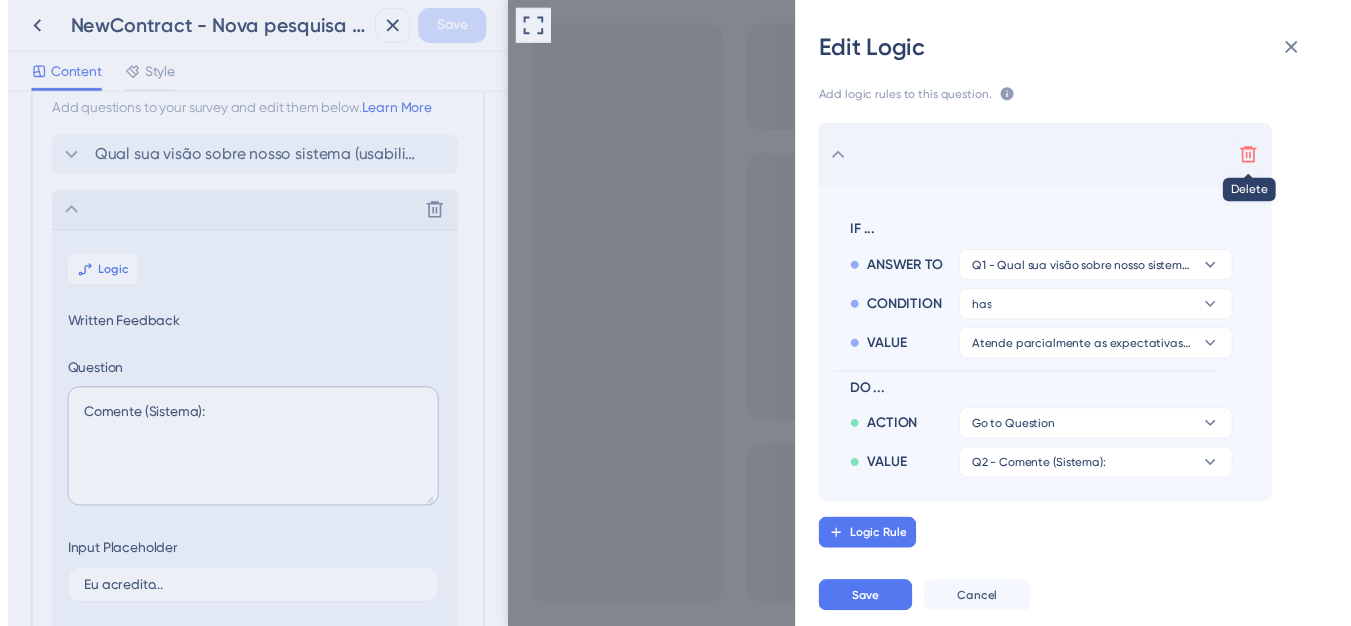 scroll, scrollTop: 0, scrollLeft: 0, axis: both 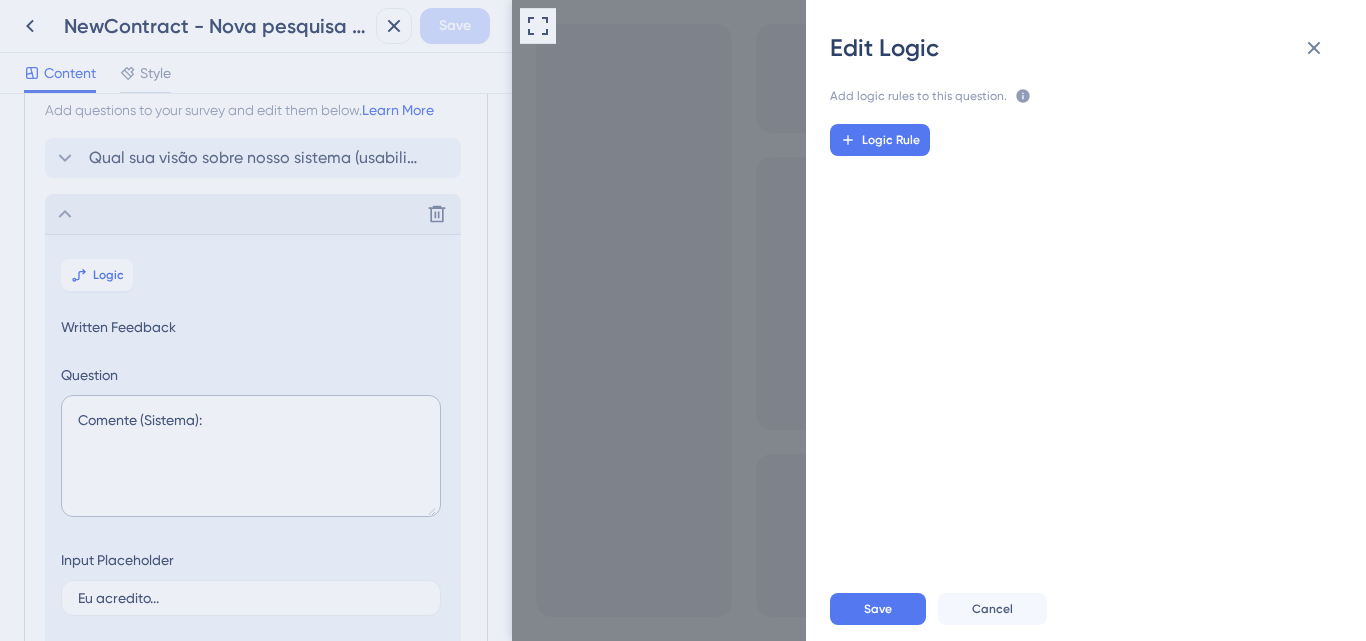 click on "Edit Logic Add logic rules to this question. The rules will apply after this question is answered The priority will be based on the order you set here  If no rule is set or no rule applies, the next question will be shown Learn More Logic Rule Save Cancel" at bounding box center (683, 320) 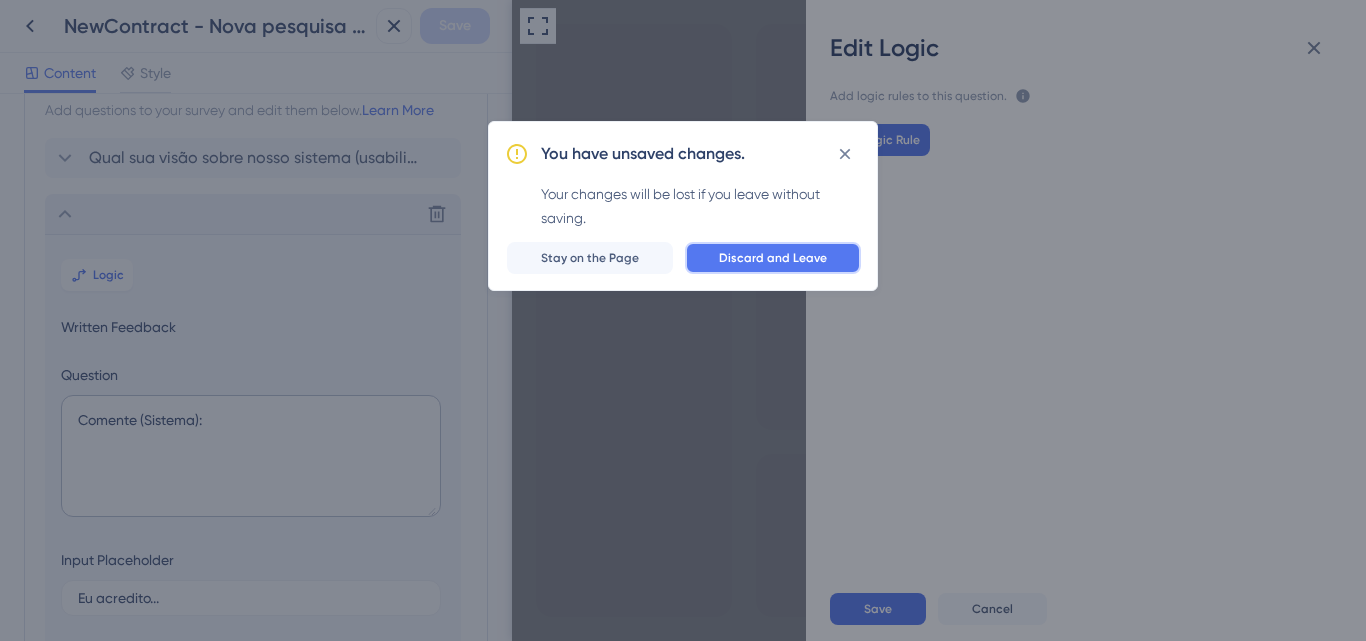 click on "Discard and Leave" at bounding box center [773, 258] 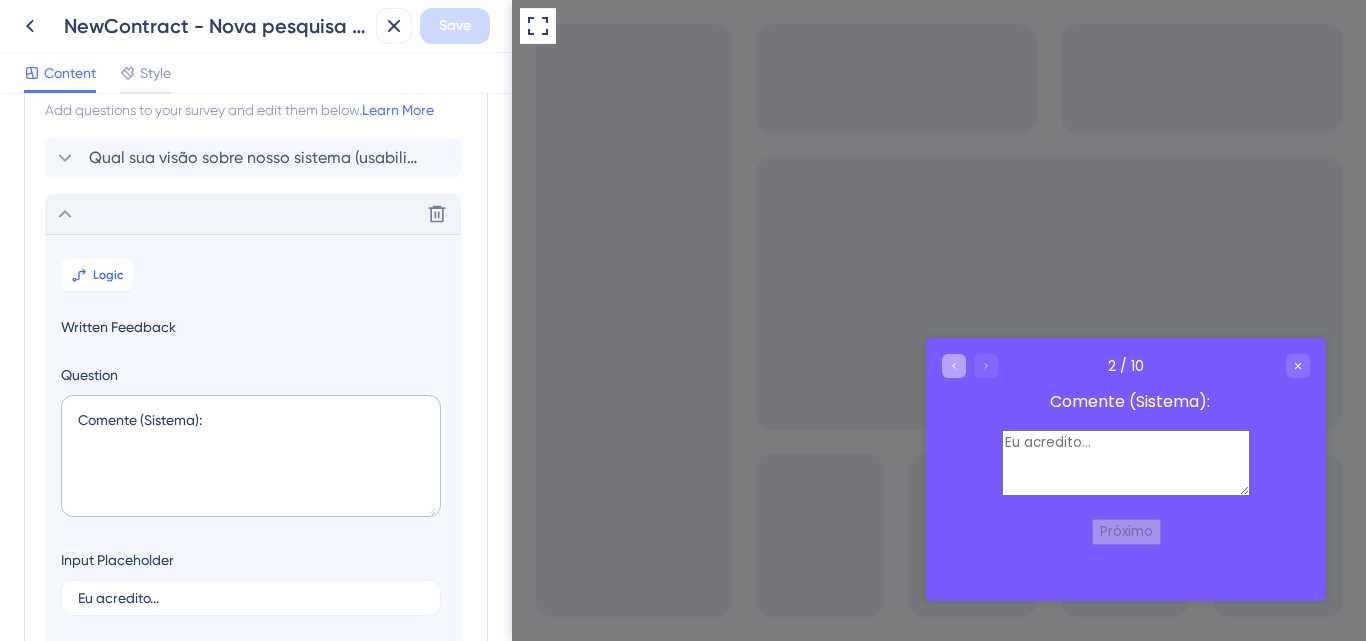 click 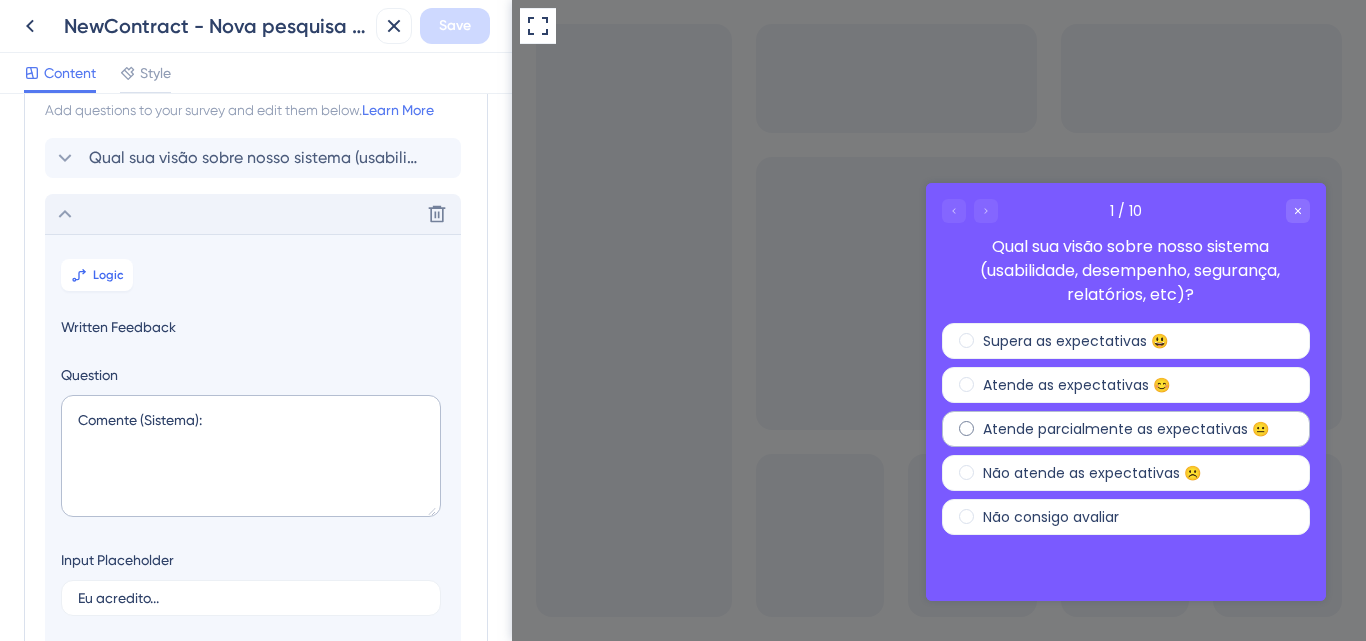 click on "Atende parcialmente as expectativas 😐" at bounding box center (1126, 429) 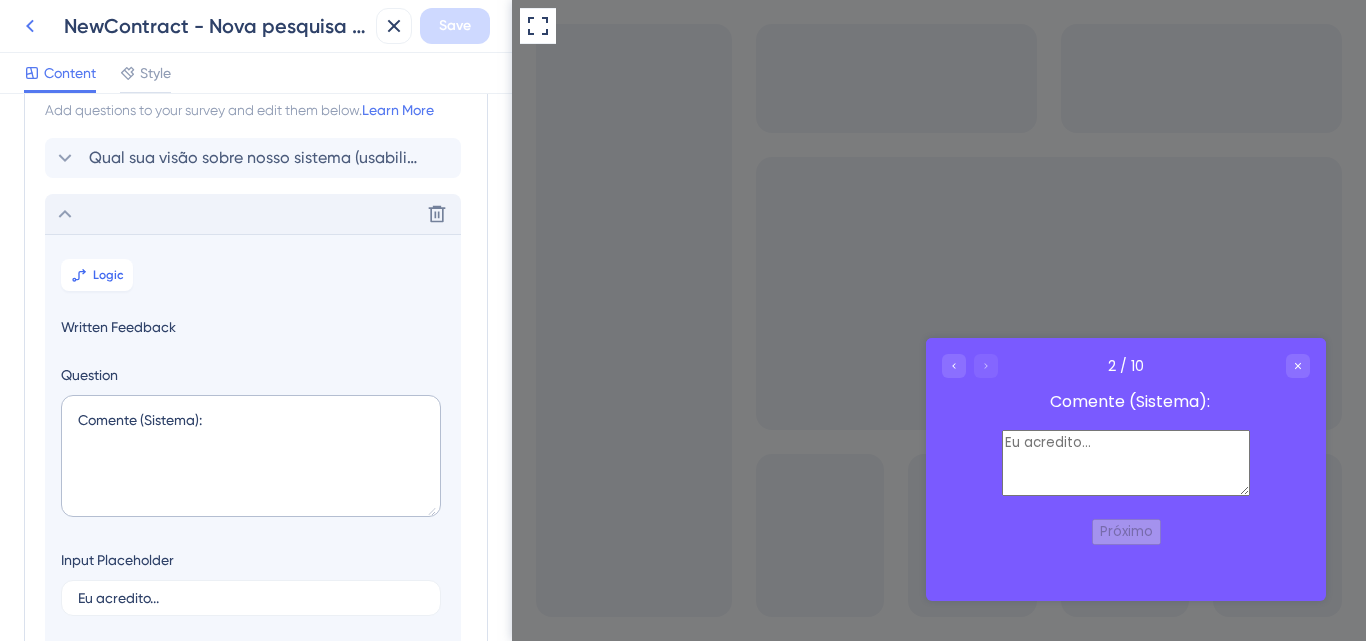 click at bounding box center (30, 26) 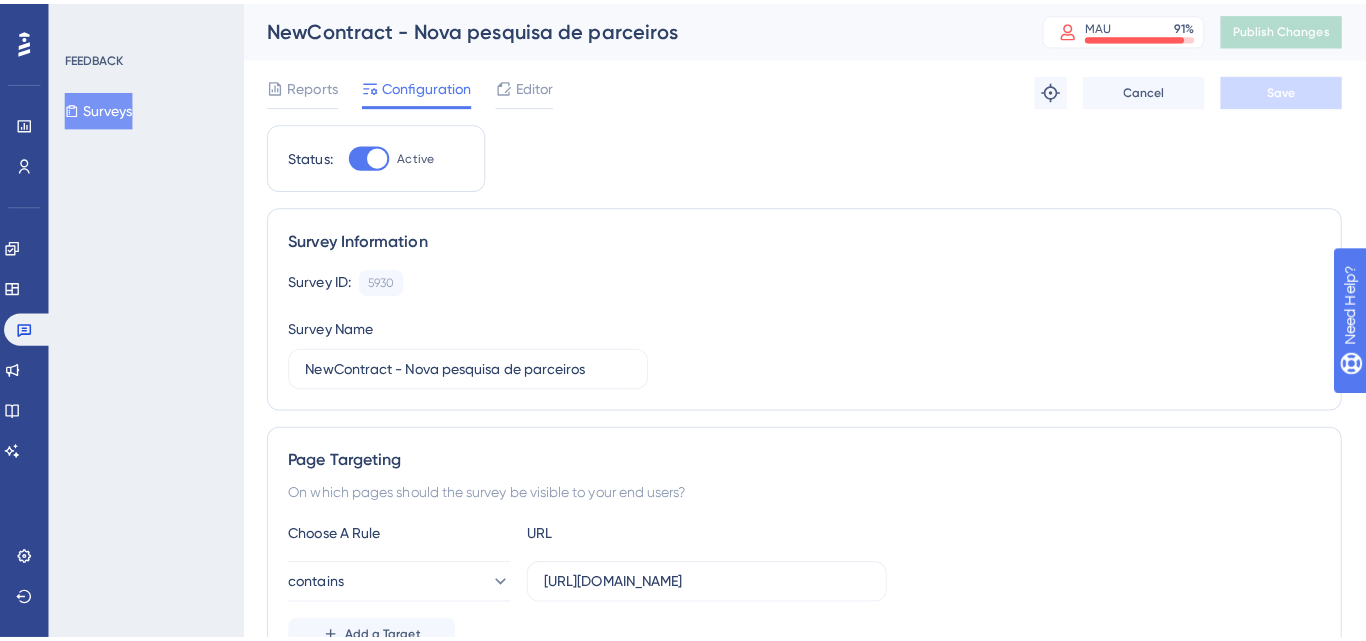 scroll, scrollTop: 0, scrollLeft: 0, axis: both 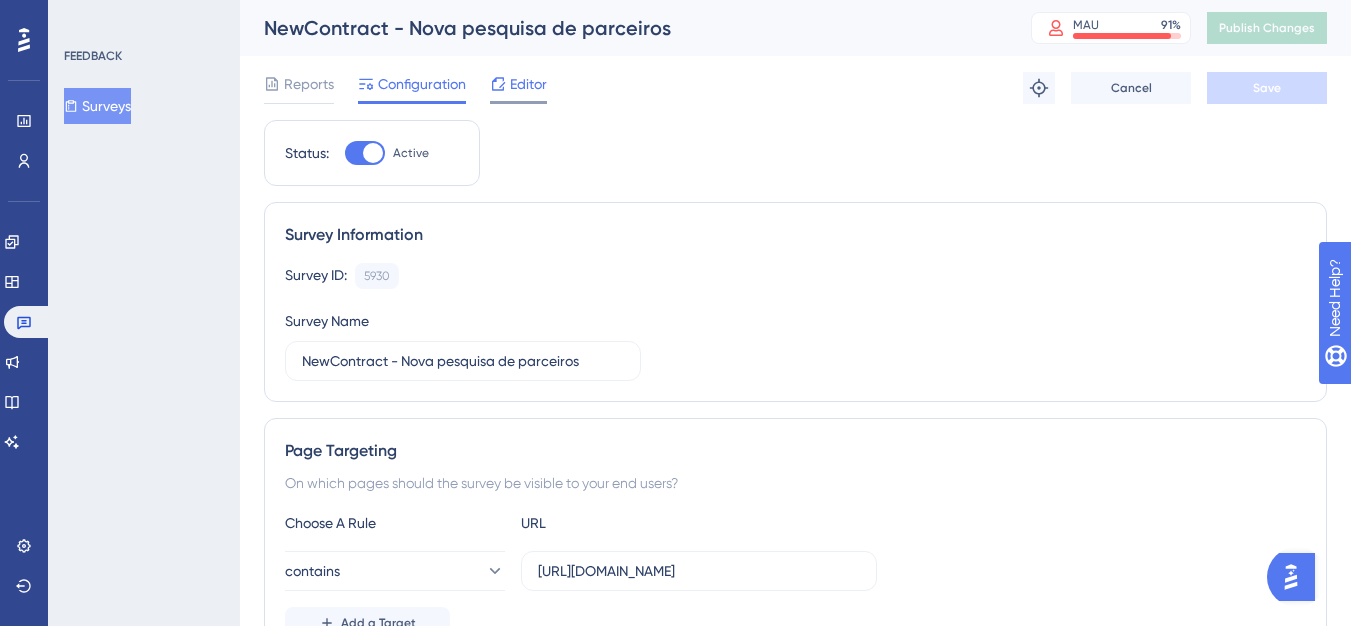 click at bounding box center (518, 102) 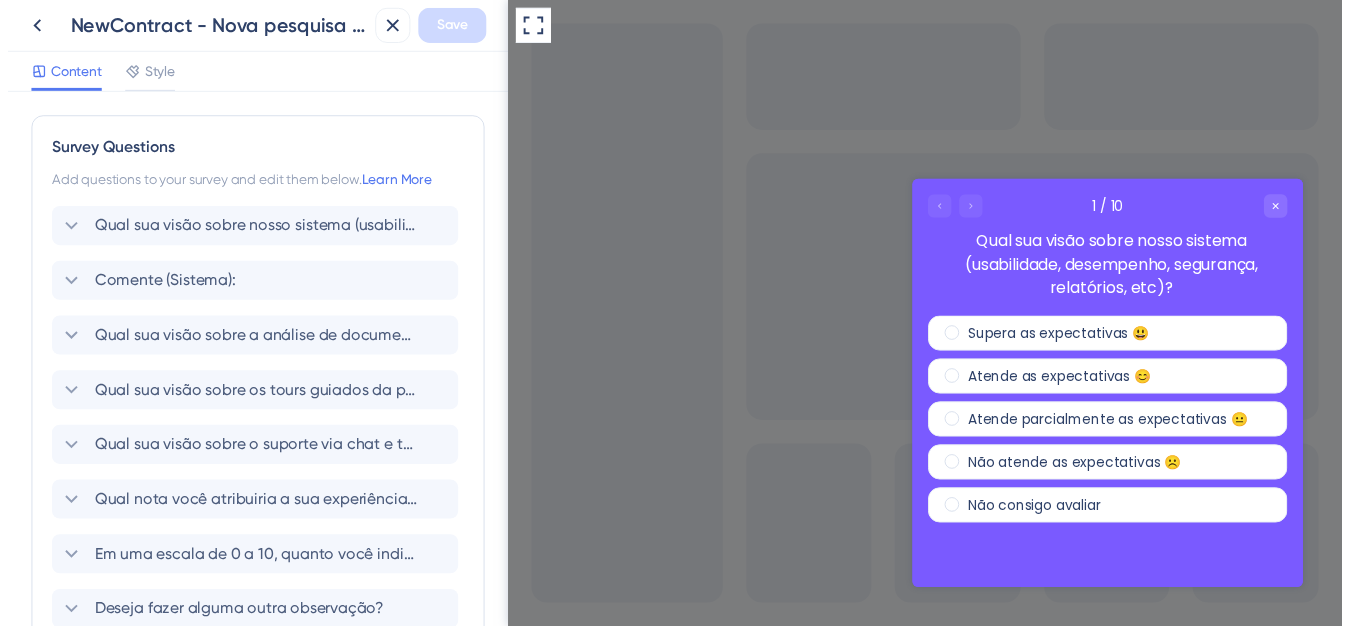 scroll, scrollTop: 0, scrollLeft: 0, axis: both 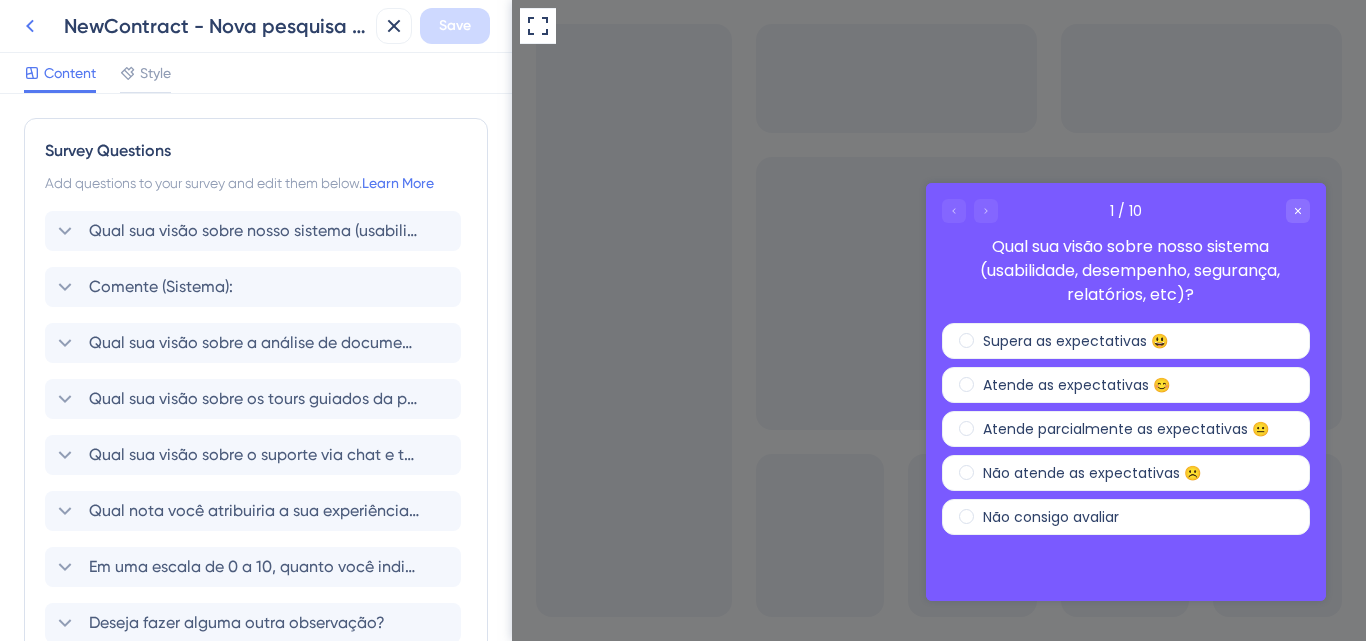 click 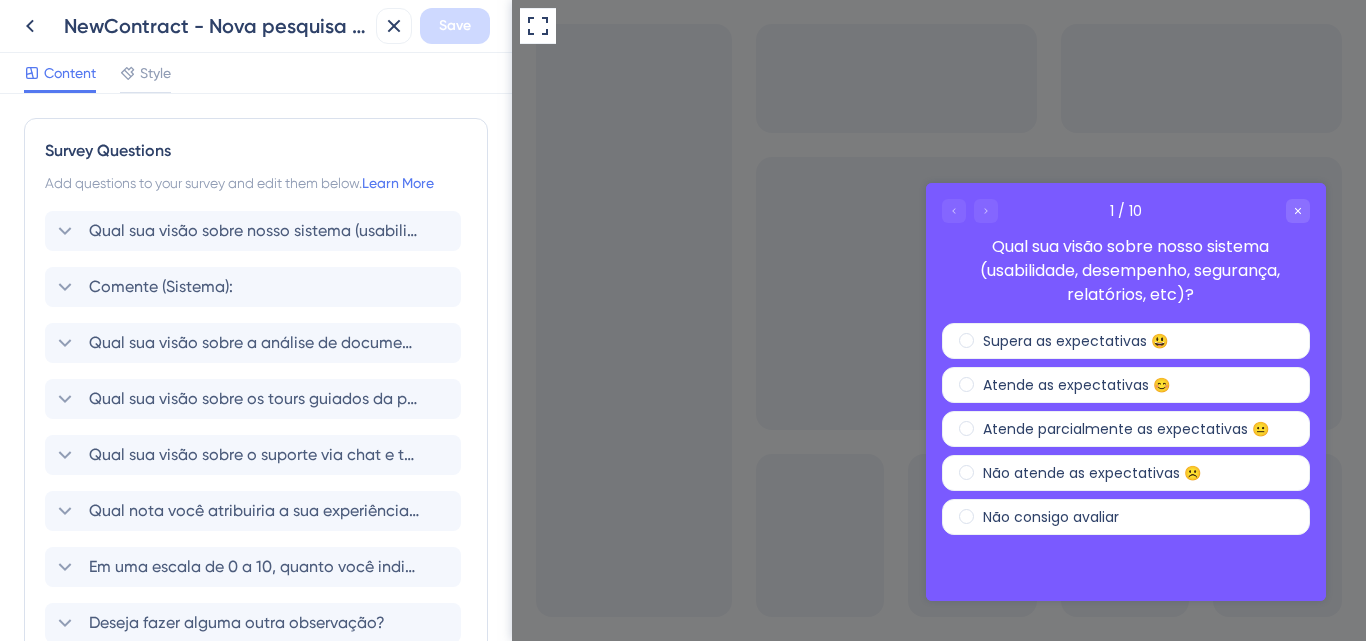 click on "NewContract - Nova pesquisa de parceiros Save Content Style Survey Questions Add questions to your survey and edit them below.   Learn More Qual sua visão sobre nosso sistema (usabilidade, desempenho, segurança, relatórios, etc)? Comente (Sistema): Qual sua visão sobre a análise de documentos realizada pelo time da Bernhoeft? Qual sua visão sobre os tours guiados da plataforma e a base de conhecimento? Eles ajudaram na sua experiência de uso? Qual sua visão sobre o suporte via chat e telefone? Qual nota você atribuiria a sua experiência com a Bernhoeft? Em uma escala de 0 a 10, quanto você indicaria a nossa empresa a um amigo ou familiar? Deseja fazer alguma outra observação? Para qual cliente você presta serviço? Qual serviço deseja avaliar? Add a Question
1.5
Texto original Avalie a tradução" at bounding box center [683, 0] 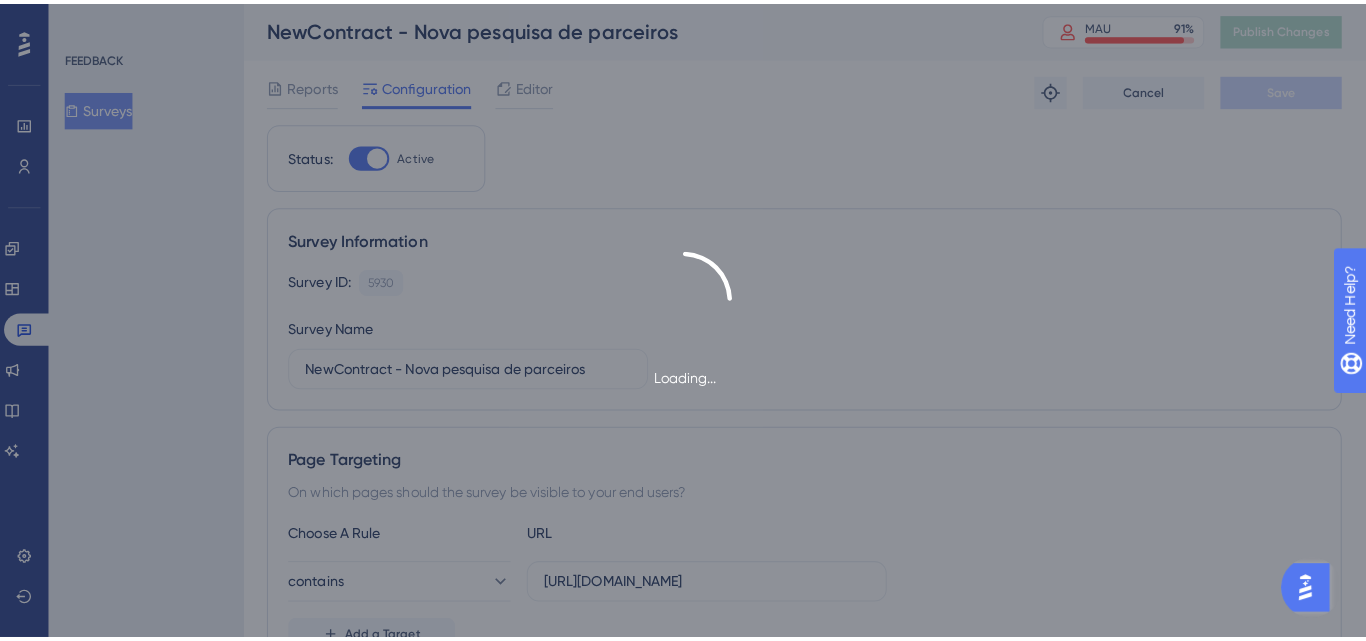 scroll, scrollTop: 0, scrollLeft: 0, axis: both 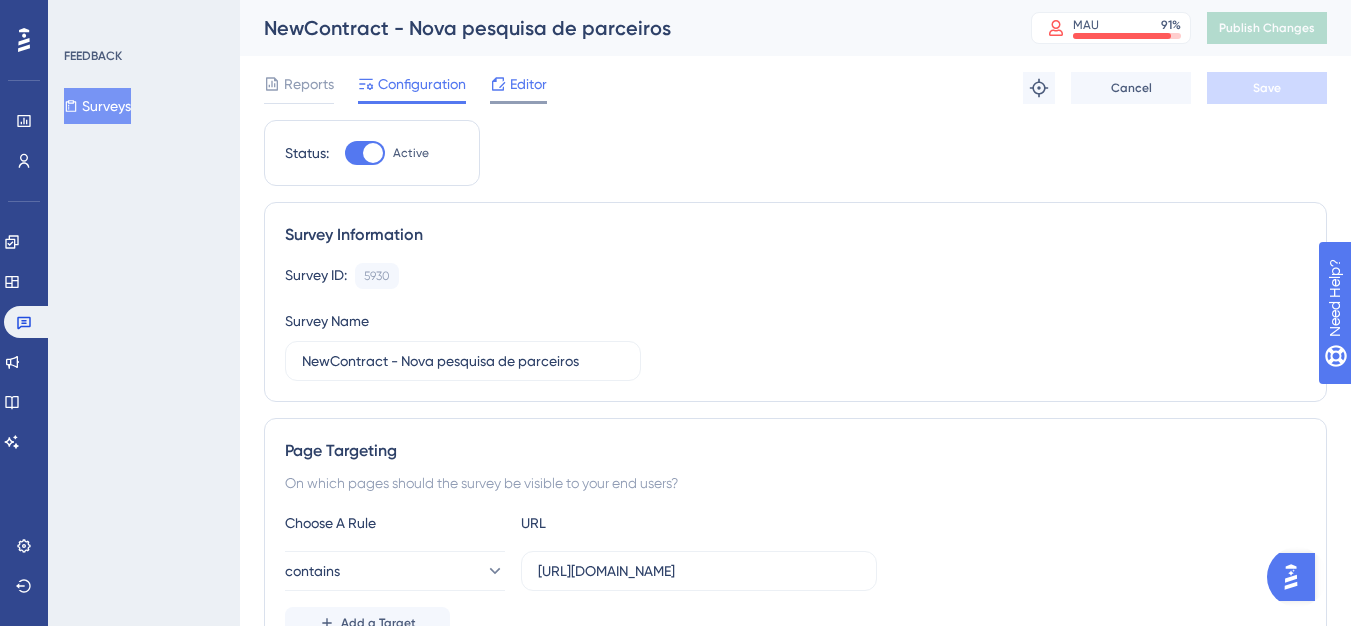 click on "Editor" at bounding box center [528, 84] 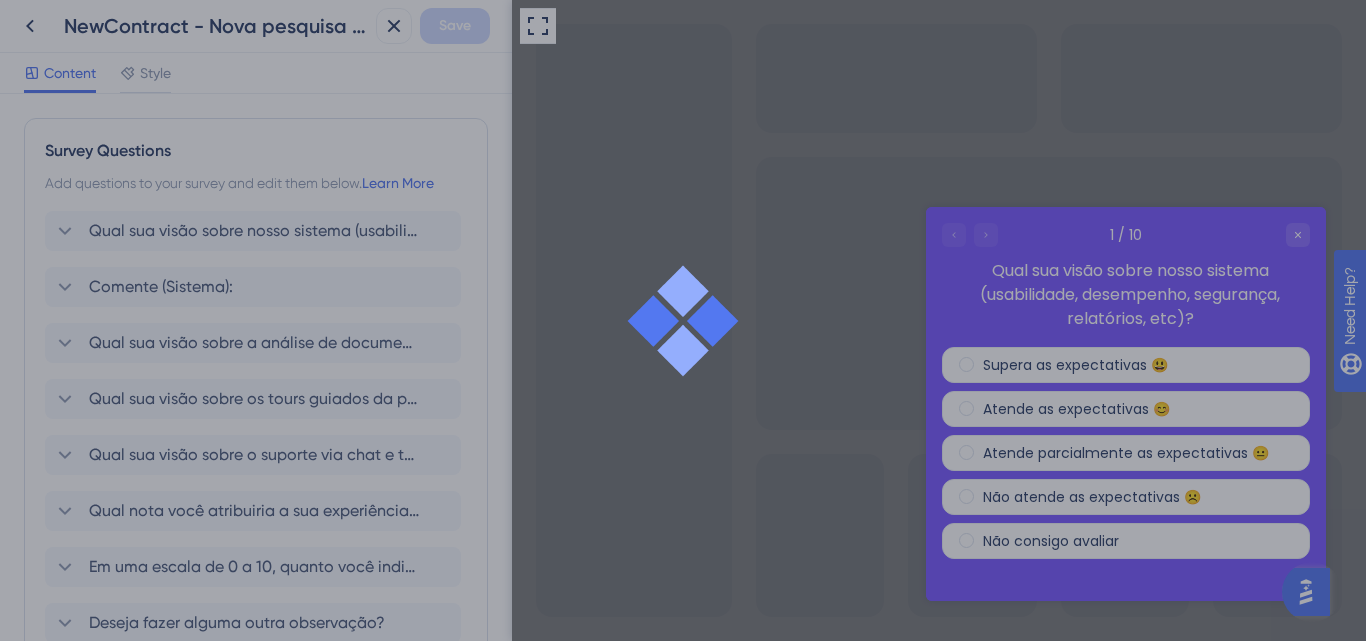 scroll, scrollTop: 0, scrollLeft: 0, axis: both 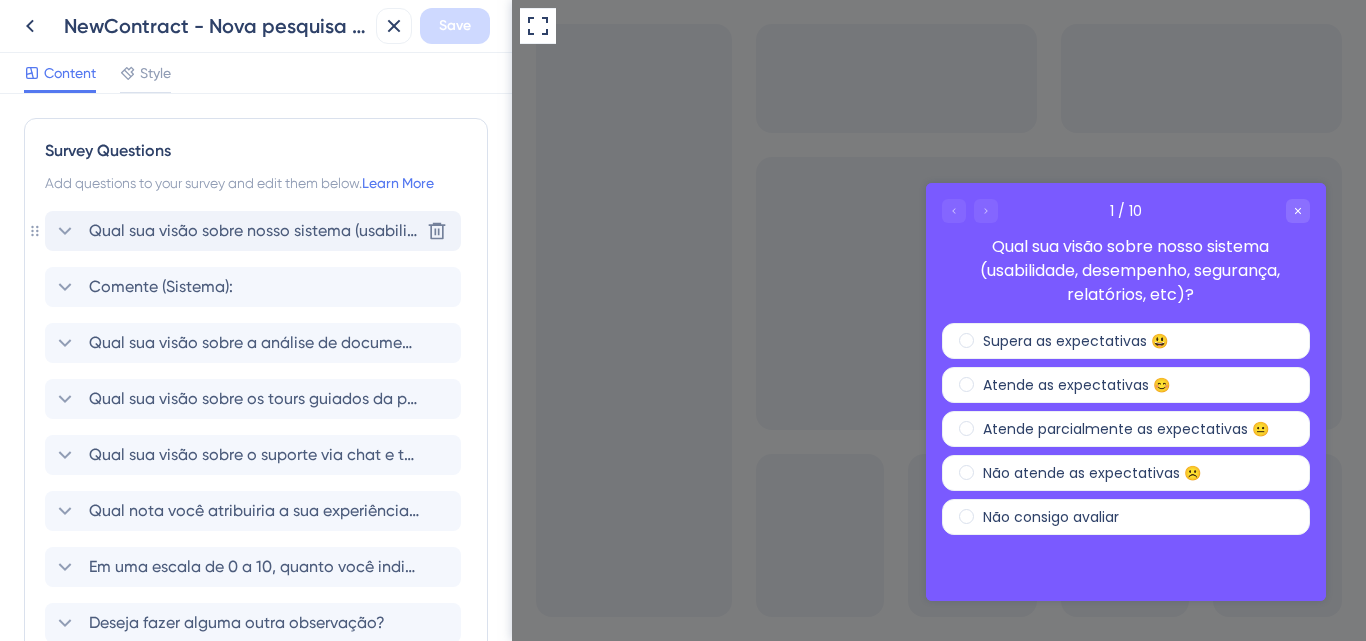 click on "Qual sua visão sobre nosso sistema (usabilidade, desempenho, segurança, relatórios, etc)? Delete" at bounding box center [253, 231] 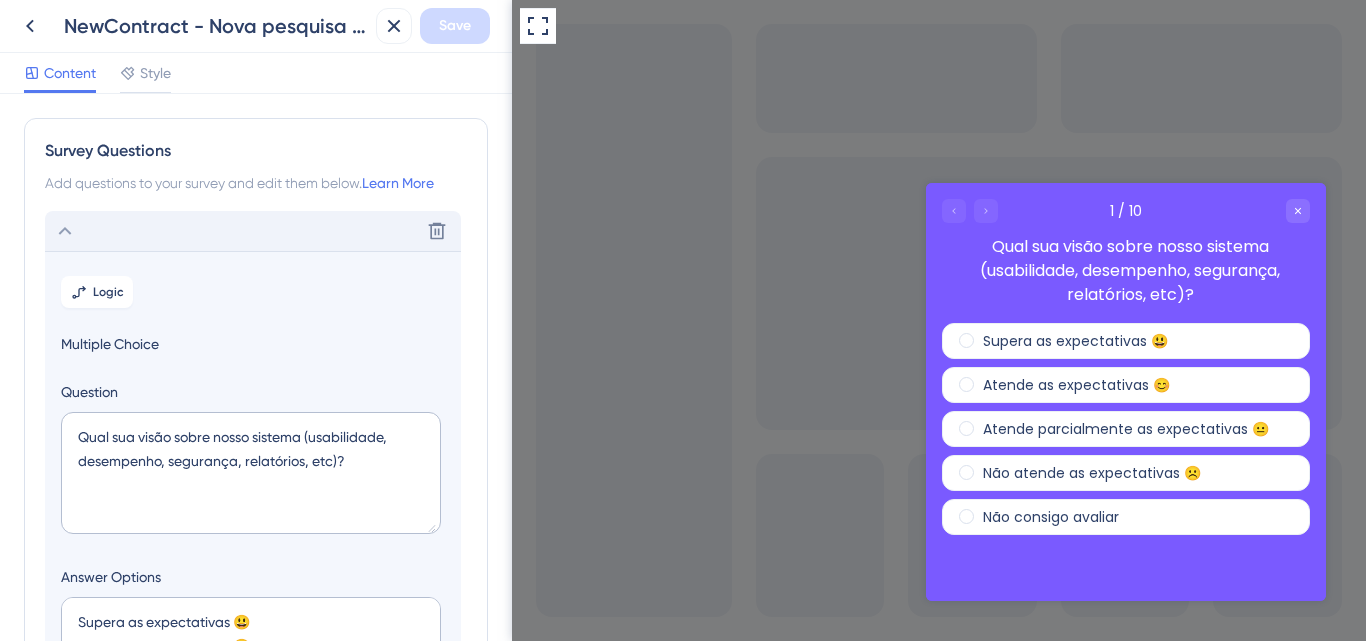 scroll, scrollTop: 0, scrollLeft: 0, axis: both 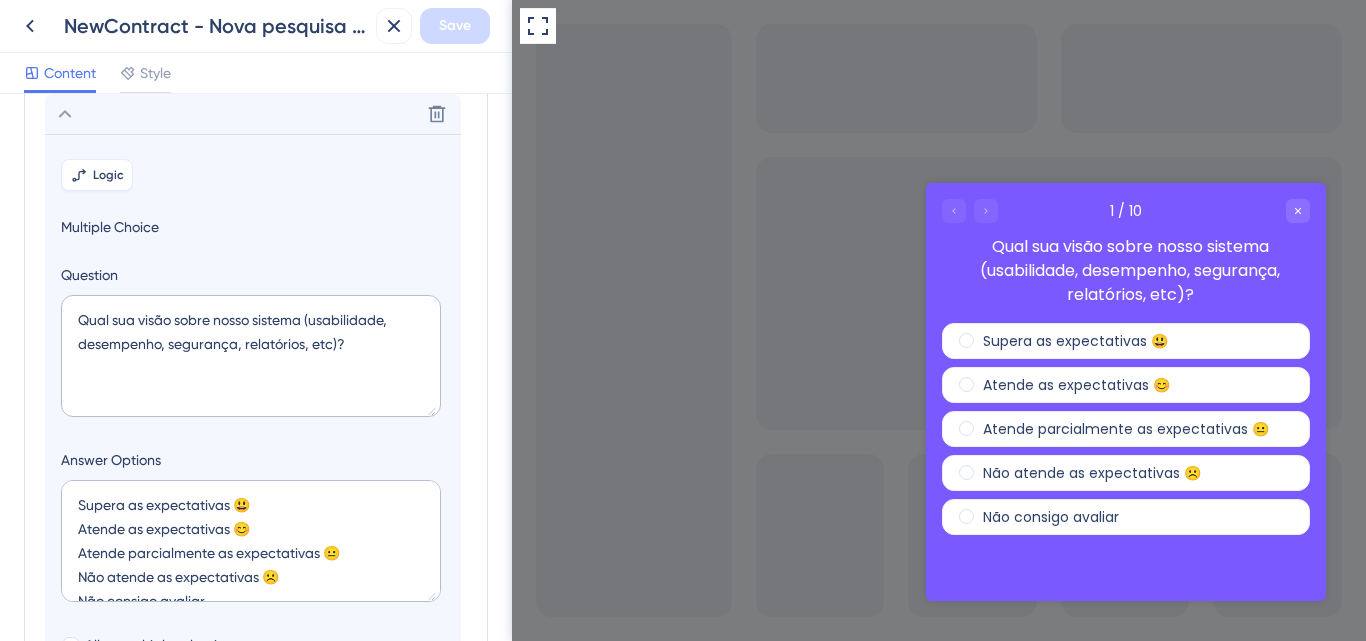 click on "Logic" at bounding box center [108, 175] 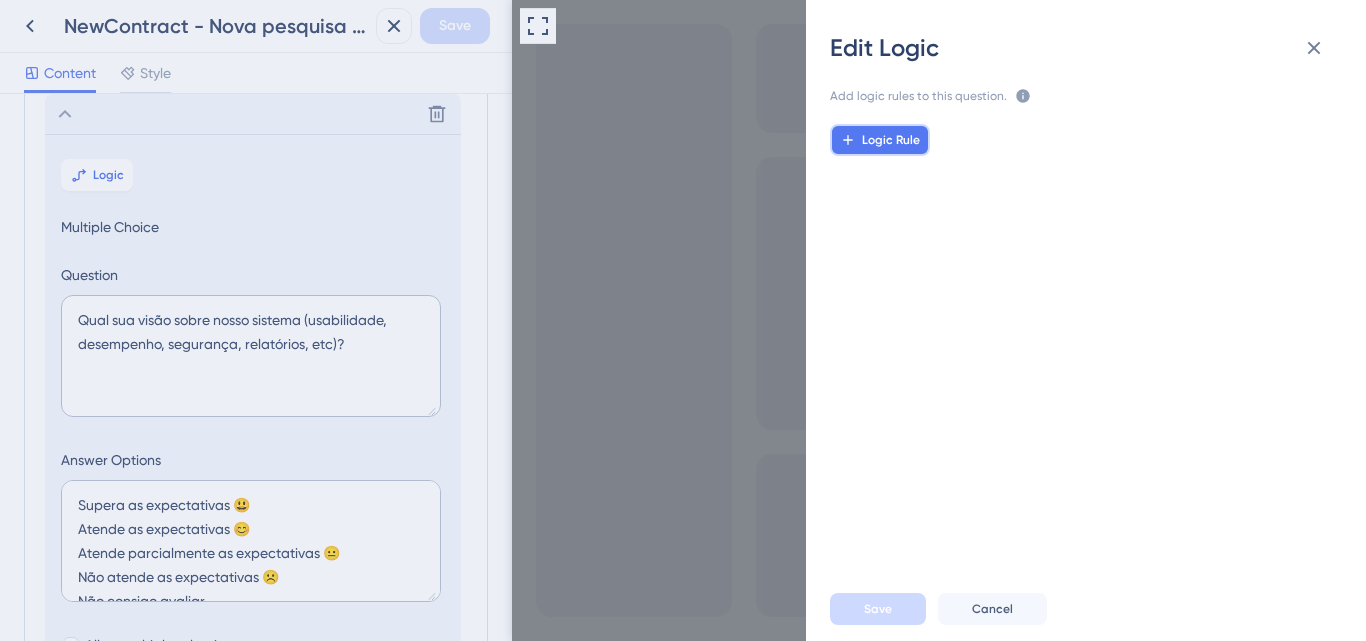 click on "Logic Rule" at bounding box center (891, 140) 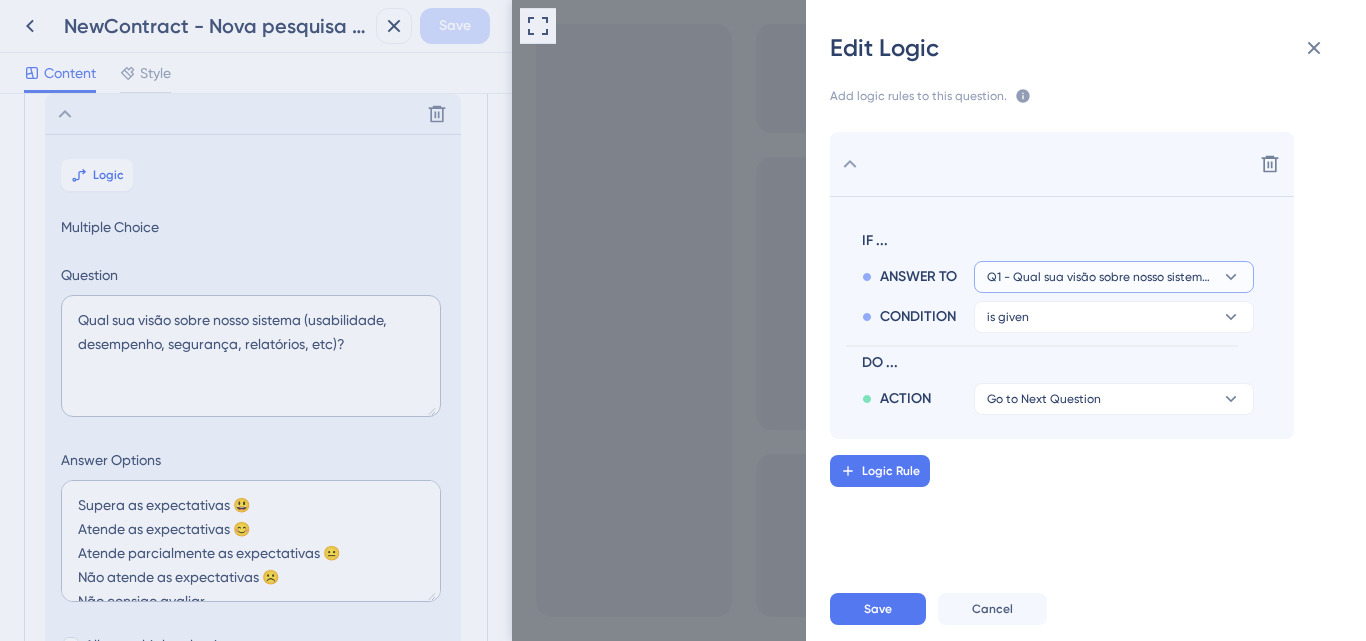 click on "Q1 - Qual sua visão sobre nosso sistema (usabilidade, desempenho, segurança, relatórios, etc)?" at bounding box center [1100, 277] 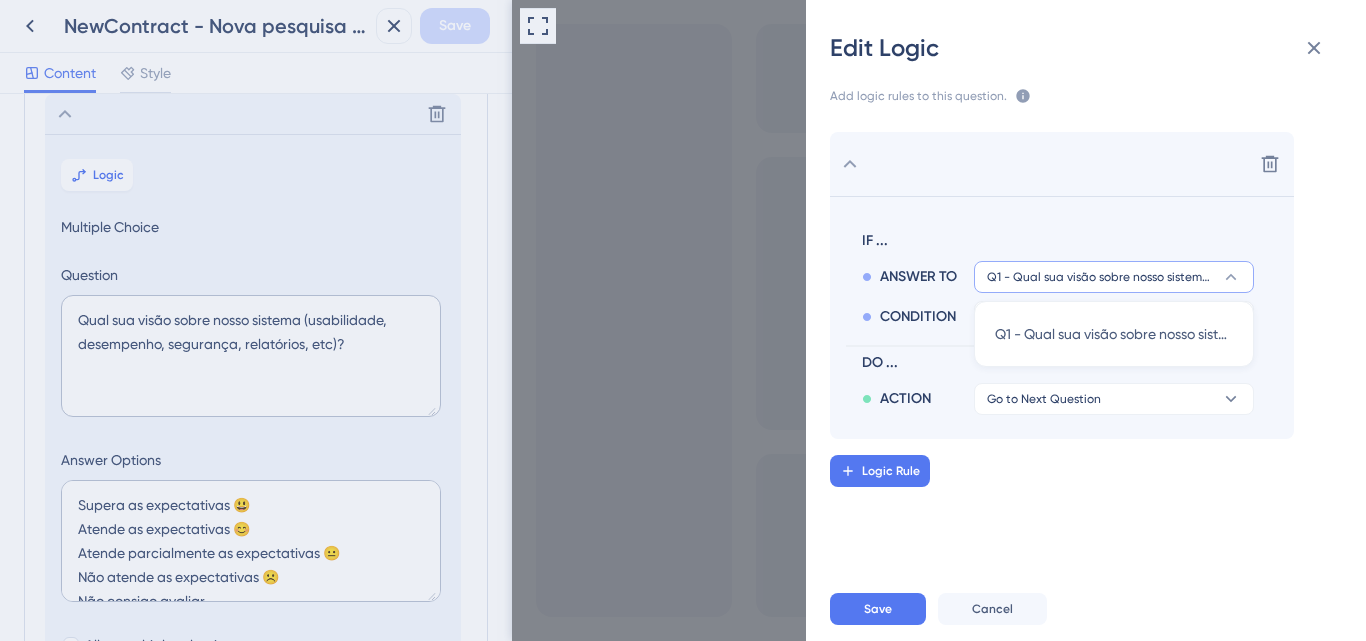 click on "Q1 - Qual sua visão sobre nosso sistema (usabilidade, desempenho, segurança, relatórios, etc)?" at bounding box center (1100, 277) 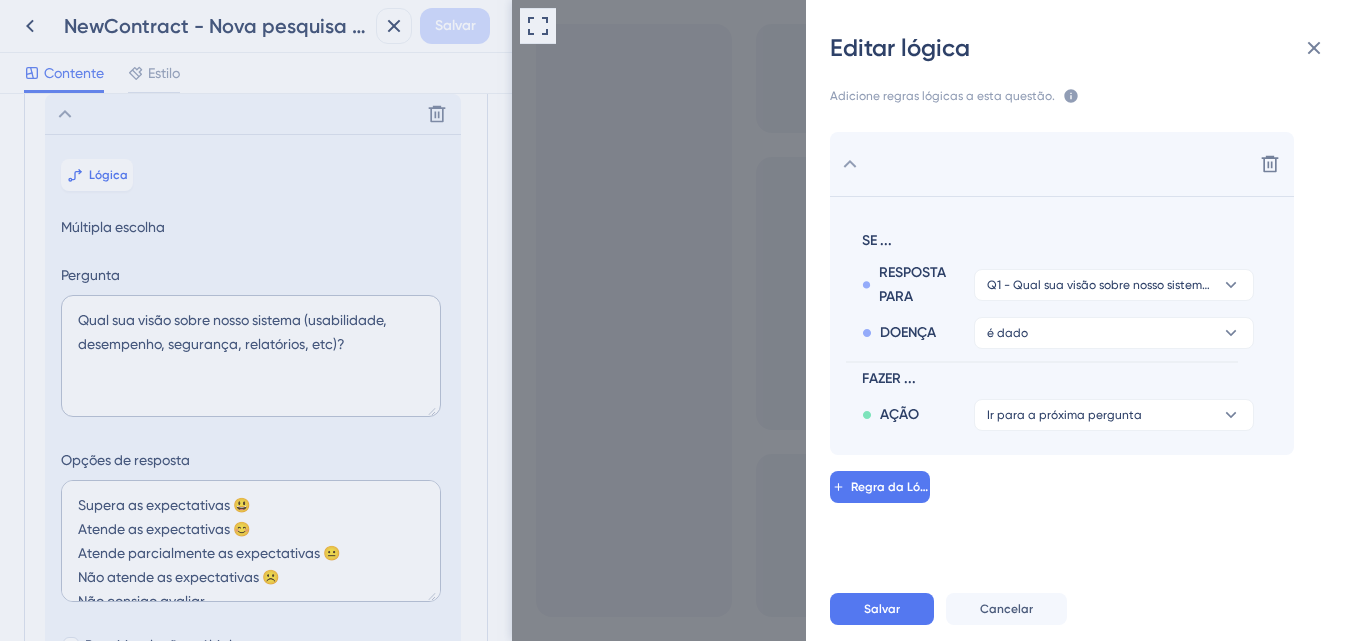 scroll, scrollTop: 141, scrollLeft: 0, axis: vertical 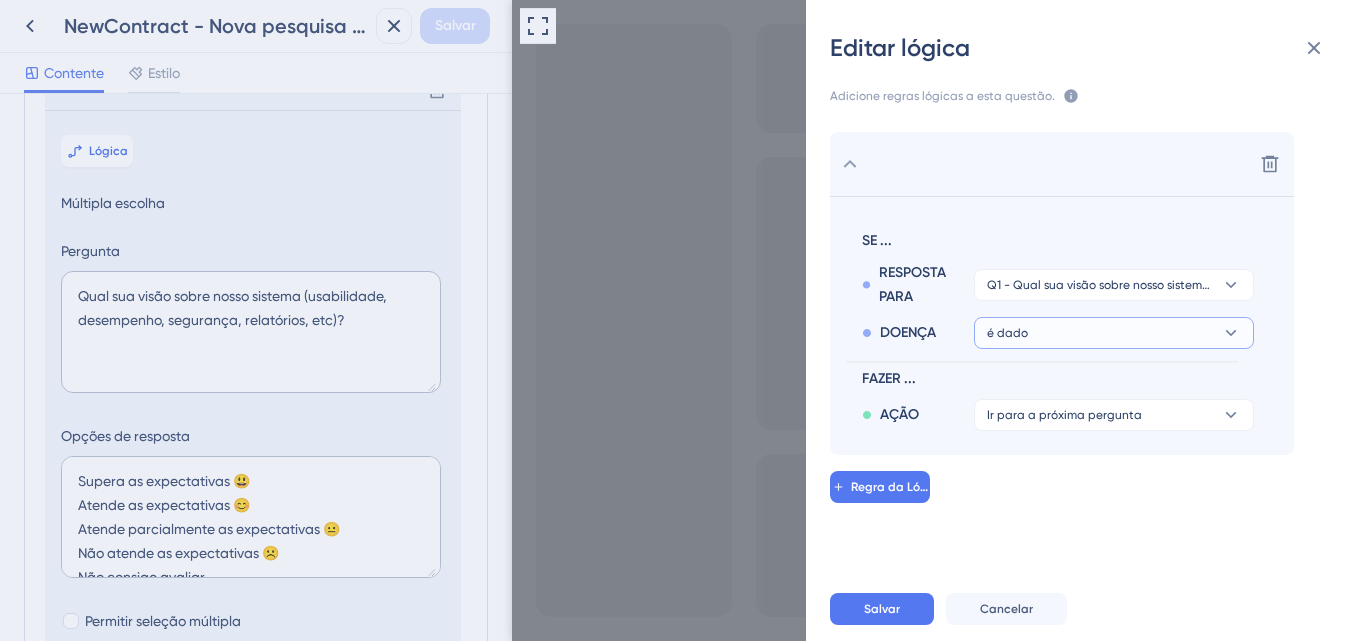 click on "é dado" at bounding box center [1114, 285] 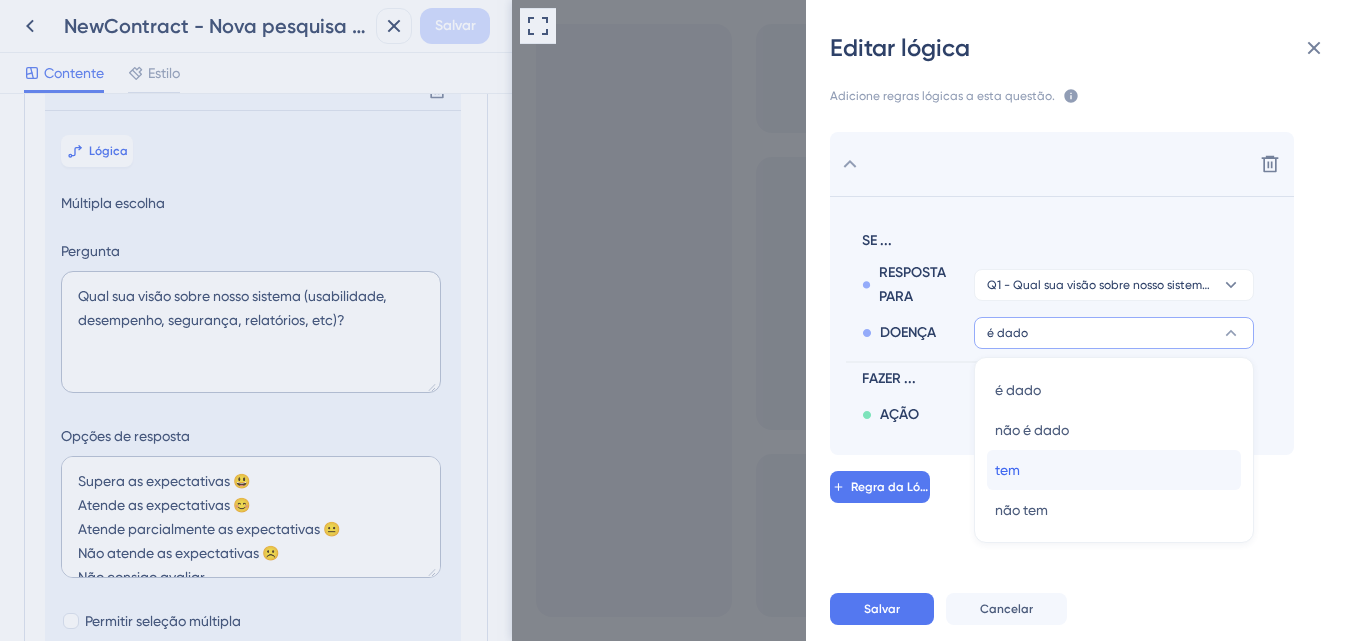 click on "tem tem" at bounding box center (1114, 470) 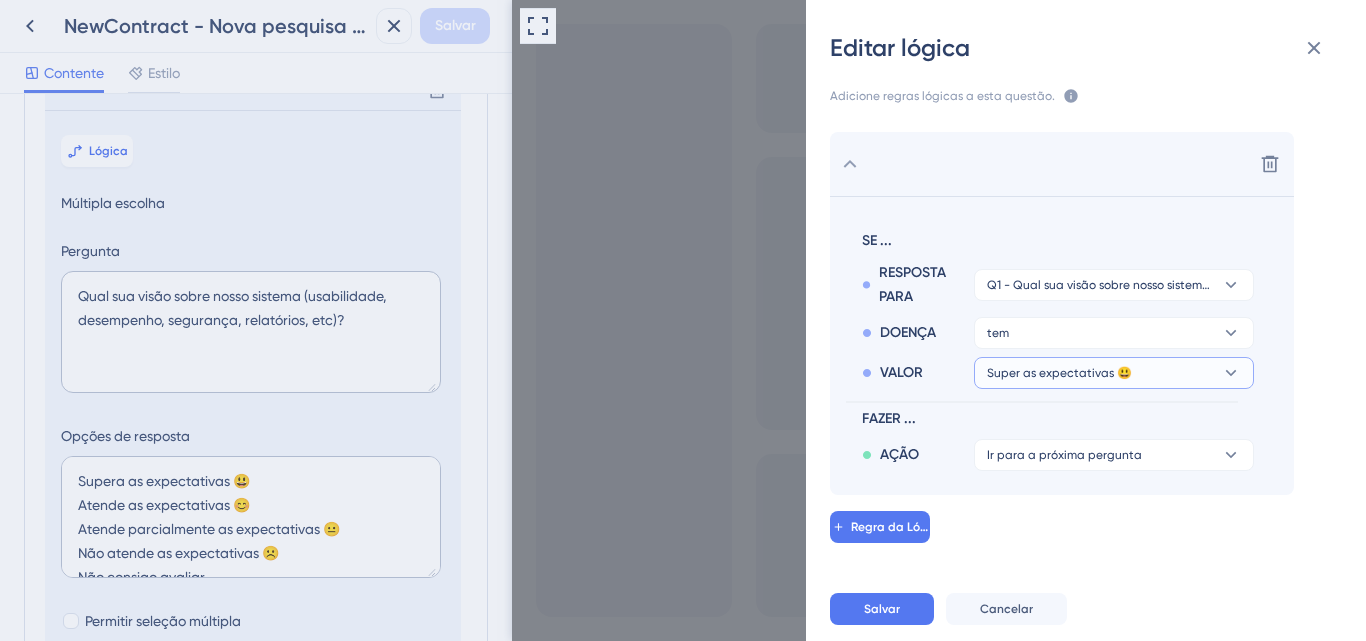 click on "Super as expectativas 😃" at bounding box center [1255, 285] 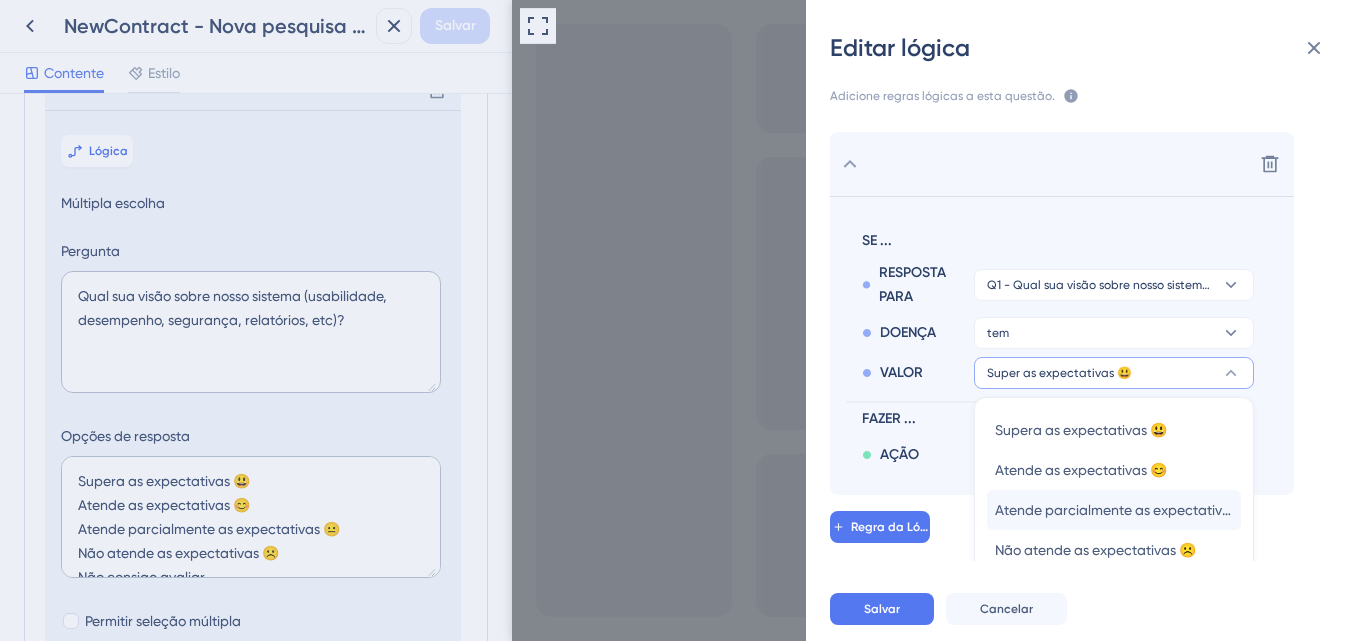 scroll, scrollTop: 62, scrollLeft: 0, axis: vertical 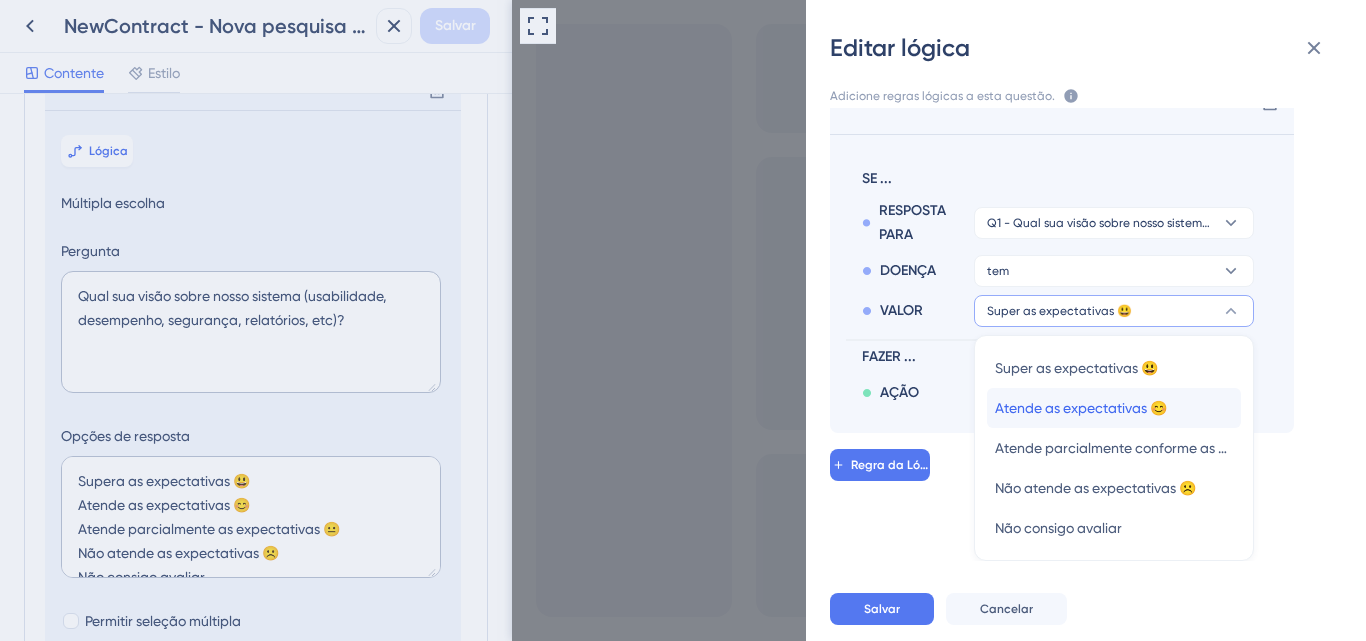 click on "Atende as expectativas 😊" at bounding box center [1081, 408] 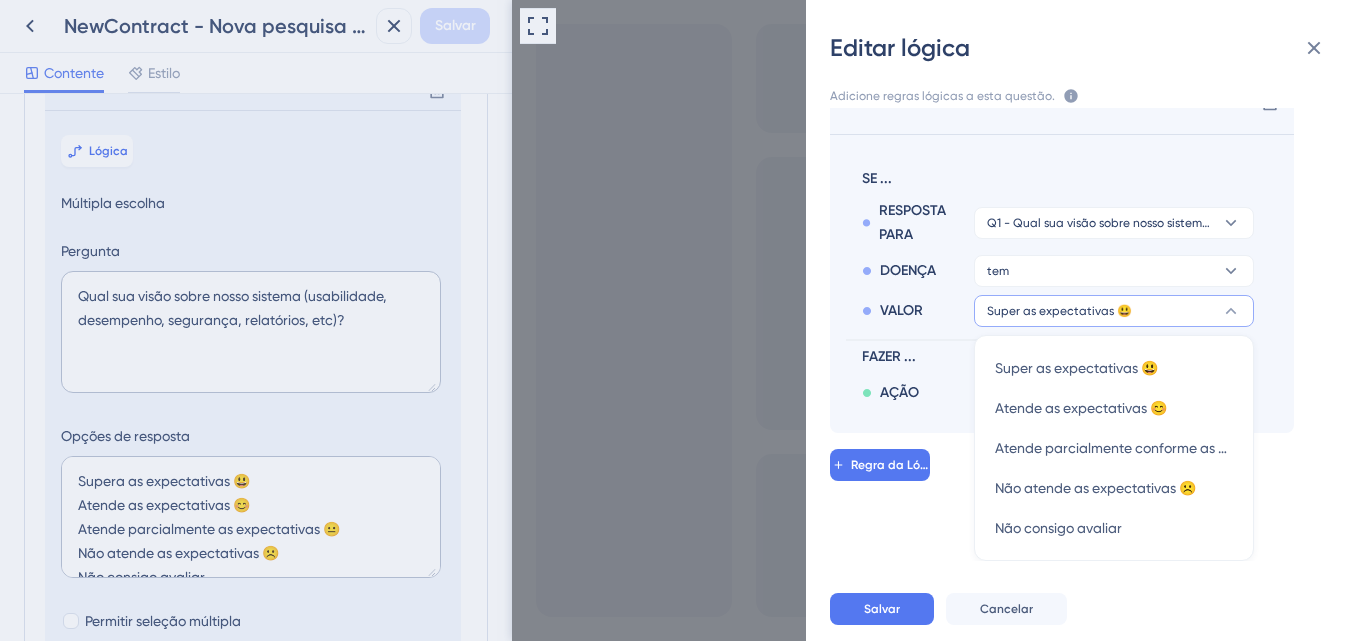 scroll, scrollTop: 0, scrollLeft: 0, axis: both 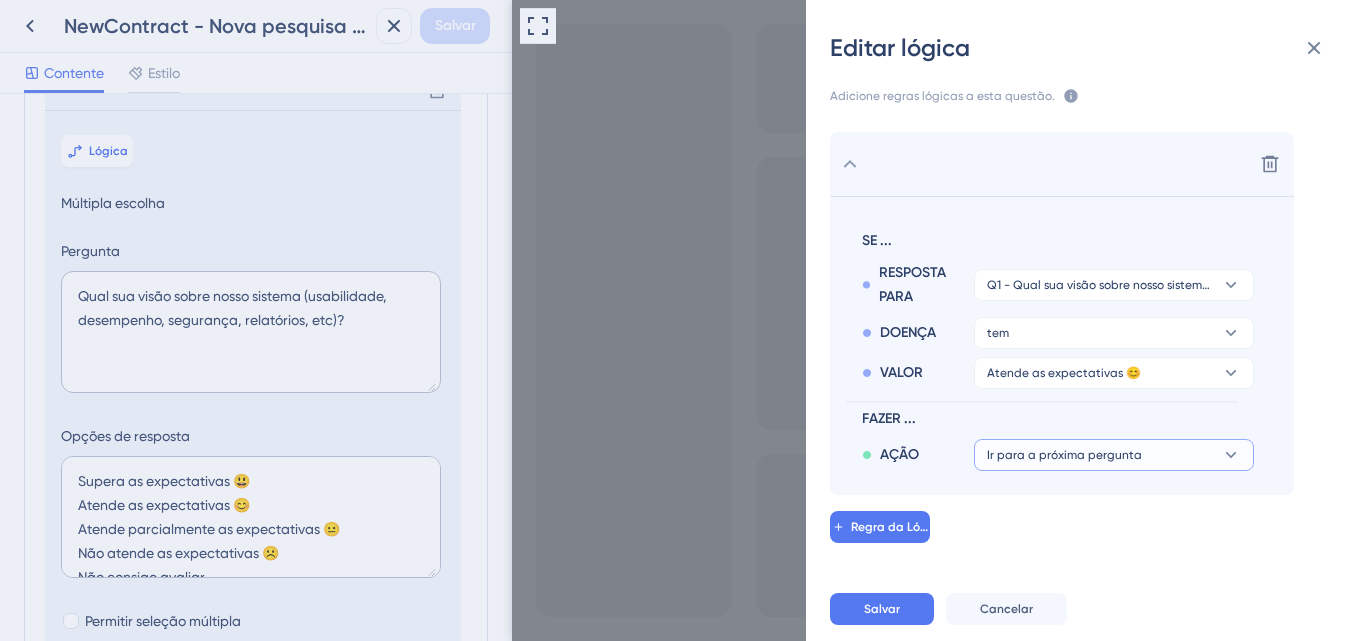 click on "Ir para a próxima pergunta" at bounding box center [1064, 455] 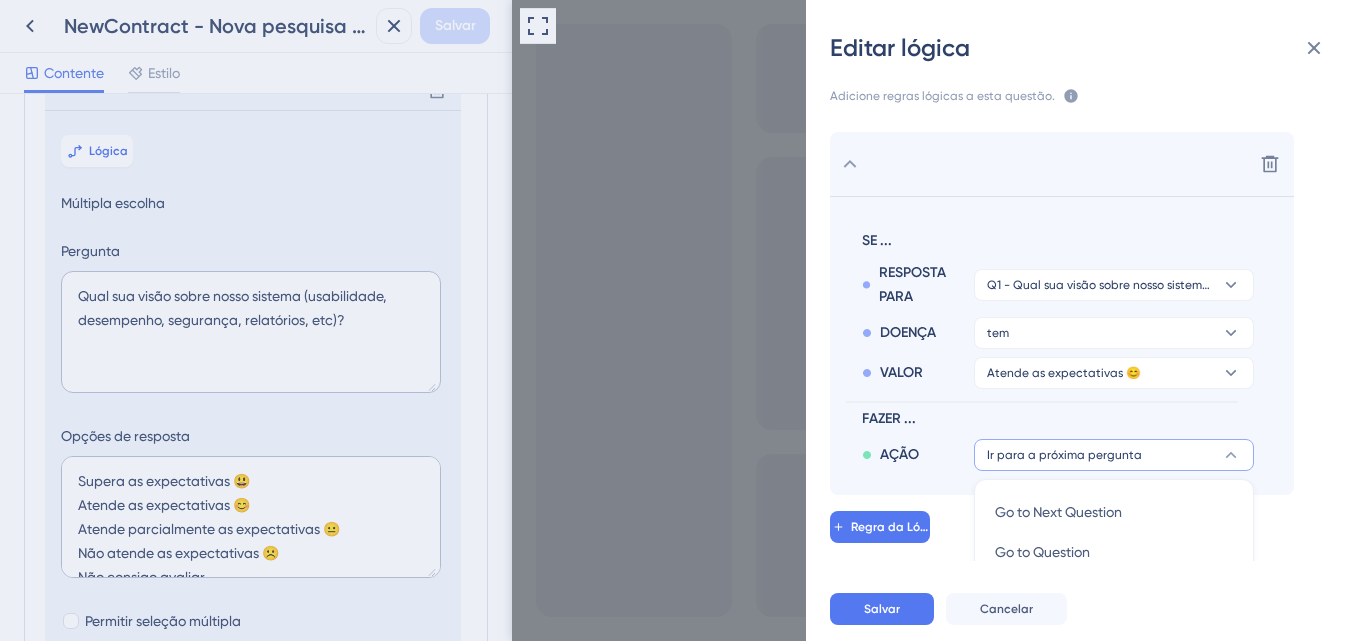 scroll, scrollTop: 304, scrollLeft: 0, axis: vertical 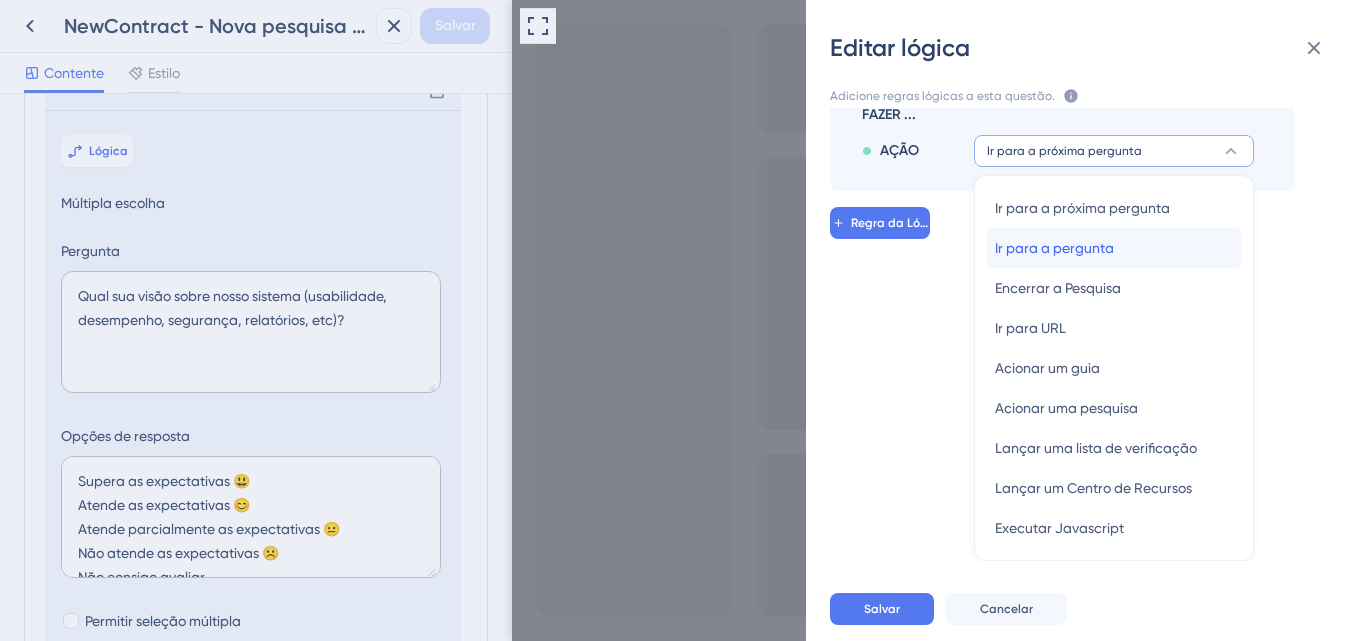 click on "Ir para a pergunta" at bounding box center [1054, 248] 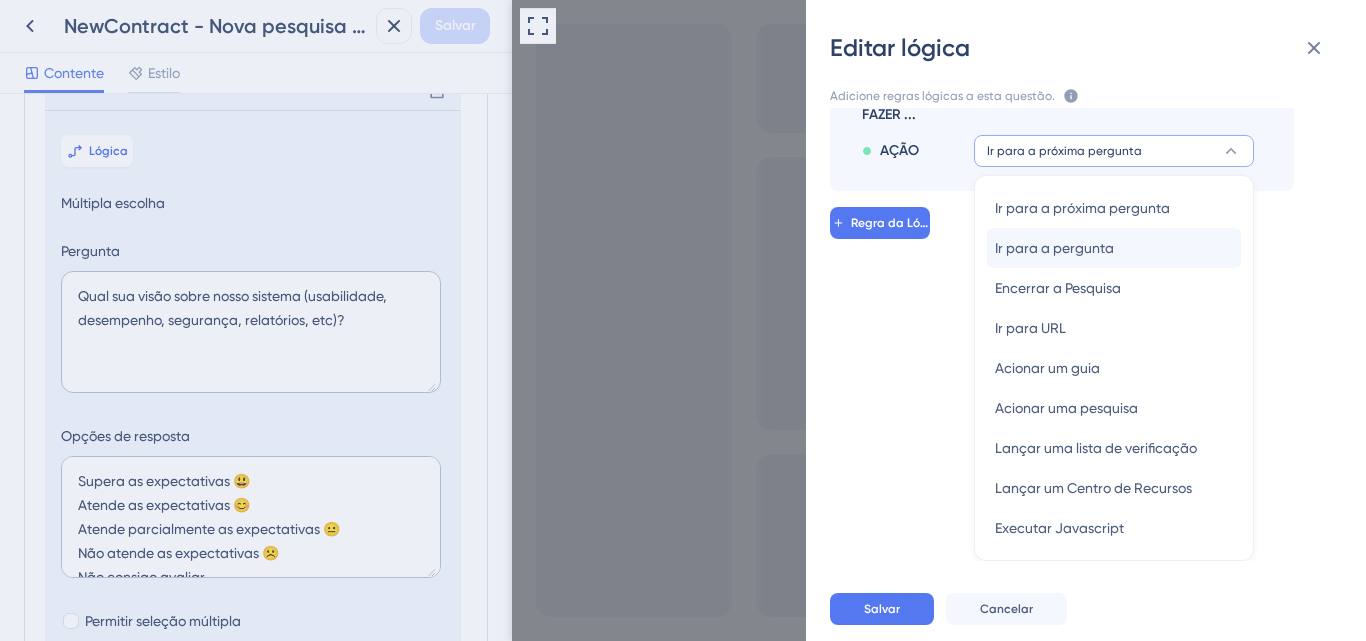 scroll, scrollTop: 22, scrollLeft: 0, axis: vertical 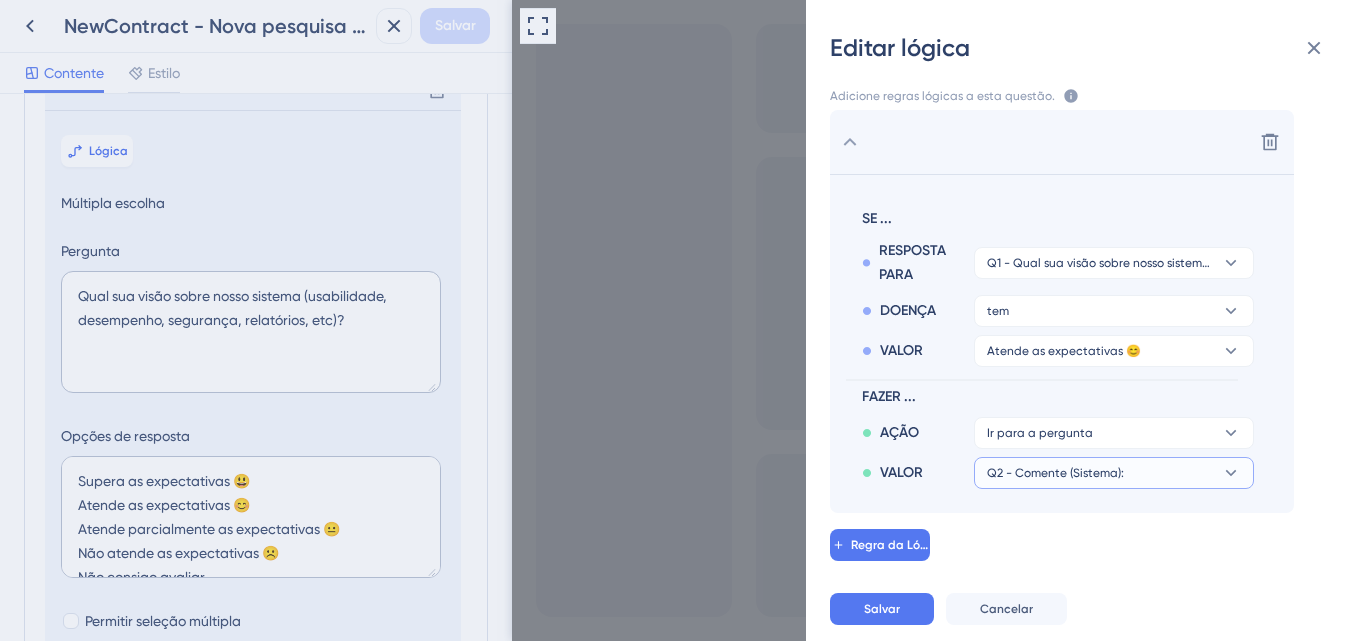 click on "Q2 - Comente (Sistema):" at bounding box center (1114, 433) 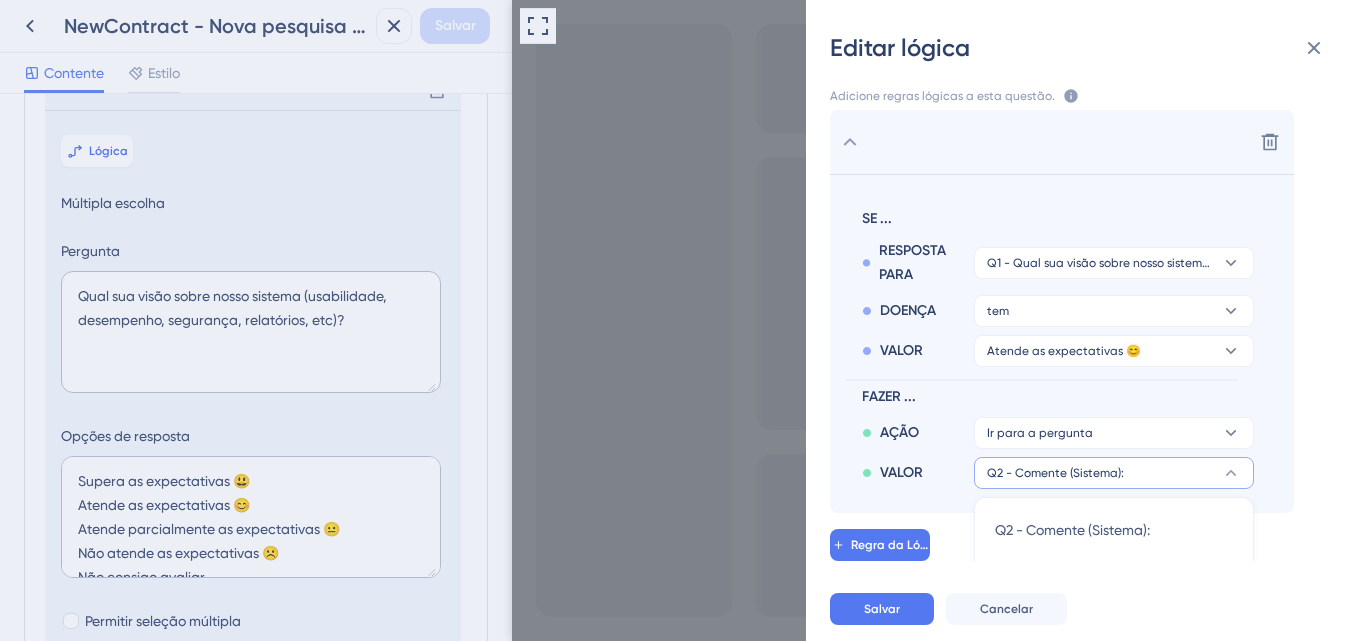 scroll, scrollTop: 344, scrollLeft: 0, axis: vertical 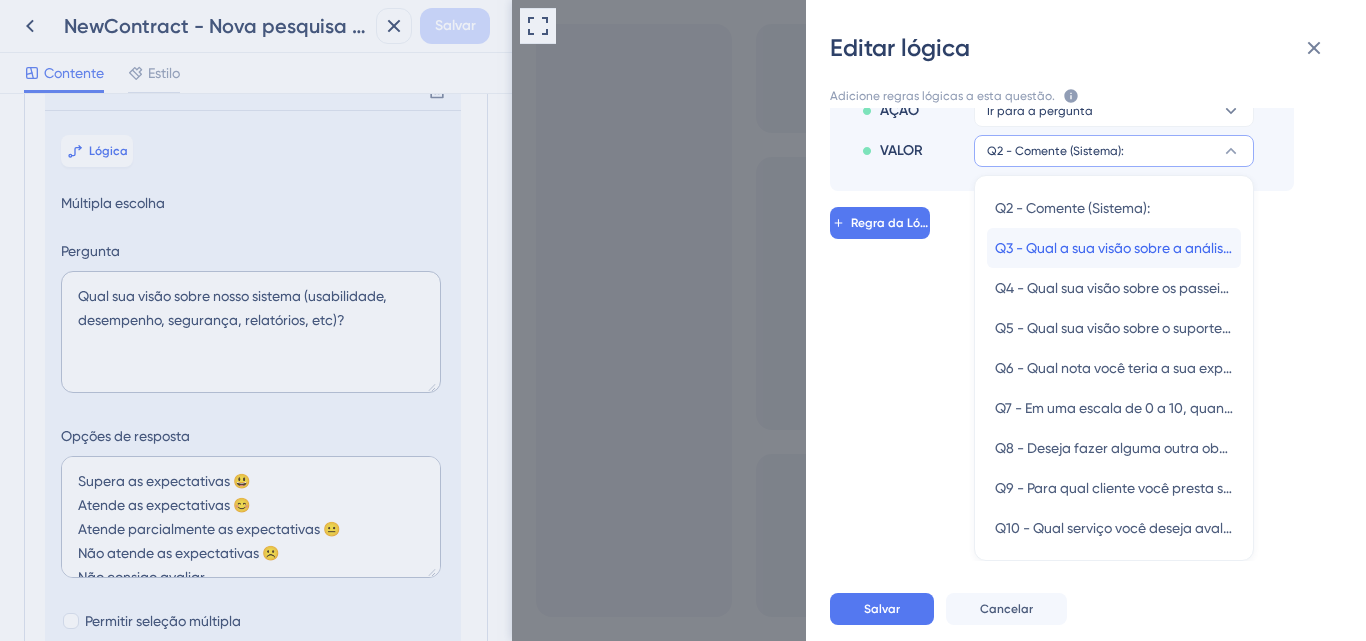 click on "Q3 - Qual a sua visão sobre a análise de documentos realizada pelo tempo da Bernhoeft? Q3 - Qual a sua visão sobre a análise de documentos realizada pelo tempo da Bernhoeft?" at bounding box center [1114, 248] 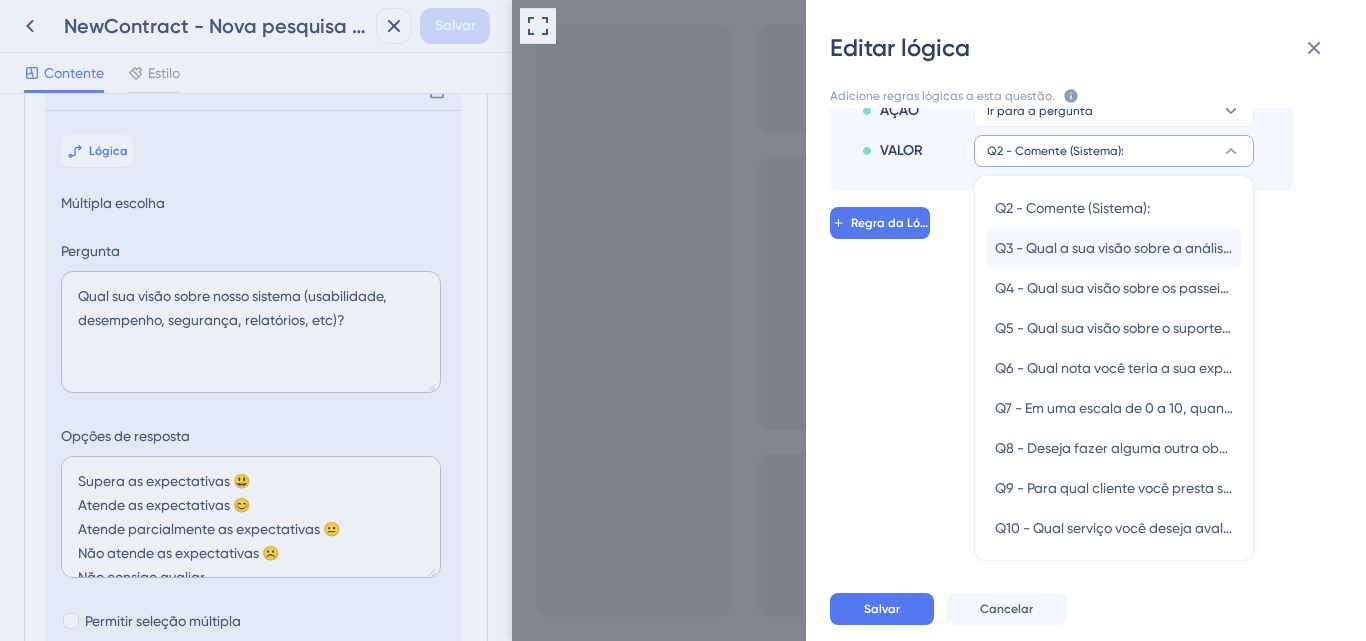 scroll, scrollTop: 22, scrollLeft: 0, axis: vertical 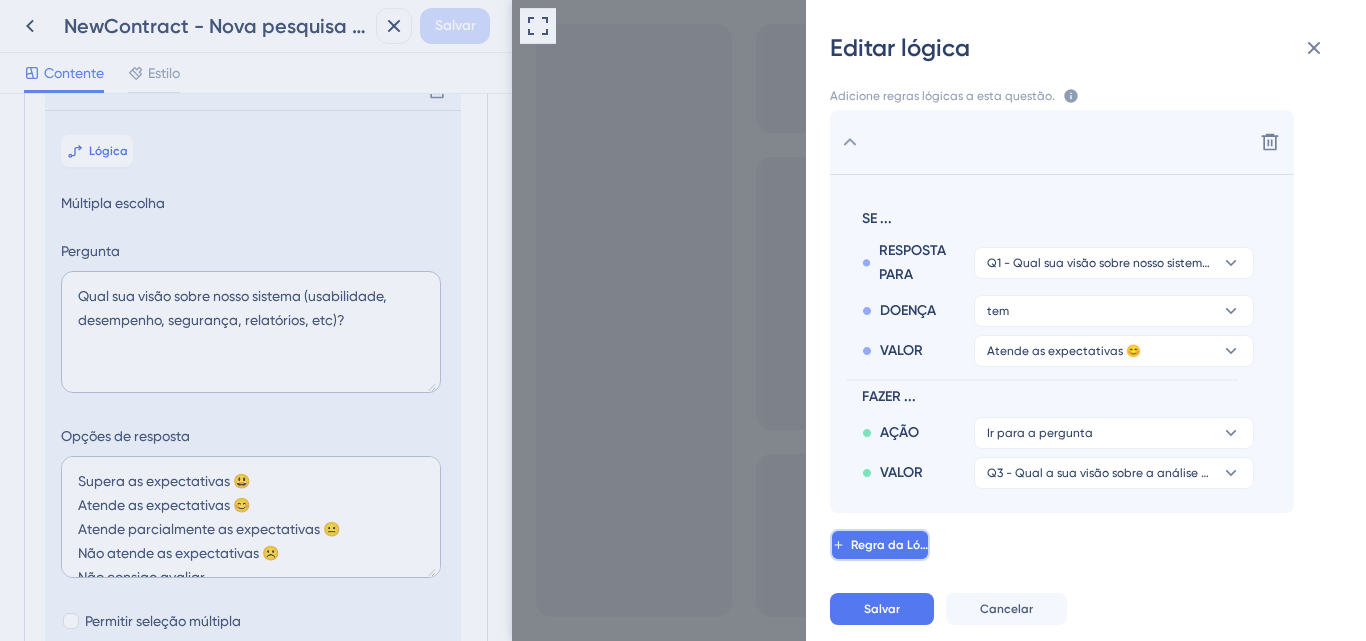 click on "Regra da Lógica" at bounding box center (898, 545) 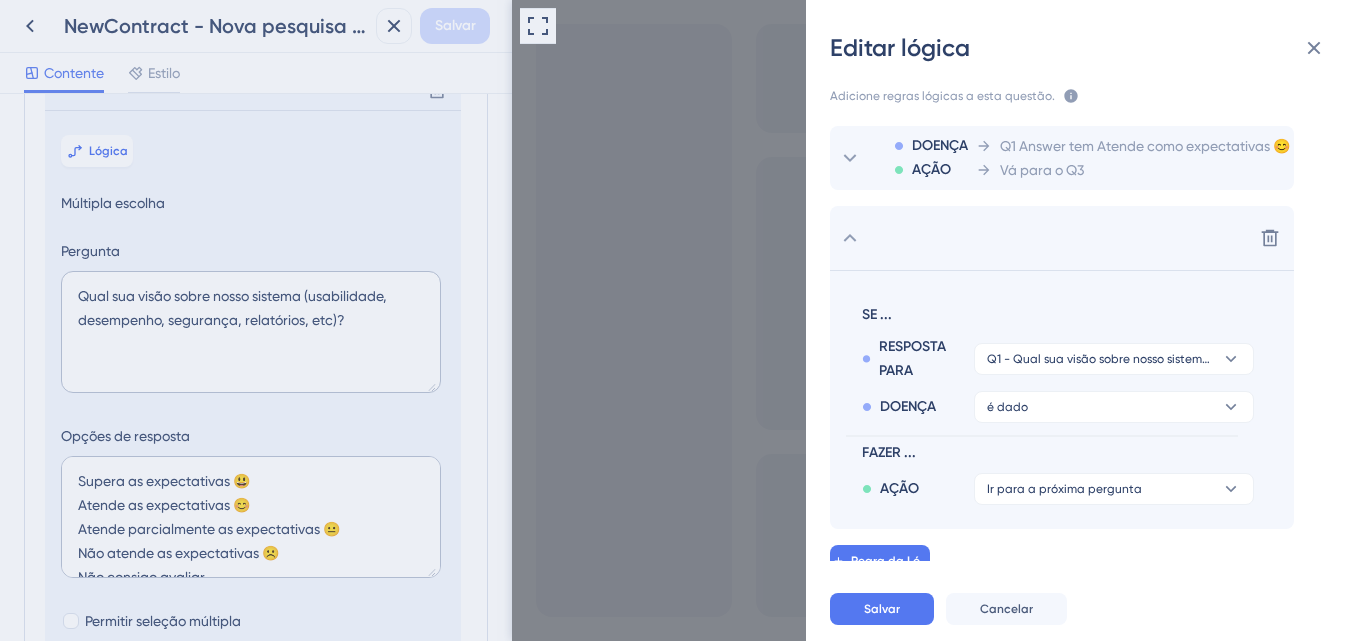 scroll, scrollTop: 22, scrollLeft: 0, axis: vertical 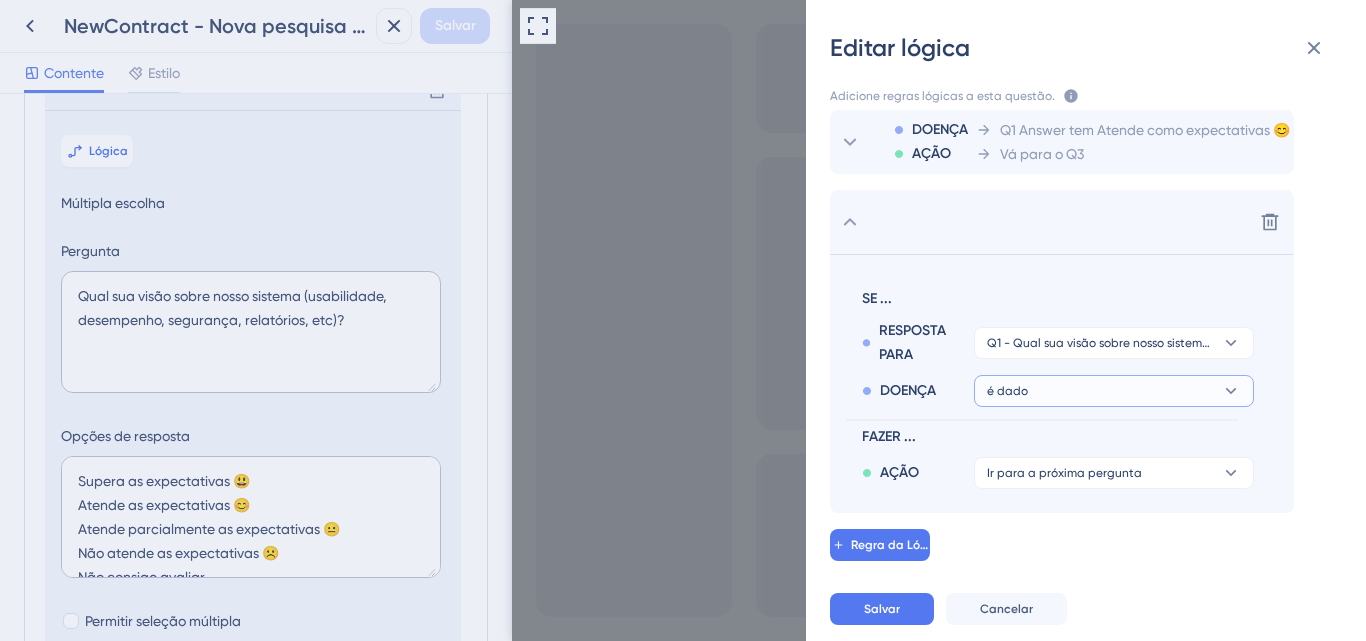 click on "é dado" at bounding box center (1114, 343) 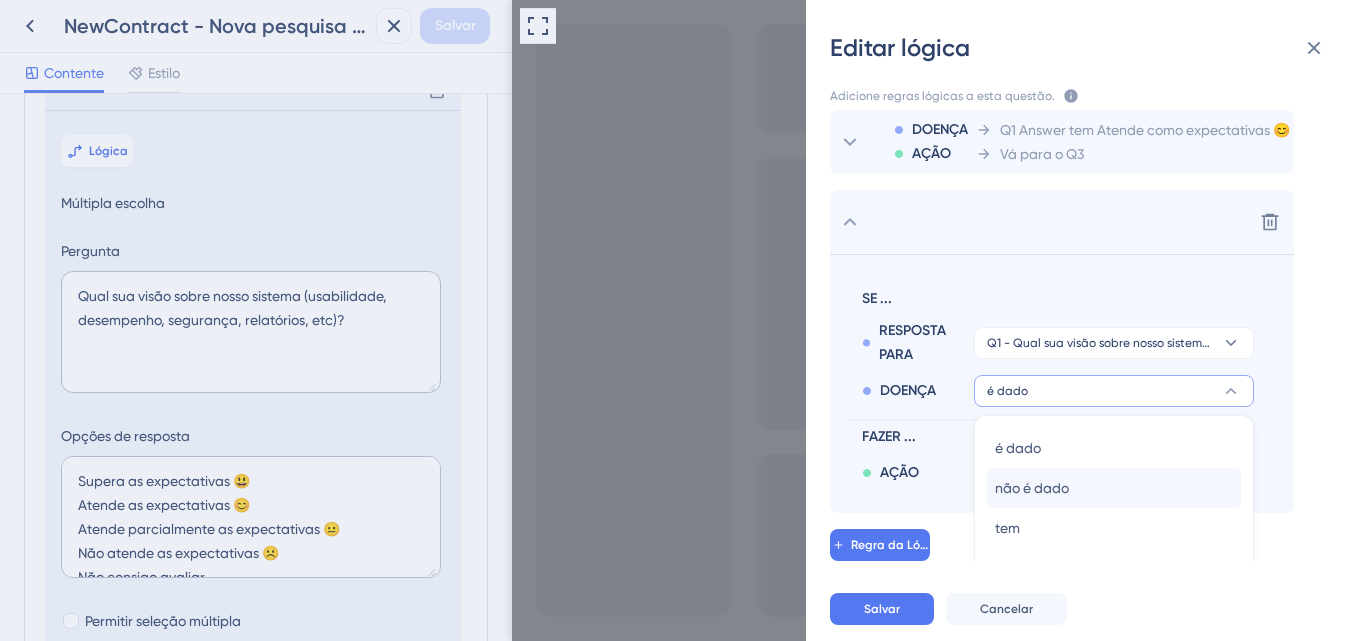 scroll, scrollTop: 62, scrollLeft: 0, axis: vertical 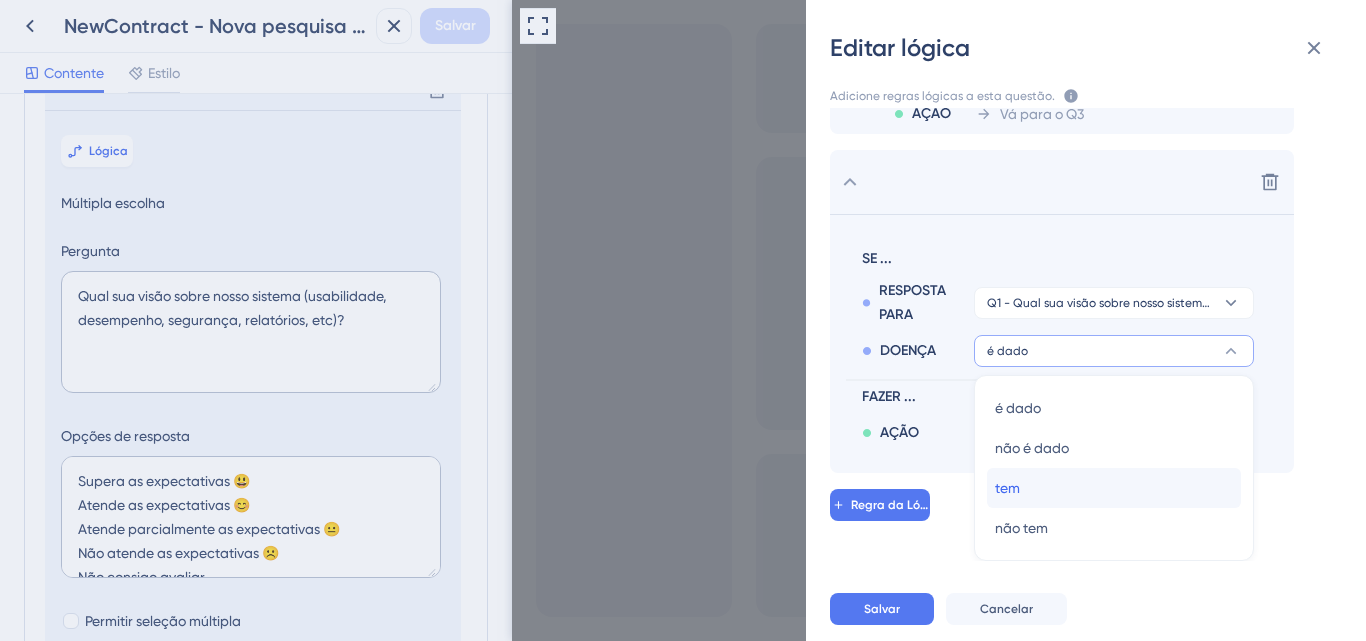 click on "tem tem" at bounding box center [1114, 488] 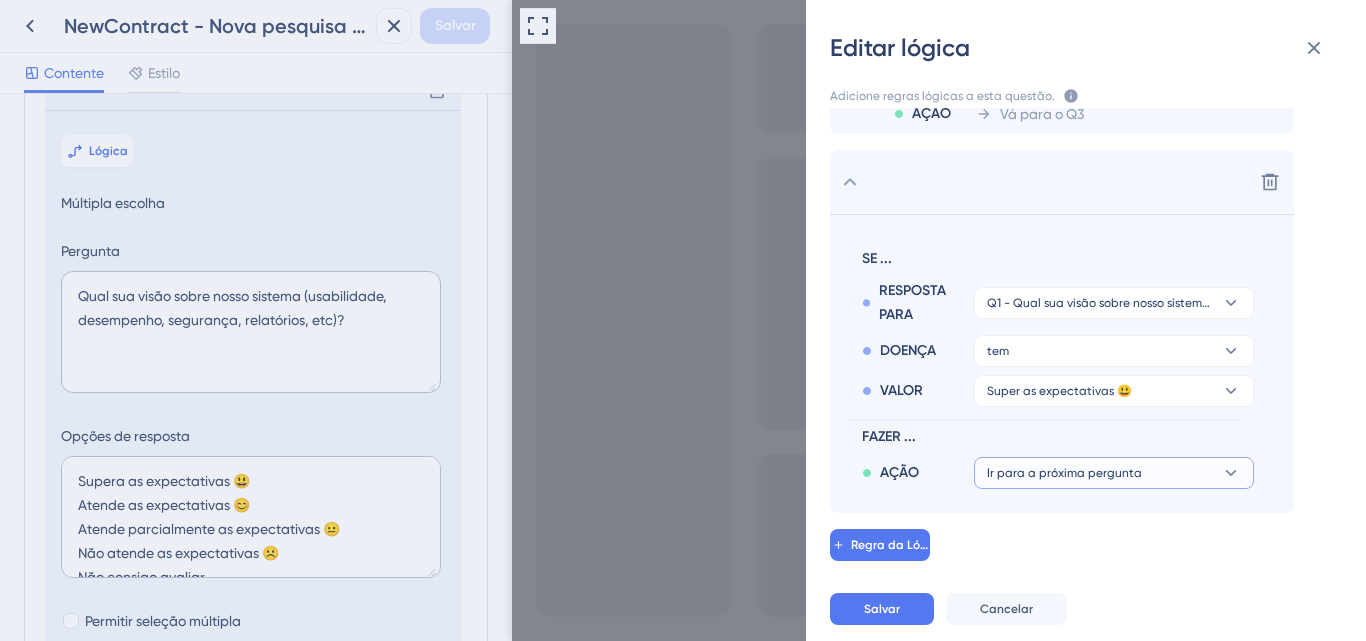 click on "Ir para a próxima pergunta" at bounding box center [1064, 473] 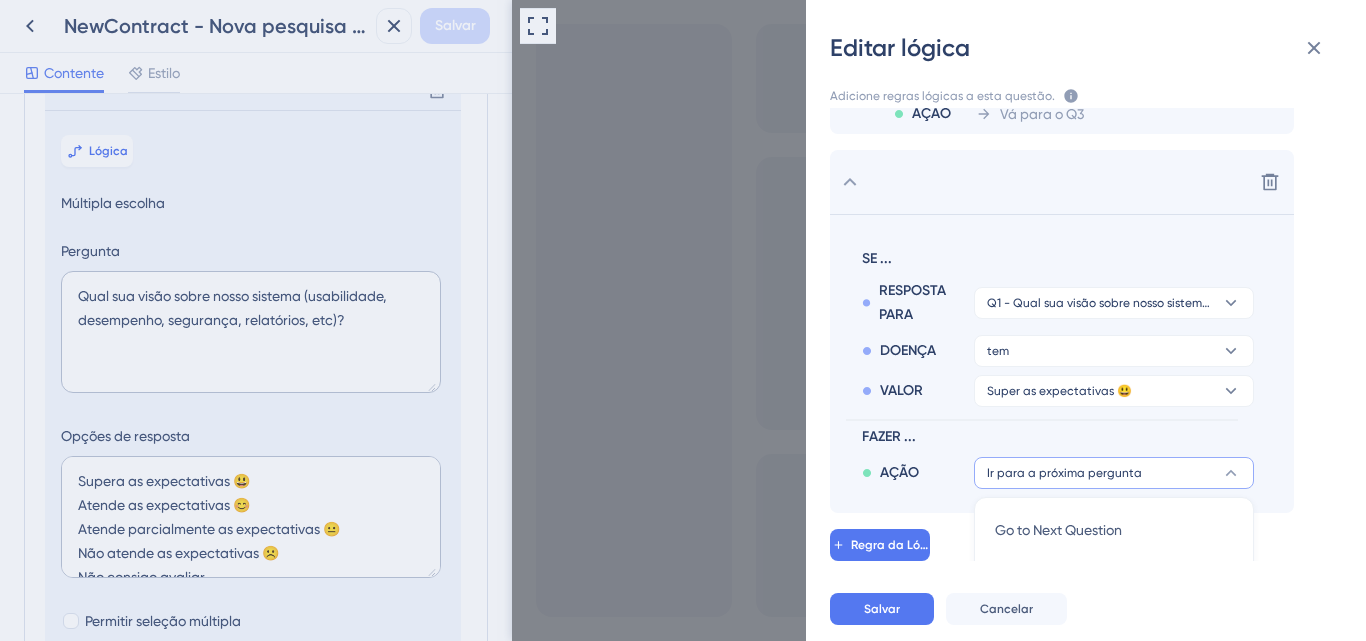 scroll, scrollTop: 384, scrollLeft: 0, axis: vertical 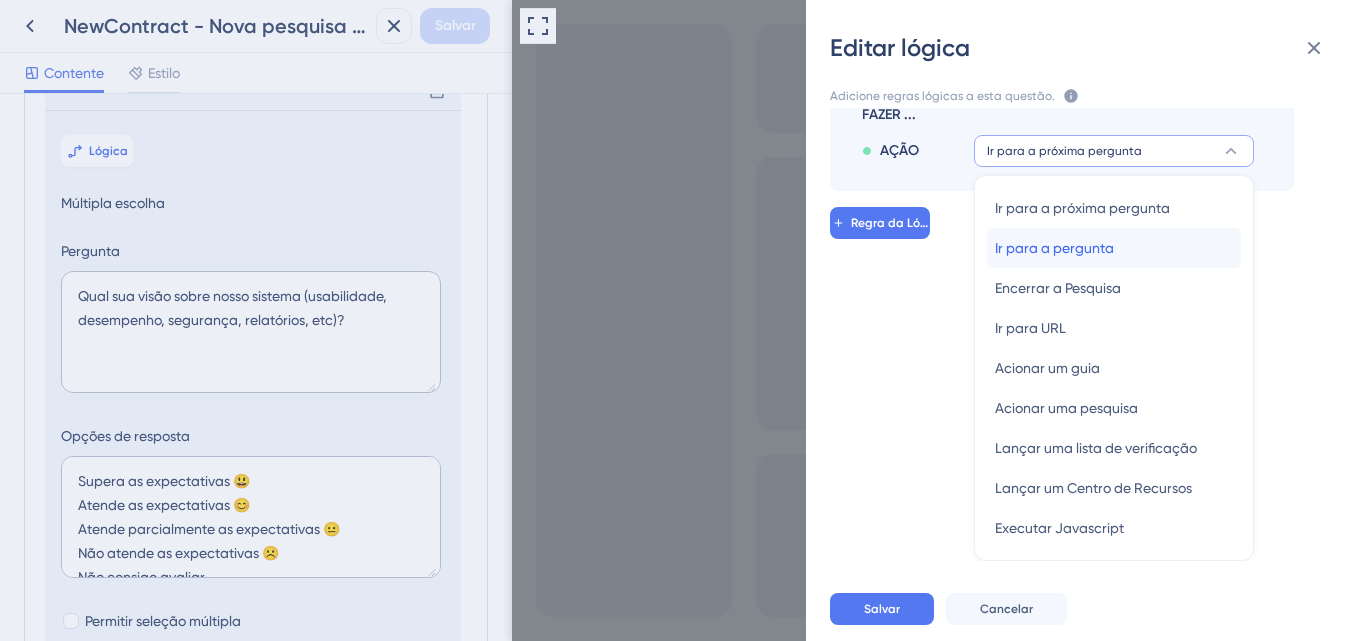 click on "Ir para a pergunta" at bounding box center (1054, 248) 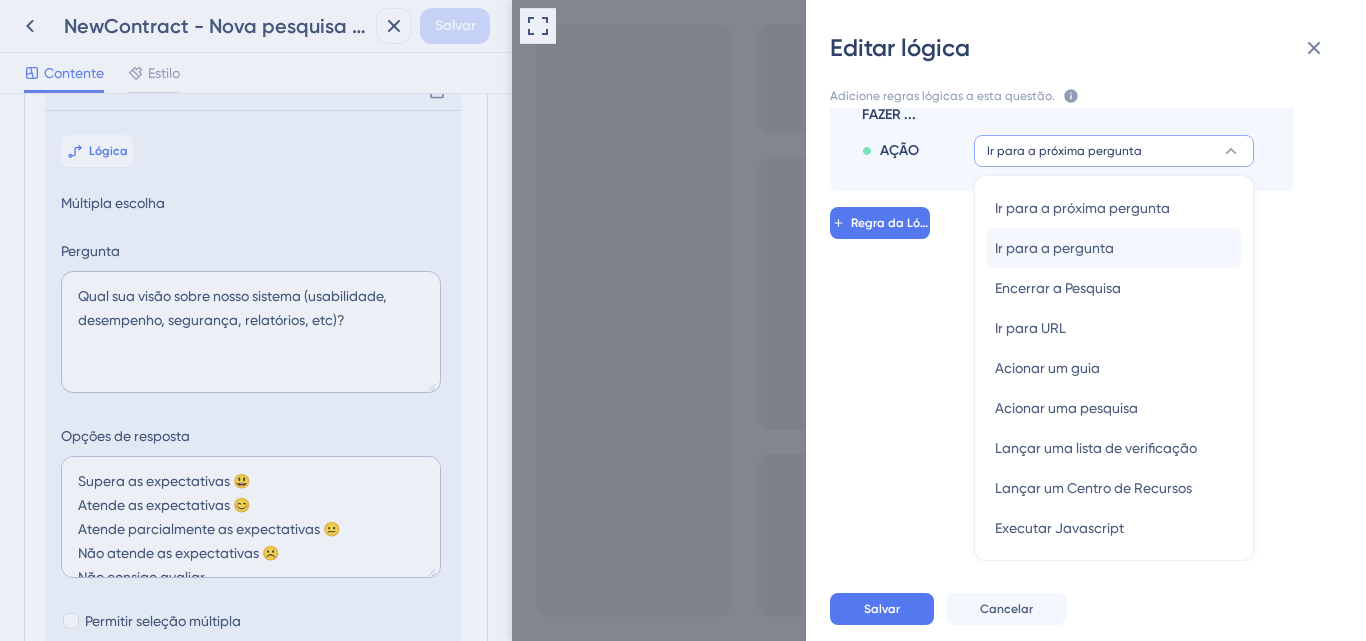 scroll, scrollTop: 102, scrollLeft: 0, axis: vertical 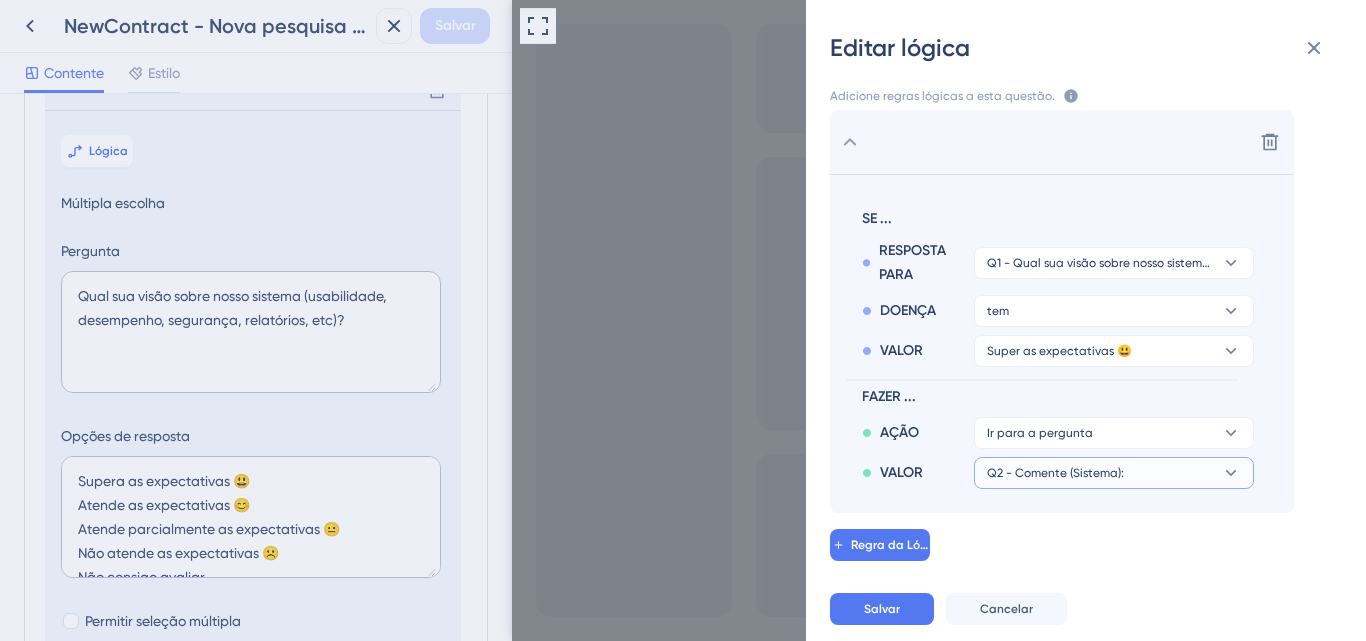 click on "Q2 - Comente (Sistema):" at bounding box center [1040, 433] 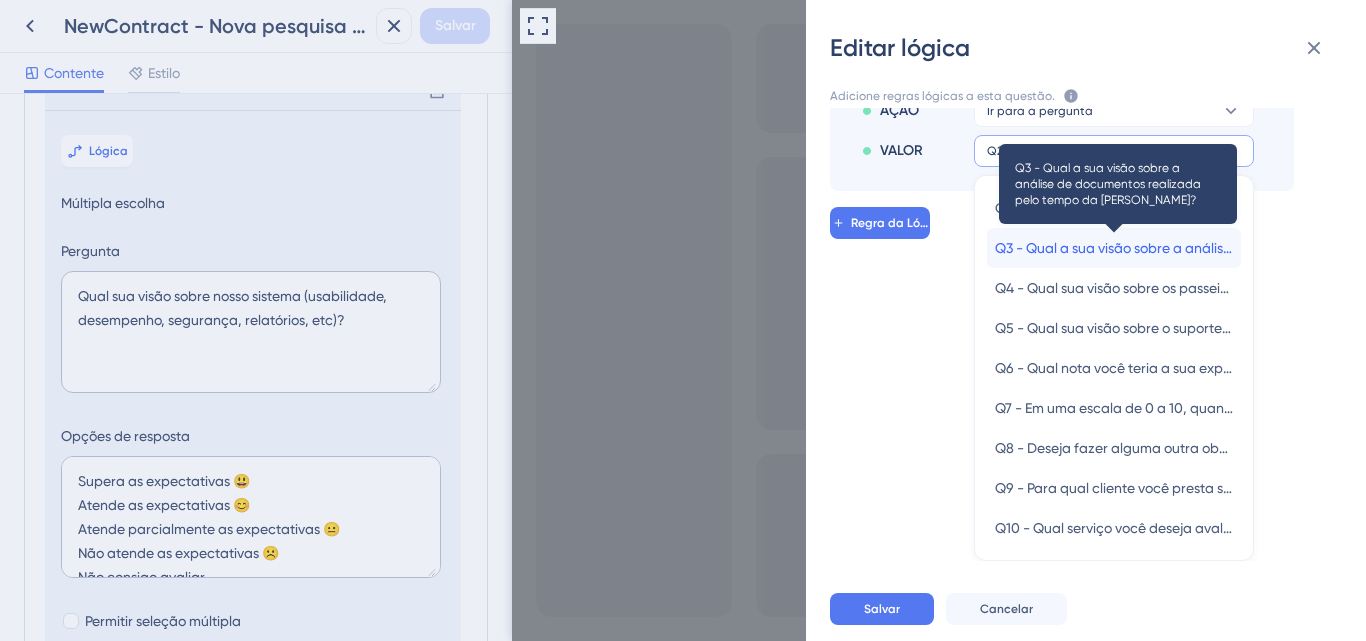 click on "Q3 - Qual a sua visão sobre a análise de documentos realizada pelo tempo da Bernhoeft?" at bounding box center [1302, 248] 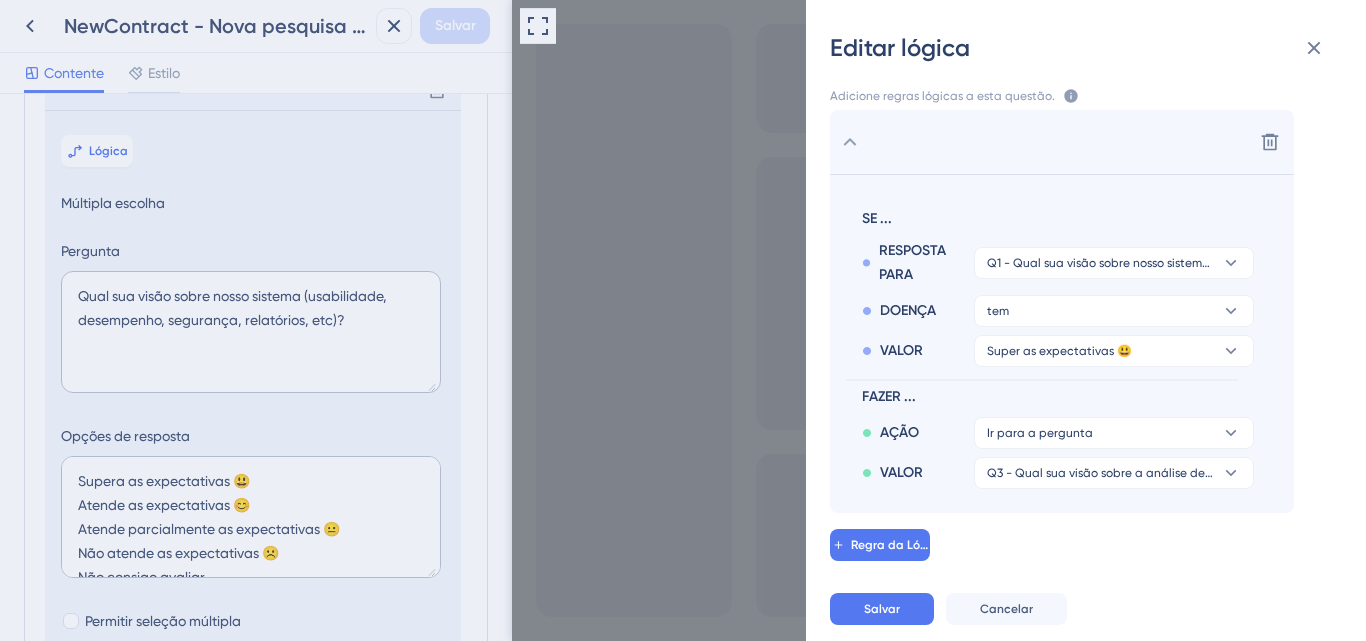 scroll, scrollTop: 102, scrollLeft: 0, axis: vertical 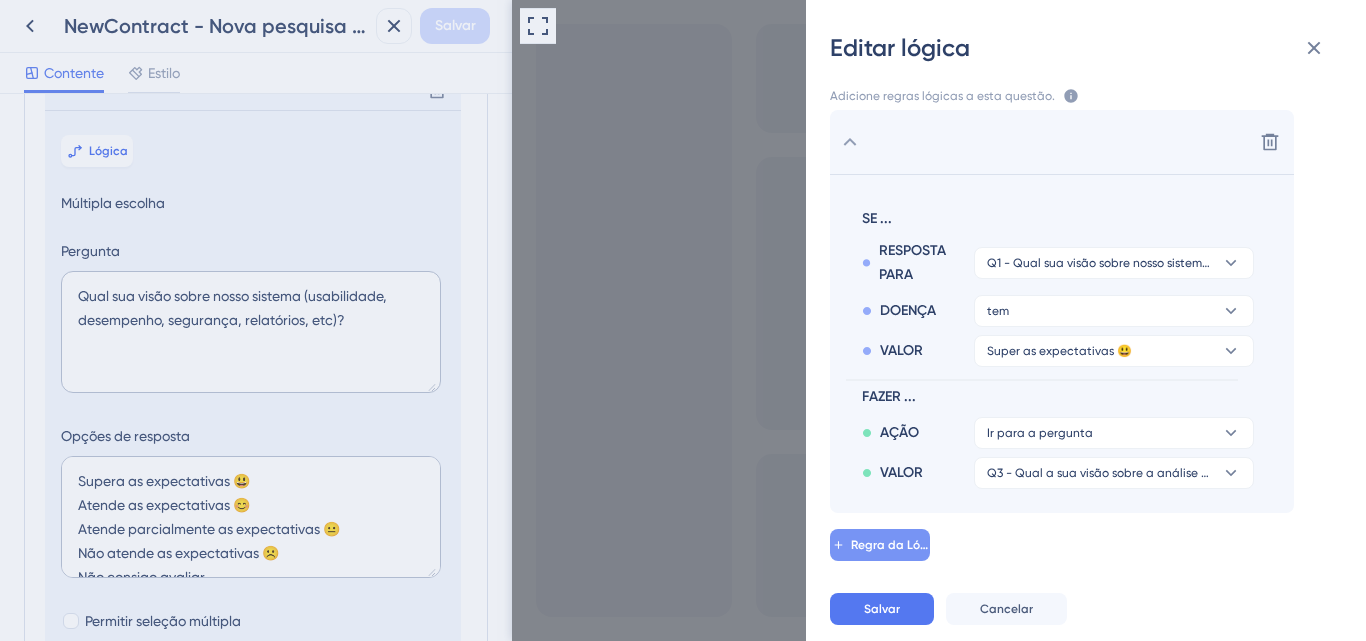 click on "Regra da Lógica" at bounding box center [889, 545] 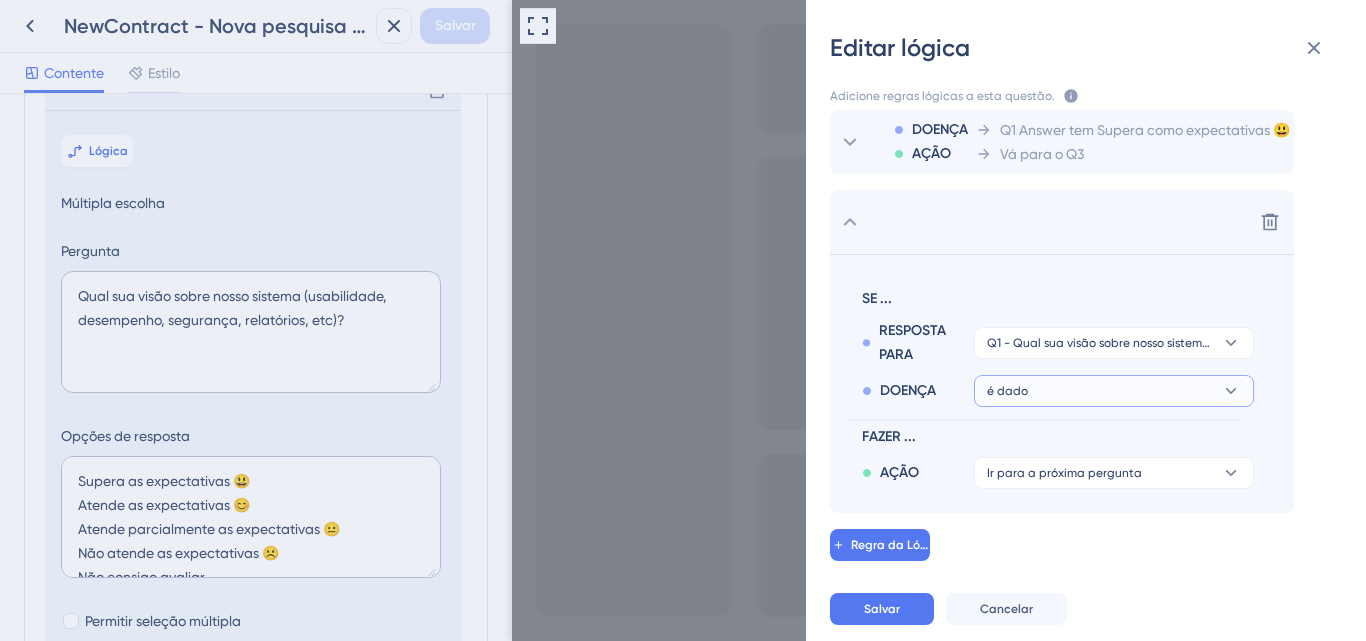 click on "é dado" at bounding box center [1114, 343] 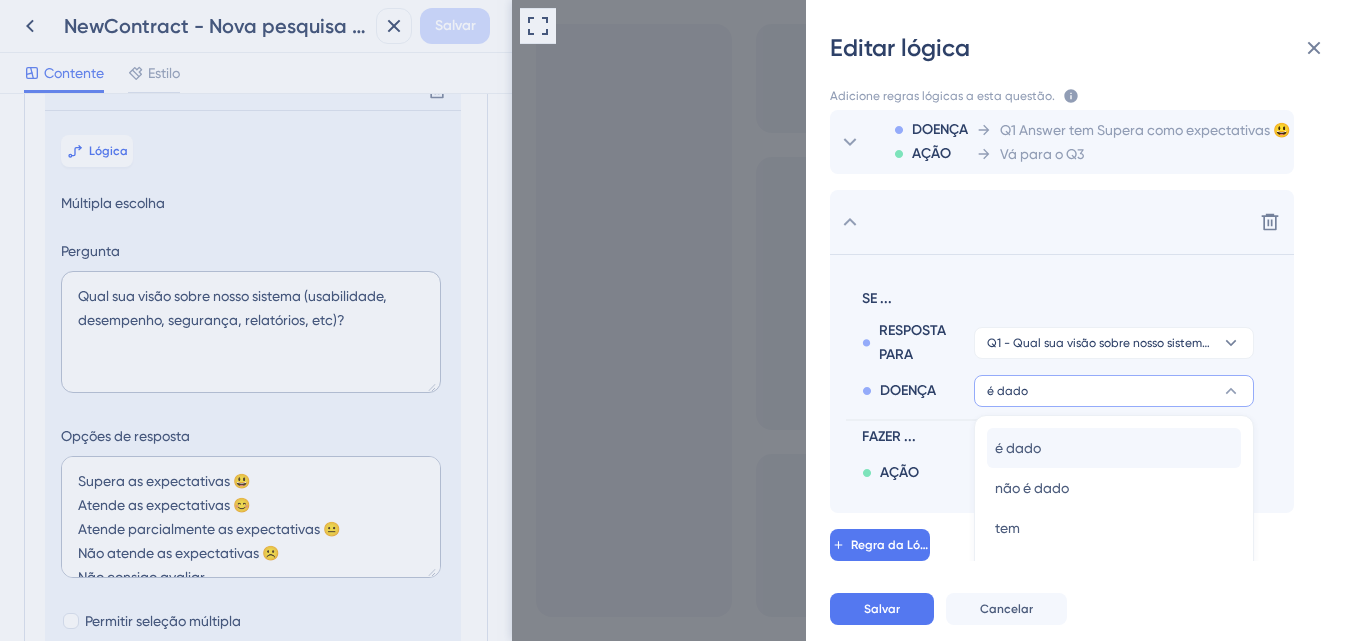 scroll, scrollTop: 142, scrollLeft: 0, axis: vertical 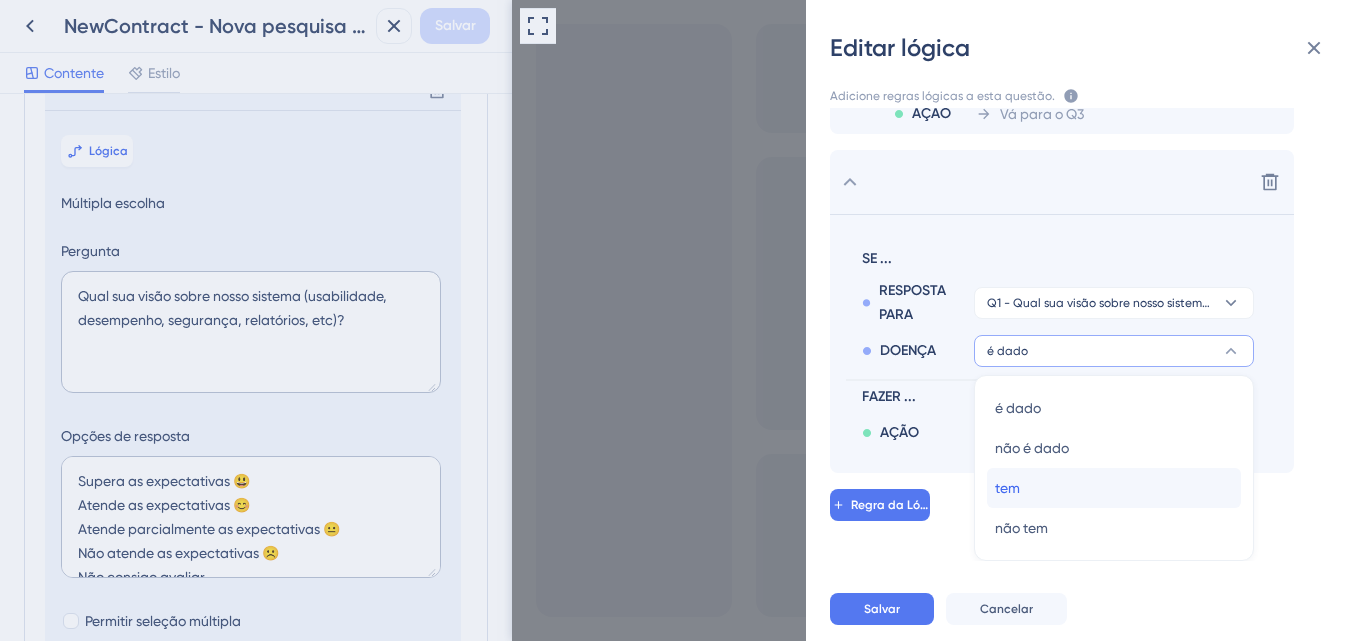 click on "tem tem" at bounding box center [1114, 488] 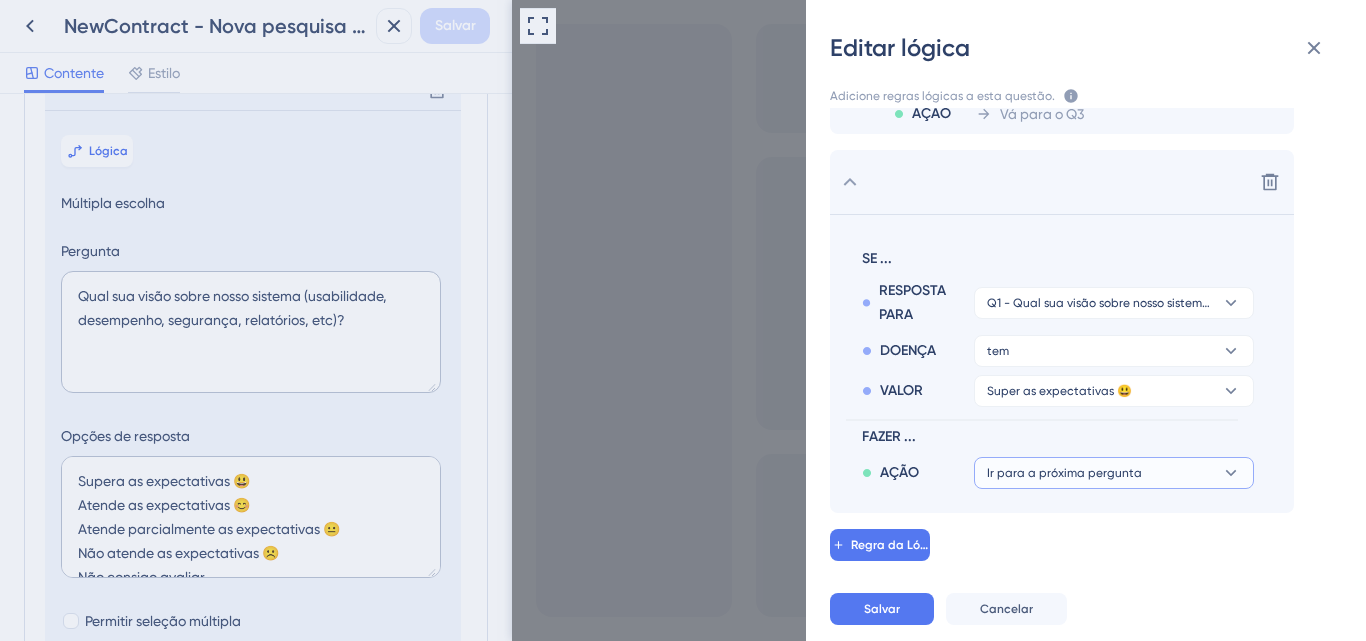 click on "Ir para a próxima pergunta" at bounding box center [1064, 473] 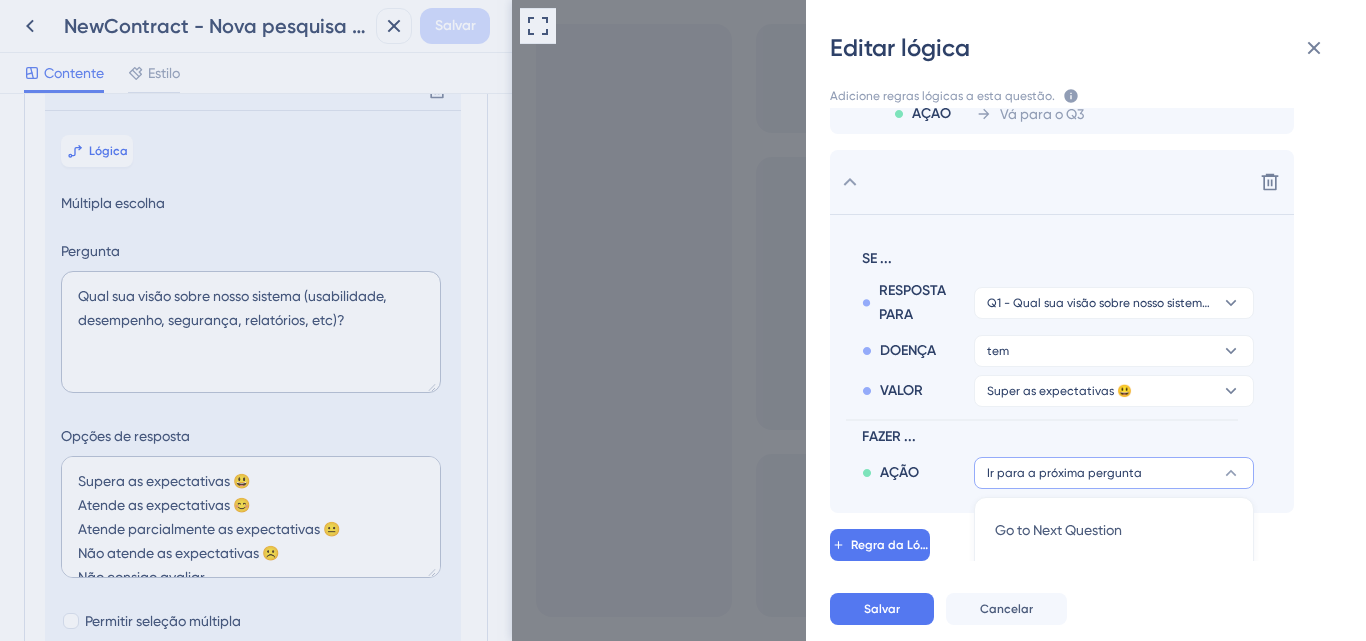 scroll, scrollTop: 464, scrollLeft: 0, axis: vertical 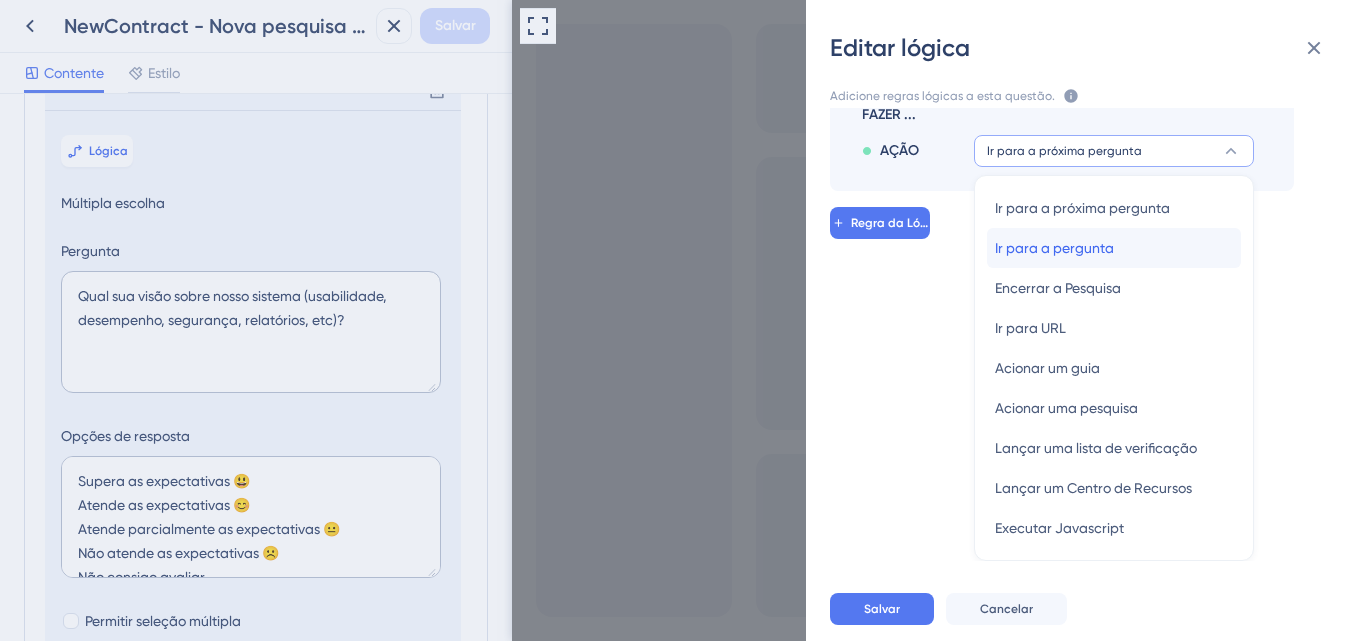 click on "Ir para a pergunta" at bounding box center [1054, 248] 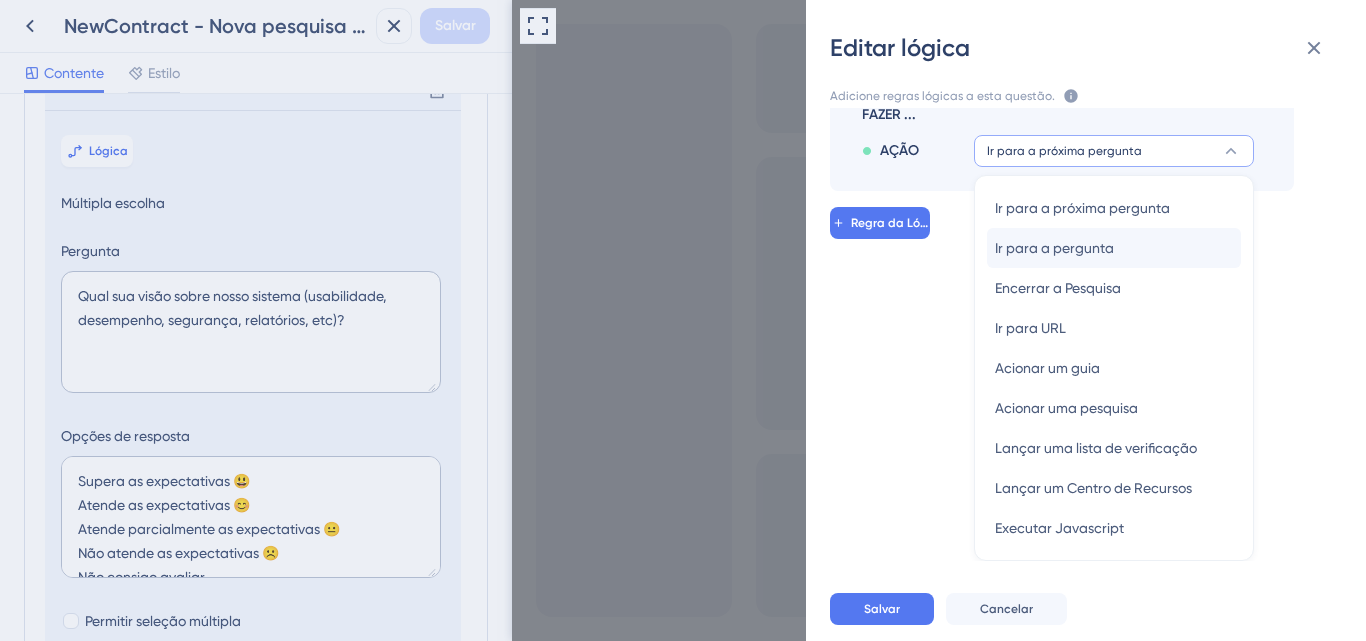 scroll, scrollTop: 182, scrollLeft: 0, axis: vertical 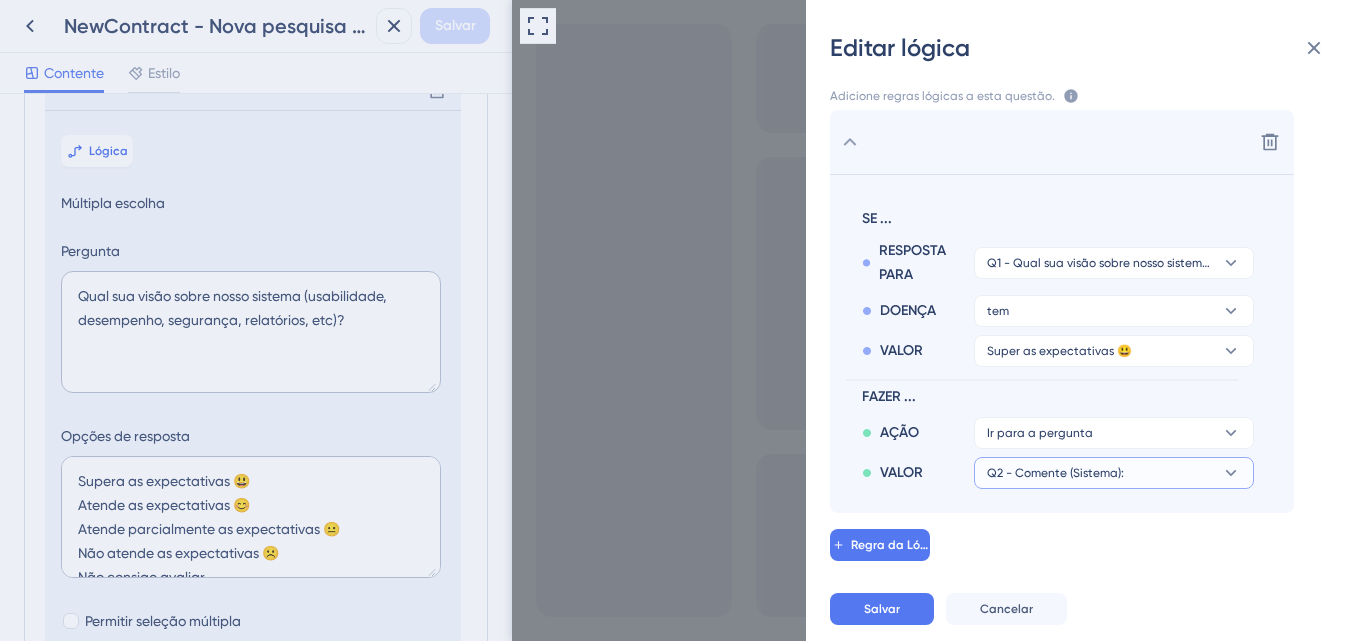 click on "Q2 - Comente (Sistema):" at bounding box center (1114, 433) 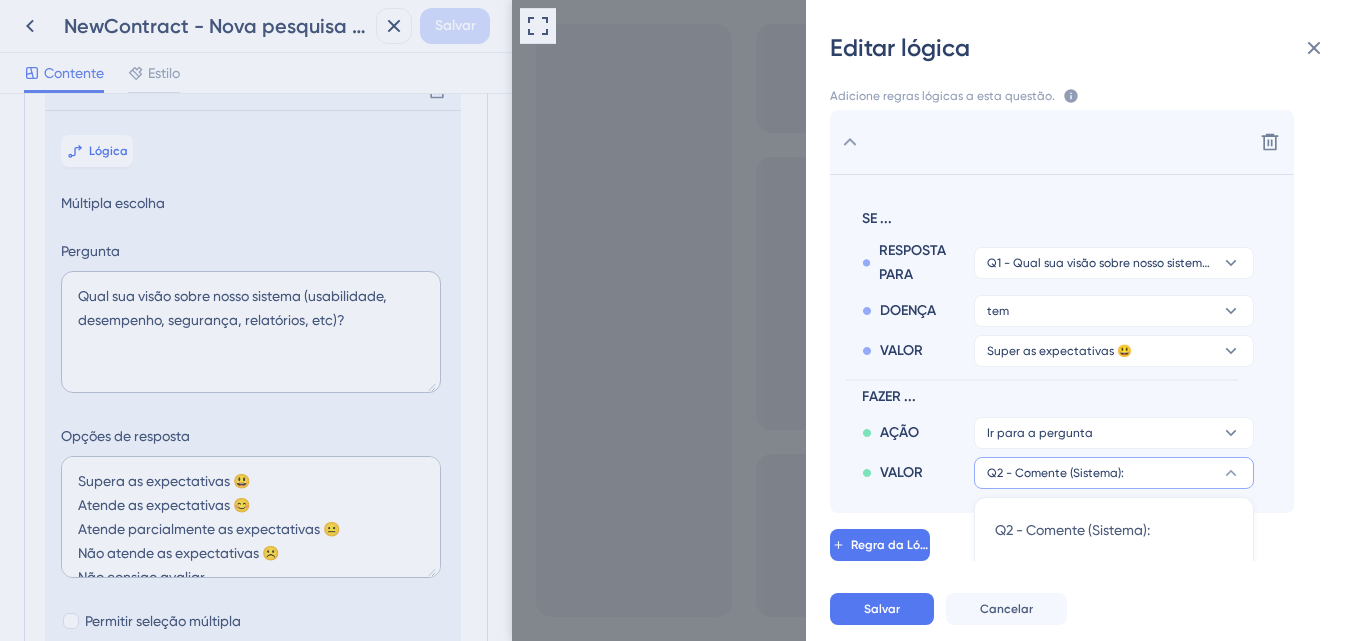 scroll, scrollTop: 504, scrollLeft: 0, axis: vertical 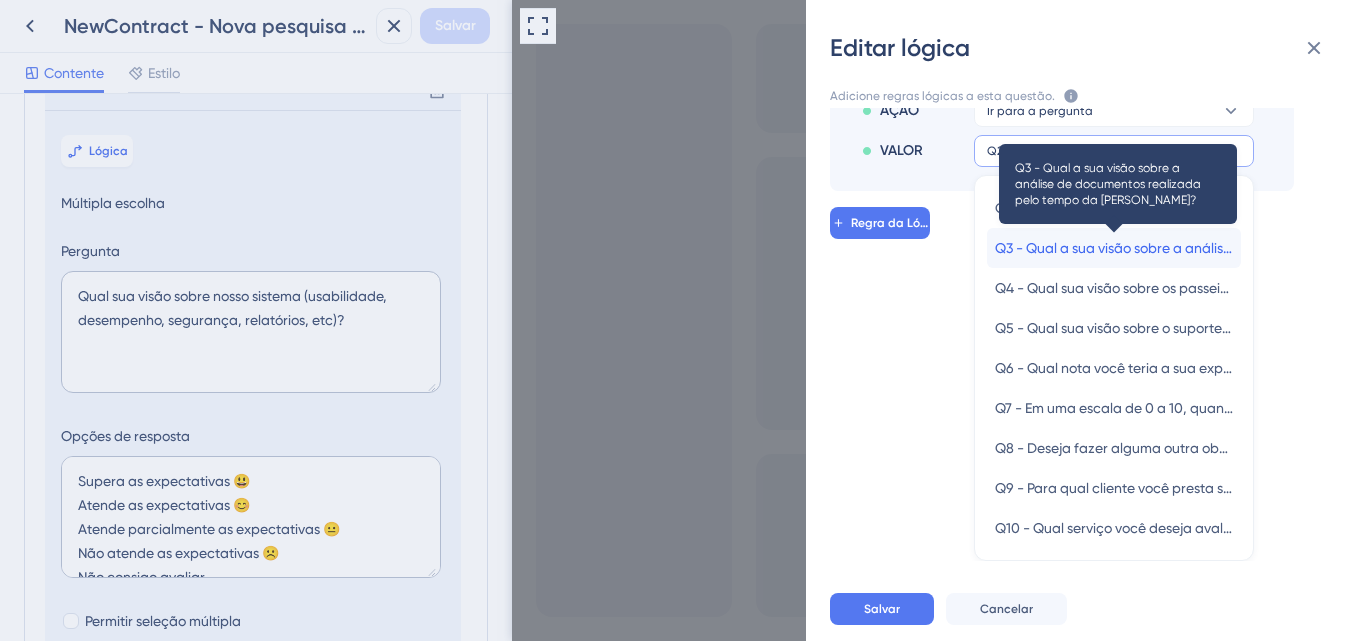 click on "Q3 - Qual a sua visão sobre a análise de documentos realizada pelo tempo da Bernhoeft?" at bounding box center (1302, 248) 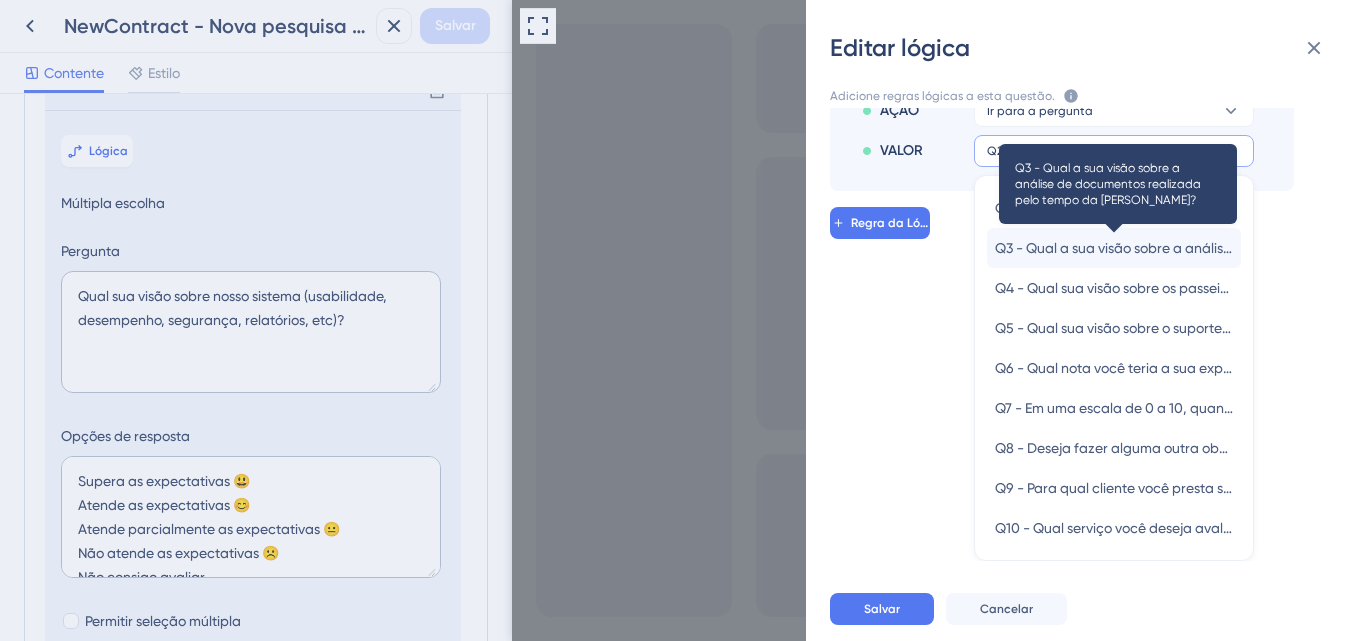 scroll, scrollTop: 182, scrollLeft: 0, axis: vertical 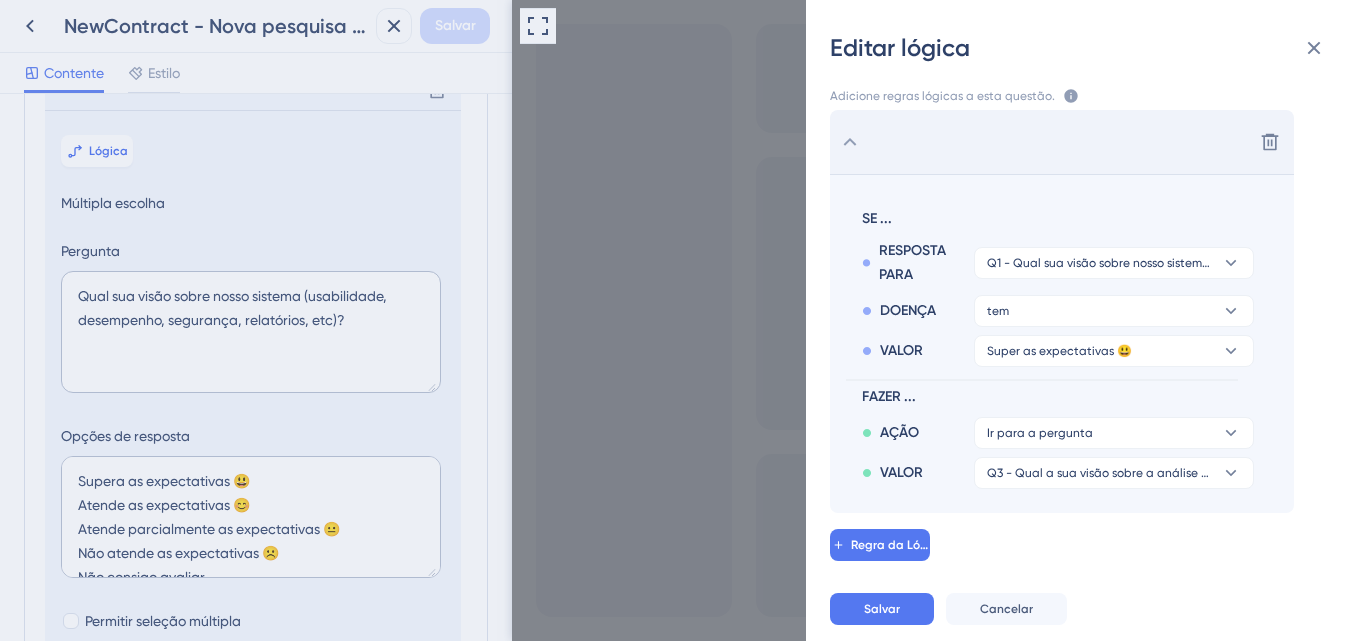 click 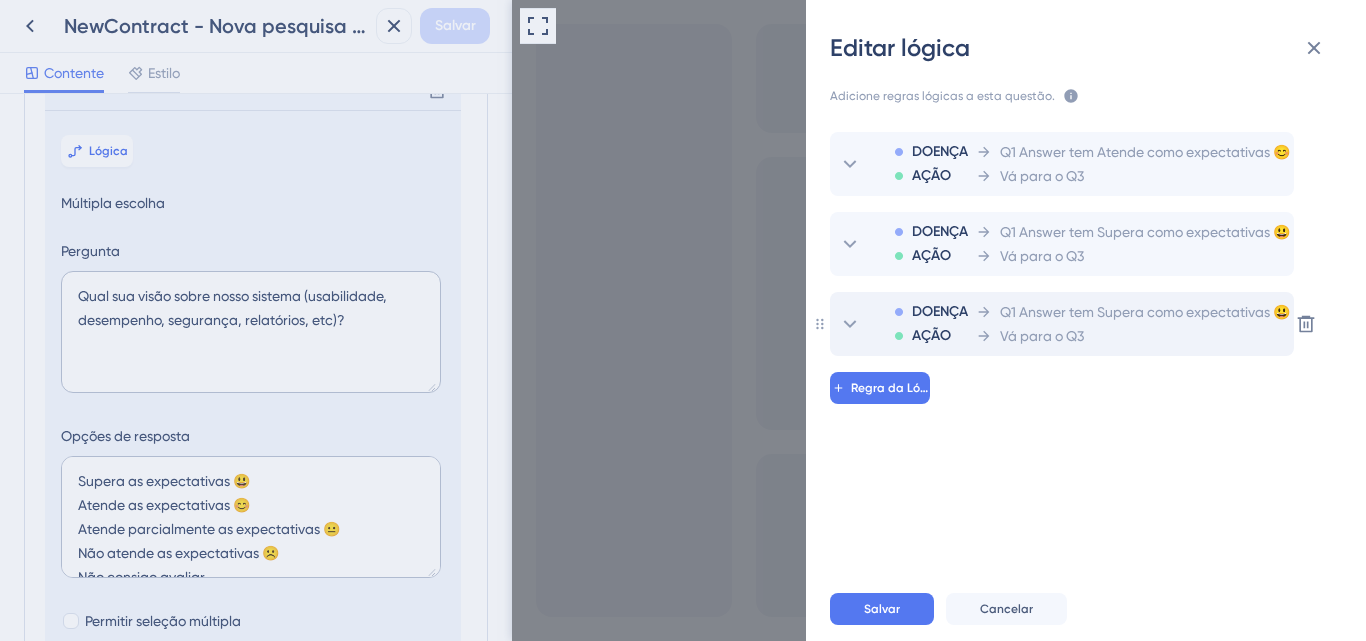 click on "Q1 Answer tem Supera como expectativas 😃" at bounding box center (1133, 312) 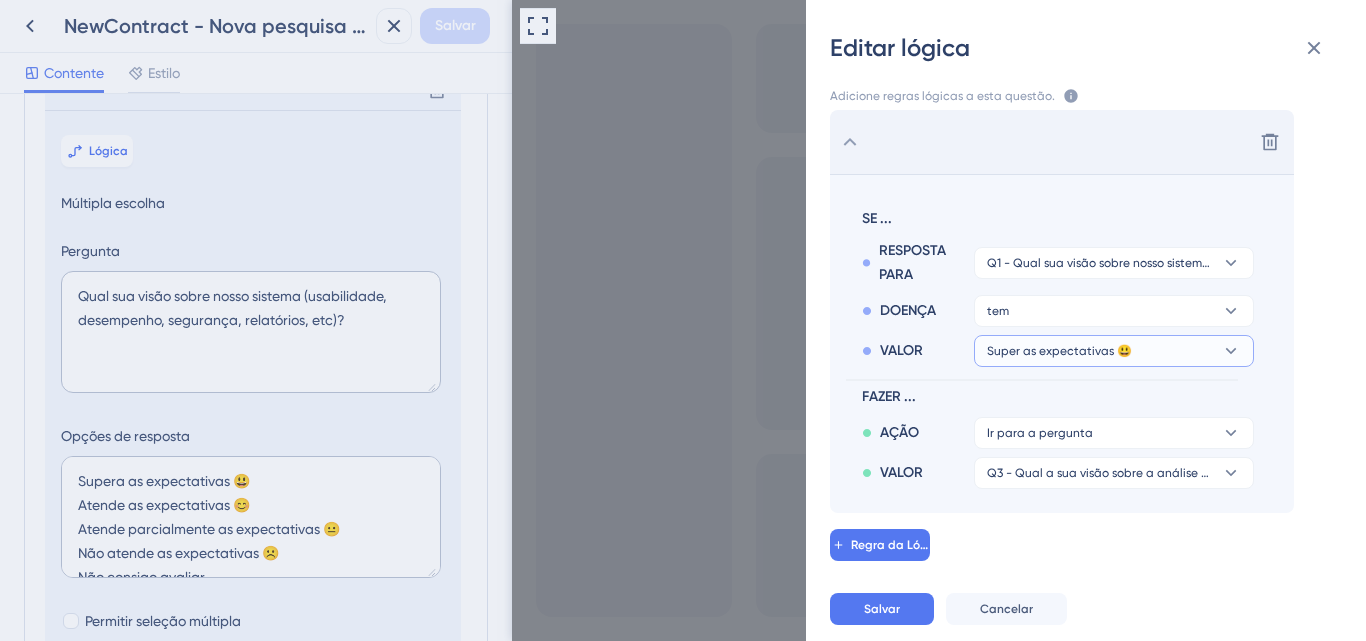 click on "Super as expectativas 😃" at bounding box center (1255, 263) 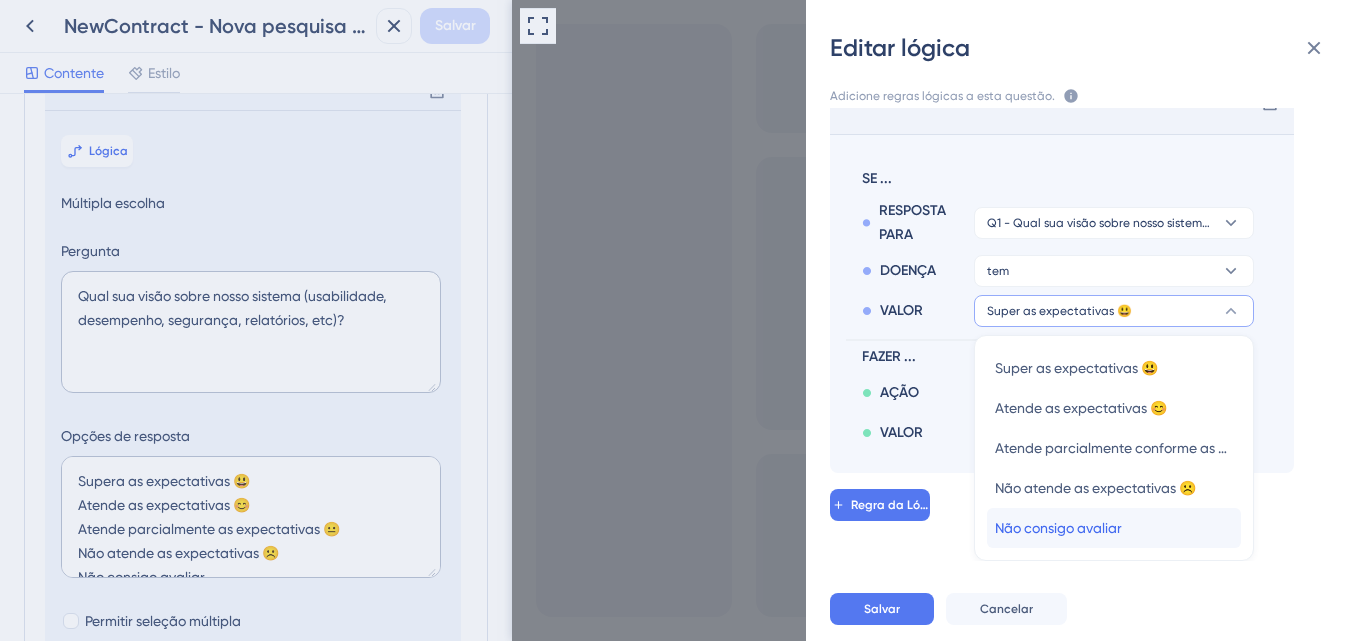 click on "Não consigo avaliar" at bounding box center (1058, 528) 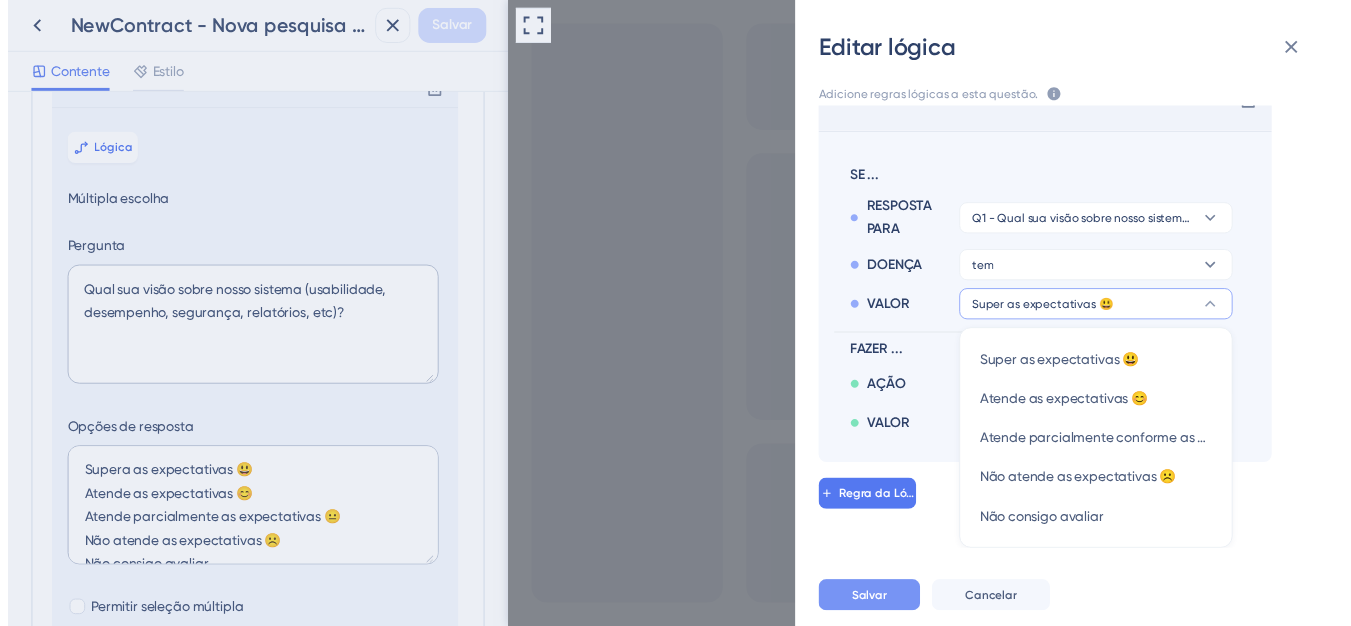 scroll, scrollTop: 182, scrollLeft: 0, axis: vertical 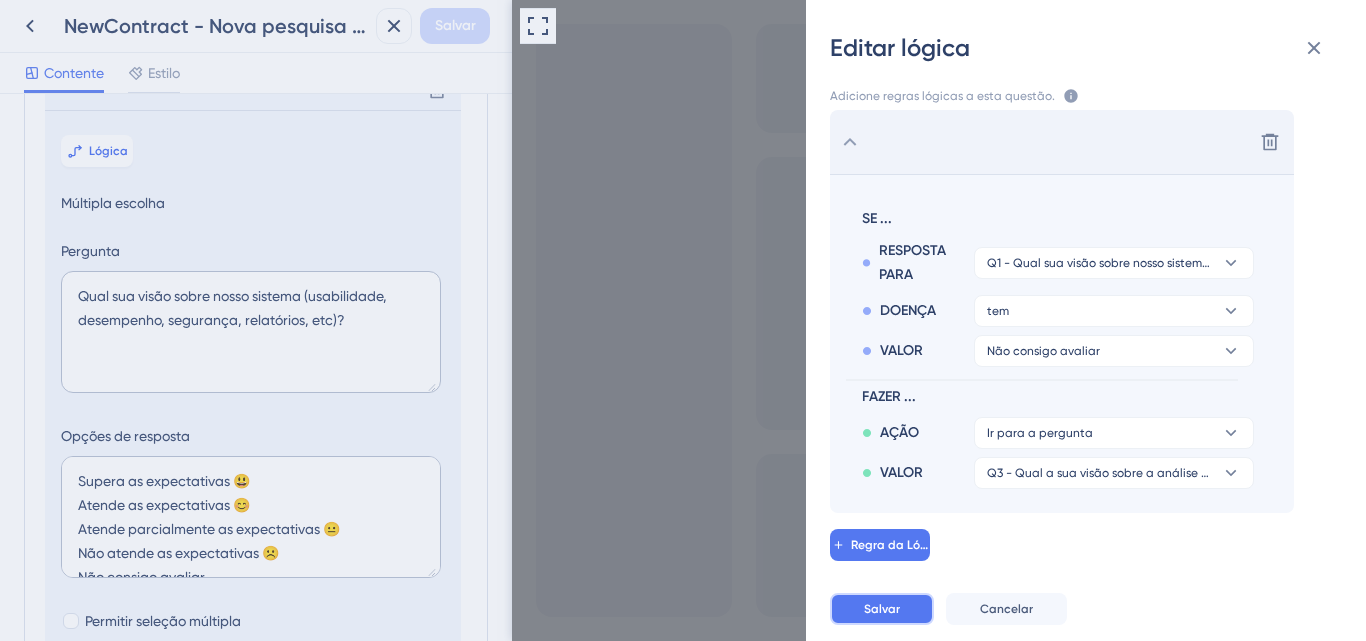 click on "Salvar" at bounding box center (882, 609) 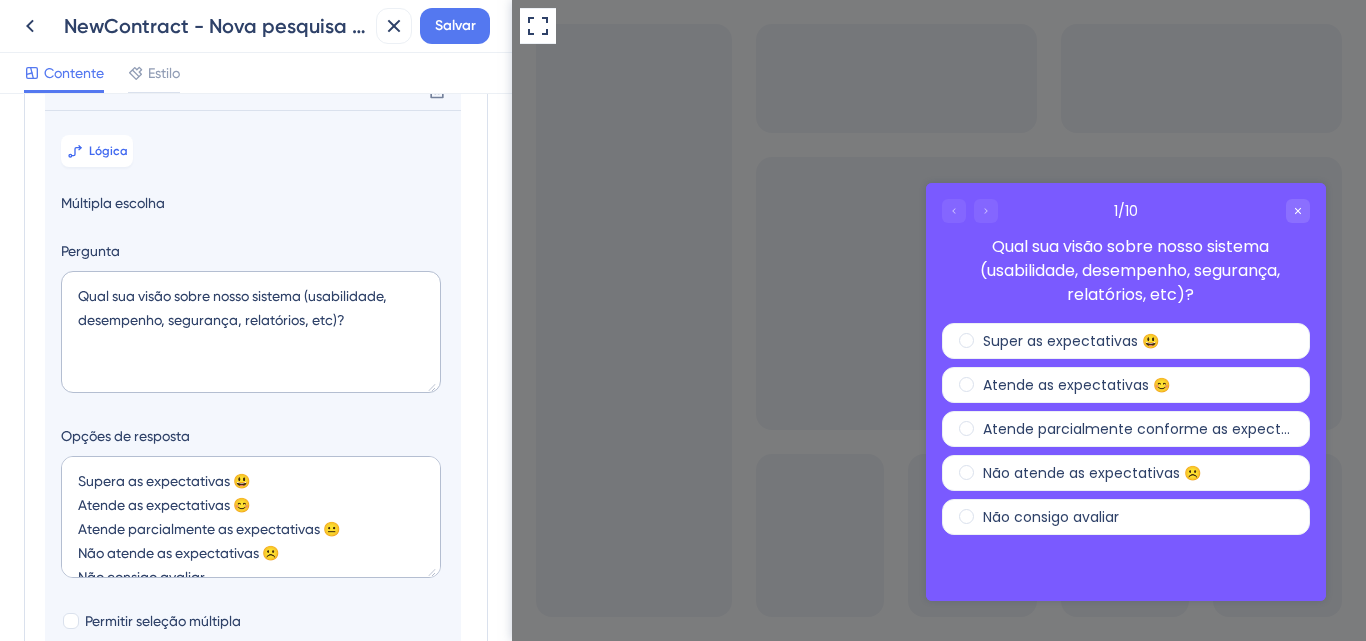 drag, startPoint x: 987, startPoint y: 221, endPoint x: 1061, endPoint y: 402, distance: 195.54283 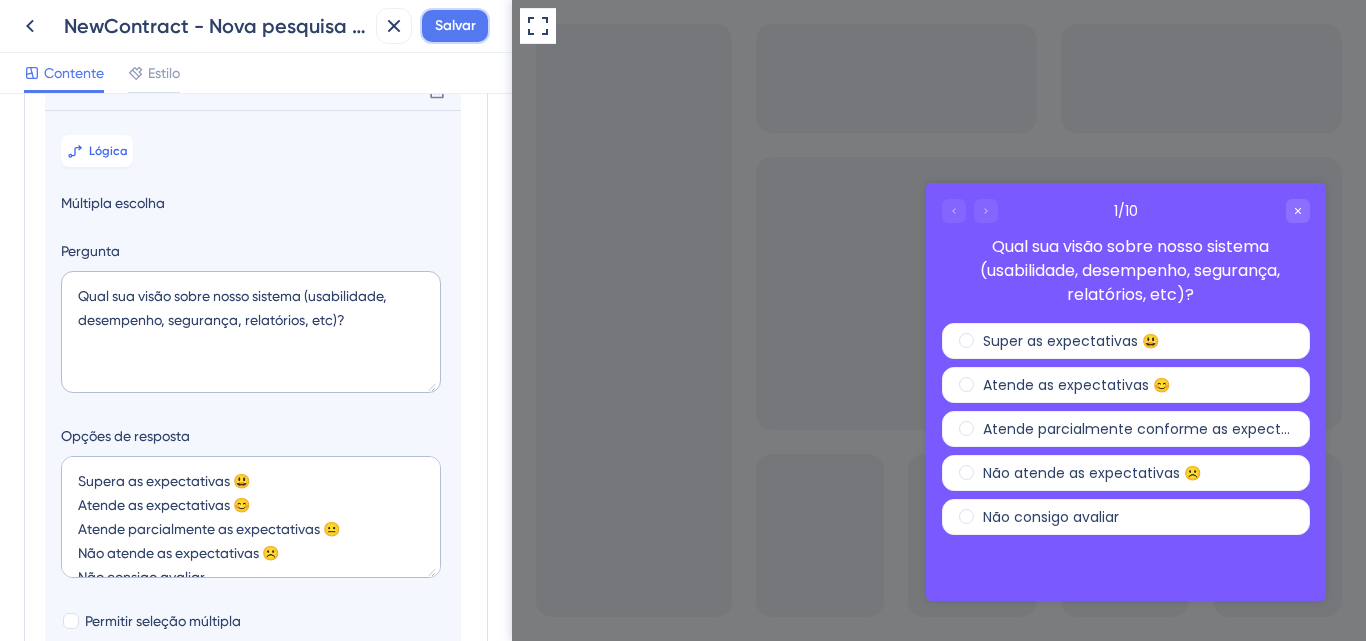 click on "Salvar" at bounding box center [455, 25] 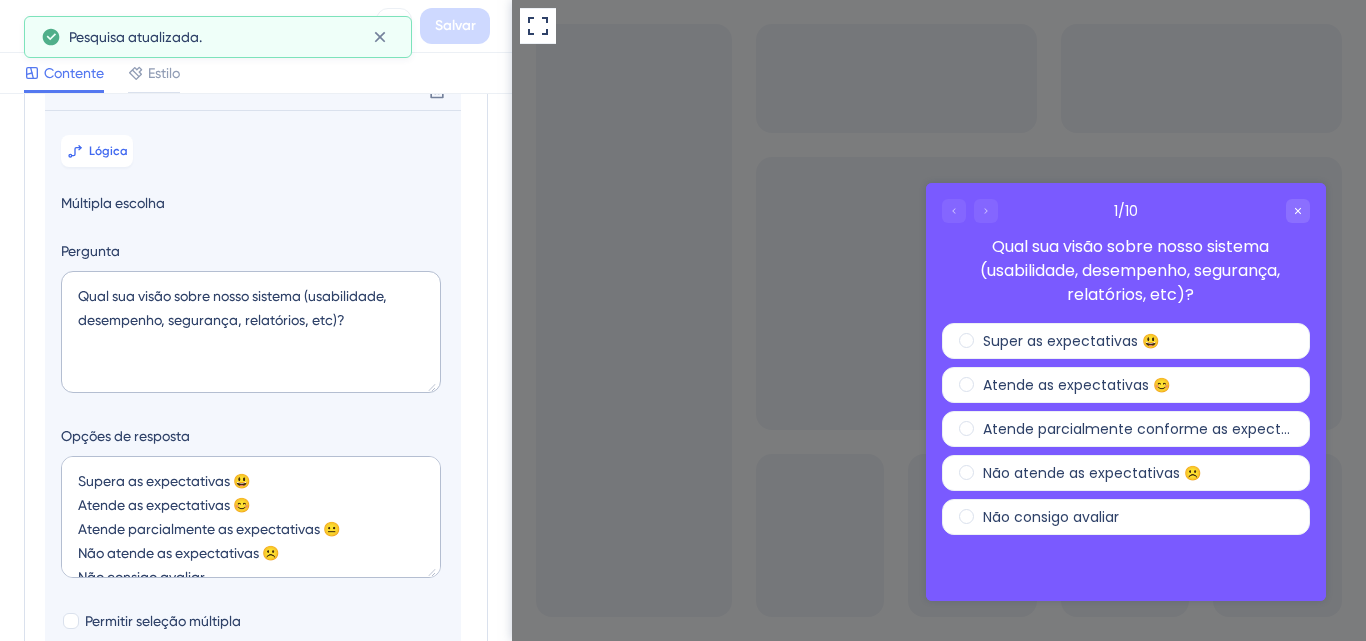 click 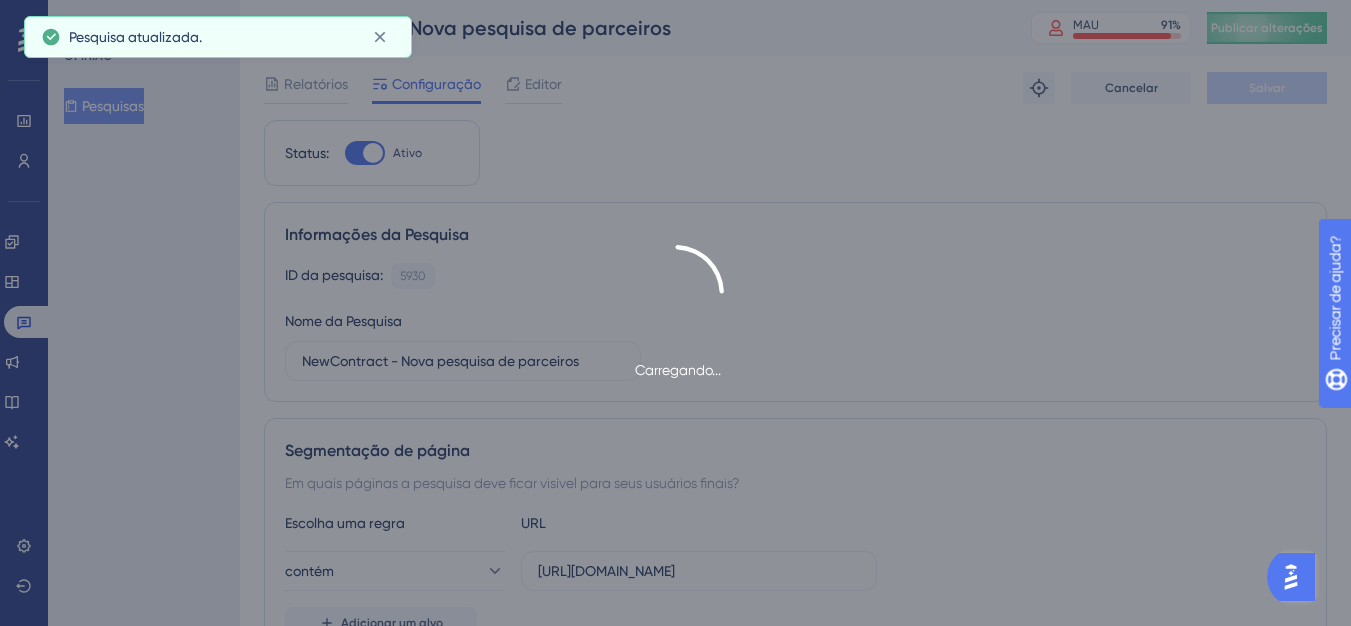 scroll, scrollTop: 0, scrollLeft: 0, axis: both 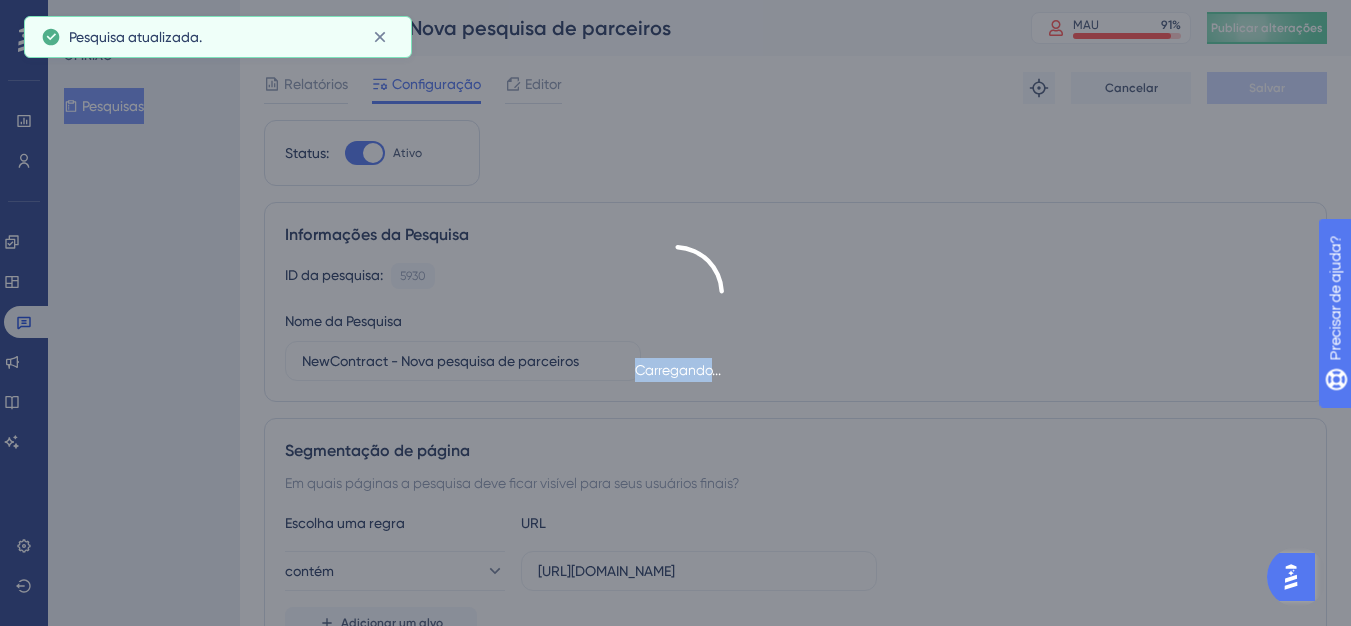 click on "Carregando..." at bounding box center [675, 313] 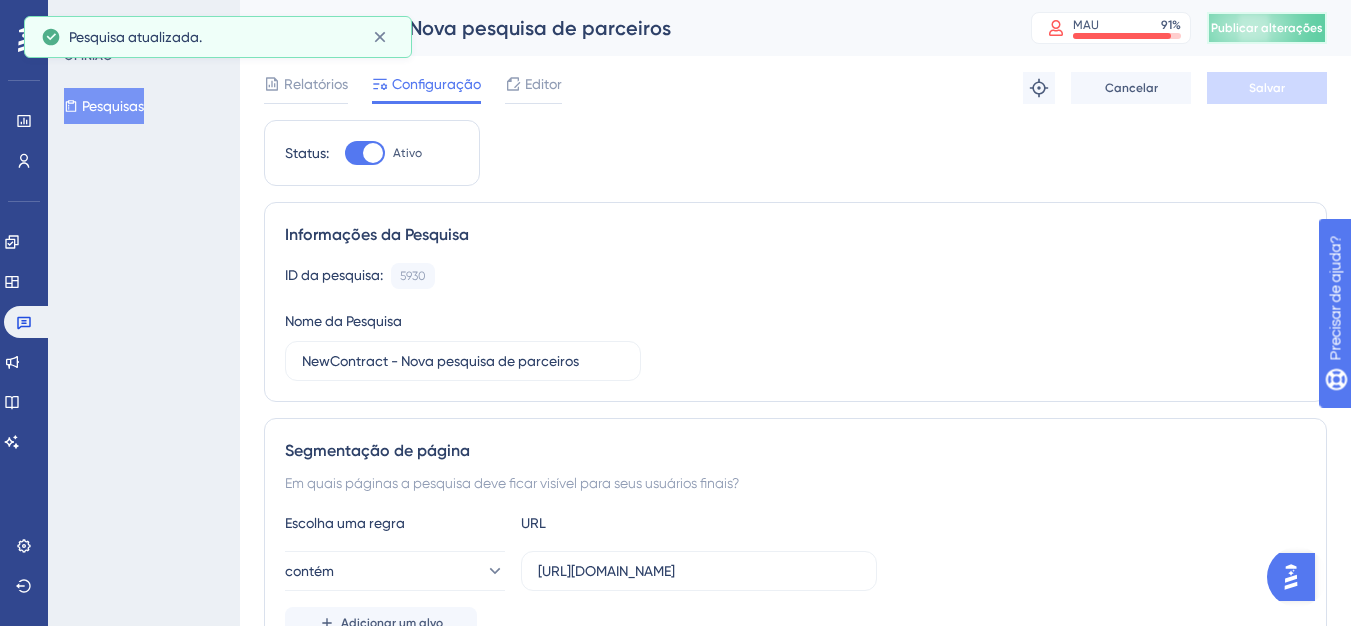 click on "Publicar alterações" at bounding box center (1267, 28) 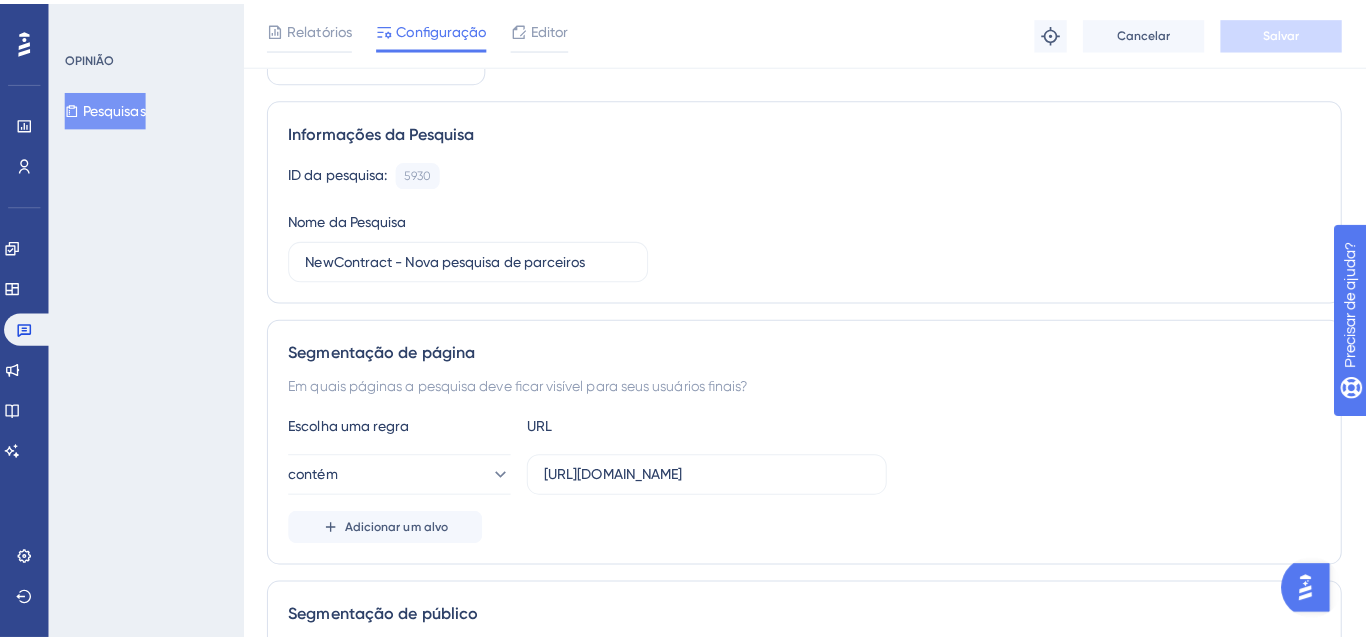 scroll, scrollTop: 0, scrollLeft: 0, axis: both 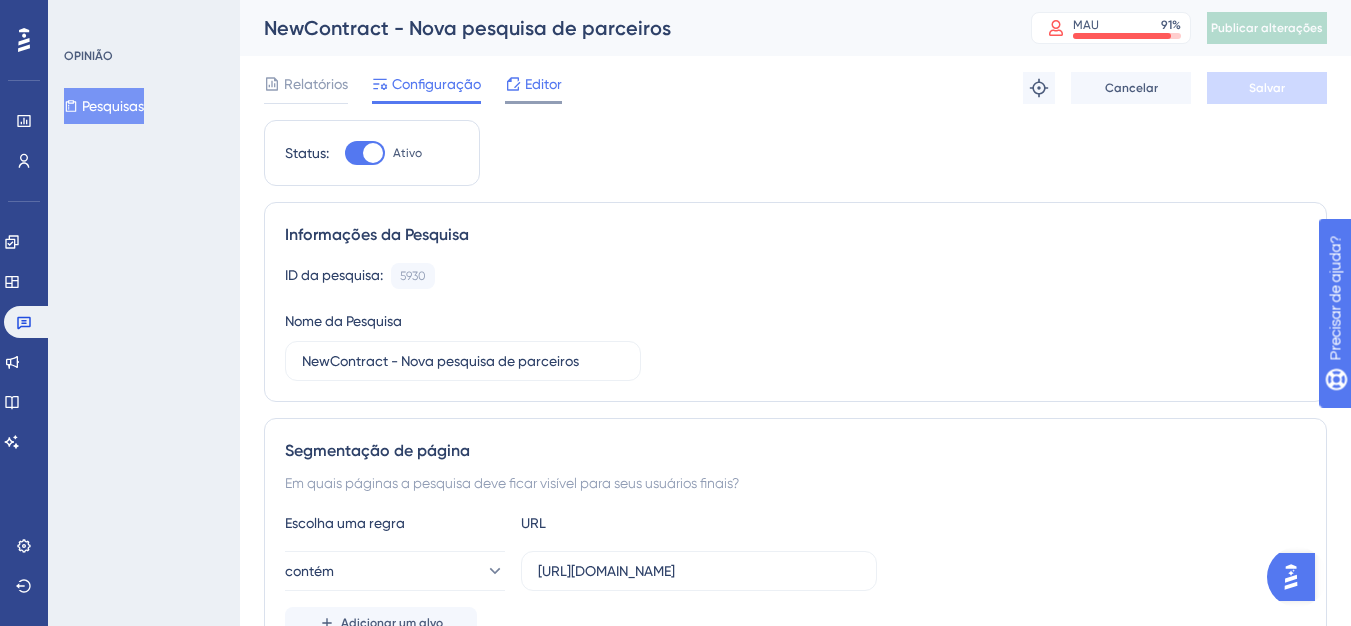 click on "Editor" at bounding box center [533, 88] 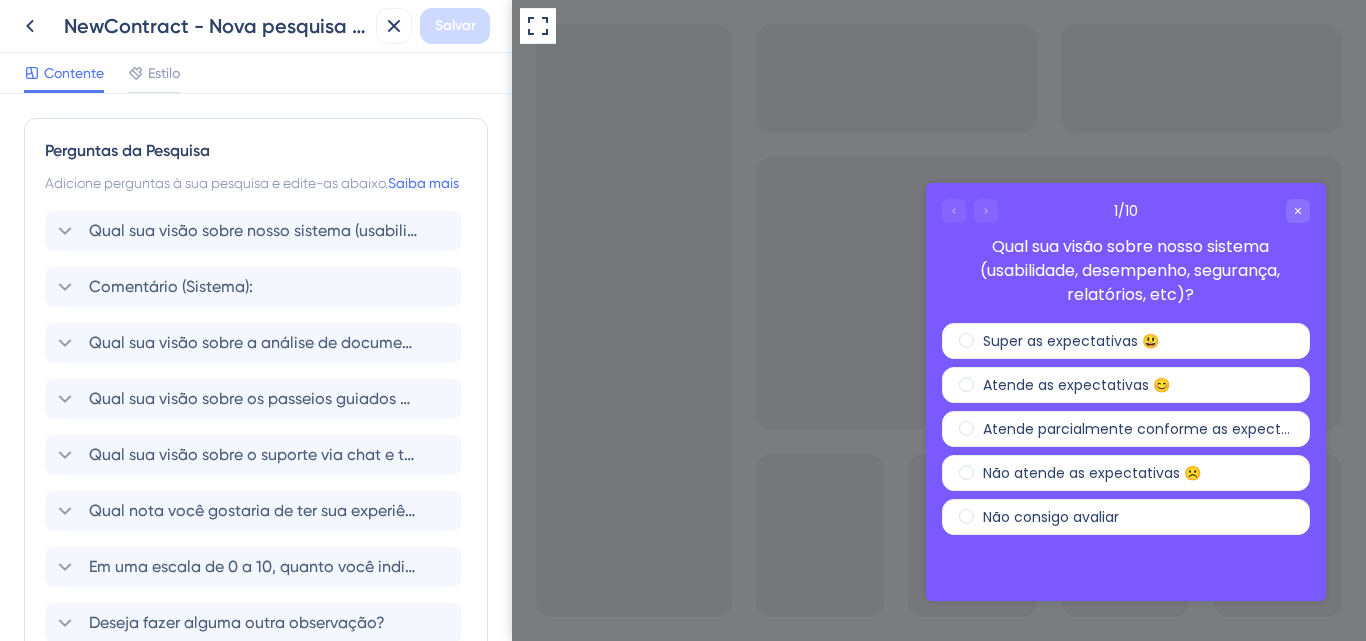 scroll, scrollTop: 0, scrollLeft: 0, axis: both 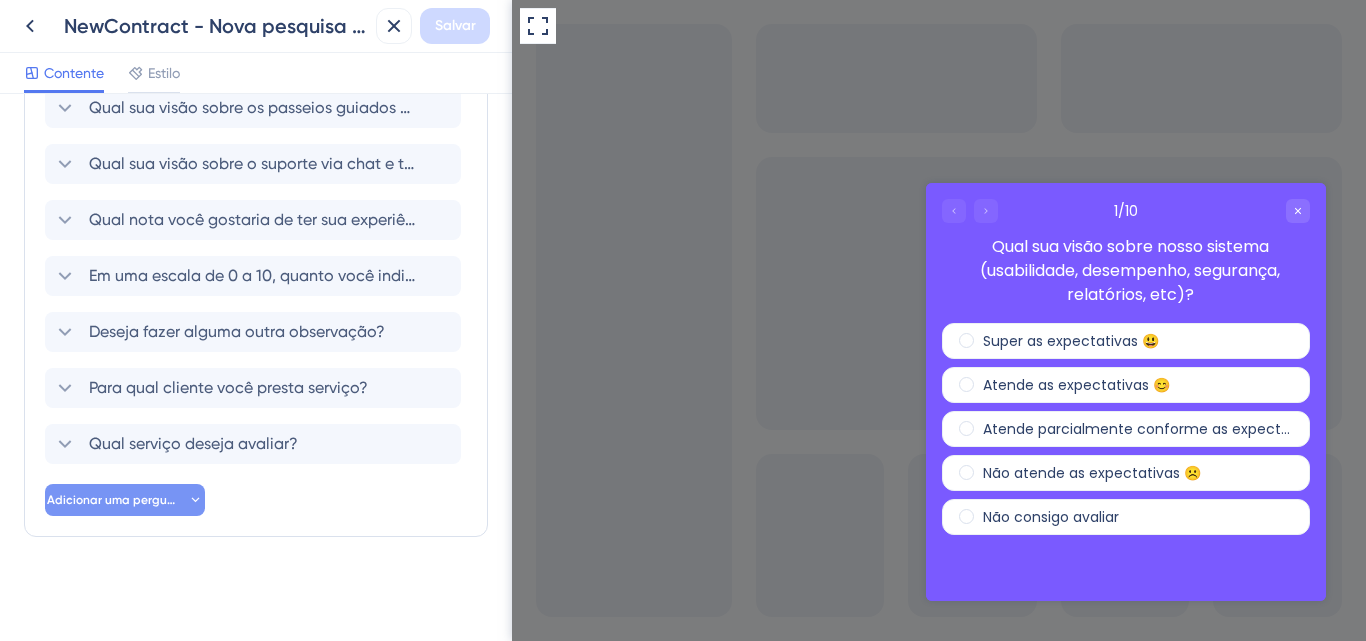 click on "Adicionar uma pergunta" at bounding box center (117, 500) 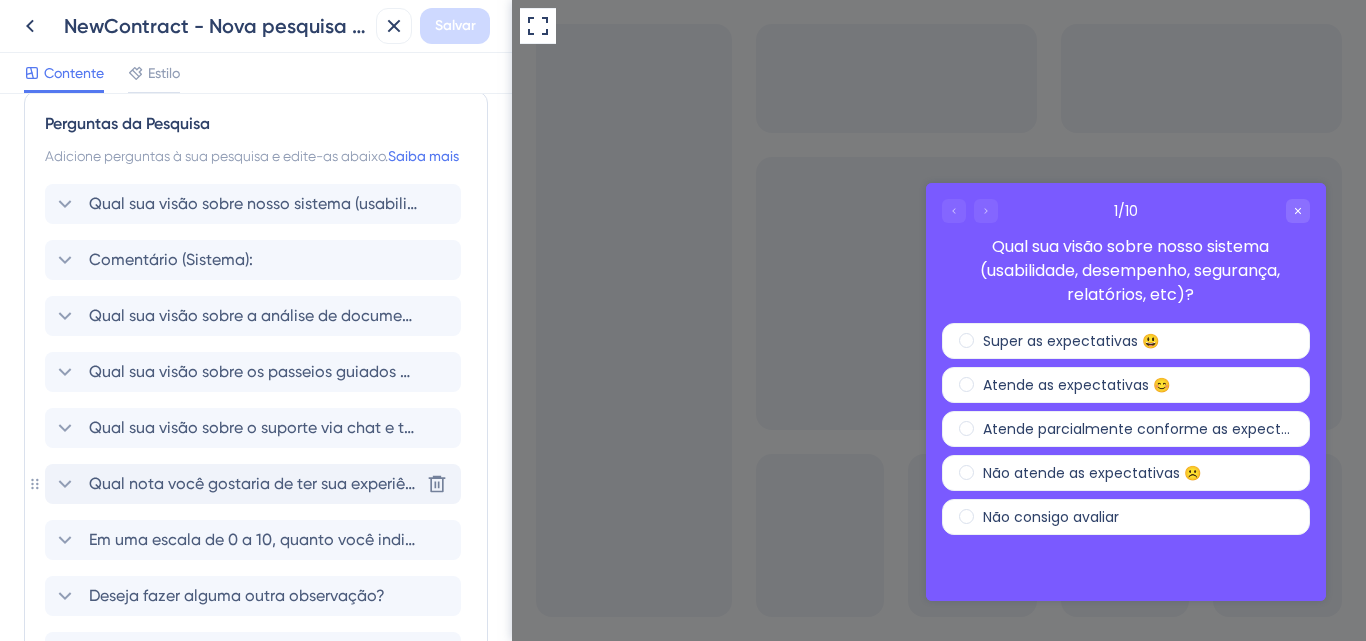 scroll, scrollTop: 15, scrollLeft: 0, axis: vertical 